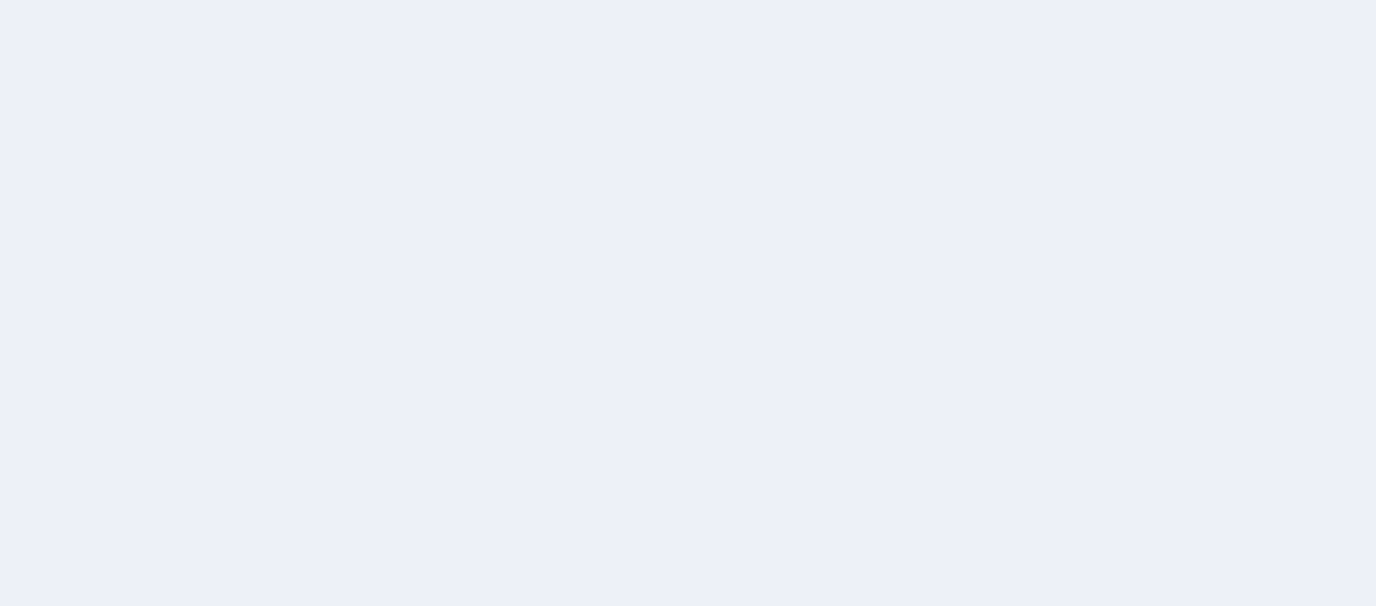 scroll, scrollTop: 0, scrollLeft: 0, axis: both 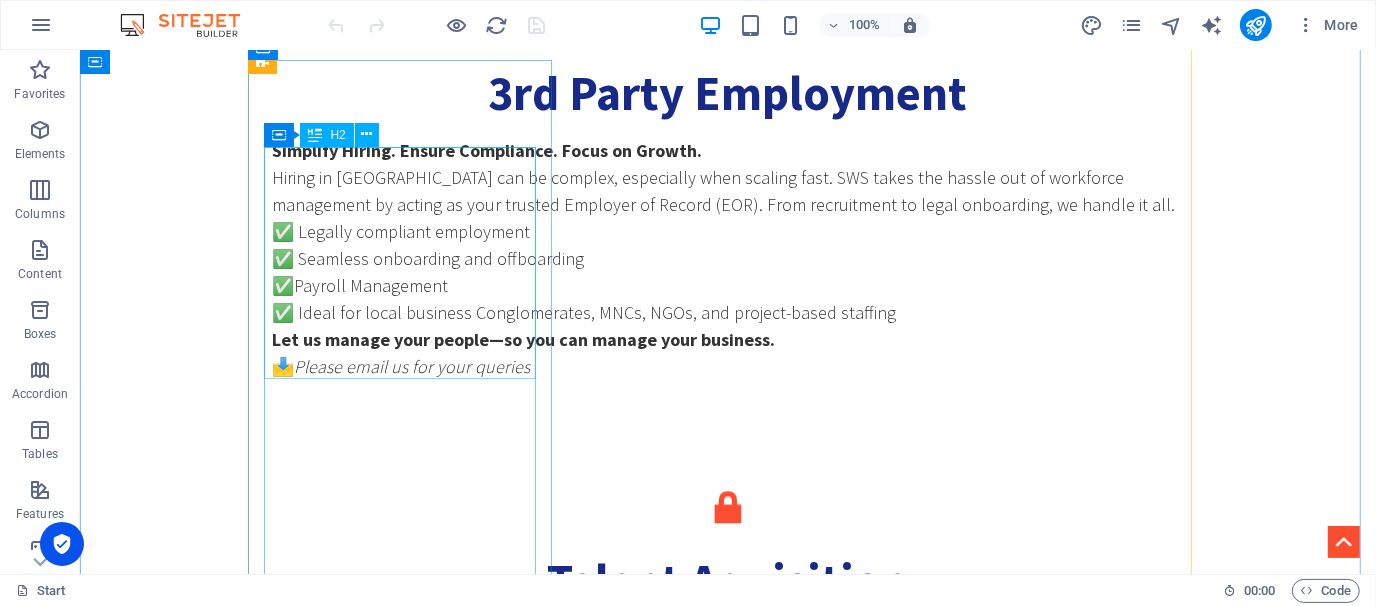 click on "Pharma Export Sourcing" at bounding box center (727, 1590) 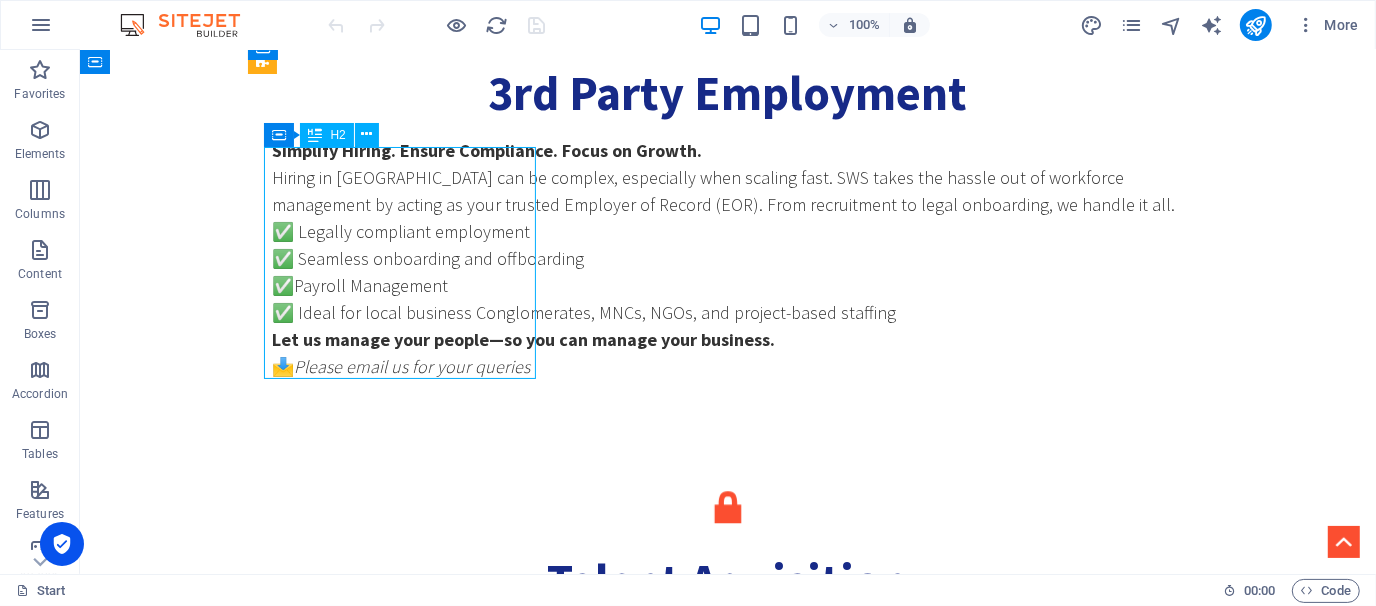 click on "Pharma Export Sourcing" at bounding box center (727, 1590) 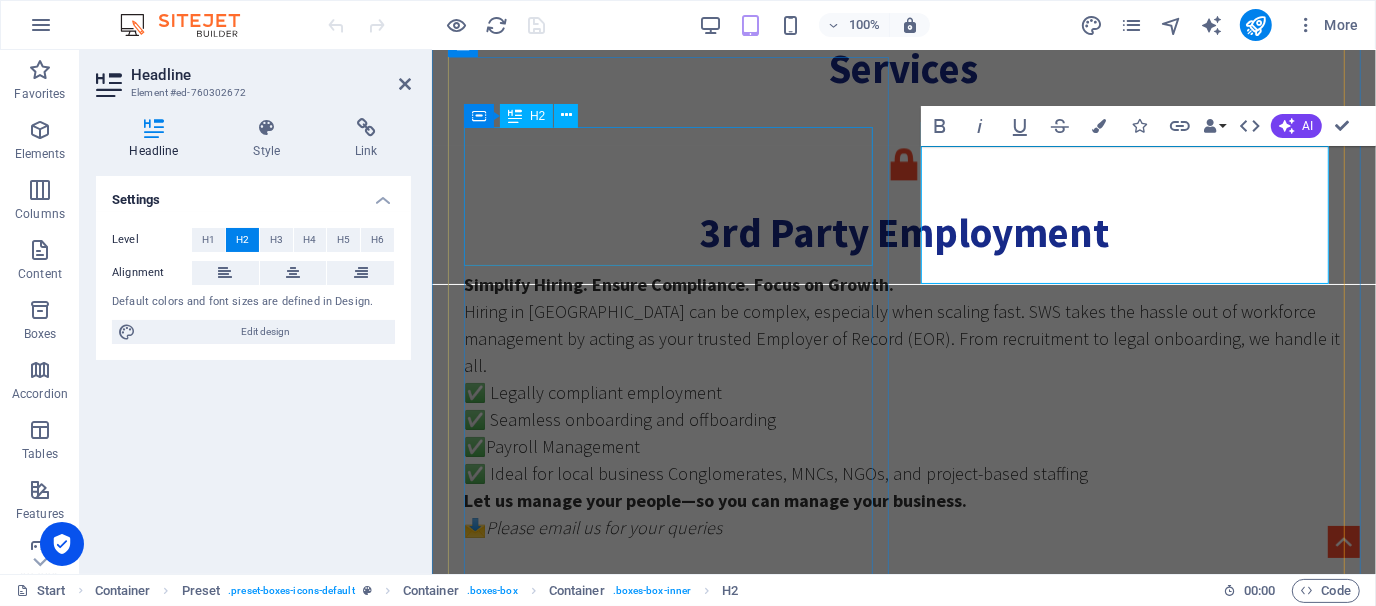scroll, scrollTop: 3521, scrollLeft: 0, axis: vertical 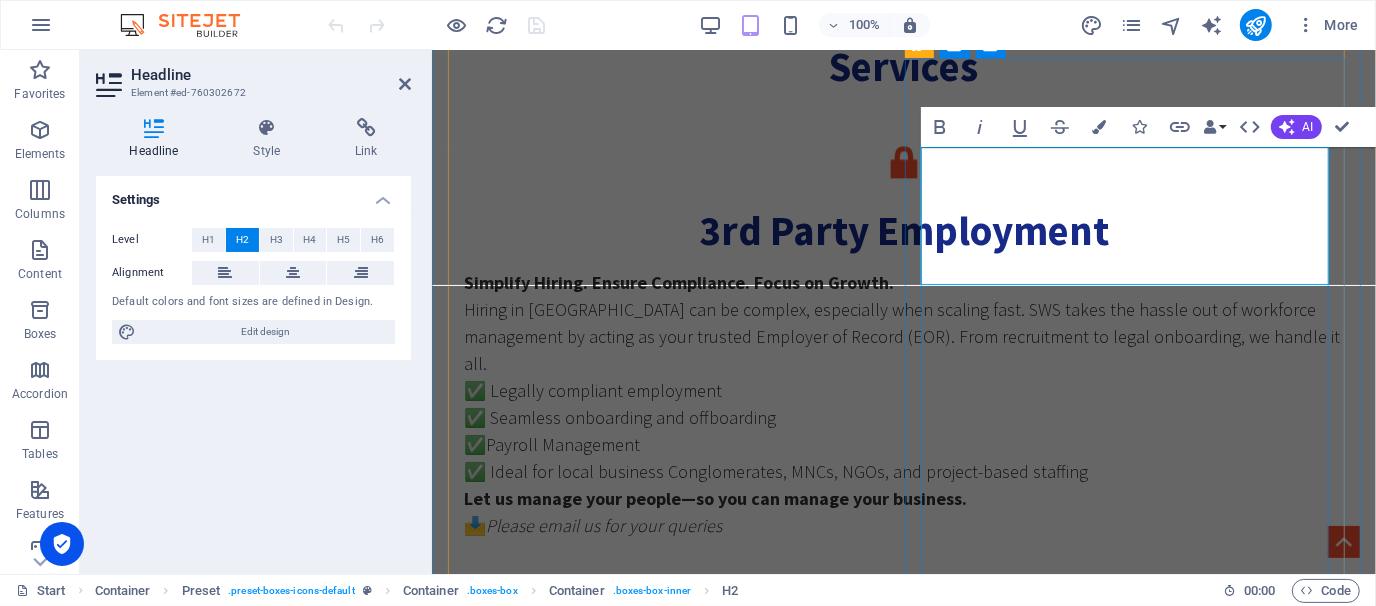 click on "Pharma Export Sourcing" at bounding box center [903, 1722] 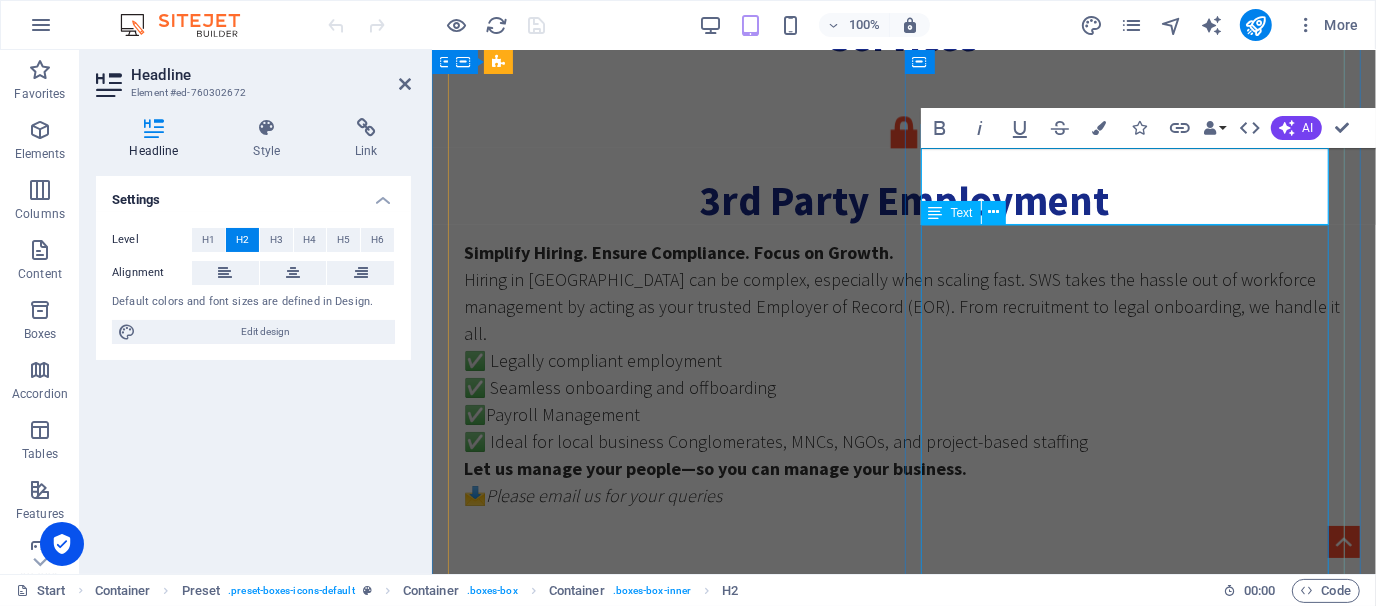 click on "Pharma Exports—Regulated, Reliable, Ready for the World. Bangladesh's pharmaceutical industry is globally recognized for its quality and affordability. At SWS, we help local manufacturers reach global markets with regulatory-ready product documentation, buyer outreach, and export logistics. ✅ International buyer sourcing & liaison ✅ Export documentation: CTD dossiers, CoA, [PERSON_NAME], MSDS ✅ DGDA clearance, customs, and shipment support ✅ Compliance with WHO-GMP, EU, and regional standards Expand your global footprint with a trusted export partner. 🌍  Talk to us about exporting your pharma products [DATE]." at bounding box center [903, 1866] 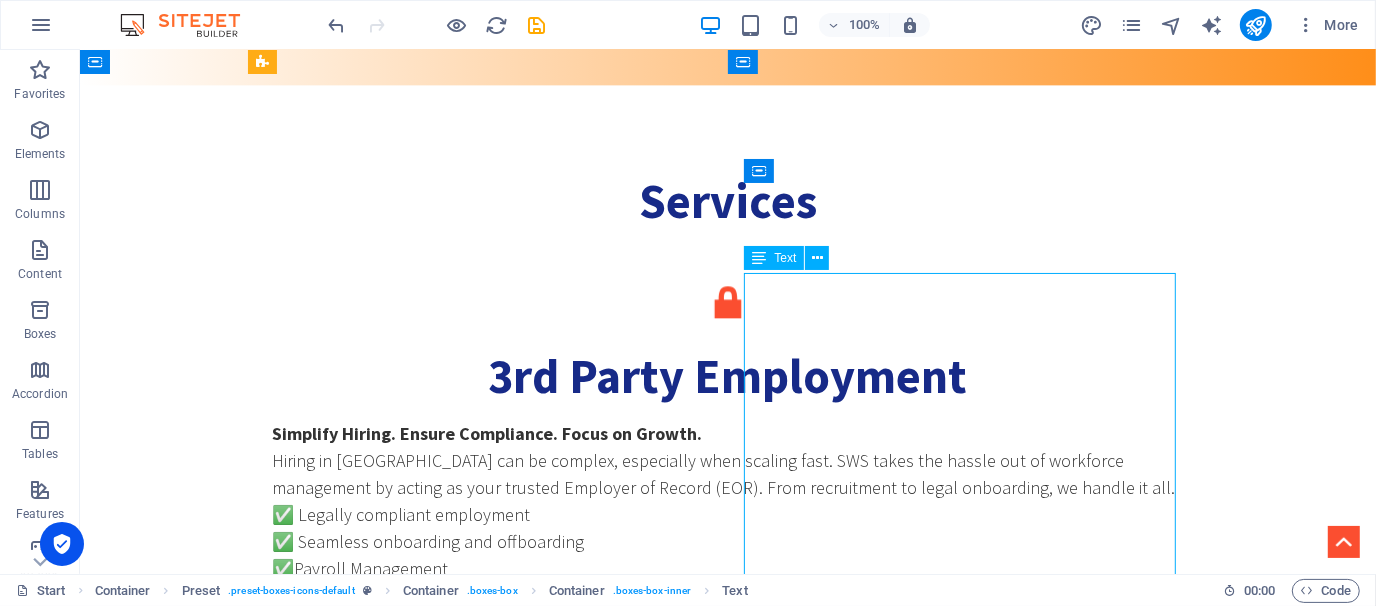 scroll, scrollTop: 2839, scrollLeft: 0, axis: vertical 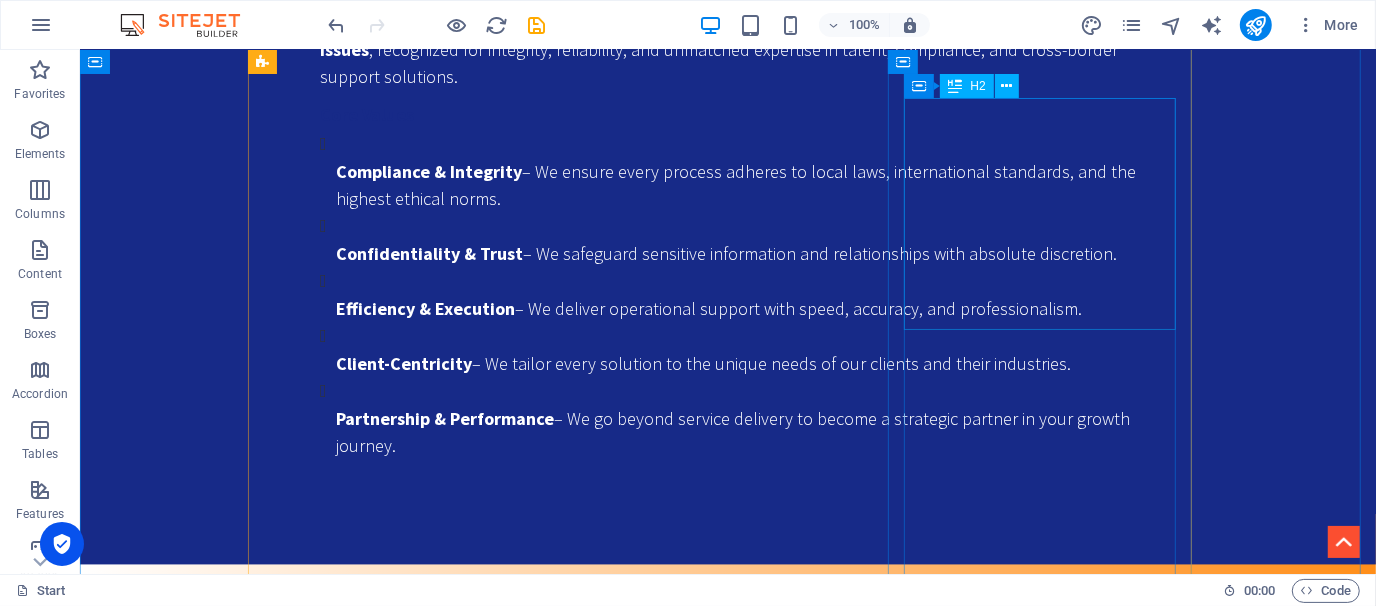 click on "Legal & Compliance Desk" at bounding box center (727, 2033) 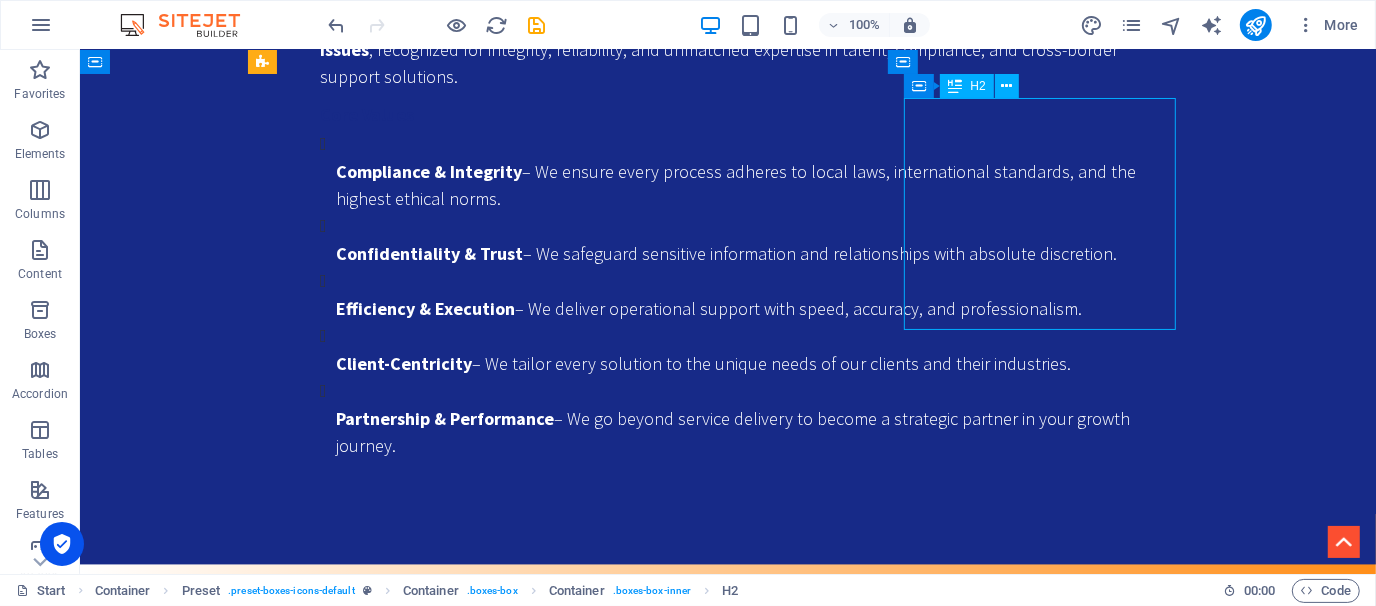 click on "Legal & Compliance Desk" at bounding box center [727, 2033] 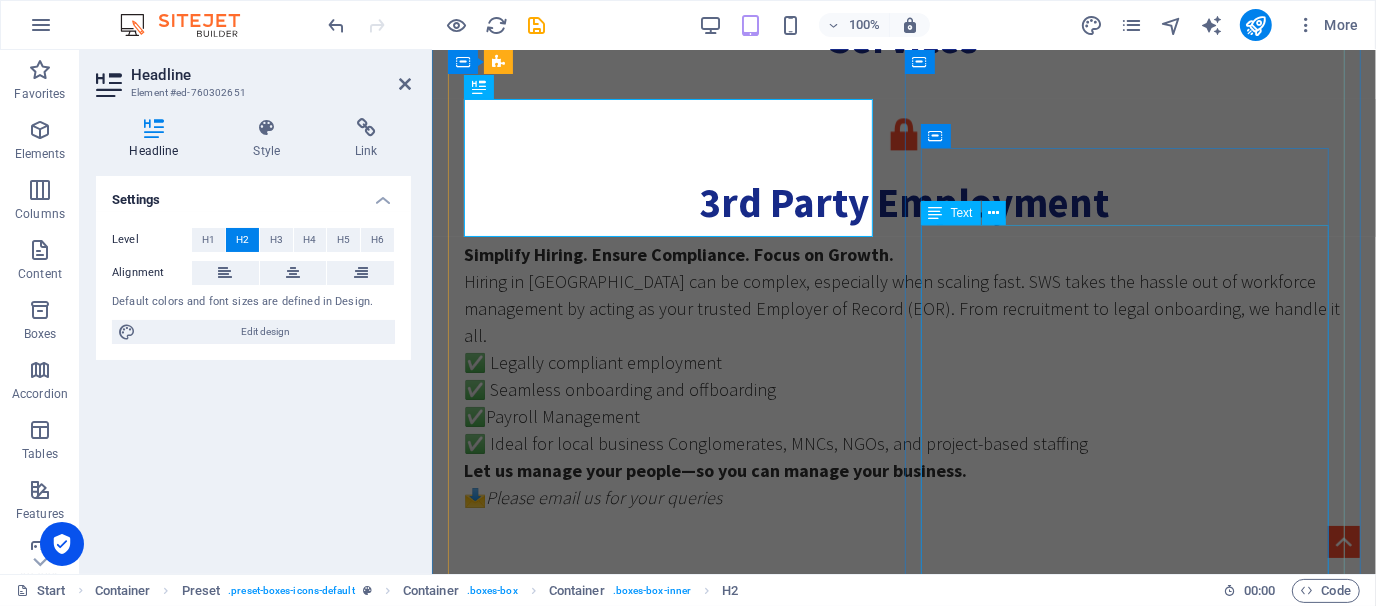 scroll, scrollTop: 3551, scrollLeft: 0, axis: vertical 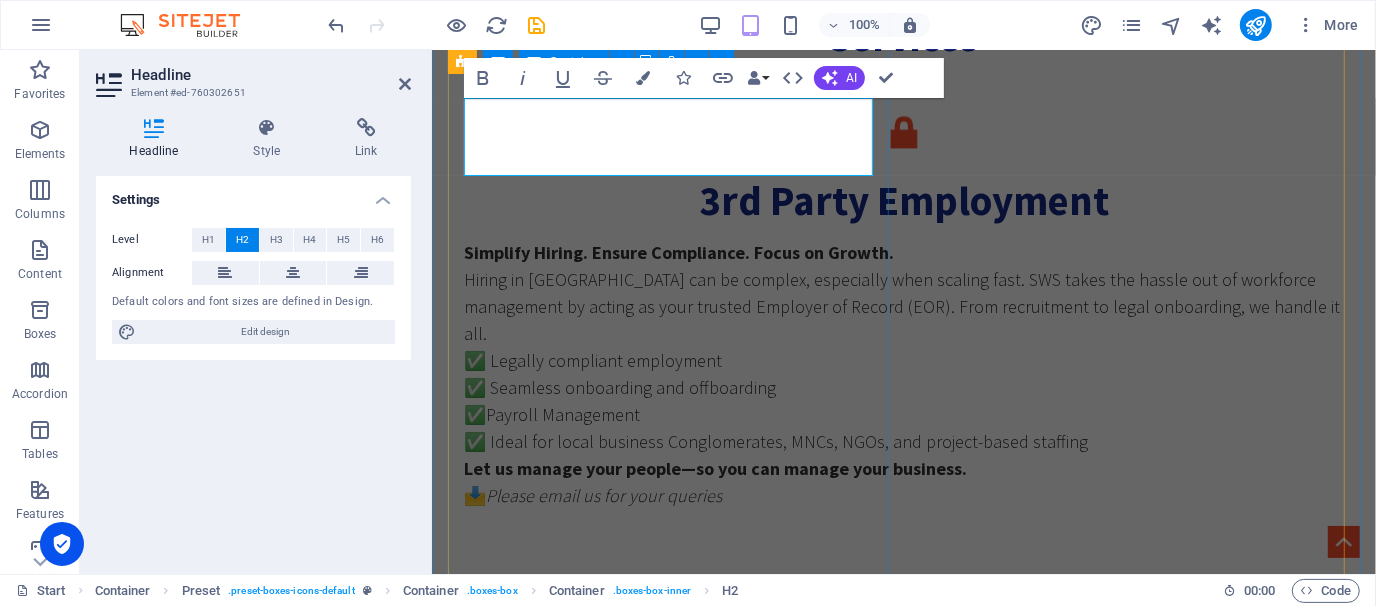 click on "Legal & Compliance At SWS, we believe growth demands legal strength. Our Legal & Compliance Desk provides full-spectrum legal services — built to protect businesses in the corporate sectors. Whether it’s agreements, legal notices, or dispute resolution, we ensure you’re legally ready for every opportunity. ✅ Vetting of agreements &  contracts,  Legal Drafting, and answers to legal notices . ✅ Preparing CDA, NDA, Guarantees ✅Labor Law Advisory   ✅ GD, FIR, Legal Notices, ✅Arbitration and Mediation Assistance ✅Corporate Governance and Compliance documentation ✅Due Diligence   Arbitrations and legal consultancy  Outsource to us, minimize your overheads, and feel a sense of protection. 📊  Request a legal solution from SWS now." at bounding box center [903, 1313] 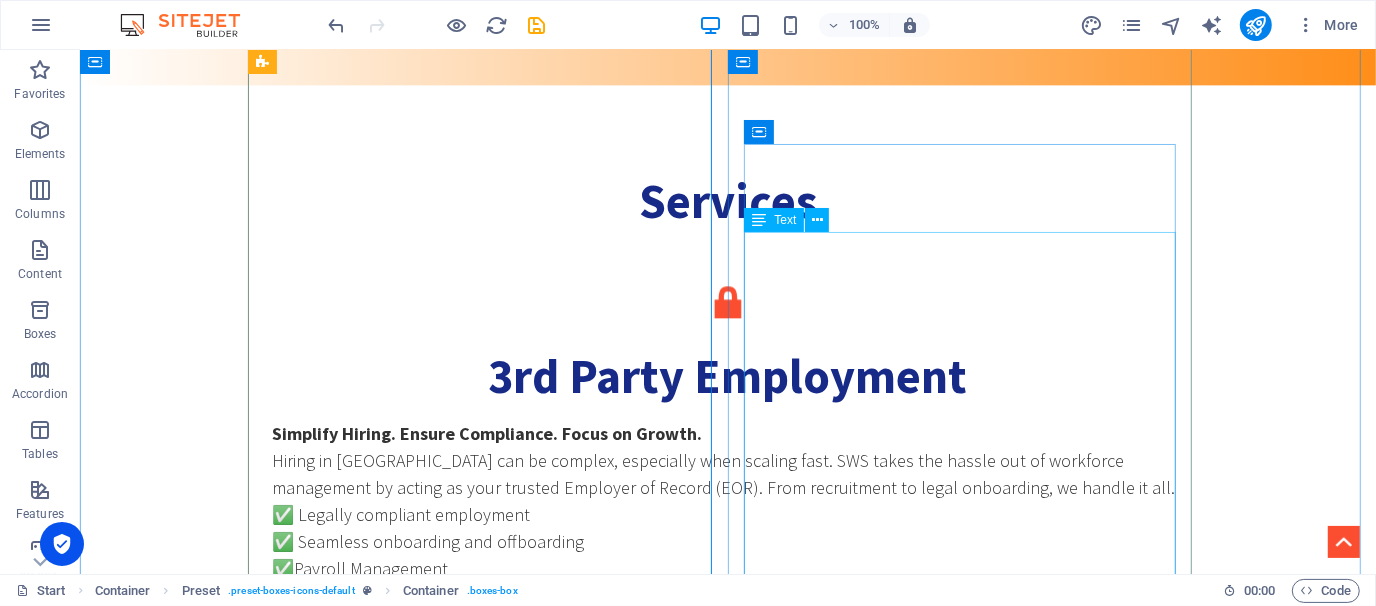 scroll, scrollTop: 2838, scrollLeft: 0, axis: vertical 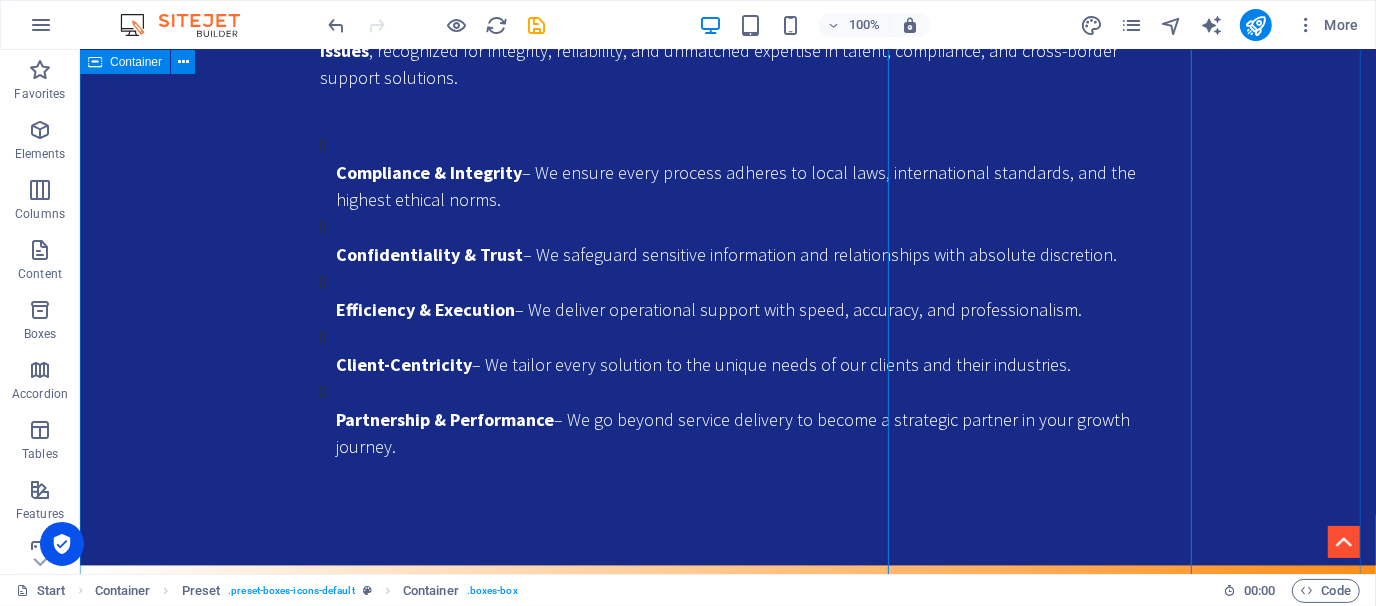 click on "Services
3rd Party Employment Simplify Hiring. Ensure Compliance. Focus on Growth. Hiring in [GEOGRAPHIC_DATA] can be complex, especially when scaling fast. SWS takes the hassle out of workforce management by acting as your trusted Employer of Record (EOR). From recruitment to legal onboarding, we handle it all. ✅ Legally compliant employment ✅ Seamless onboarding and offboarding ✅Payroll Management ✅ Ideal for local business Conglomerates, MNCs, NGOs, and project-based staffing Let us manage your people—so you can manage your business. 📩  Please email us for your queries
Talent Aquisition At SWS, we are committed to bridging the gap between talent and opportunity. ✅ Tailored Recruitment Strategies ✅ Comprehensive Talent Pool Leveraging our extensive network, we access a diverse range of candidates from various industries, ensuring you find the best fit for your organization. ✅ Local Market Expertise ✅ Fast Turnaround Time ✅ ✅" at bounding box center [727, 2355] 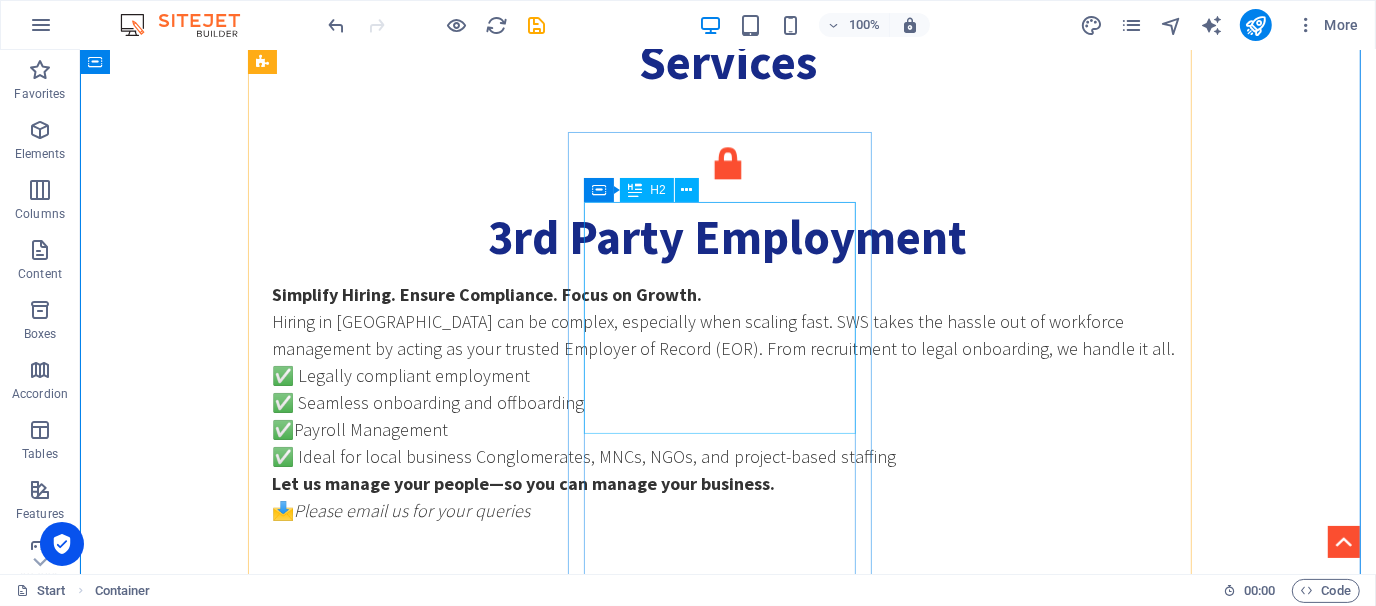 scroll, scrollTop: 3684, scrollLeft: 0, axis: vertical 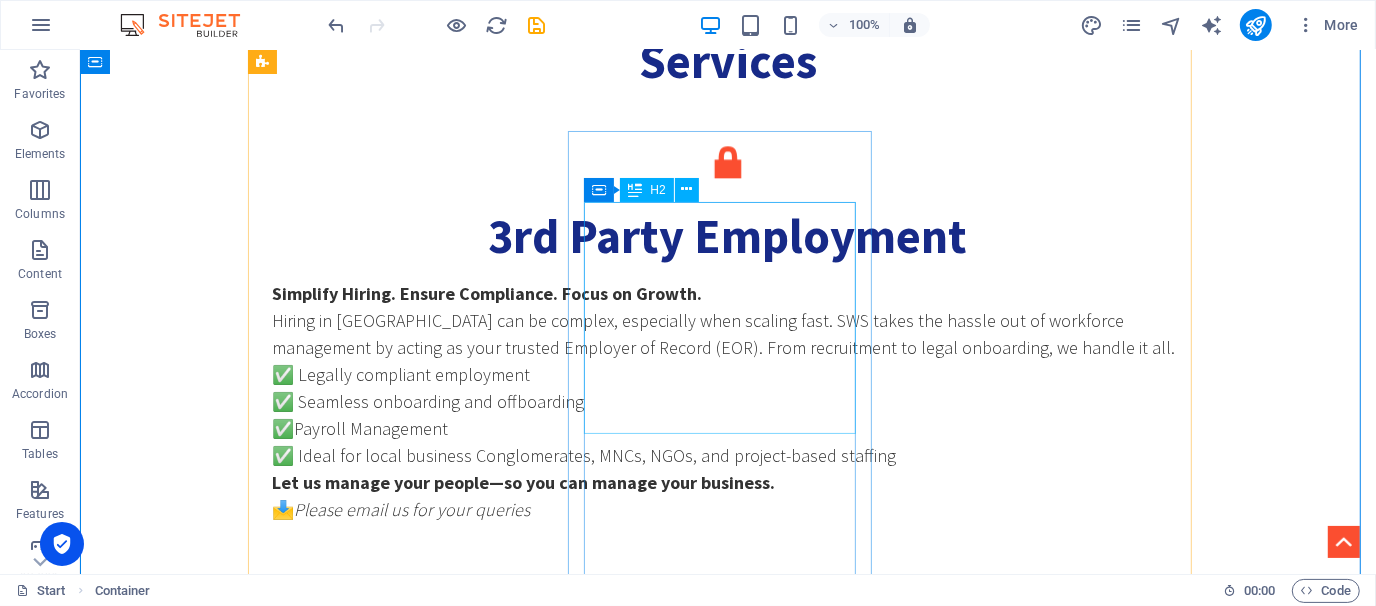 click on "Regulatory Doc. Support" at bounding box center [727, 2173] 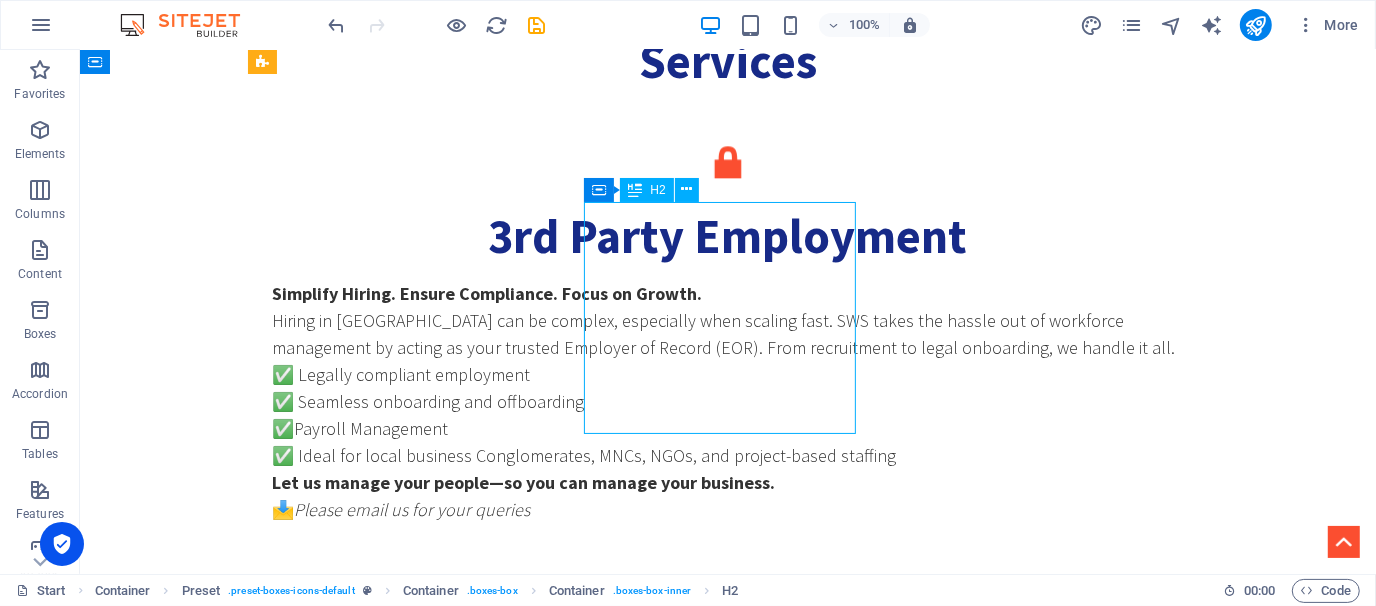 click on "Regulatory Doc. Support" at bounding box center [727, 2173] 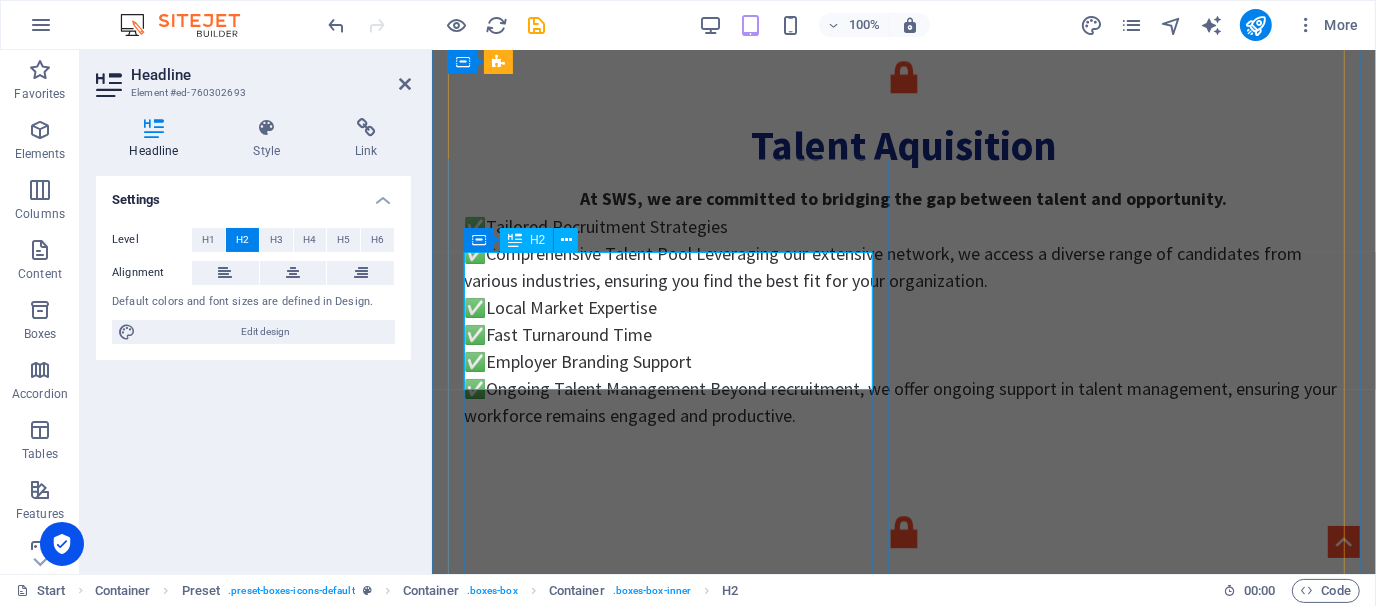 scroll, scrollTop: 4111, scrollLeft: 0, axis: vertical 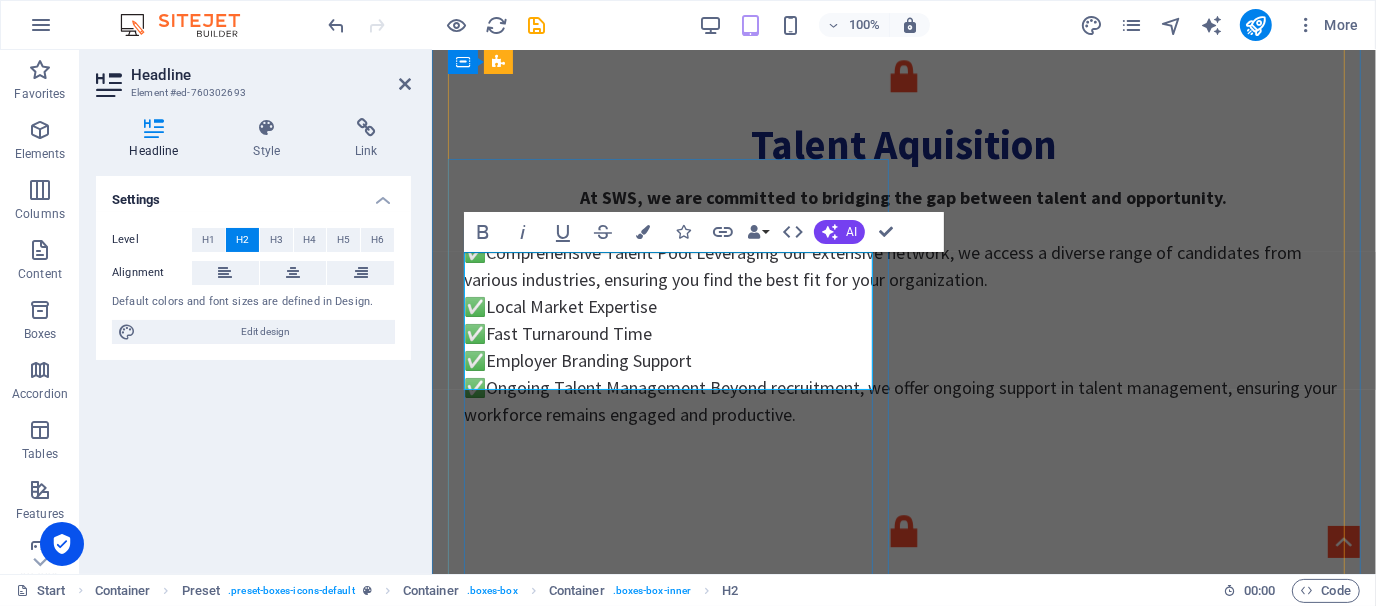 click on "Regulatory Doc. Support" at bounding box center (903, 1588) 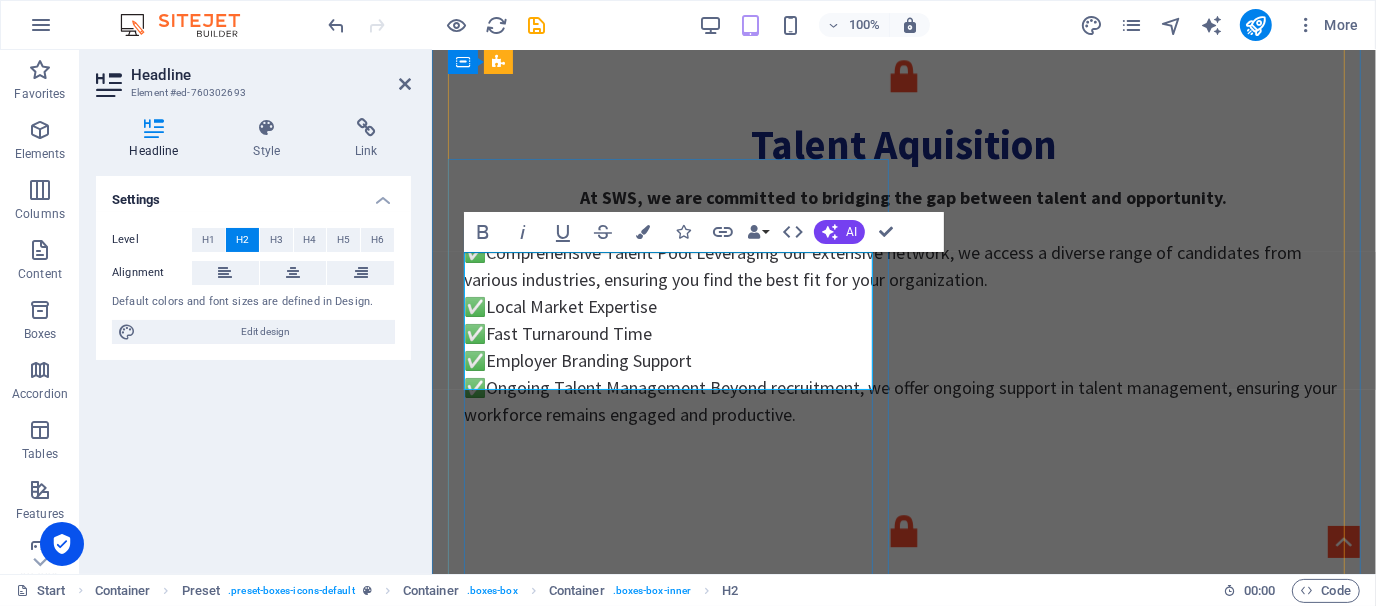 scroll, scrollTop: 4142, scrollLeft: 0, axis: vertical 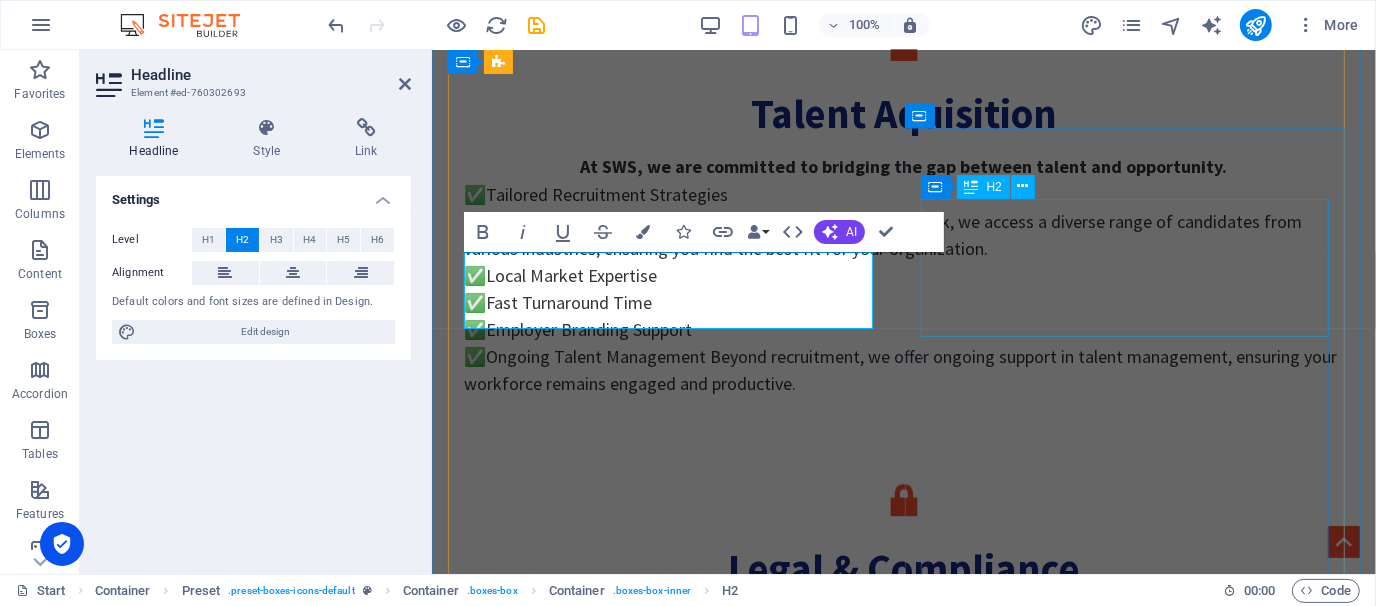 click on "BIDA/[PERSON_NAME] Compliances" at bounding box center (903, 2022) 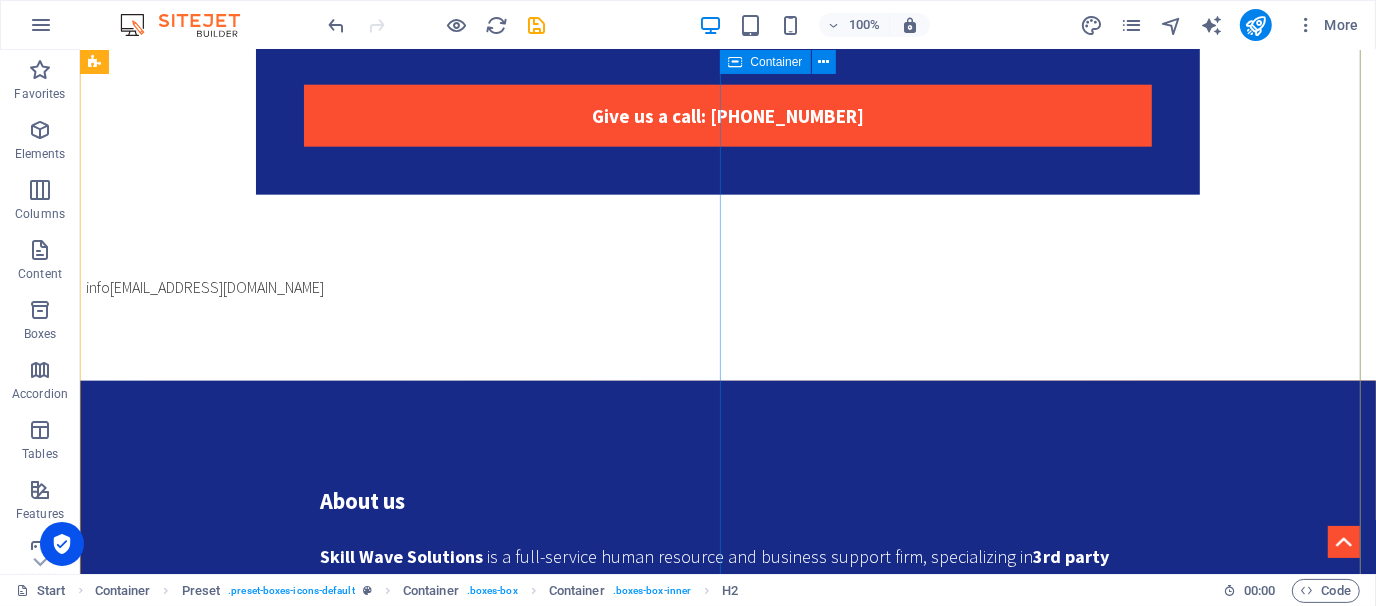 scroll, scrollTop: 1705, scrollLeft: 0, axis: vertical 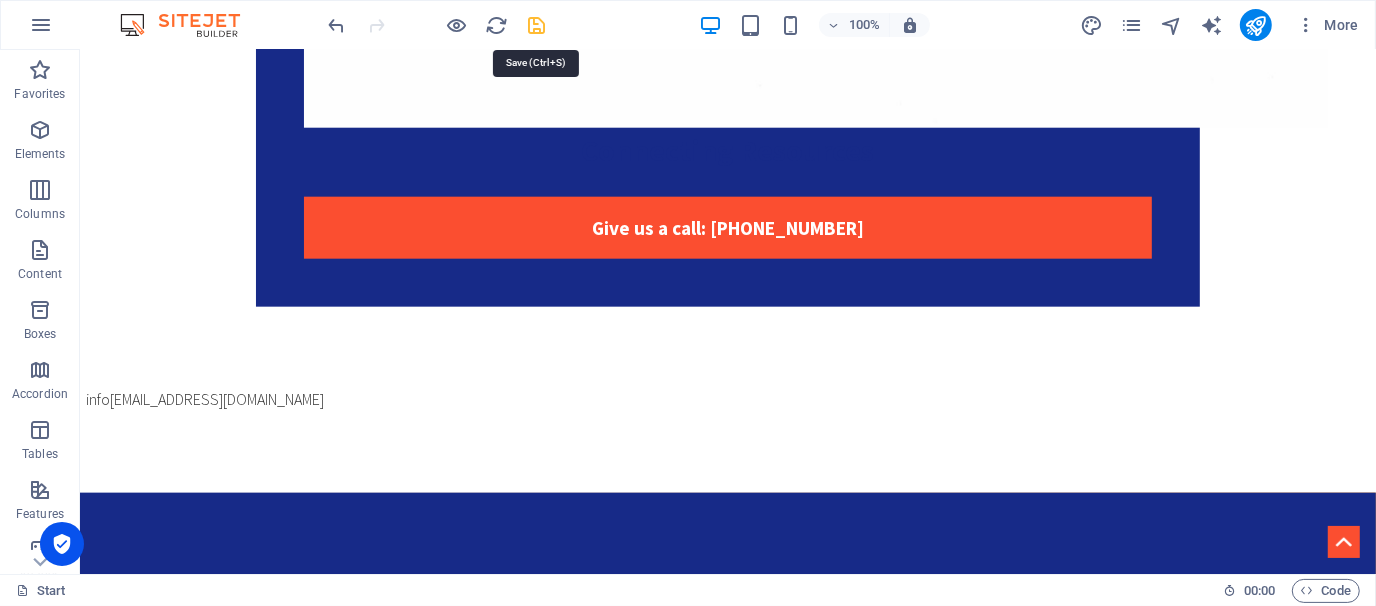 click at bounding box center [537, 25] 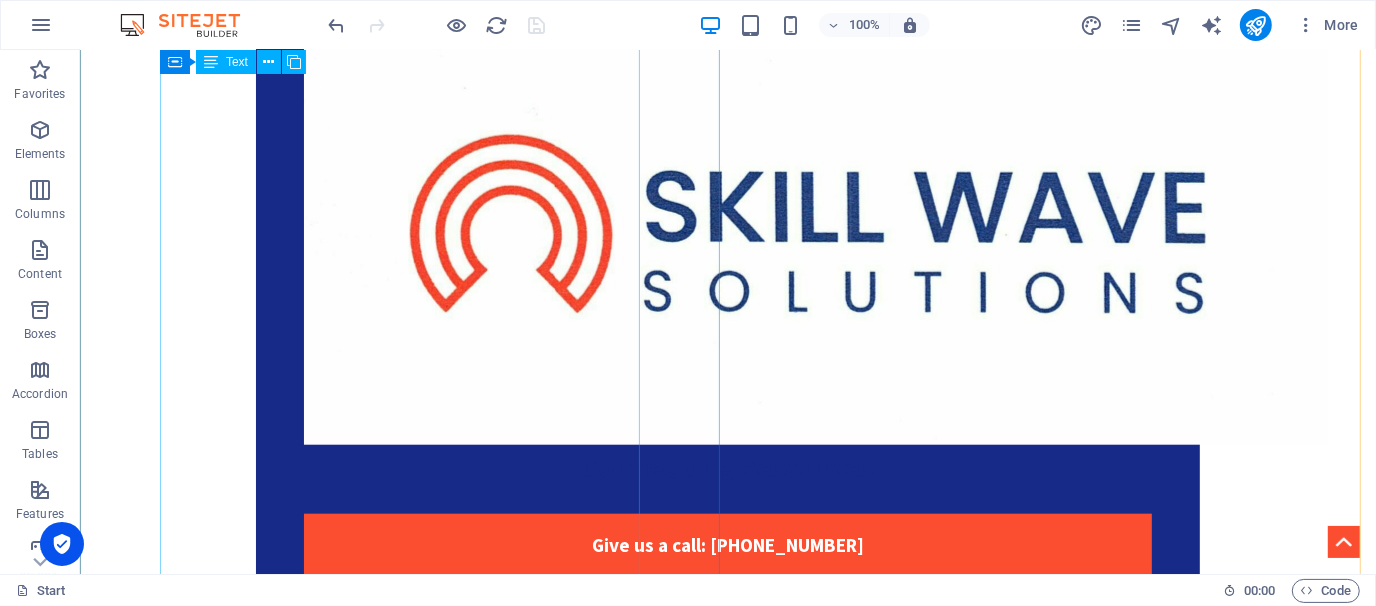 scroll, scrollTop: 1389, scrollLeft: 0, axis: vertical 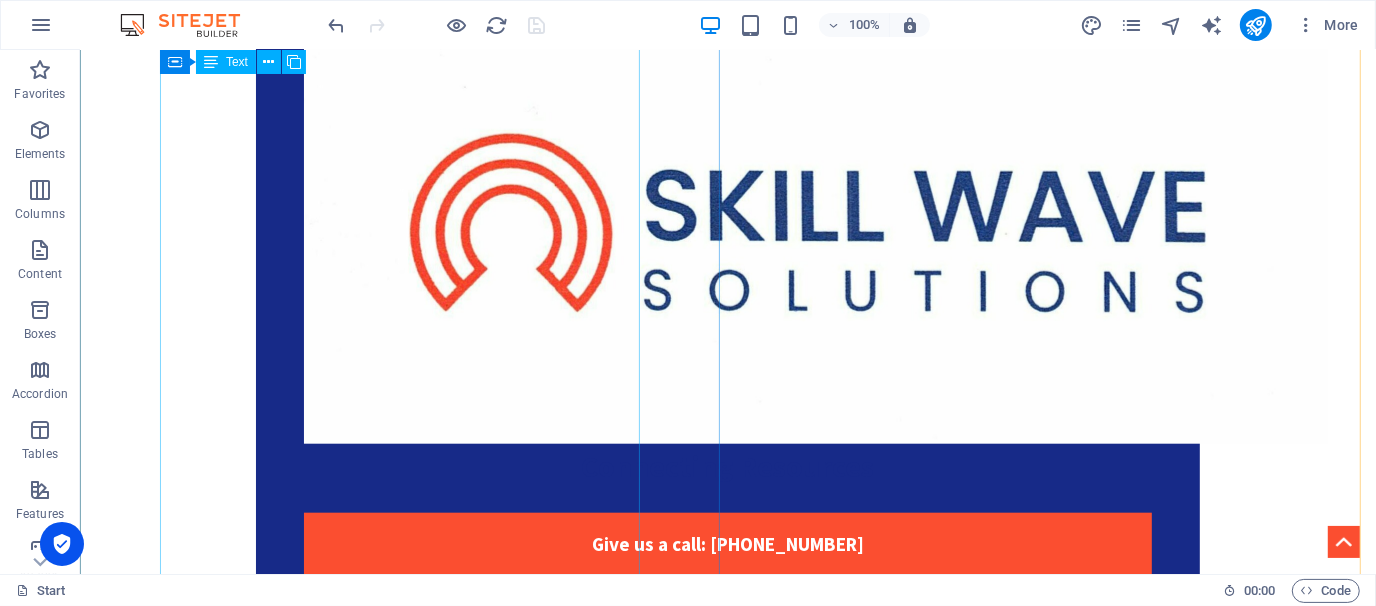 click on "Skill Wave Solutions   is a full-service human resource and business support firm, specializing in  3rd party employment management ,  Talent aquisitions ,  providing Legal services ,  BIDA documentation for foreign and local companies ,   workforce outsourcing , and  pharmaceutical export sourcing . With deep operational expertise and a commitment to service excellence, we act as a strategic partner for both local and multinational clients. Our solutions are designed to streamline HR functions, ensure full regulatory compliance, and optimize resource efficiency—so that our clients can stay focused on their core business. Whether supporting the onboarding of international talent through BIDA documentation, managing complex payroll structures, or sourcing high-value pharma export leads,  Skill Wave Solutions We don’t just provide services—we enable business continuity, workforce agility, and long-term value creation. Mission To deliver  end-to-end HR and operational support solutions Vision" at bounding box center (727, 1428) 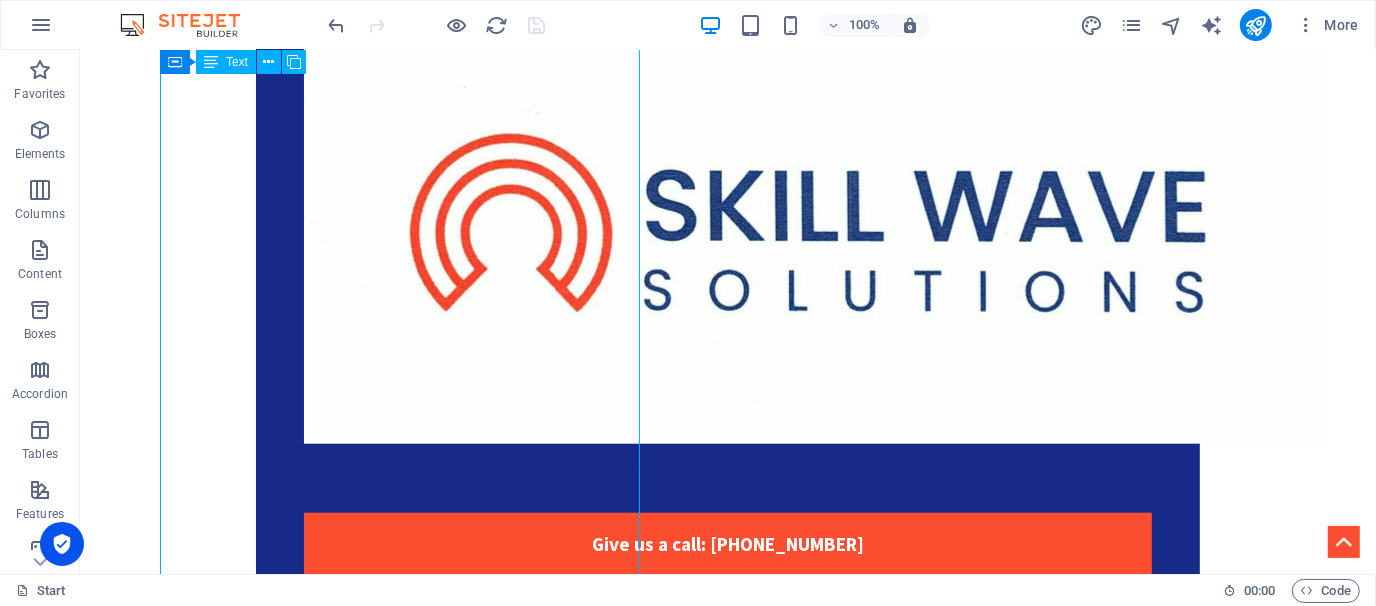 click on "Skill Wave Solutions   is a full-service human resource and business support firm, specializing in  3rd party employment management ,  Talent aquisitions ,  providing Legal services ,  BIDA documentation for foreign and local companies ,   workforce outsourcing , and  pharmaceutical export sourcing . With deep operational expertise and a commitment to service excellence, we act as a strategic partner for both local and multinational clients. Our solutions are designed to streamline HR functions, ensure full regulatory compliance, and optimize resource efficiency—so that our clients can stay focused on their core business. Whether supporting the onboarding of international talent through BIDA documentation, managing complex payroll structures, or sourcing high-value pharma export leads,  Skill Wave Solutions We don’t just provide services—we enable business continuity, workforce agility, and long-term value creation. Mission To deliver  end-to-end HR and operational support solutions Vision" at bounding box center (727, 1428) 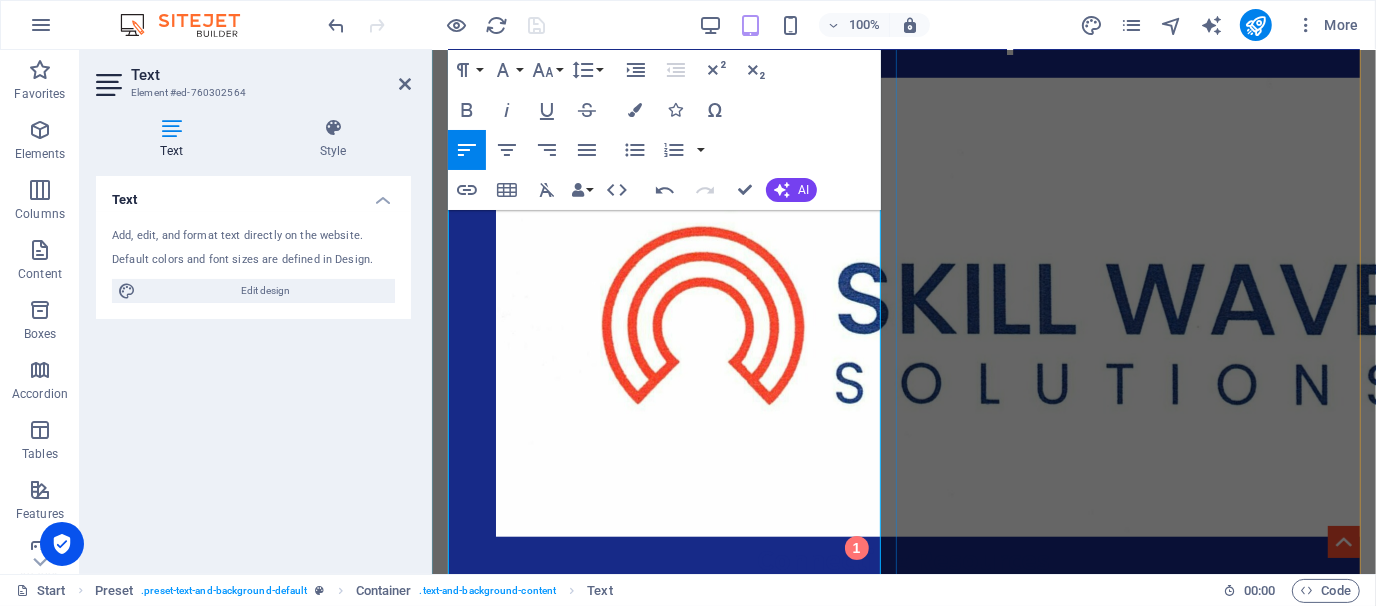 scroll, scrollTop: 1293, scrollLeft: 0, axis: vertical 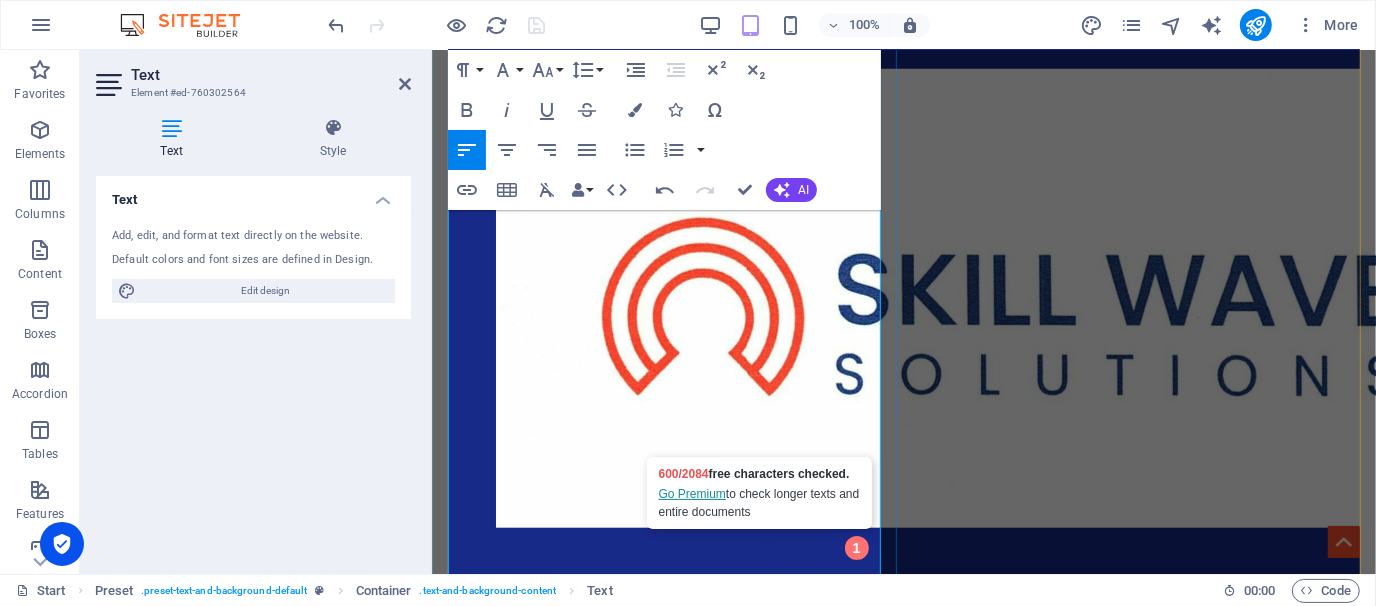 click on "Whether supporting the onboarding of international talent through BIDA documentation, managing complex payroll structures, or sourcing high-value pharma export leads,  Skill Wave Solutions  offers precision, confidentiality, and results you can trust. Our team combines industry veterans, legal experts, and HR specialists to deliver seamless solutions that align with your operational and strategic goals." at bounding box center [895, 1252] 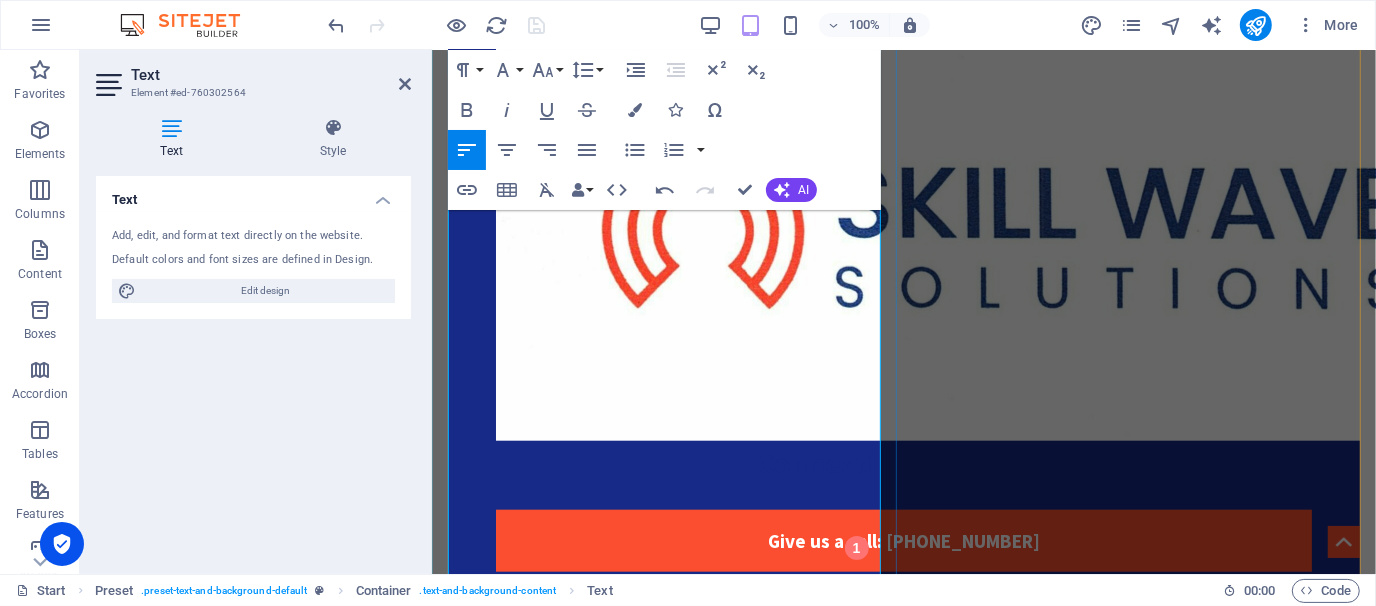 scroll, scrollTop: 1381, scrollLeft: 0, axis: vertical 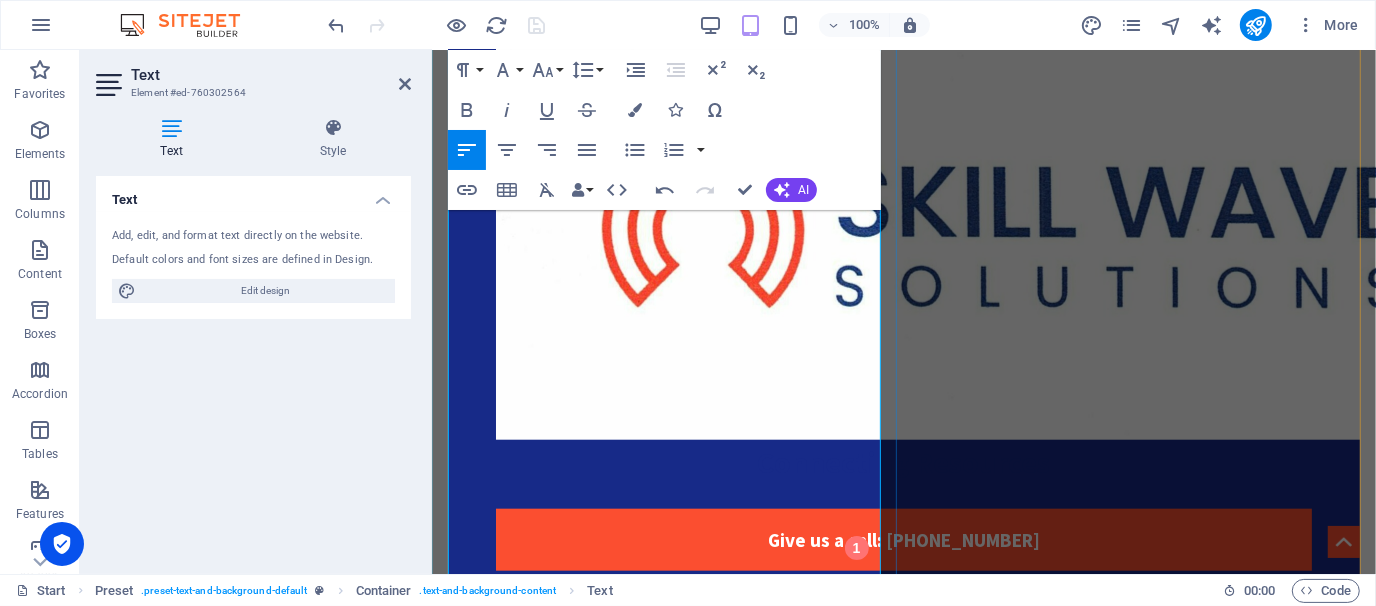 click on "Whether supporting the onboarding of talent, managing complex payroll structures, or sourcing high-value pharma export leads,  Skill Wave Solutions  offers precision, confidentiality, and results you can trust. Our team combines industry veterans, legal experts, and HR specialists to deliver seamless solutions that align with your operational and strategic goals." at bounding box center (903, 1164) 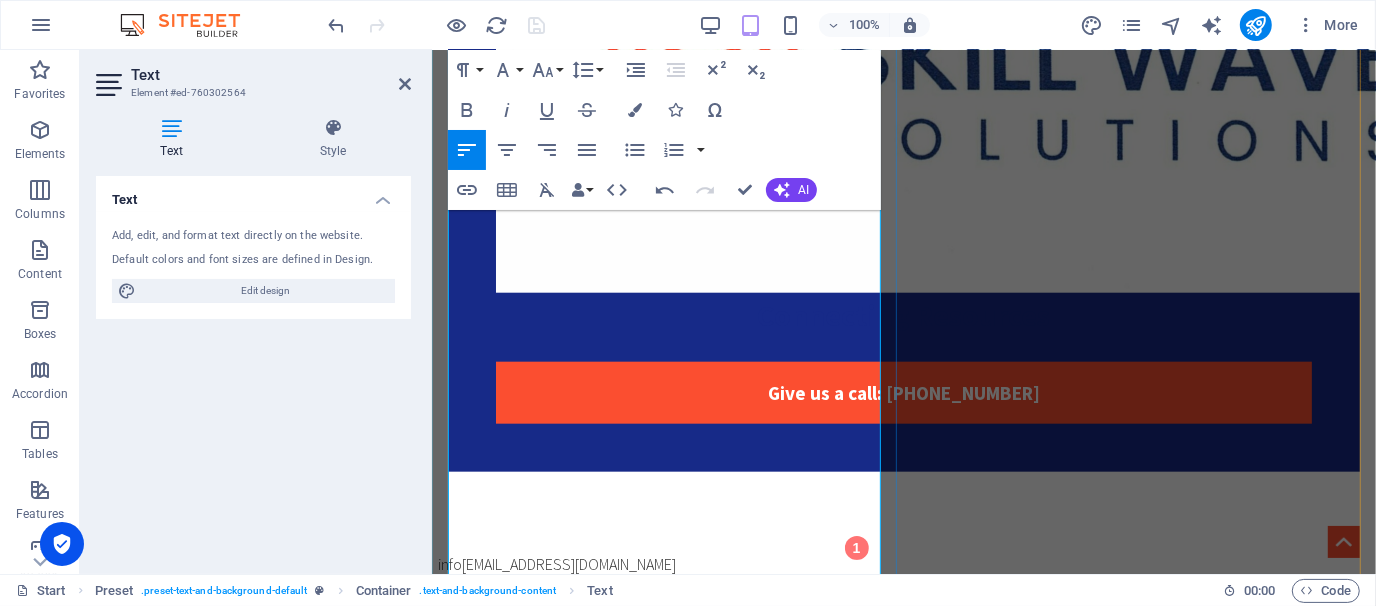 scroll, scrollTop: 1527, scrollLeft: 0, axis: vertical 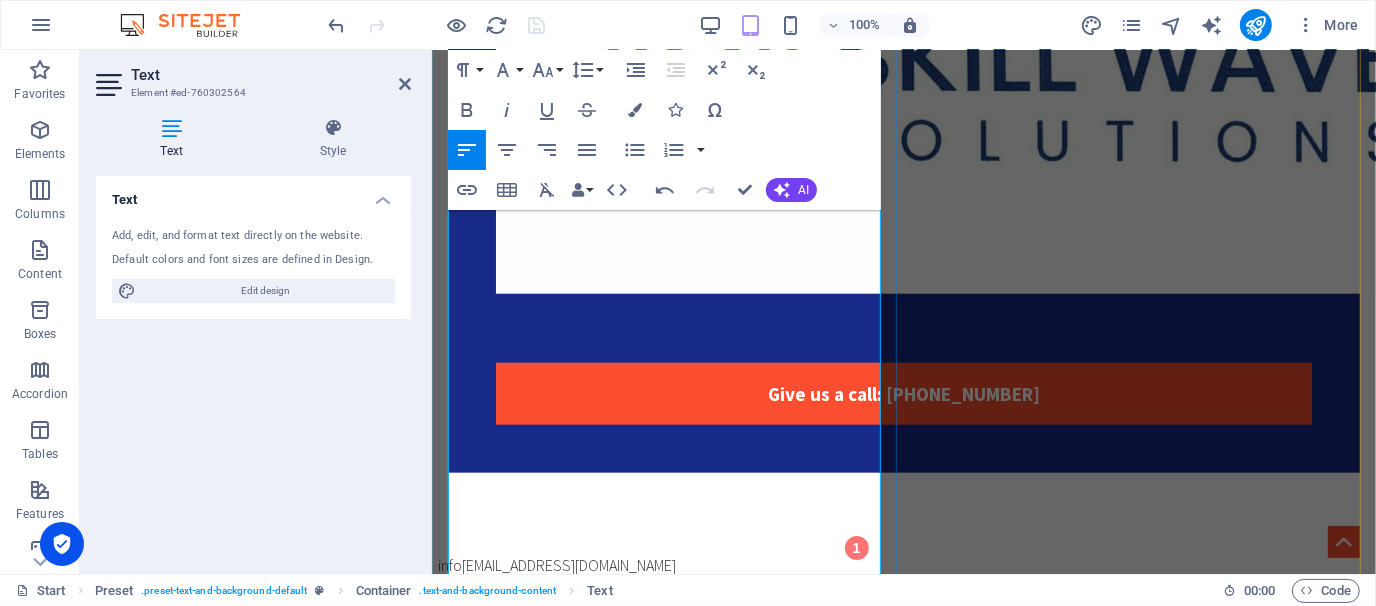 click on "Mission" at bounding box center (476, 1121) 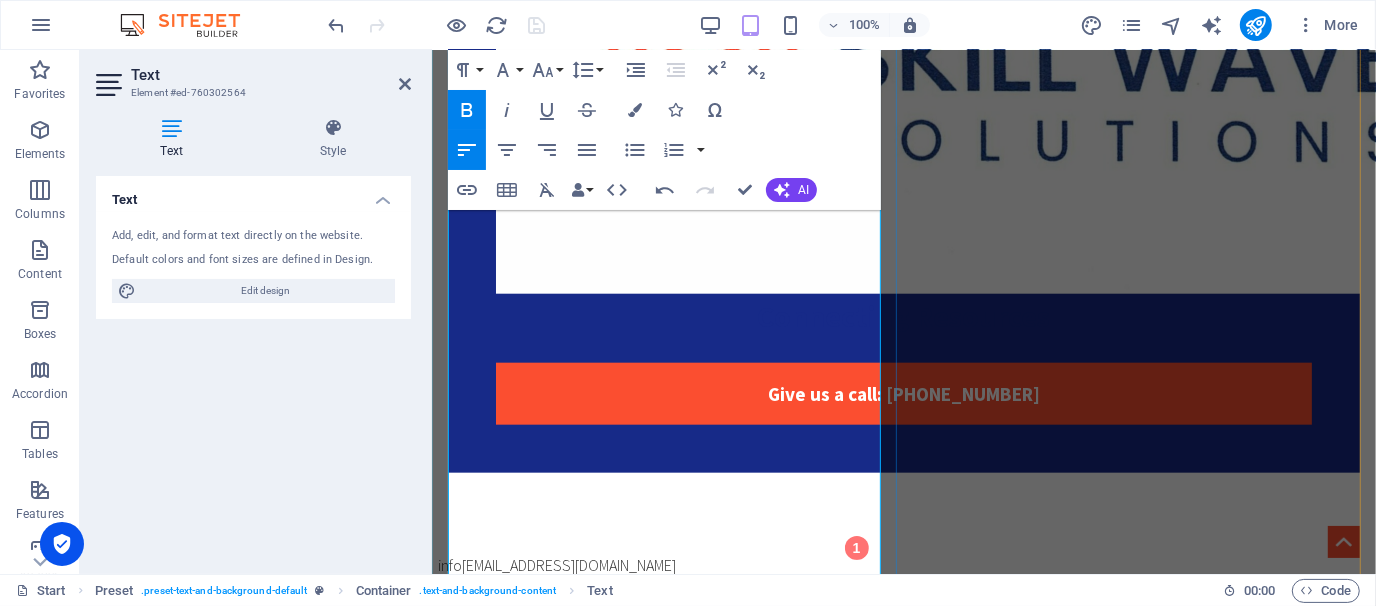 click on "Mission" at bounding box center [476, 1121] 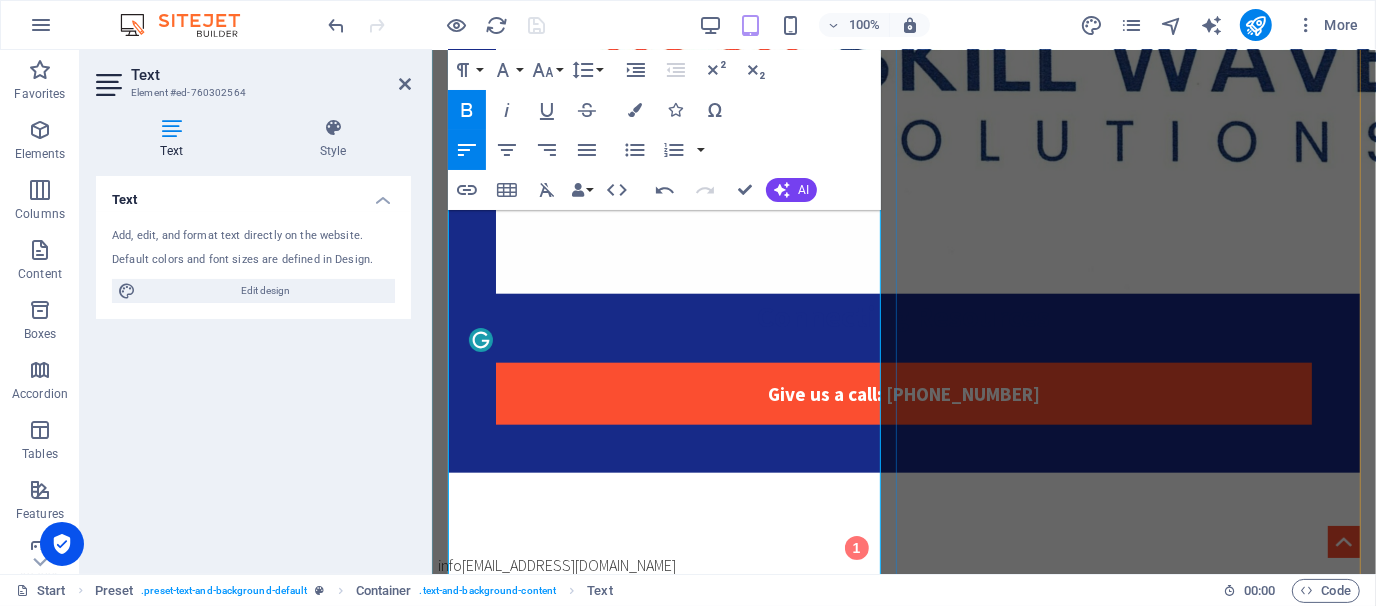 click on "Mission" at bounding box center (476, 1121) 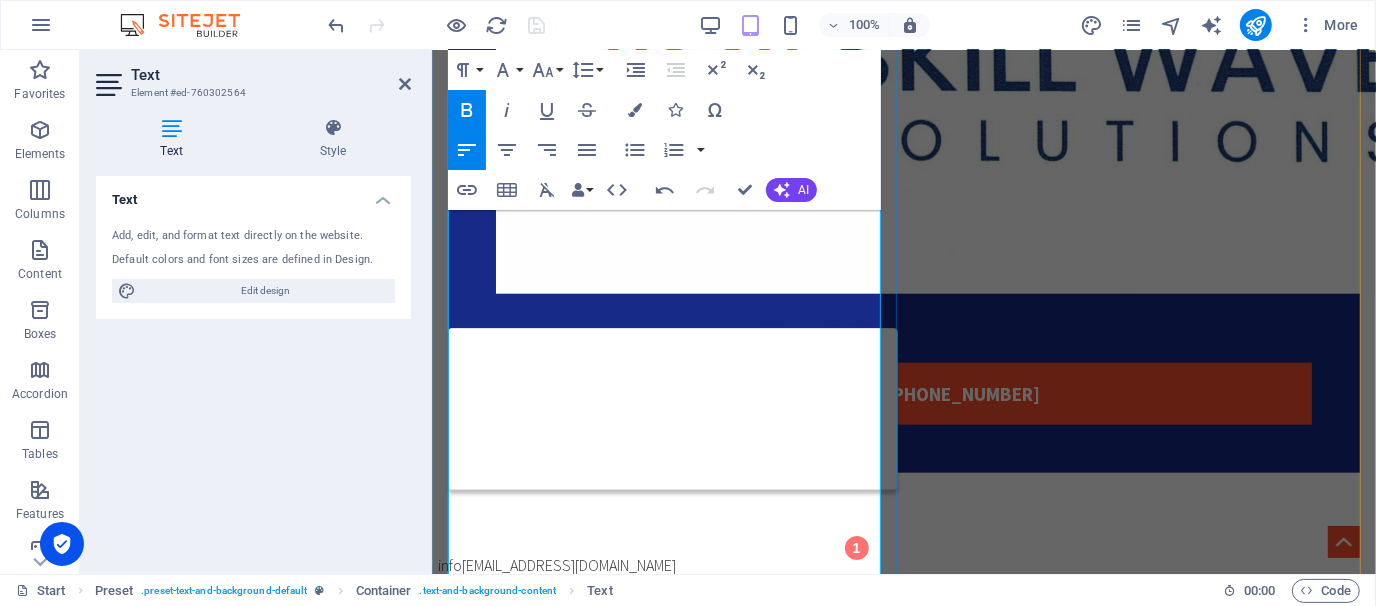 click on "Mission" at bounding box center [903, 1121] 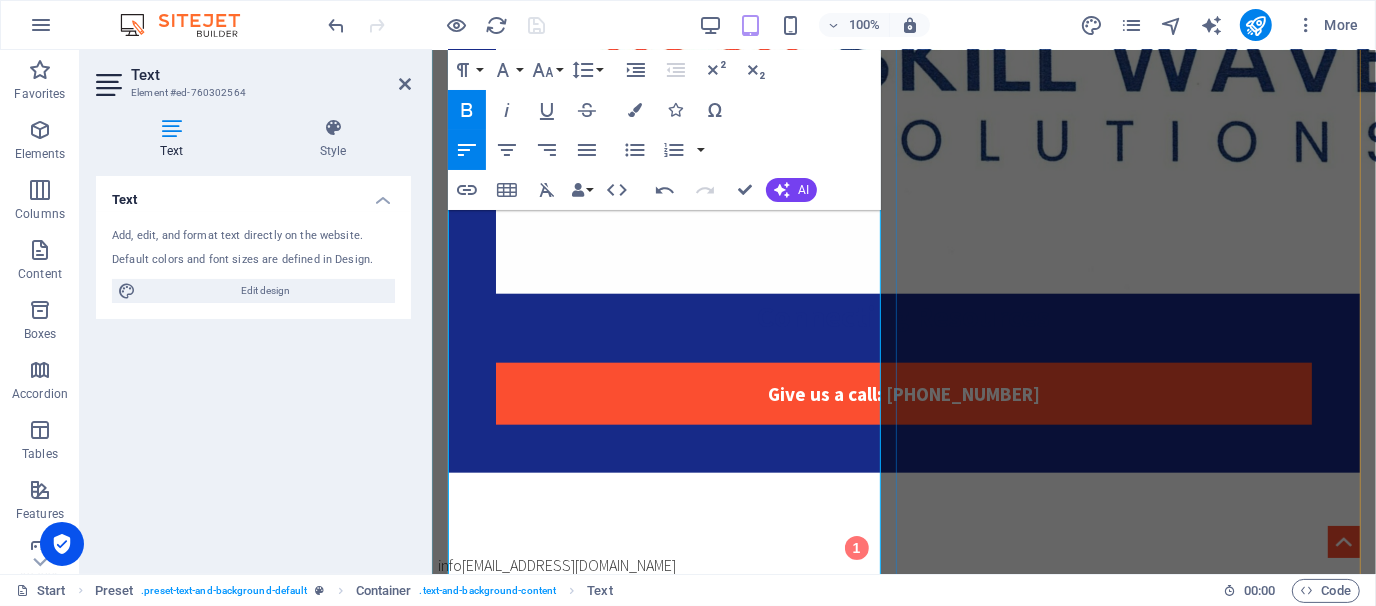 click on "Mission" at bounding box center [903, 1121] 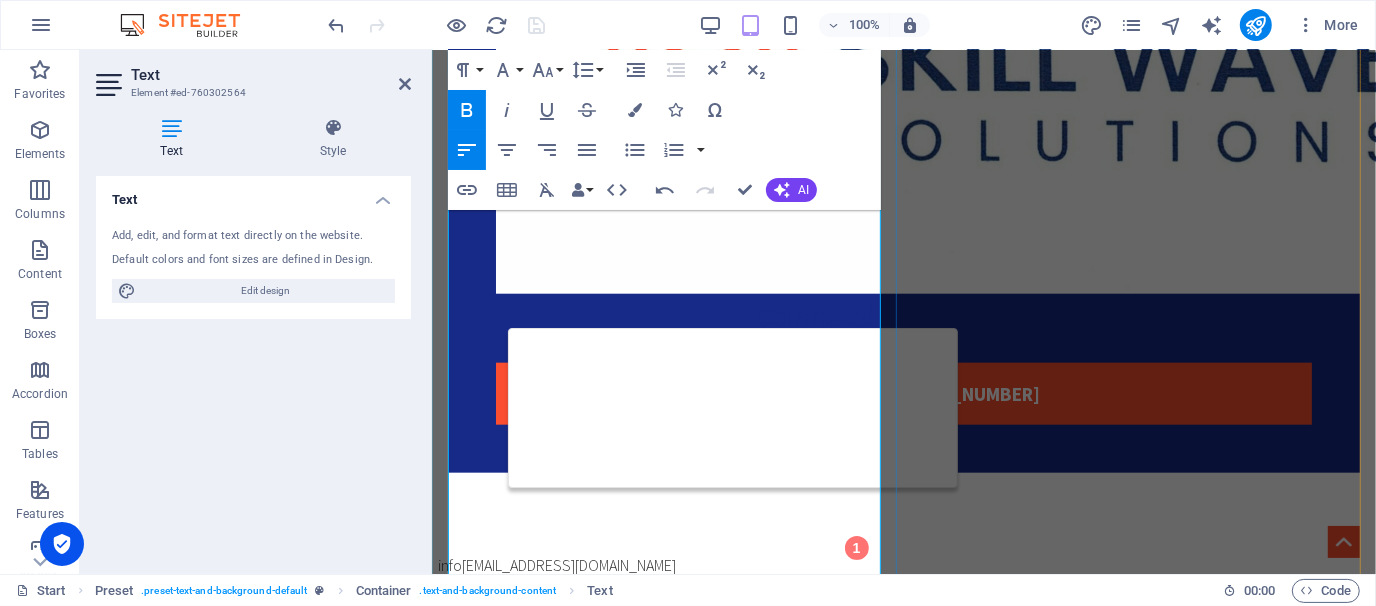 click on "Mission" at bounding box center (476, 1121) 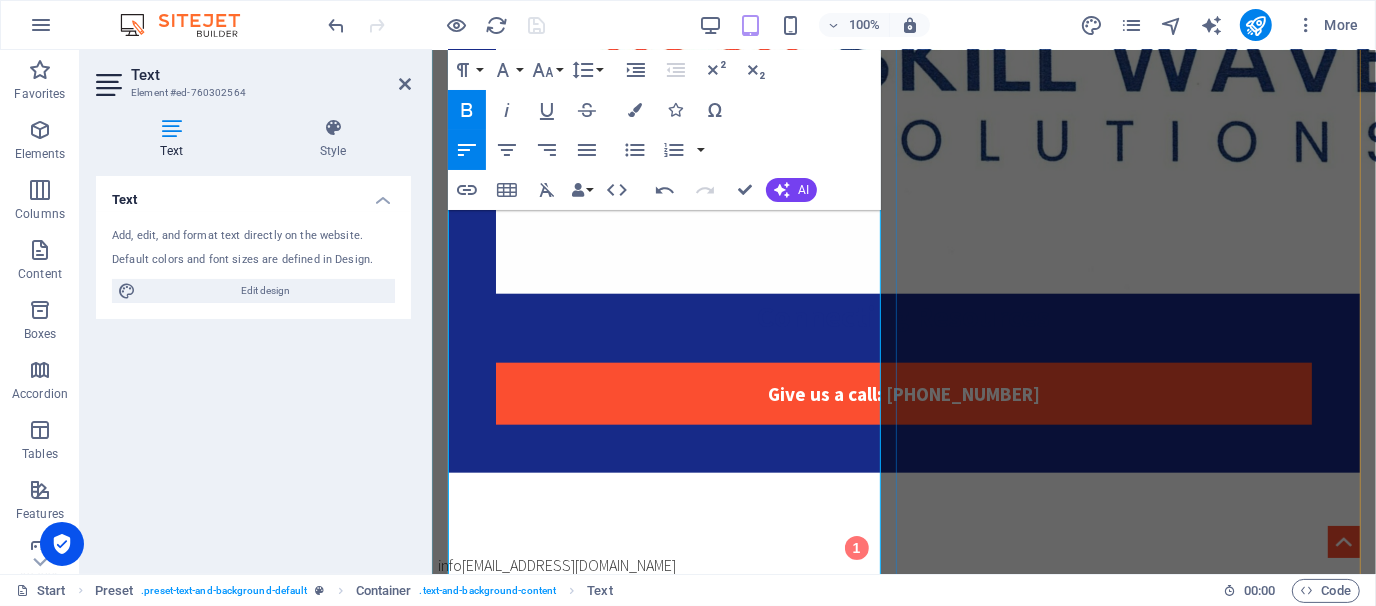 click on "Mission" at bounding box center (476, 1121) 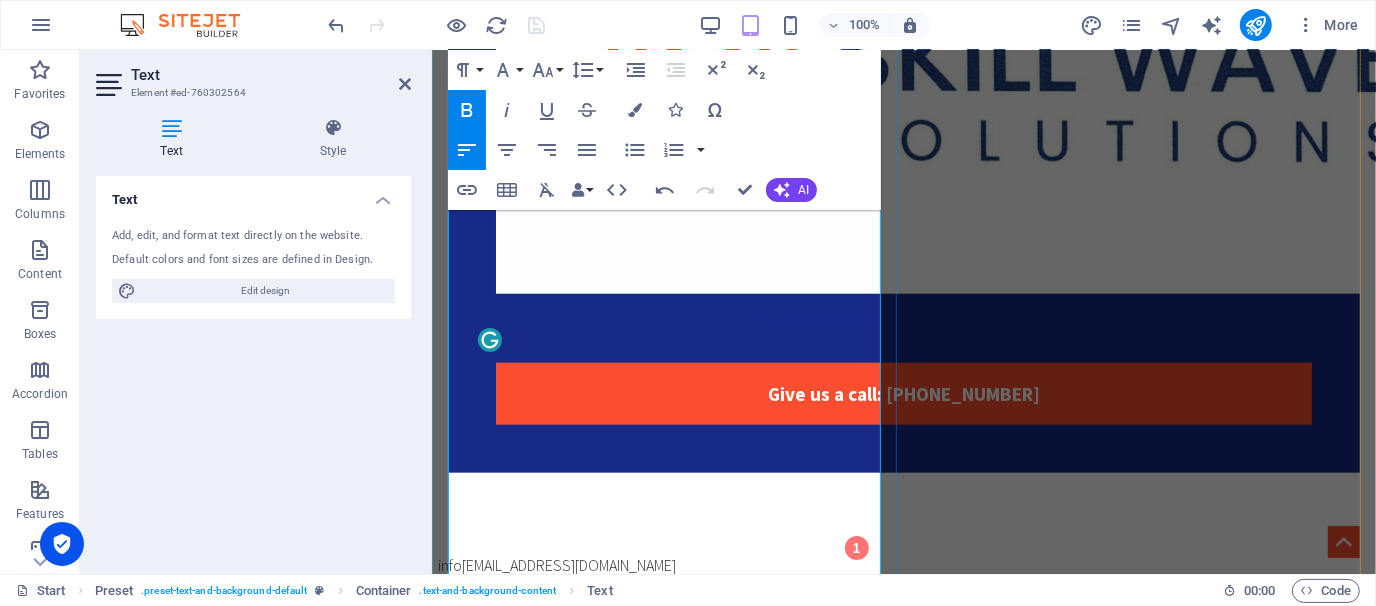 click on "Mission" at bounding box center [476, 1121] 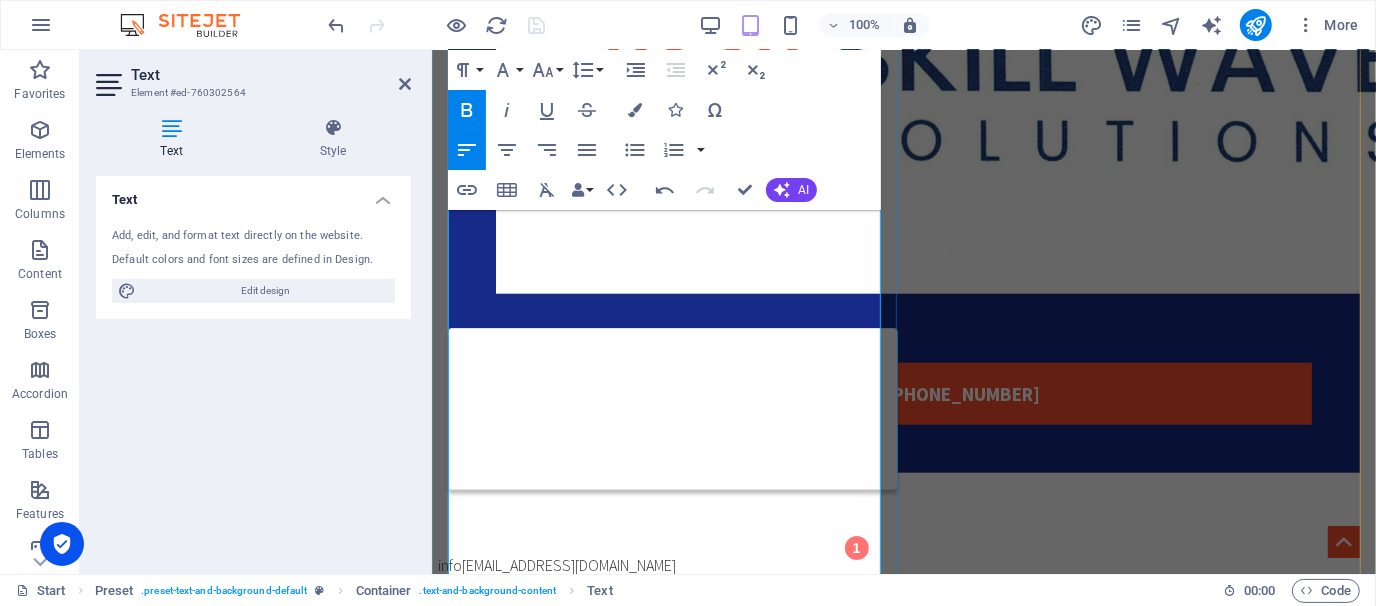 click on "Mission" at bounding box center (476, 1121) 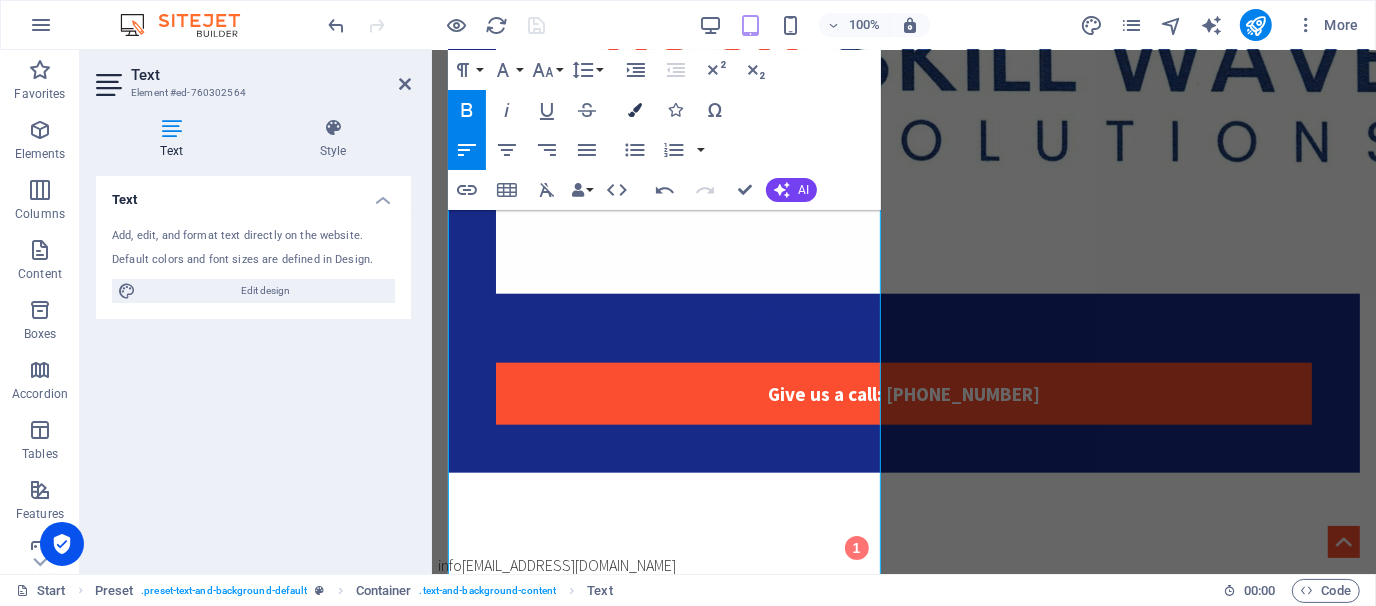click at bounding box center (635, 110) 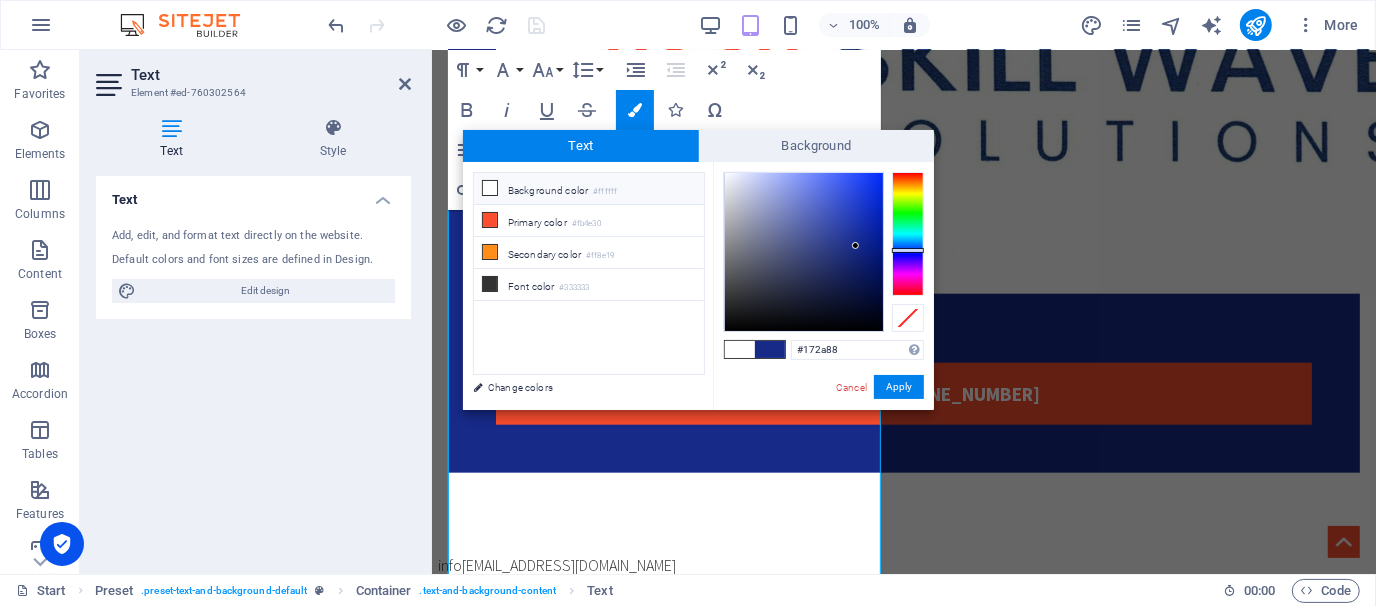 click at bounding box center [490, 188] 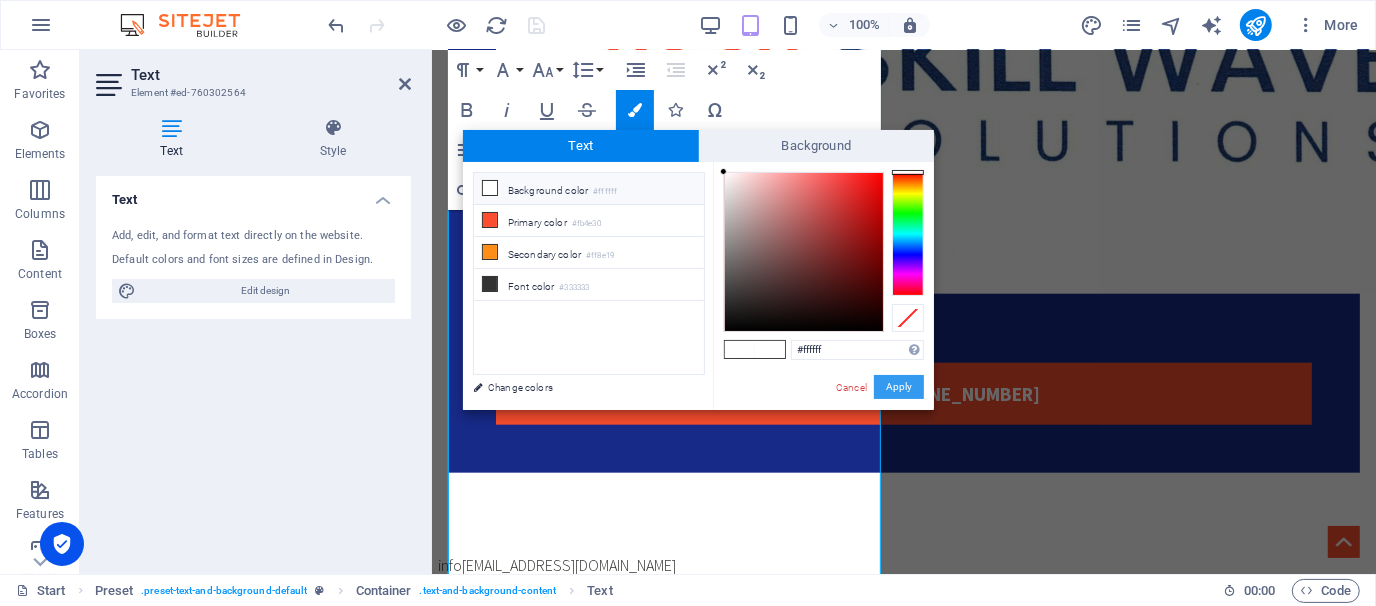 click on "Apply" at bounding box center (899, 387) 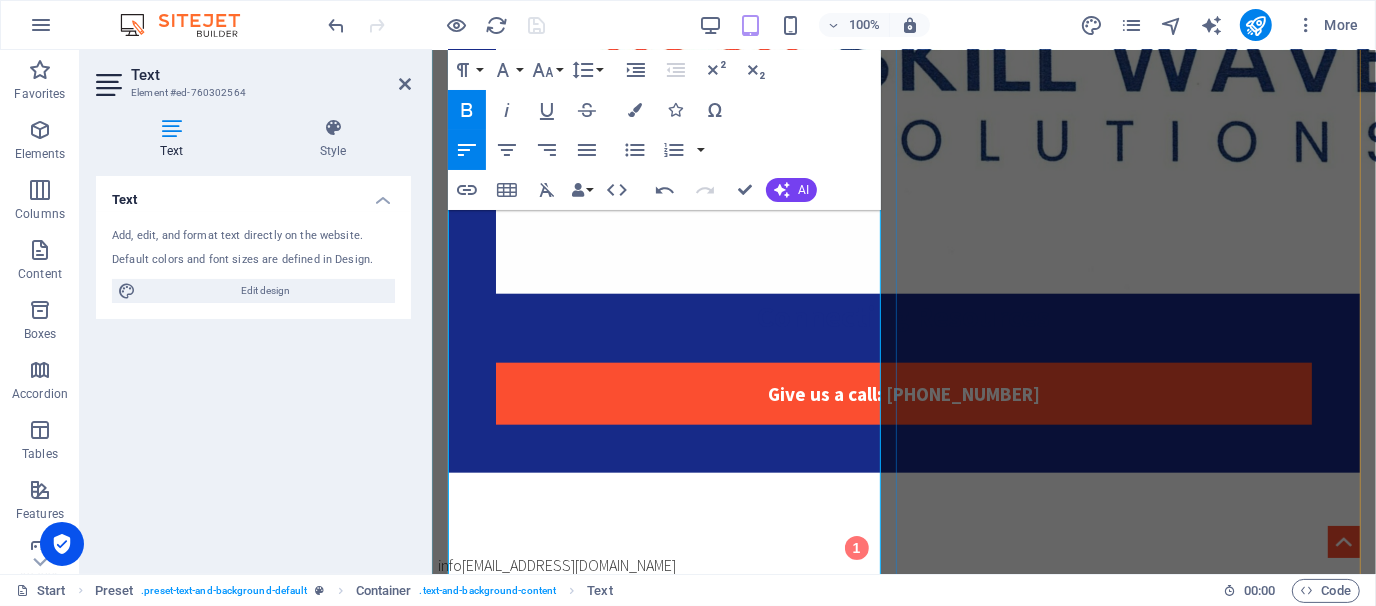 click on "Vision" at bounding box center [903, 1212] 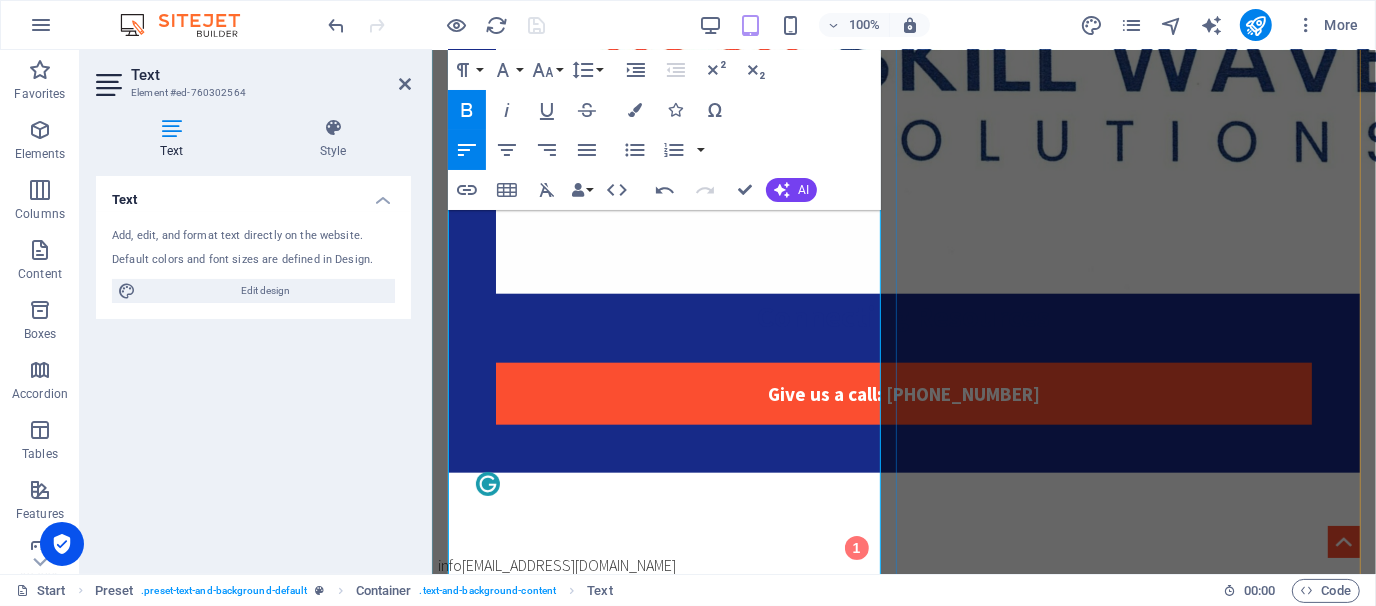 click on "Vision" at bounding box center [903, 1212] 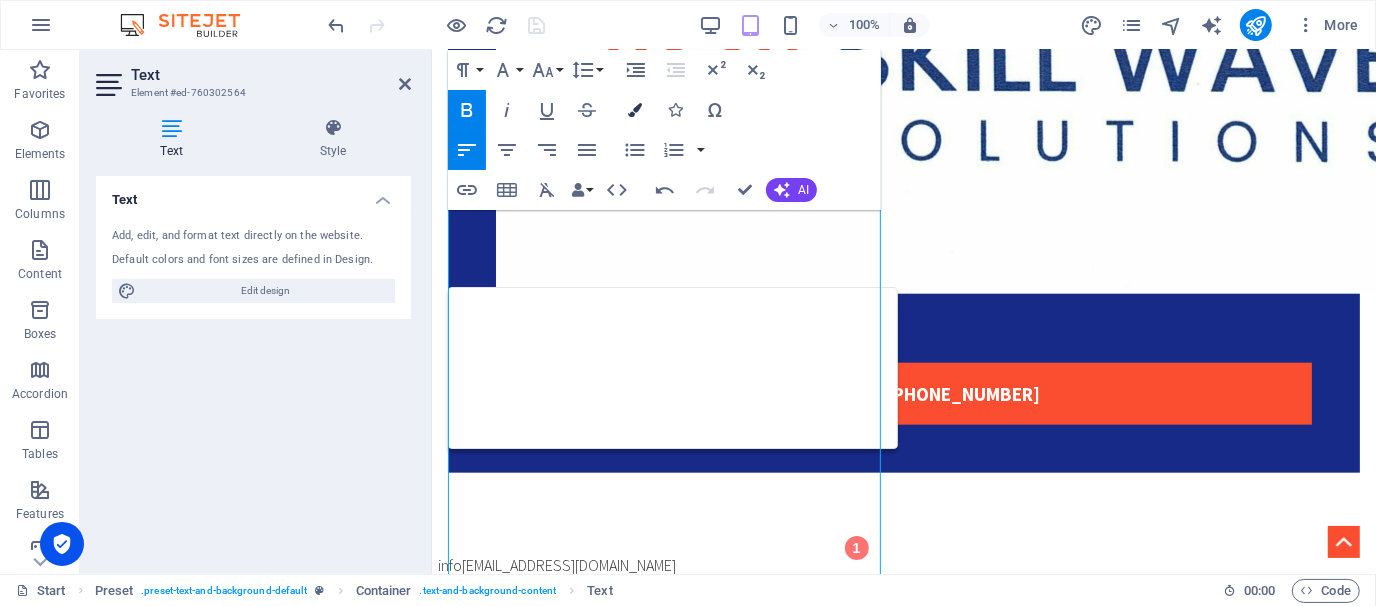 click at bounding box center (635, 110) 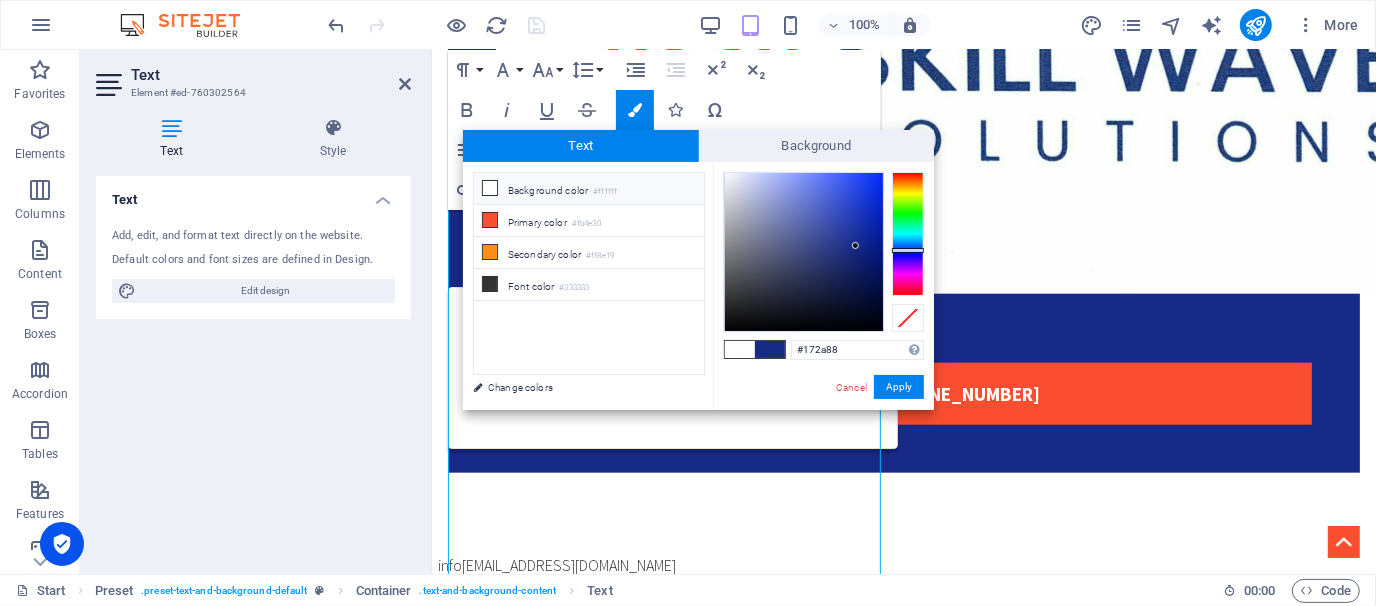 click at bounding box center (490, 188) 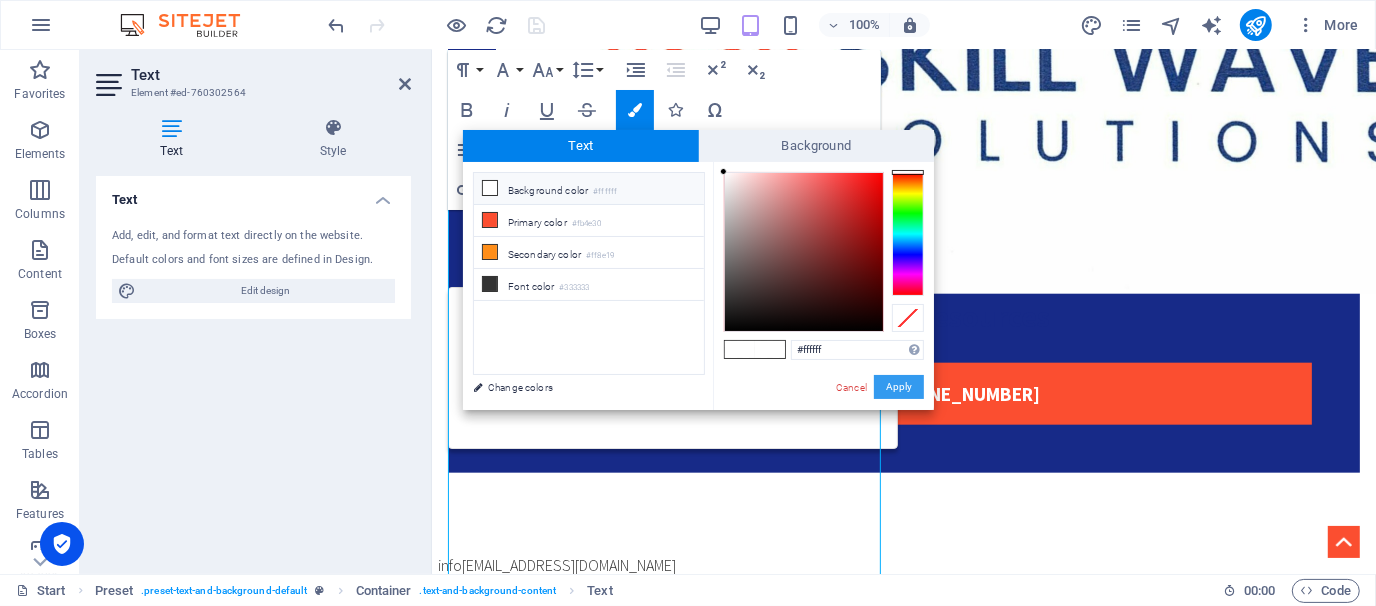 click on "Apply" at bounding box center (899, 387) 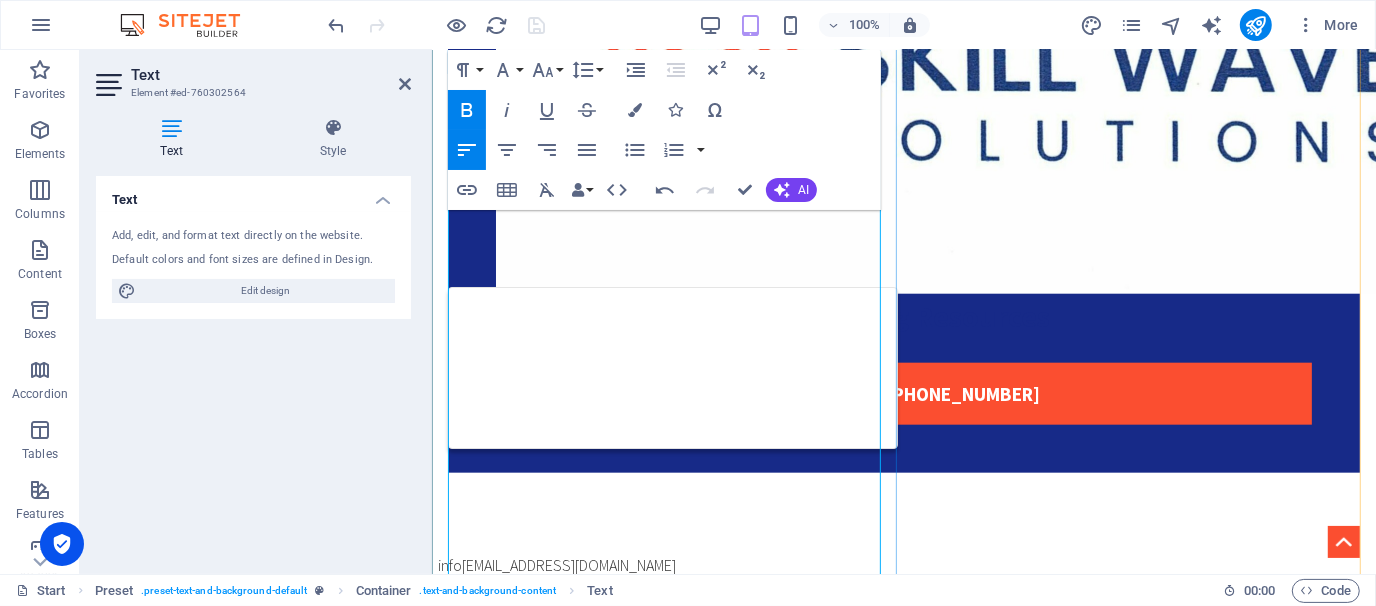 click on "Vision" at bounding box center [903, 1212] 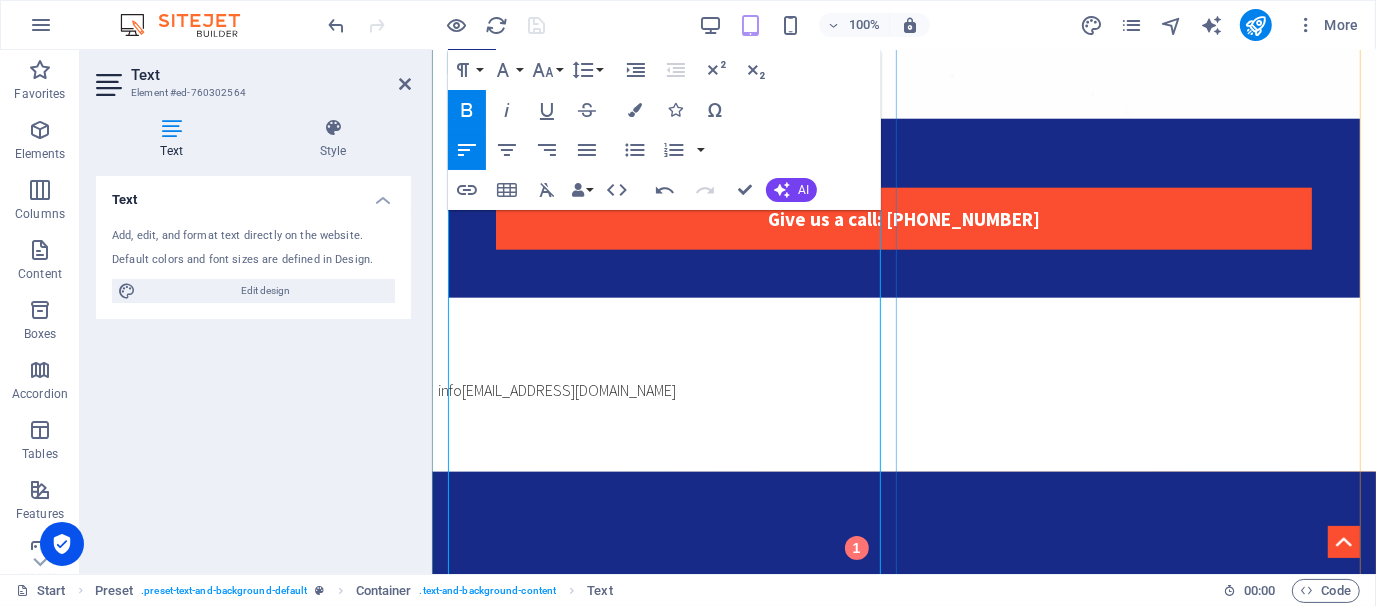 scroll, scrollTop: 1716, scrollLeft: 0, axis: vertical 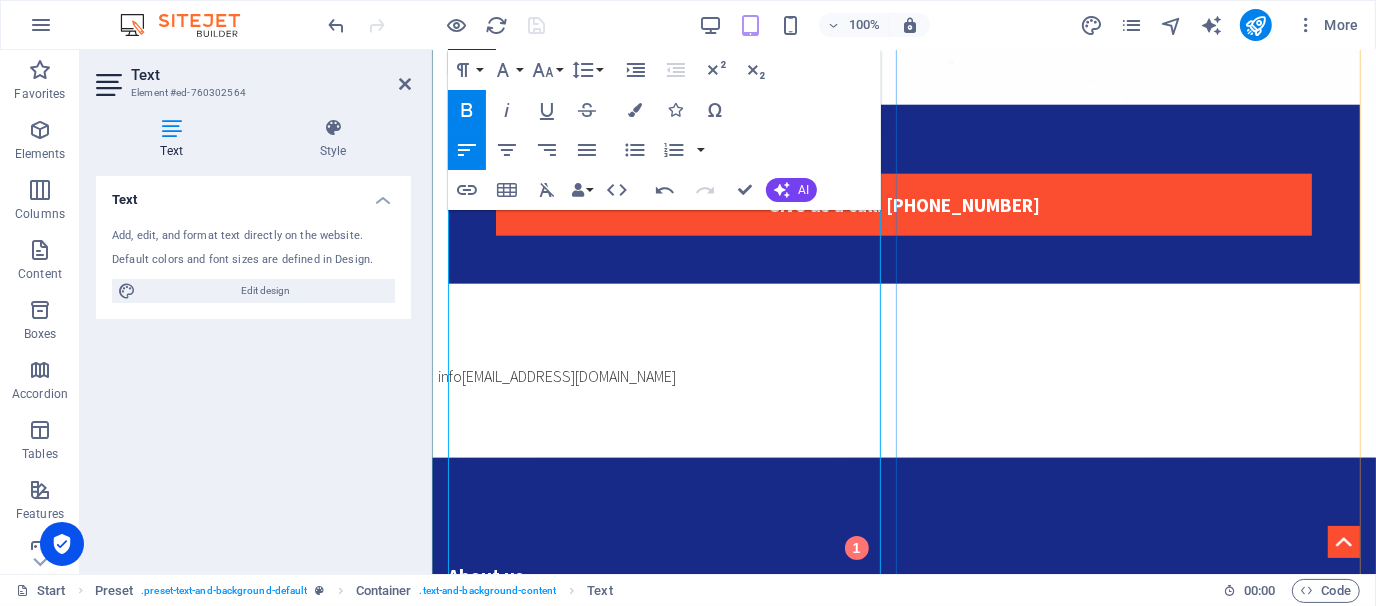 click on "Compliance & Integrity  – We ensure every process adheres to local laws, international standards, and the highest ethical norms." at bounding box center [911, 1169] 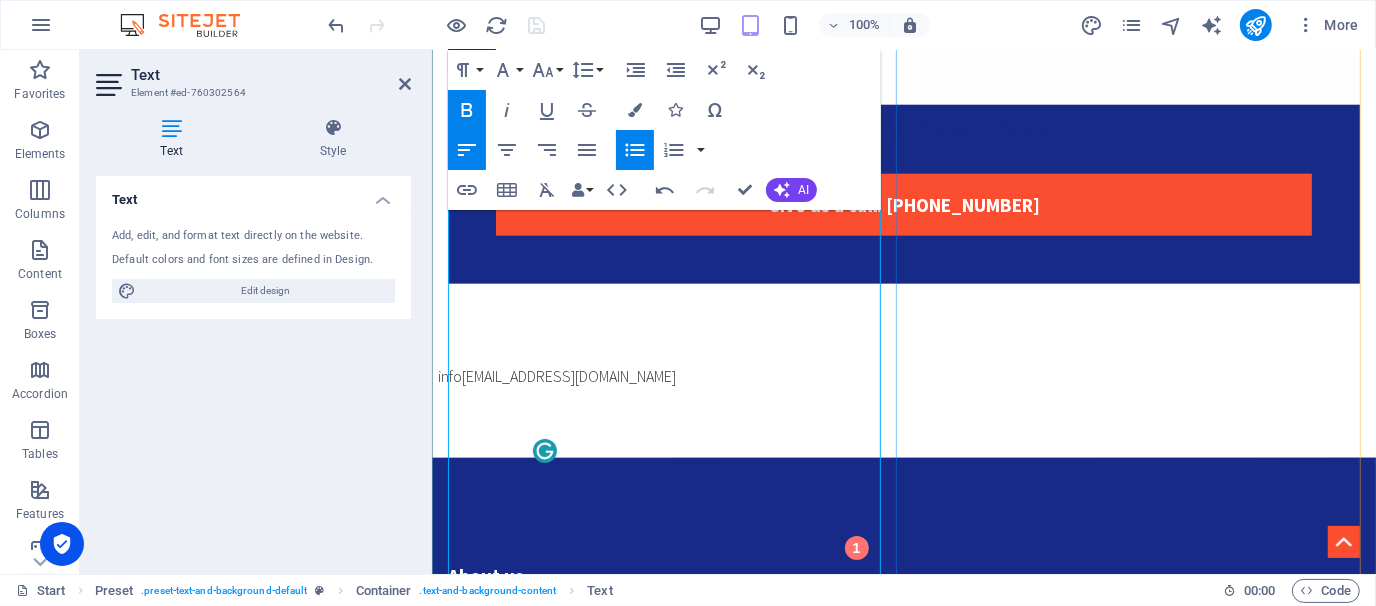 click on "Compliance & Integrity  – We ensure every process adheres to local laws, international standards, and the highest ethical norms." at bounding box center [911, 1169] 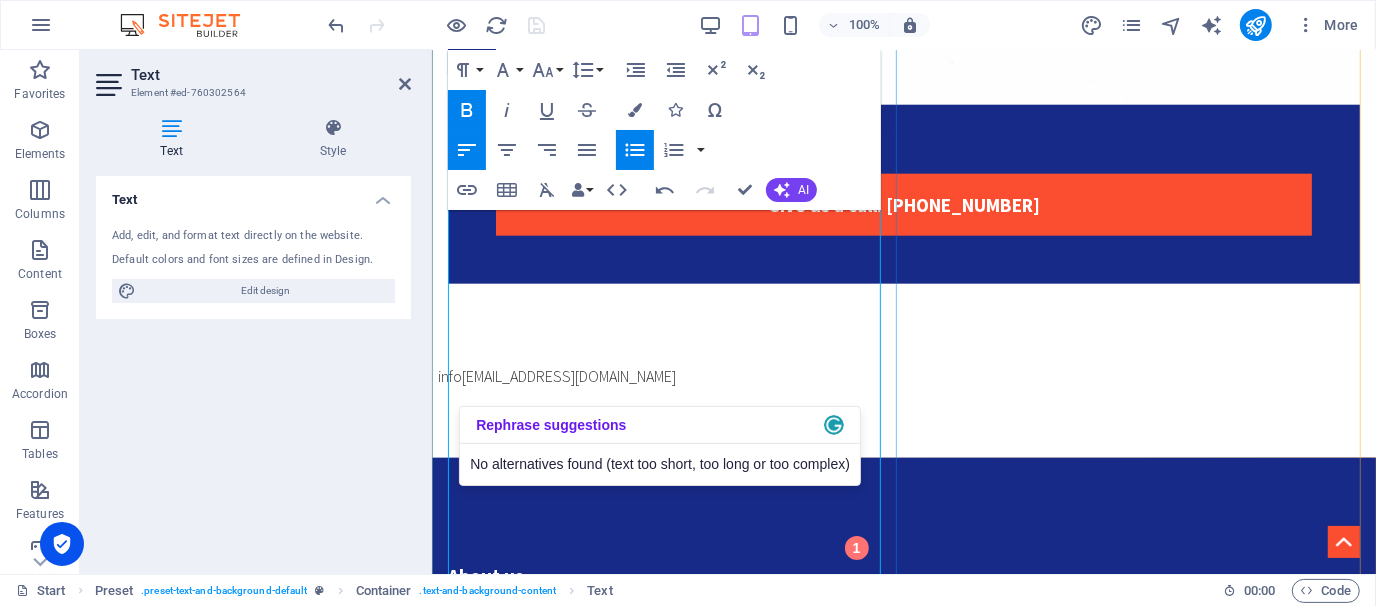 click on "Compliance & Integrity  – We ensure every process adheres to local laws, international standards, and the highest ethical norms." at bounding box center [911, 1169] 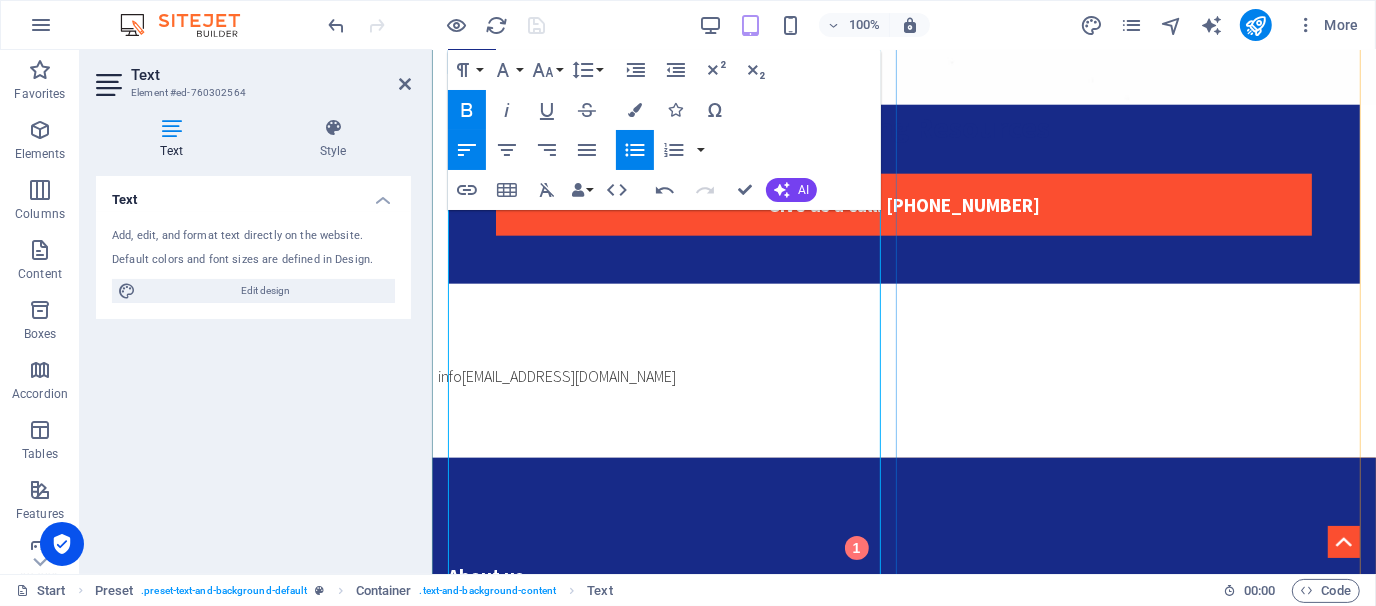 click on "Compliance & Integrity  – We ensure every process adheres to local laws, international standards, and the highest ethical norms." at bounding box center (911, 1169) 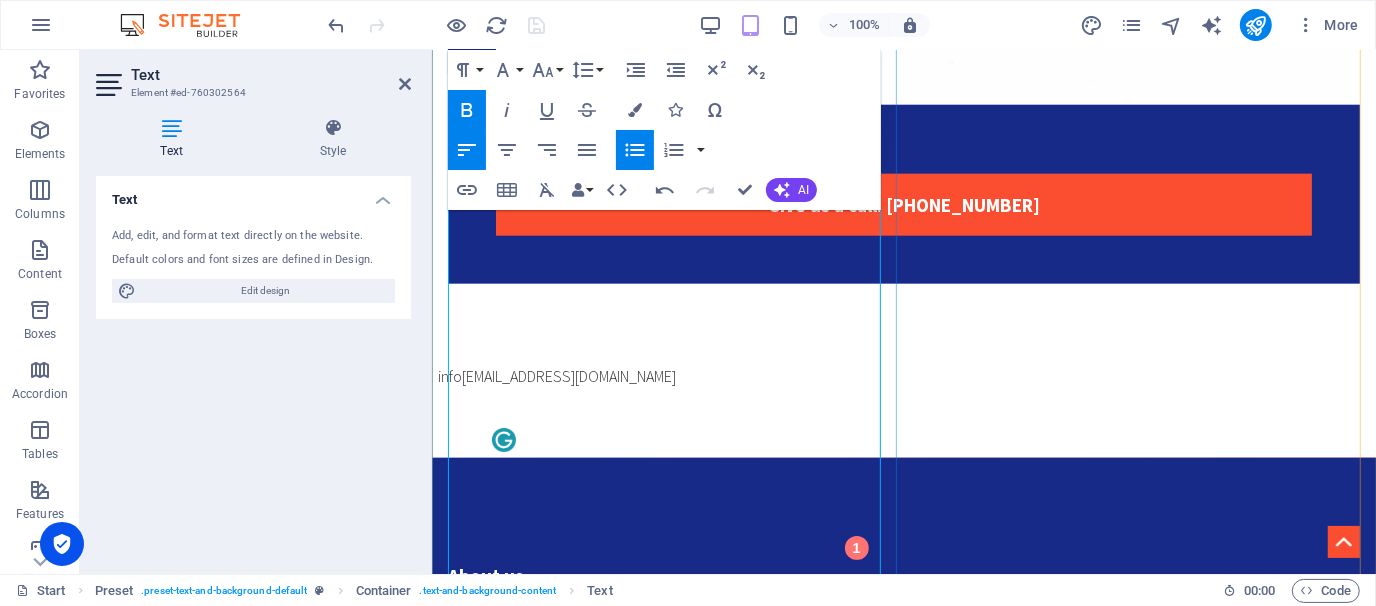 click on "Compliance & Integrity  – We ensure every process adheres to local laws, international standards, and the highest ethical norms." at bounding box center [911, 1169] 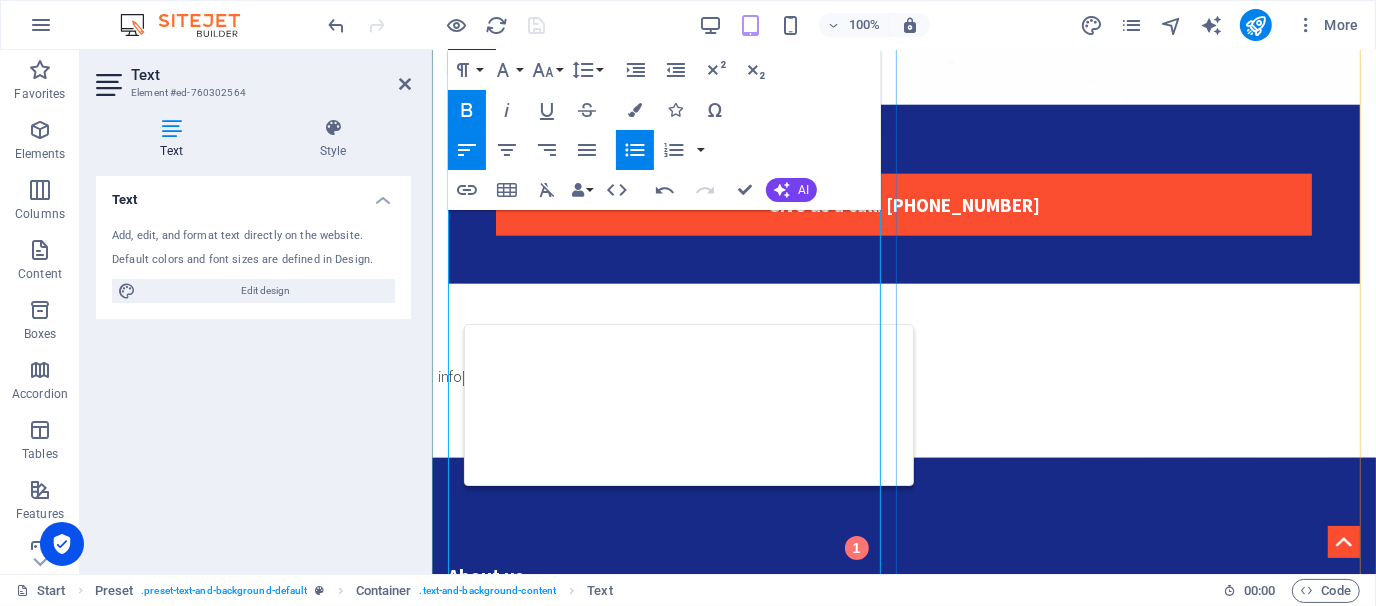 click on "Confidentiality & Trust  – We safeguard sensitive information and relationships with absolute discretion." at bounding box center (911, 1237) 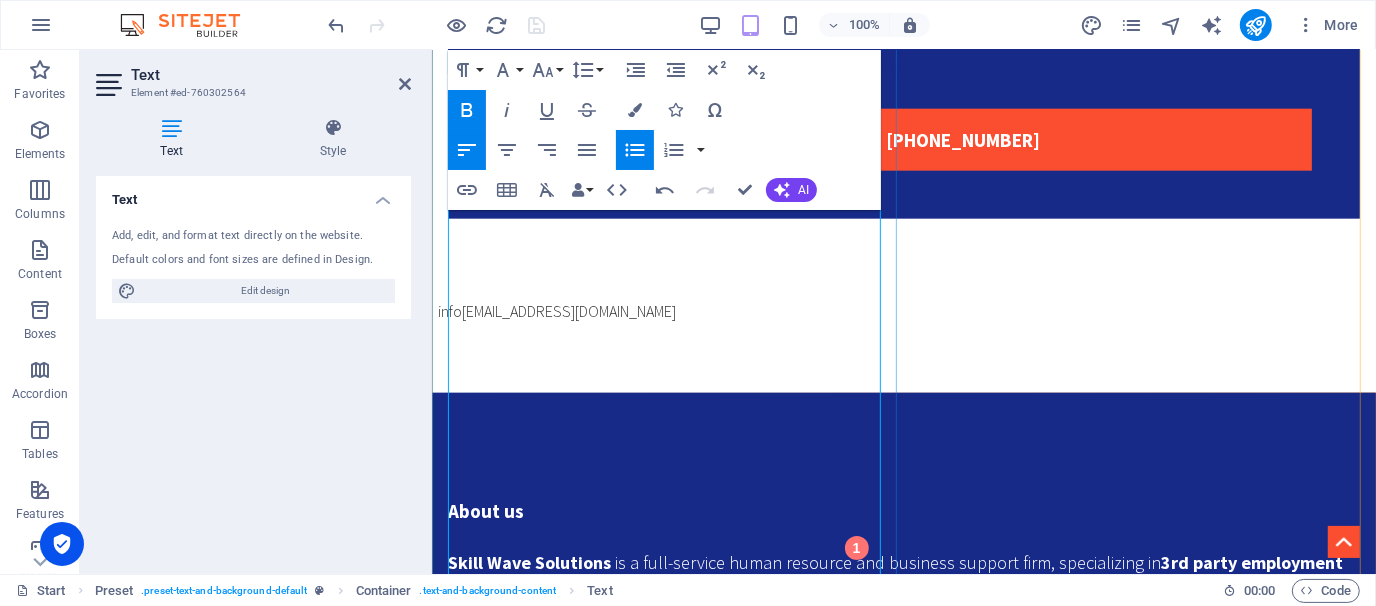 scroll, scrollTop: 1716, scrollLeft: 0, axis: vertical 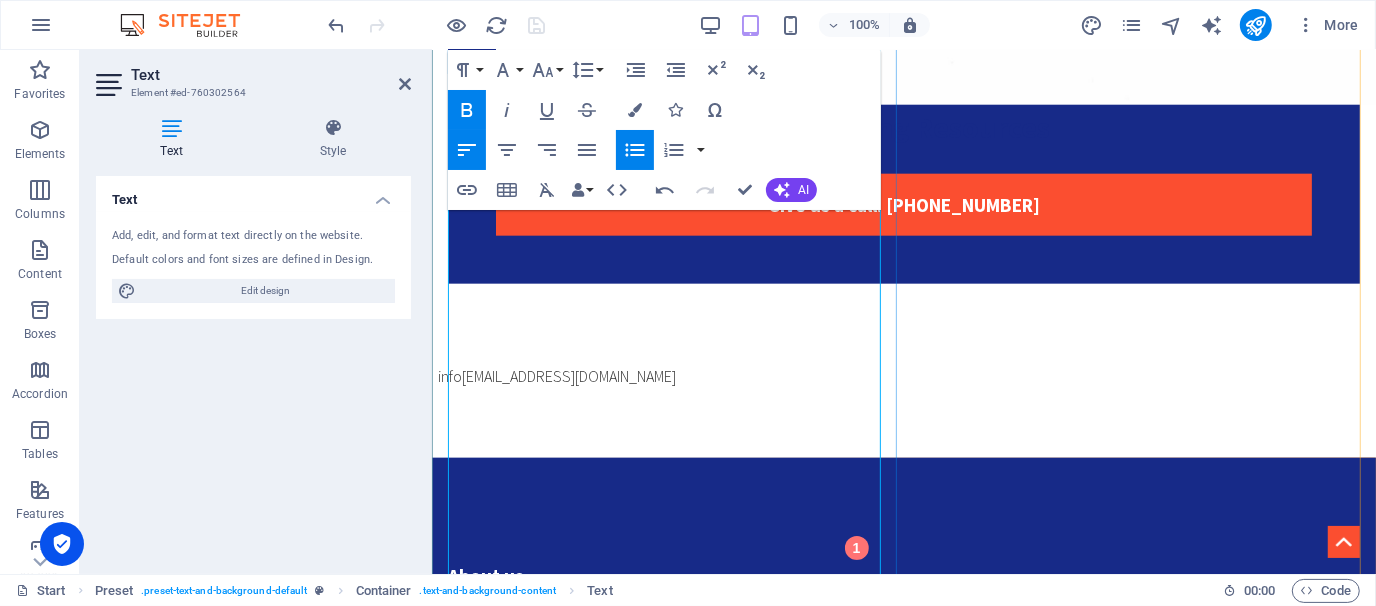 click on "Core Values" at bounding box center (903, 1113) 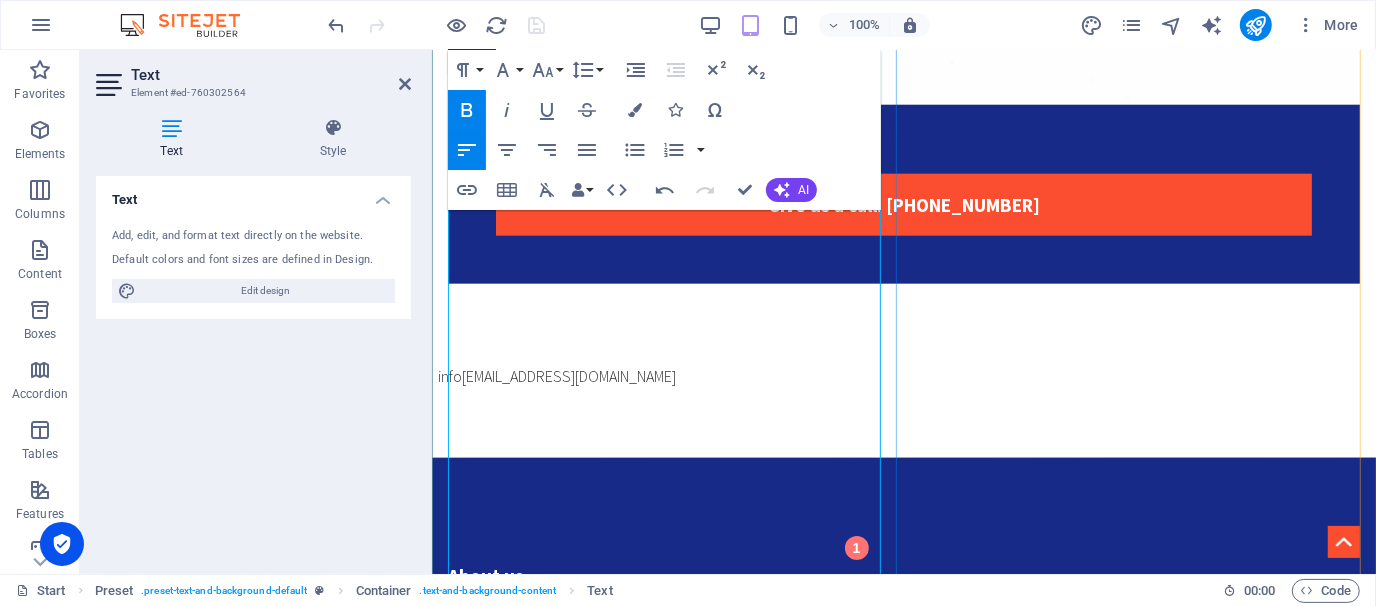 click on "Compliance & Integrity  – We ensure every process adheres to local laws, international standards, and the highest ethical norms." at bounding box center [911, 1169] 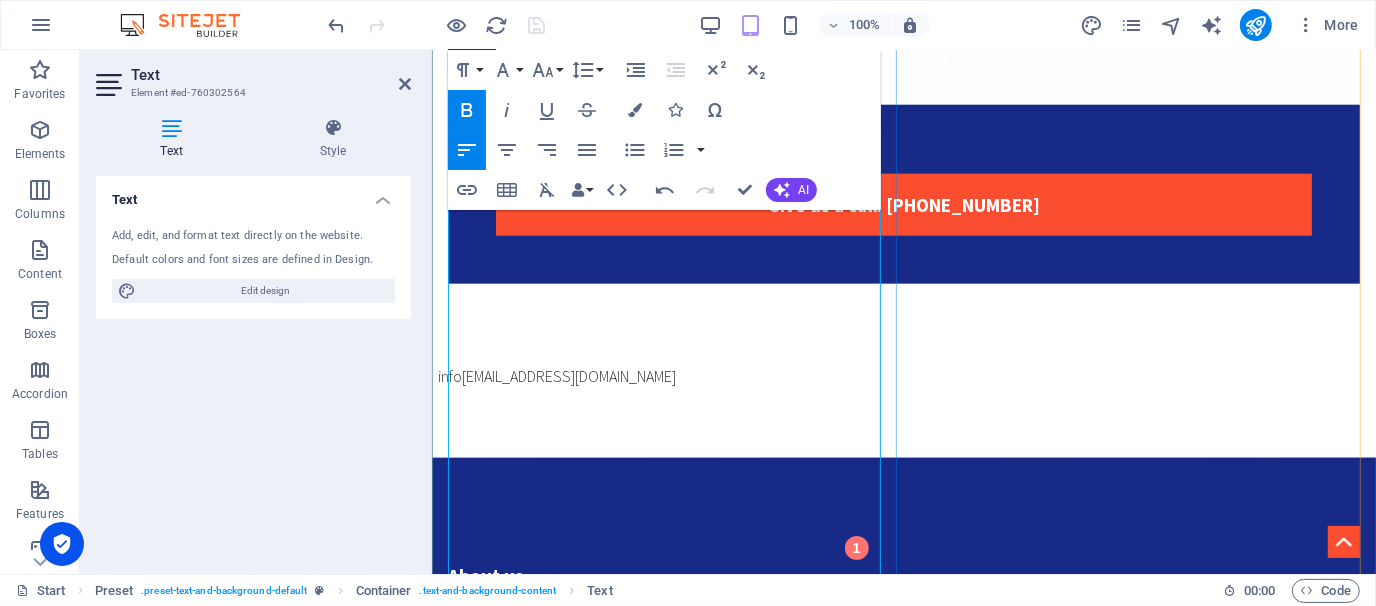 click on "Compliance & Integrity  – We ensure every process adheres to local laws, international standards, and the highest ethical norms." at bounding box center (911, 1169) 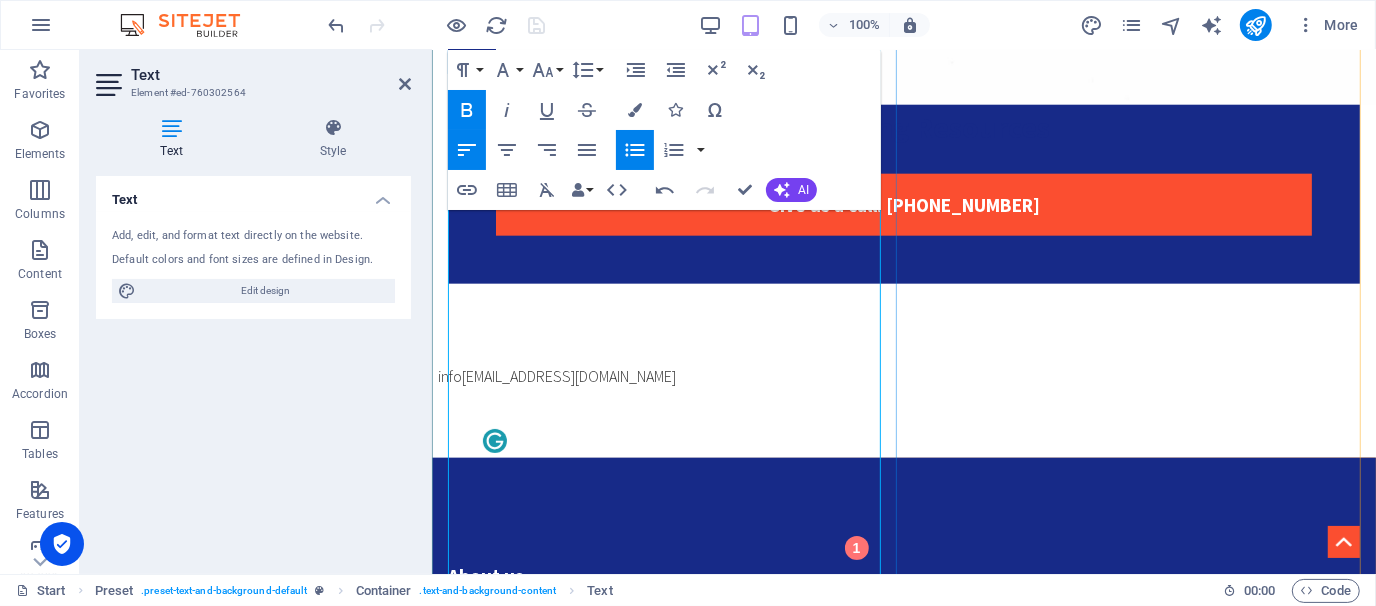 click on "Compliance & Integrity  – We ensure every process adheres to local laws, international standards, and the highest ethical norms." at bounding box center (911, 1169) 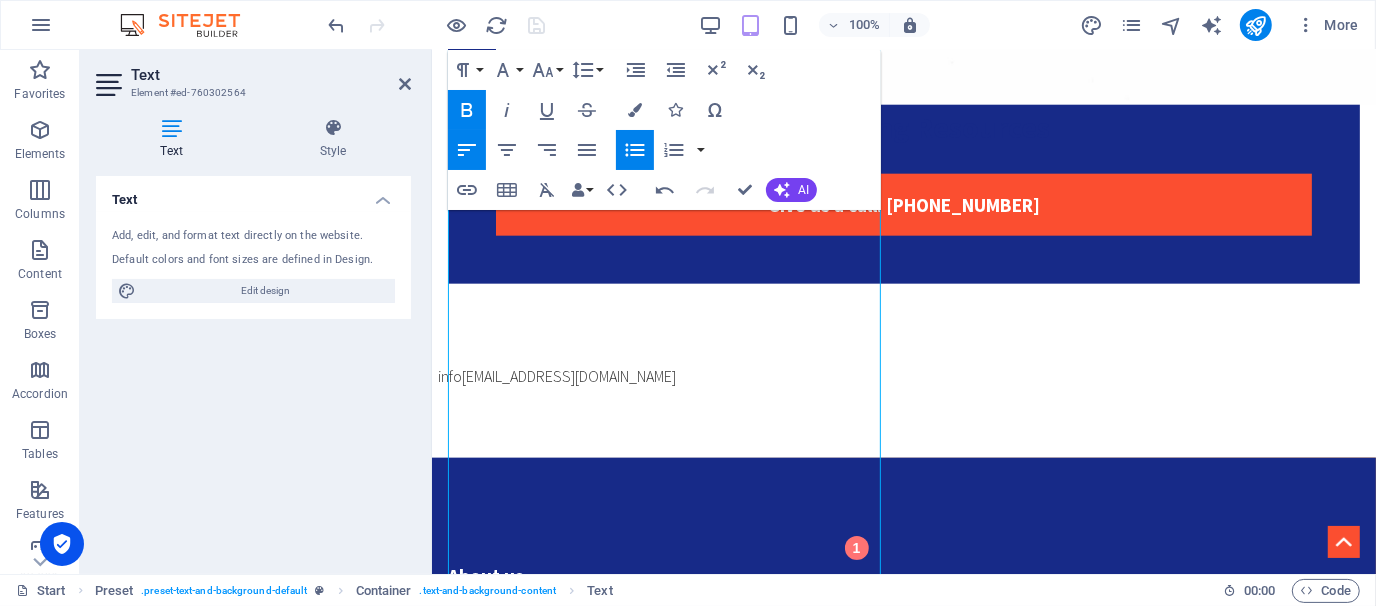 copy on "Compliance" 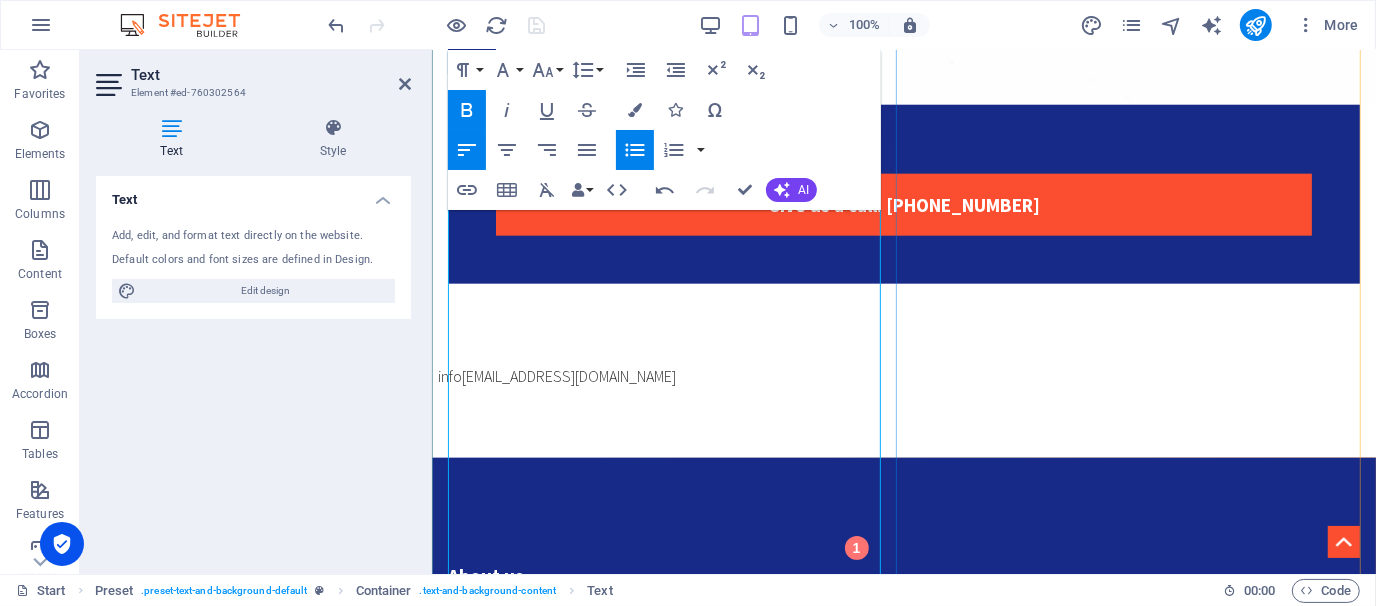 click on "Compliance & Integrity" at bounding box center [556, 1169] 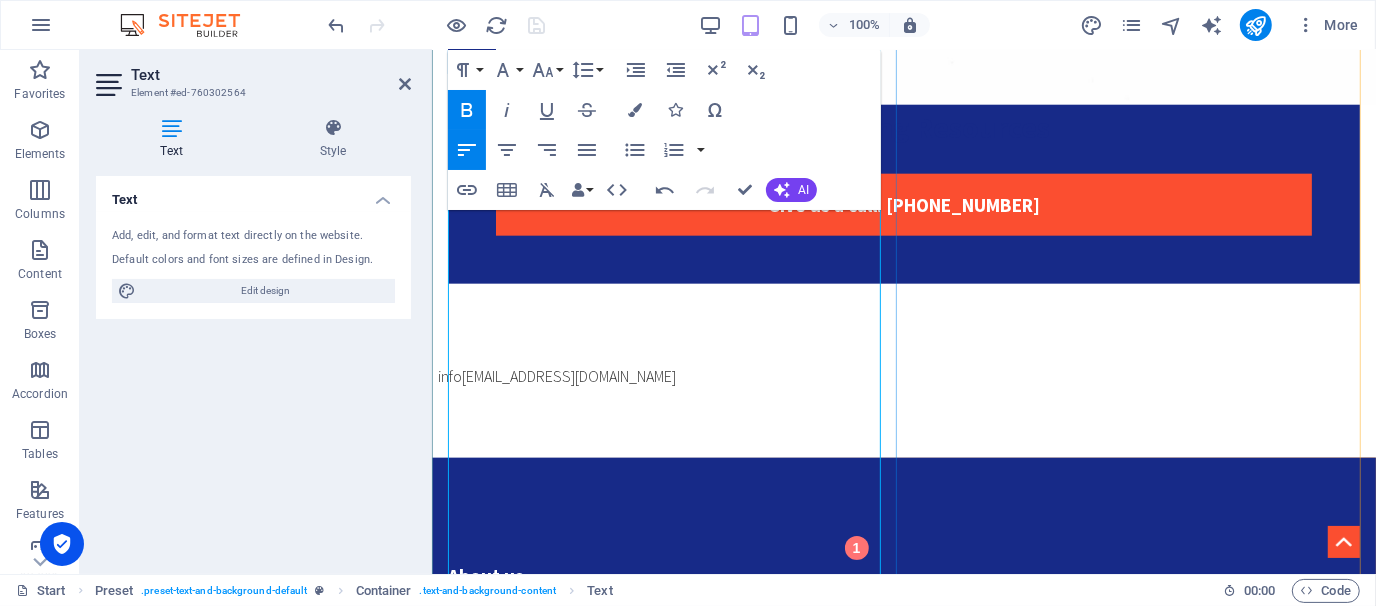 type 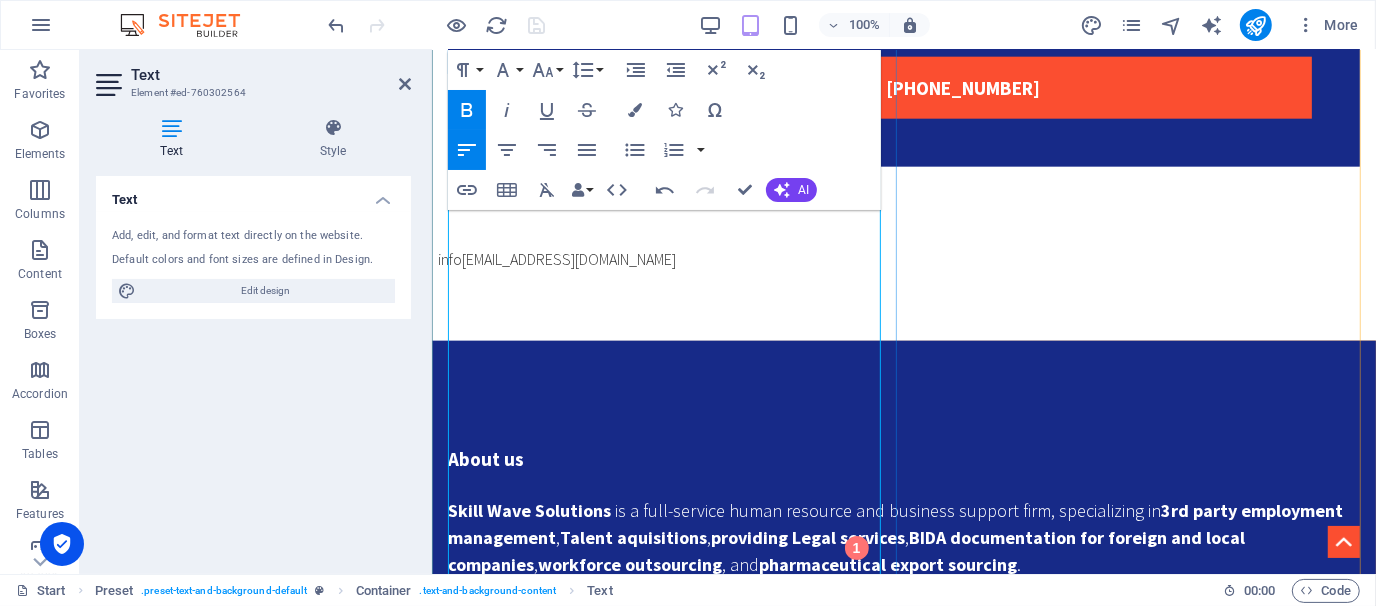 scroll, scrollTop: 1877, scrollLeft: 0, axis: vertical 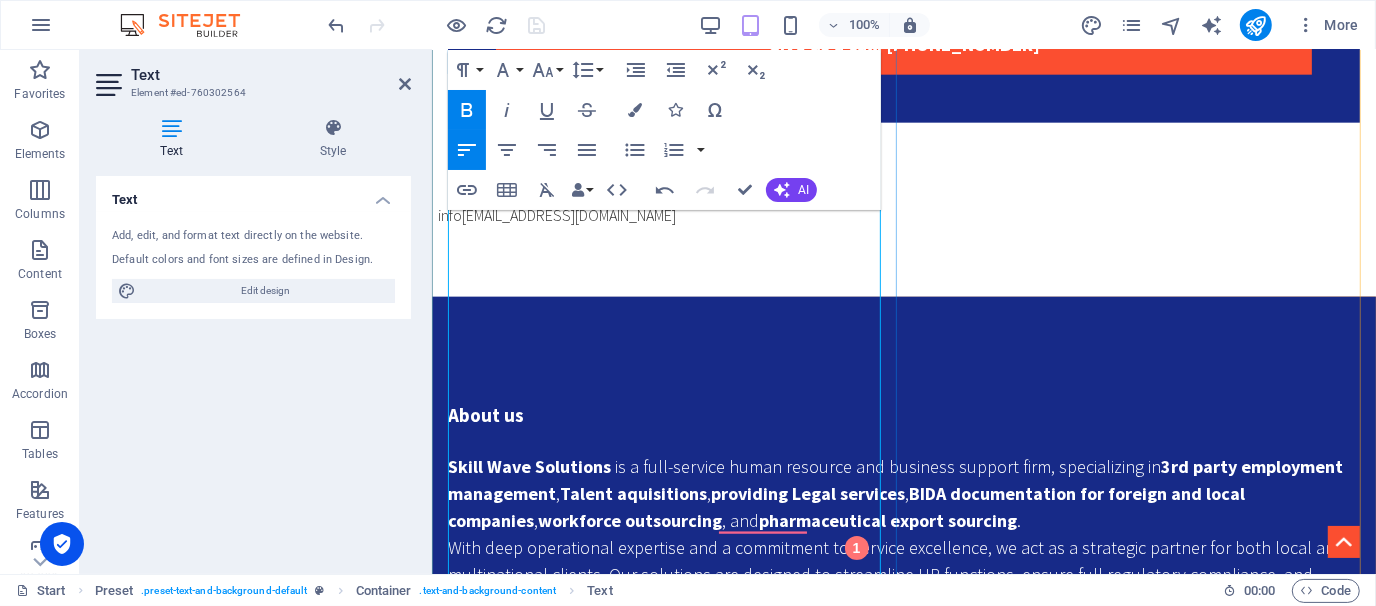 click on "Confidentiality & Trust  – We safeguard sensitive information and relationships with absolute discretion." at bounding box center (911, 1145) 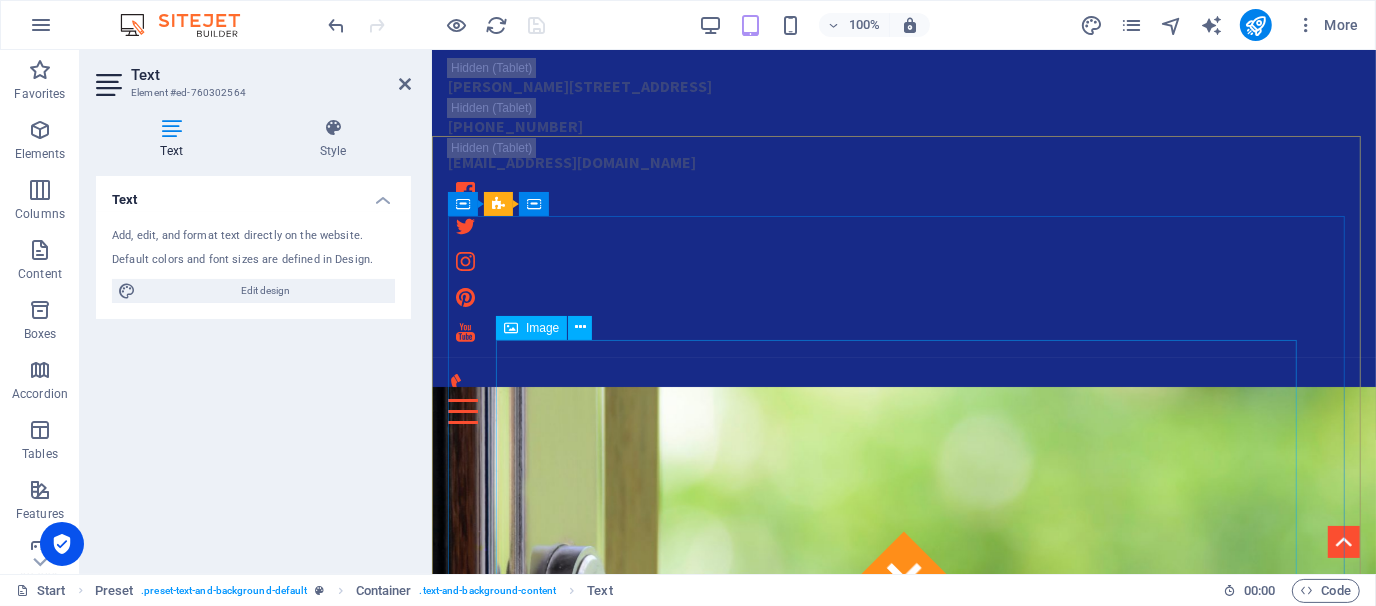 scroll, scrollTop: 0, scrollLeft: 0, axis: both 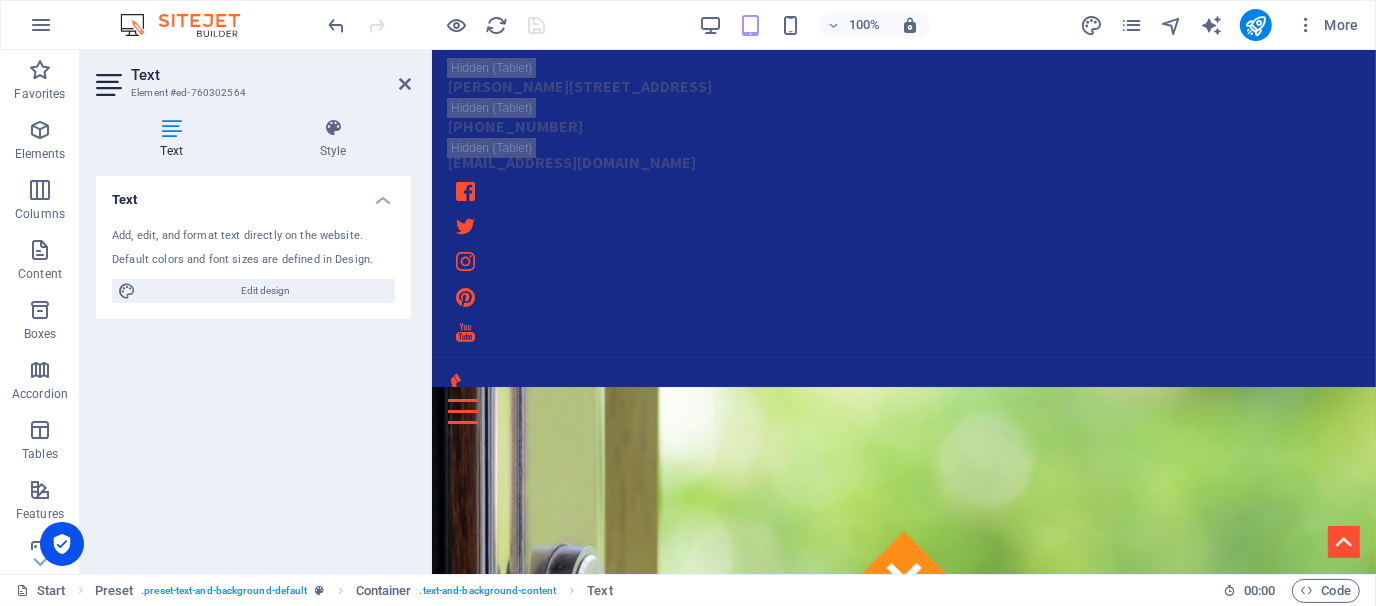 click at bounding box center [437, 25] 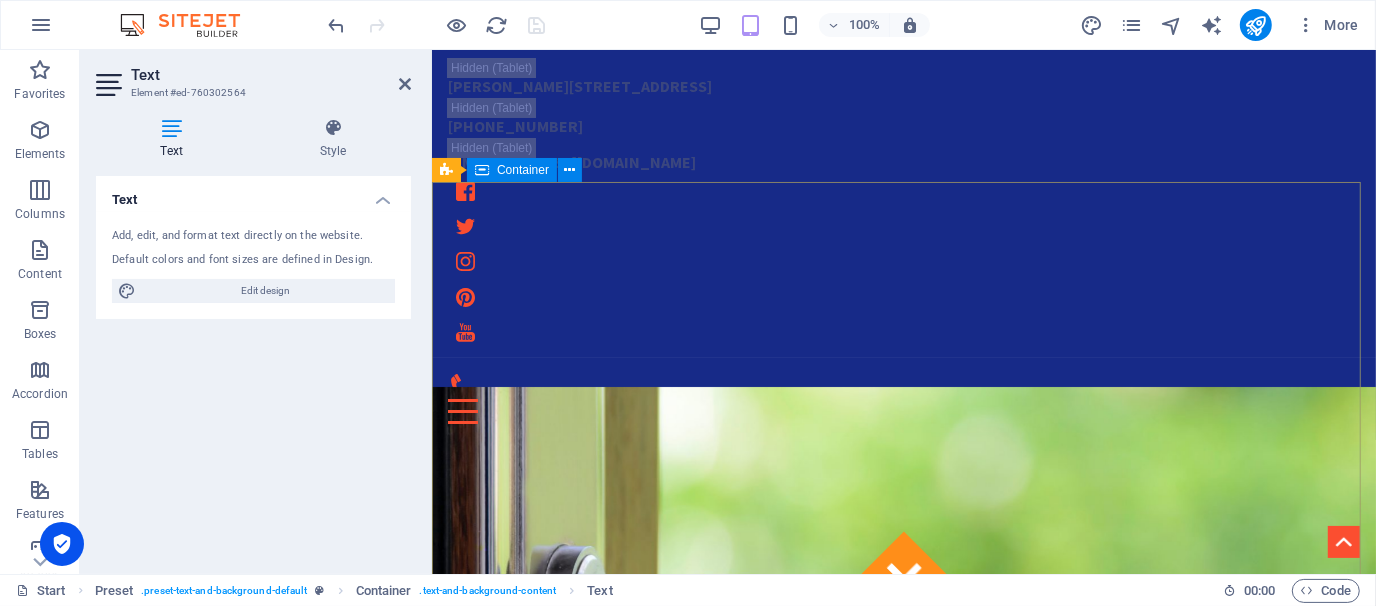 click on "This site is still under development... Connecting Resources   Give us a call: [PHONE_NUMBER]" at bounding box center [903, 1618] 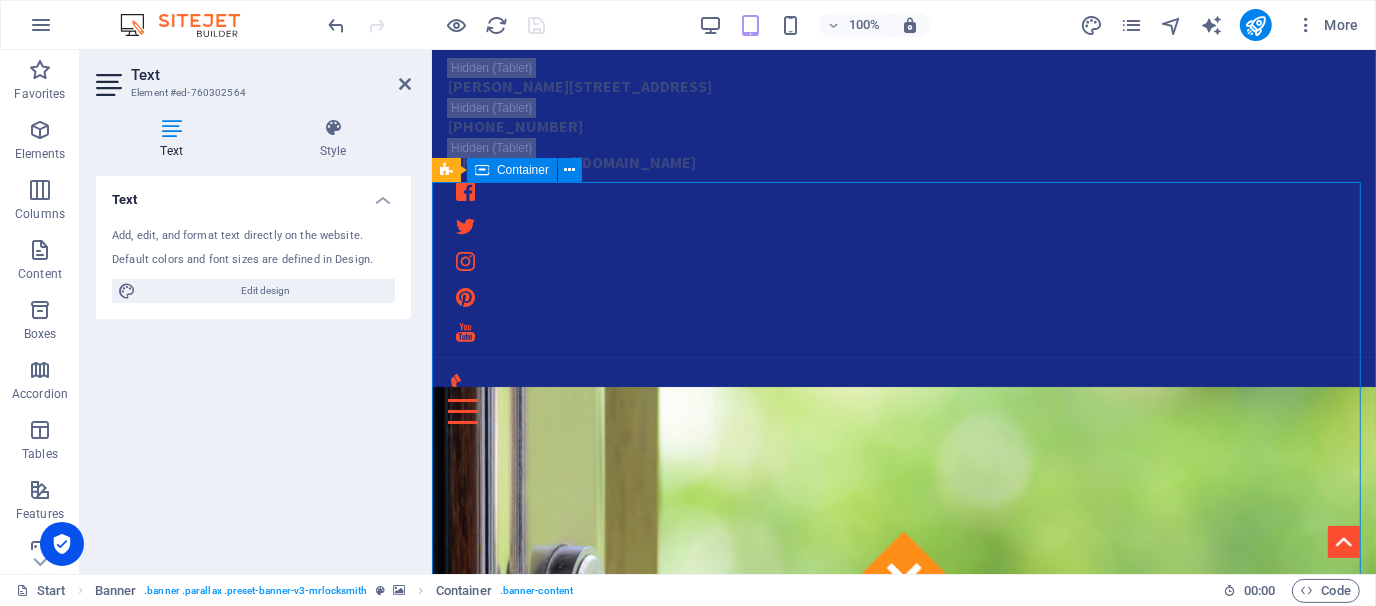 click on "This site is still under development... Connecting Resources   Give us a call: [PHONE_NUMBER]" at bounding box center [903, 1618] 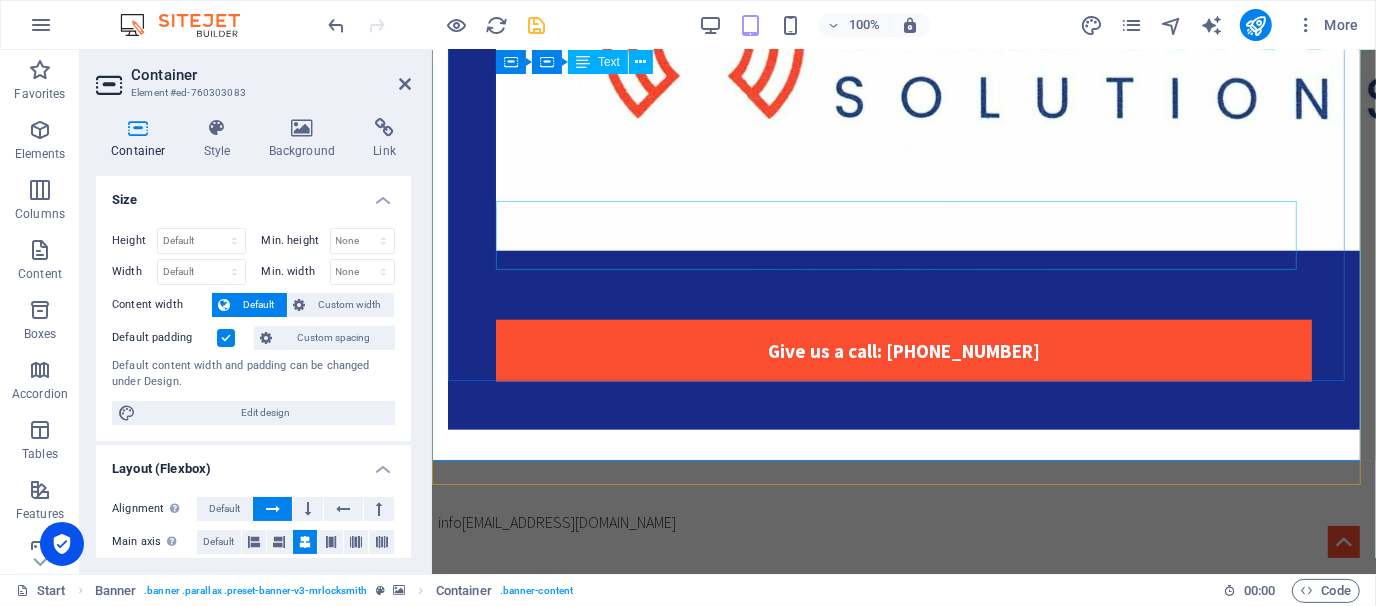 scroll, scrollTop: 280, scrollLeft: 0, axis: vertical 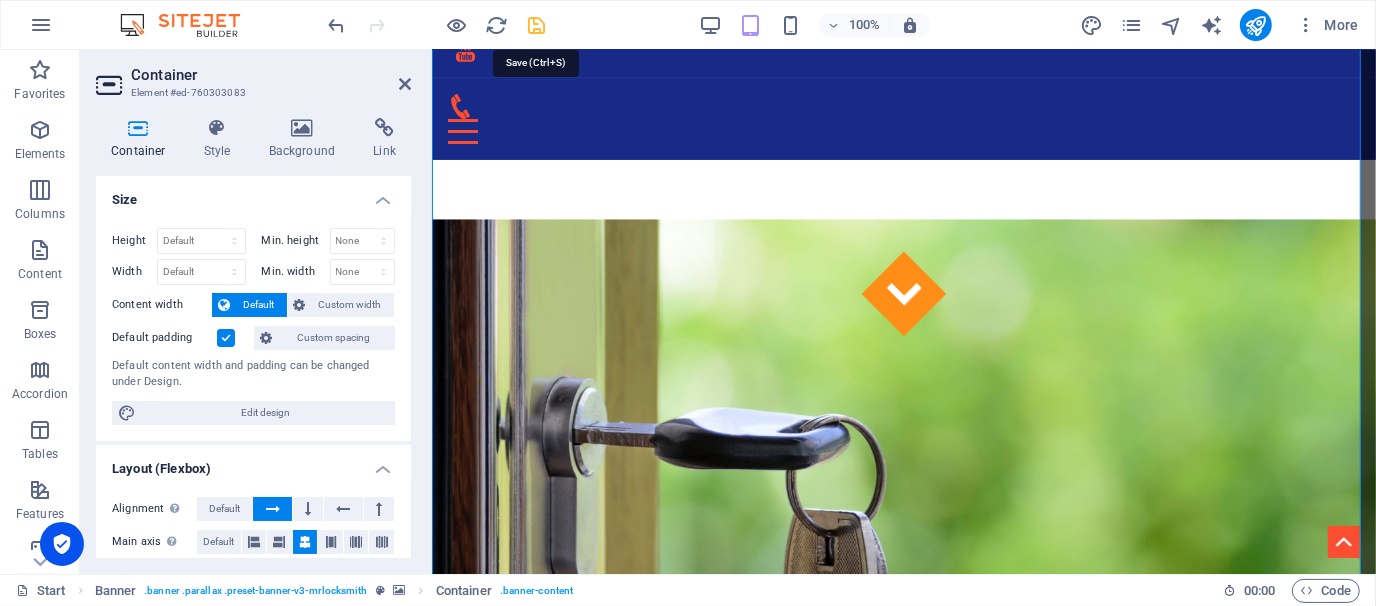 click at bounding box center (537, 25) 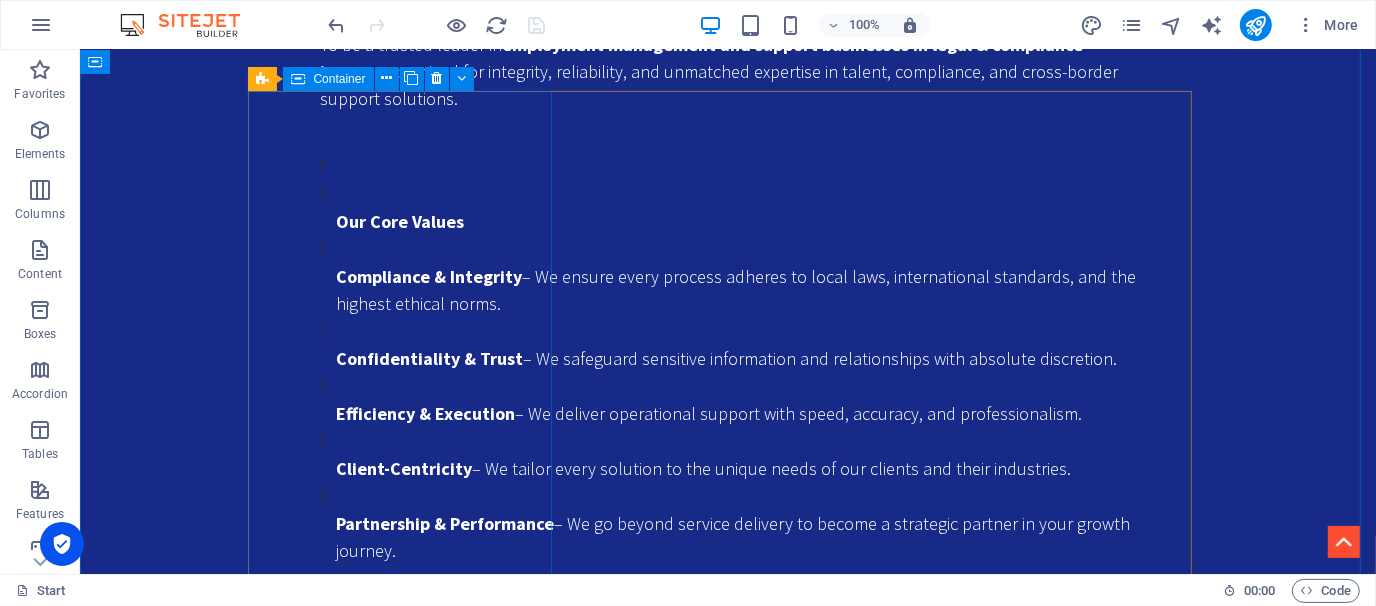 scroll, scrollTop: 2816, scrollLeft: 0, axis: vertical 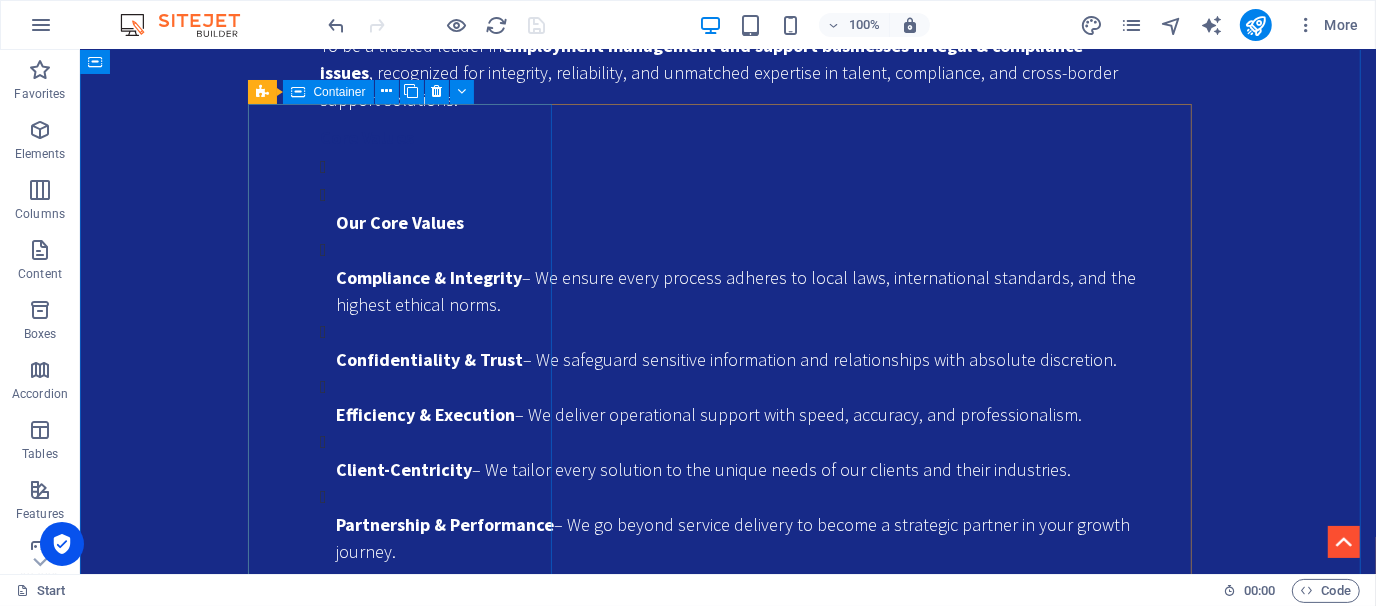 click on "3rd Party Employment Simplify Hiring. Ensure Compliance. Focus on Growth. Hiring in [GEOGRAPHIC_DATA] can be complex, especially when scaling fast. SWS takes the hassle out of workforce management by acting as your trusted Employer of Record (EOR). From recruitment to legal onboarding, we handle it all. ✅ Legally compliant employment ✅ Seamless onboarding and offboarding ✅Payroll Management ✅ Ideal for local business Conglomerates, MNCs, NGOs, and project-based staffing Let us manage your people—so you can manage your business. 📩  Please email us for your queries" at bounding box center (727, 1312) 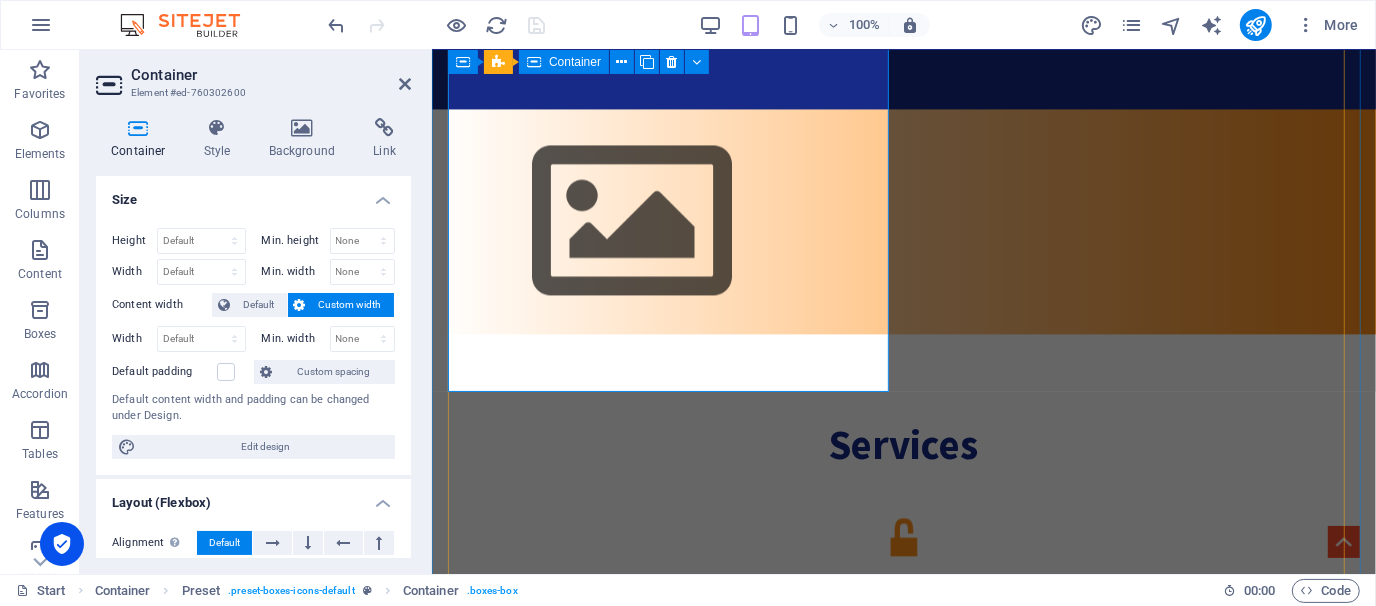 scroll, scrollTop: 3226, scrollLeft: 0, axis: vertical 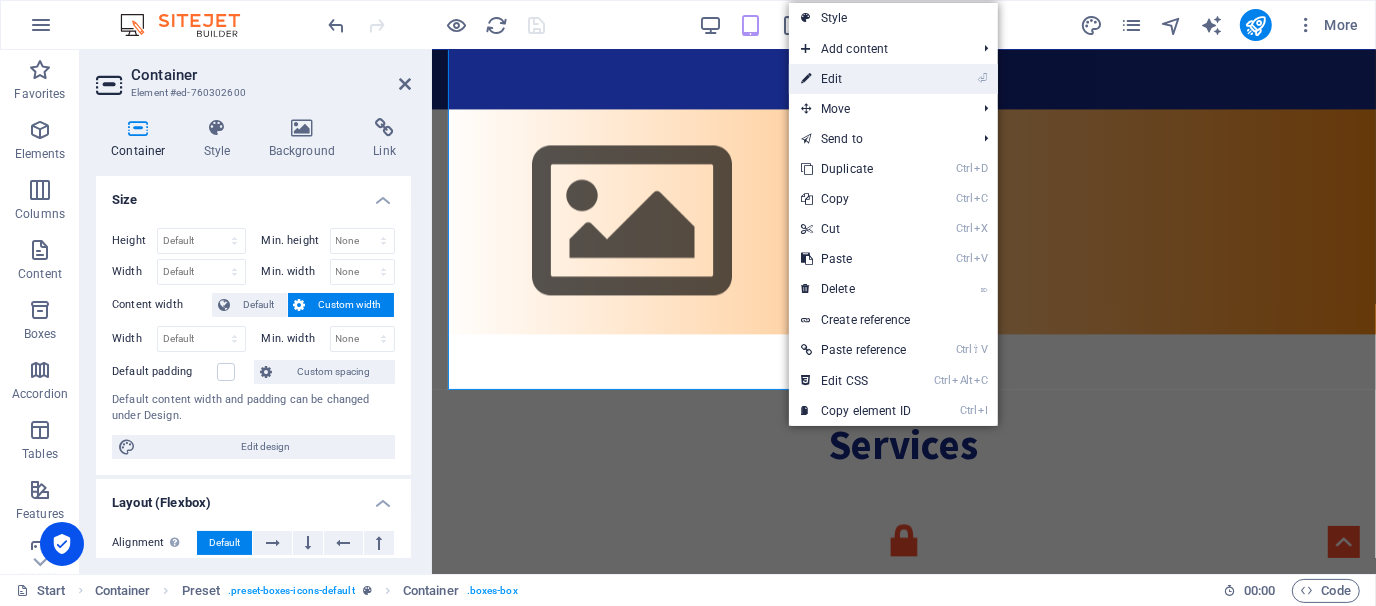 click on "⏎  Edit" at bounding box center [856, 79] 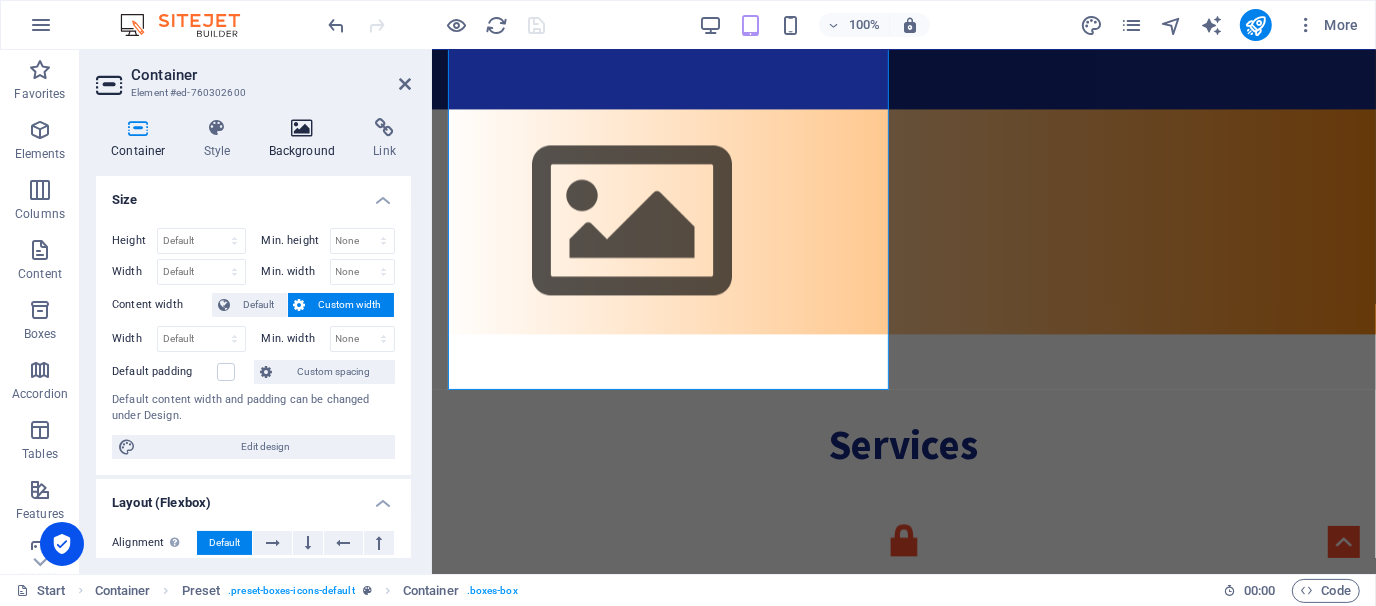 click on "Background" at bounding box center (306, 139) 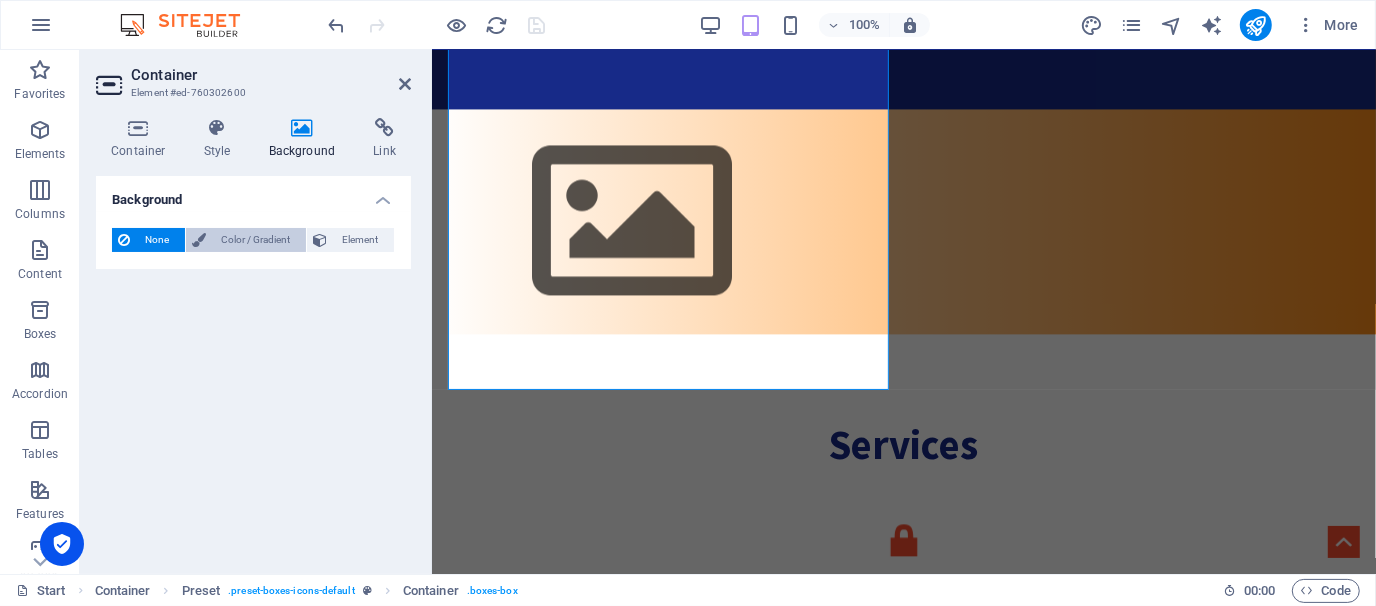 click on "Color / Gradient" at bounding box center (256, 240) 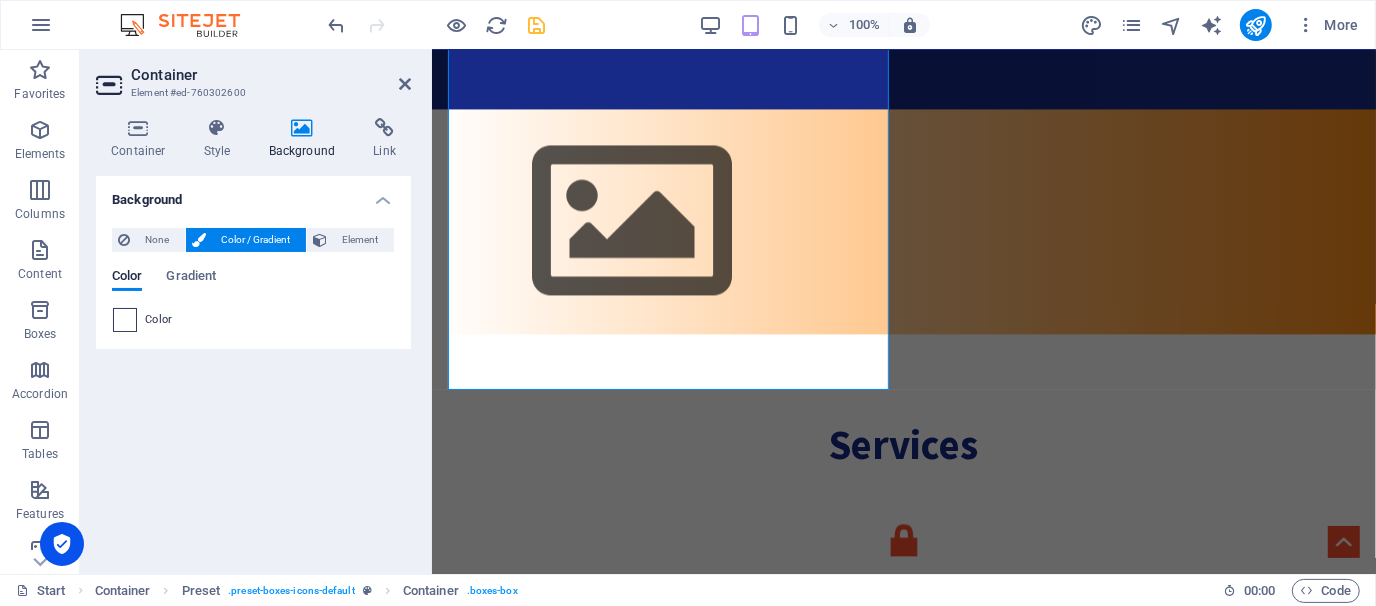 click at bounding box center [125, 320] 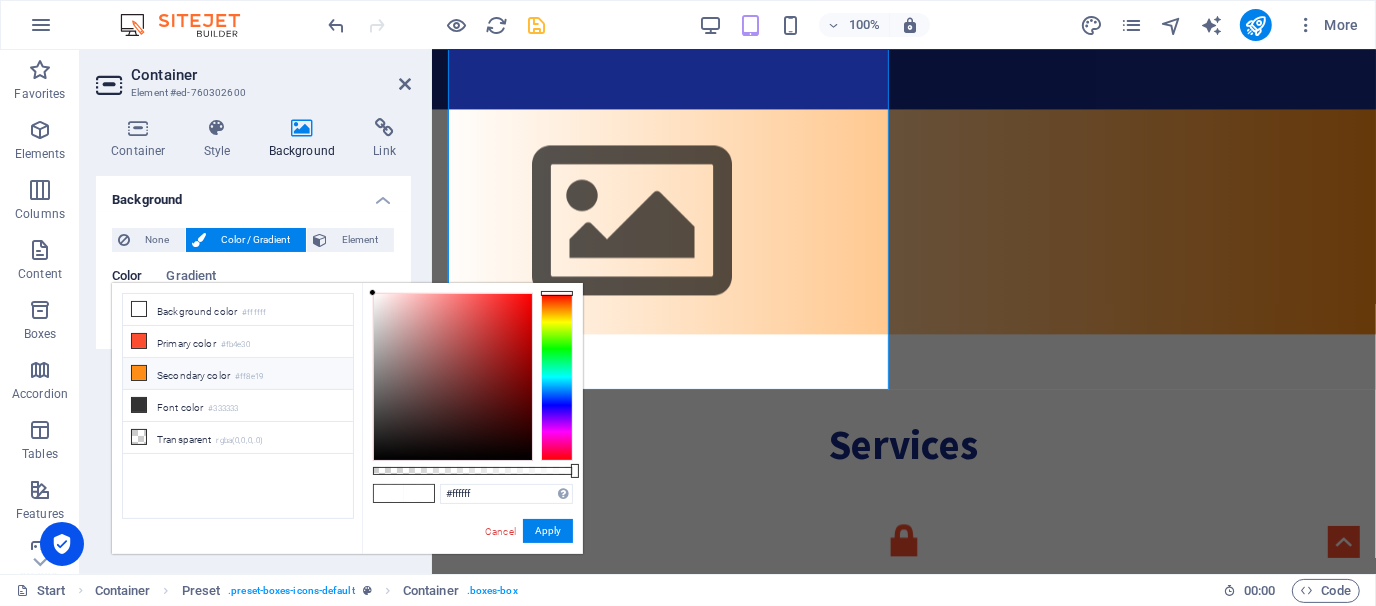 click at bounding box center (139, 373) 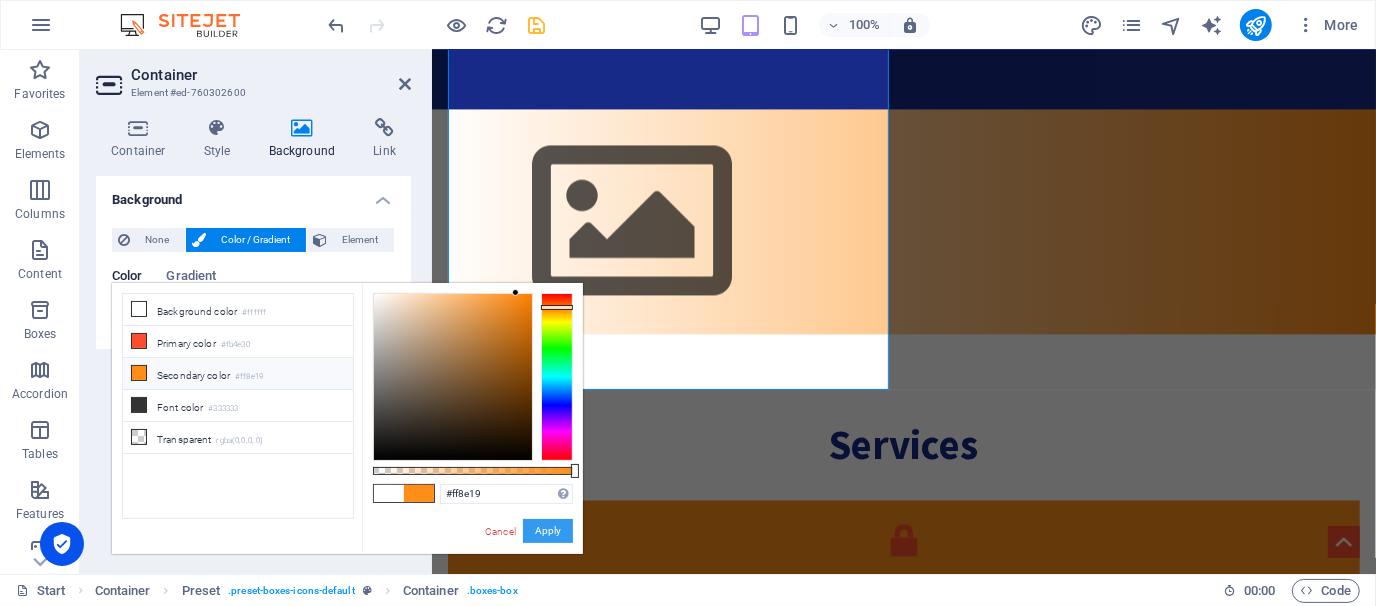 click on "Apply" at bounding box center [548, 531] 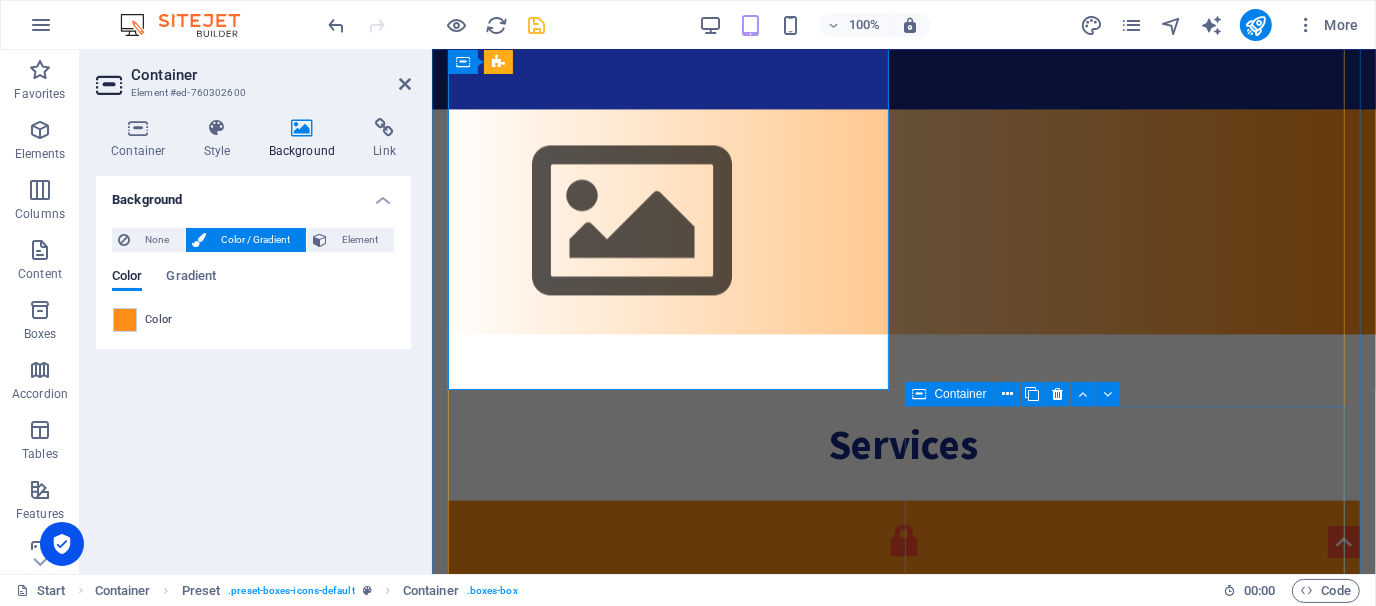 click on "Export Sourcing  Pharma Exports—Regulated, Reliable, Ready for the World. Bangladesh's pharmaceutical industry is globally recognized for its quality and affordability. At SWS, we help local manufacturers reach global markets with regulatory-ready product documentation, buyer outreach, and export logistics. ✅ International buyer sourcing & liaison ✅ Export documentation: CTD dossiers, CoA, COPP, MSDS ✅ DGDA clearance, customs, and shipment support ✅ Compliance with WHO-GMP, EU, and regional standards Expand your global footprint with a trusted export partner. 🌍  Talk to us about exporting your pharma products today." at bounding box center (903, 2216) 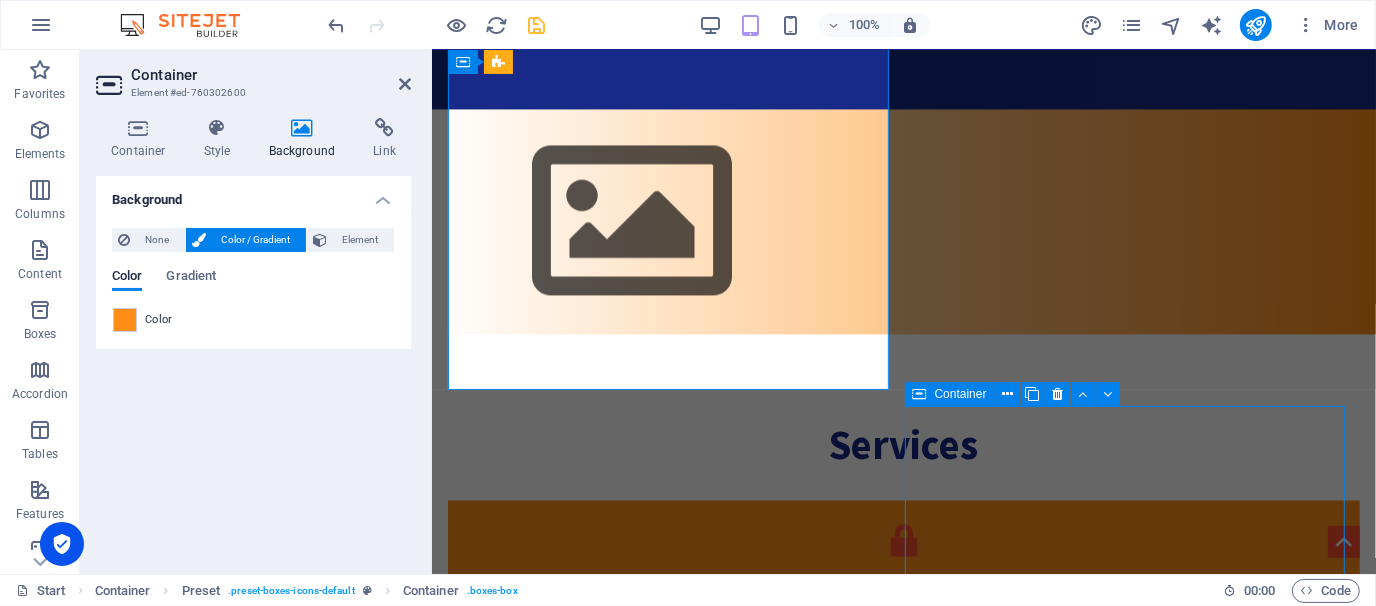 click on "Export Sourcing  Pharma Exports—Regulated, Reliable, Ready for the World. Bangladesh's pharmaceutical industry is globally recognized for its quality and affordability. At SWS, we help local manufacturers reach global markets with regulatory-ready product documentation, buyer outreach, and export logistics. ✅ International buyer sourcing & liaison ✅ Export documentation: CTD dossiers, CoA, COPP, MSDS ✅ DGDA clearance, customs, and shipment support ✅ Compliance with WHO-GMP, EU, and regional standards Expand your global footprint with a trusted export partner. 🌍  Talk to us about exporting your pharma products today." at bounding box center [903, 2216] 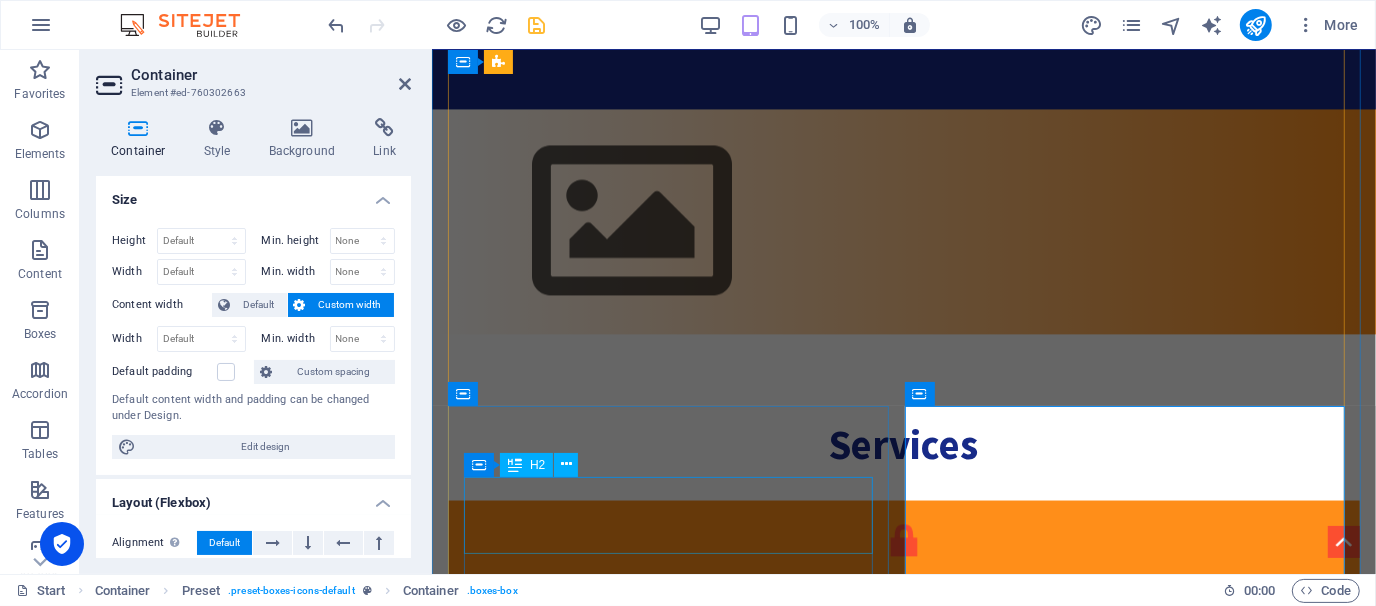 click on "Legal & Compliance" at bounding box center (903, 1566) 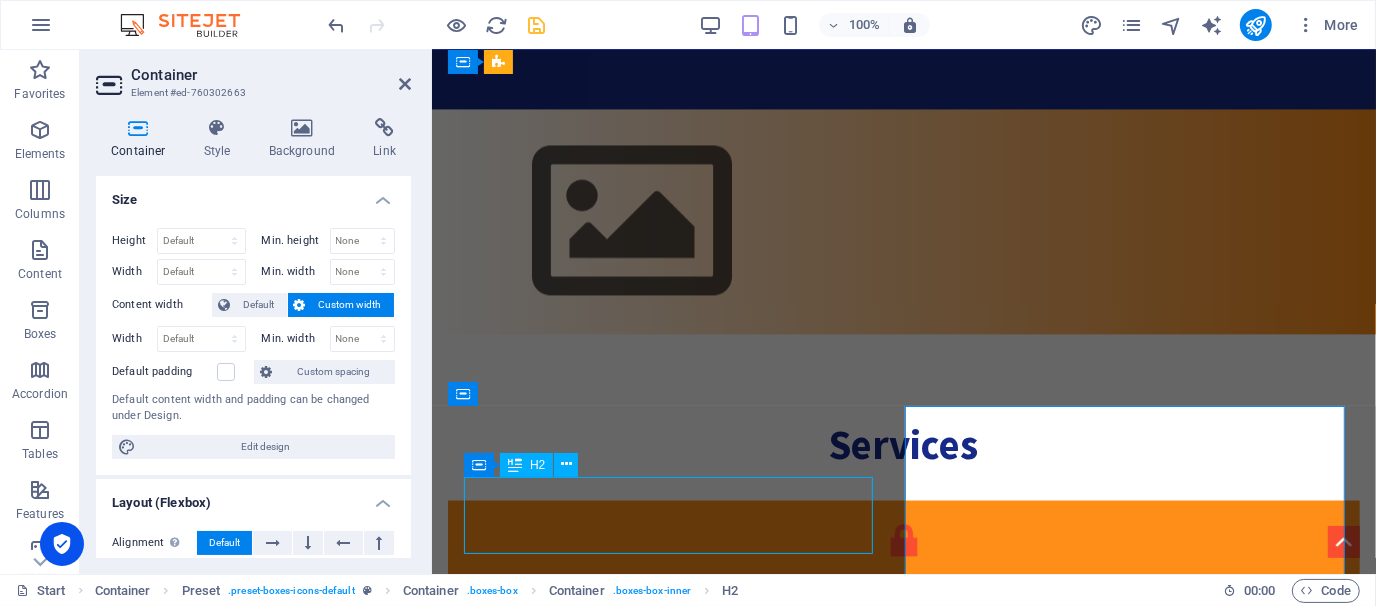 click on "Legal & Compliance" at bounding box center (903, 1566) 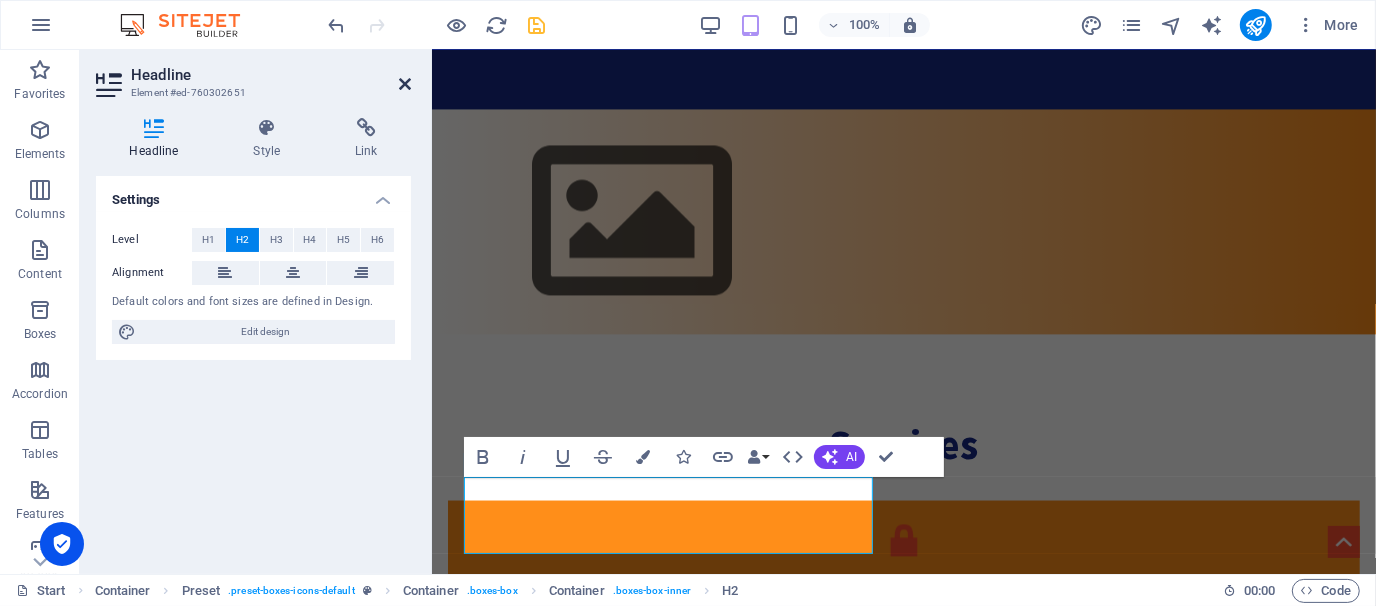 click at bounding box center [405, 84] 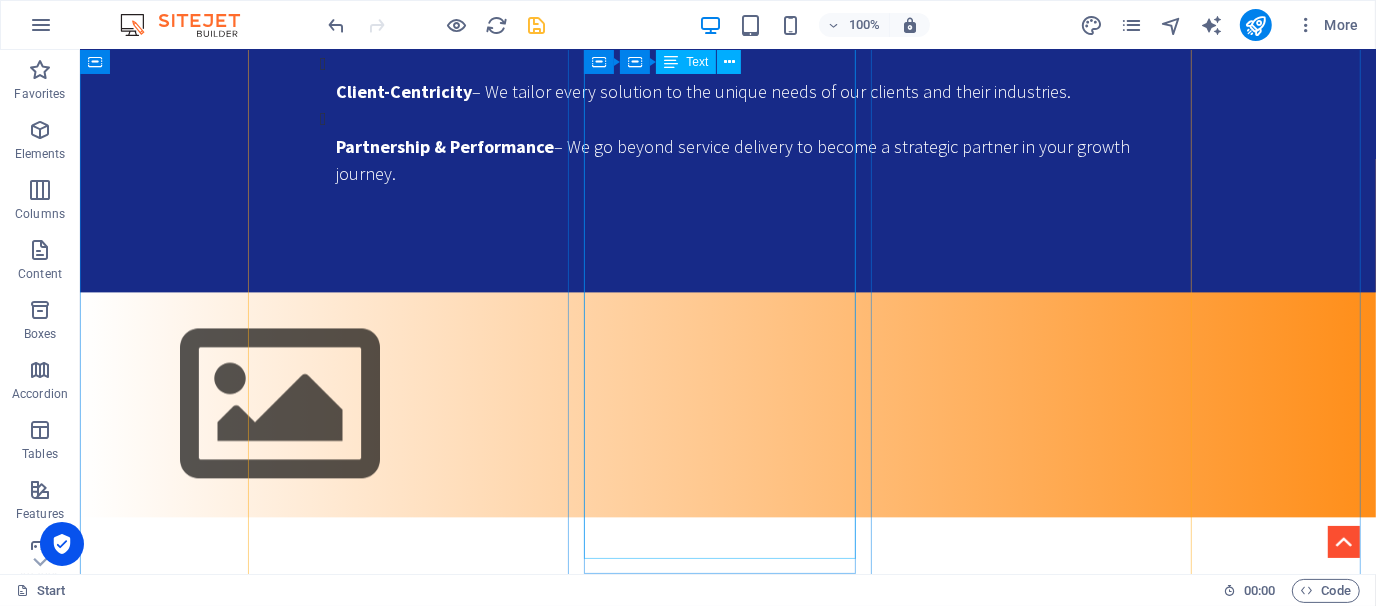 scroll, scrollTop: 3385, scrollLeft: 0, axis: vertical 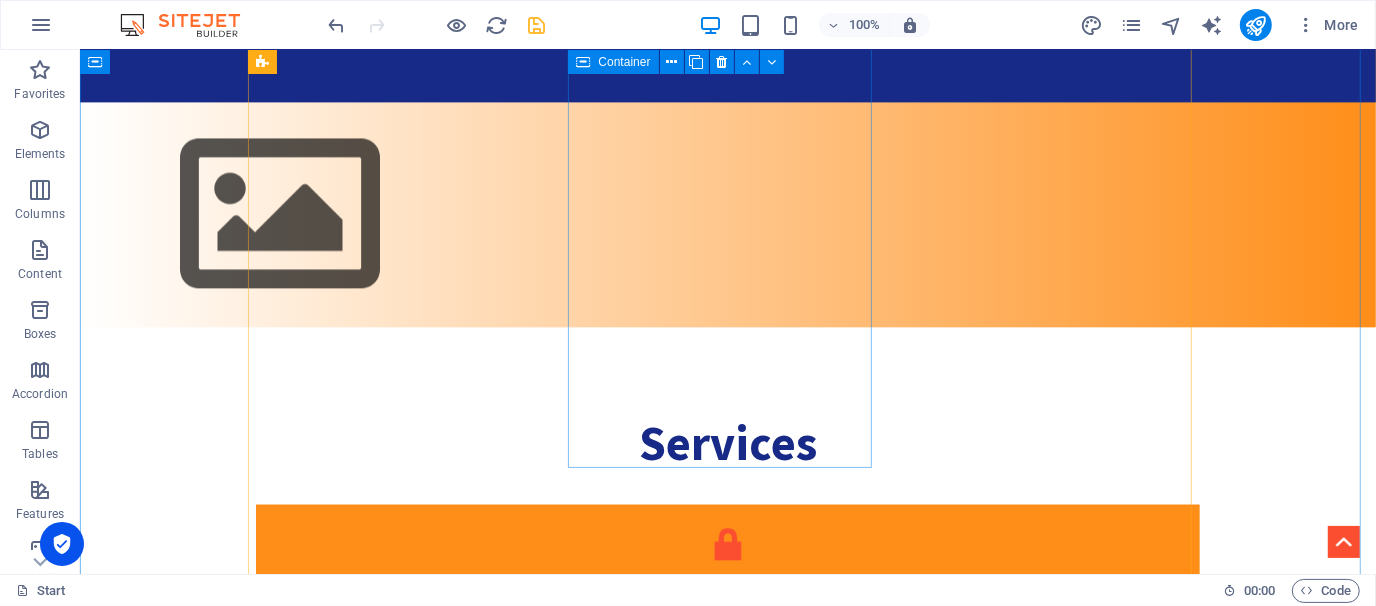click on "Talent Aquisition At SWS, we are committed to bridging the gap between talent and opportunity. ✅ Tailored Recruitment Strategies ✅ Comprehensive Talent Pool Leveraging our extensive network, we access a diverse range of candidates from various industries, ensuring you find the best fit for your organization. ✅ Local Market Expertise ✅ Fast Turnaround Time ✅ Employer Branding Support  ✅ Ongoing Talent Management Beyond recruitment, we offer ongoing support in talent management, ensuring your workforce remains engaged and productive." at bounding box center (727, 1219) 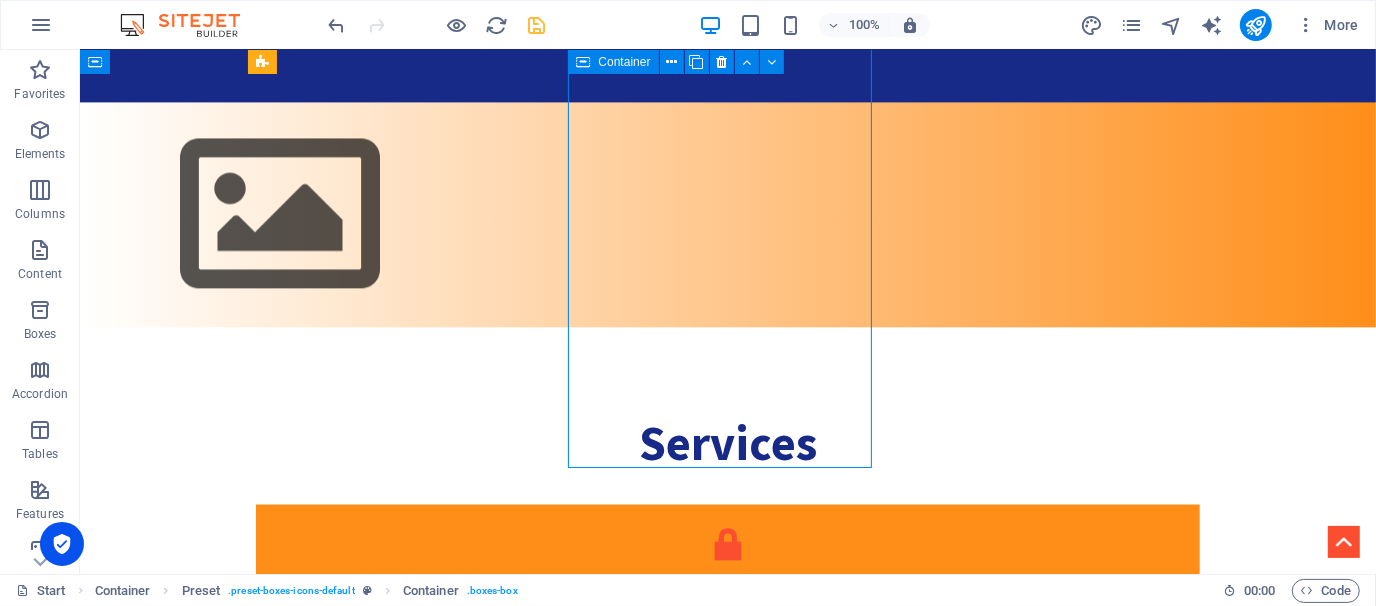 click on "Talent Aquisition At SWS, we are committed to bridging the gap between talent and opportunity. ✅ Tailored Recruitment Strategies ✅ Comprehensive Talent Pool Leveraging our extensive network, we access a diverse range of candidates from various industries, ensuring you find the best fit for your organization. ✅ Local Market Expertise ✅ Fast Turnaround Time ✅ Employer Branding Support  ✅ Ongoing Talent Management Beyond recruitment, we offer ongoing support in talent management, ensuring your workforce remains engaged and productive." at bounding box center [727, 1219] 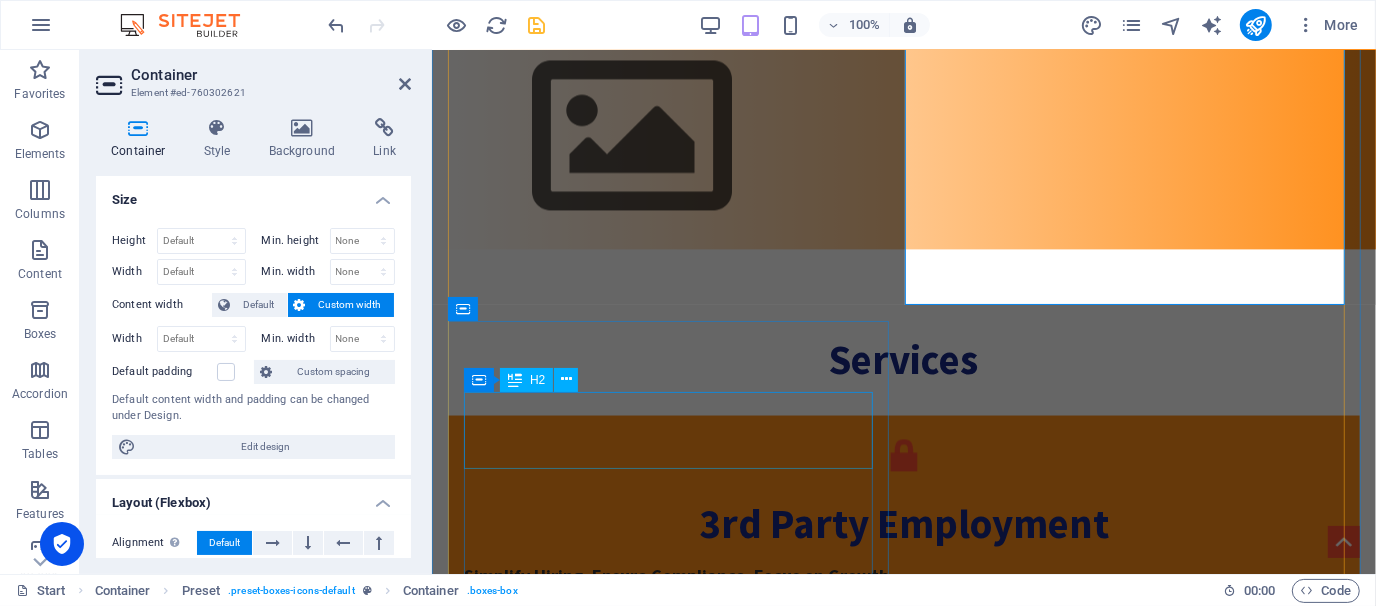 scroll, scrollTop: 3312, scrollLeft: 0, axis: vertical 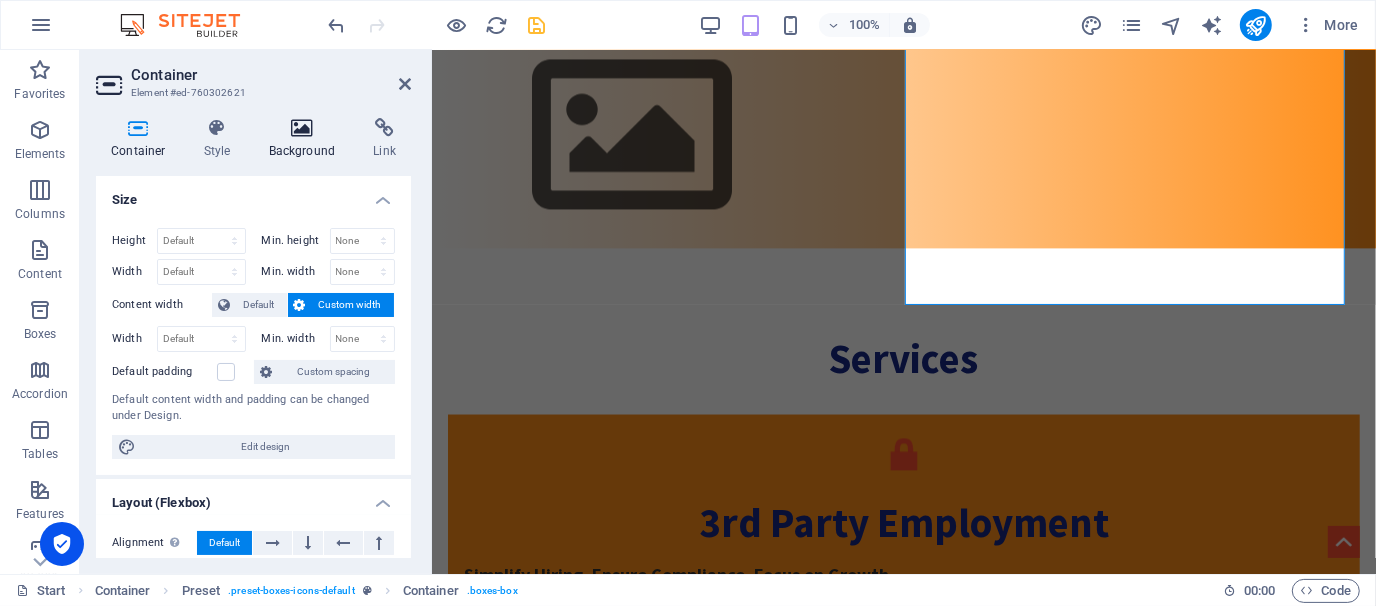click at bounding box center [302, 128] 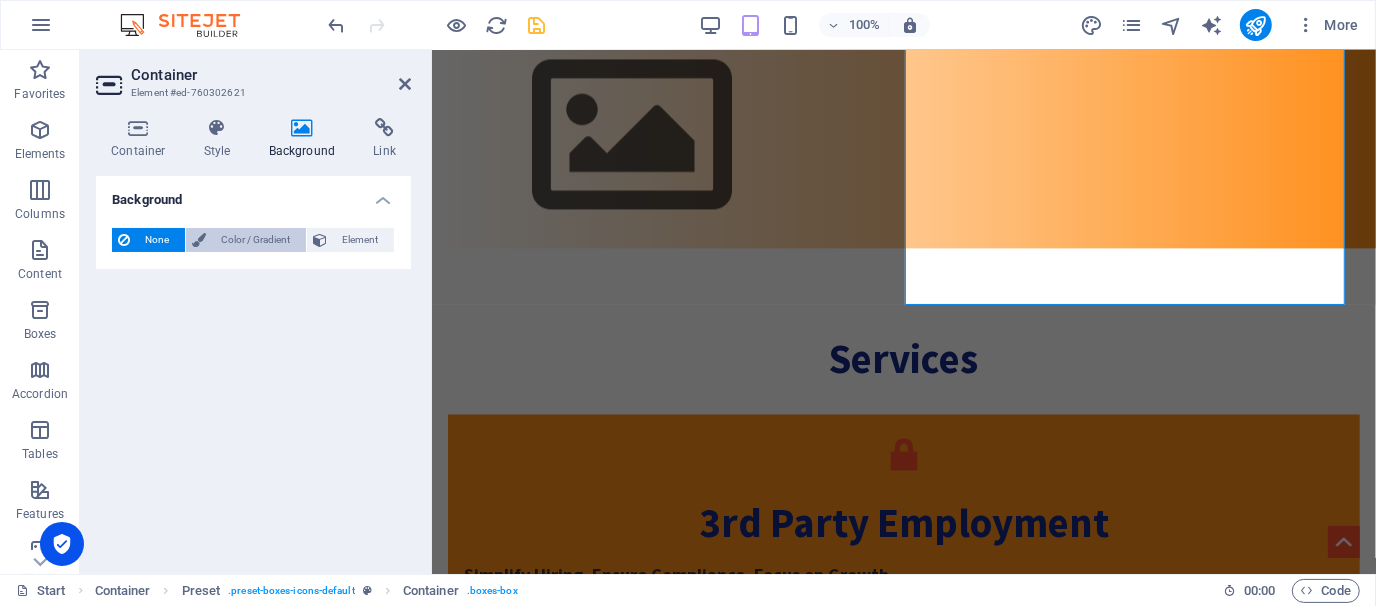 click on "Color / Gradient" at bounding box center (256, 240) 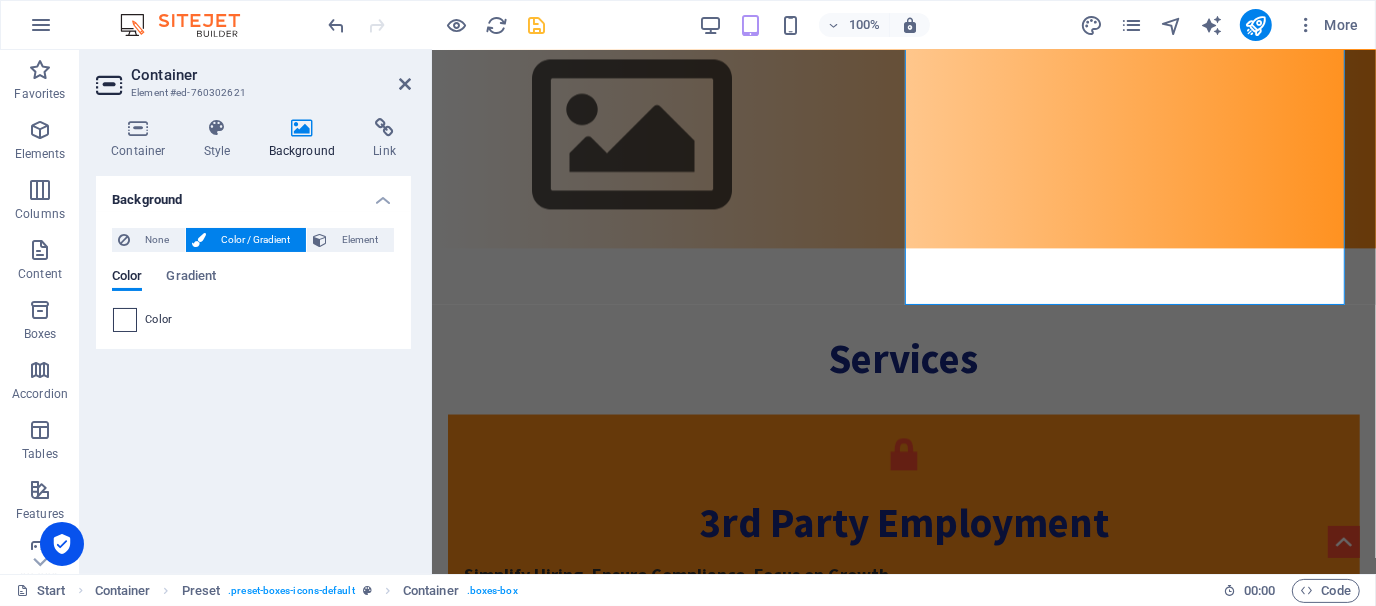 click at bounding box center [125, 320] 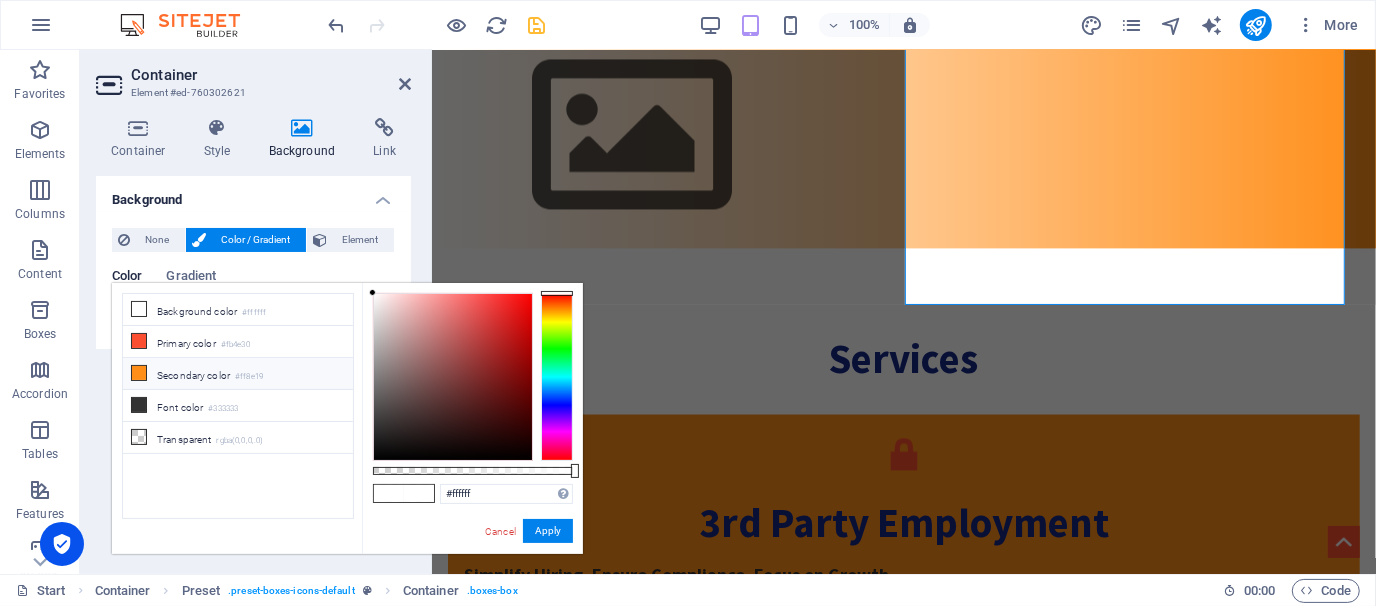click at bounding box center [139, 373] 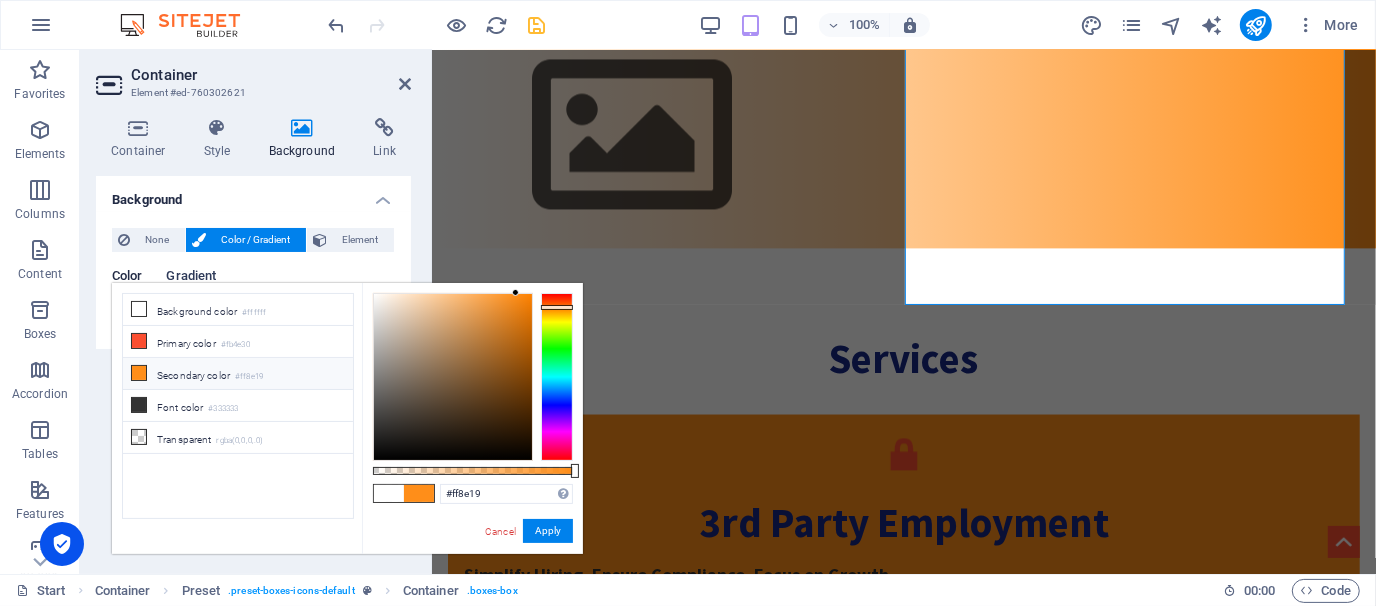click on "Gradient" at bounding box center (191, 278) 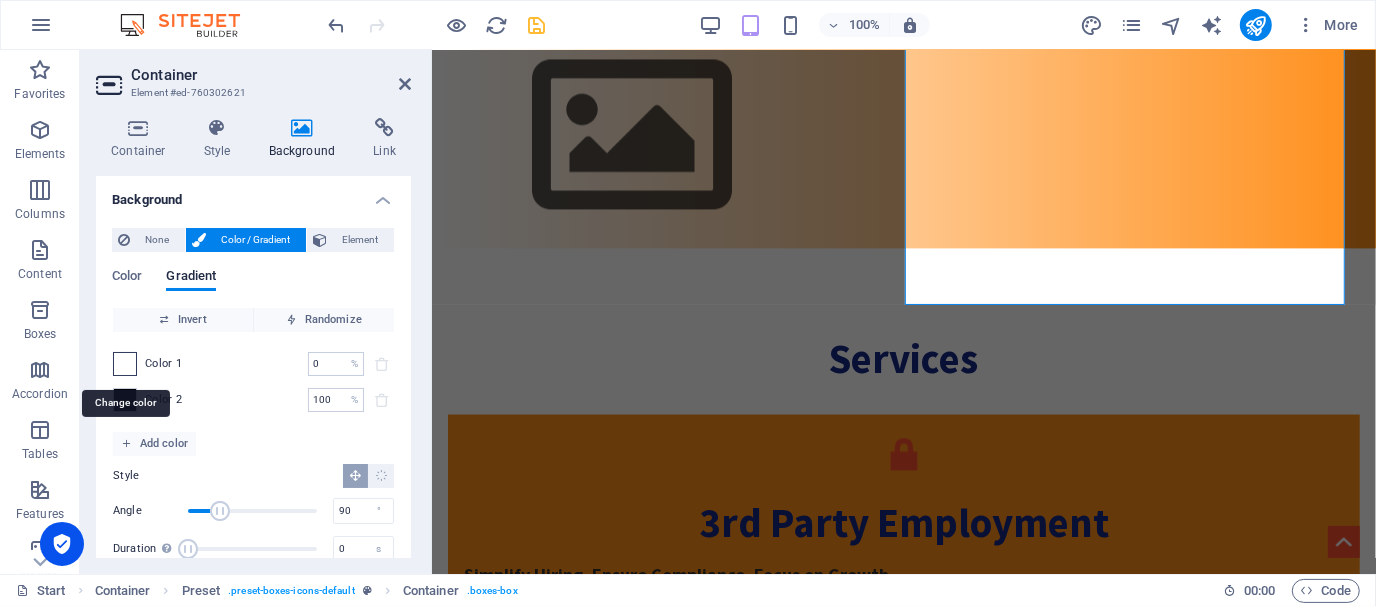 click at bounding box center [125, 364] 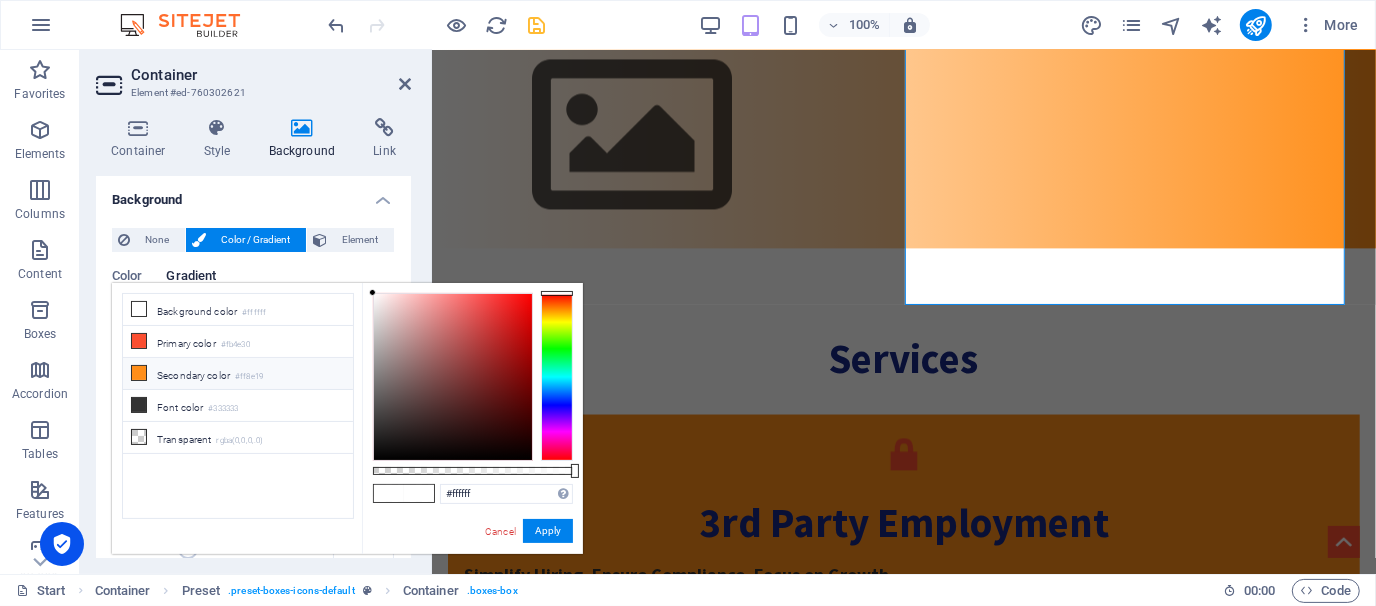 click on "Secondary color
#ff8e19" at bounding box center (238, 374) 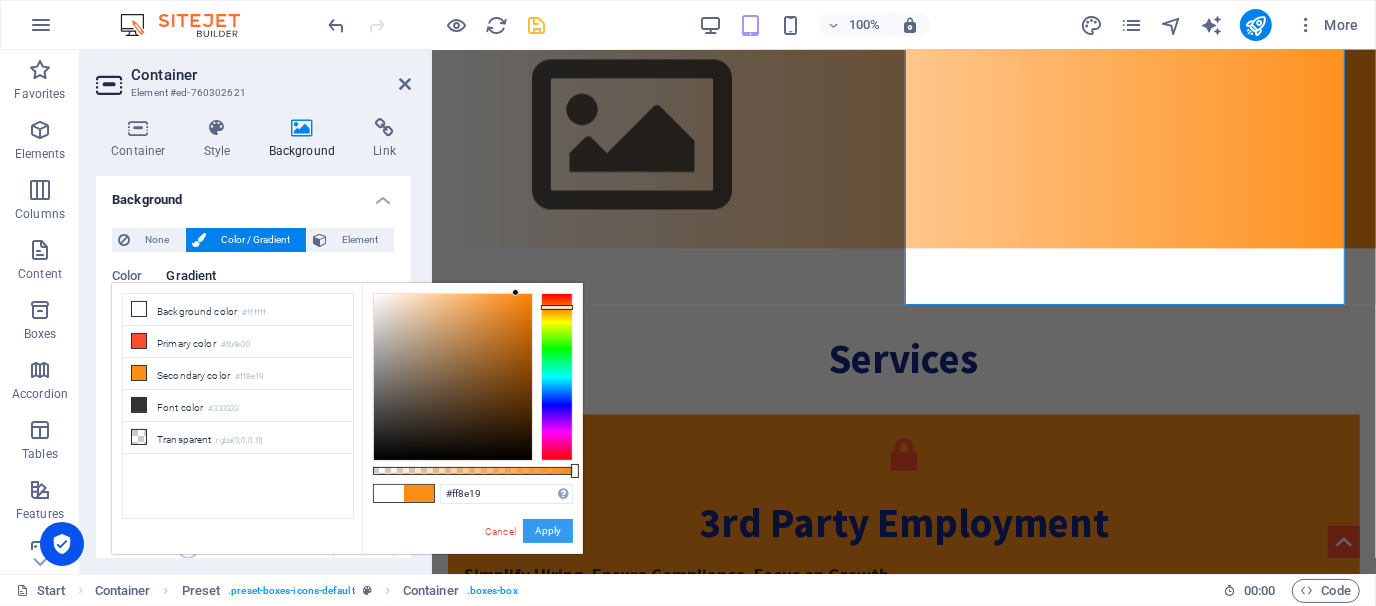 click on "Apply" at bounding box center [548, 531] 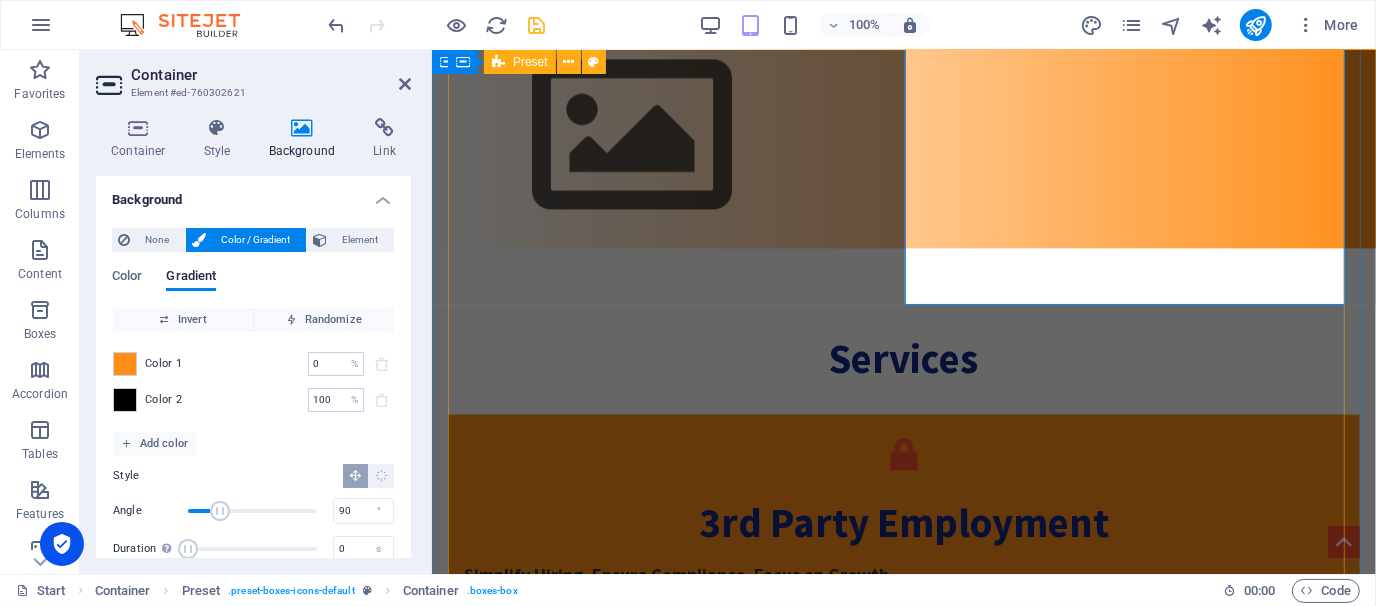 click on "3rd Party Employment Simplify Hiring. Ensure Compliance. Focus on Growth. Hiring in Bangladesh can be complex, especially when scaling fast. SWS takes the hassle out of workforce management by acting as your trusted Employer of Record (EOR). From recruitment to legal onboarding, we handle it all. ✅ Legally compliant employment ✅ Seamless onboarding and offboarding ✅Payroll Management ✅ Ideal for local business Conglomerates, MNCs, NGOs, and project-based staffing Let us manage your people—so you can manage your business. 📩  Please email us for your queries
Talent Aquisition At SWS, we are committed to bridging the gap between talent and opportunity. ✅ Tailored Recruitment Strategies ✅ Comprehensive Talent Pool Leveraging our extensive network, we access a diverse range of candidates from various industries, ensuring you find the best fit for your organization. ✅ Local Market Expertise ✅ Fast Turnaround Time ✅ Employer Branding Support  ✅" at bounding box center [903, 1844] 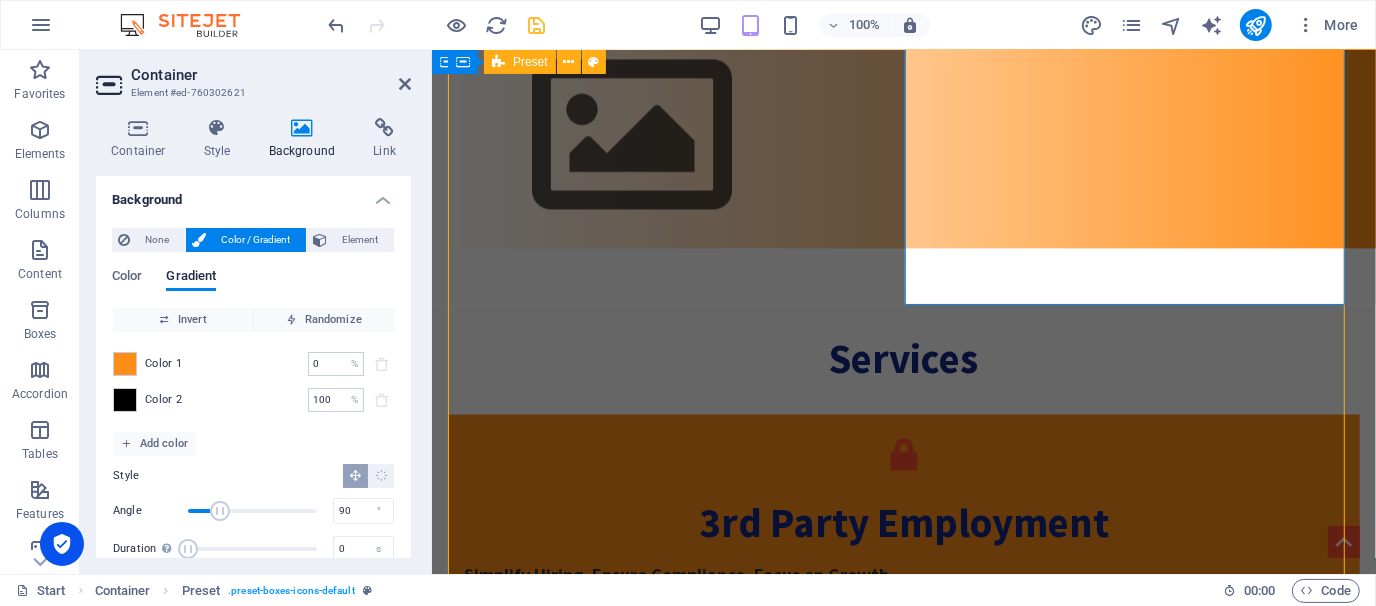 click on "3rd Party Employment Simplify Hiring. Ensure Compliance. Focus on Growth. Hiring in Bangladesh can be complex, especially when scaling fast. SWS takes the hassle out of workforce management by acting as your trusted Employer of Record (EOR). From recruitment to legal onboarding, we handle it all. ✅ Legally compliant employment ✅ Seamless onboarding and offboarding ✅Payroll Management ✅ Ideal for local business Conglomerates, MNCs, NGOs, and project-based staffing Let us manage your people—so you can manage your business. 📩  Please email us for your queries
Talent Aquisition At SWS, we are committed to bridging the gap between talent and opportunity. ✅ Tailored Recruitment Strategies ✅ Comprehensive Talent Pool Leveraging our extensive network, we access a diverse range of candidates from various industries, ensuring you find the best fit for your organization. ✅ Local Market Expertise ✅ Fast Turnaround Time ✅ Employer Branding Support  ✅" at bounding box center (903, 1844) 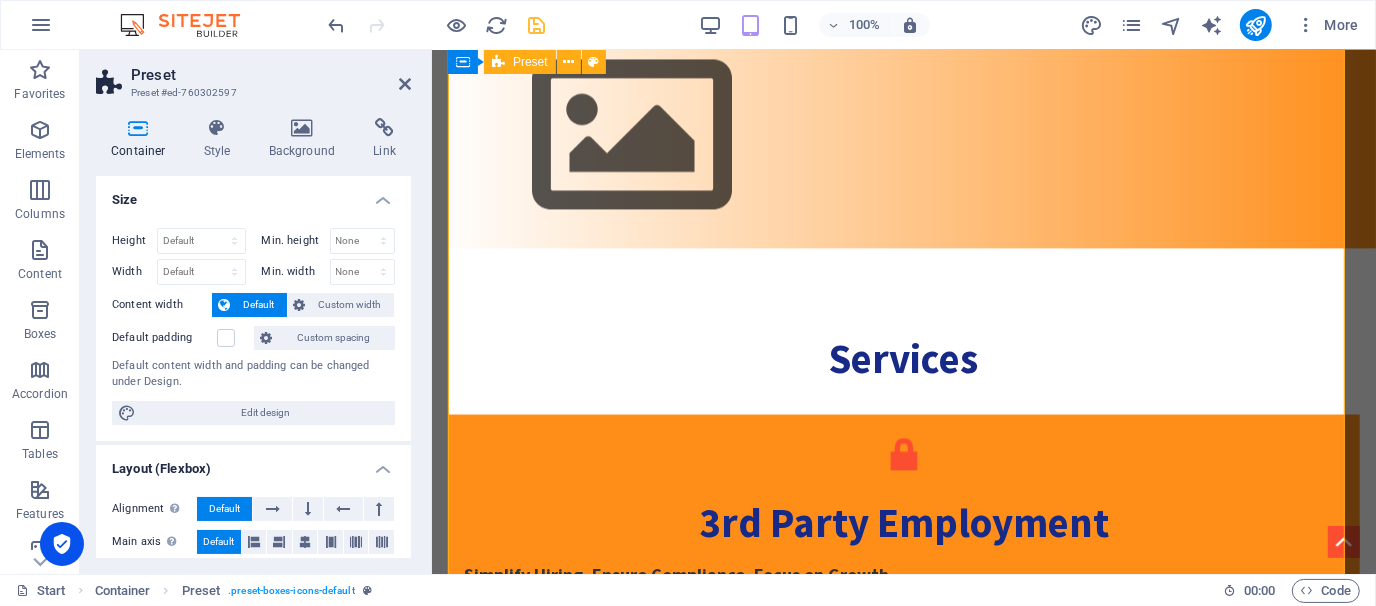 click on "3rd Party Employment Simplify Hiring. Ensure Compliance. Focus on Growth. Hiring in Bangladesh can be complex, especially when scaling fast. SWS takes the hassle out of workforce management by acting as your trusted Employer of Record (EOR). From recruitment to legal onboarding, we handle it all. ✅ Legally compliant employment ✅ Seamless onboarding and offboarding ✅Payroll Management ✅ Ideal for local business Conglomerates, MNCs, NGOs, and project-based staffing Let us manage your people—so you can manage your business. 📩  Please email us for your queries
Talent Aquisition At SWS, we are committed to bridging the gap between talent and opportunity. ✅ Tailored Recruitment Strategies ✅ Comprehensive Talent Pool Leveraging our extensive network, we access a diverse range of candidates from various industries, ensuring you find the best fit for your organization. ✅ Local Market Expertise ✅ Fast Turnaround Time ✅ Employer Branding Support  ✅" at bounding box center (903, 1844) 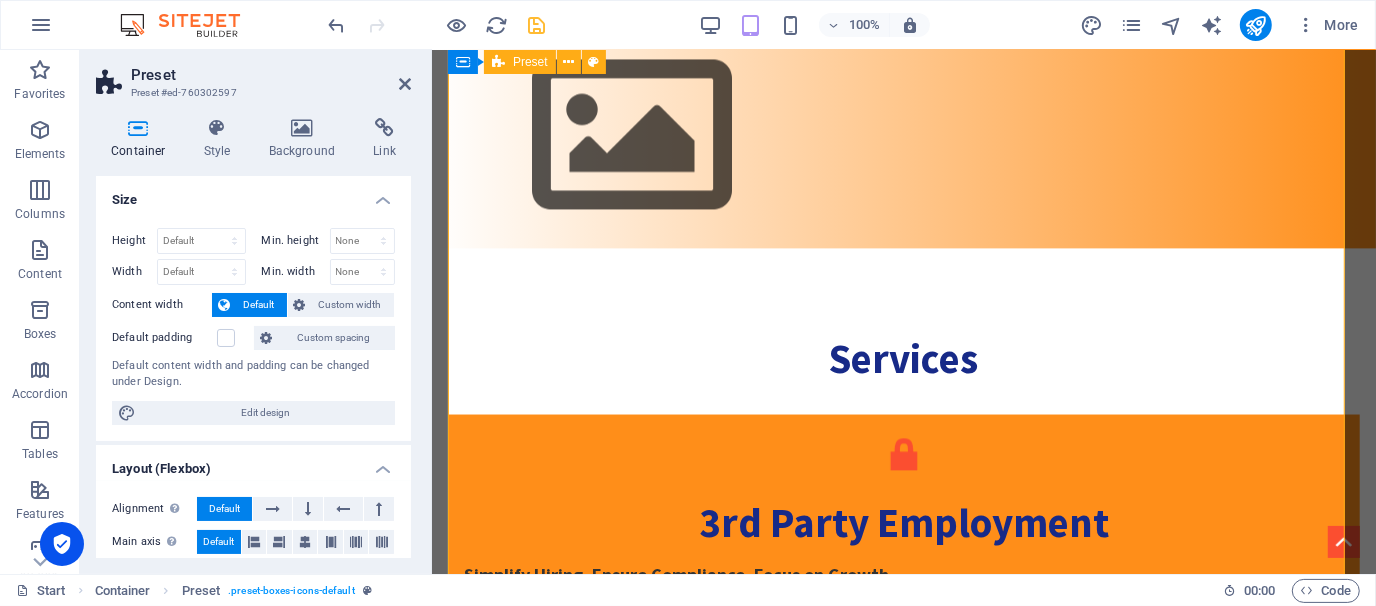 click on "3rd Party Employment Simplify Hiring. Ensure Compliance. Focus on Growth. Hiring in Bangladesh can be complex, especially when scaling fast. SWS takes the hassle out of workforce management by acting as your trusted Employer of Record (EOR). From recruitment to legal onboarding, we handle it all. ✅ Legally compliant employment ✅ Seamless onboarding and offboarding ✅Payroll Management ✅ Ideal for local business Conglomerates, MNCs, NGOs, and project-based staffing Let us manage your people—so you can manage your business. 📩  Please email us for your queries
Talent Aquisition At SWS, we are committed to bridging the gap between talent and opportunity. ✅ Tailored Recruitment Strategies ✅ Comprehensive Talent Pool Leveraging our extensive network, we access a diverse range of candidates from various industries, ensuring you find the best fit for your organization. ✅ Local Market Expertise ✅ Fast Turnaround Time ✅ Employer Branding Support  ✅" at bounding box center (903, 1844) 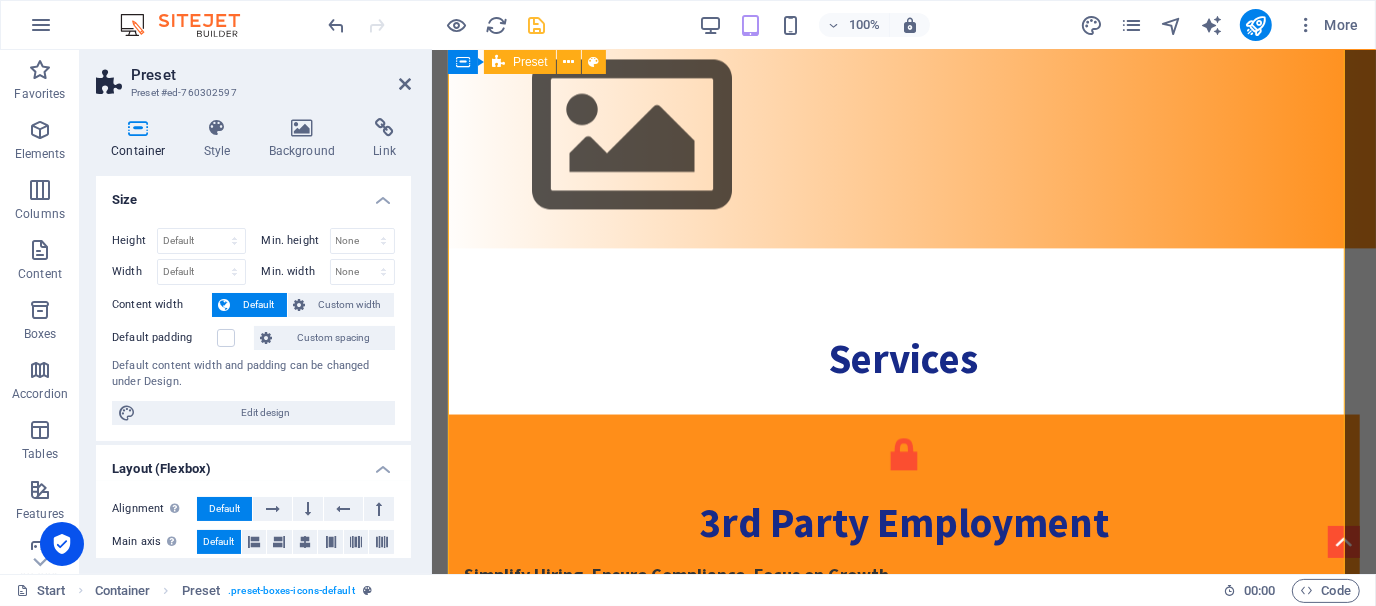 click on "3rd Party Employment Simplify Hiring. Ensure Compliance. Focus on Growth. Hiring in Bangladesh can be complex, especially when scaling fast. SWS takes the hassle out of workforce management by acting as your trusted Employer of Record (EOR). From recruitment to legal onboarding, we handle it all. ✅ Legally compliant employment ✅ Seamless onboarding and offboarding ✅Payroll Management ✅ Ideal for local business Conglomerates, MNCs, NGOs, and project-based staffing Let us manage your people—so you can manage your business. 📩  Please email us for your queries
Talent Aquisition At SWS, we are committed to bridging the gap between talent and opportunity. ✅ Tailored Recruitment Strategies ✅ Comprehensive Talent Pool Leveraging our extensive network, we access a diverse range of candidates from various industries, ensuring you find the best fit for your organization. ✅ Local Market Expertise ✅ Fast Turnaround Time ✅ Employer Branding Support  ✅" at bounding box center [903, 1844] 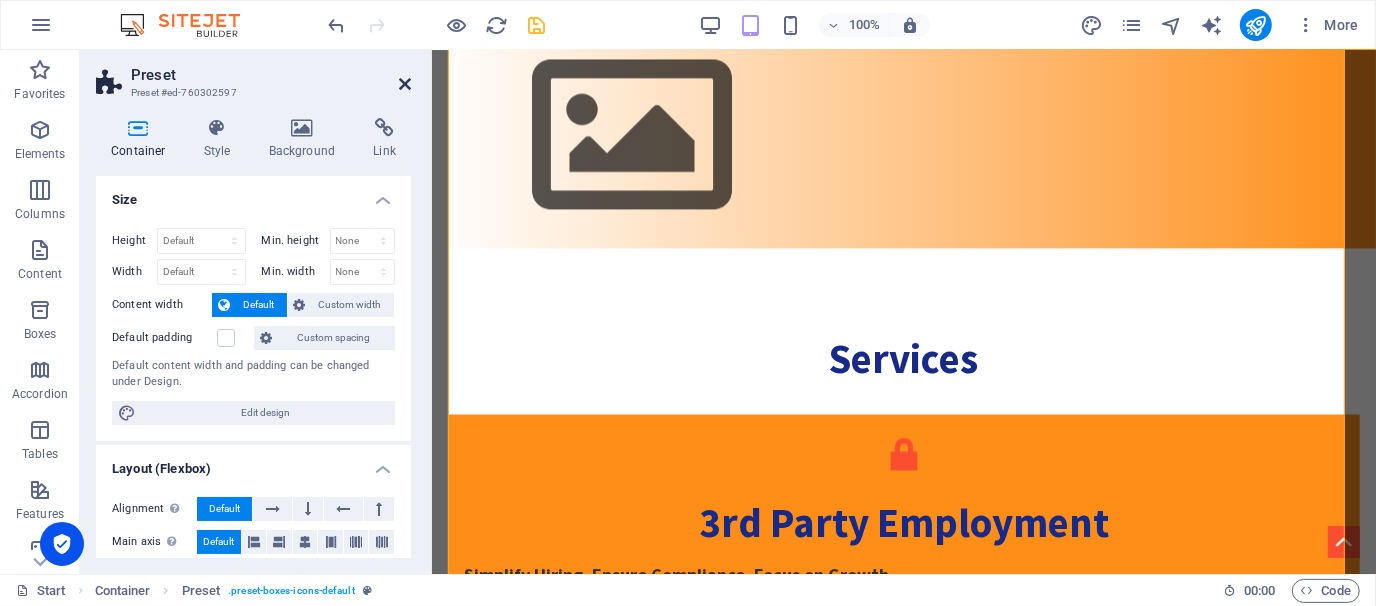 click at bounding box center (405, 84) 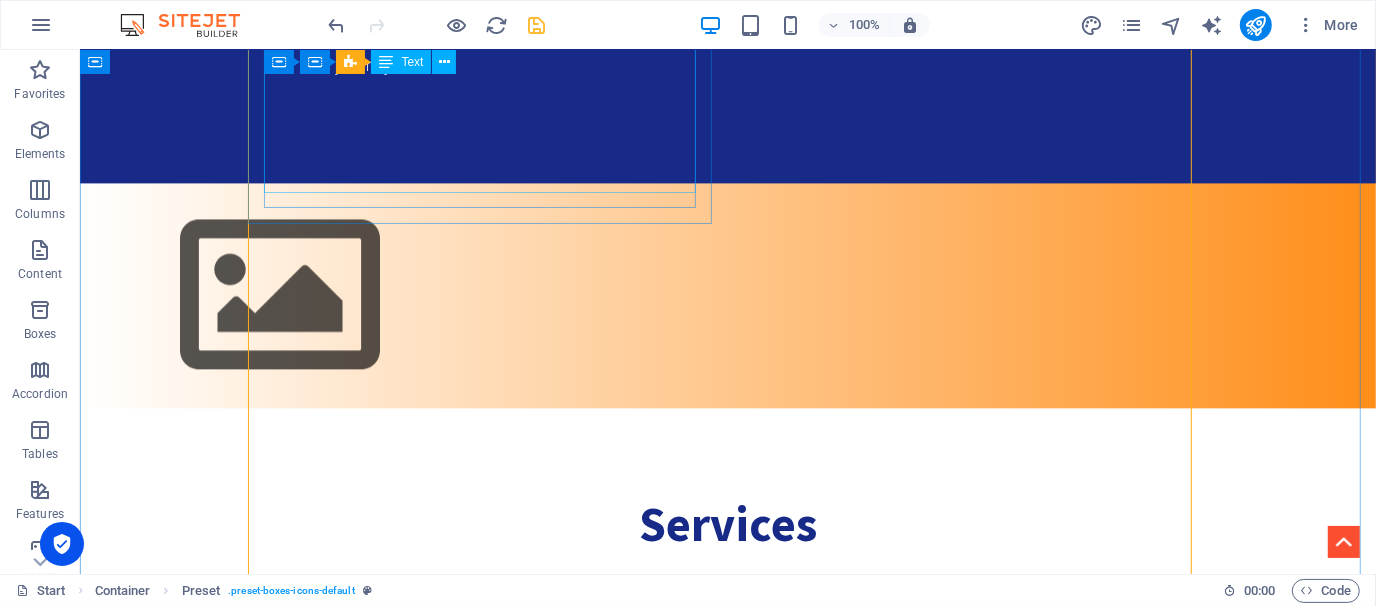 scroll, scrollTop: 3385, scrollLeft: 0, axis: vertical 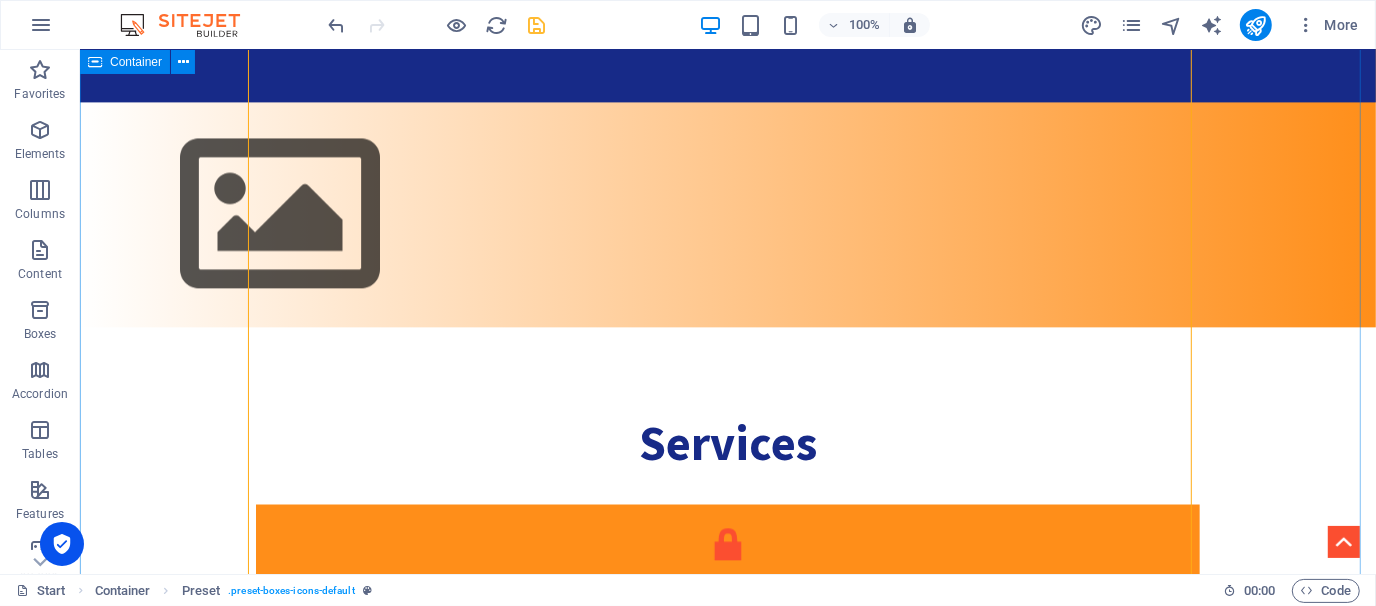 click on "Services
3rd Party Employment Simplify Hiring. Ensure Compliance. Focus on Growth. Hiring in [GEOGRAPHIC_DATA] can be complex, especially when scaling fast. SWS takes the hassle out of workforce management by acting as your trusted Employer of Record (EOR). From recruitment to legal onboarding, we handle it all. ✅ Legally compliant employment ✅ Seamless onboarding and offboarding ✅Payroll Management ✅ Ideal for local business Conglomerates, MNCs, NGOs, and project-based staffing Let us manage your people—so you can manage your business. 📩  Please email us for your queries
Talent Aquisition At SWS, we are committed to bridging the gap between talent and opportunity. ✅ Tailored Recruitment Strategies ✅ Comprehensive Talent Pool Leveraging our extensive network, we access a diverse range of candidates from various industries, ensuring you find the best fit for your organization. ✅ Local Market Expertise ✅ Fast Turnaround Time ✅ ✅" at bounding box center (727, 1891) 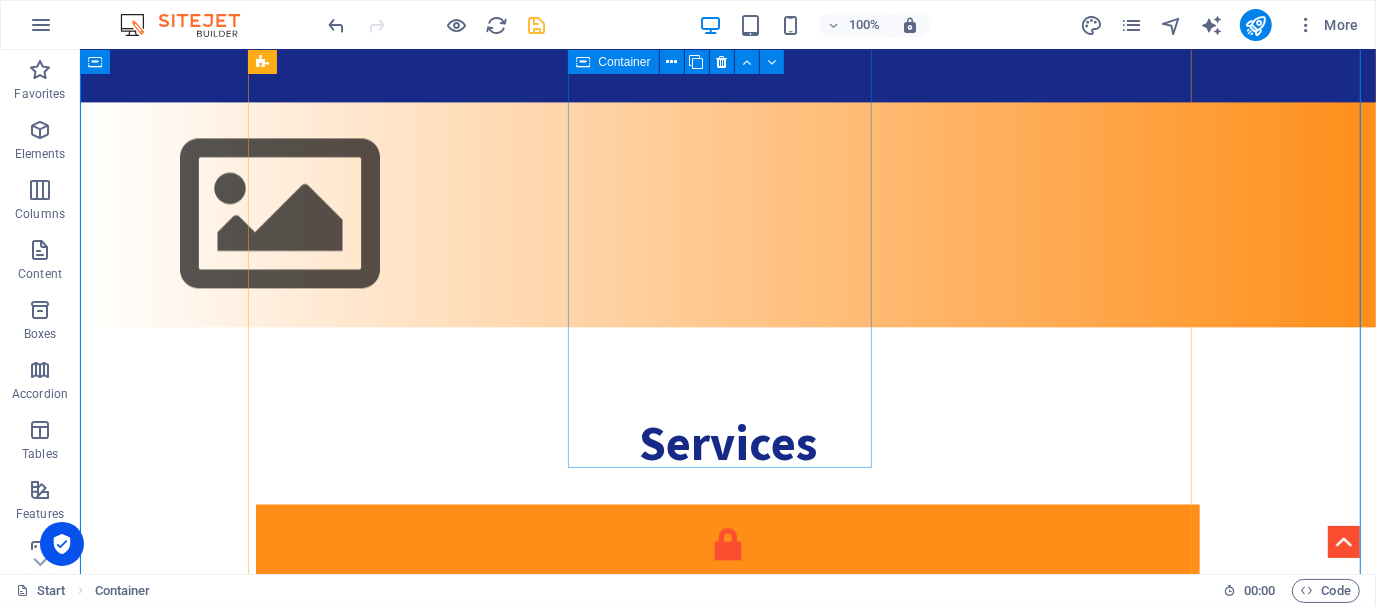 click on "Talent Aquisition At SWS, we are committed to bridging the gap between talent and opportunity. ✅ Tailored Recruitment Strategies ✅ Comprehensive Talent Pool Leveraging our extensive network, we access a diverse range of candidates from various industries, ensuring you find the best fit for your organization. ✅ Local Market Expertise ✅ Fast Turnaround Time ✅ Employer Branding Support  ✅ Ongoing Talent Management Beyond recruitment, we offer ongoing support in talent management, ensuring your workforce remains engaged and productive." at bounding box center [727, 1219] 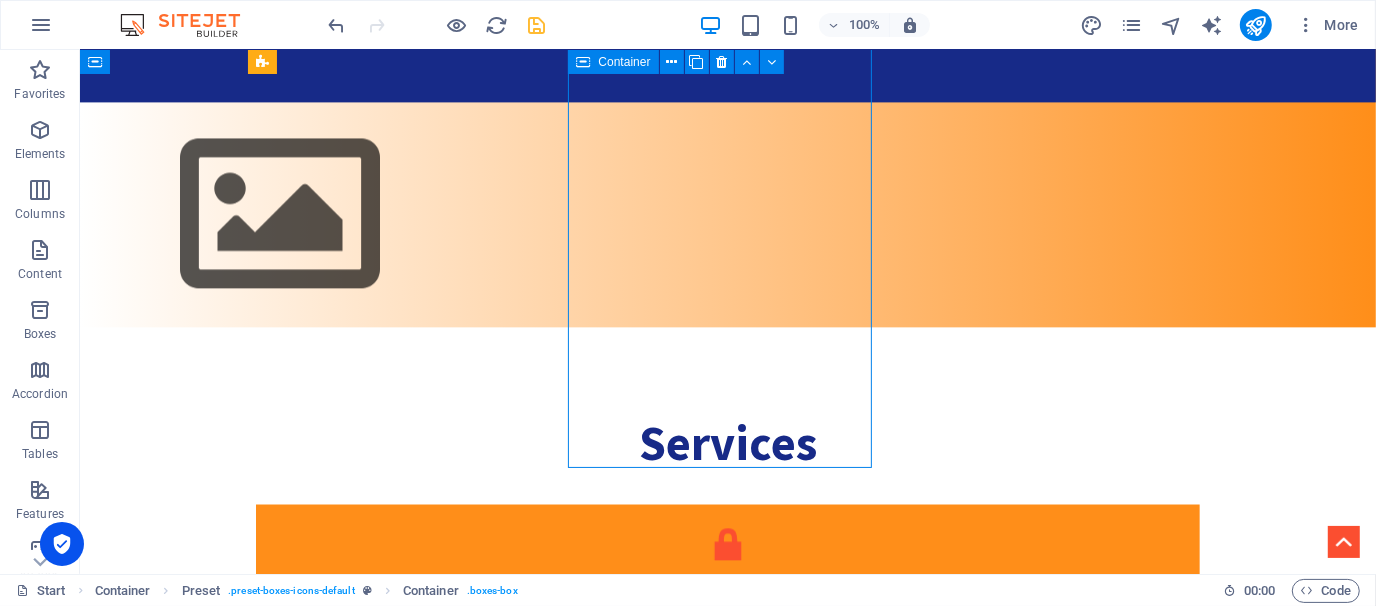 click on "Talent Aquisition At SWS, we are committed to bridging the gap between talent and opportunity. ✅ Tailored Recruitment Strategies ✅ Comprehensive Talent Pool Leveraging our extensive network, we access a diverse range of candidates from various industries, ensuring you find the best fit for your organization. ✅ Local Market Expertise ✅ Fast Turnaround Time ✅ Employer Branding Support  ✅ Ongoing Talent Management Beyond recruitment, we offer ongoing support in talent management, ensuring your workforce remains engaged and productive." at bounding box center (727, 1219) 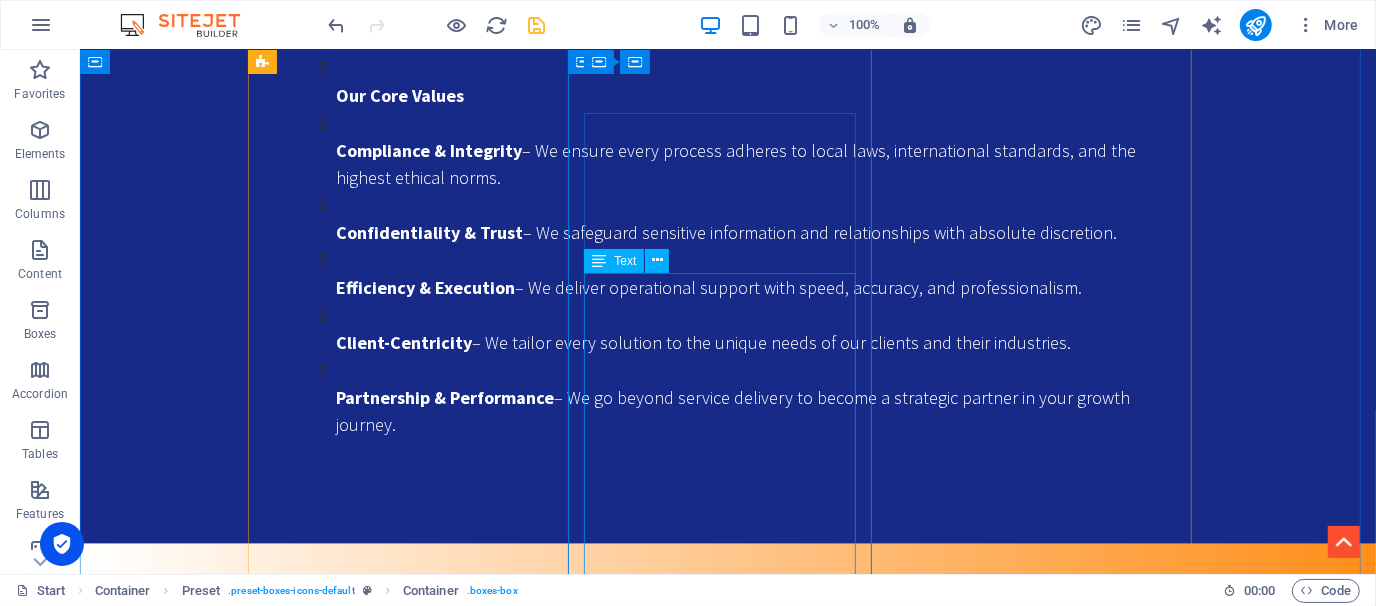 scroll, scrollTop: 2938, scrollLeft: 0, axis: vertical 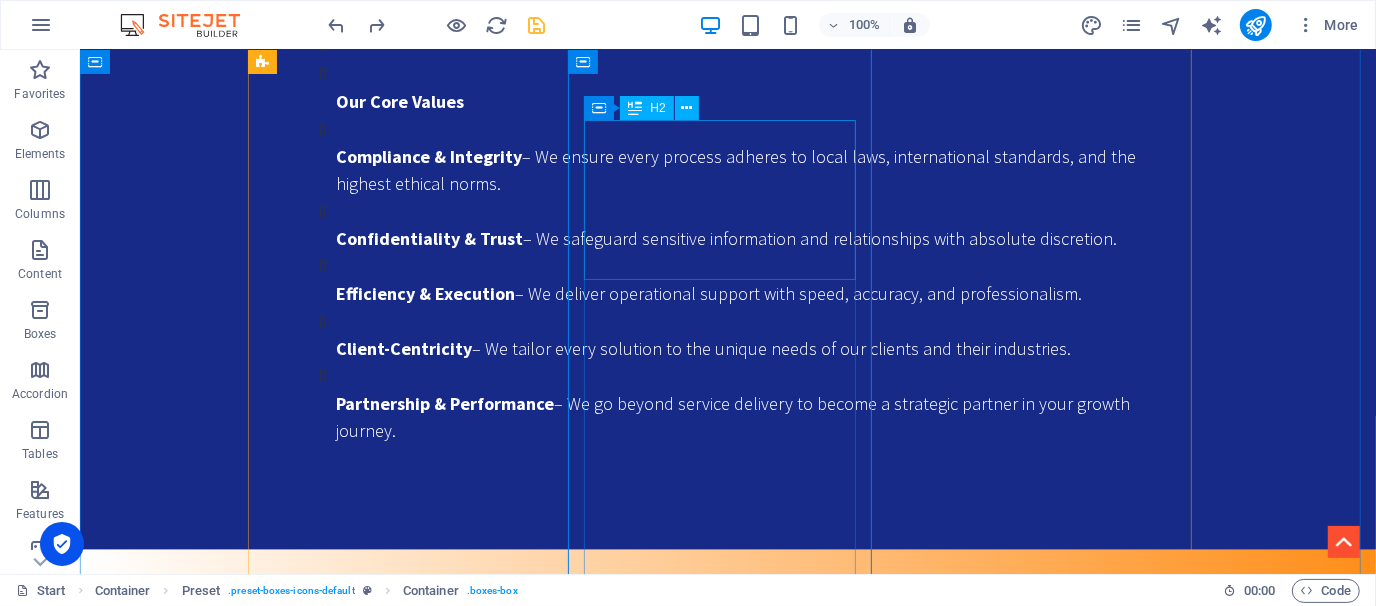 click on "Talent Aquisition" at bounding box center [727, 1552] 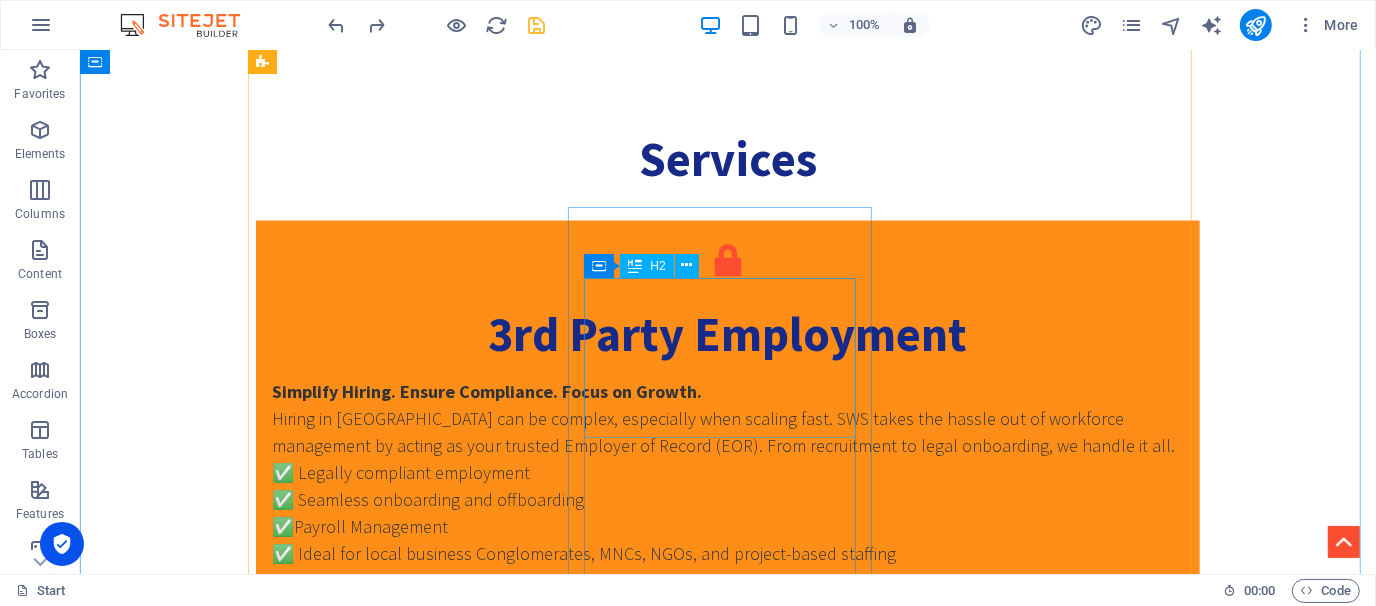 scroll, scrollTop: 3674, scrollLeft: 0, axis: vertical 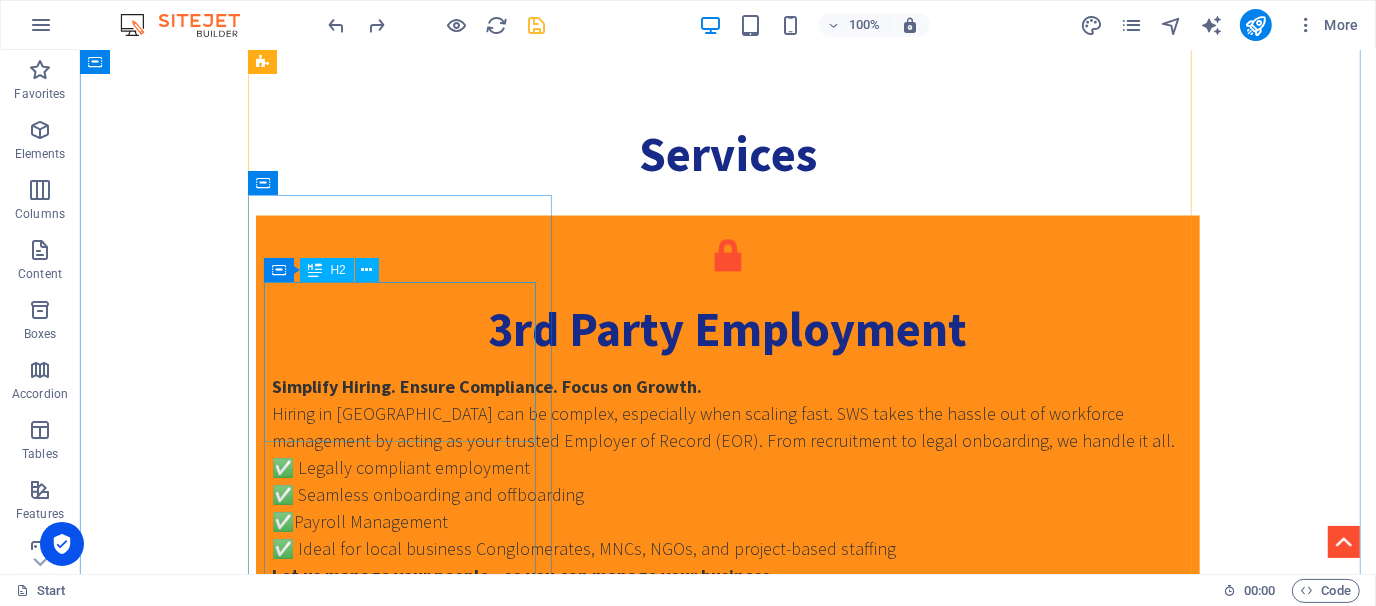 click on "Export Sourcing" at bounding box center (727, 1826) 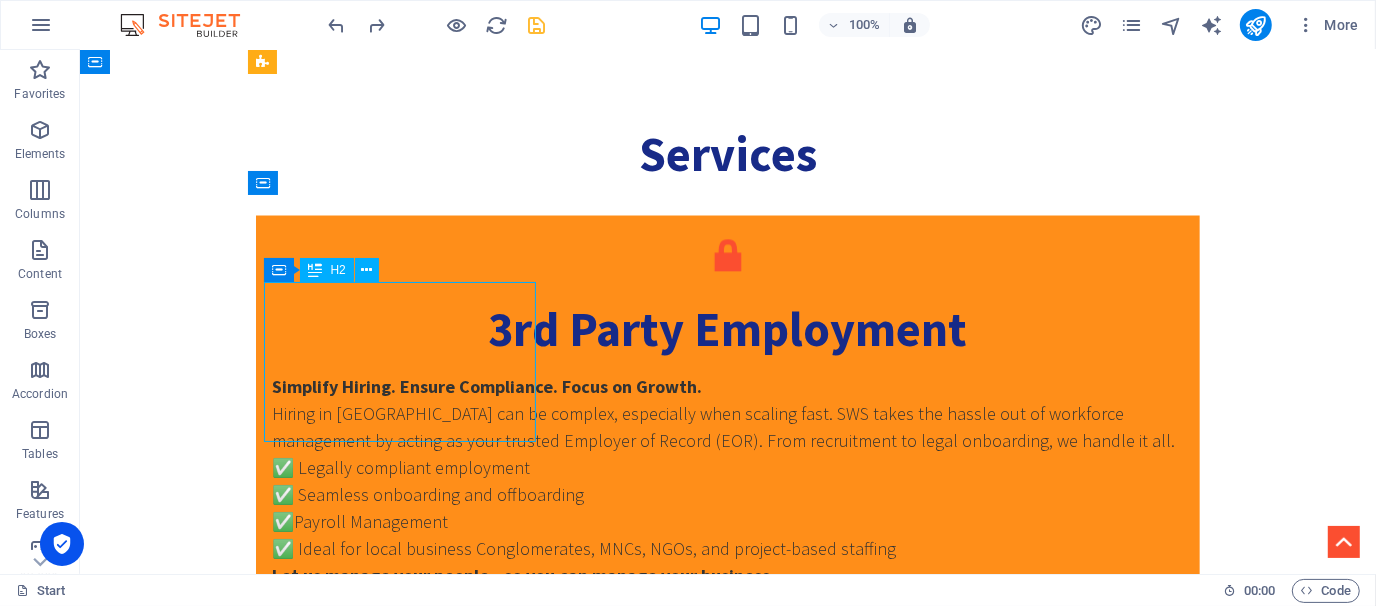 click on "Export Sourcing" at bounding box center (727, 1826) 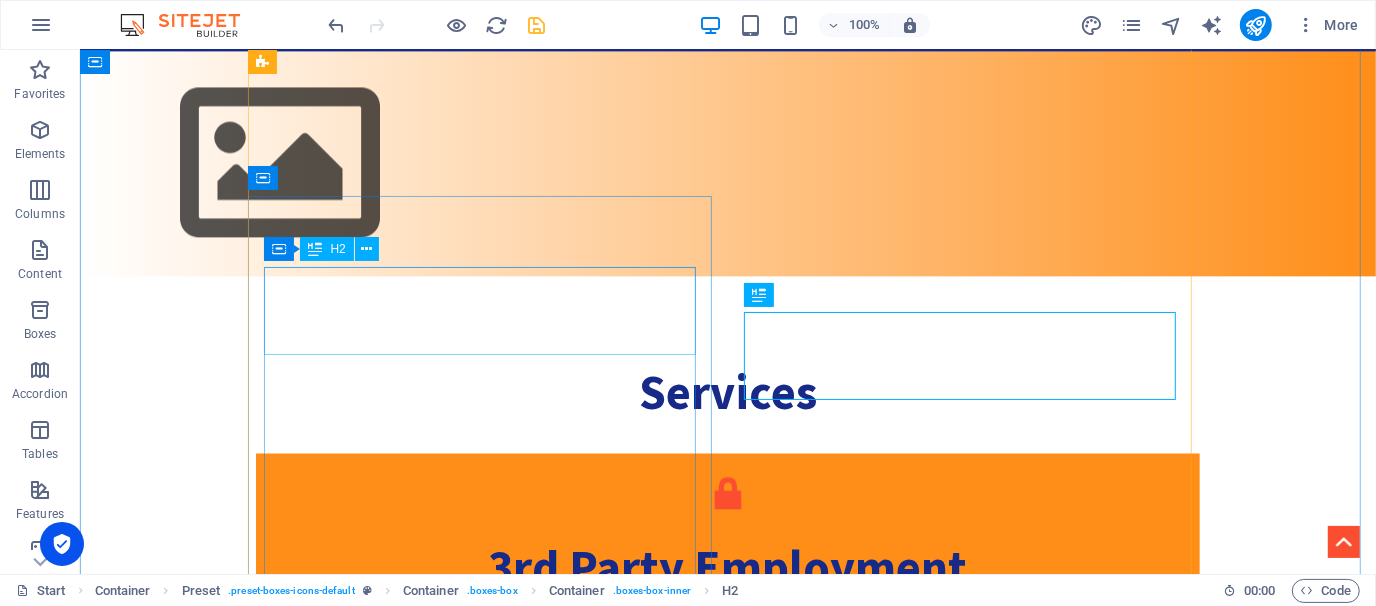 scroll, scrollTop: 3626, scrollLeft: 0, axis: vertical 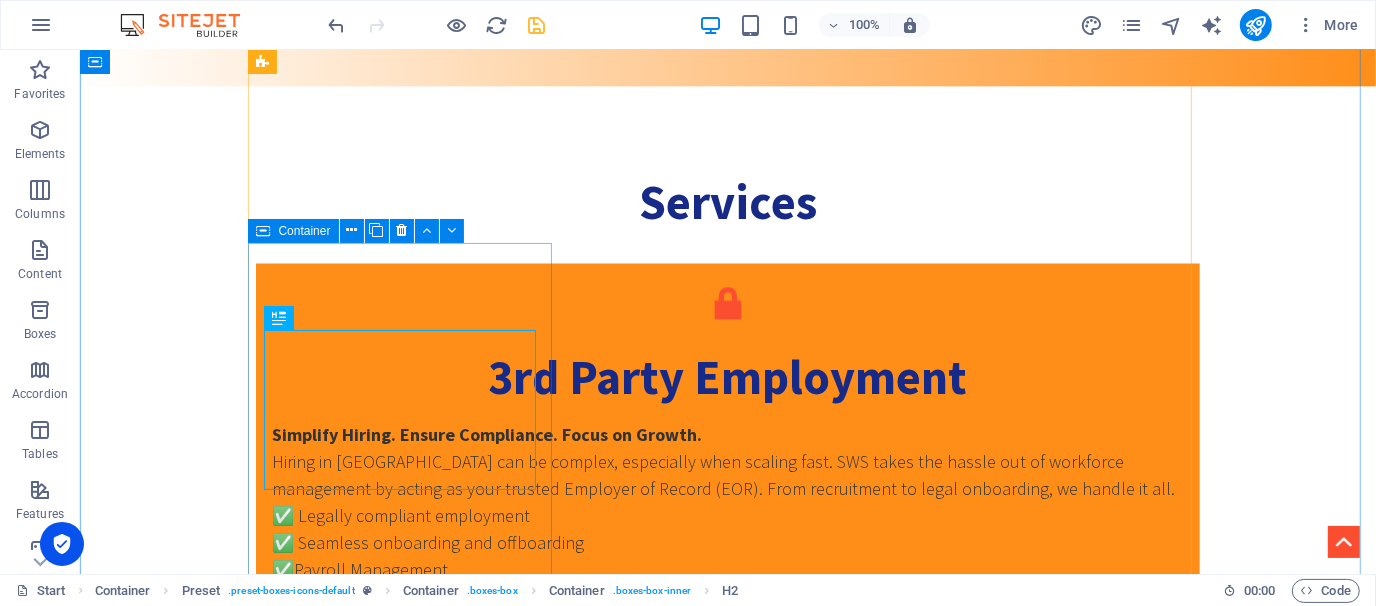 click on "Export Sourcing  Pharma Exports—Regulated, Reliable, Ready for the World. Bangladesh's pharmaceutical industry is globally recognized for its quality and affordability. At SWS, we help local manufacturers reach global markets with regulatory-ready product documentation, buyer outreach, and export logistics. ✅ International buyer sourcing & liaison ✅ Export documentation: CTD dossiers, CoA, COPP, MSDS ✅ DGDA clearance, customs, and shipment support ✅ Compliance with WHO-GMP, EU, and regional standards Expand your global footprint with a trusted export partner. 🌍  Talk to us about exporting your pharma products today." at bounding box center (727, 1976) 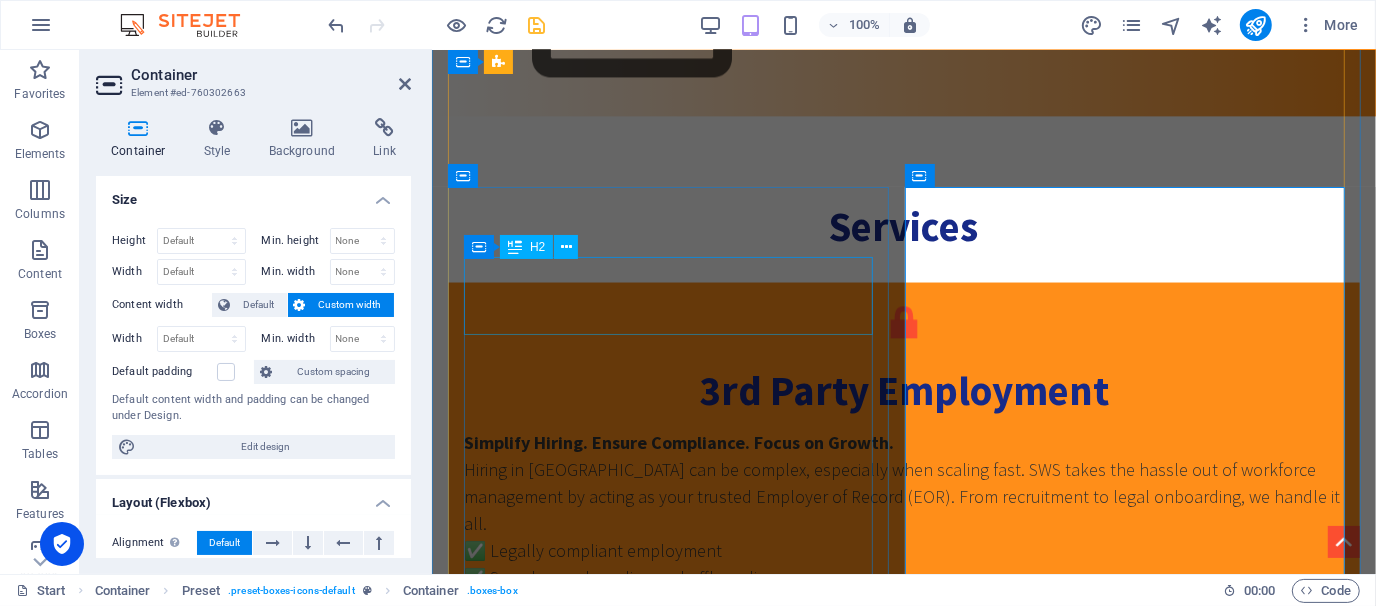 scroll, scrollTop: 3445, scrollLeft: 0, axis: vertical 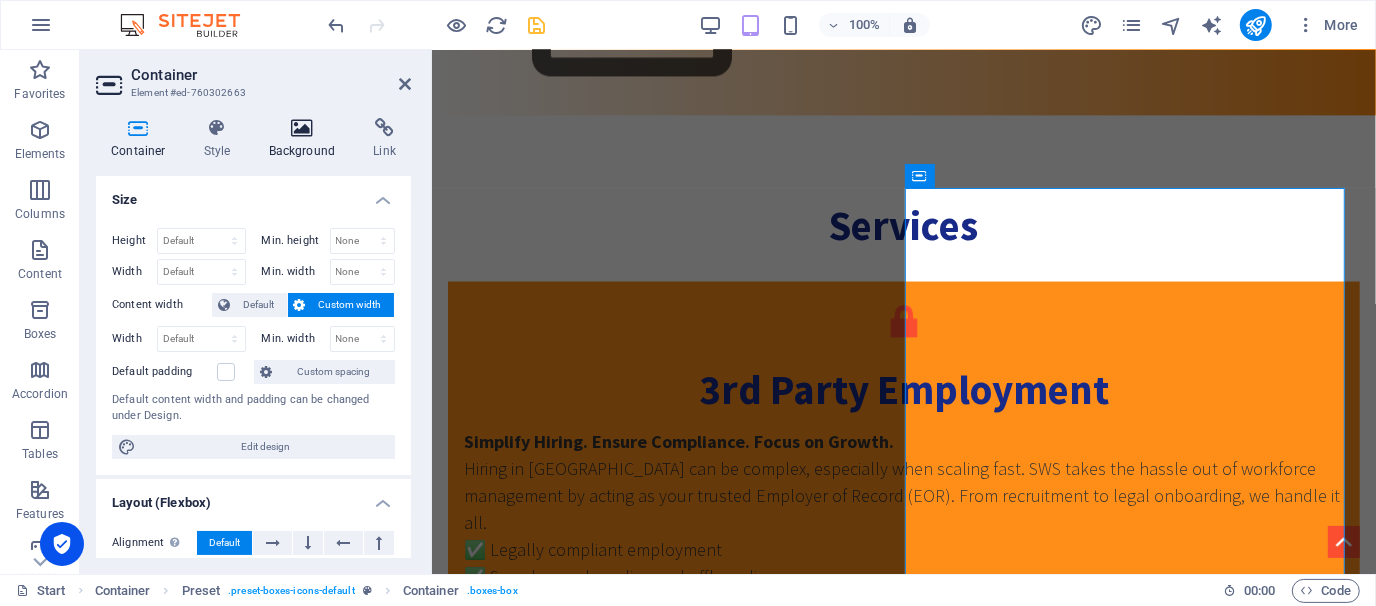 click on "Background" at bounding box center (306, 139) 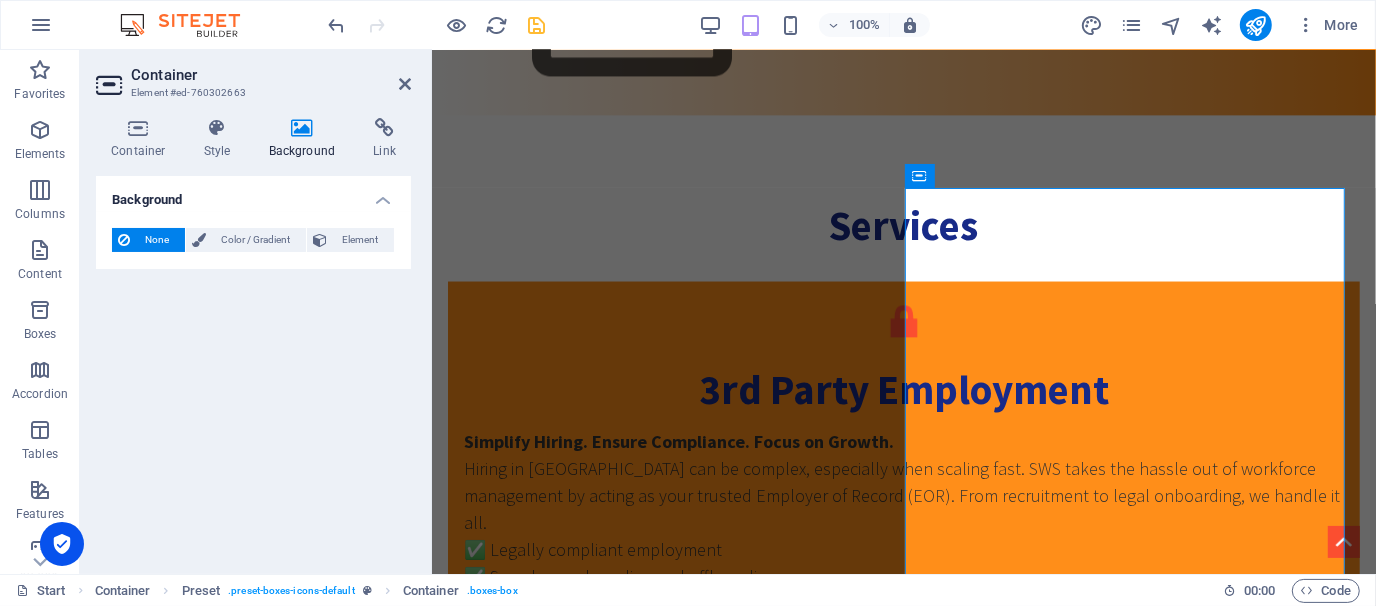 click at bounding box center [302, 128] 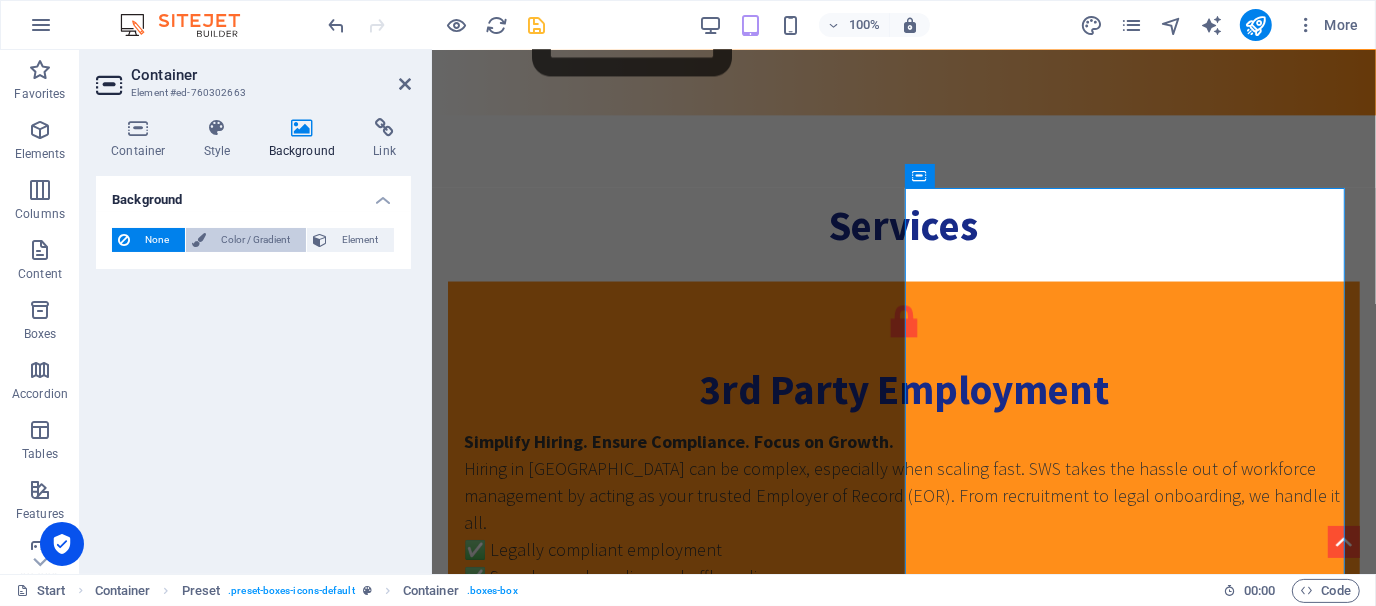 click on "Color / Gradient" at bounding box center [256, 240] 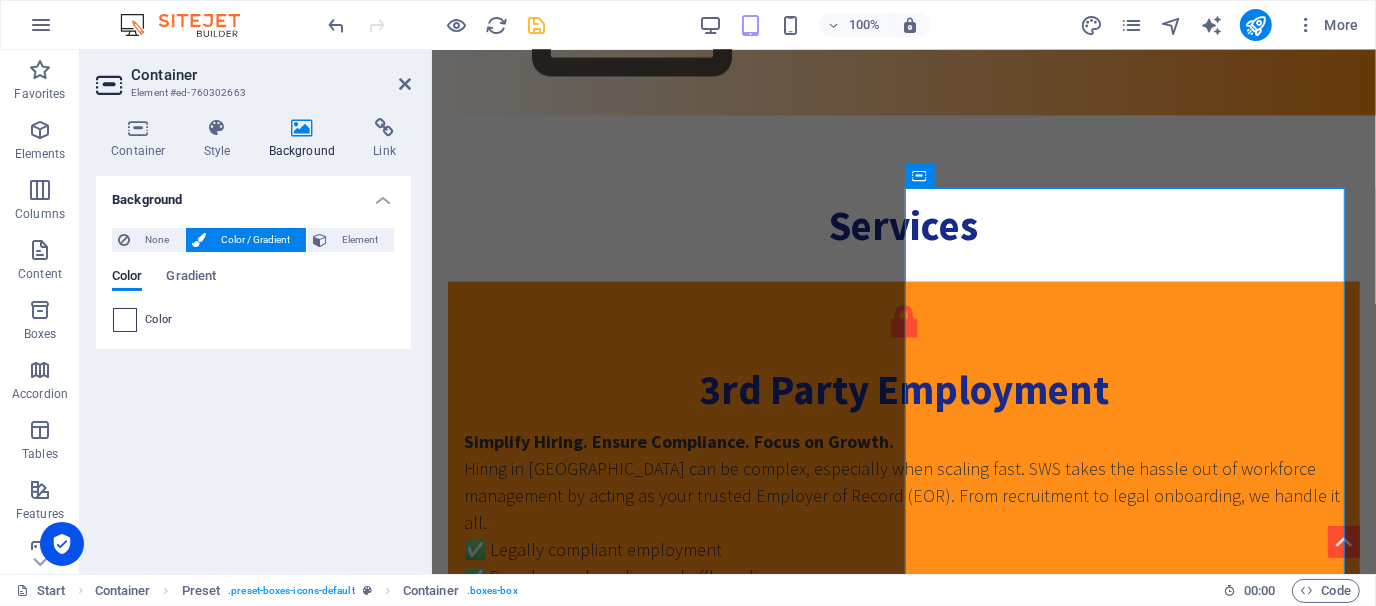click at bounding box center (125, 320) 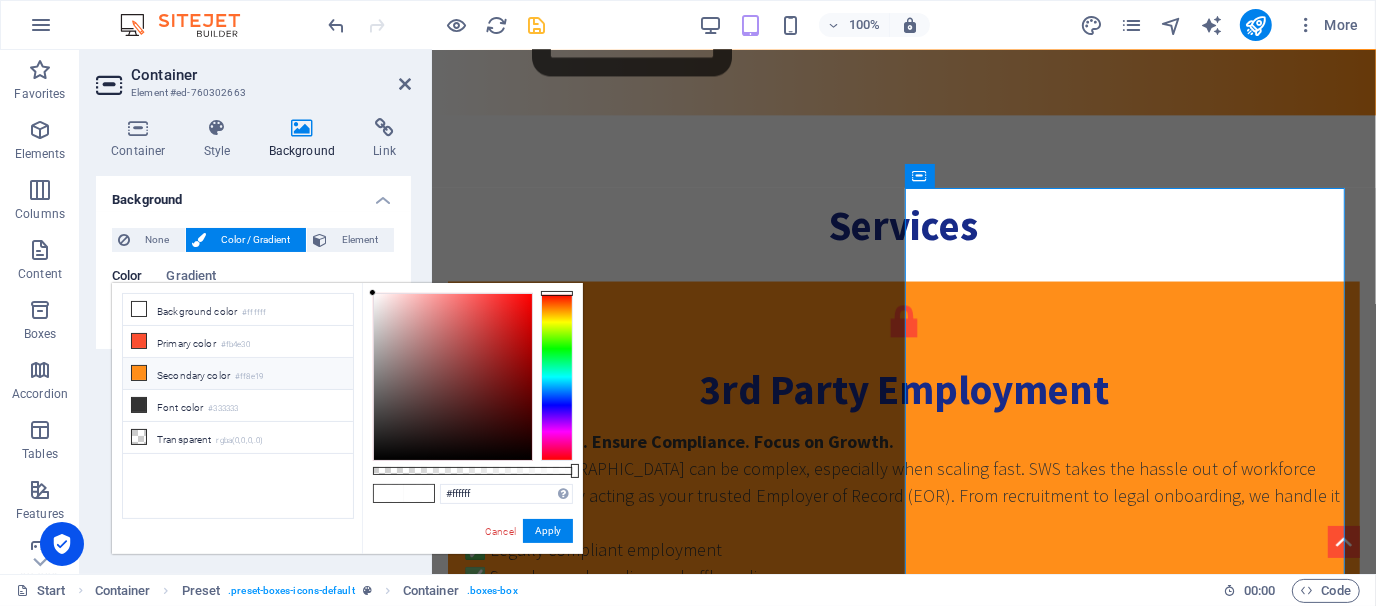 click at bounding box center (139, 373) 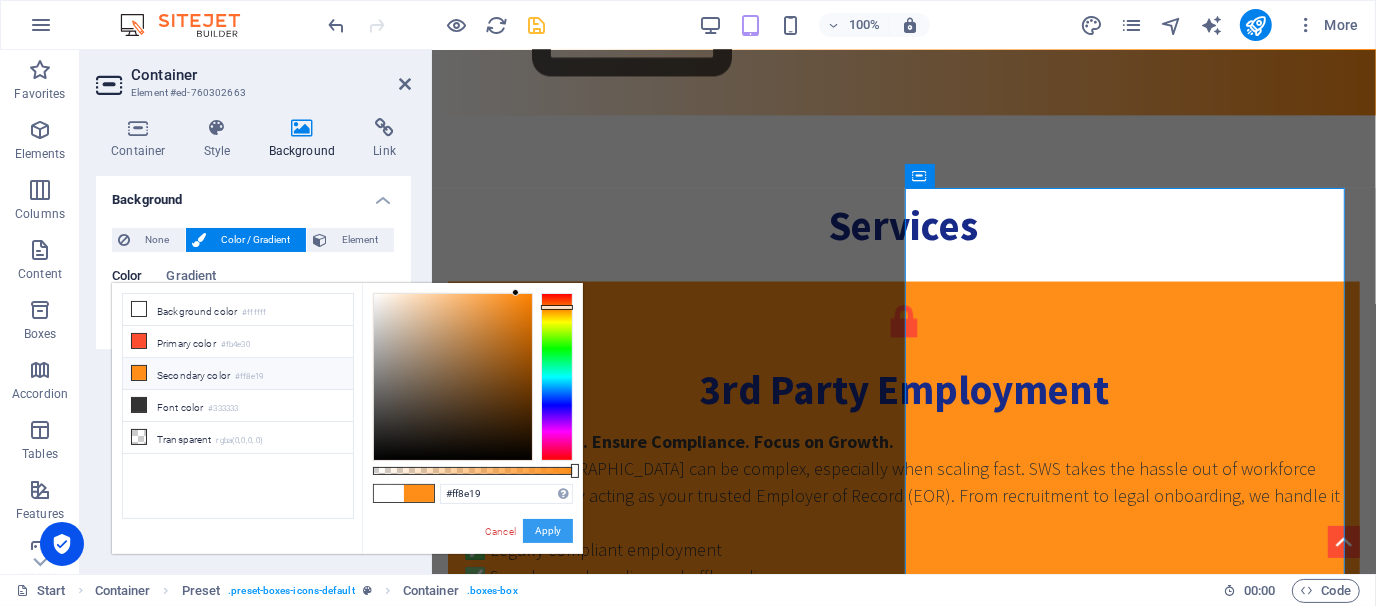 click on "Apply" at bounding box center (548, 531) 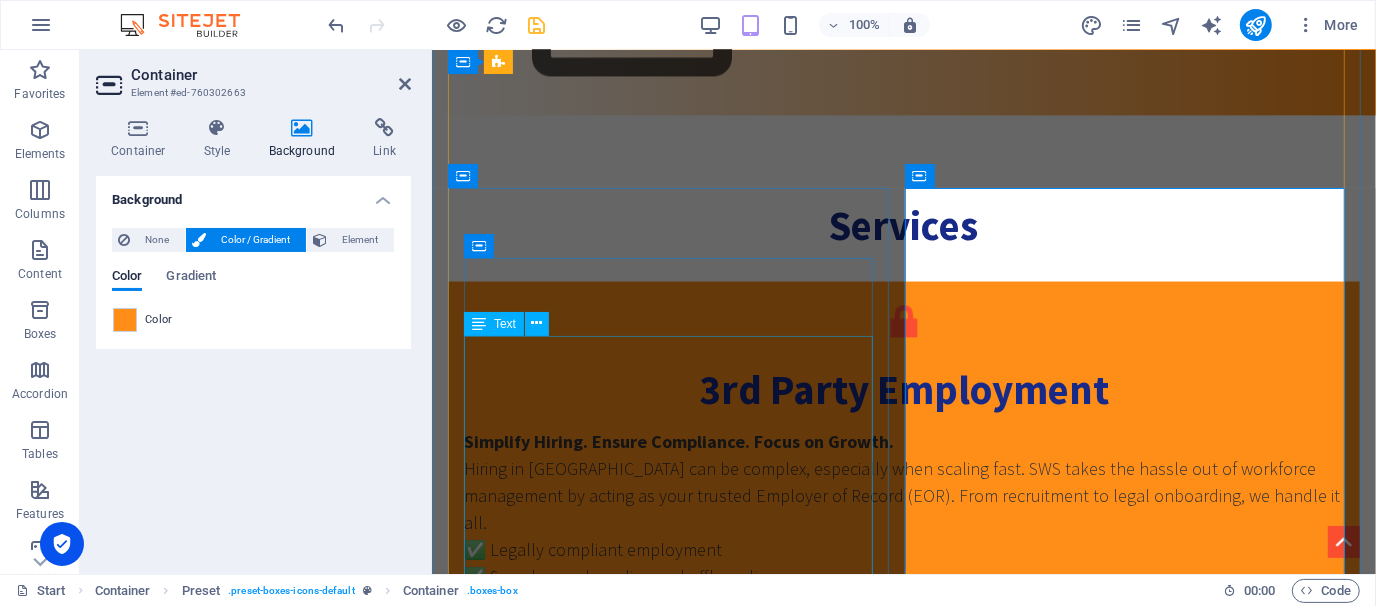 click on "At SWS, we believe growth demands legal strength. Our Legal & Compliance Desk provides full-spectrum legal services — built to protect businesses in the corporate sectors. Whether it’s agreements, legal notices, or dispute resolution, we ensure you’re legally ready for every opportunity. ✅ Vetting of agreements &  contracts,  Legal Drafting, and answers to legal notices . ✅ Preparing CDA, NDA, Guarantees ✅Labor Law Advisory   ✅ GD, FIR, Legal Notices, ✅Arbitration and Mediation Assistance ✅Corporate Governance and Compliance documentation ✅Due Diligence   Arbitrations and legal consultancy  Outsource to us, minimize your overheads, and feel a sense of protection. 📊  Request a legal solution from SWS now." at bounding box center (903, 1560) 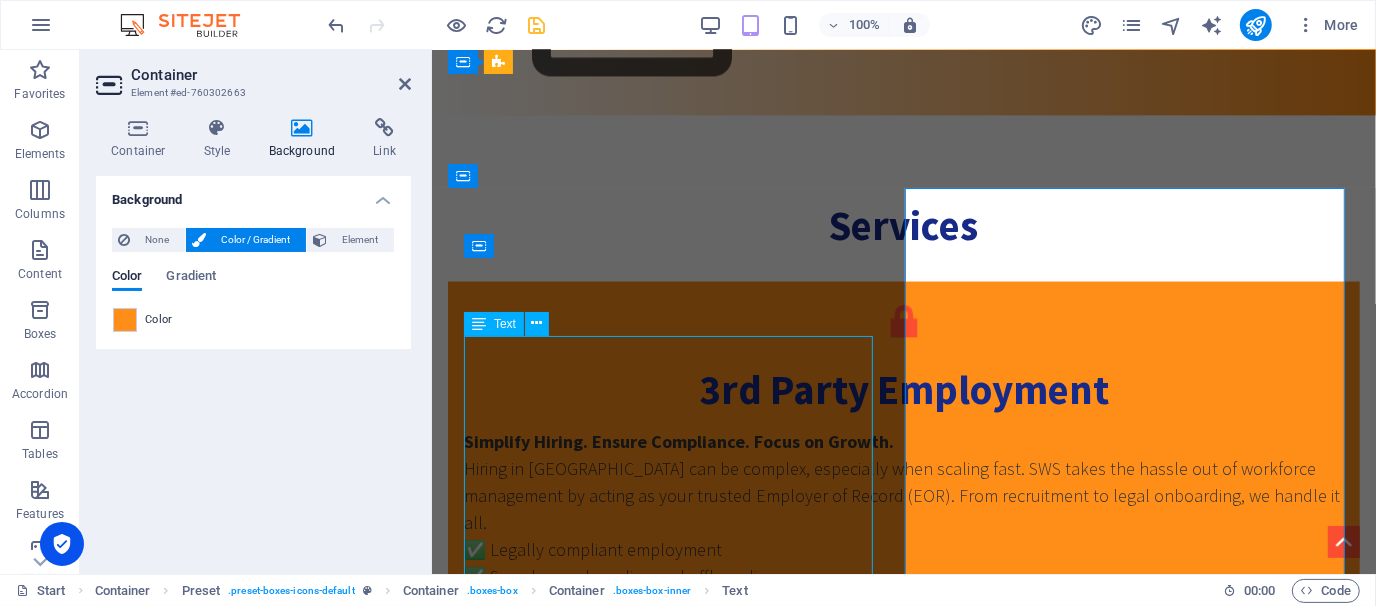 click on "At SWS, we believe growth demands legal strength. Our Legal & Compliance Desk provides full-spectrum legal services — built to protect businesses in the corporate sectors. Whether it’s agreements, legal notices, or dispute resolution, we ensure you’re legally ready for every opportunity. ✅ Vetting of agreements &  contracts,  Legal Drafting, and answers to legal notices . ✅ Preparing CDA, NDA, Guarantees ✅Labor Law Advisory   ✅ GD, FIR, Legal Notices, ✅Arbitration and Mediation Assistance ✅Corporate Governance and Compliance documentation ✅Due Diligence   Arbitrations and legal consultancy  Outsource to us, minimize your overheads, and feel a sense of protection. 📊  Request a legal solution from SWS now." at bounding box center (903, 1560) 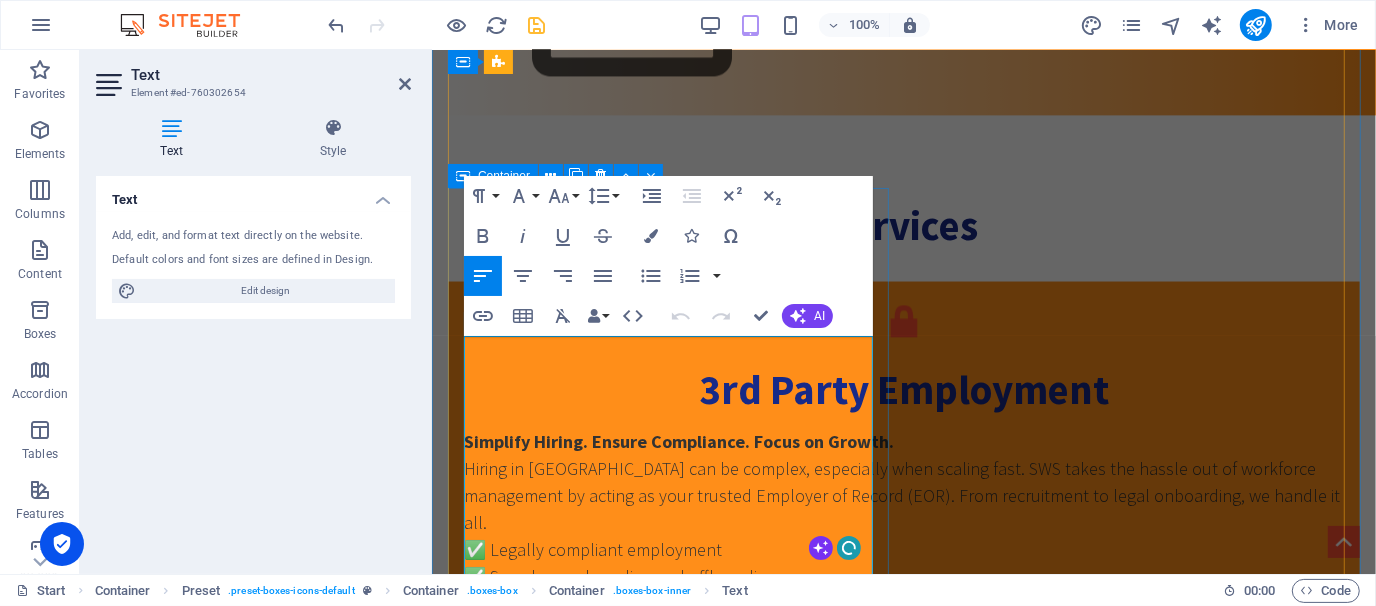 click on "Legal & Compliance At SWS, we believe growth demands legal strength. Our Legal & Compliance Desk provides full-spectrum legal services — built to protect businesses in the corporate sectors. Whether it’s agreements, legal notices, or dispute resolution, we ensure you’re legally ready for every opportunity. ✅ Vetting of agreements &  contracts,  Legal Drafting, and answers to legal notices . ✅ Preparing CDA, NDA, Guarantees ✅Labor Law Advisory   ✅ GD, FIR, Legal Notices, ✅Arbitration and Mediation Assistance ✅Corporate Governance and Compliance documentation ✅Due Diligence   Arbitrations and legal consultancy  Outsource to us, minimize your overheads, and feel a sense of protection. 📊  Request a legal solution from SWS now." at bounding box center (903, 1502) 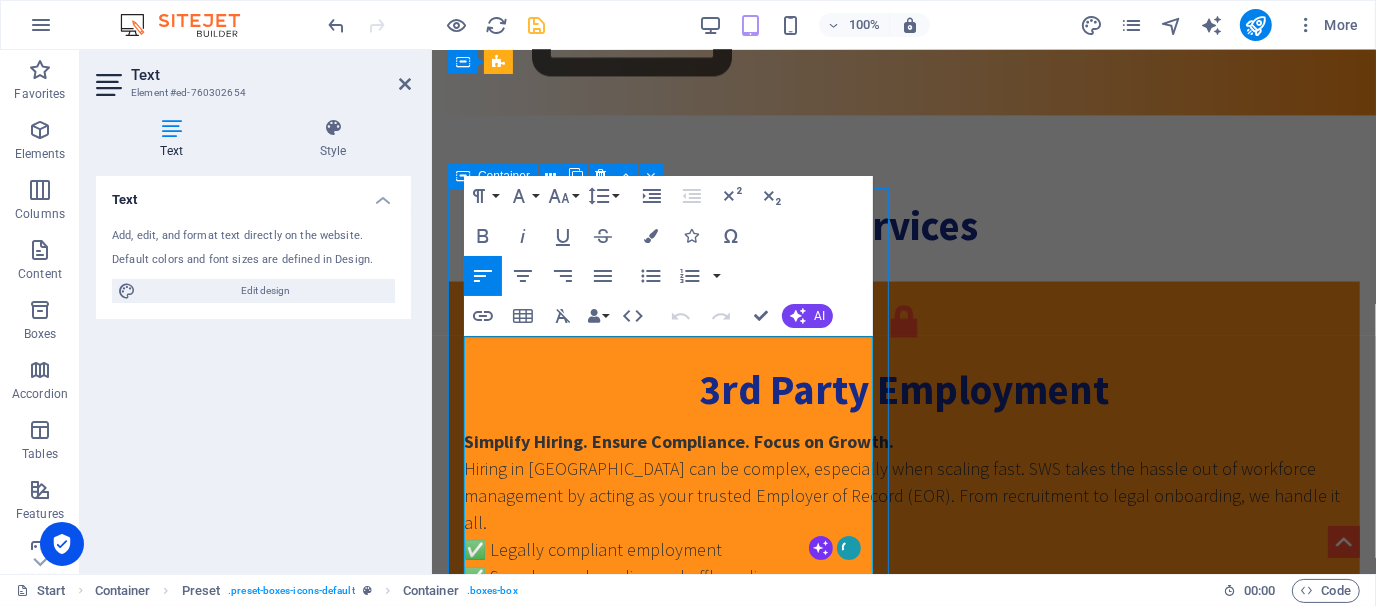 click on "Legal & Compliance At SWS, we believe growth demands legal strength. Our Legal & Compliance Desk provides full-spectrum legal services — built to protect businesses in the corporate sectors. Whether it’s agreements, legal notices, or dispute resolution, we ensure you’re legally ready for every opportunity. ✅ Vetting of agreements &  contracts,  Legal Drafting, and answers to legal notices . ✅ Preparing CDA, NDA, Guarantees ✅Labor Law Advisory   ✅ GD, FIR, Legal Notices, ✅Arbitration and Mediation Assistance ✅Corporate Governance and Compliance documentation ✅Due Diligence   Arbitrations and legal consultancy  Outsource to us, minimize your overheads, and feel a sense of protection. 📊  Request a legal solution from SWS now." at bounding box center (903, 1502) 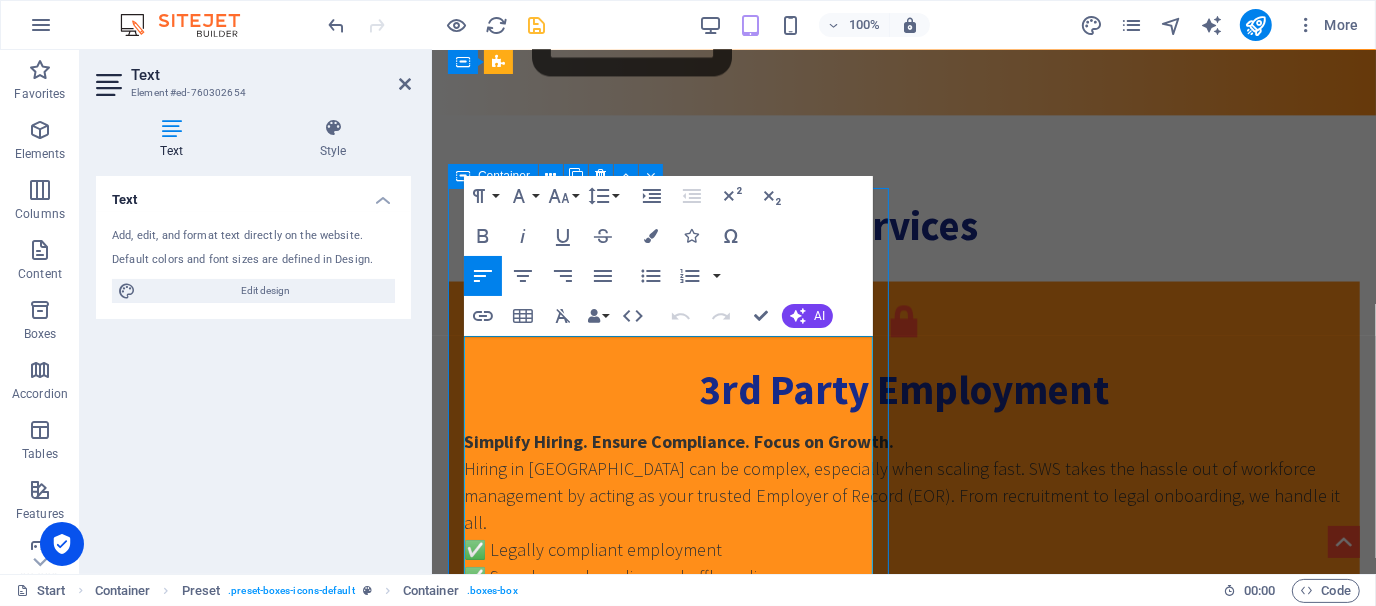 scroll, scrollTop: 3456, scrollLeft: 0, axis: vertical 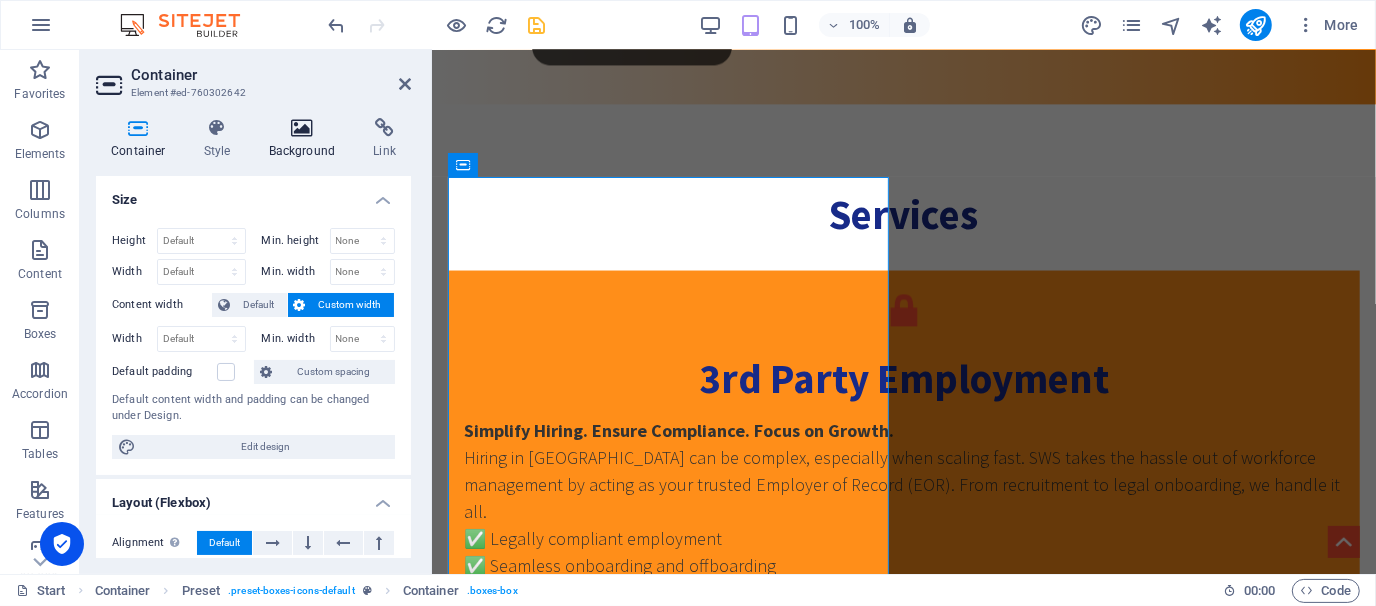 click at bounding box center (302, 128) 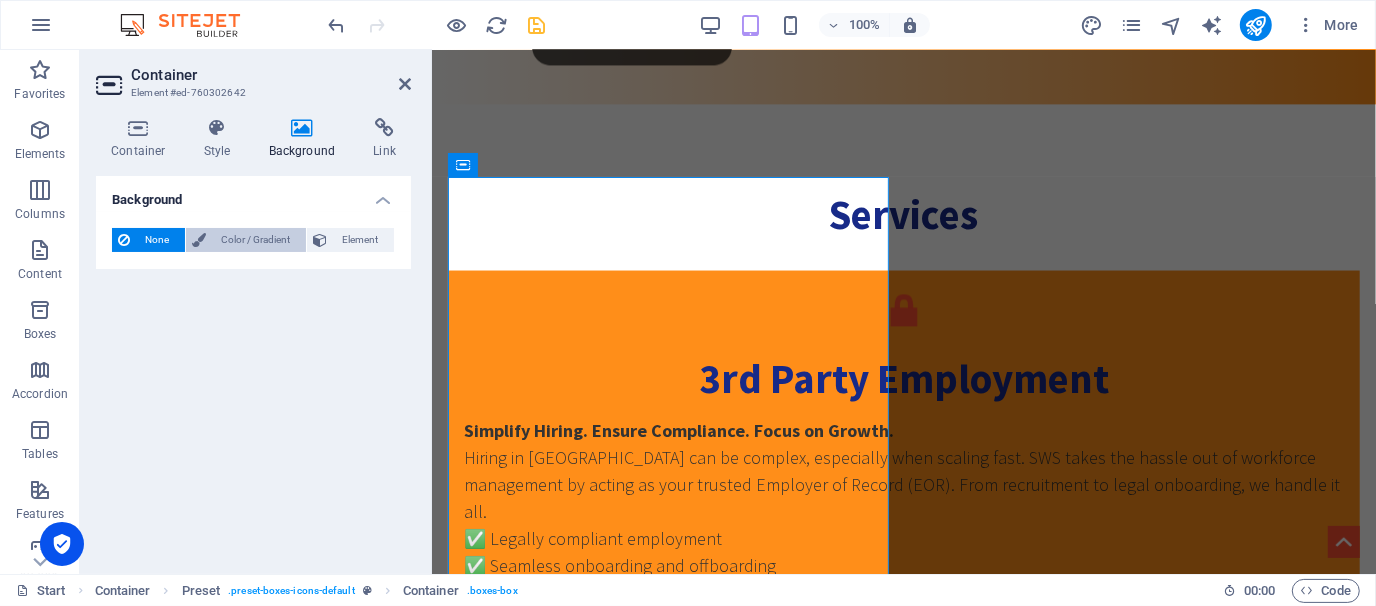 click on "Color / Gradient" at bounding box center [256, 240] 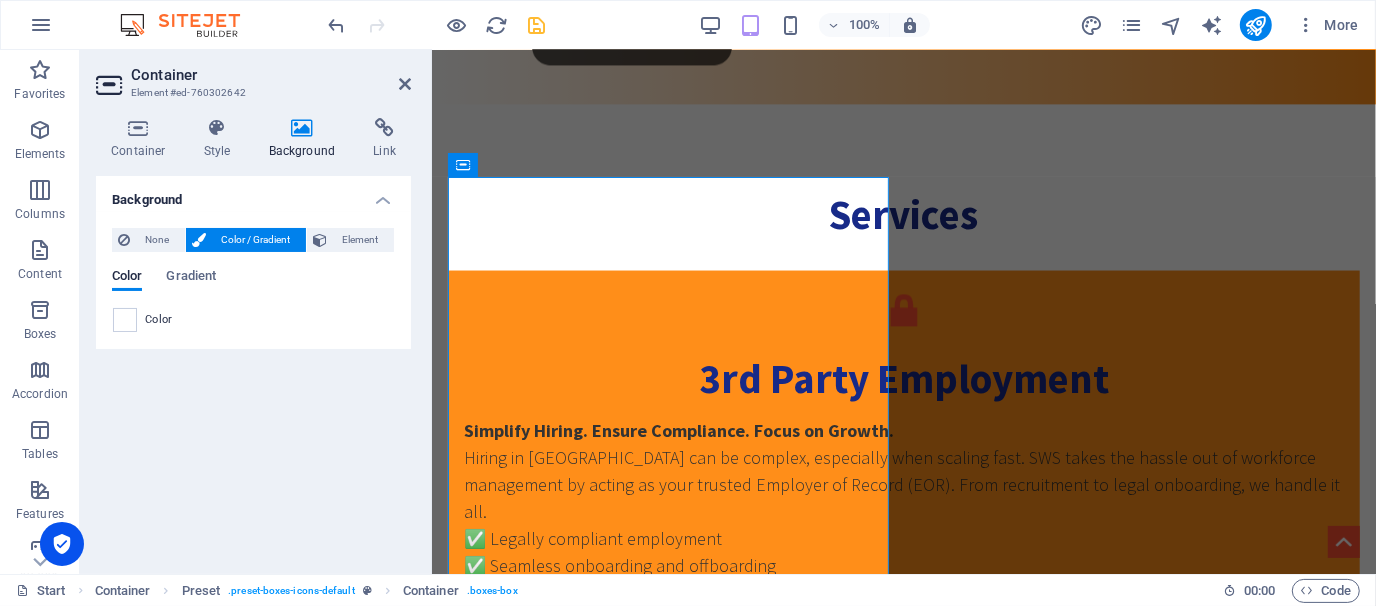 click on "Color" at bounding box center [159, 320] 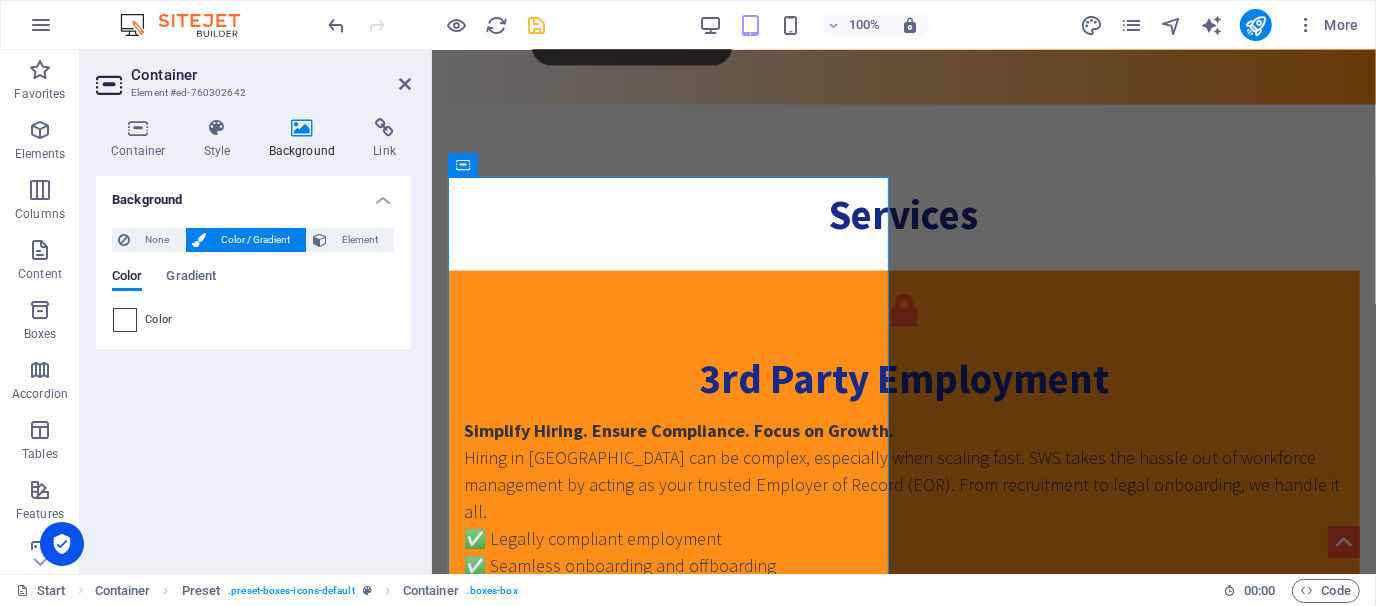 click at bounding box center [125, 320] 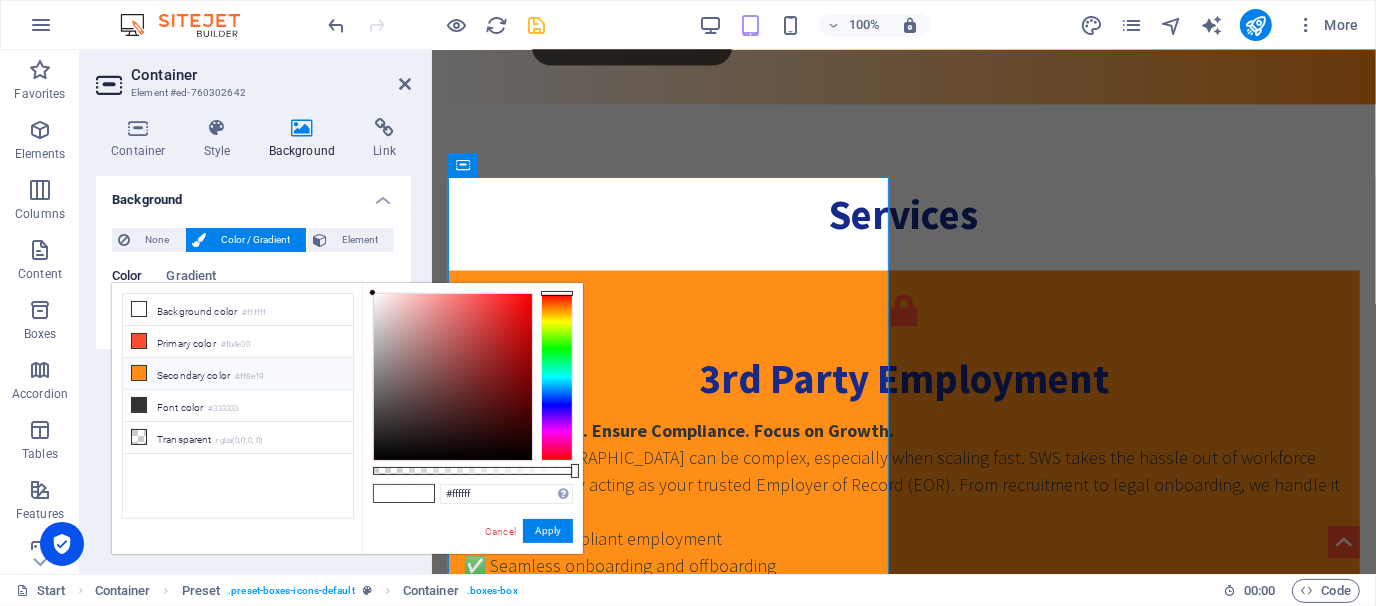 click at bounding box center (139, 373) 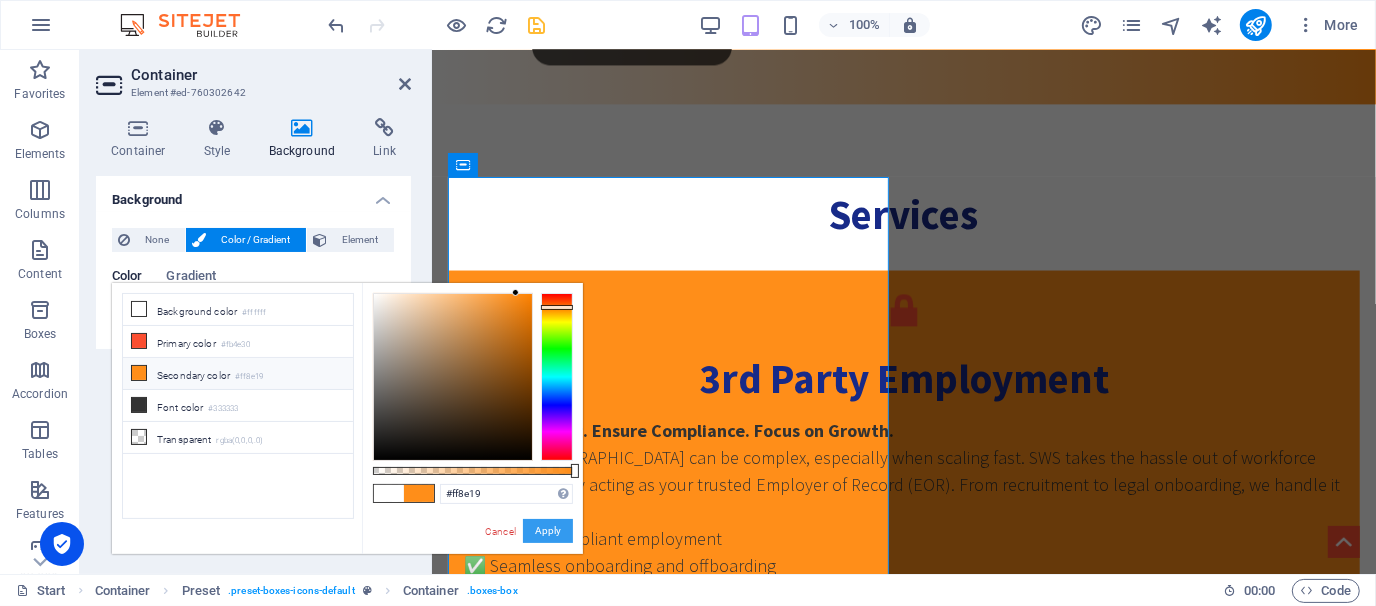 click on "Apply" at bounding box center [548, 531] 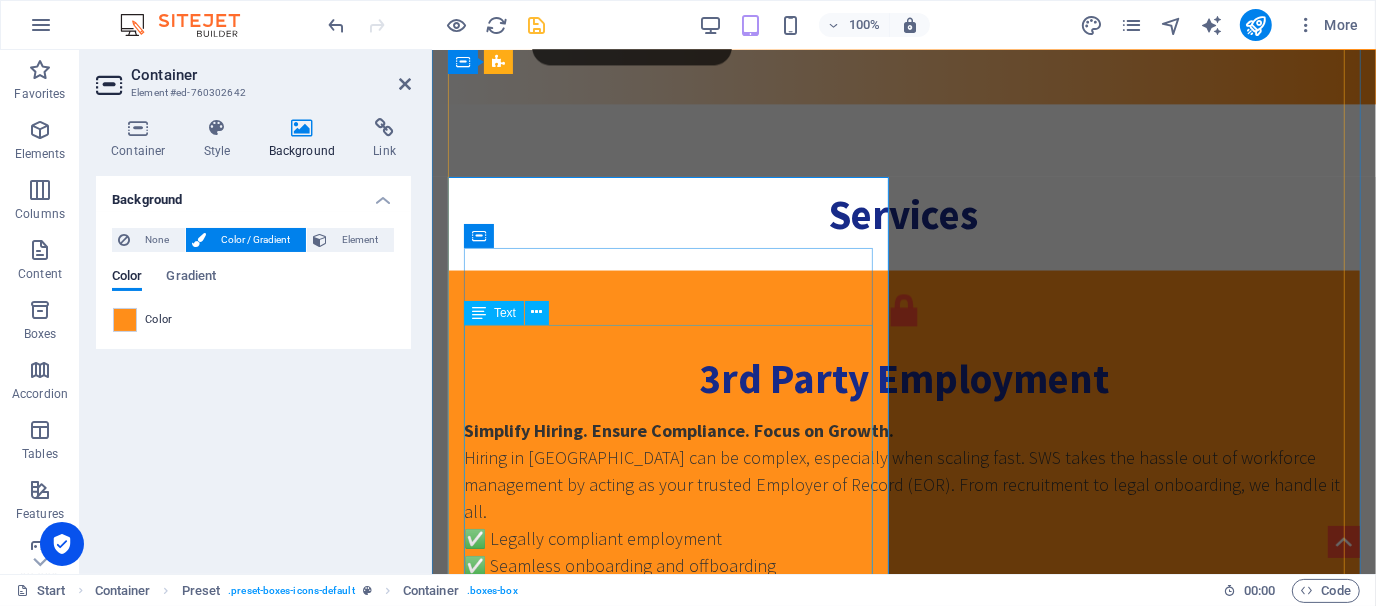 click on "At SWS, we believe growth demands legal strength. Our Legal & Compliance Desk provides full-spectrum legal services — built to protect businesses in the corporate sectors. Whether it’s agreements, legal notices, or dispute resolution, we ensure you’re legally ready for every opportunity. ✅ Vetting of agreements &  contracts,  Legal Drafting, and answers to legal notices . ✅ Preparing CDA, NDA, Guarantees ✅Labor Law Advisory   ✅ GD, FIR, Legal Notices, ✅Arbitration and Mediation Assistance ✅Corporate Governance and Compliance documentation ✅Due Diligence   Arbitrations and legal consultancy  Outsource to us, minimize your overheads, and feel a sense of protection. 📊  Request a legal solution from SWS now." at bounding box center [903, 1549] 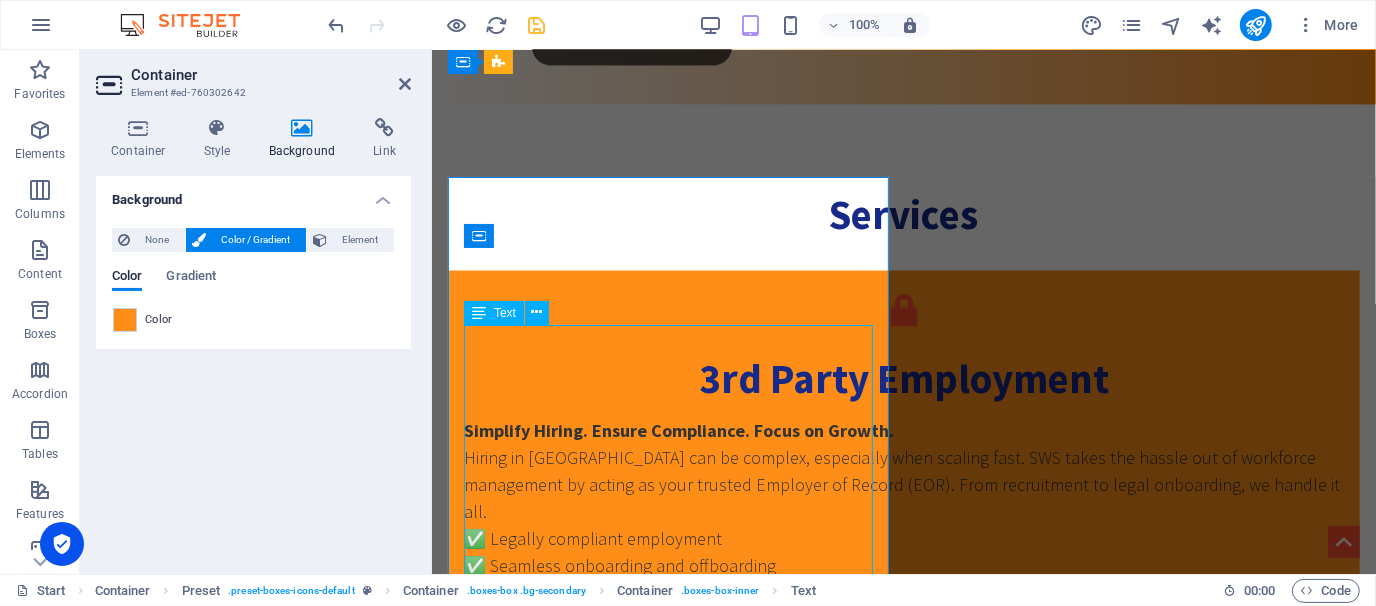 click on "At SWS, we believe growth demands legal strength. Our Legal & Compliance Desk provides full-spectrum legal services — built to protect businesses in the corporate sectors. Whether it’s agreements, legal notices, or dispute resolution, we ensure you’re legally ready for every opportunity. ✅ Vetting of agreements &  contracts,  Legal Drafting, and answers to legal notices . ✅ Preparing CDA, NDA, Guarantees ✅Labor Law Advisory   ✅ GD, FIR, Legal Notices, ✅Arbitration and Mediation Assistance ✅Corporate Governance and Compliance documentation ✅Due Diligence   Arbitrations and legal consultancy  Outsource to us, minimize your overheads, and feel a sense of protection. 📊  Request a legal solution from SWS now." at bounding box center [903, 1549] 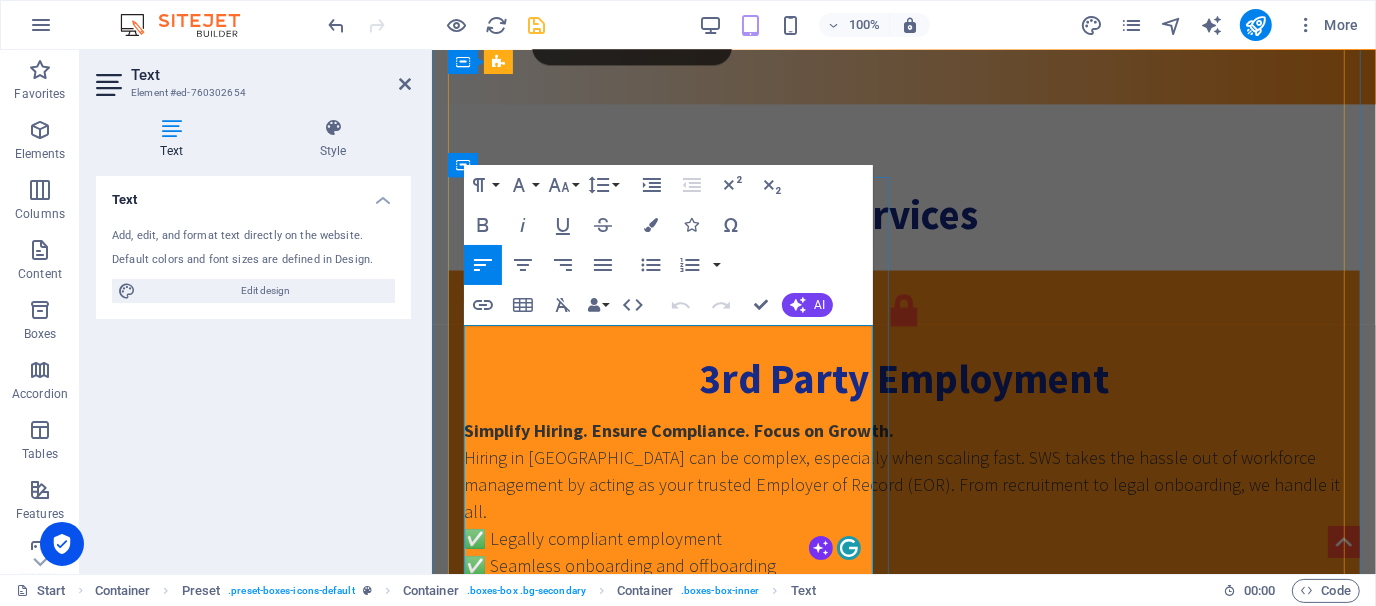 click on "At SWS, we believe growth demands legal strength. Our Legal & Compliance Desk provides full-spectrum legal services — built to protect businesses in the corporate sectors. Whether it’s agreements, legal notices, or dispute resolution, we ensure you’re legally ready for every opportunity." at bounding box center [903, 1408] 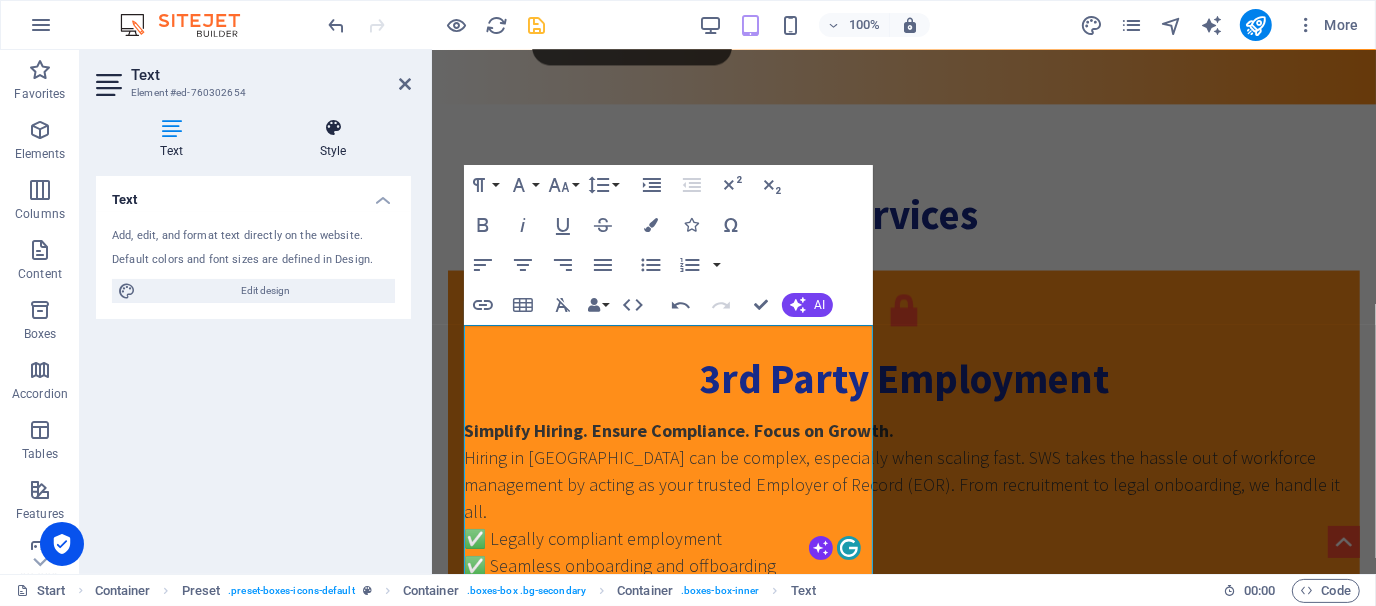click at bounding box center (333, 128) 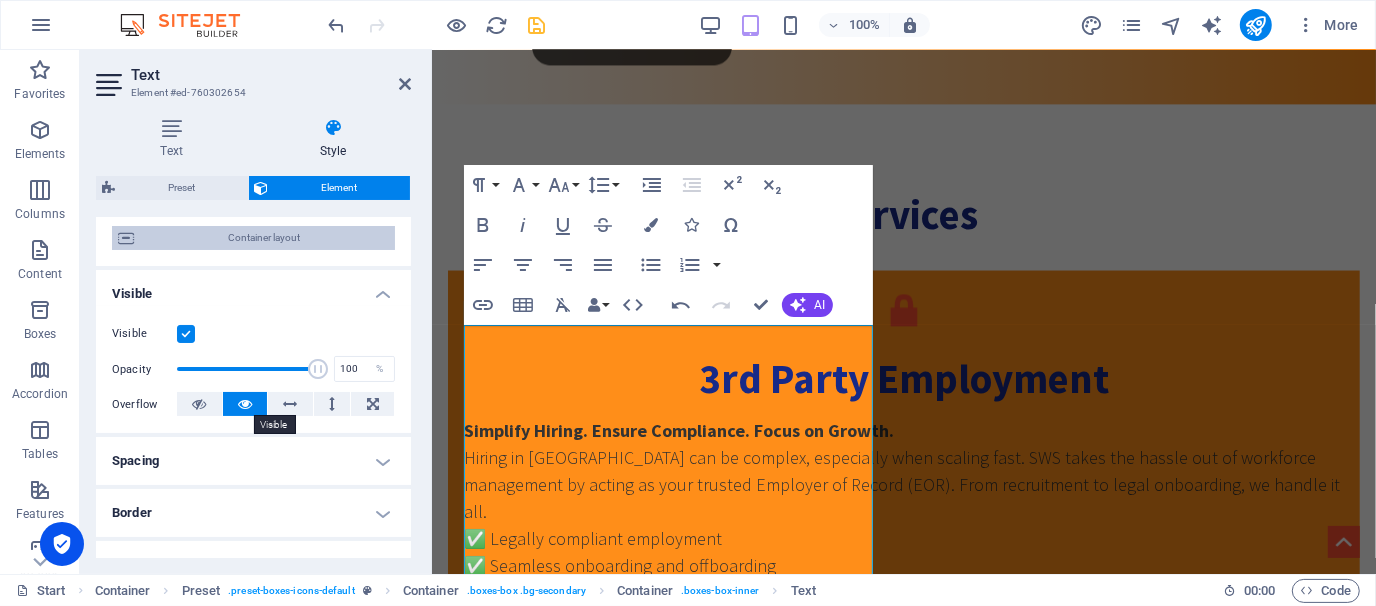 scroll, scrollTop: 422, scrollLeft: 0, axis: vertical 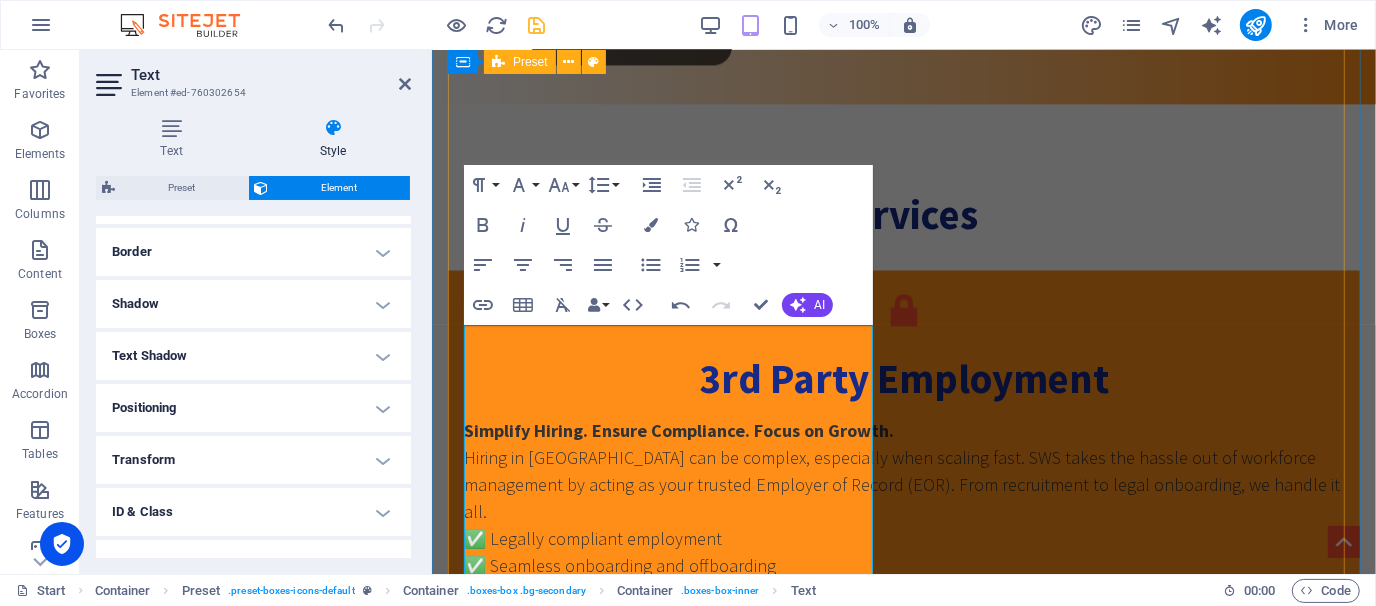 click on "3rd Party Employment Simplify Hiring. Ensure Compliance. Focus on Growth. Hiring in Bangladesh can be complex, especially when scaling fast. SWS takes the hassle out of workforce management by acting as your trusted Employer of Record (EOR). From recruitment to legal onboarding, we handle it all. ✅ Legally compliant employment ✅ Seamless onboarding and offboarding ✅Payroll Management ✅ Ideal for local business Conglomerates, MNCs, NGOs, and project-based staffing Let us manage your people—so you can manage your business. 📩  Please email us for your queries
Talent Aquisition At SWS, we are committed to bridging the gap between talent and opportunity. ✅ Tailored Recruitment Strategies ✅ Comprehensive Talent Pool Leveraging our extensive network, we access a diverse range of candidates from various industries, ensuring you find the best fit for your organization. ✅ Local Market Expertise ✅ Fast Turnaround Time ✅ Employer Branding Support  ✅" at bounding box center (903, 1700) 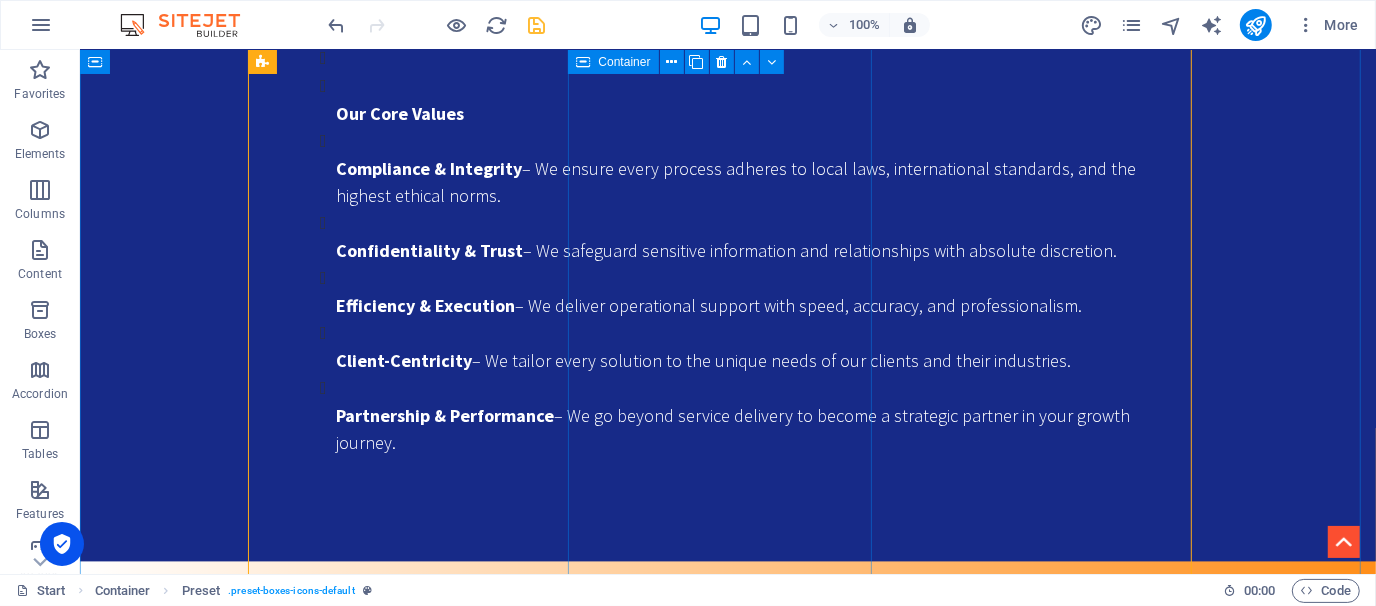 scroll, scrollTop: 2925, scrollLeft: 0, axis: vertical 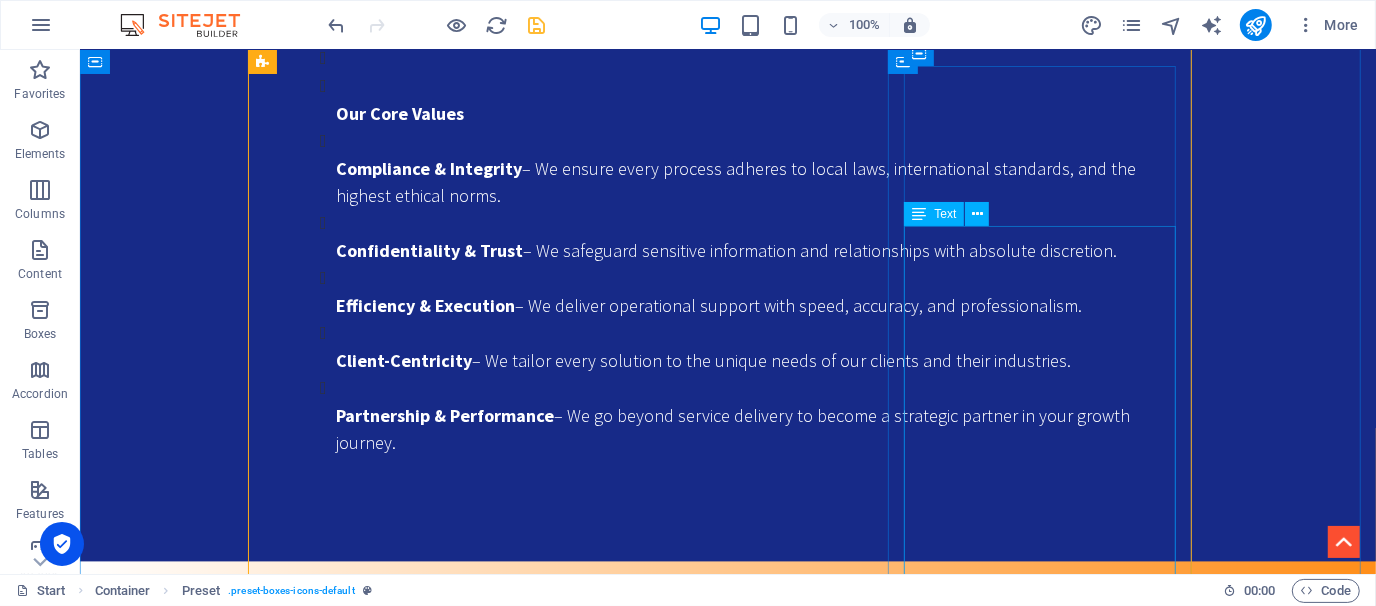 click on "At SWS, we believe growth demands legal strength. Our Legal & Compliance Desk provides full-spectrum legal services — built to protect businesses in the corporate sectors. Whether it’s agreements, legal notices, or dispute resolution, we ensure you’re legally ready for every opportunity. ✅ Vetting of agreements &  contracts,  Legal Drafting, and answers to legal notices . ✅ Preparing CDA, NDA, Guarantees ✅Labor Law Advisory   ✅ GD, FIR, Legal Notices, ✅Arbitration and Mediation Assistance ✅Corporate Governance and Compliance documentation ✅Due Diligence   Arbitrations and legal consultancy  Outsource to us, minimize your overheads, and feel a sense of protection. 📊  Request a legal solution from SWS now." at bounding box center (727, 2248) 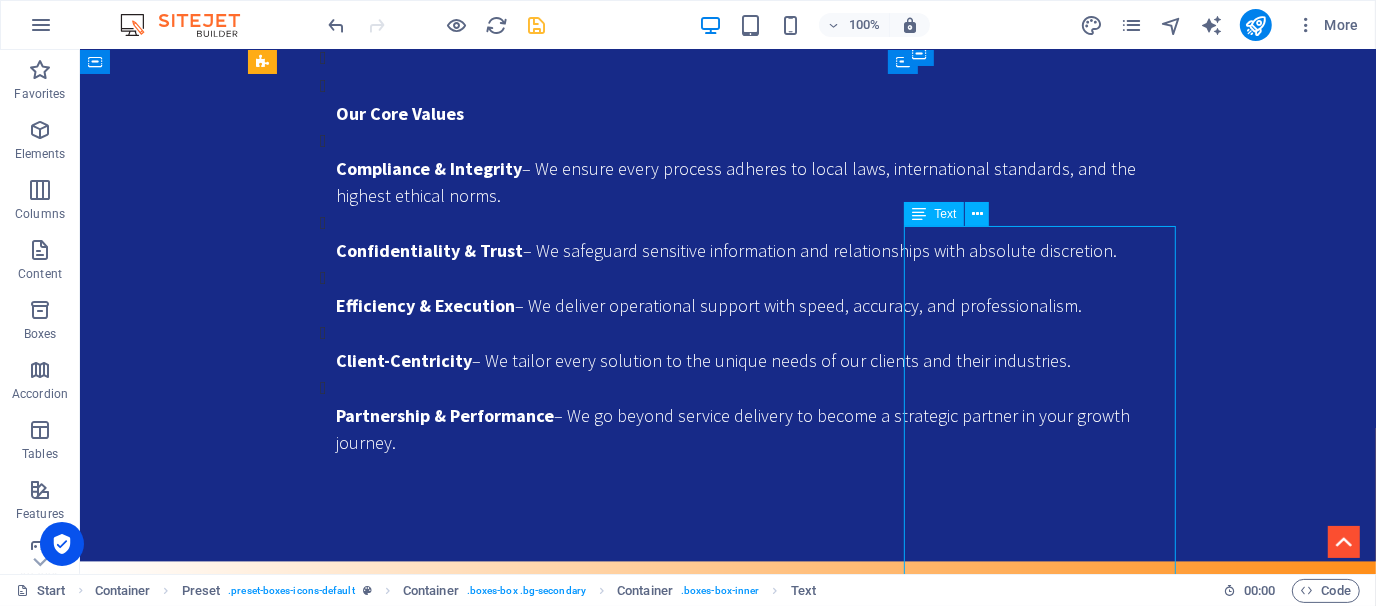 click on "At SWS, we believe growth demands legal strength. Our Legal & Compliance Desk provides full-spectrum legal services — built to protect businesses in the corporate sectors. Whether it’s agreements, legal notices, or dispute resolution, we ensure you’re legally ready for every opportunity. ✅ Vetting of agreements &  contracts,  Legal Drafting, and answers to legal notices . ✅ Preparing CDA, NDA, Guarantees ✅Labor Law Advisory   ✅ GD, FIR, Legal Notices, ✅Arbitration and Mediation Assistance ✅Corporate Governance and Compliance documentation ✅Due Diligence   Arbitrations and legal consultancy  Outsource to us, minimize your overheads, and feel a sense of protection. 📊  Request a legal solution from SWS now." at bounding box center (727, 2248) 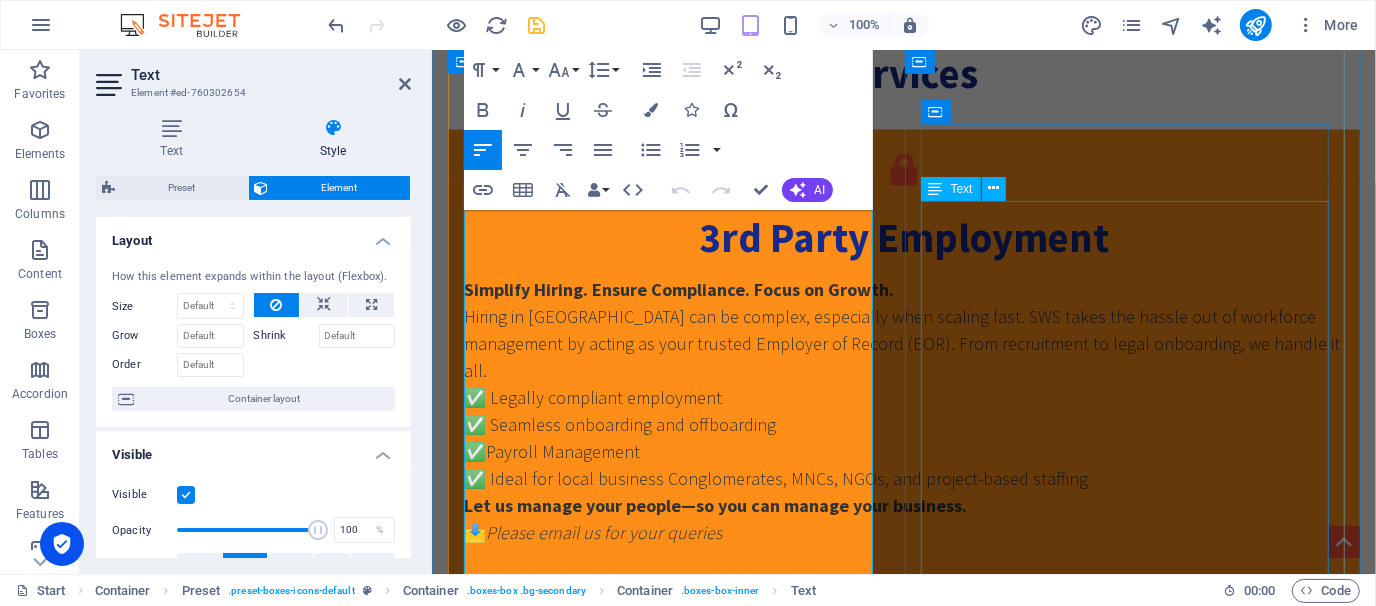 scroll, scrollTop: 3598, scrollLeft: 0, axis: vertical 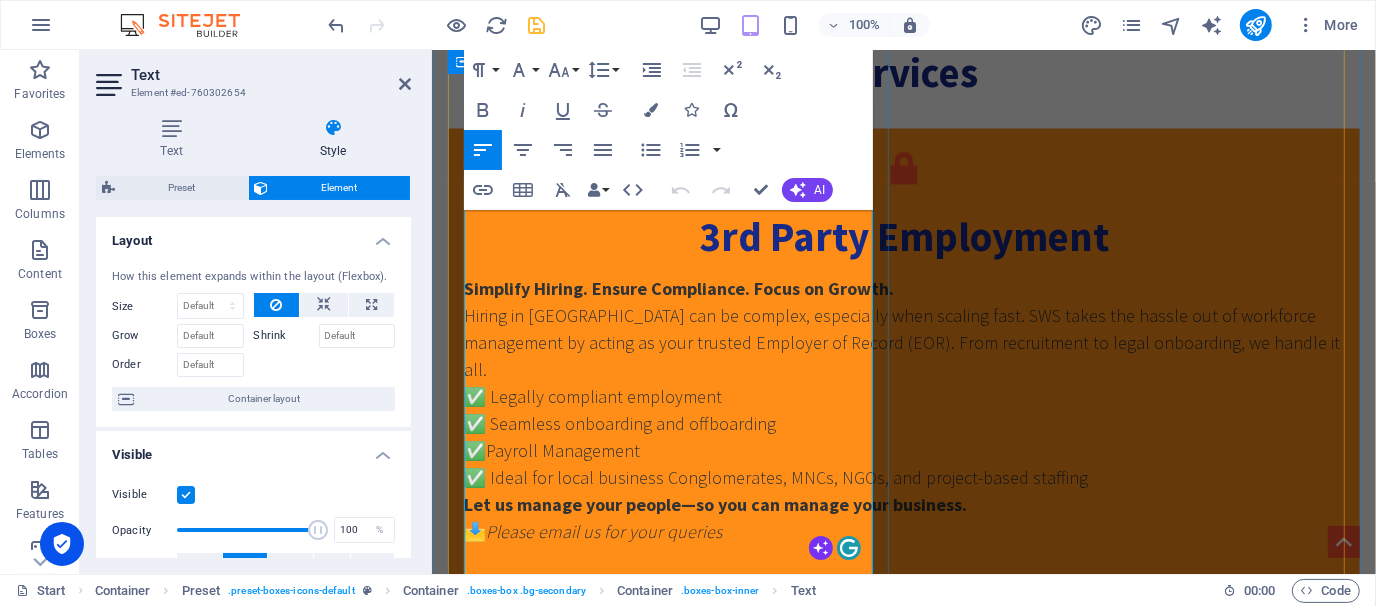 click on "At SWS, we believe growth demands legal strength. Our Legal & Compliance Desk provides full-spectrum legal services — built to protect businesses in the corporate sectors. Whether it’s agreements, legal notices, or dispute resolution, we ensure you’re legally ready for every opportunity." at bounding box center [892, 1265] 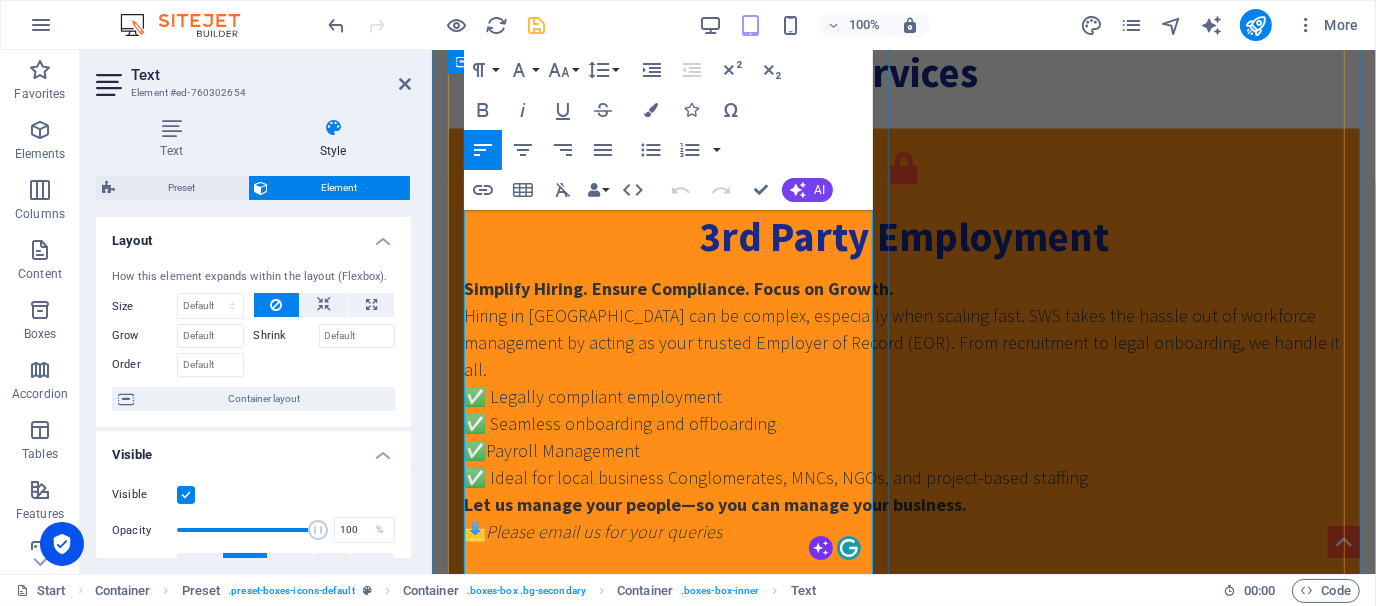 type 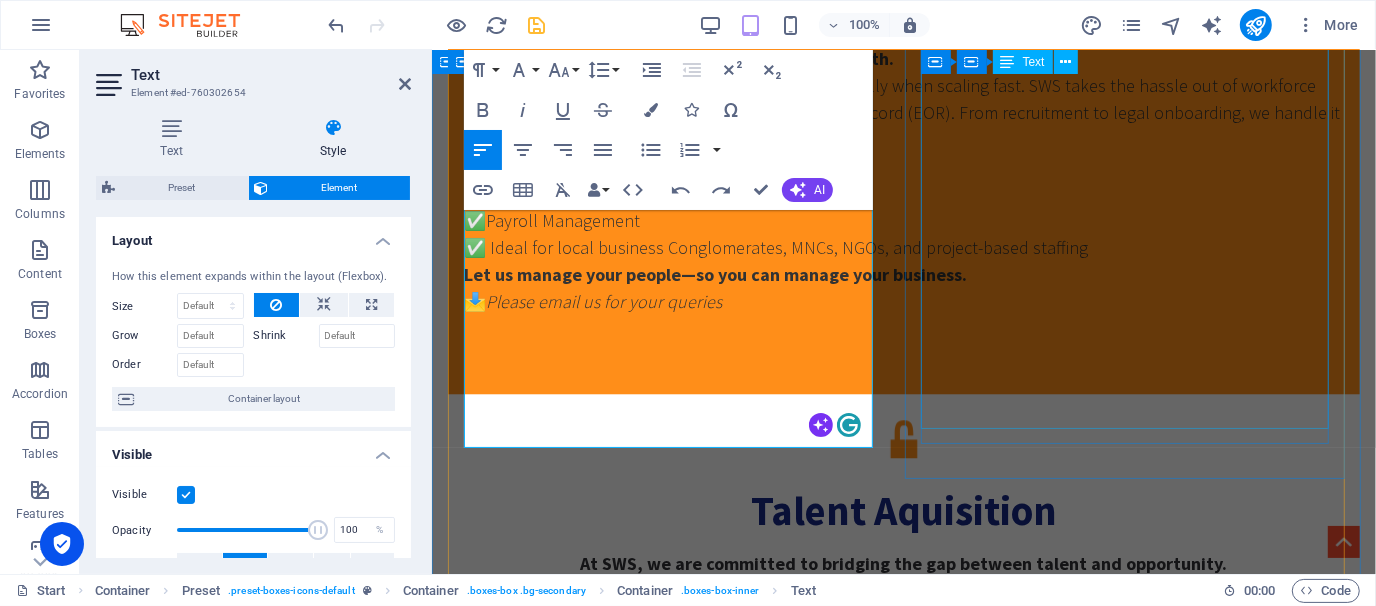 scroll, scrollTop: 3829, scrollLeft: 0, axis: vertical 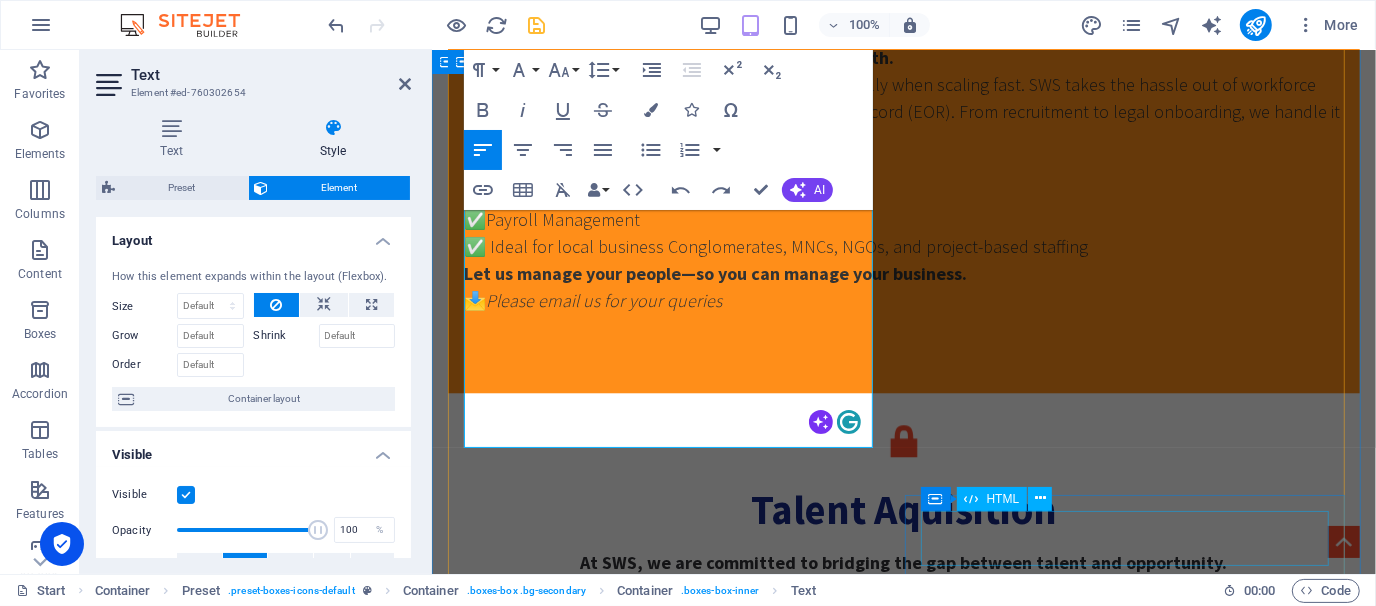 click at bounding box center [903, 2353] 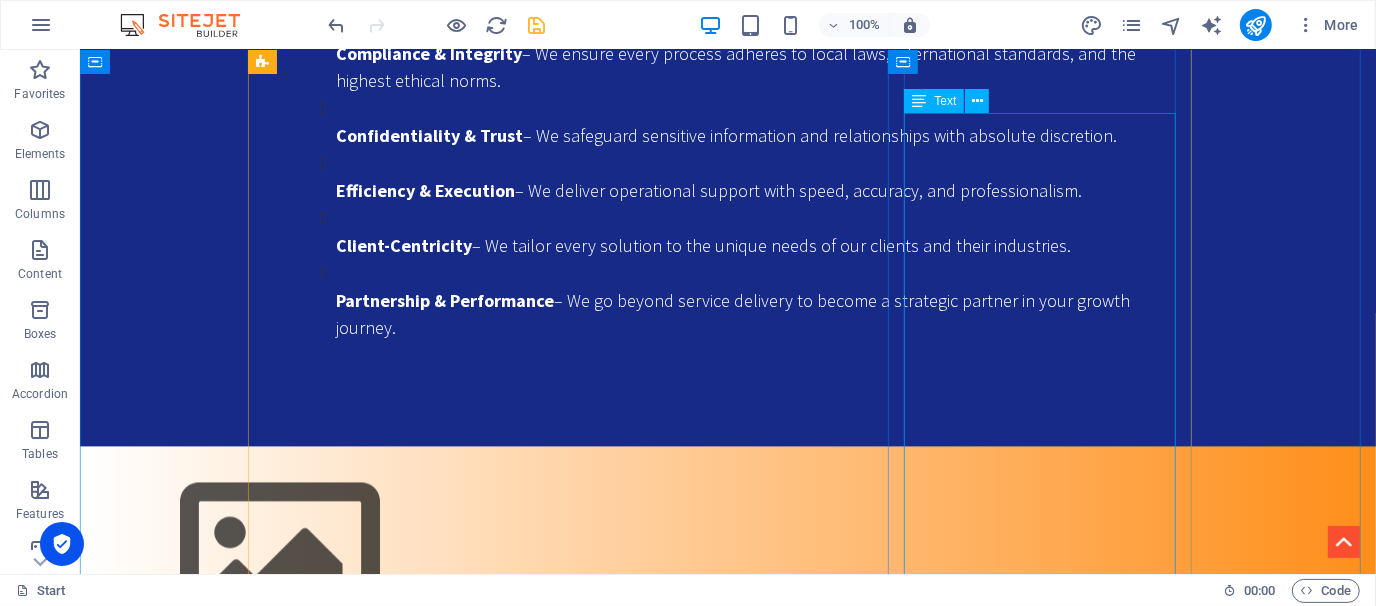scroll, scrollTop: 3042, scrollLeft: 0, axis: vertical 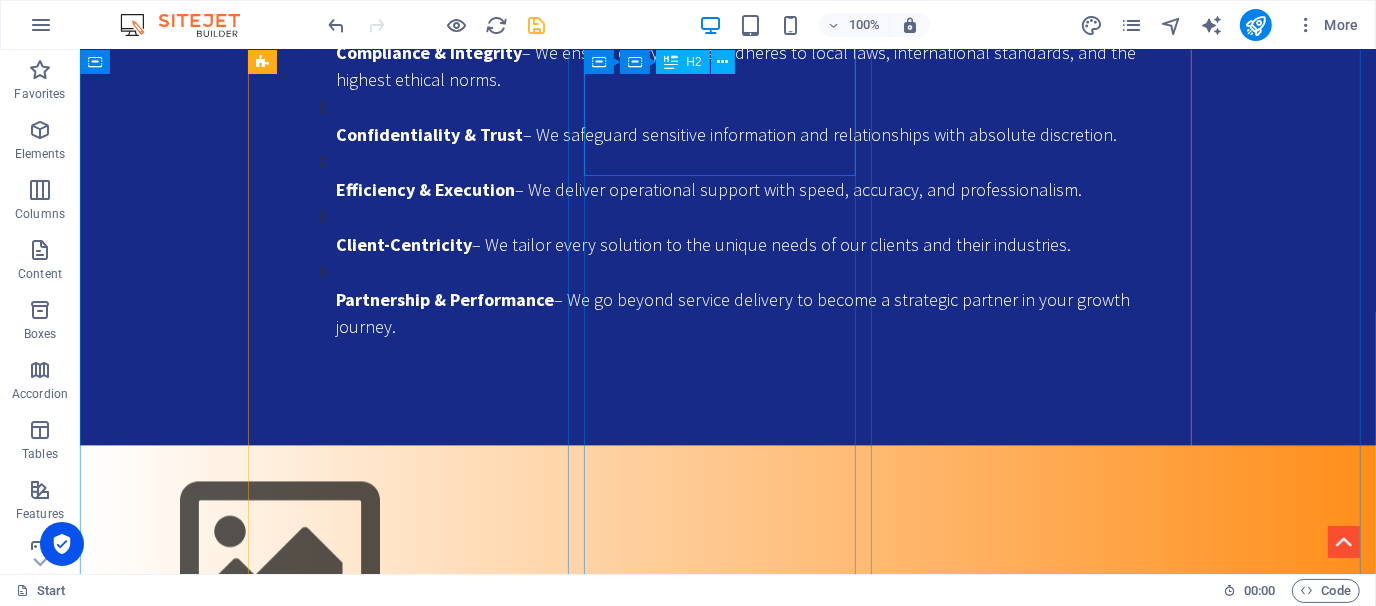 click on "Talent Aquisition" at bounding box center [727, 1448] 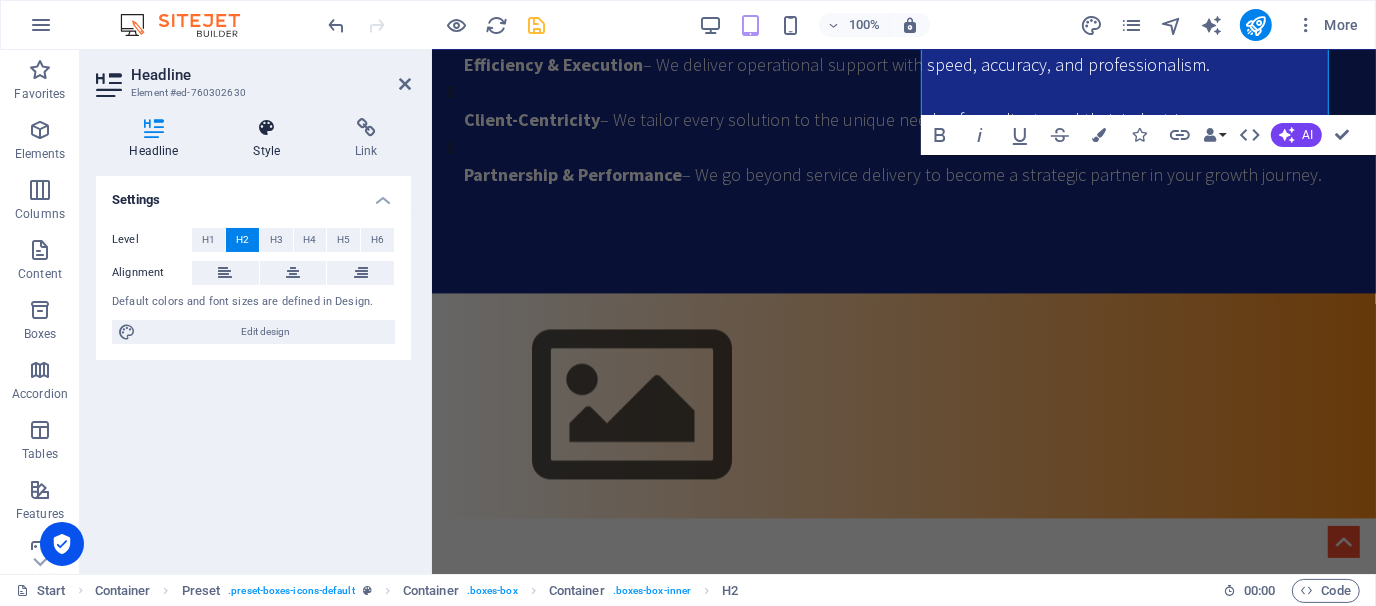 click on "Style" at bounding box center (271, 139) 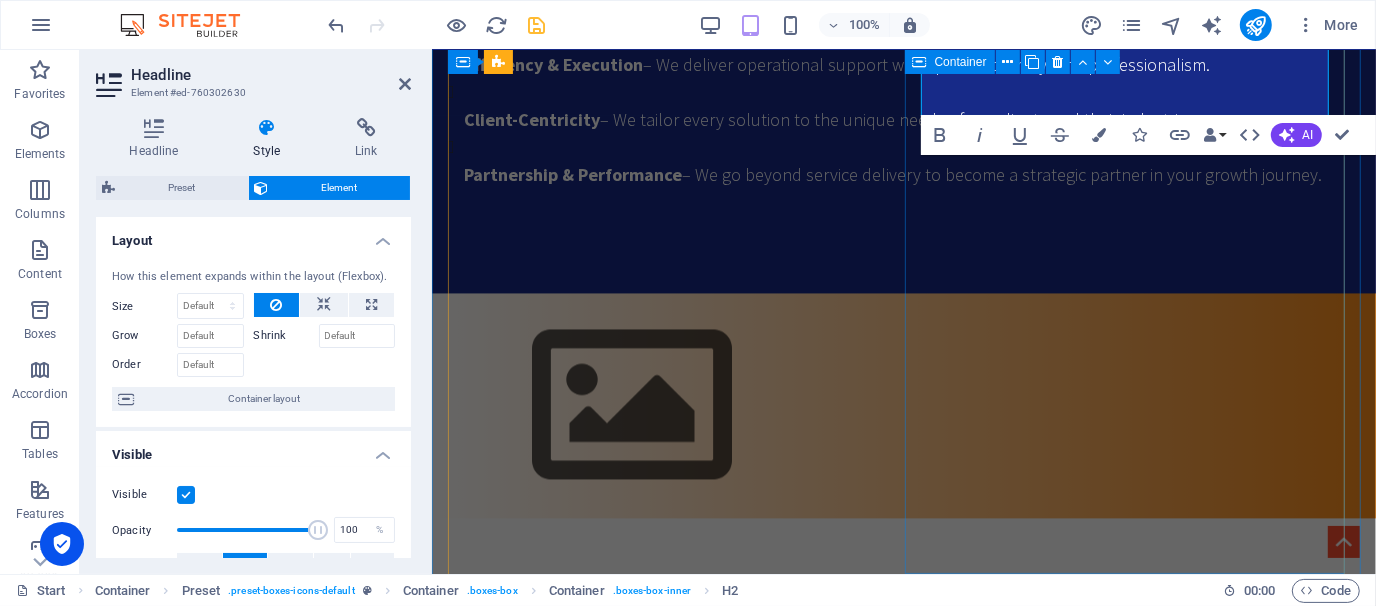 click on "Talent Aquisition At SWS, we are committed to bridging the gap between talent and opportunity. ✅ Tailored Recruitment Strategies ✅ Comprehensive Talent Pool Leveraging our extensive network, we access a diverse range of candidates from various industries, ensuring you find the best fit for your organization. ✅ Local Market Expertise ✅ Fast Turnaround Time ✅ Employer Branding Support  ✅ Ongoing Talent Management Beyond recruitment, we offer ongoing support in talent management, ensuring your workforce remains engaged and productive." at bounding box center [903, 1410] 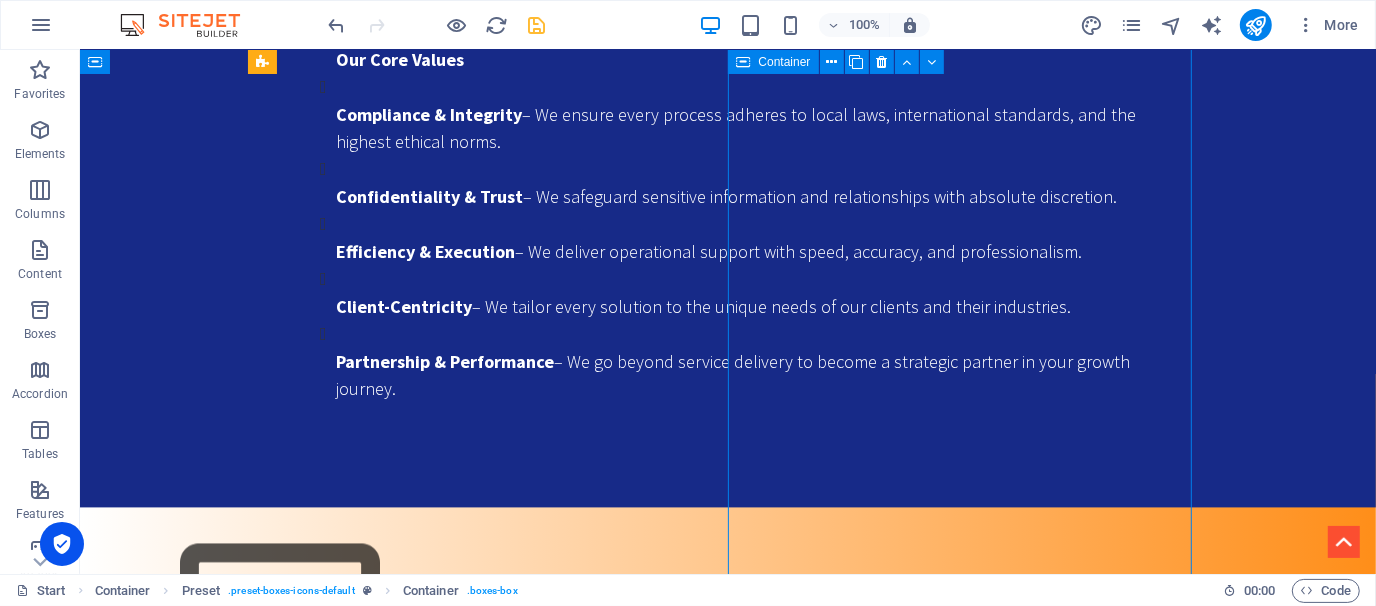 scroll, scrollTop: 3034, scrollLeft: 0, axis: vertical 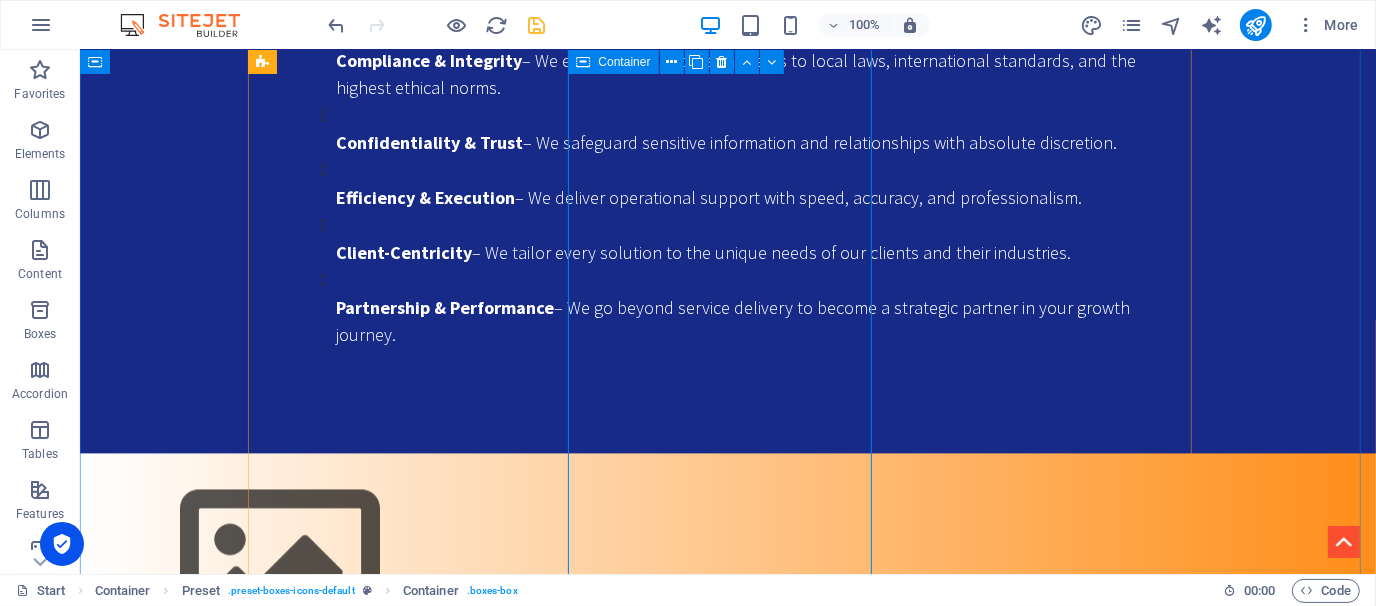 click on "Talent Aquisition At SWS, we are committed to bridging the gap between talent and opportunity. ✅ Tailored Recruitment Strategies ✅ Comprehensive Talent Pool Leveraging our extensive network, we access a diverse range of candidates from various industries, ensuring you find the best fit for your organization. ✅ Local Market Expertise ✅ Fast Turnaround Time ✅ Employer Branding Support  ✅ Ongoing Talent Management Beyond recruitment, we offer ongoing support in talent management, ensuring your workforce remains engaged and productive." at bounding box center [727, 1570] 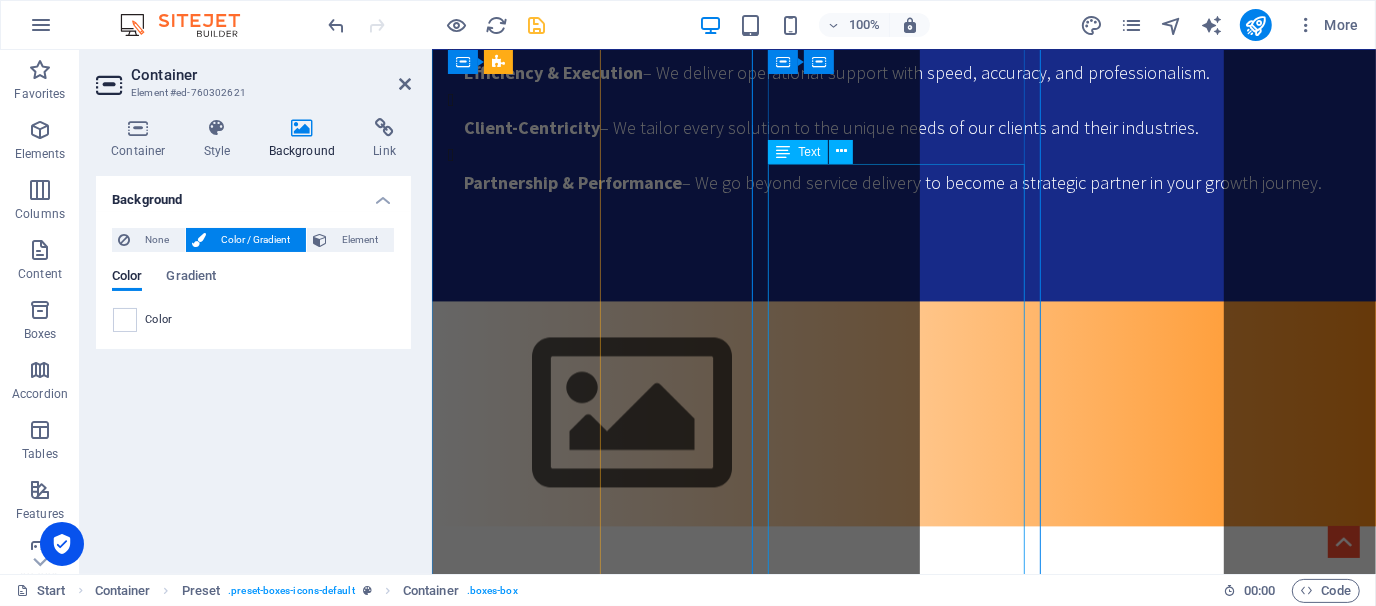 scroll, scrollTop: 3042, scrollLeft: 0, axis: vertical 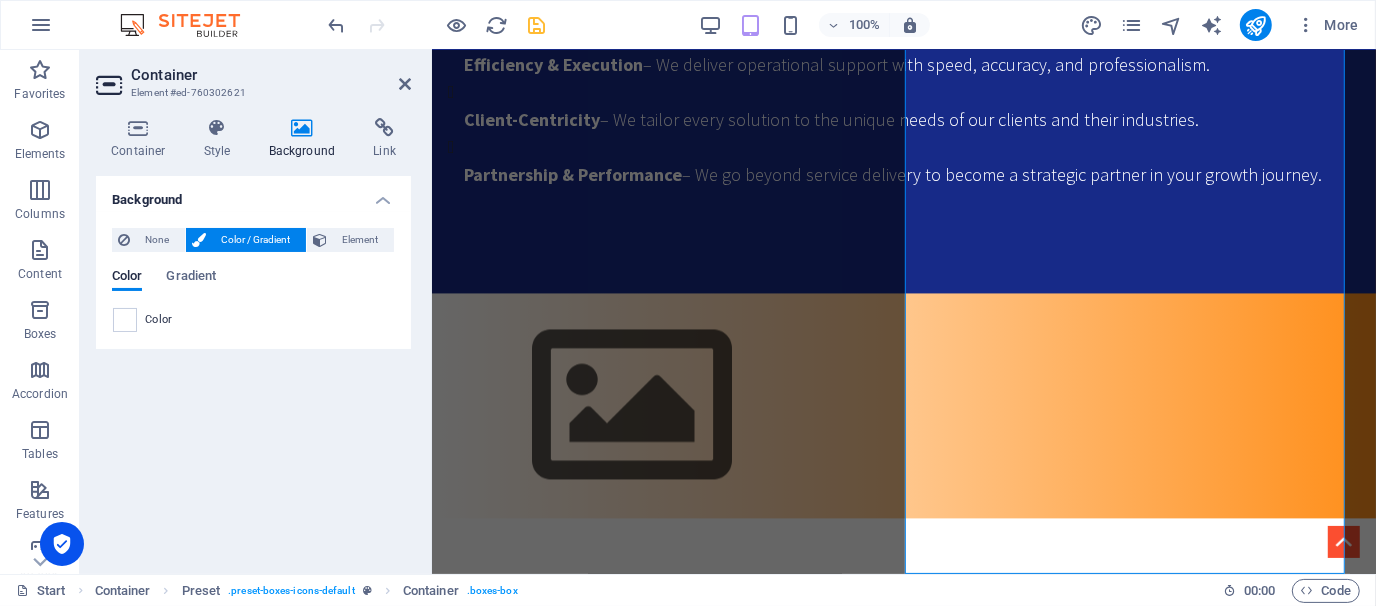 click on "Background" at bounding box center [306, 139] 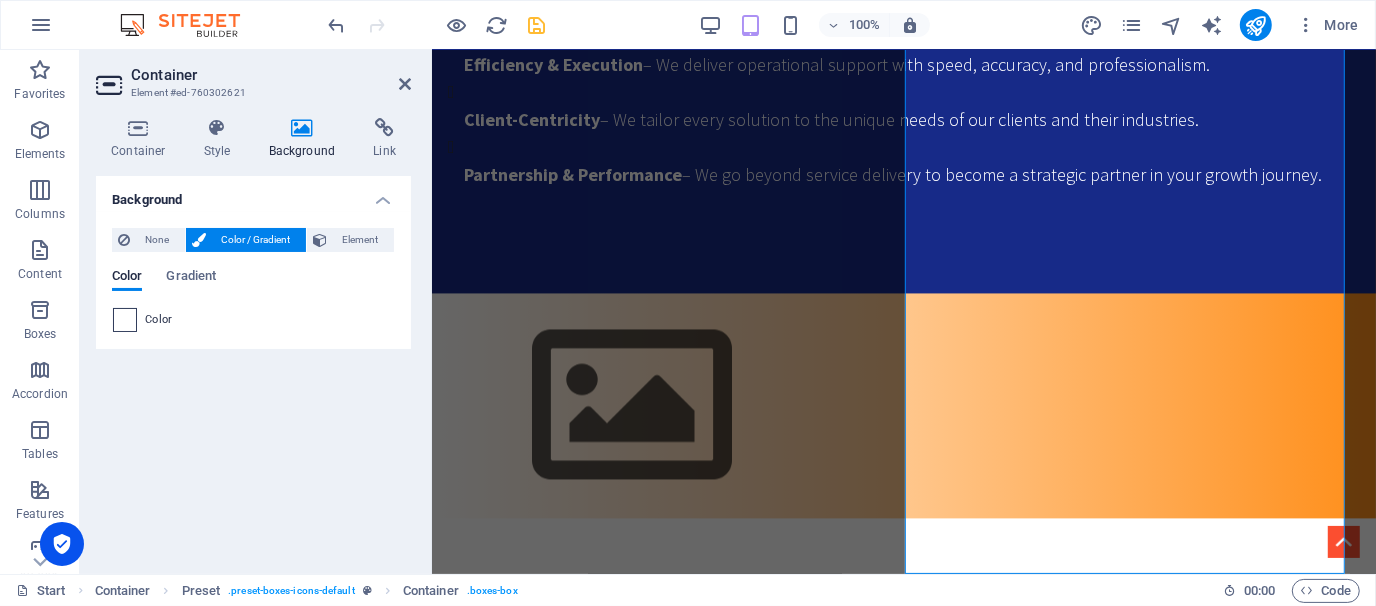 click at bounding box center (125, 320) 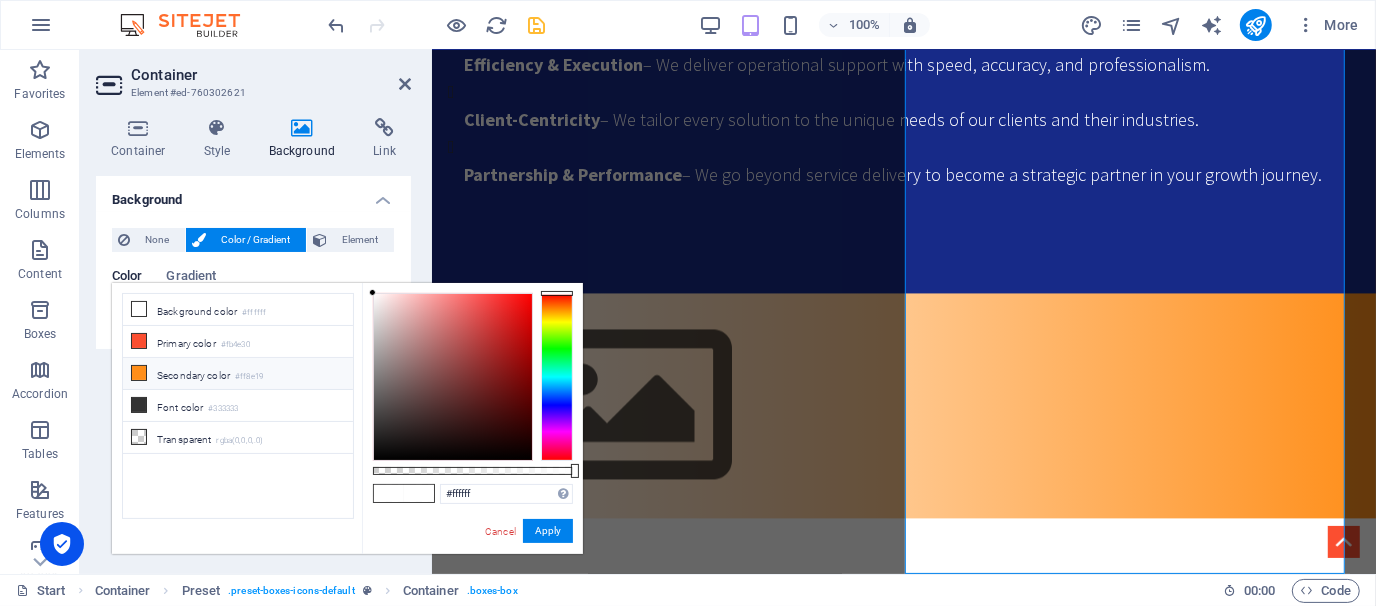 click at bounding box center (139, 373) 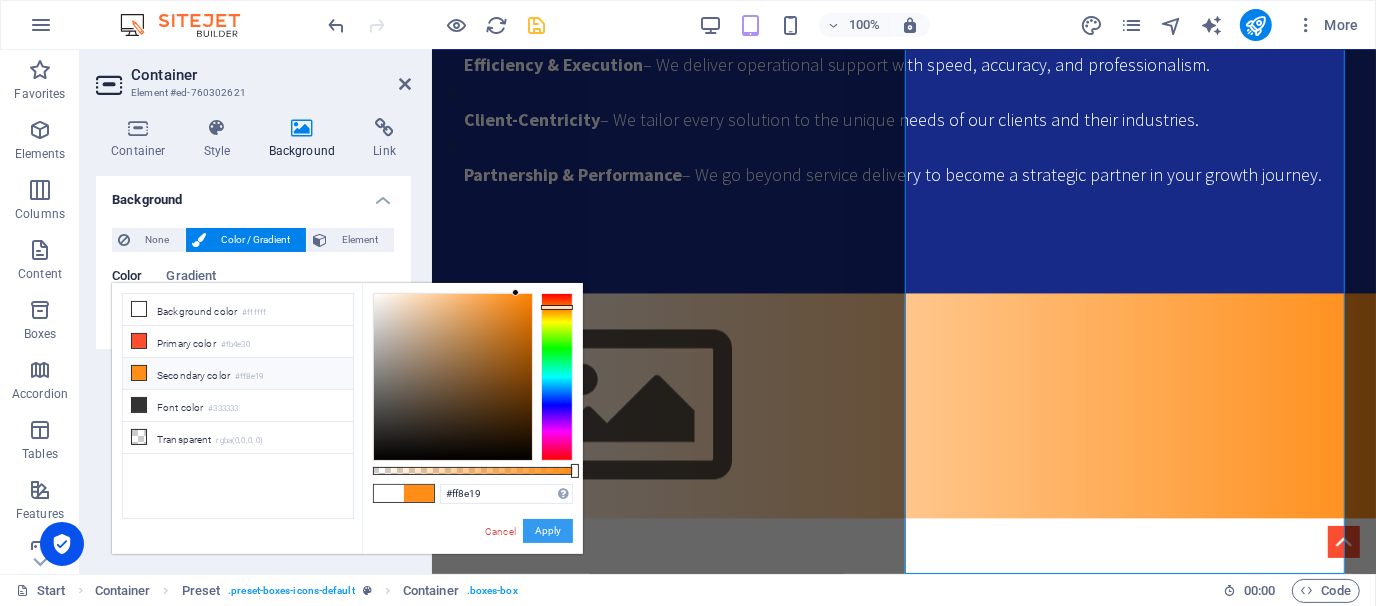 click on "Apply" at bounding box center [548, 531] 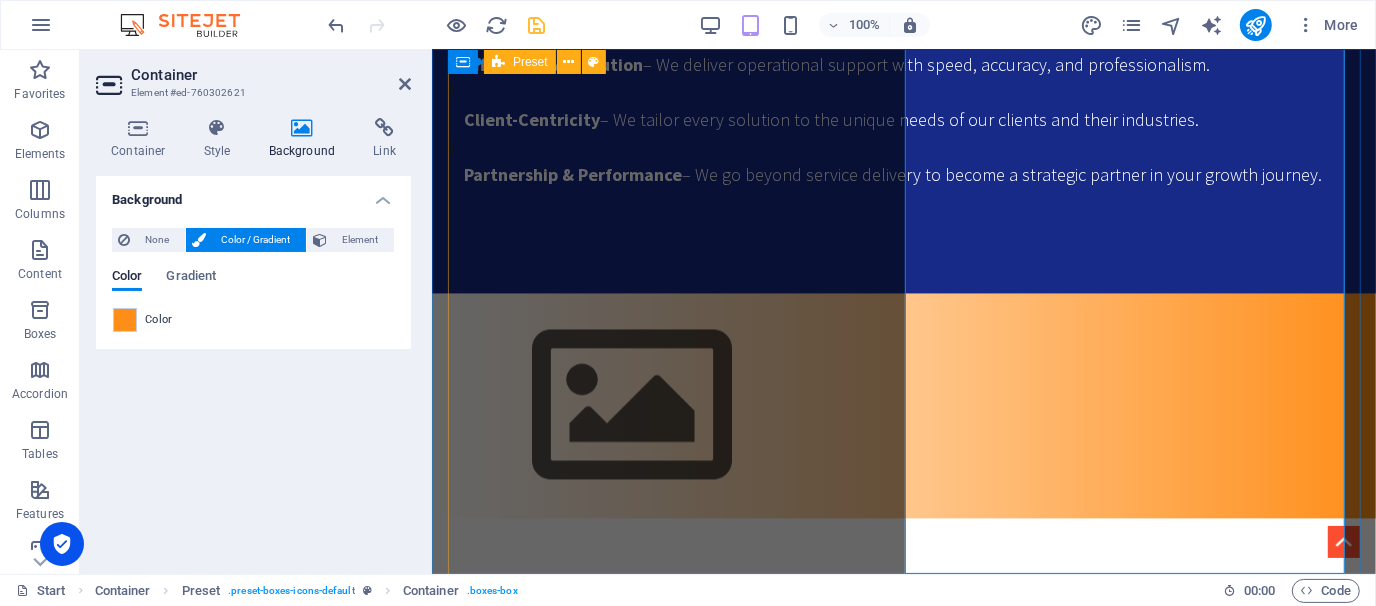 click on "3rd Party Employment Simplify Hiring. Ensure Compliance. Focus on Growth. Hiring in Bangladesh can be complex, especially when scaling fast. SWS takes the hassle out of workforce management by acting as your trusted Employer of Record (EOR). From recruitment to legal onboarding, we handle it all. ✅ Legally compliant employment ✅ Seamless onboarding and offboarding ✅Payroll Management ✅ Ideal for local business Conglomerates, MNCs, NGOs, and project-based staffing Let us manage your people—so you can manage your business. 📩  Please email us for your queries
Talent Aquisition At SWS, we are committed to bridging the gap between talent and opportunity. ✅ Tailored Recruitment Strategies ✅ Comprehensive Talent Pool Leveraging our extensive network, we access a diverse range of candidates from various industries, ensuring you find the best fit for your organization. ✅ Local Market Expertise ✅ Fast Turnaround Time ✅ Employer Branding Support  ✅" at bounding box center [903, 2114] 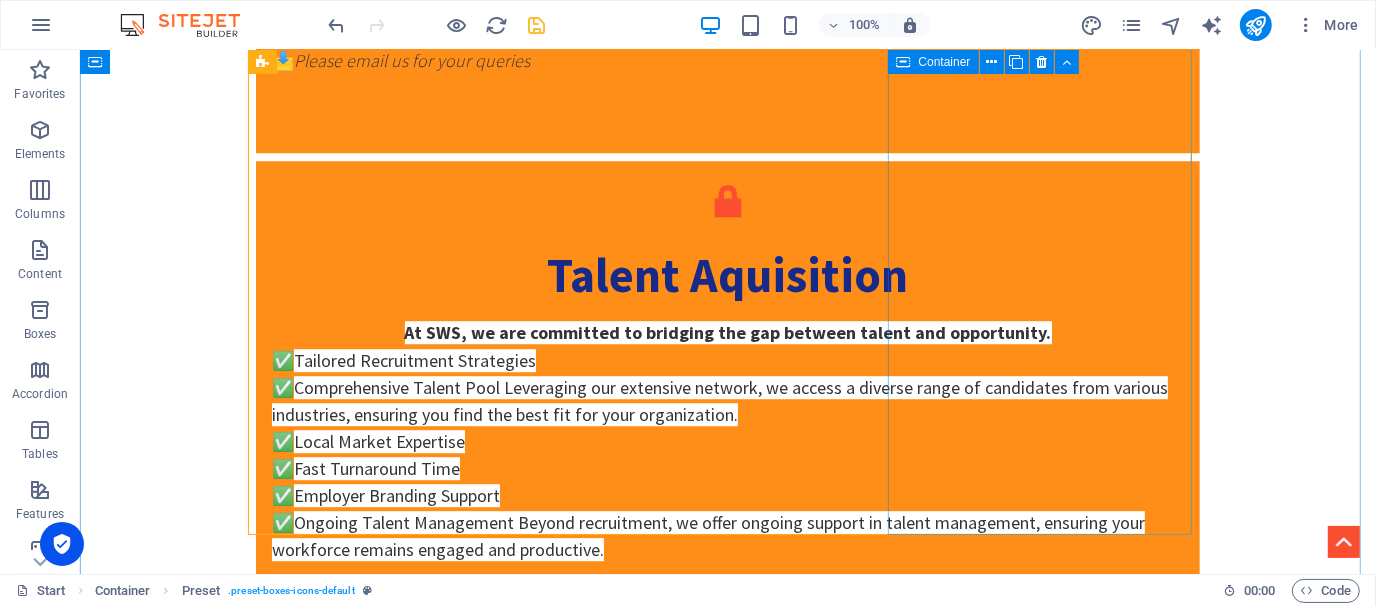scroll, scrollTop: 4224, scrollLeft: 0, axis: vertical 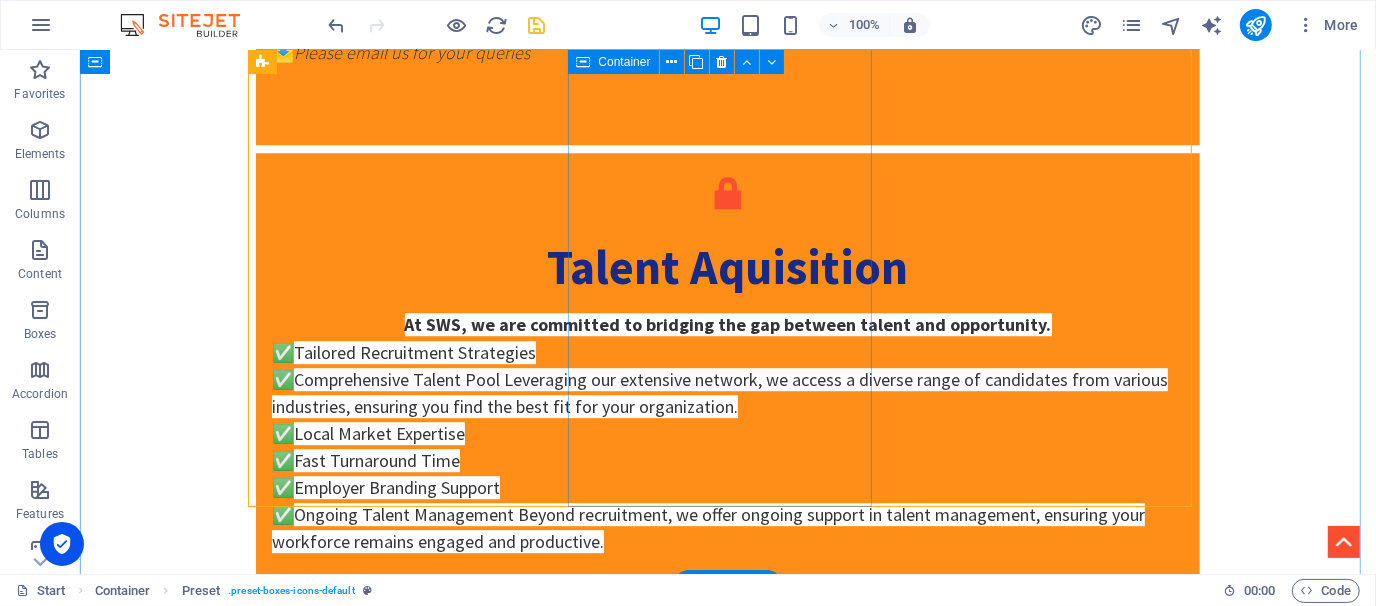 click on "Regulatory Support Your Compliance Partner in Pharma & Healthcare. Navigating drug registration and licensing can be challenging. SWS provides expert support to ensure faster approvals and 100% regulatory compliance for pharmaceutical exports and local operations. ✅ Dossier compilation and DGDA submissions ✅ WHO-GMP, CTD, and international compliance ✅ Narcotic Department's approvals/Licenses    ✅ BERC approvals/Licenses  ✅ End-to-end coordination with authorities ✅Avoid the fear of unaccounted office expenses  Speed up your approvals. Export with confidence. 💊  We are here to make your job easy" at bounding box center [727, 1836] 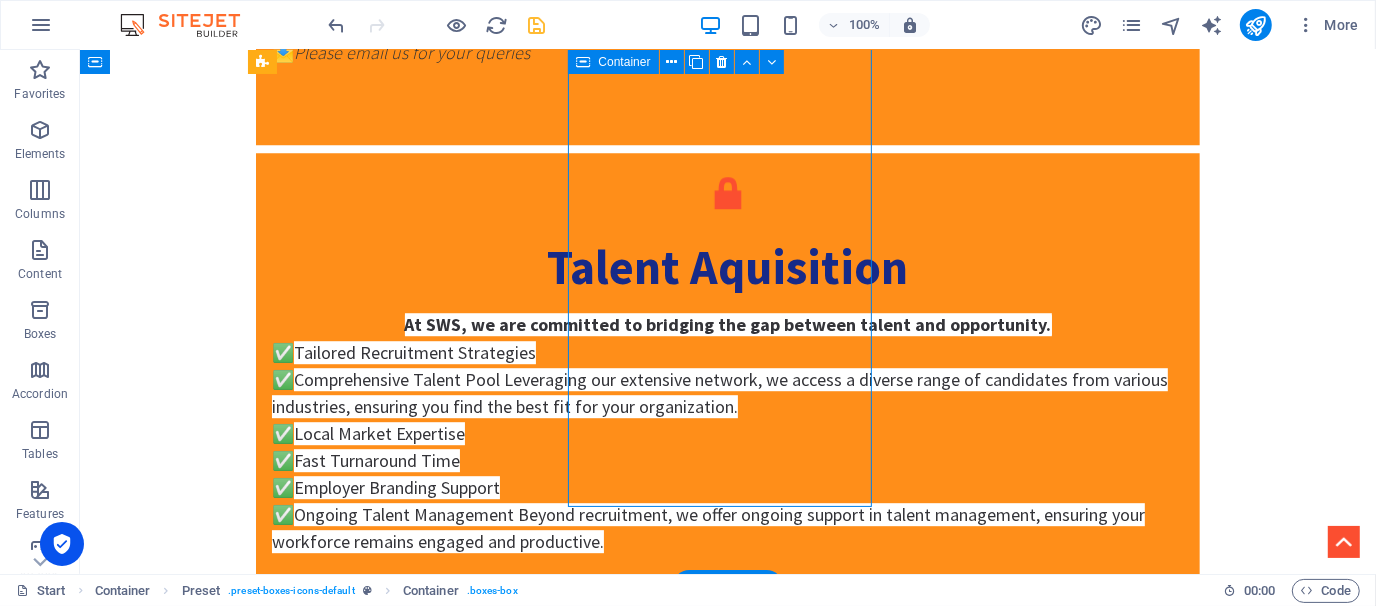 click on "Regulatory Support Your Compliance Partner in Pharma & Healthcare. Navigating drug registration and licensing can be challenging. SWS provides expert support to ensure faster approvals and 100% regulatory compliance for pharmaceutical exports and local operations. ✅ Dossier compilation and DGDA submissions ✅ WHO-GMP, CTD, and international compliance ✅ Narcotic Department's approvals/Licenses    ✅ BERC approvals/Licenses  ✅ End-to-end coordination with authorities ✅Avoid the fear of unaccounted office expenses  Speed up your approvals. Export with confidence. 💊  We are here to make your job easy" at bounding box center [727, 1836] 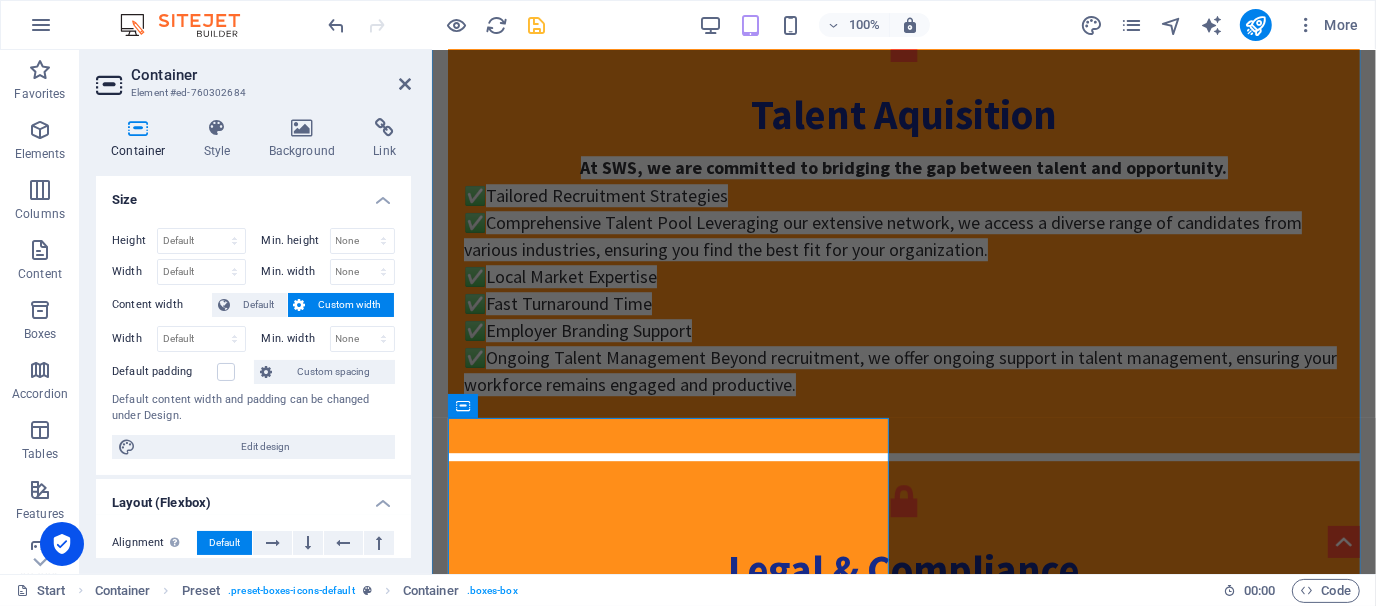 scroll, scrollTop: 3906, scrollLeft: 0, axis: vertical 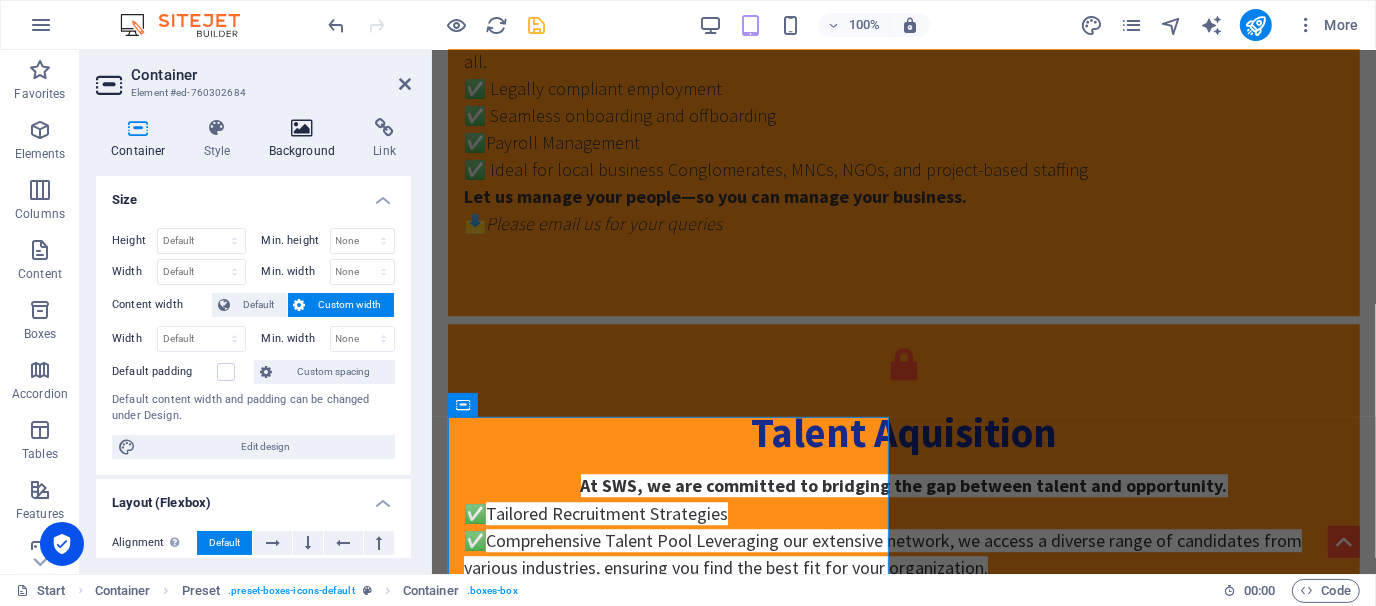 click at bounding box center [302, 128] 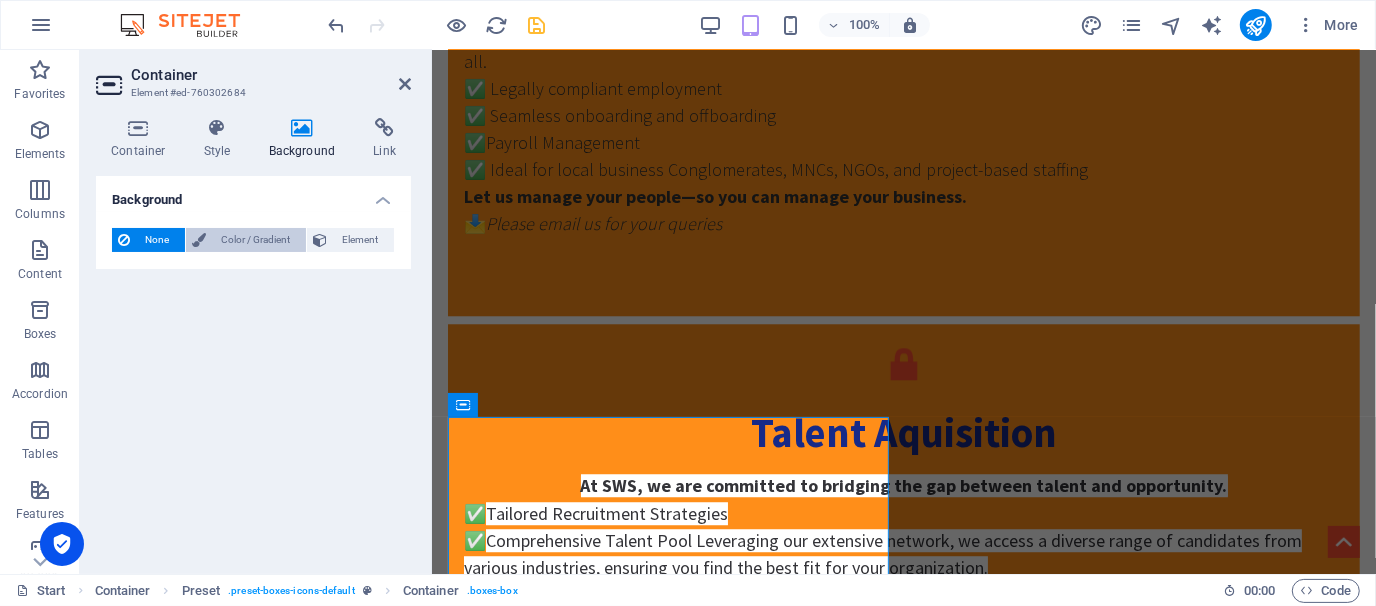 click on "Color / Gradient" at bounding box center [256, 240] 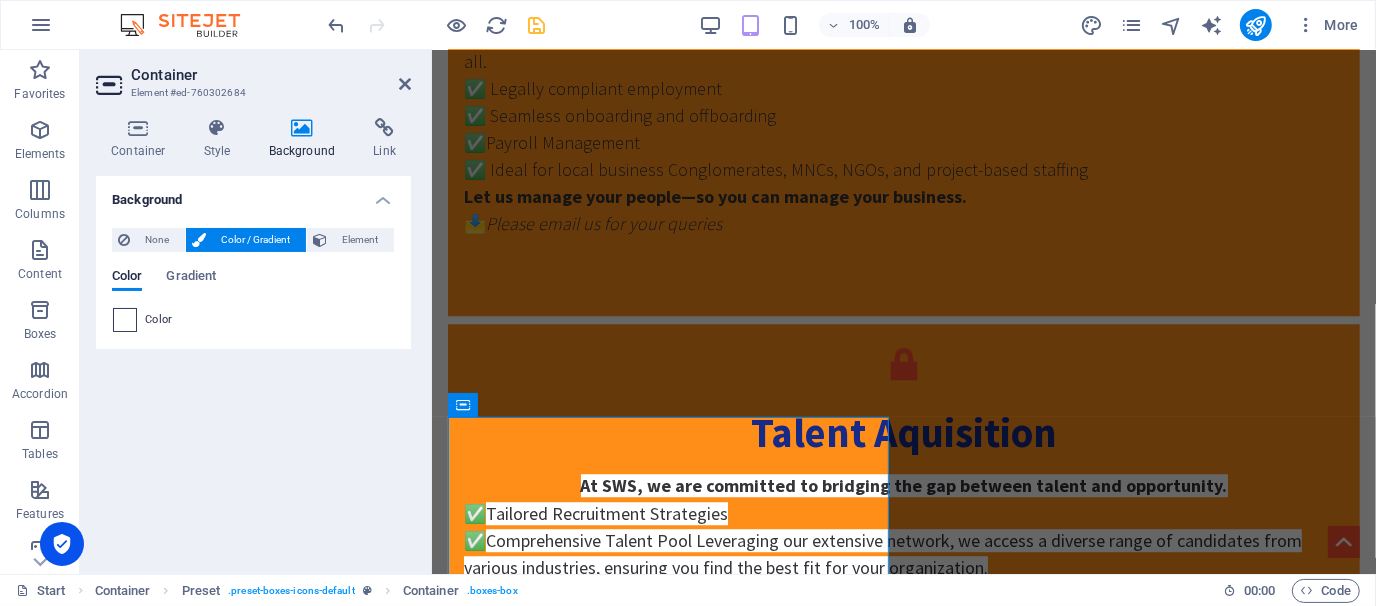 click at bounding box center [125, 320] 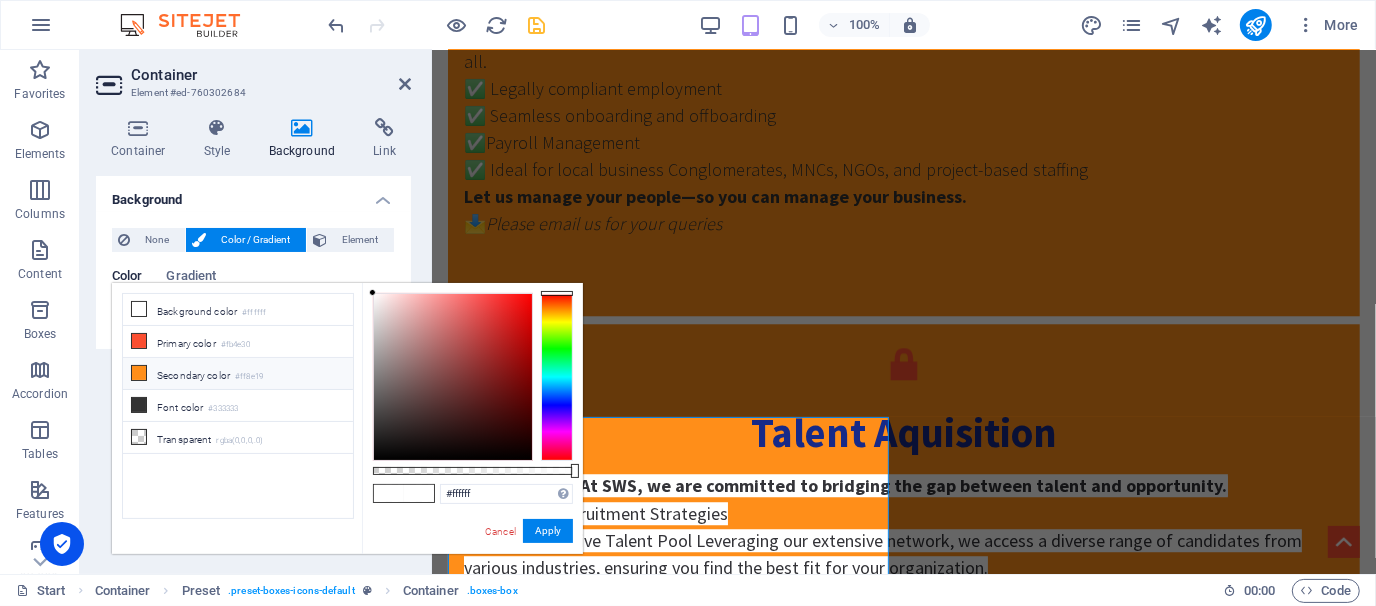click on "Secondary color
#ff8e19" at bounding box center (238, 374) 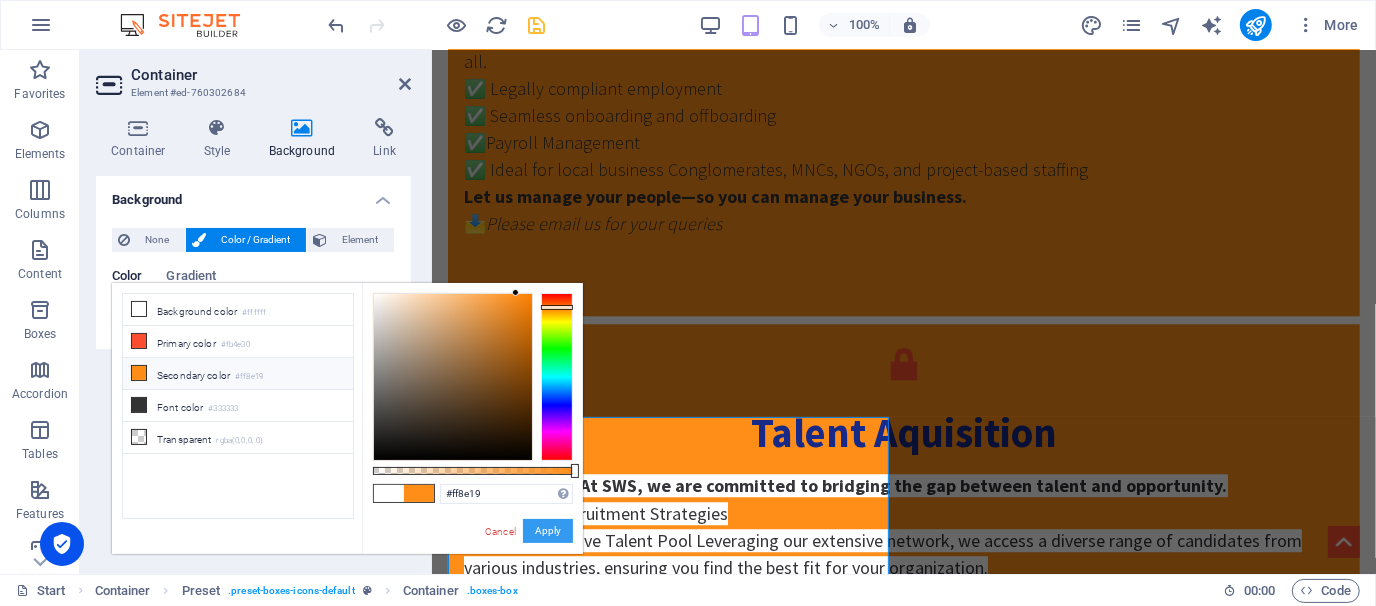 click on "Apply" at bounding box center (548, 531) 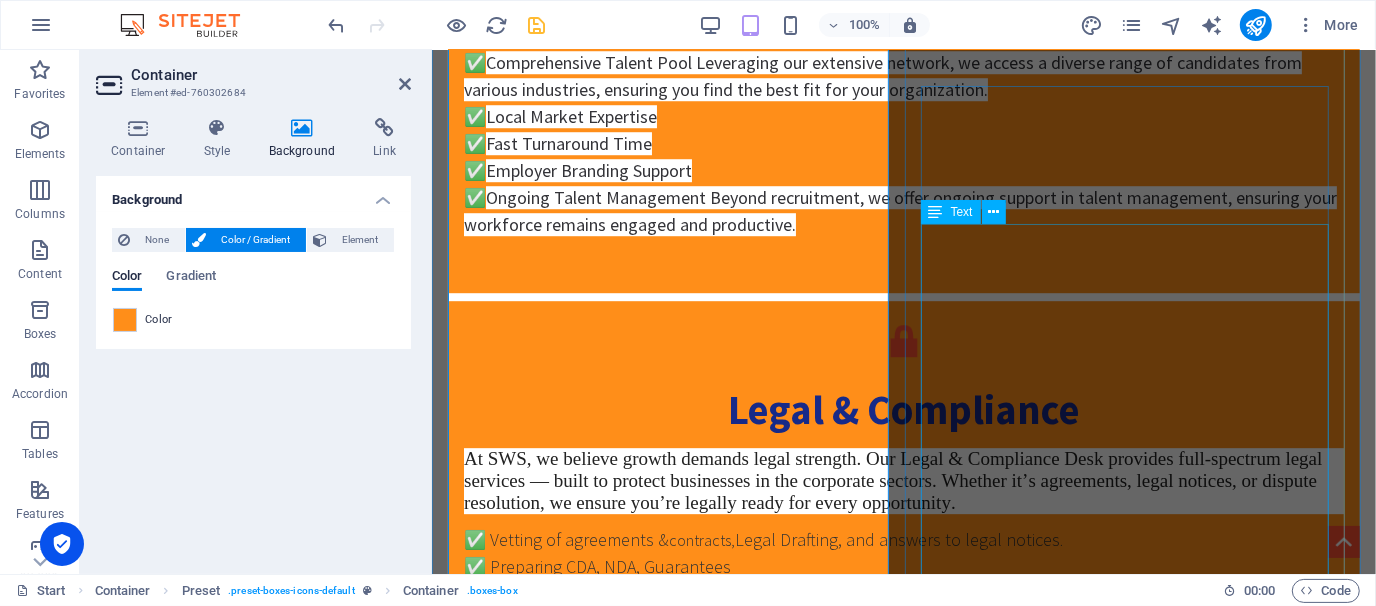 scroll, scrollTop: 4414, scrollLeft: 0, axis: vertical 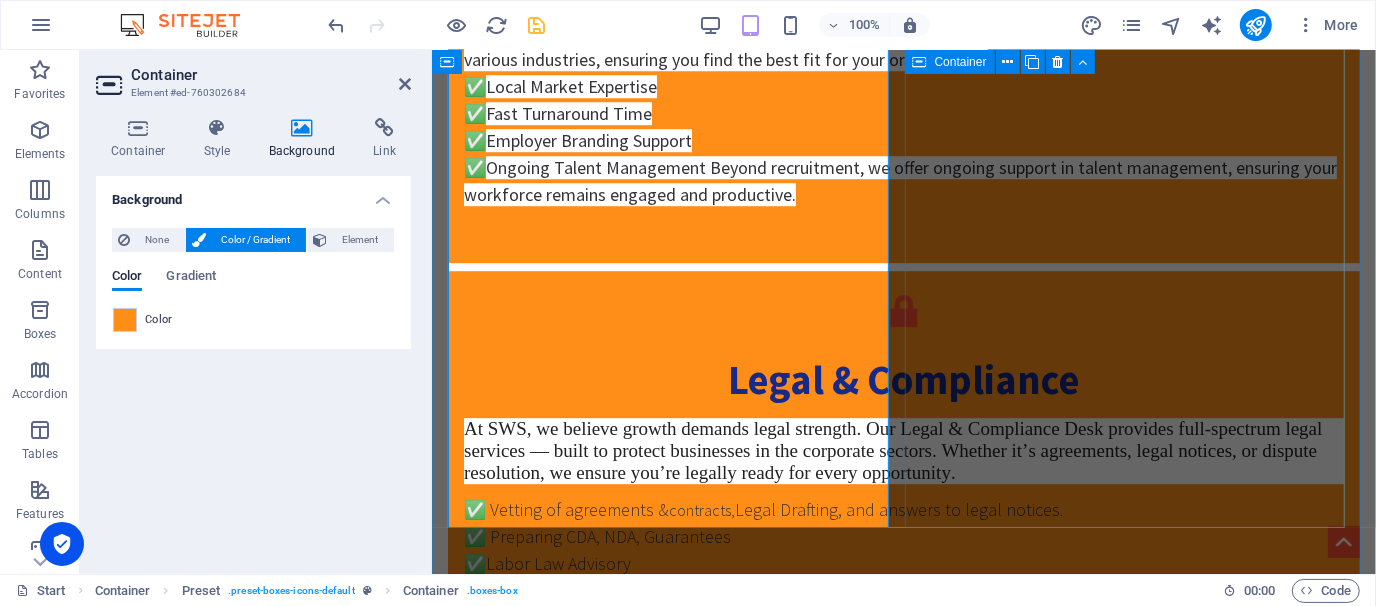 click on "BIDA/BEZA Compliances Bangladesh Entry. Made Easy. We assist local and foreign investors and multinational companies in registering with the  Bangladesh Investment Development Authority (BIDA)  and ensuring smooth compliance with local regulations. ✅ Company registration & liaison office setup ✅ Visa, work permit & tax advisory ✅Management of Foreign Employees' work permit, Visa, Security Clearances  ✅ Coordination with BEZA, NBR, and ministries ✅Avoid the fear of unaccounted office expenses Your one-stop partner for BIDA  supports in Bangladesh. 📄  Let us simplify your market entry process." at bounding box center (903, 1949) 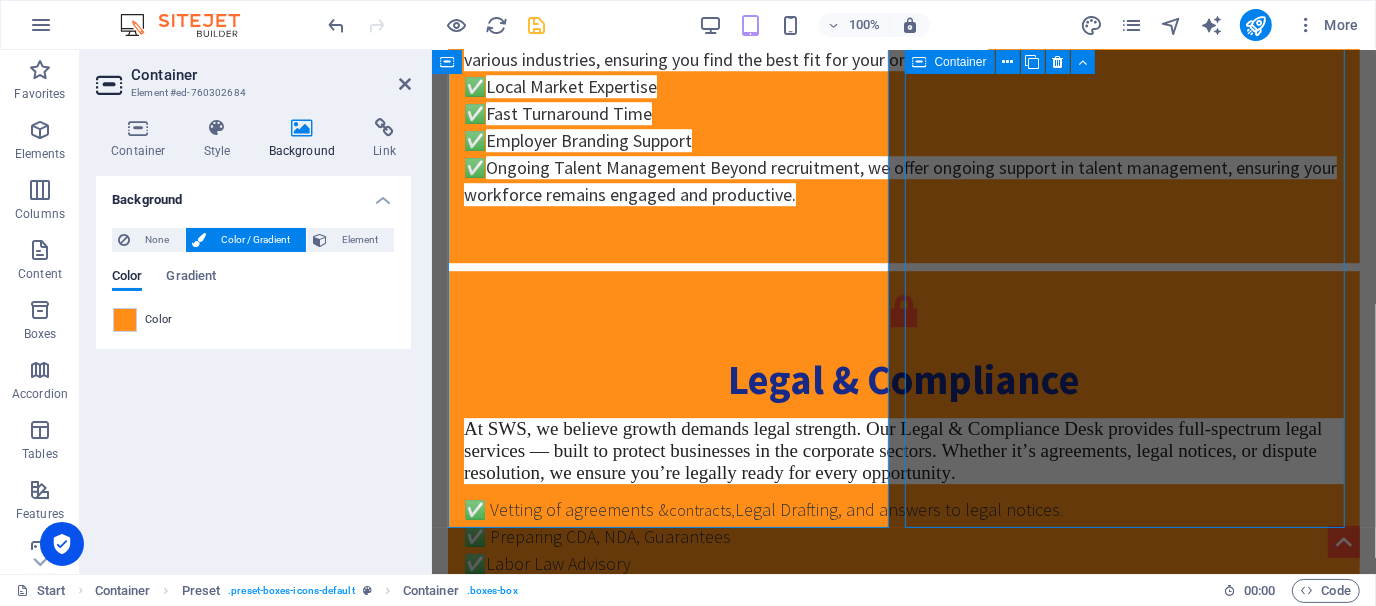 click on "BIDA/BEZA Compliances Bangladesh Entry. Made Easy. We assist local and foreign investors and multinational companies in registering with the  Bangladesh Investment Development Authority (BIDA)  and ensuring smooth compliance with local regulations. ✅ Company registration & liaison office setup ✅ Visa, work permit & tax advisory ✅Management of Foreign Employees' work permit, Visa, Security Clearances  ✅ Coordination with BEZA, NBR, and ministries ✅Avoid the fear of unaccounted office expenses Your one-stop partner for BIDA  supports in Bangladesh. 📄  Let us simplify your market entry process." at bounding box center (903, 1949) 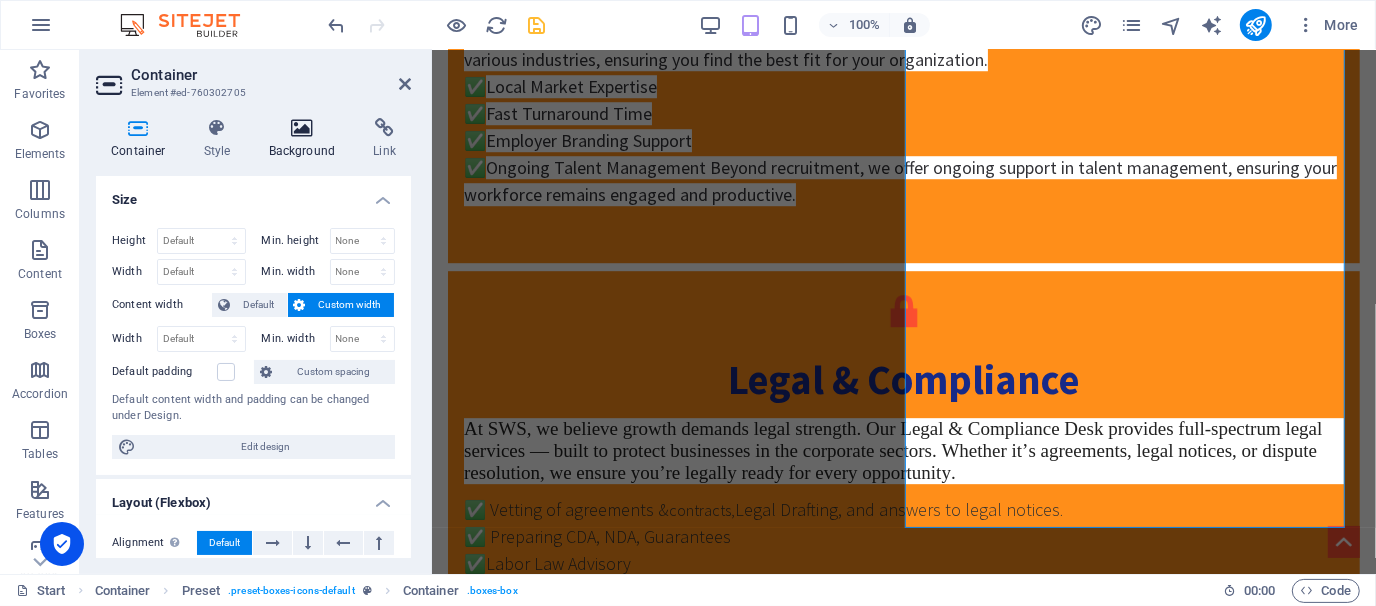 click at bounding box center [302, 128] 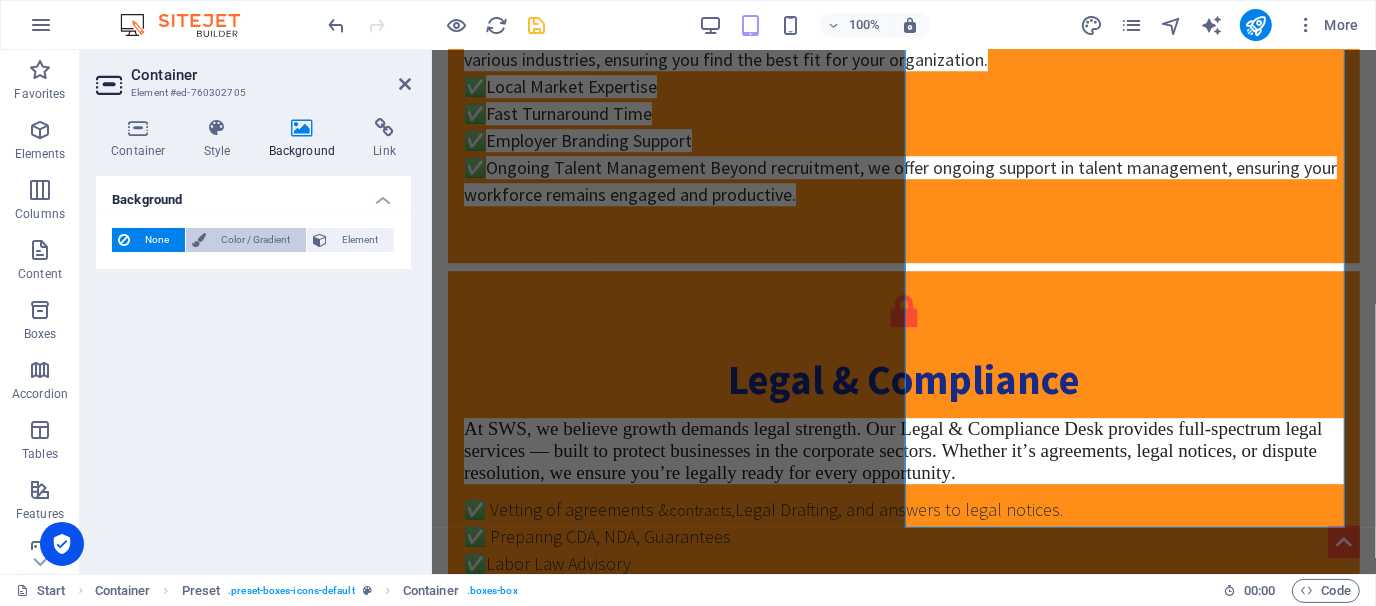 click on "Color / Gradient" at bounding box center [256, 240] 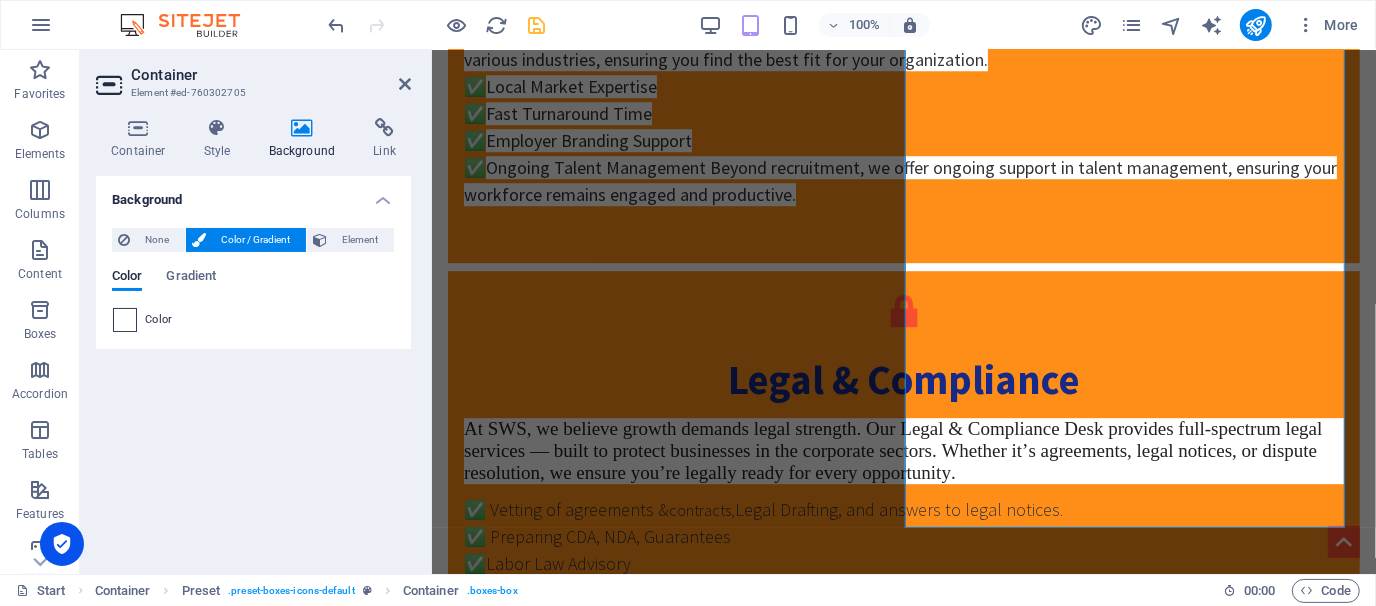 click at bounding box center [125, 320] 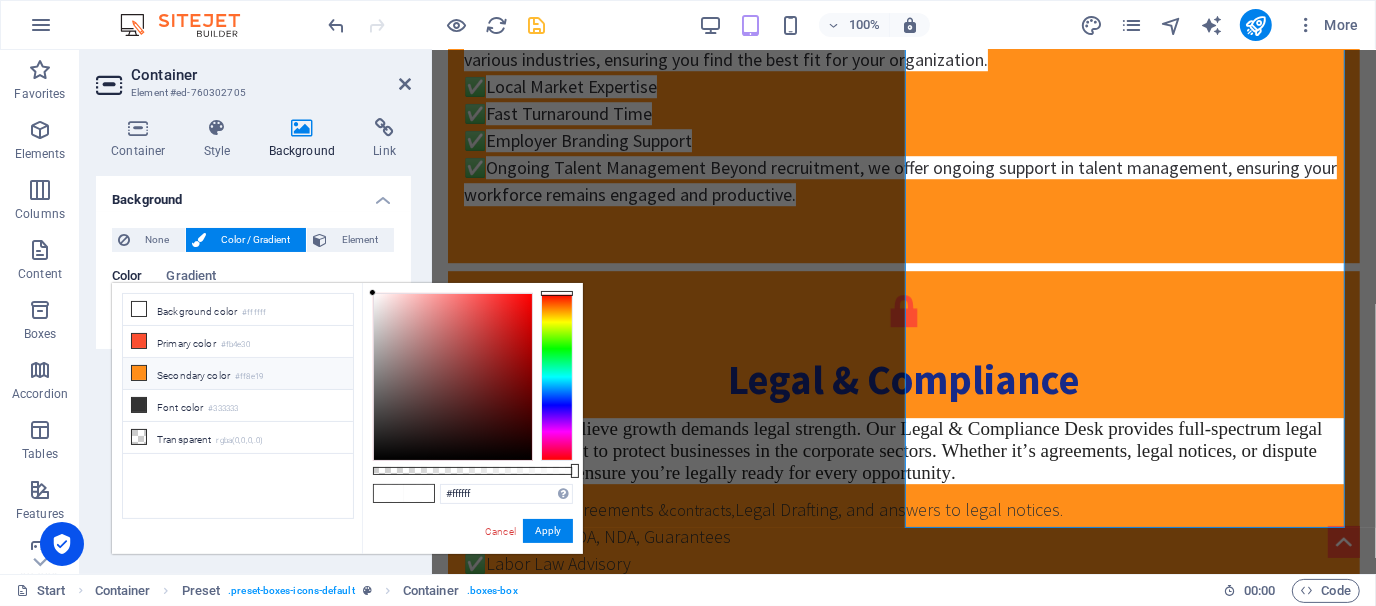 click on "Secondary color
#ff8e19" at bounding box center (238, 374) 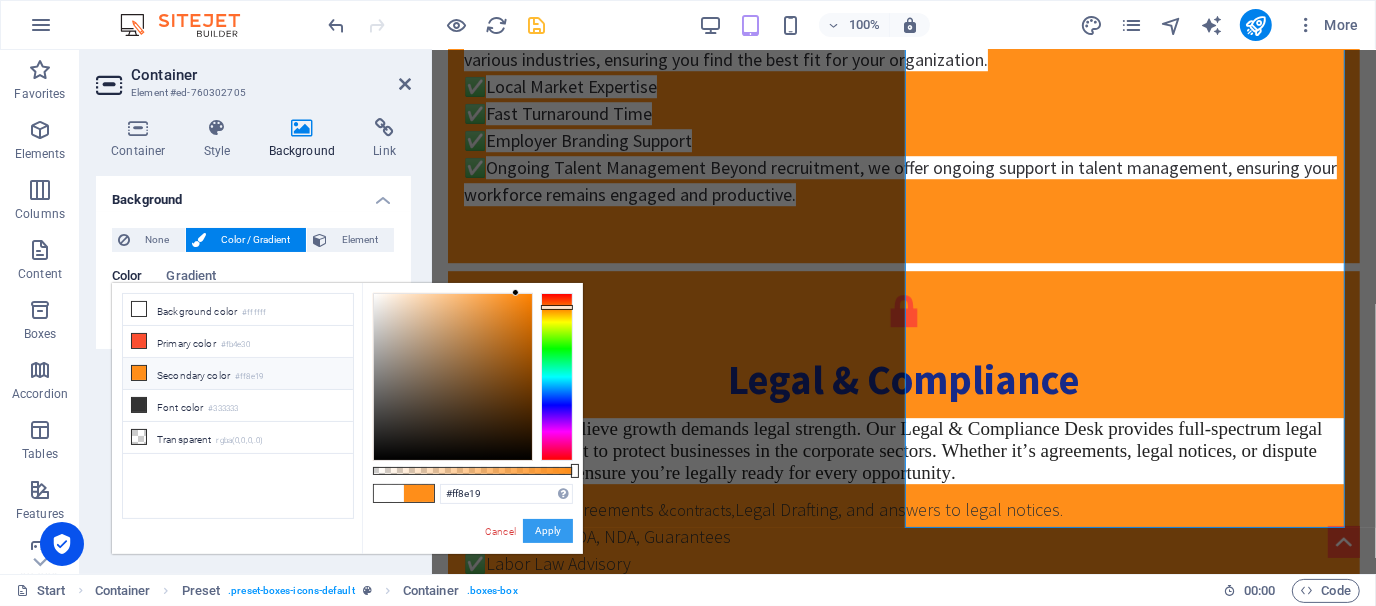 click on "Apply" at bounding box center (548, 531) 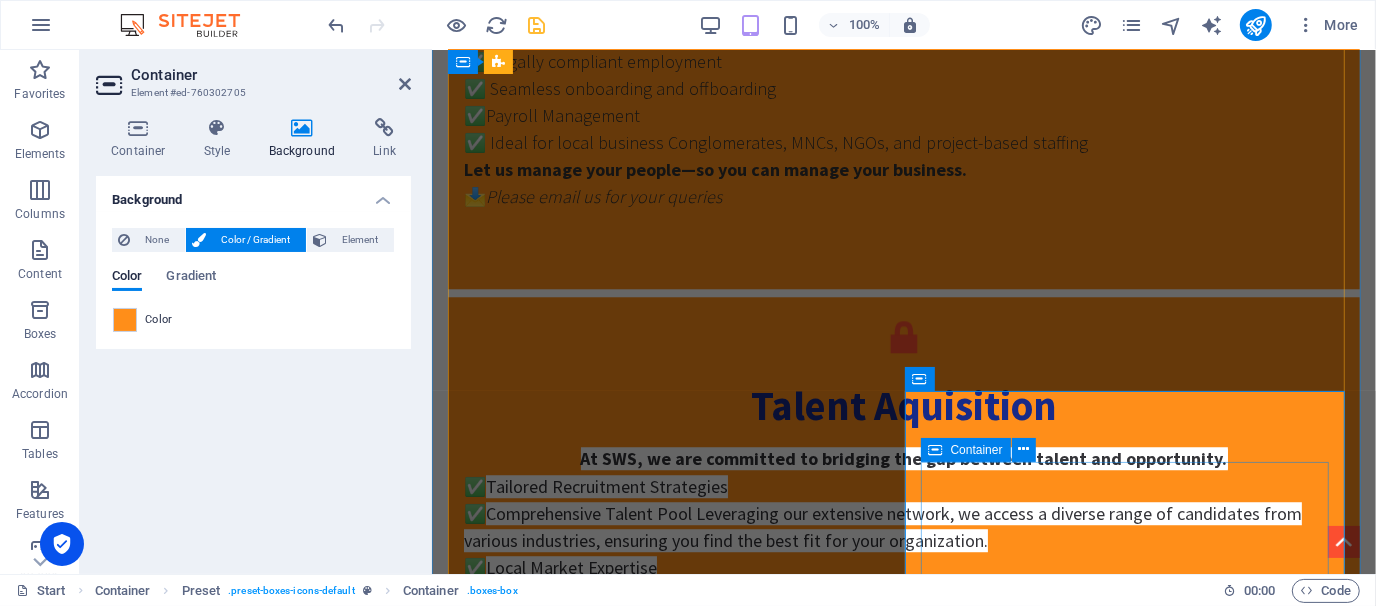 scroll, scrollTop: 3932, scrollLeft: 0, axis: vertical 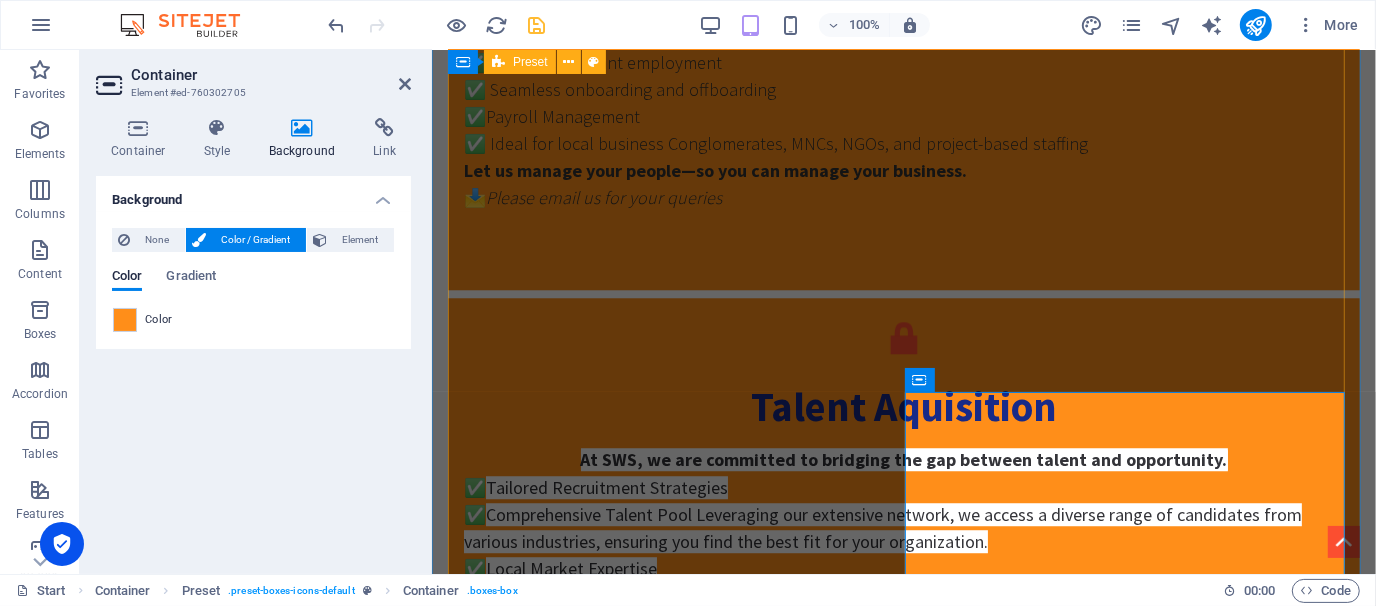 click on "3rd Party Employment Simplify Hiring. Ensure Compliance. Focus on Growth. Hiring in Bangladesh can be complex, especially when scaling fast. SWS takes the hassle out of workforce management by acting as your trusted Employer of Record (EOR). From recruitment to legal onboarding, we handle it all. ✅ Legally compliant employment ✅ Seamless onboarding and offboarding ✅Payroll Management ✅ Ideal for local business Conglomerates, MNCs, NGOs, and project-based staffing Let us manage your people—so you can manage your business. 📩  Please email us for your queries
Talent Aquisition At SWS, we are committed to bridging the gap between talent and opportunity. ✅ Tailored Recruitment Strategies ✅ Comprehensive Talent Pool Leveraging our extensive network, we access a diverse range of candidates from various industries, ensuring you find the best fit for your organization. ✅ Local Market Expertise ✅ Fast Turnaround Time ✅ Employer Branding Support  ✅" at bounding box center [903, 1224] 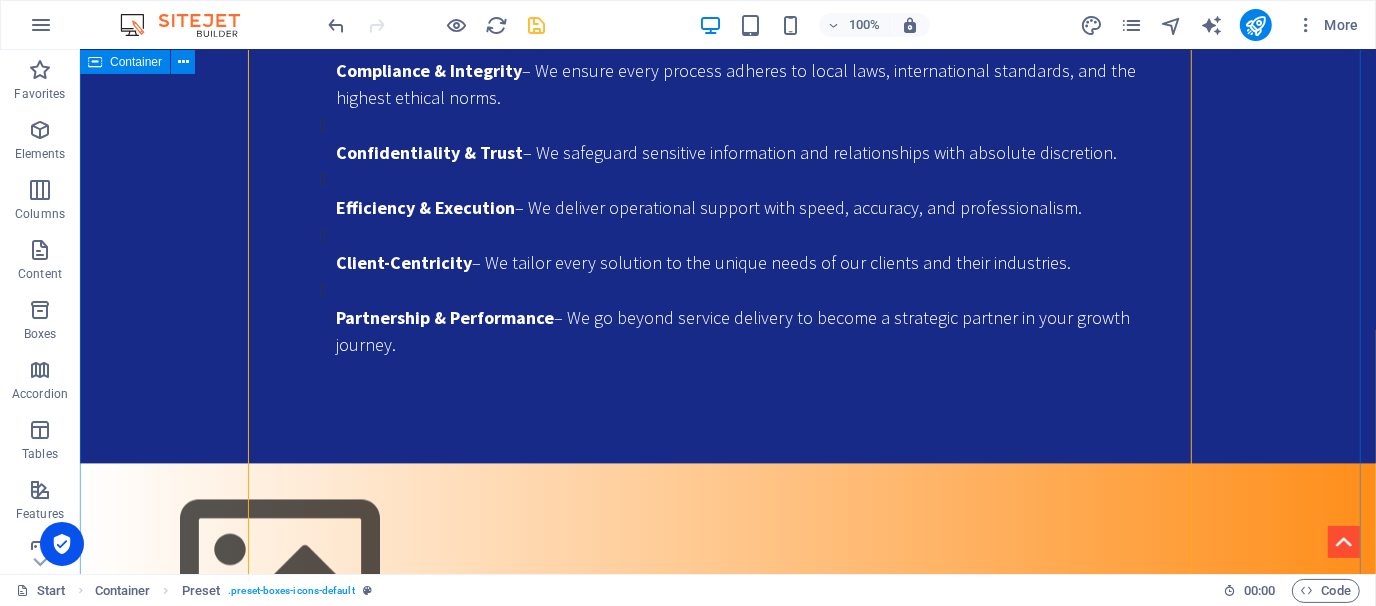 scroll, scrollTop: 3036, scrollLeft: 0, axis: vertical 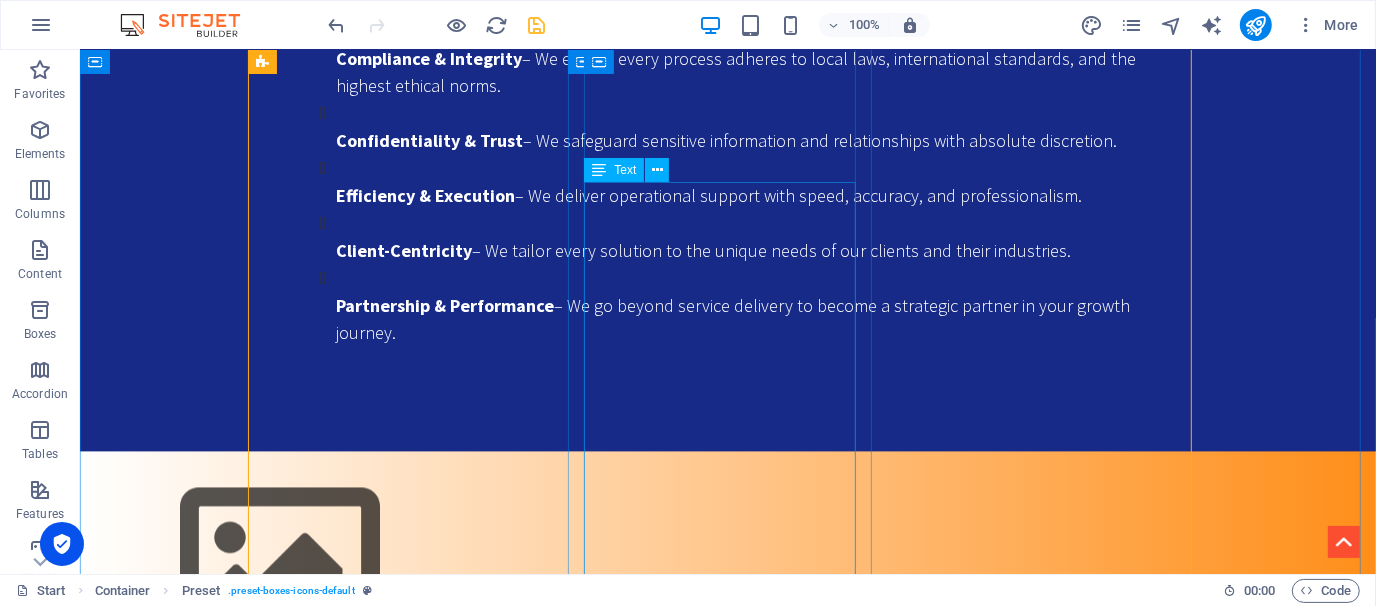 click on "At SWS, we are committed to bridging the gap between talent and opportunity. ✅ Tailored Recruitment Strategies ✅ Comprehensive Talent Pool Leveraging our extensive network, we access a diverse range of candidates from various industries, ensuring you find the best fit for your organization. ✅ Local Market Expertise ✅ Fast Turnaround Time ✅ Employer Branding Support  ✅ Ongoing Talent Management Beyond recruitment, we offer ongoing support in talent management, ensuring your workforce remains engaged and productive." at bounding box center (727, 1632) 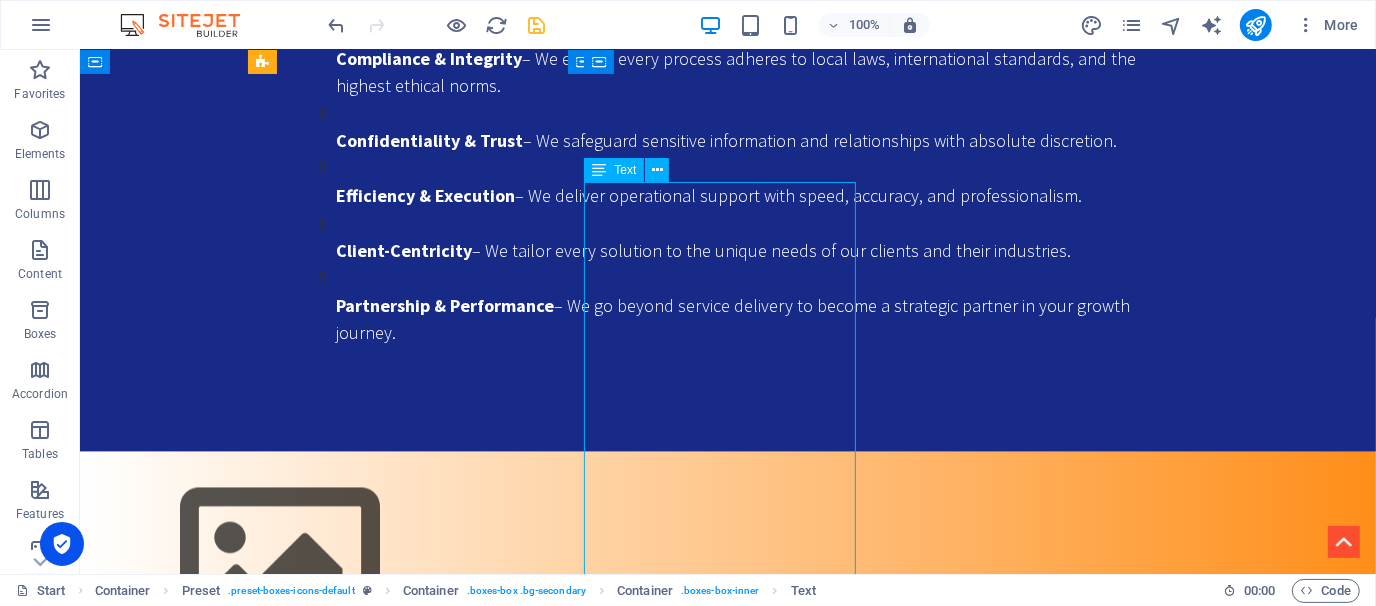 click on "At SWS, we are committed to bridging the gap between talent and opportunity. ✅ Tailored Recruitment Strategies ✅ Comprehensive Talent Pool Leveraging our extensive network, we access a diverse range of candidates from various industries, ensuring you find the best fit for your organization. ✅ Local Market Expertise ✅ Fast Turnaround Time ✅ Employer Branding Support  ✅ Ongoing Talent Management Beyond recruitment, we offer ongoing support in talent management, ensuring your workforce remains engaged and productive." at bounding box center [727, 1632] 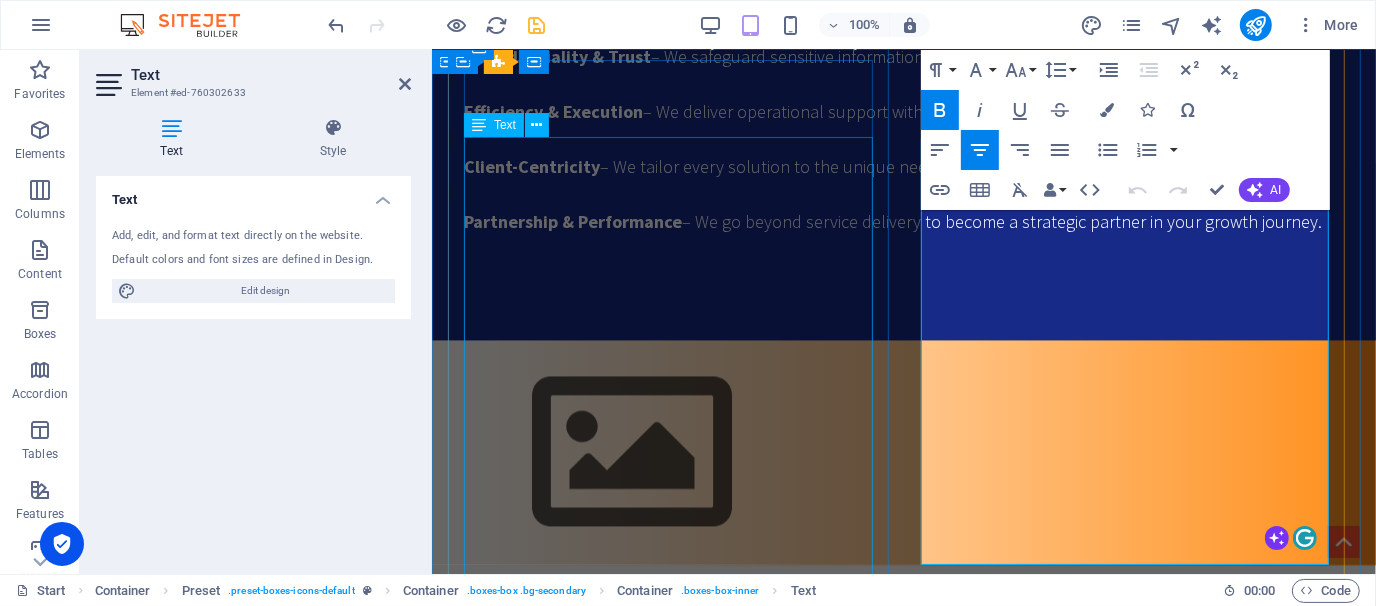 scroll, scrollTop: 2996, scrollLeft: 0, axis: vertical 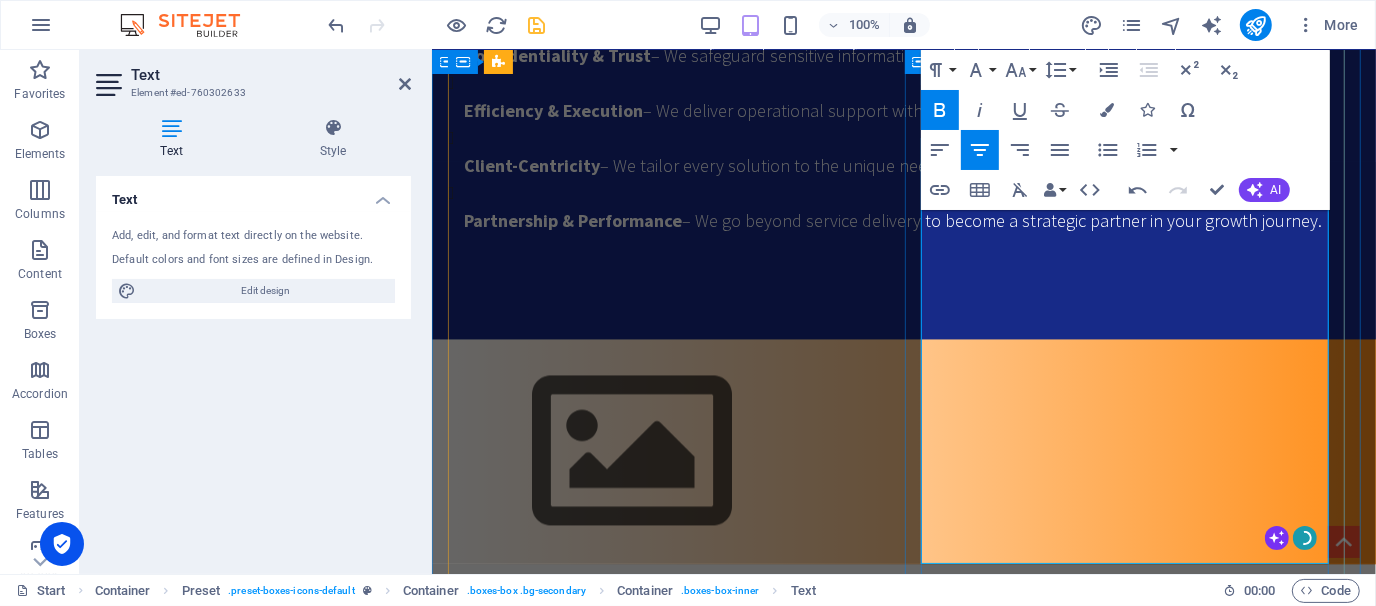 click on "Comprehensive Talent Pool Leveraging our extensive network, we access a diverse range of candidates from various industries, ensuring you find the best fit for your organization." at bounding box center [882, 1463] 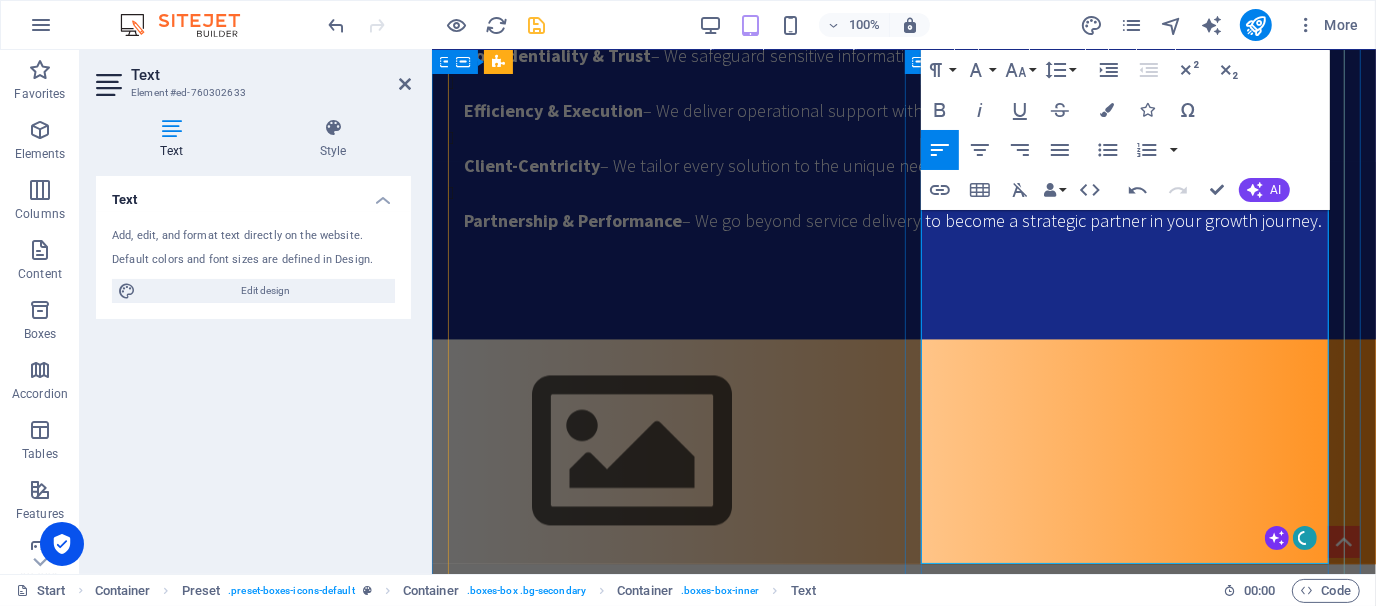 click on "Tailored Recruitment Strategies" at bounding box center [606, 1422] 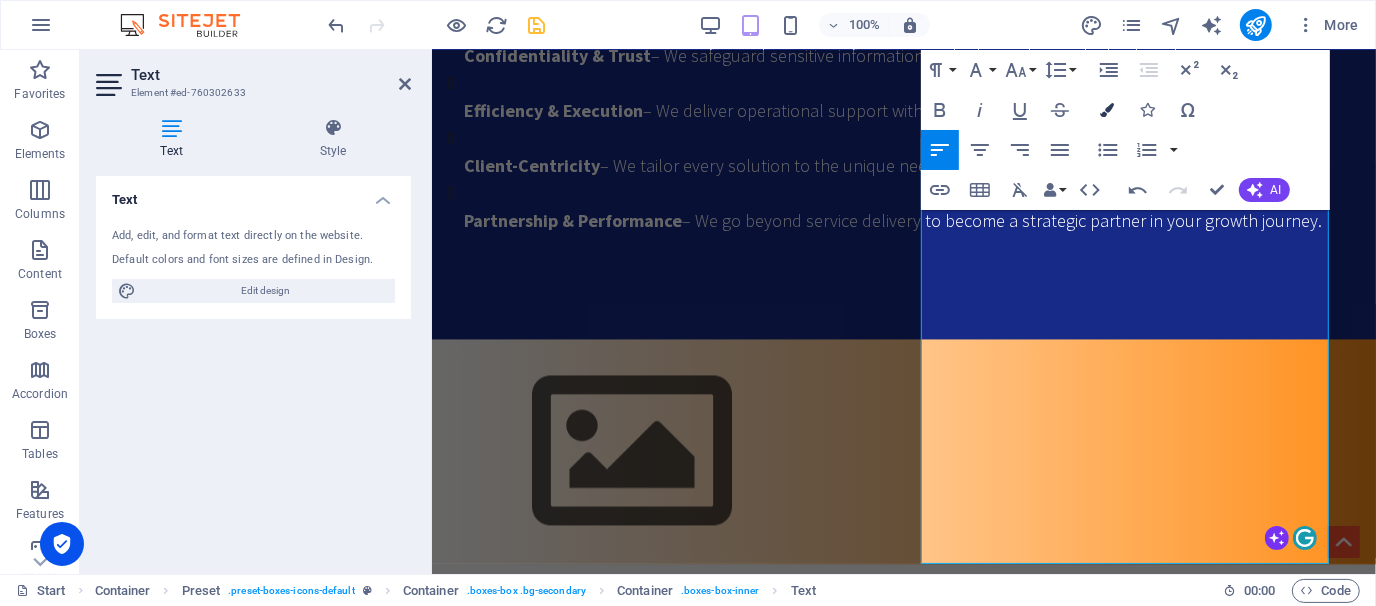 click on "Colors" at bounding box center [1108, 110] 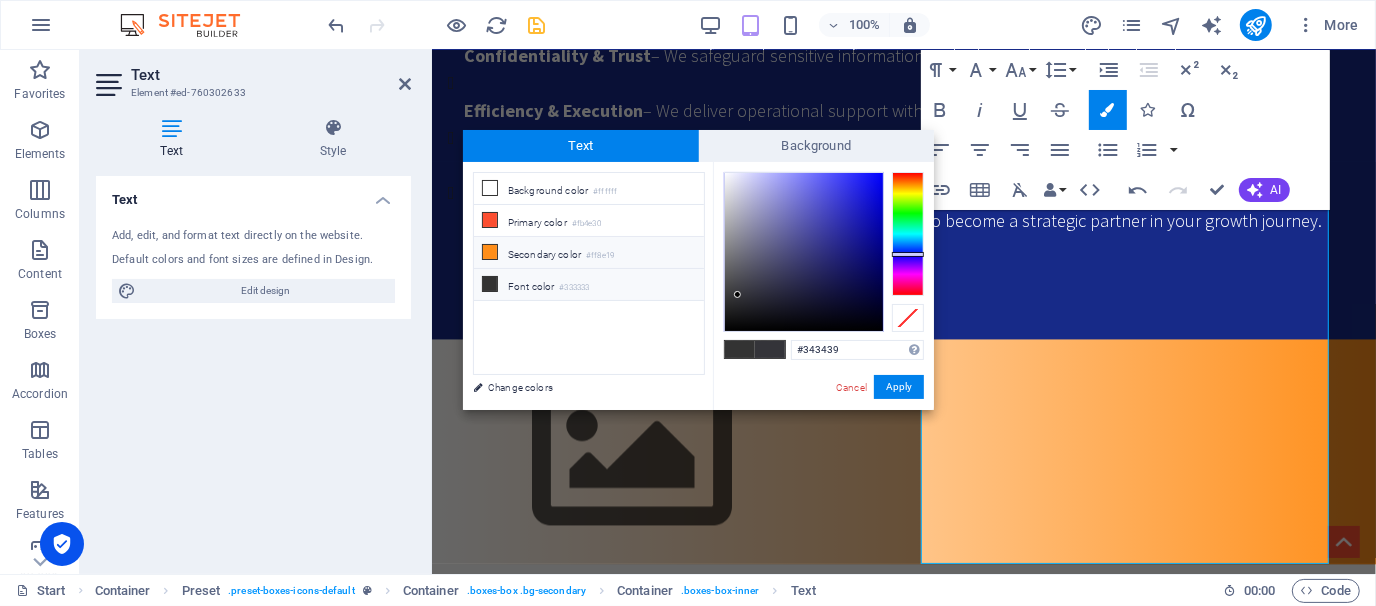 click on "Secondary color
#ff8e19" at bounding box center [589, 253] 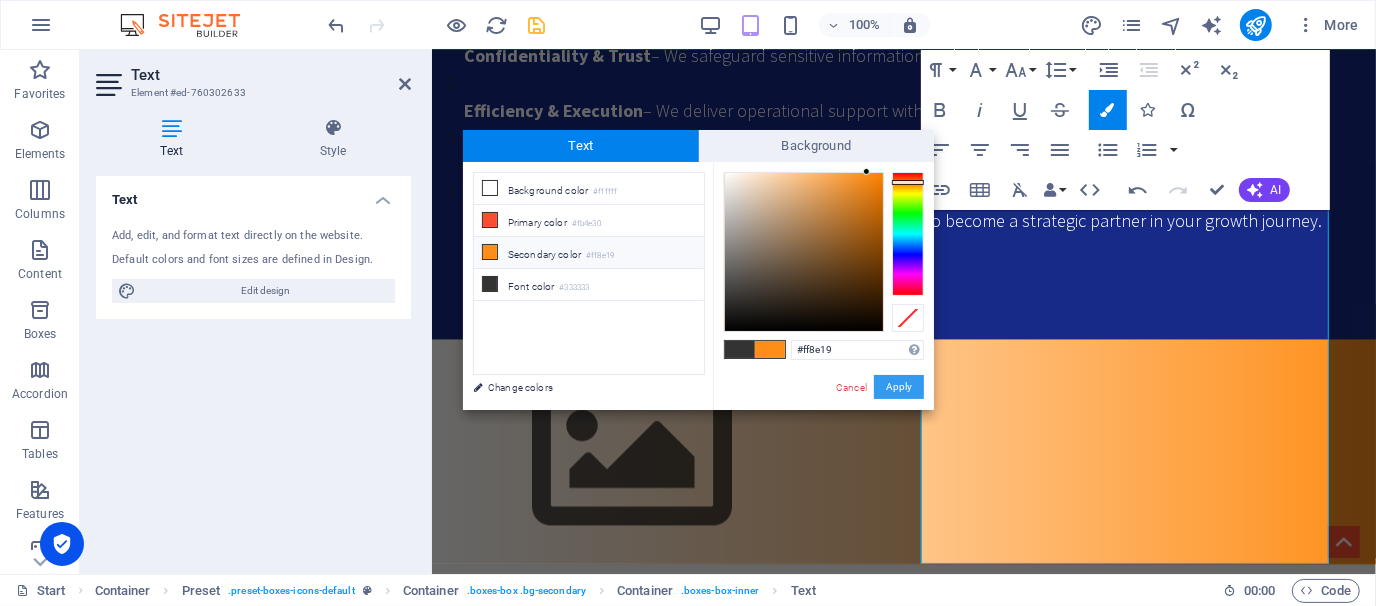 click on "Apply" at bounding box center (899, 387) 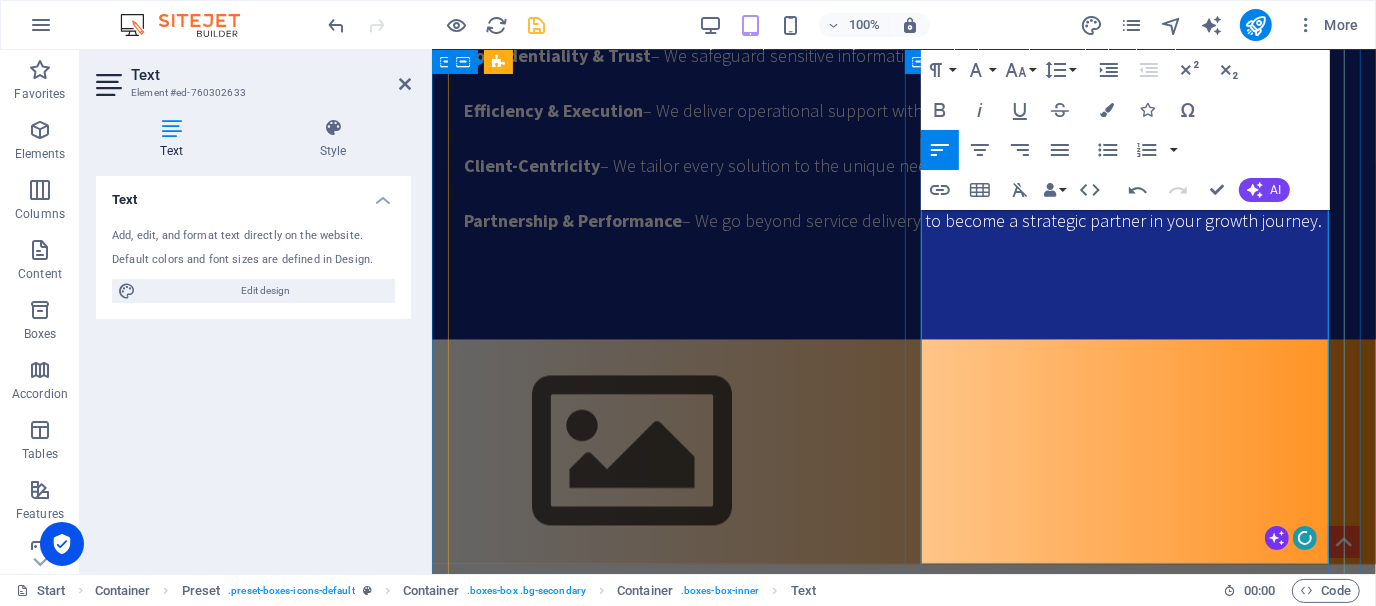 click on "✅ Ongoing Talent Management Beyond recruitment, we offer ongoing support in talent management, ensuring your workforce remains engaged and productive." at bounding box center (903, 1610) 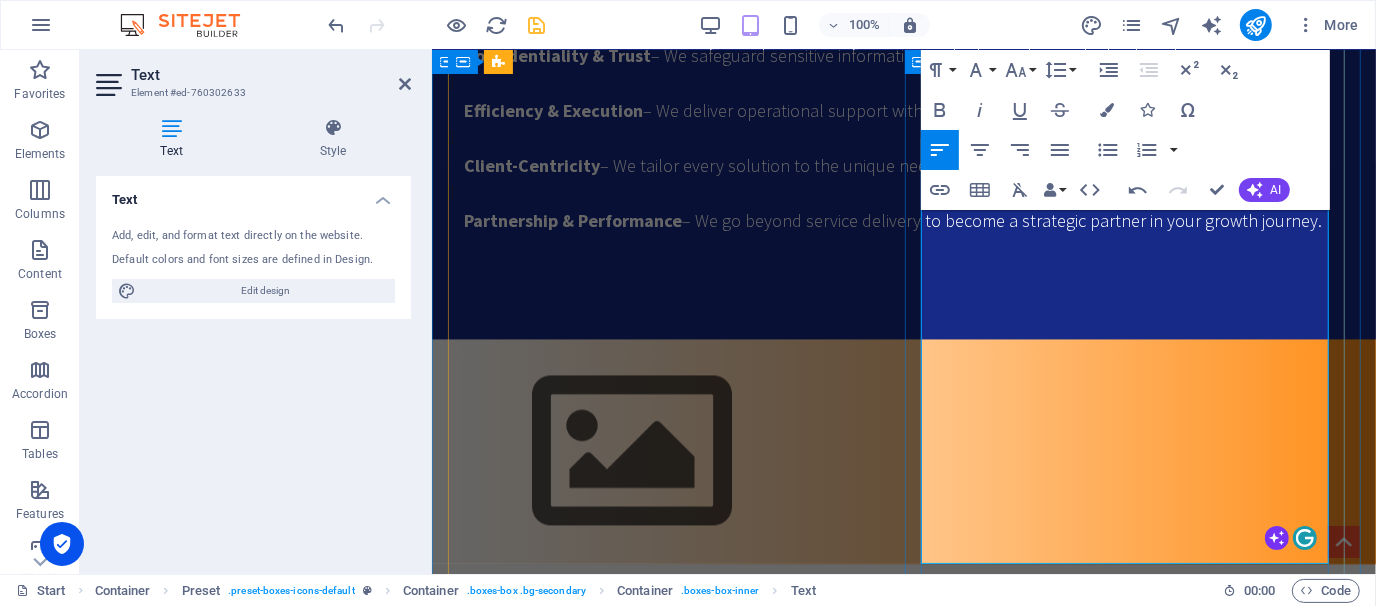 click on "✅ Ongoing Talent Management Beyond recruitment, we offer ongoing support in talent management, ensuring your workforce remains engaged and productive." at bounding box center [903, 1610] 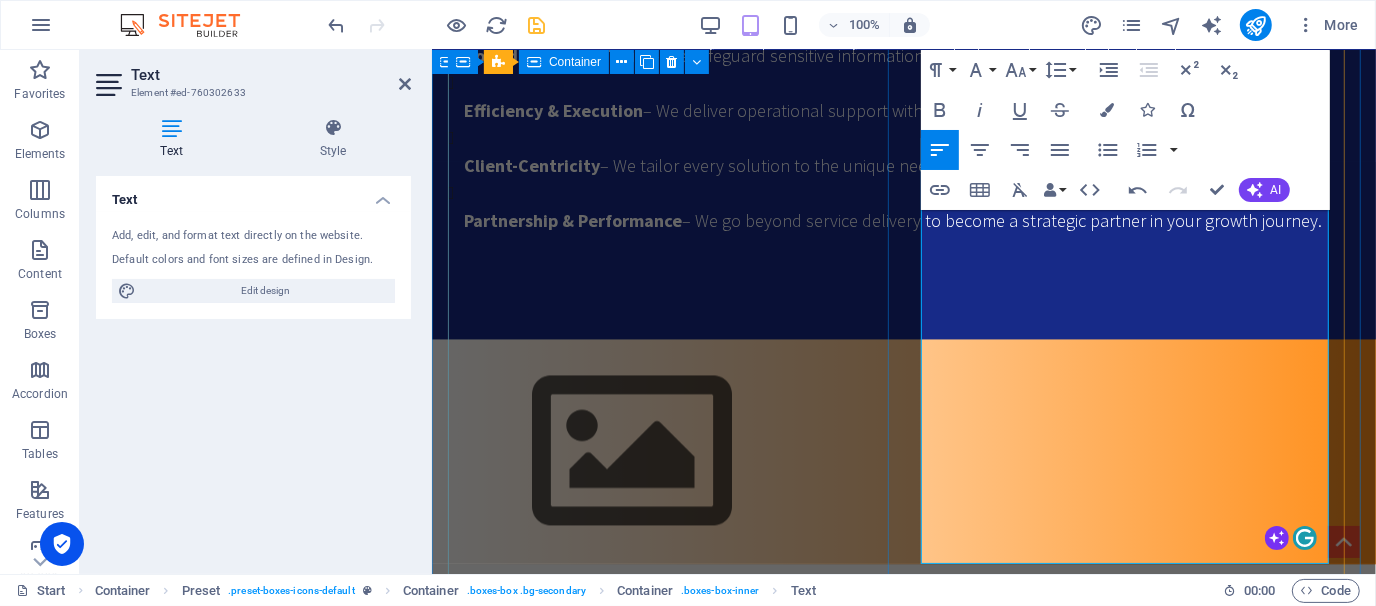 click on "3rd Party Employment Simplify Hiring. Ensure Compliance. Focus on Growth. Hiring in Bangladesh can be complex, especially when scaling fast. SWS takes the hassle out of workforce management by acting as your trusted Employer of Record (EOR). From recruitment to legal onboarding, we handle it all. ✅ Legally compliant employment ✅ Seamless onboarding and offboarding ✅Payroll Management ✅ Ideal for local business Conglomerates, MNCs, NGOs, and project-based staffing Let us manage your people—so you can manage your business. 📩  Please email us for your queries" at bounding box center (903, 977) 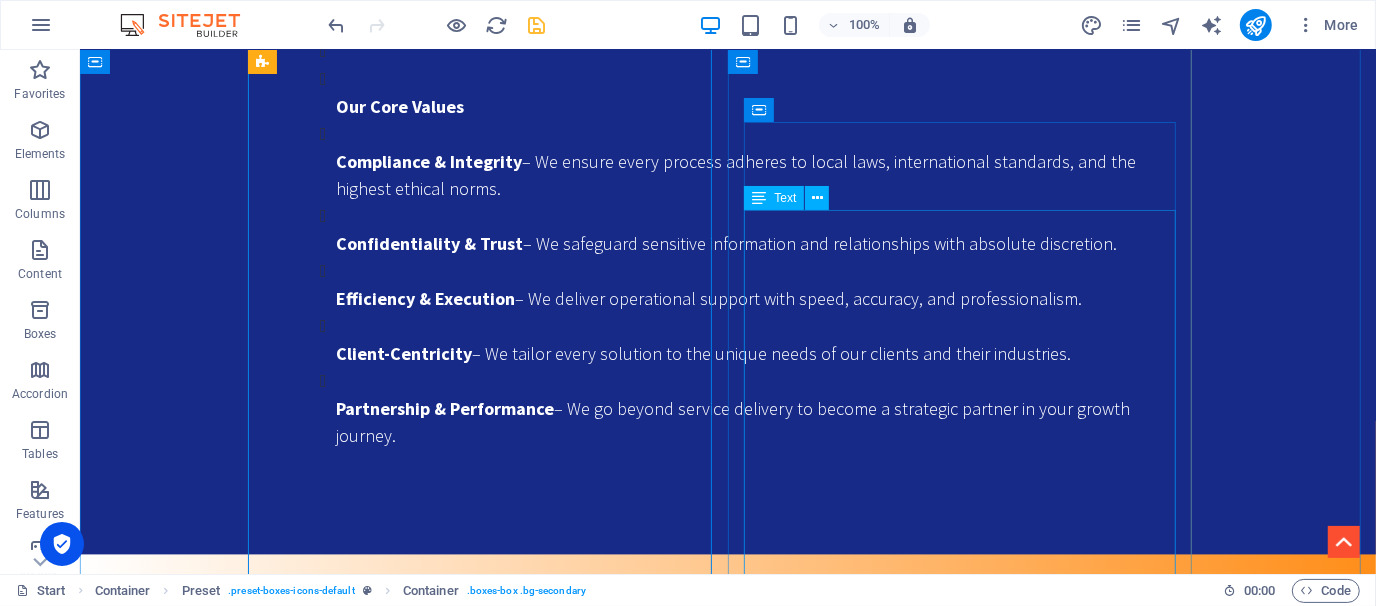 scroll, scrollTop: 2986, scrollLeft: 0, axis: vertical 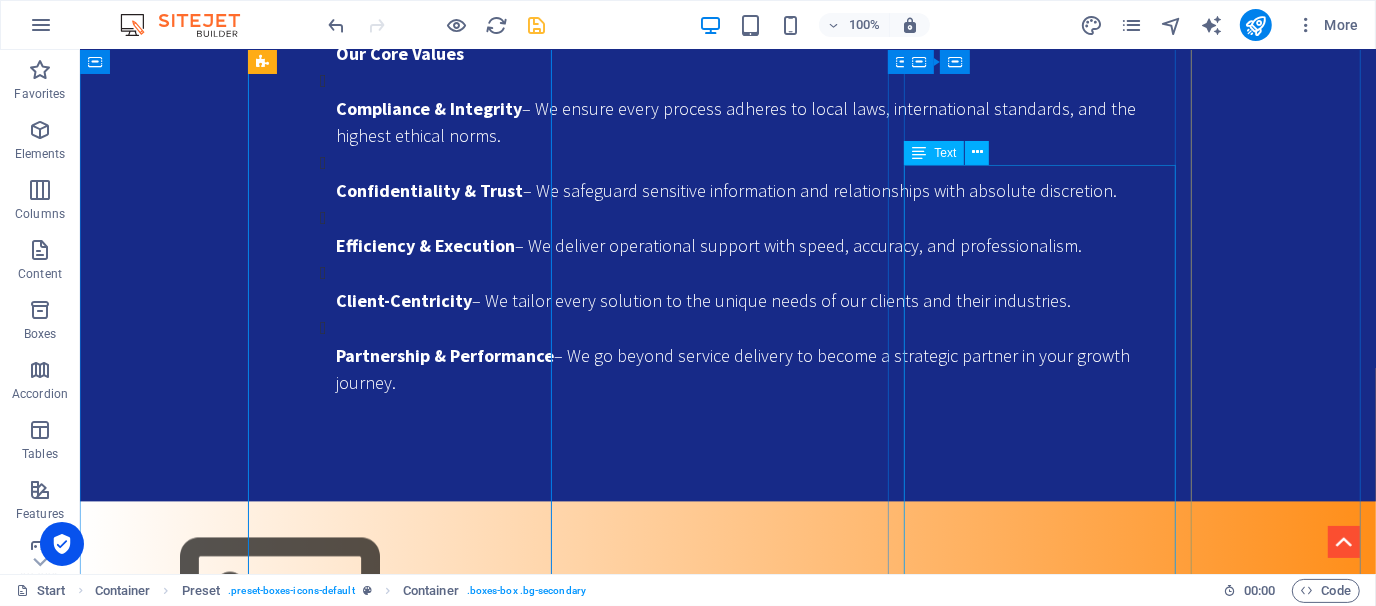 click on "At SWS, we believe growth demands legal strength. Our Legal & Compliance Desk provides full-spectrum legal services — built to protect businesses in the corporate sectors. Whether it’s agreements, legal notices, or dispute resolution, we ensure you’re legally ready for every opportunity. ✅ Vetting of agreements &  contracts,  Legal Drafting, and answers to legal notices . ✅ Preparing CDA, NDA, Guarantees ✅Labor Law Advisory   ✅ GD, FIR, Legal Notices, ✅Arbitration and Mediation Assistance ✅Corporate Governance and Compliance documentation ✅Due Diligence   Arbitrations and legal consultancy  Outsource to us, minimize your overheads, and feel a sense of protection. 📊  Request a legal solution from SWS now." at bounding box center (727, 2187) 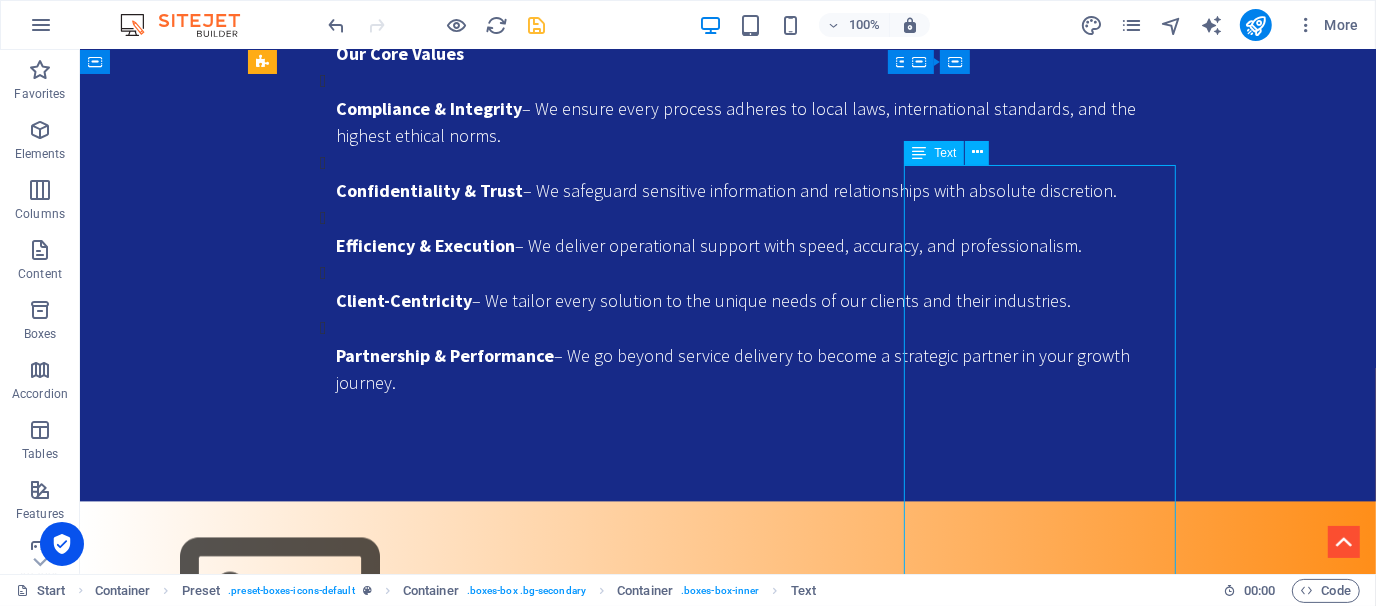 click on "At SWS, we believe growth demands legal strength. Our Legal & Compliance Desk provides full-spectrum legal services — built to protect businesses in the corporate sectors. Whether it’s agreements, legal notices, or dispute resolution, we ensure you’re legally ready for every opportunity. ✅ Vetting of agreements &  contracts,  Legal Drafting, and answers to legal notices . ✅ Preparing CDA, NDA, Guarantees ✅Labor Law Advisory   ✅ GD, FIR, Legal Notices, ✅Arbitration and Mediation Assistance ✅Corporate Governance and Compliance documentation ✅Due Diligence   Arbitrations and legal consultancy  Outsource to us, minimize your overheads, and feel a sense of protection. 📊  Request a legal solution from SWS now." at bounding box center (727, 2187) 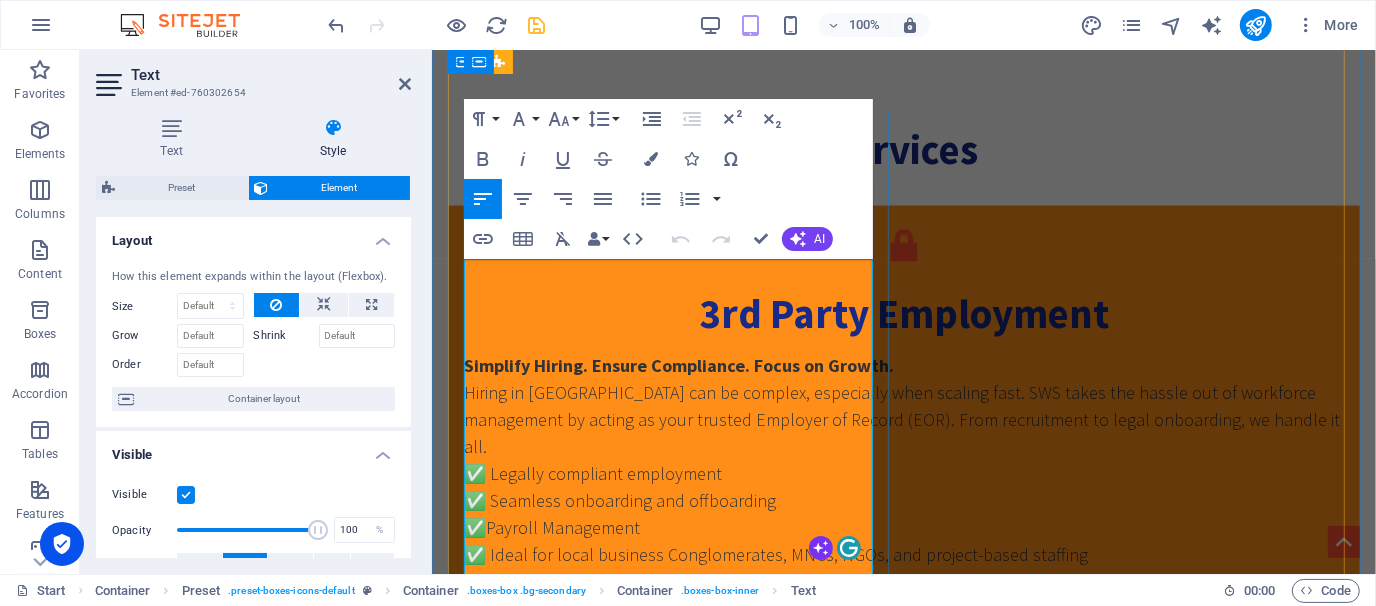 scroll, scrollTop: 3519, scrollLeft: 0, axis: vertical 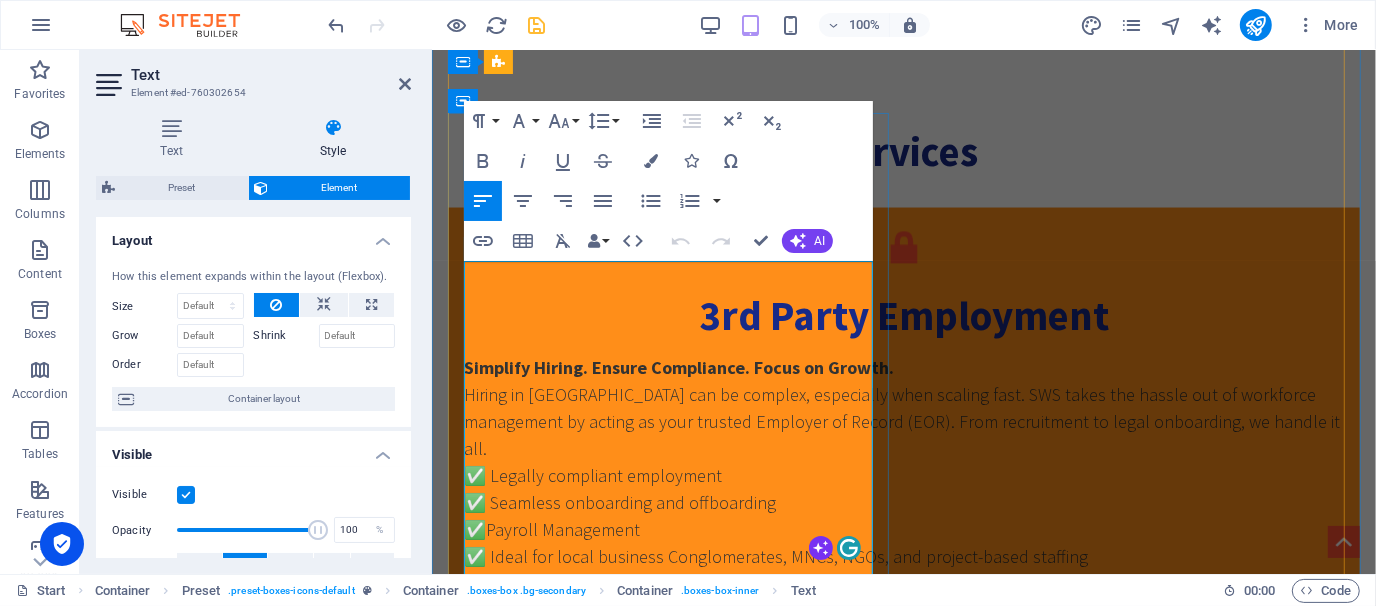 click on "At SWS, we believe growth demands legal strength. Our Legal & Compliance Desk provides full-spectrum legal services — built to protect businesses in the corporate sectors. Whether it’s agreements, legal notices, or dispute resolution, we ensure you’re legally ready for every opportunity." at bounding box center [903, 1345] 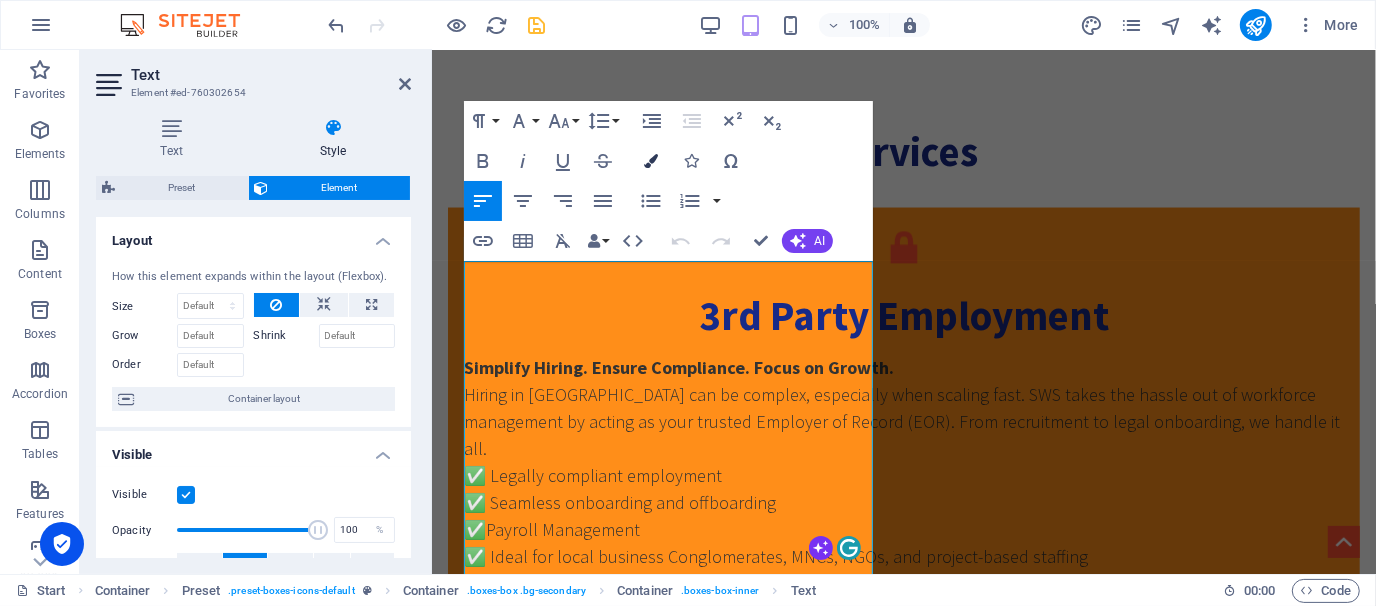 drag, startPoint x: 269, startPoint y: 264, endPoint x: 650, endPoint y: 167, distance: 393.1539 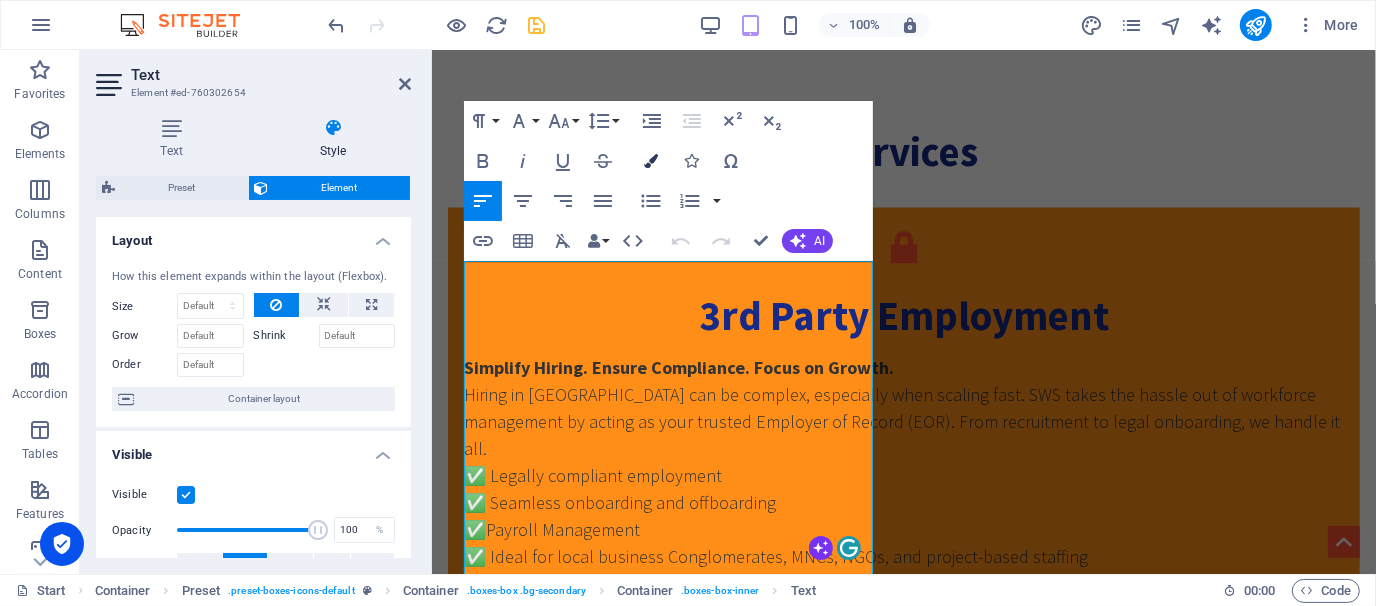 click at bounding box center [651, 161] 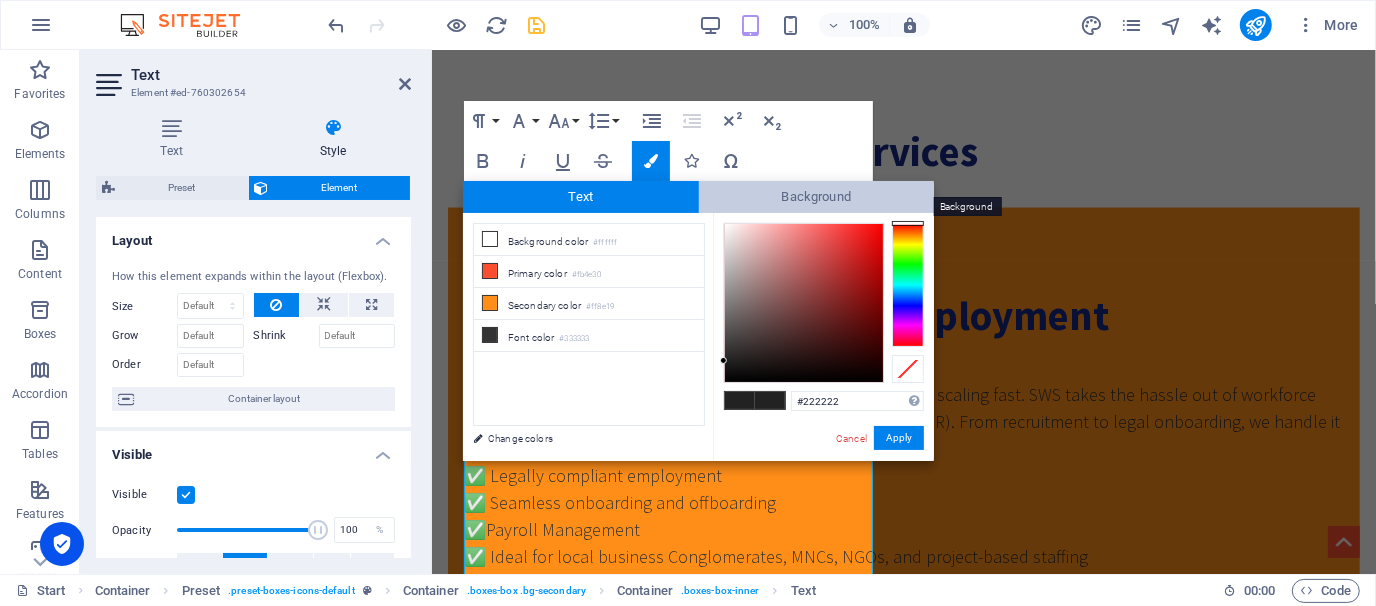 click on "Background" at bounding box center [817, 197] 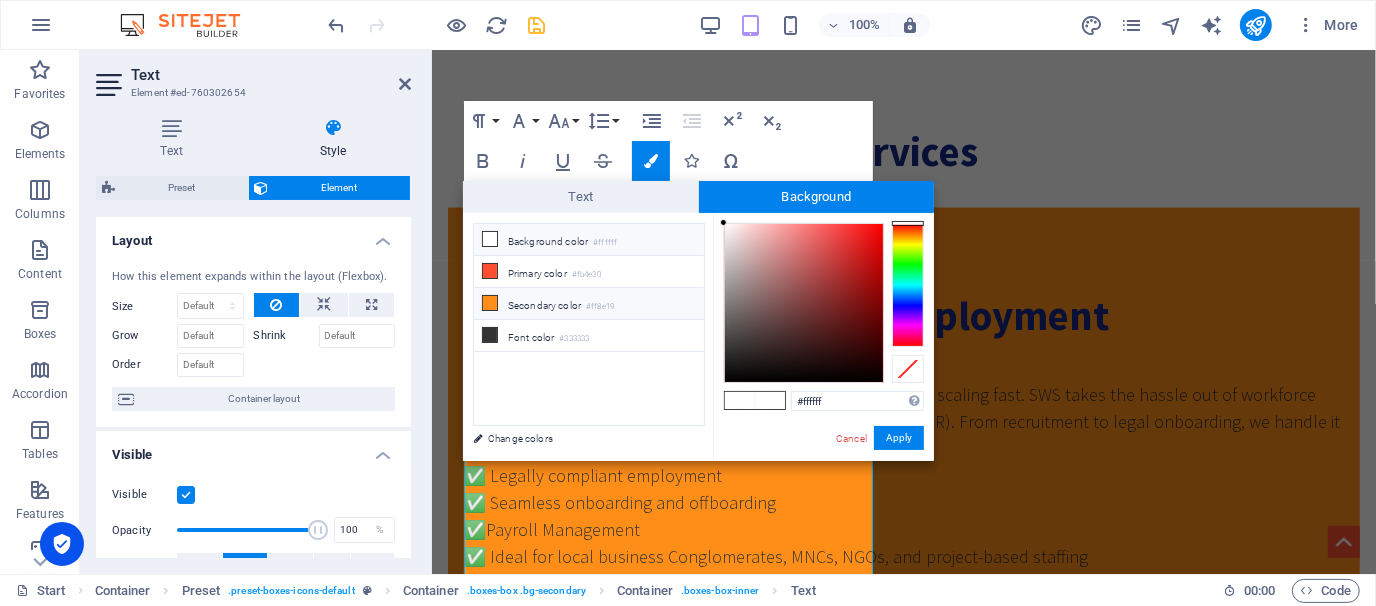 click on "Secondary color
#ff8e19" at bounding box center (589, 304) 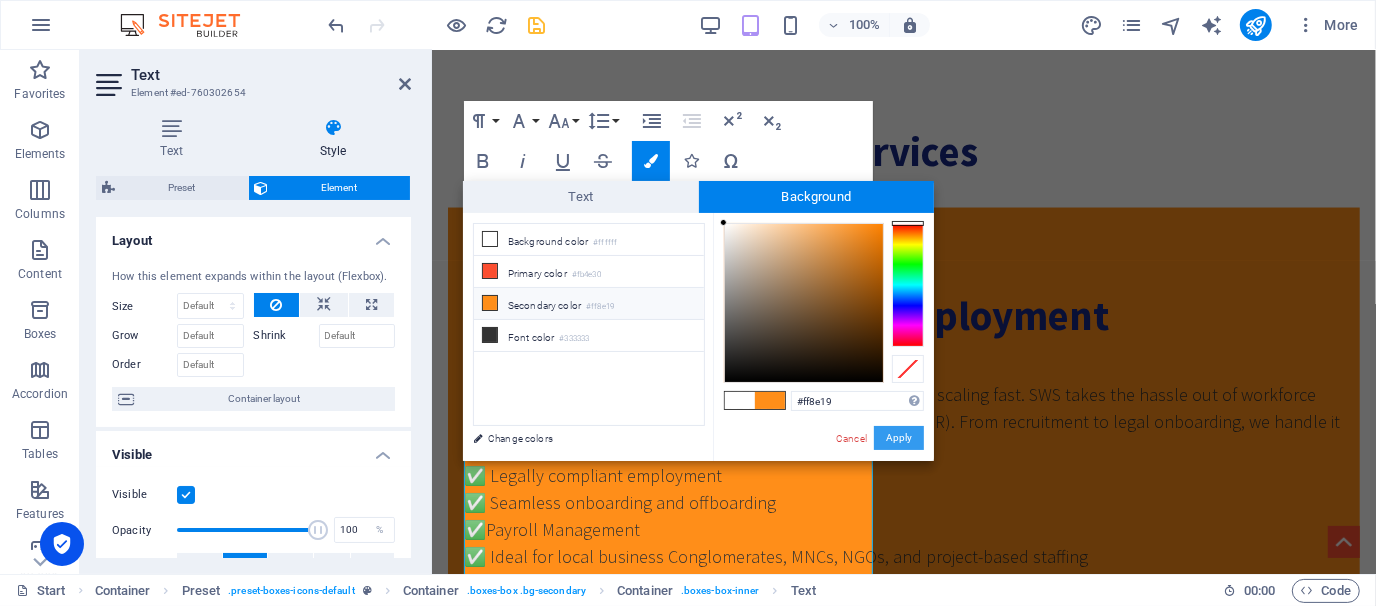 click on "Apply" at bounding box center [899, 438] 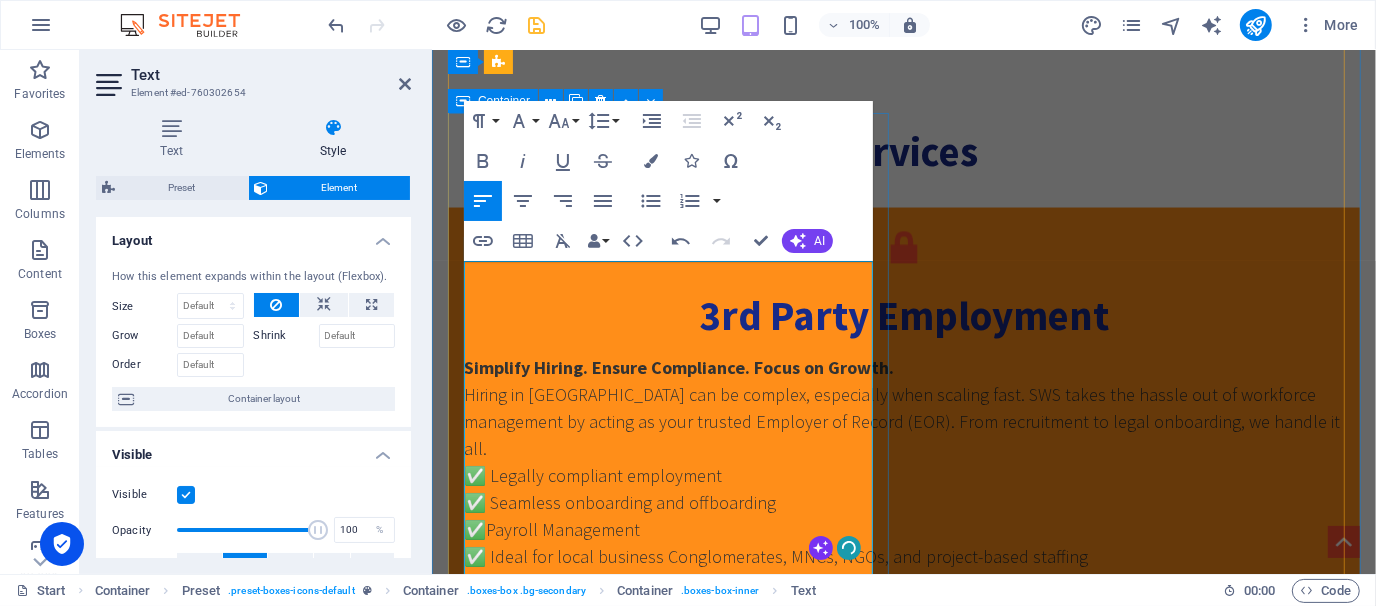 click on "Legal & Compliance At SWS, we believe growth demands legal strength. Our Legal & Compliance Desk provides full-spectrum legal services — buil​ ​ t to protect businesses in the corporate sectors. Whether it’s agreements, legal notices, or dispute resolution, we ensure you’re legally ready for every opportunity. ✅ Vetting of agreements &  contracts,  Legal Drafting, and answers to legal notices . ✅ Preparing CDA, NDA, Guarantees ✅Labor Law Advisory   ✅ GD, FIR, Legal Notices, ✅Arbitration and Mediation Assistance ✅Corporate Governance and Compliance documentation ✅Due Diligence   Arbitrations and legal consultancy  Outsource to us, minimize your overheads, and feel a sense of protection. 📊  Request a legal solution from SWS now." at bounding box center (903, 1428) 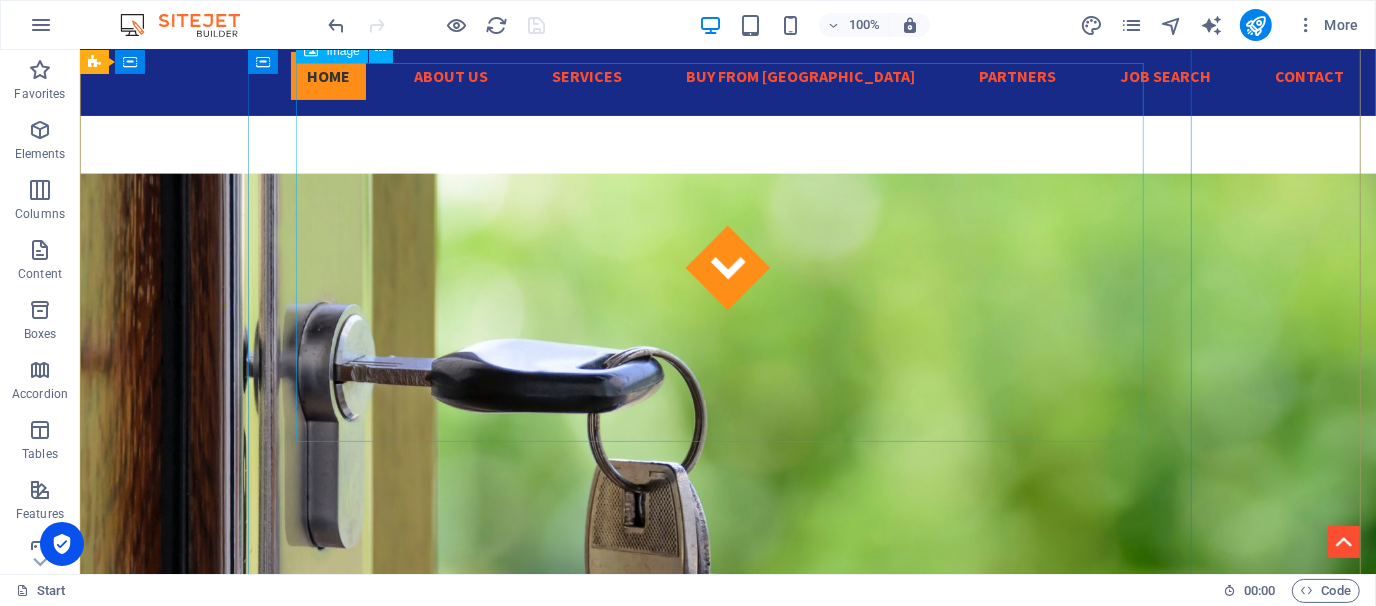 scroll, scrollTop: 0, scrollLeft: 0, axis: both 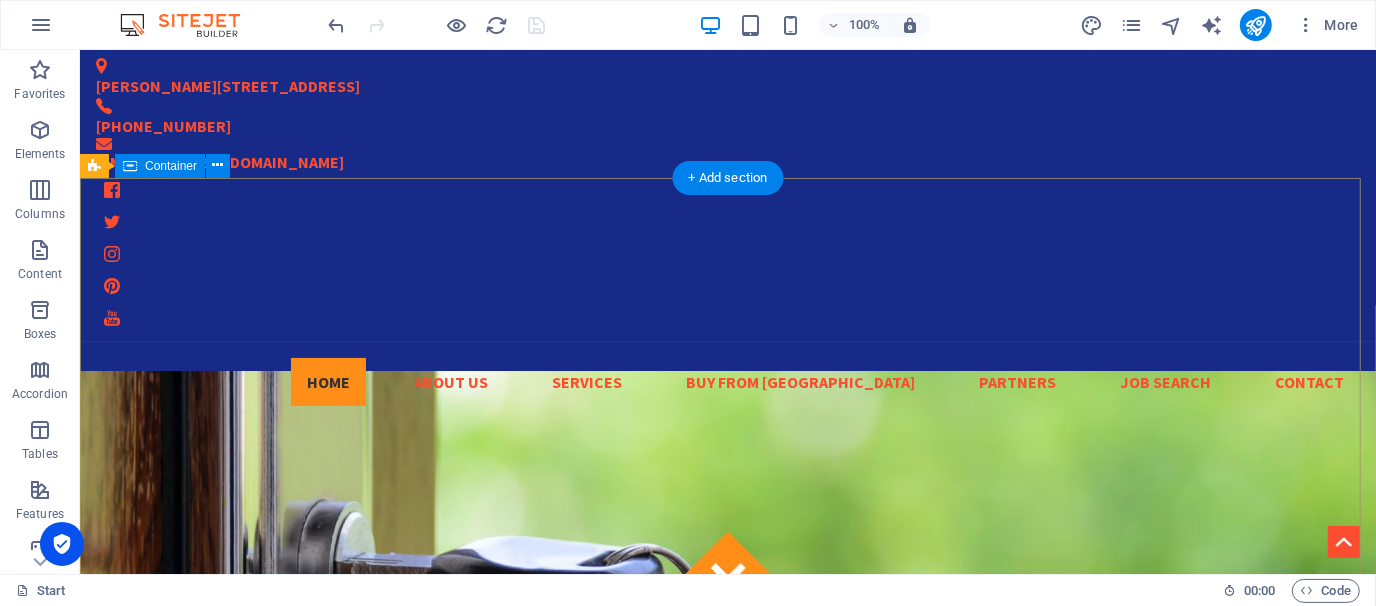 click on "This site is still under development... Connecting Resources   Give us a call: [PHONE_NUMBER]" at bounding box center (727, 1624) 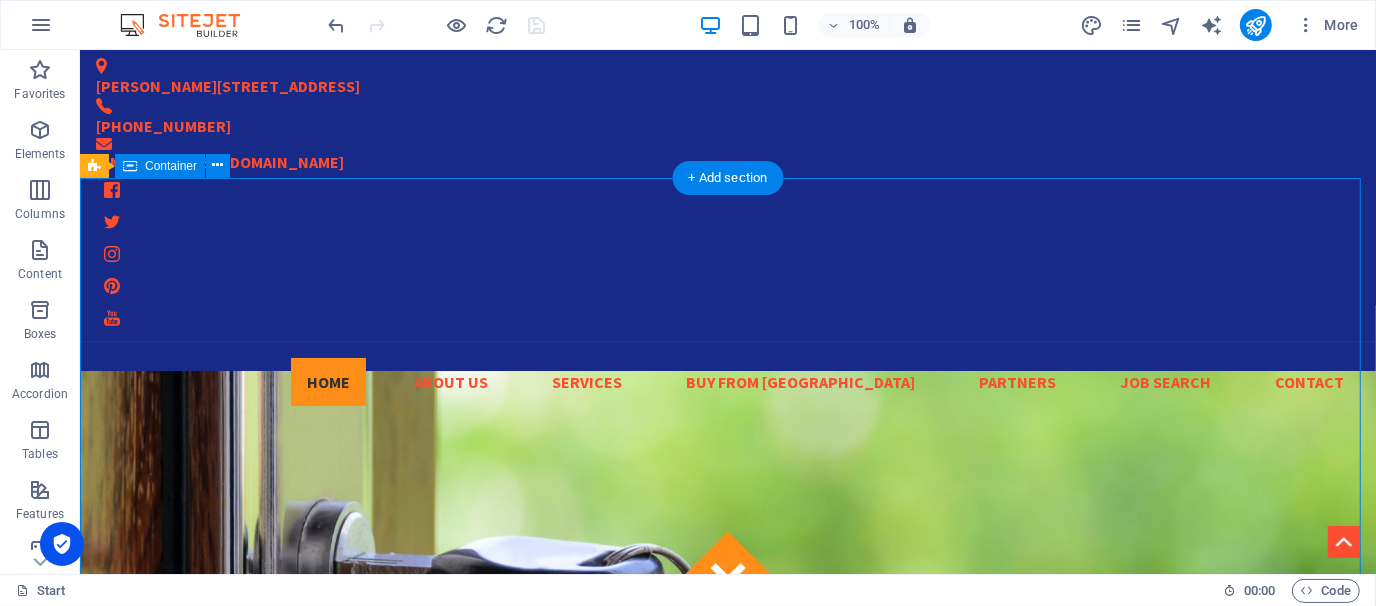 click on "This site is still under development... Connecting Resources   Give us a call: [PHONE_NUMBER]" at bounding box center (727, 1624) 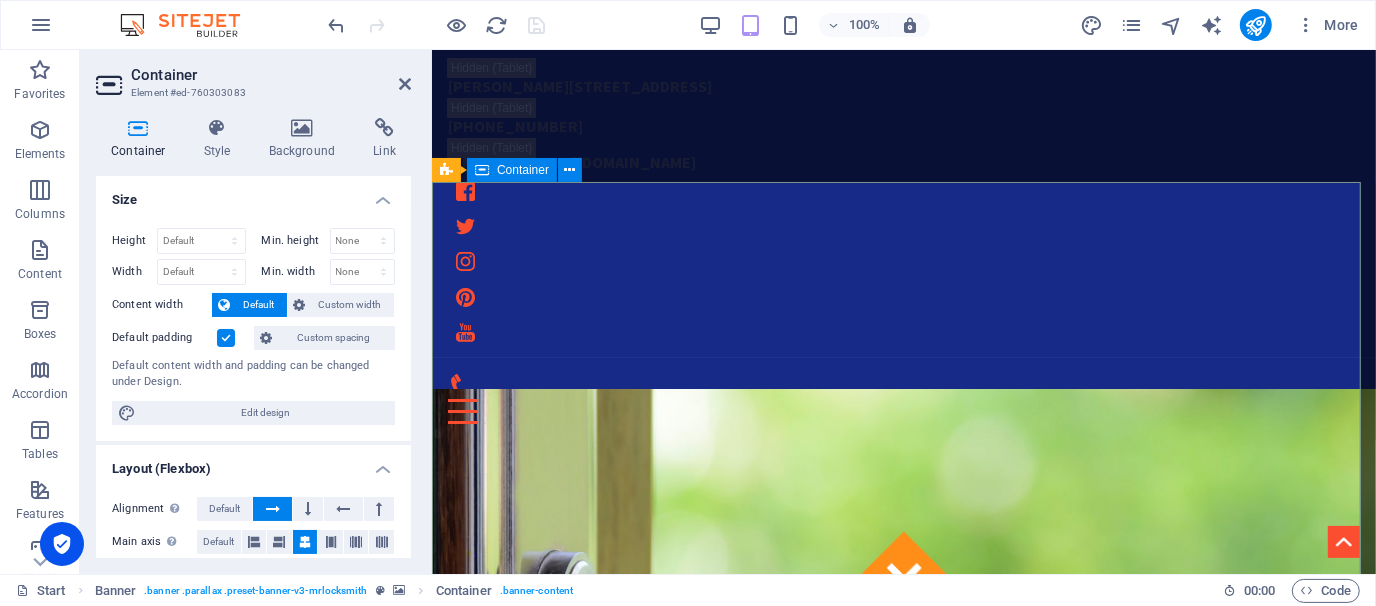 click on "This site is still under development... Connecting Resources   Give us a call: [PHONE_NUMBER]" at bounding box center (903, 1637) 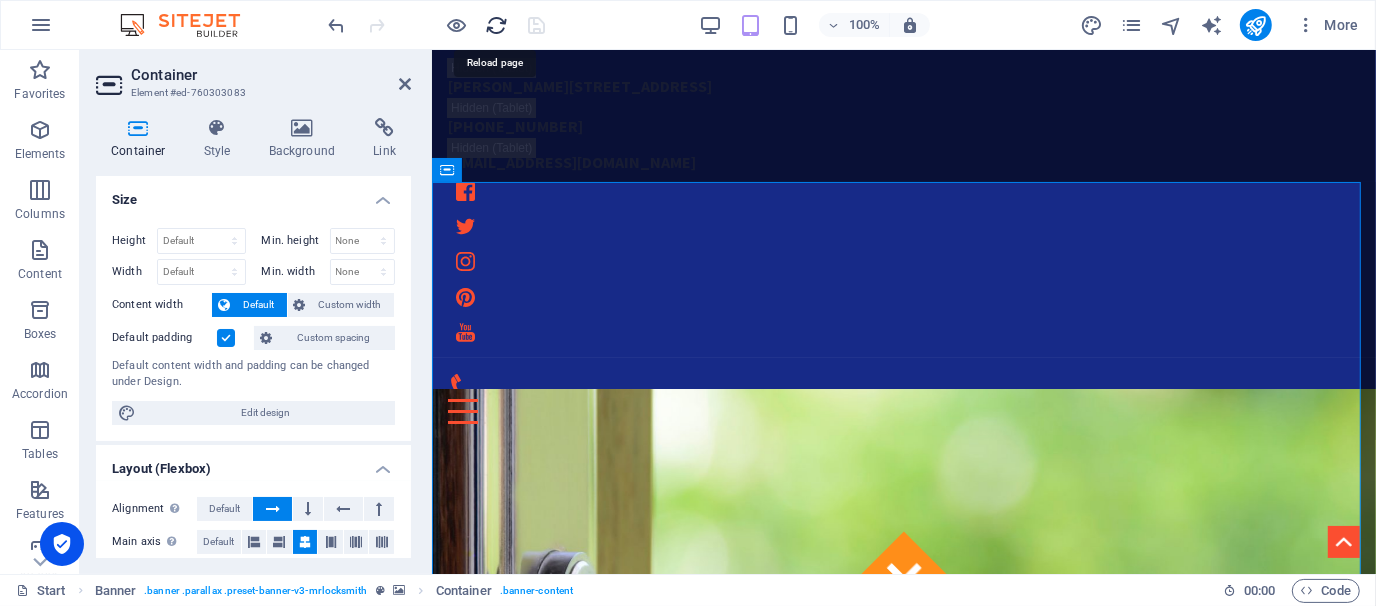 click at bounding box center [497, 25] 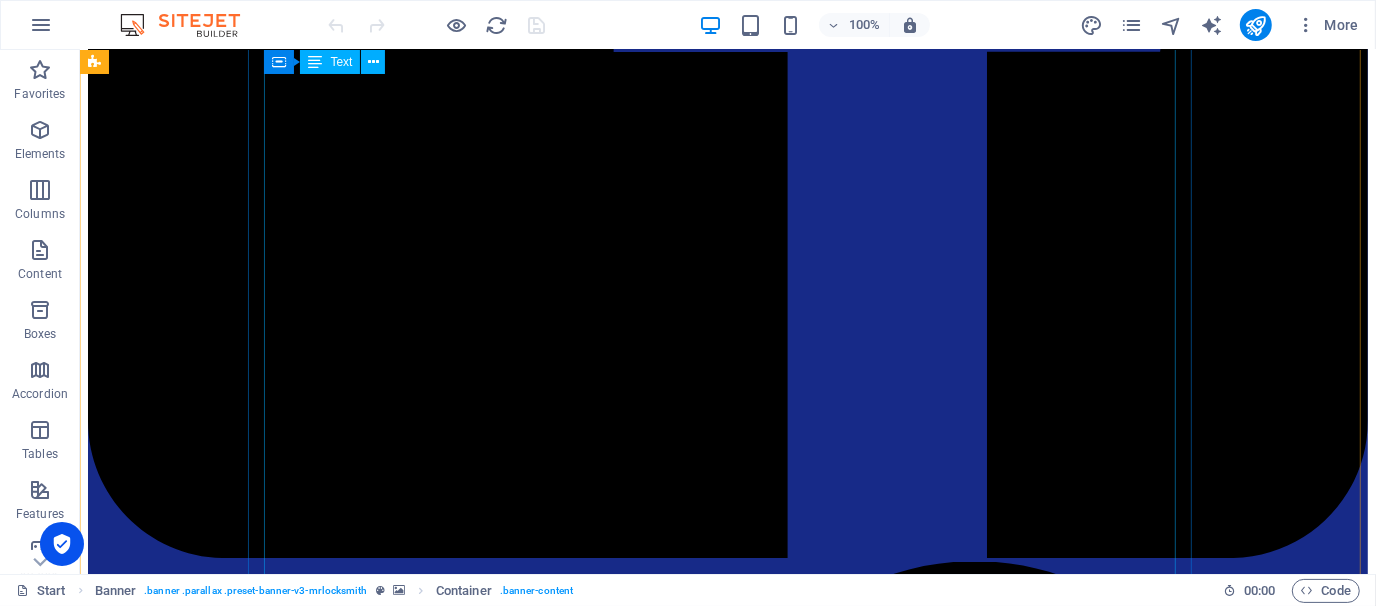 scroll, scrollTop: 4787, scrollLeft: 0, axis: vertical 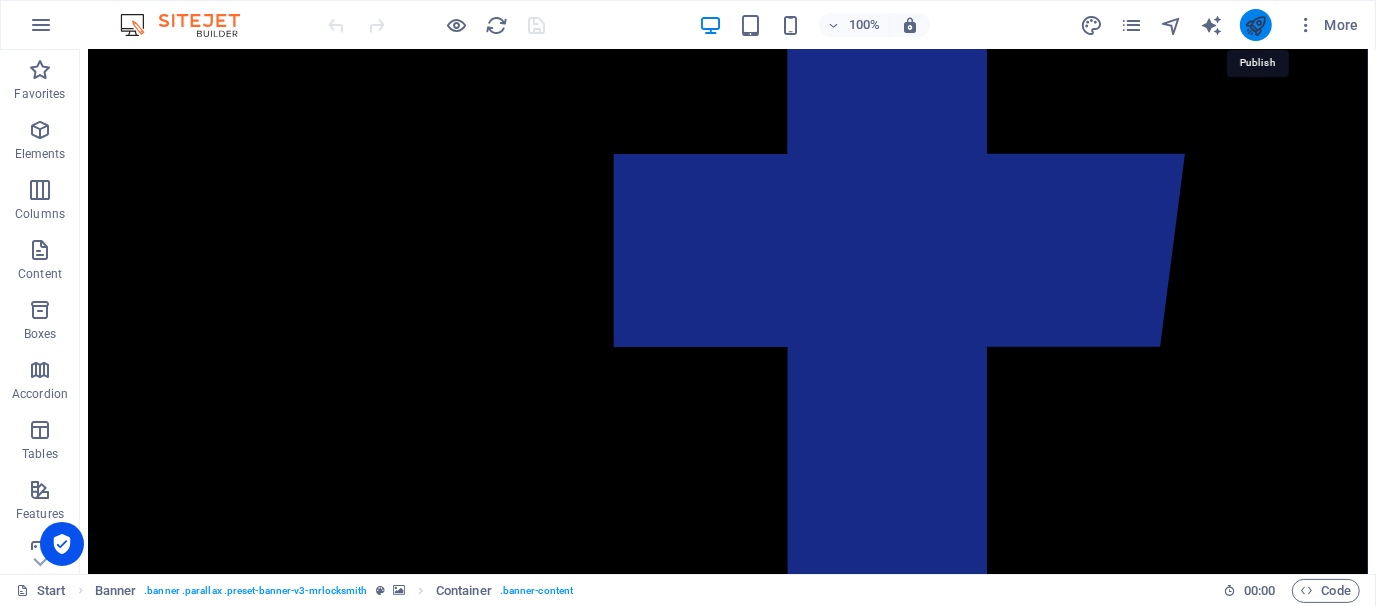 click at bounding box center (1255, 25) 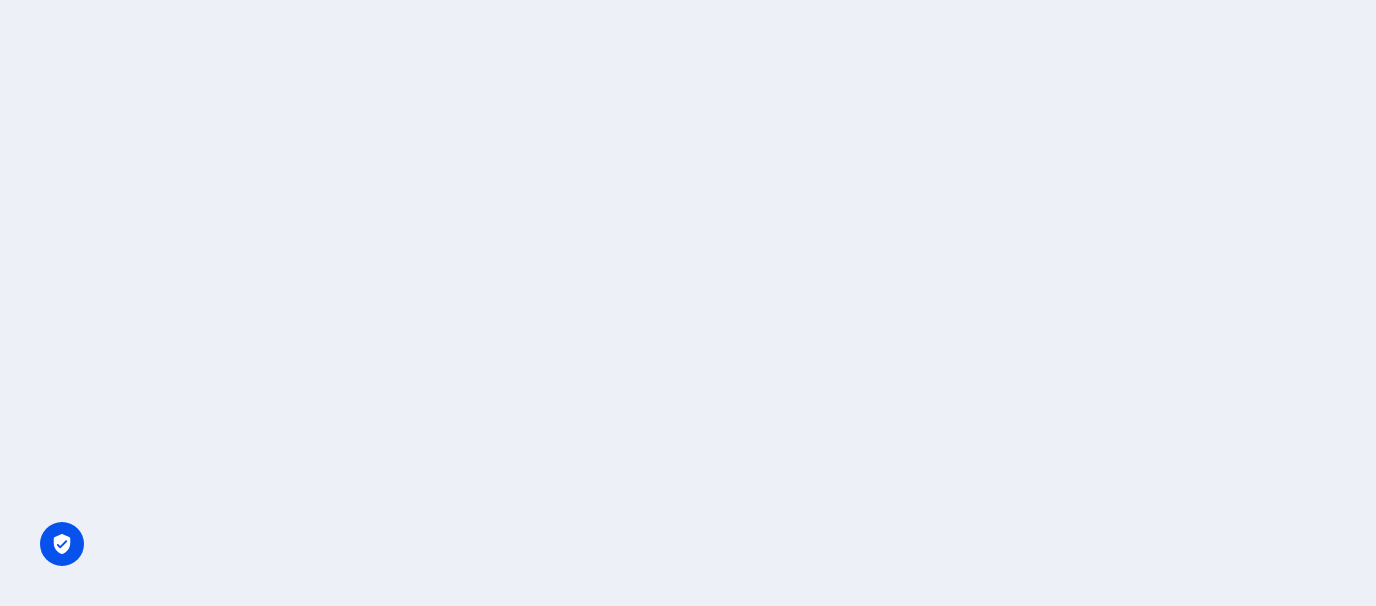 scroll, scrollTop: 0, scrollLeft: 0, axis: both 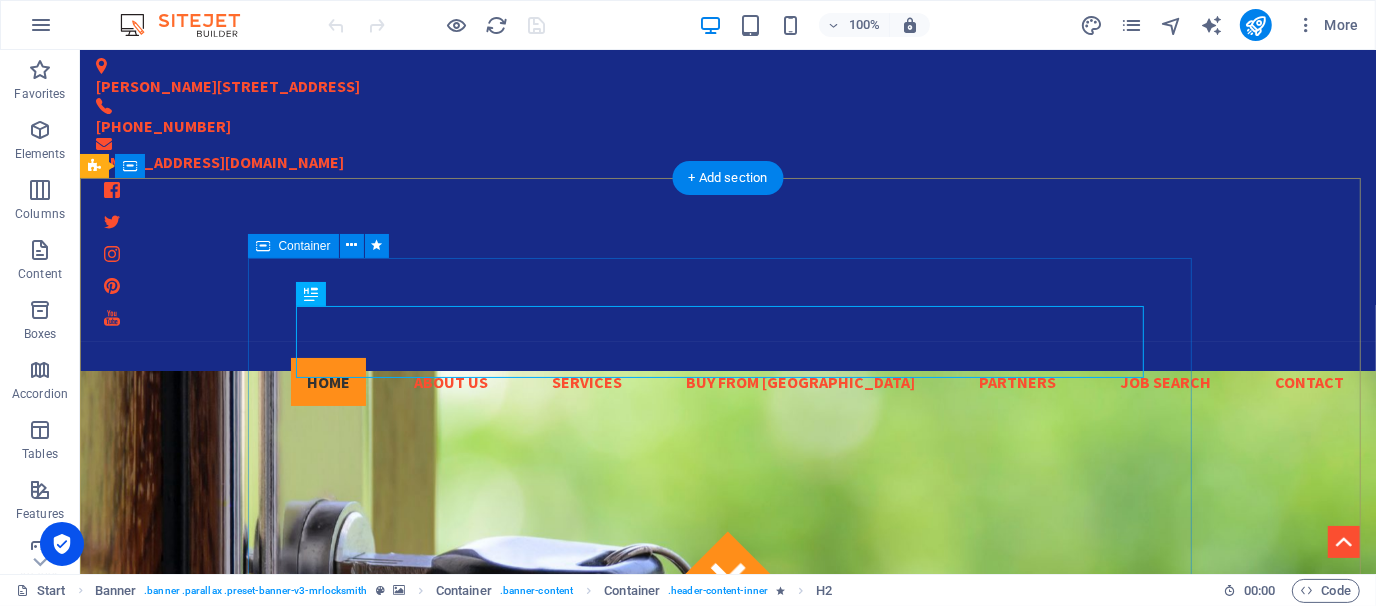 click on "This site is still under development... Connecting Resources   Give us a call: [PHONE_NUMBER]" at bounding box center [727, 1624] 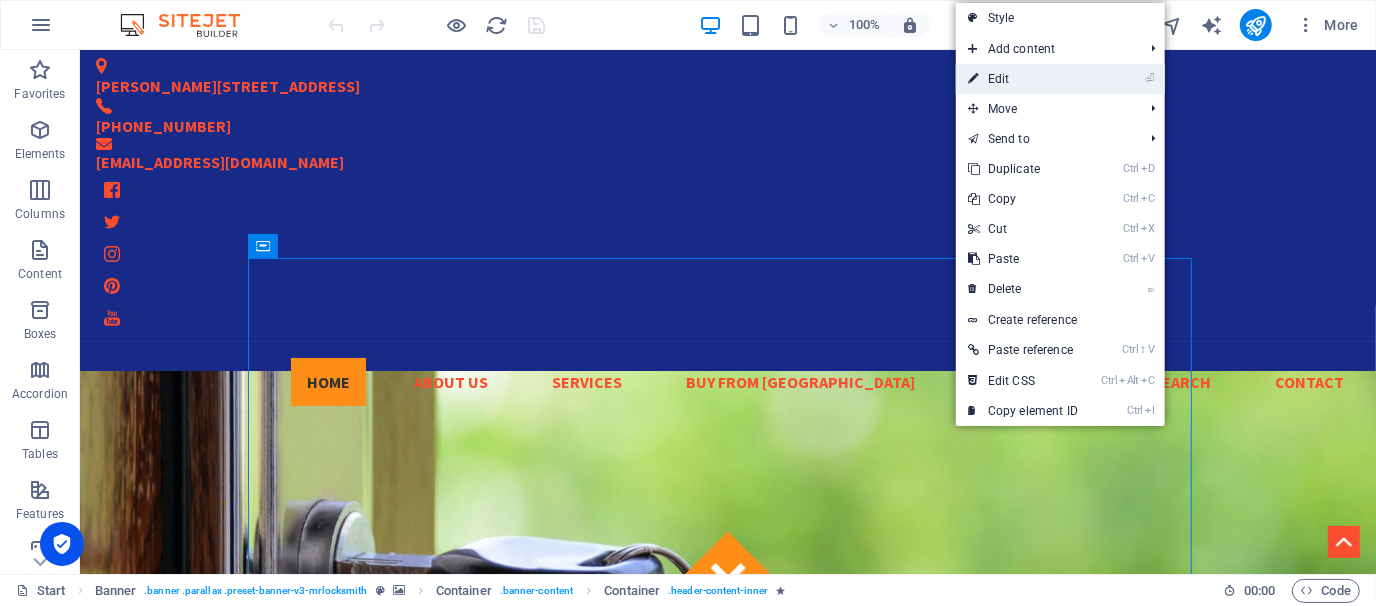 click on "⏎  Edit" at bounding box center [1023, 79] 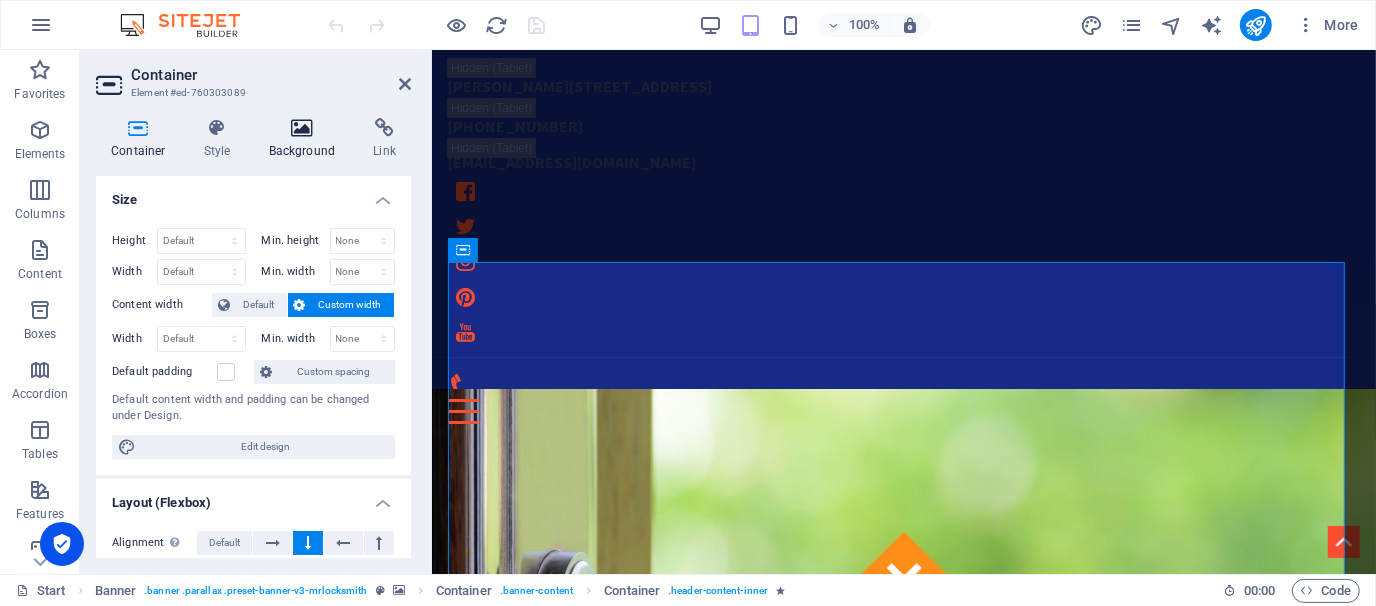 click at bounding box center (302, 128) 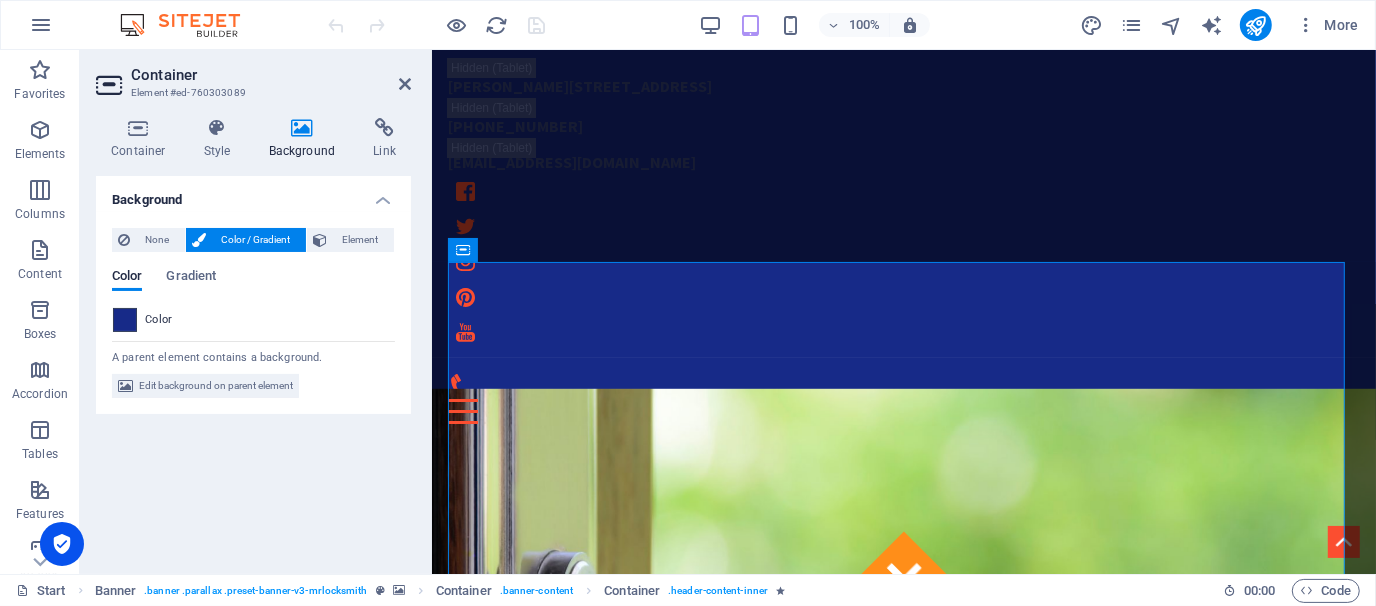 click at bounding box center (125, 320) 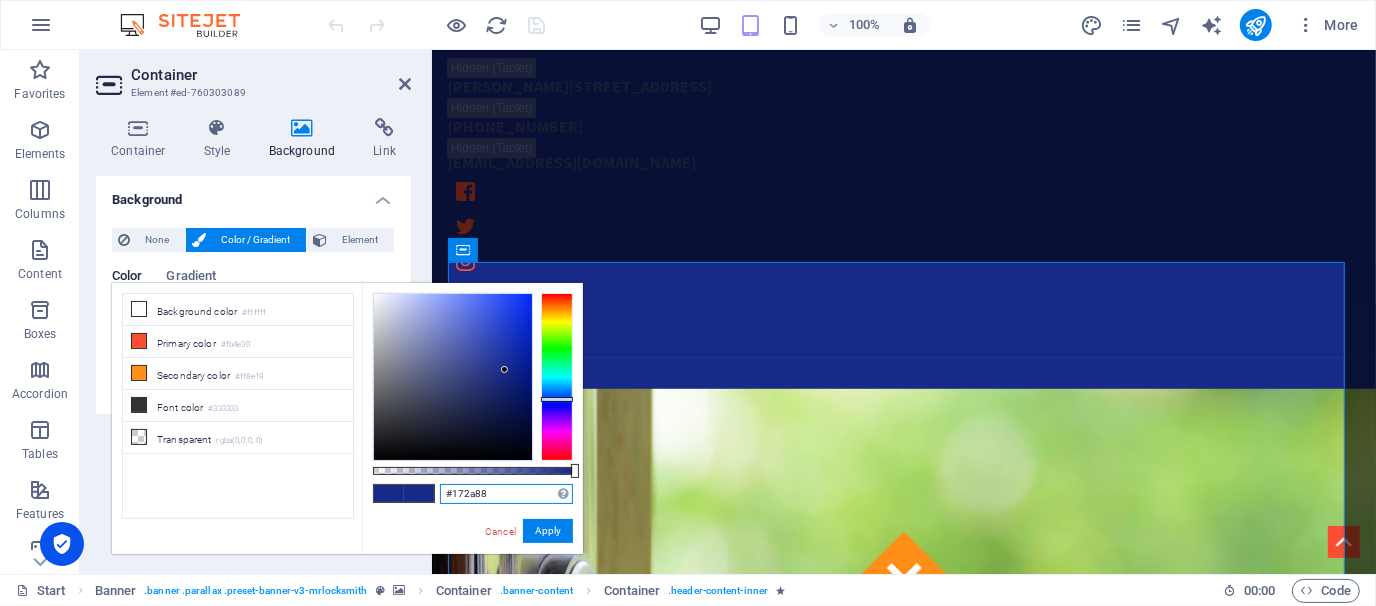click on "#172a88" at bounding box center [506, 494] 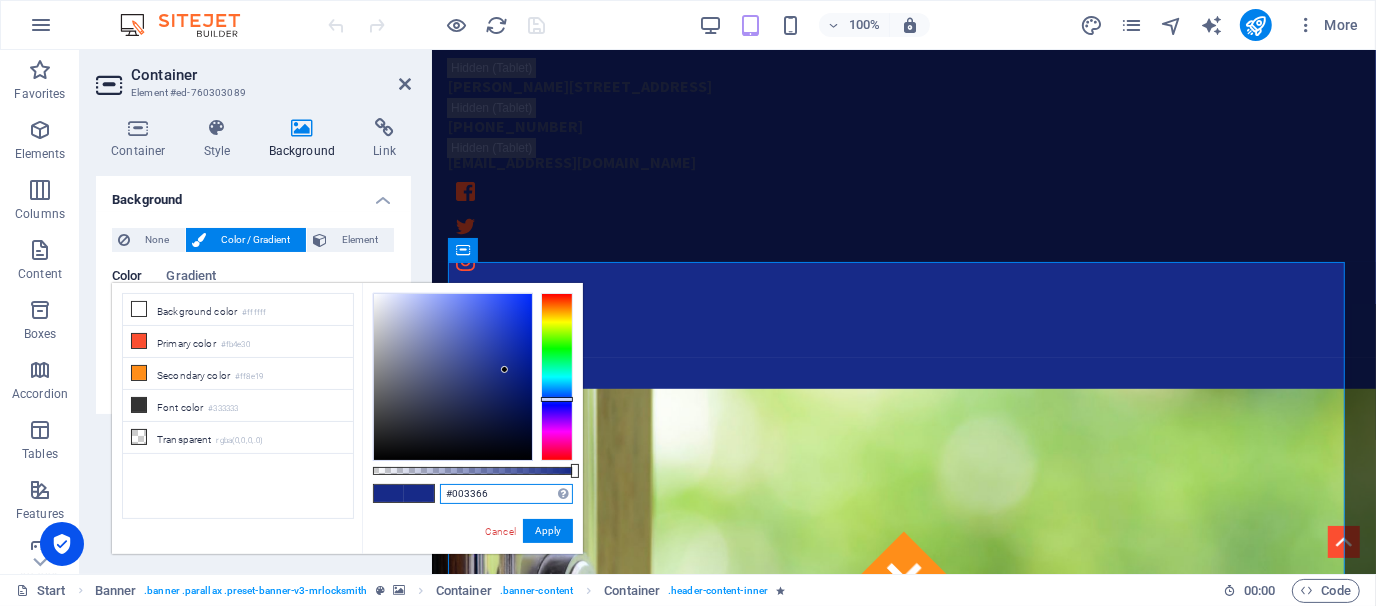 type on "#003366" 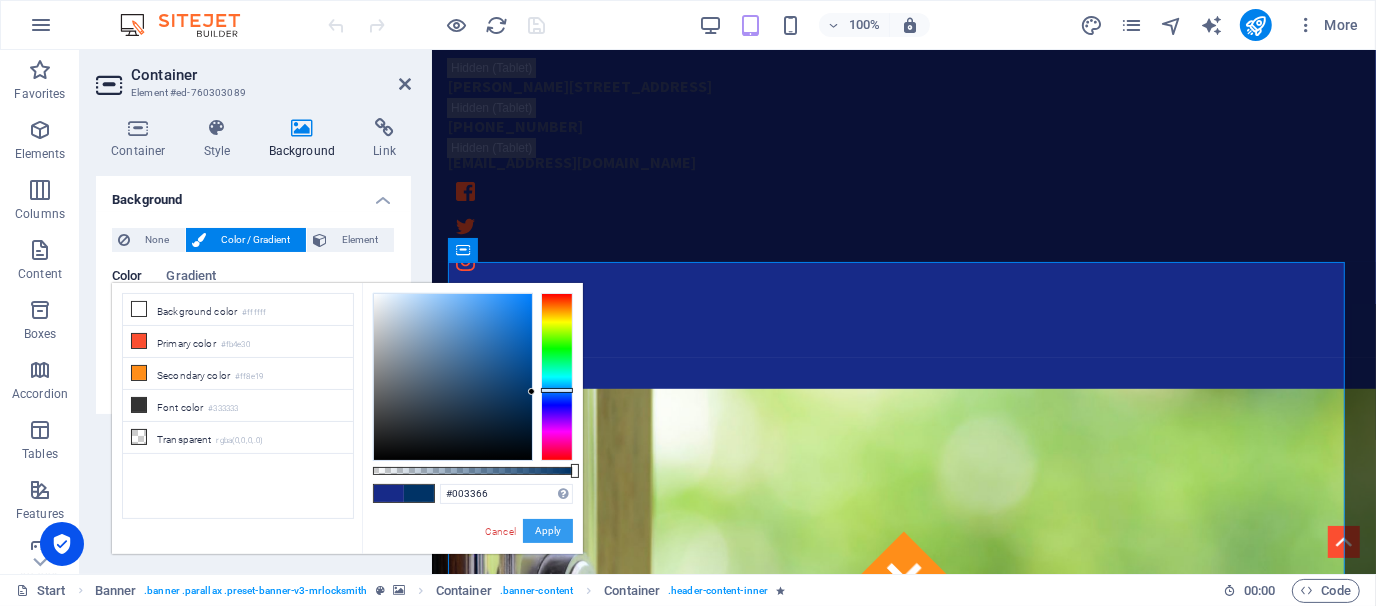 click on "Apply" at bounding box center [548, 531] 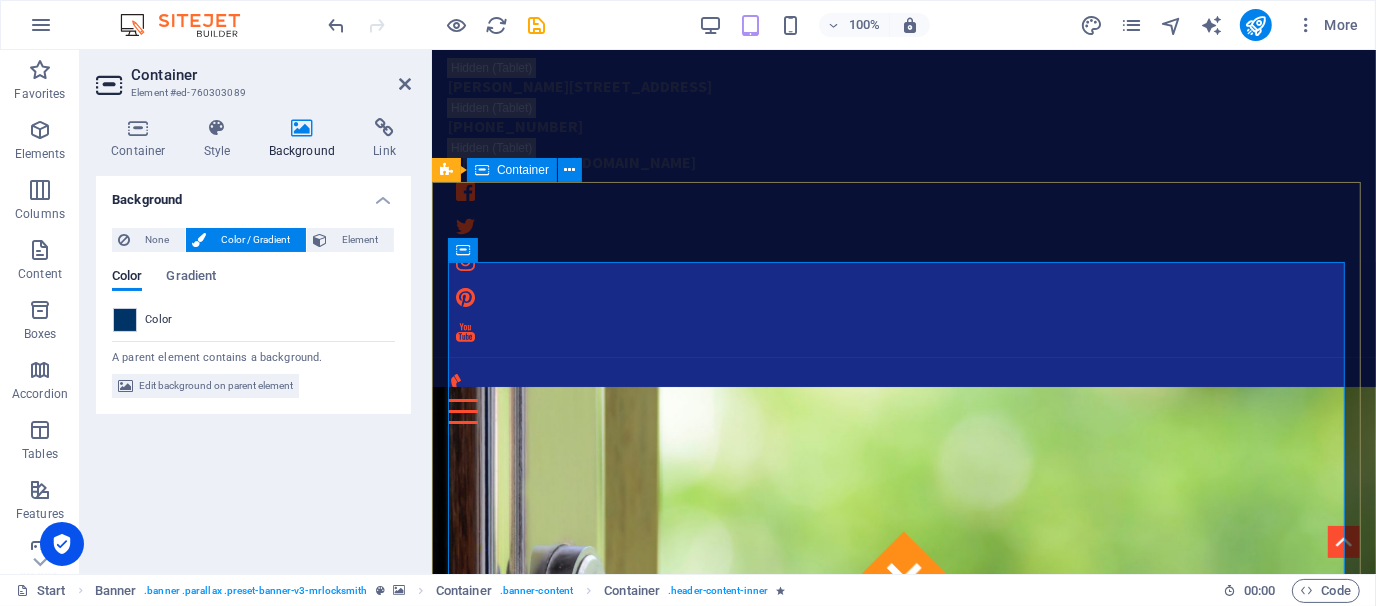 click on "This site is still under development... Connecting Resources   Give us a call: [PHONE_NUMBER]" at bounding box center (903, 1618) 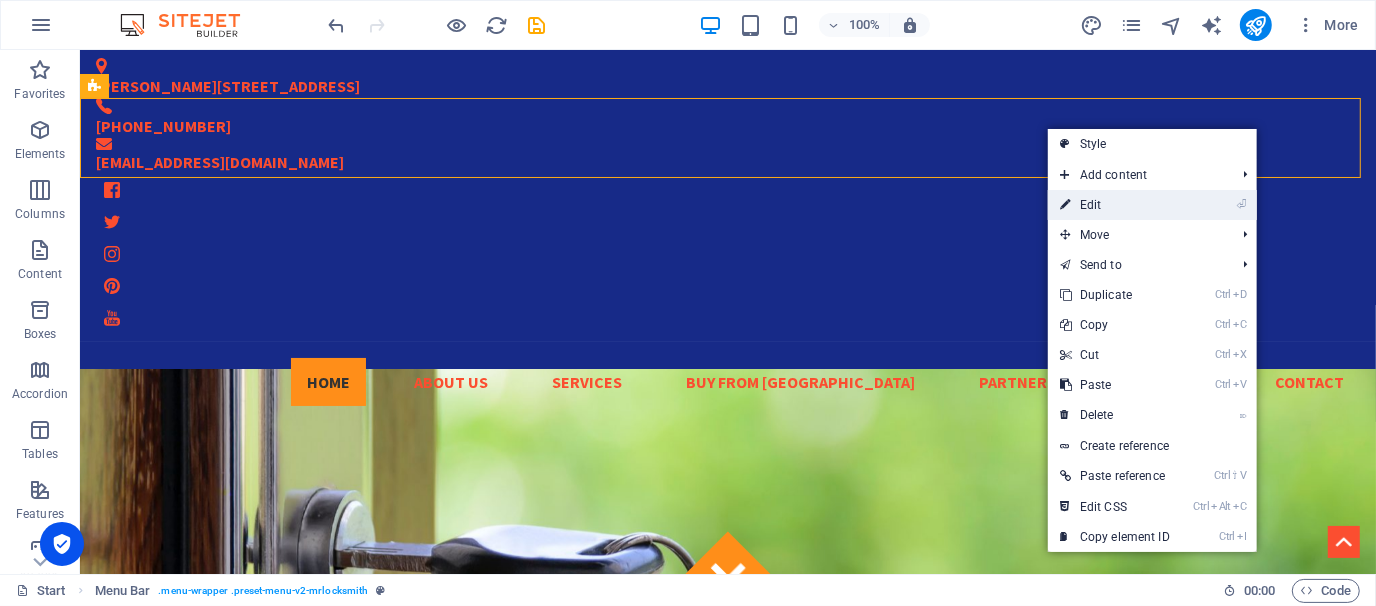 click on "⏎  Edit" at bounding box center (1115, 205) 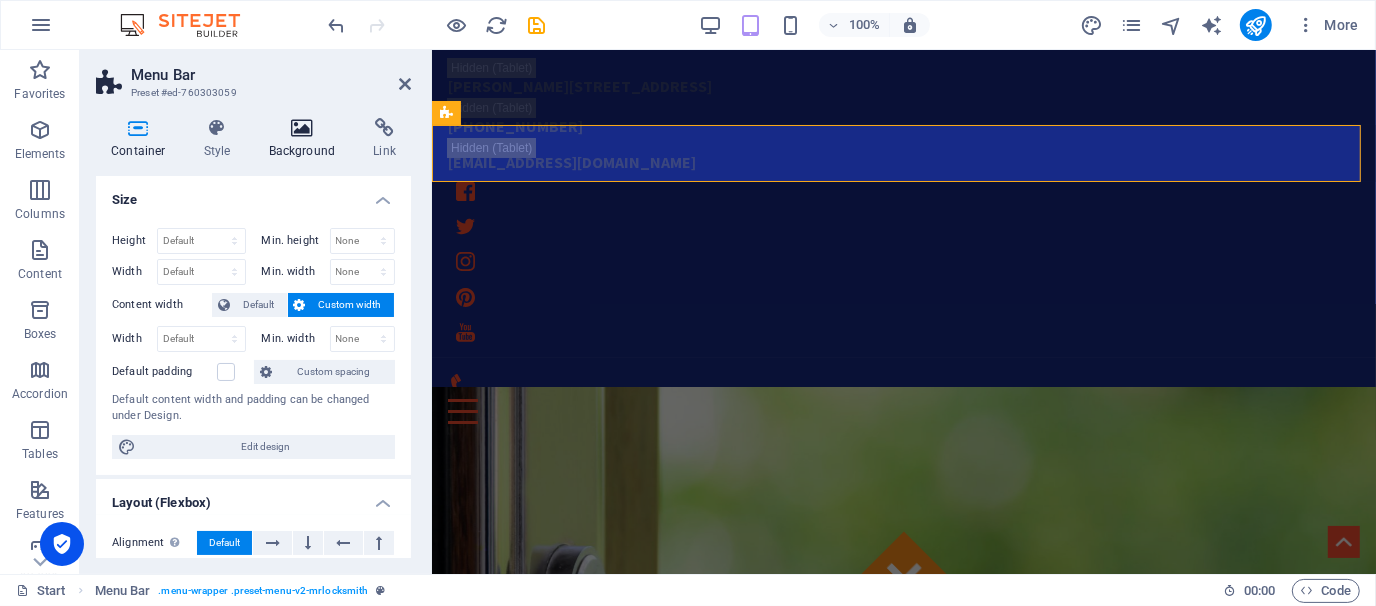 click on "Background" at bounding box center (306, 139) 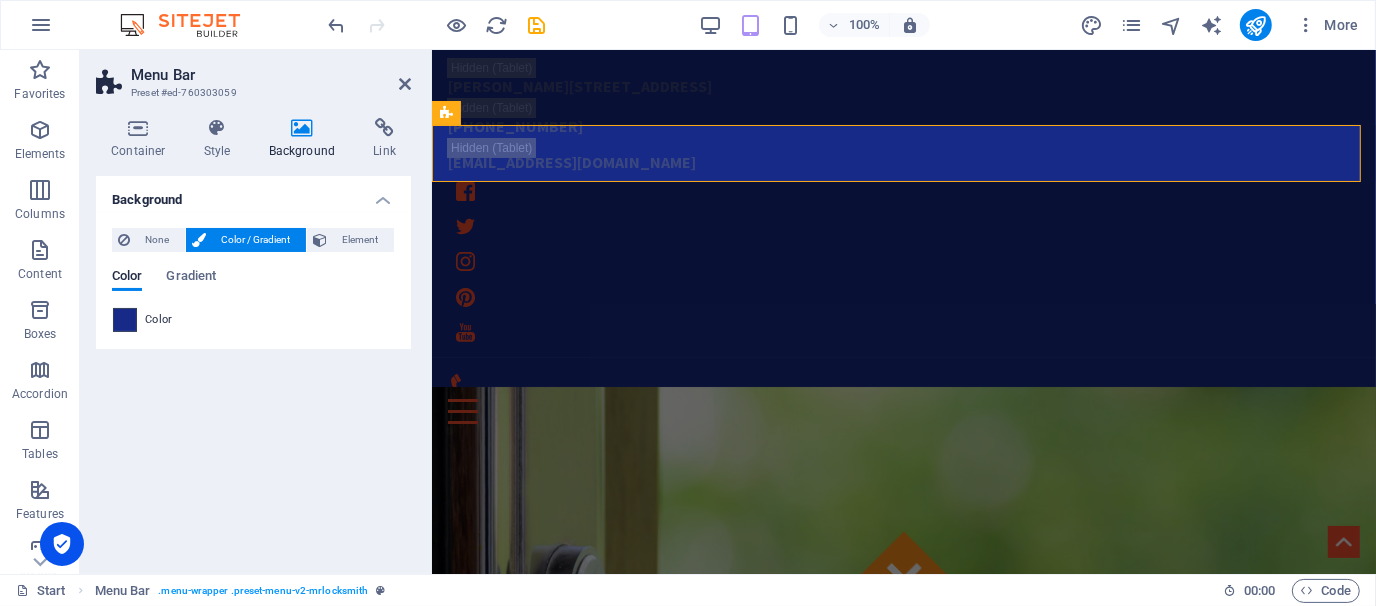 click at bounding box center (125, 320) 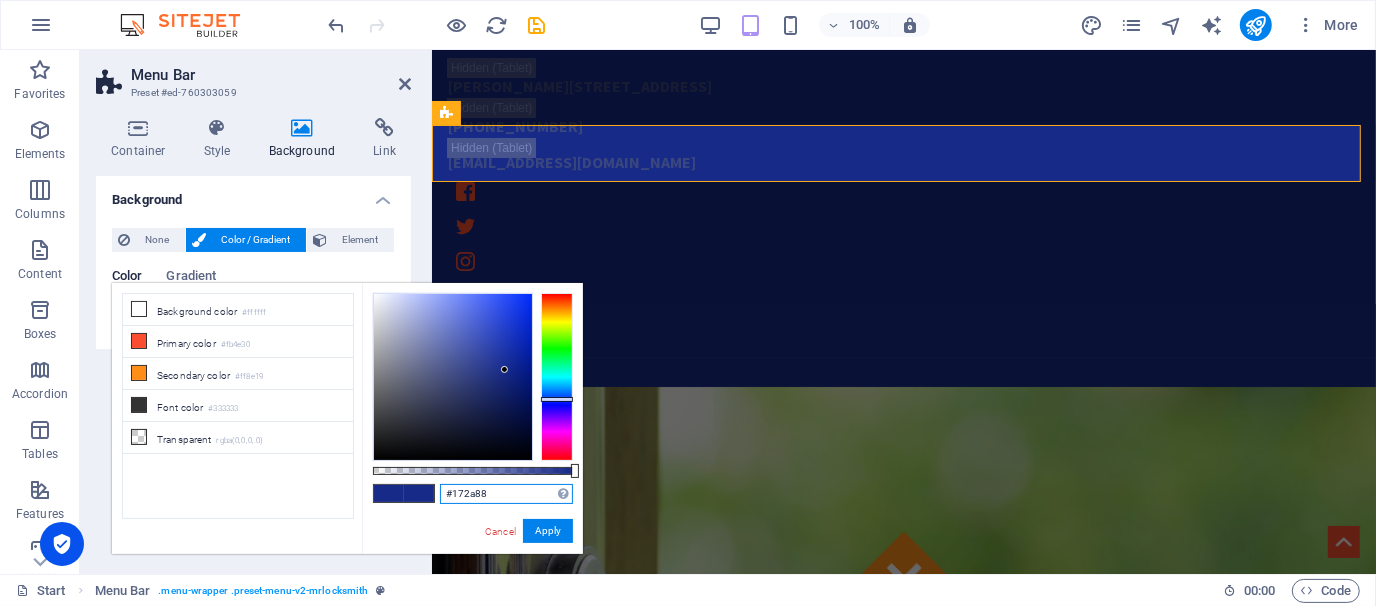 click on "#172a88" at bounding box center [506, 494] 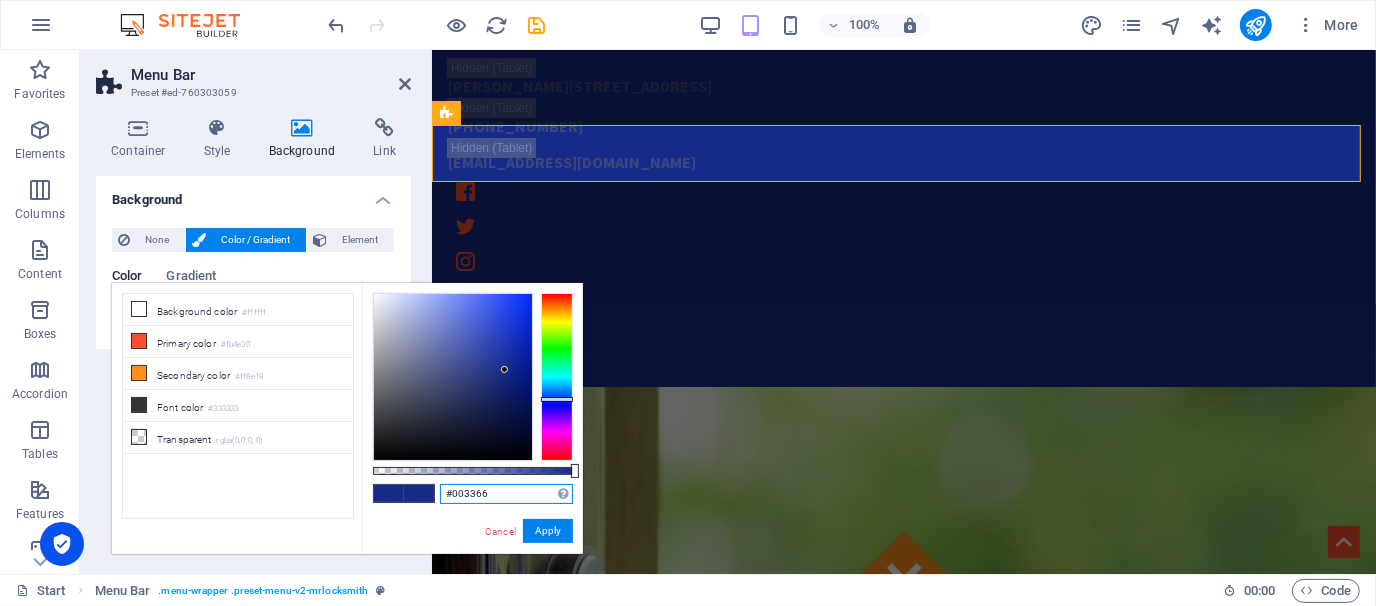 type on "#003366" 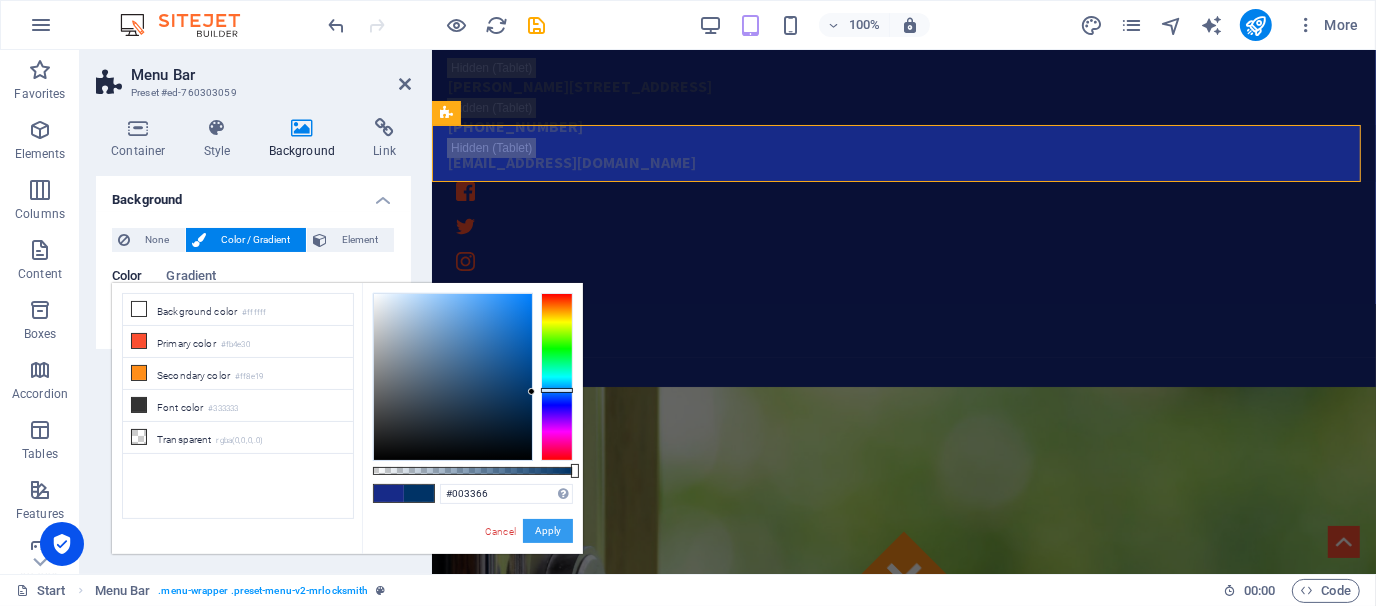 click on "Apply" at bounding box center [548, 531] 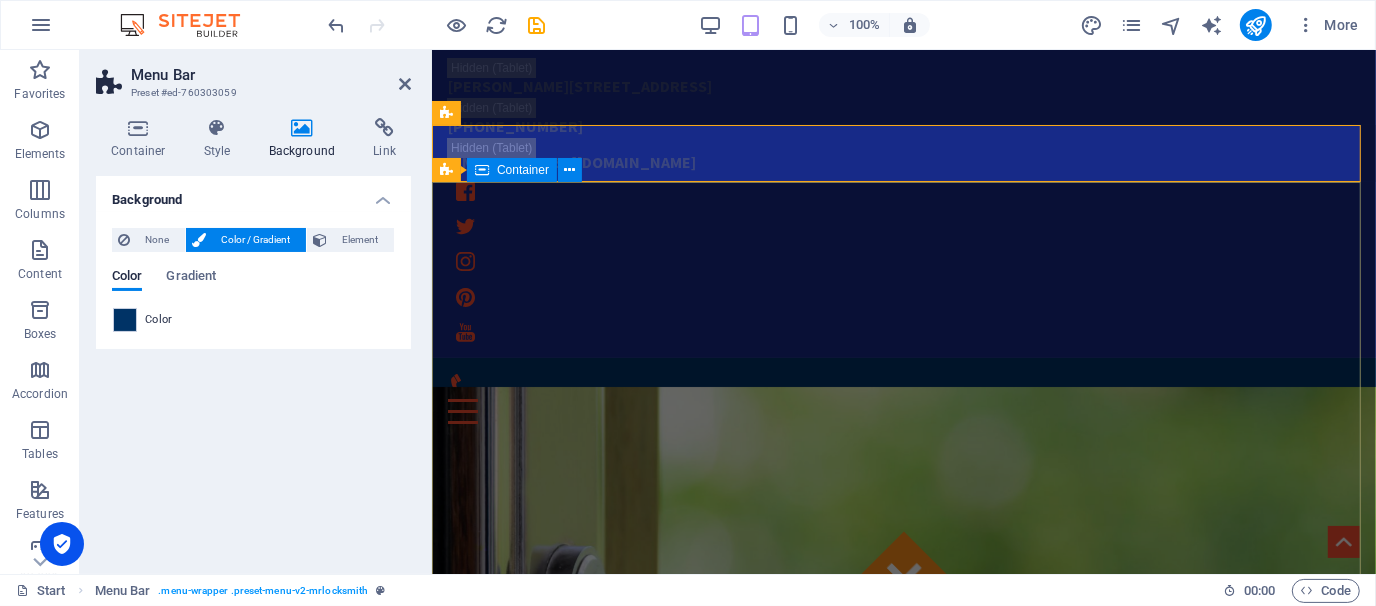 click on "This site is still under development... Connecting Resources   Give us a call: [PHONE_NUMBER]" at bounding box center (903, 1618) 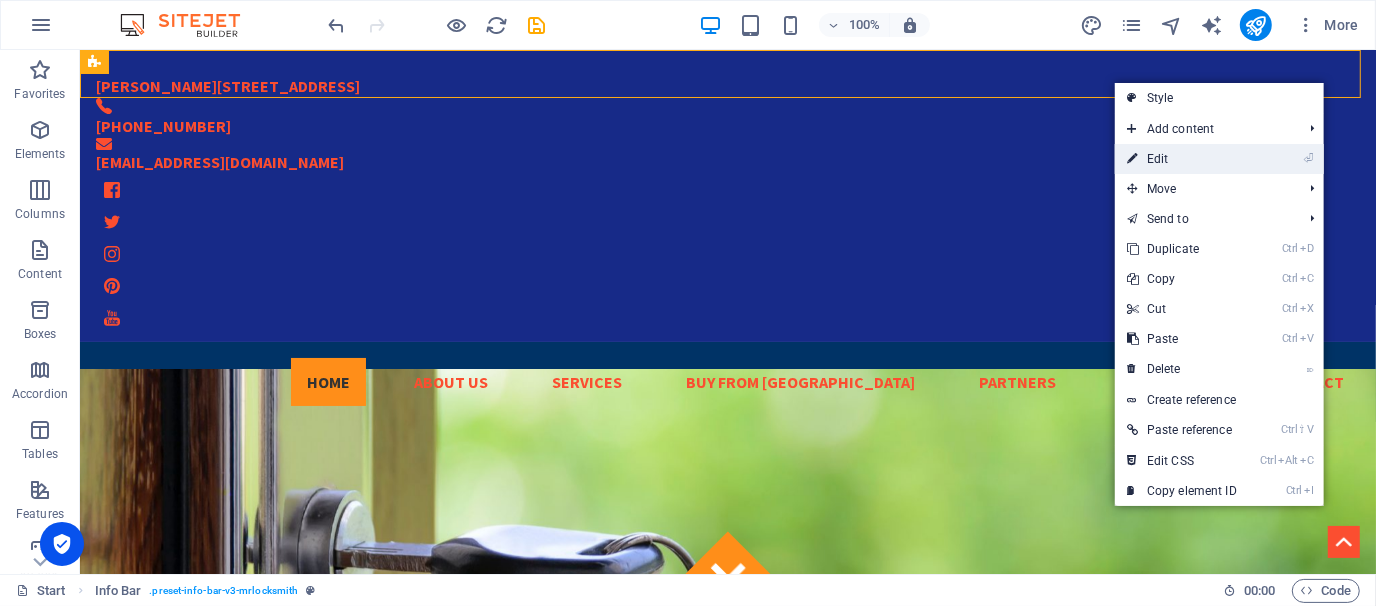 click on "⏎  Edit" at bounding box center (1182, 159) 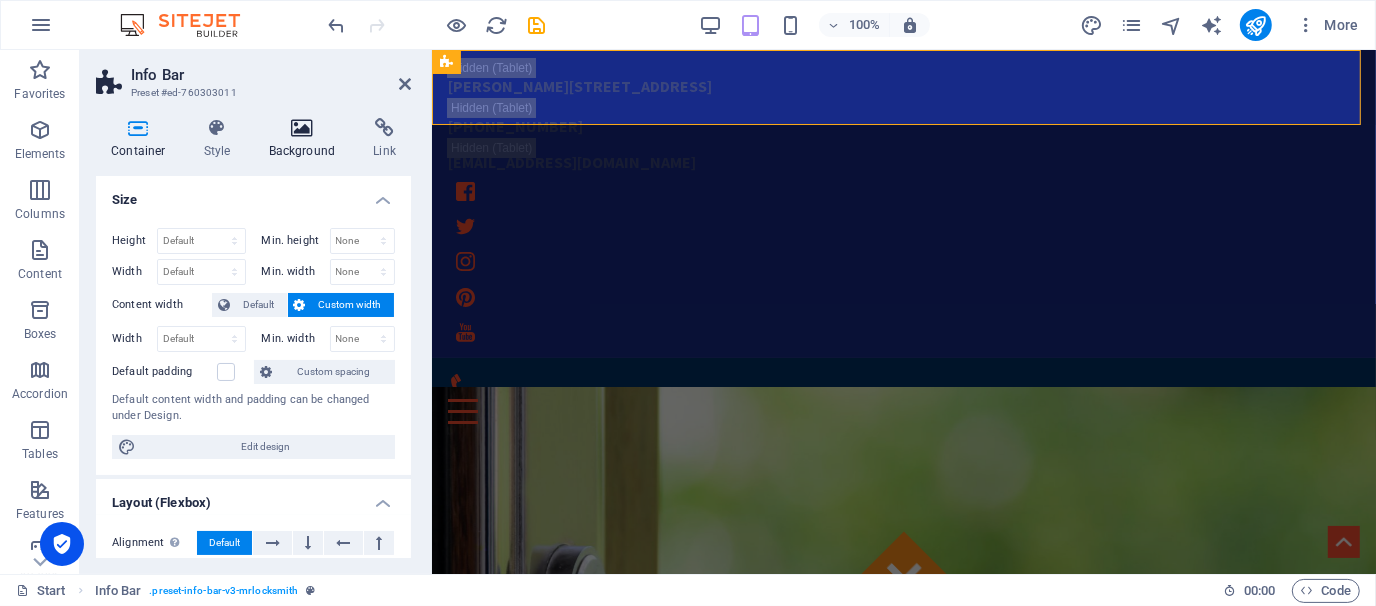 click on "Background" at bounding box center [306, 139] 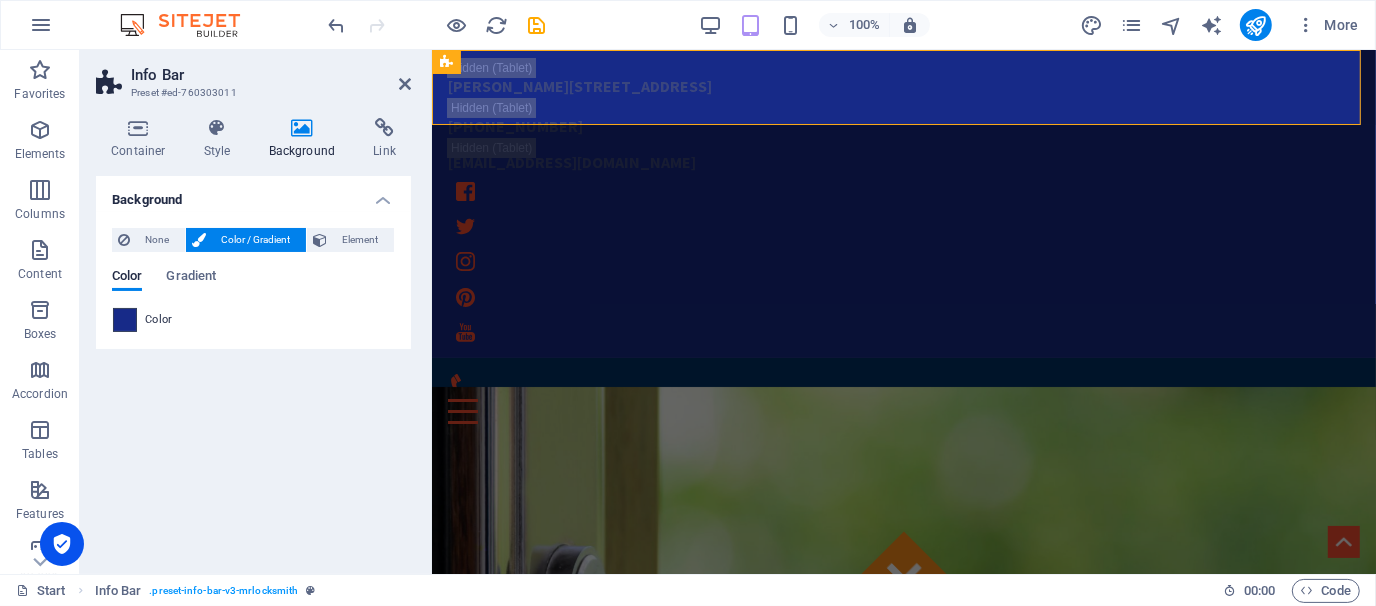 click at bounding box center (125, 320) 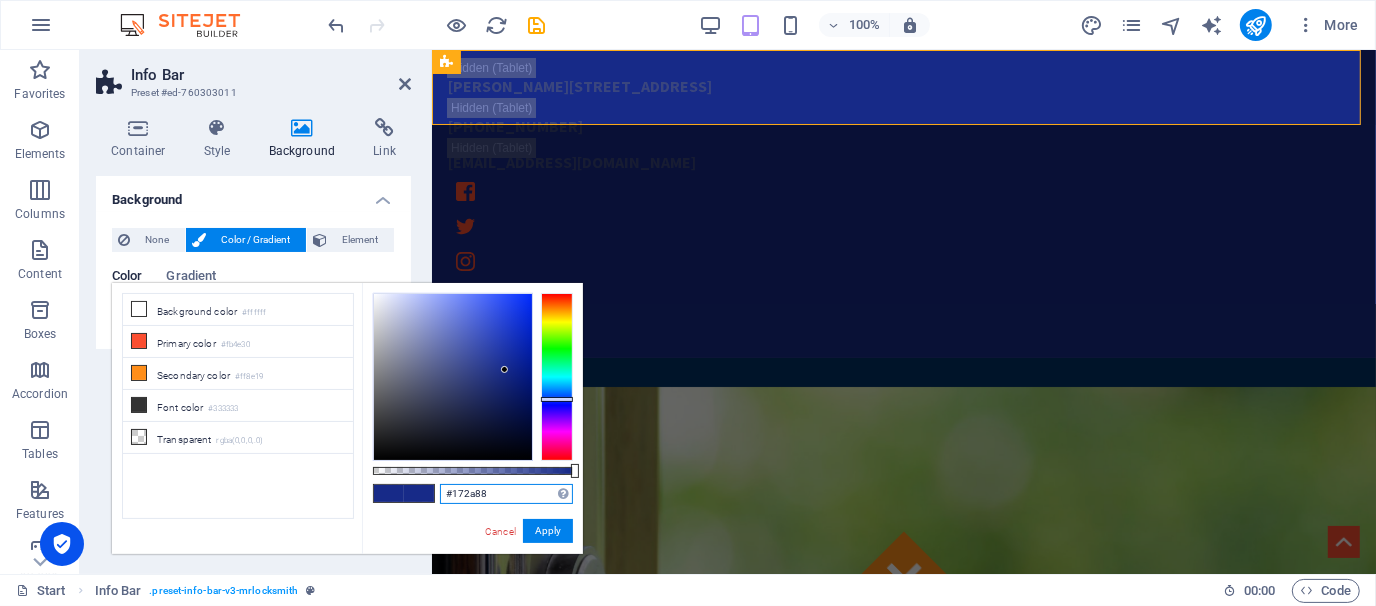 click on "#172a88" at bounding box center (506, 494) 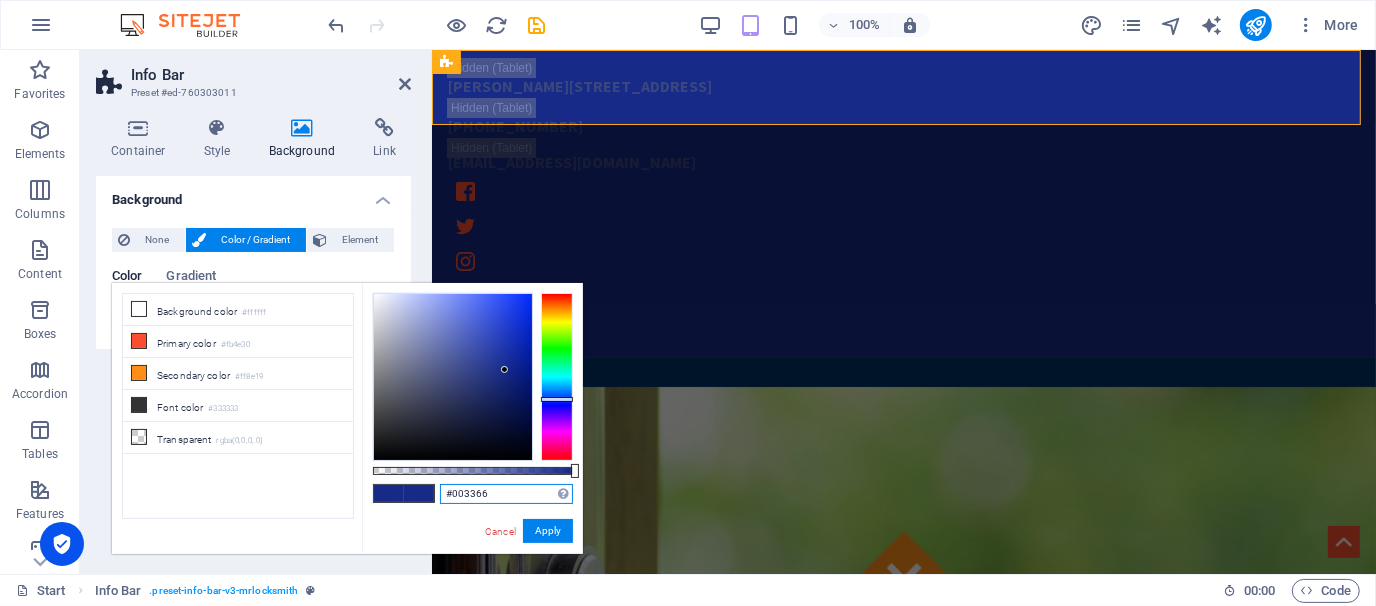 type on "#003366" 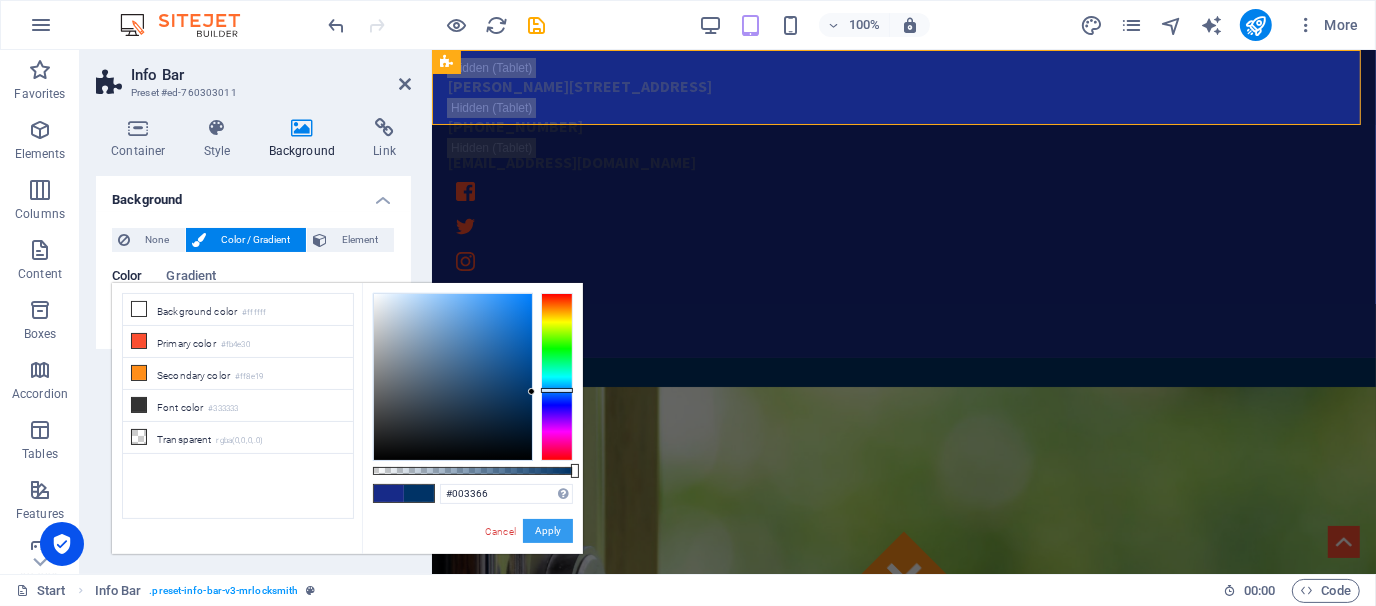 click on "Apply" at bounding box center (548, 531) 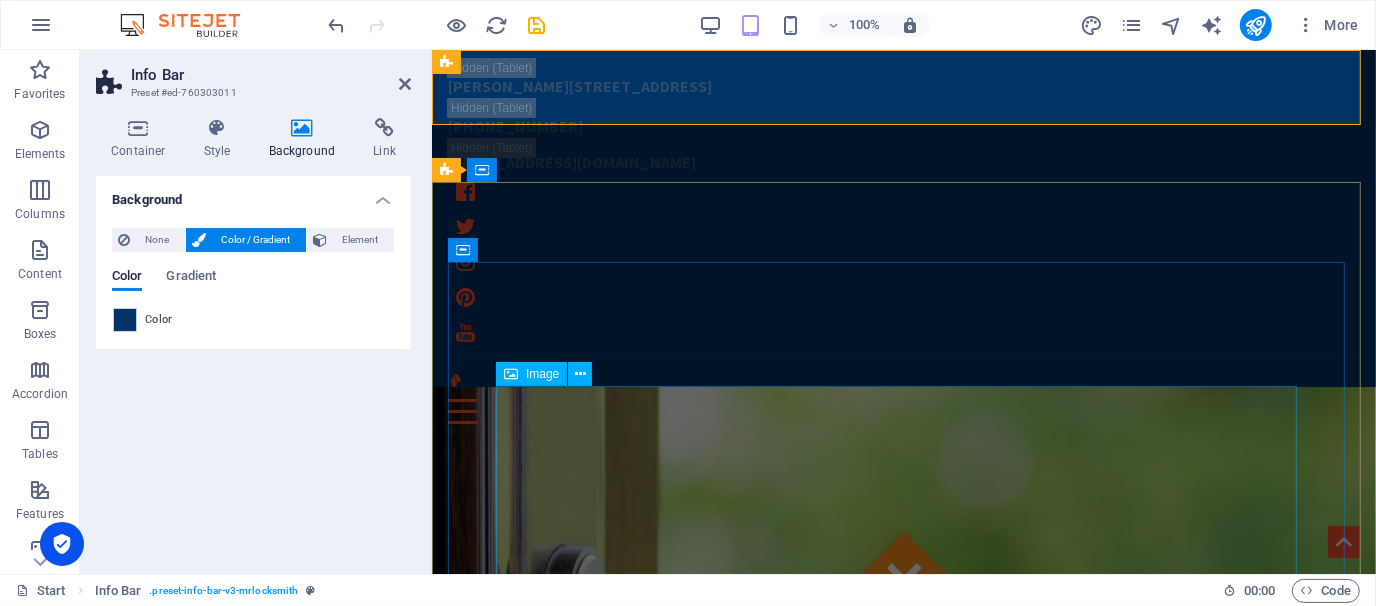 click at bounding box center (903, 1590) 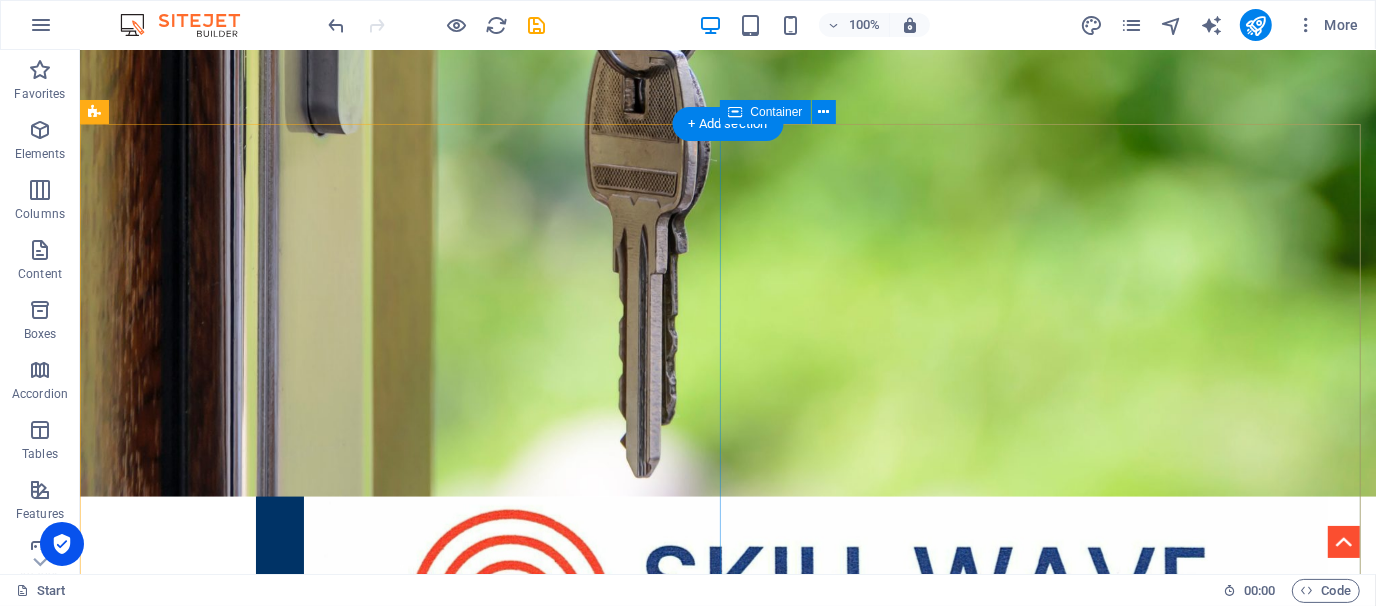scroll, scrollTop: 1013, scrollLeft: 0, axis: vertical 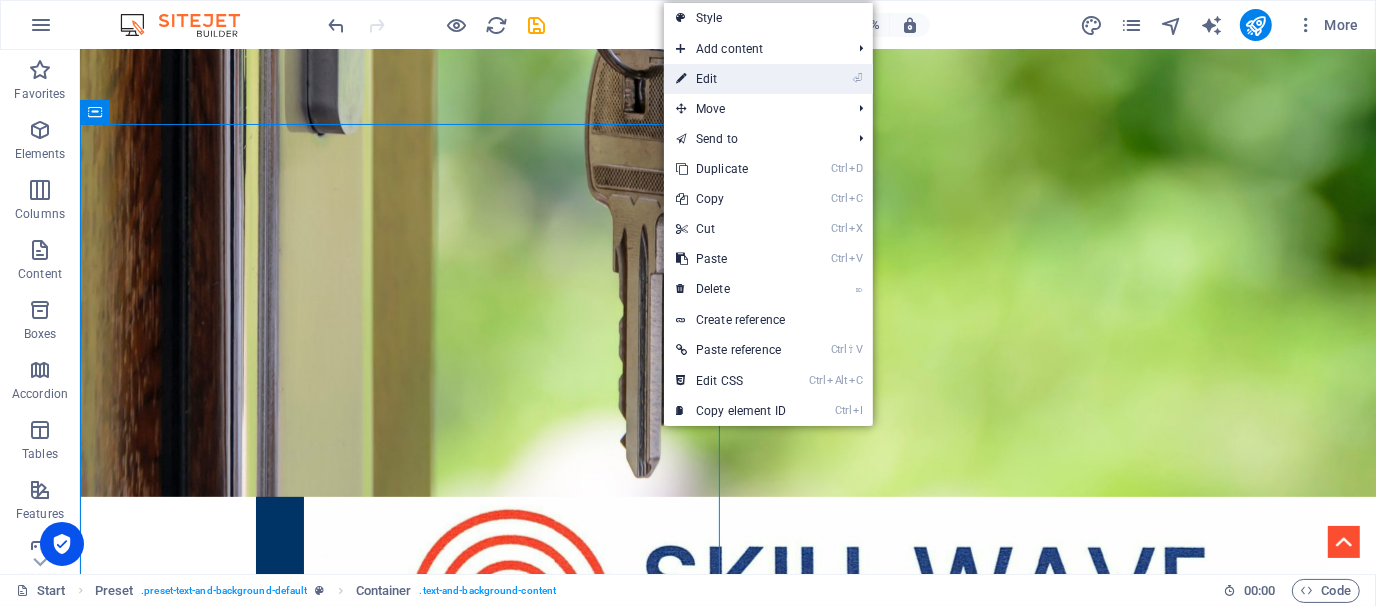 click on "⏎  Edit" at bounding box center [731, 79] 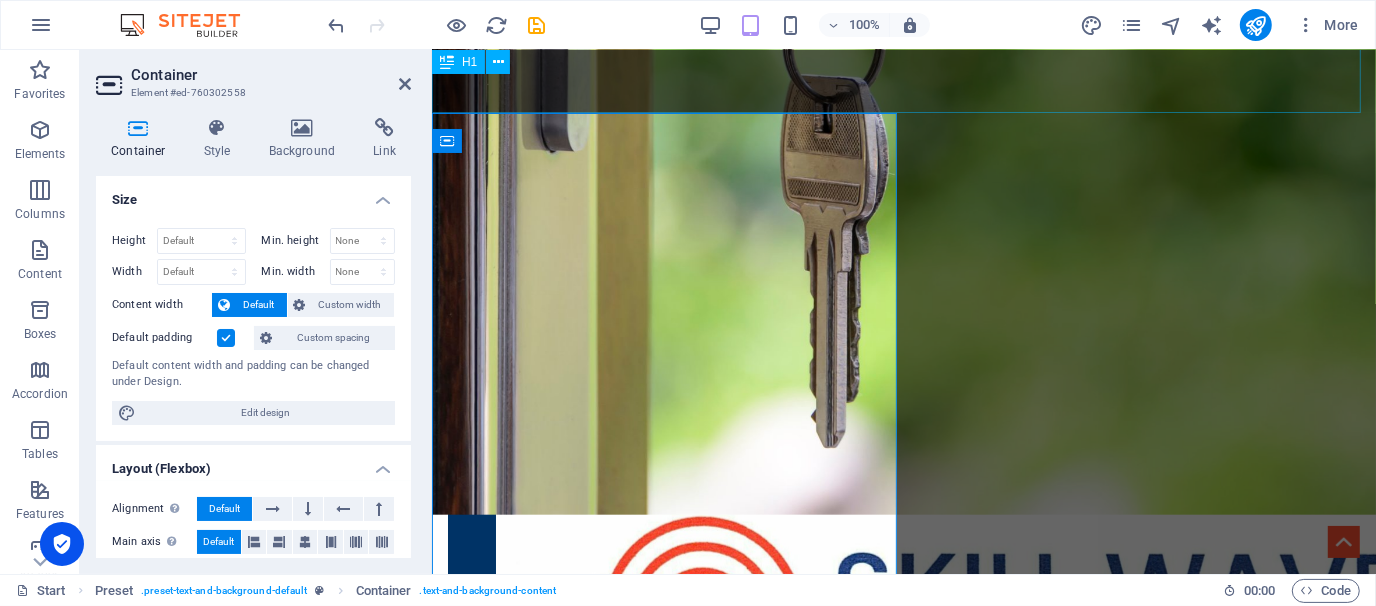 scroll, scrollTop: 985, scrollLeft: 0, axis: vertical 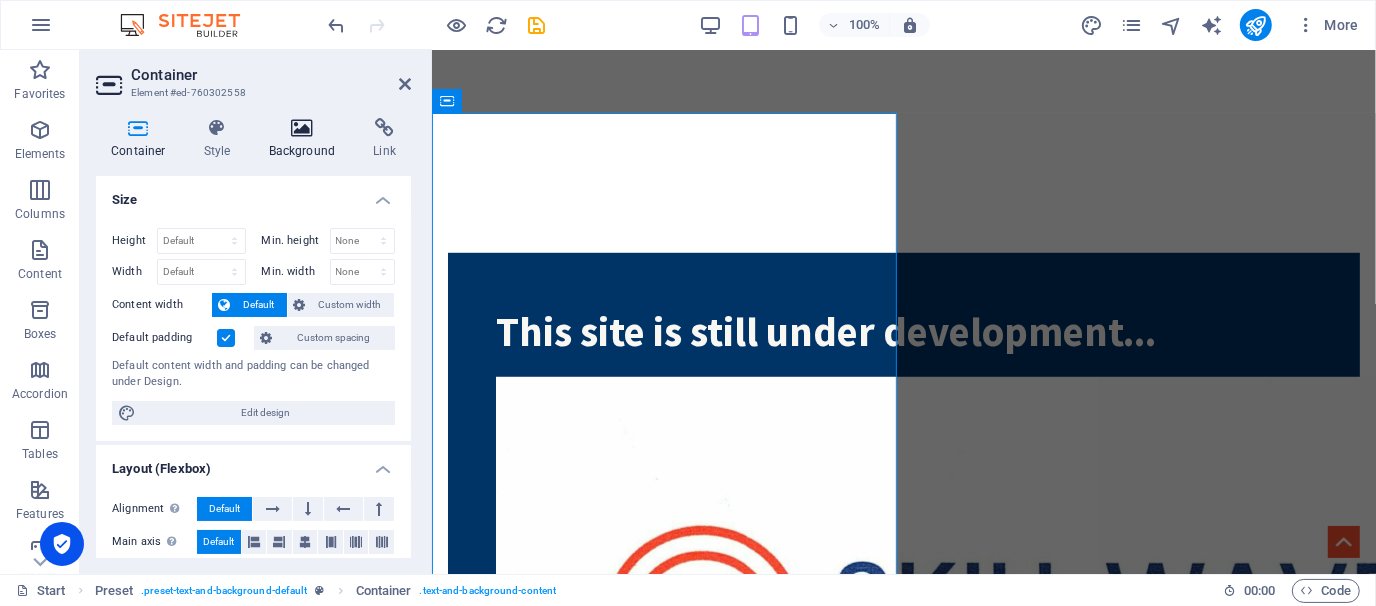 click at bounding box center [302, 128] 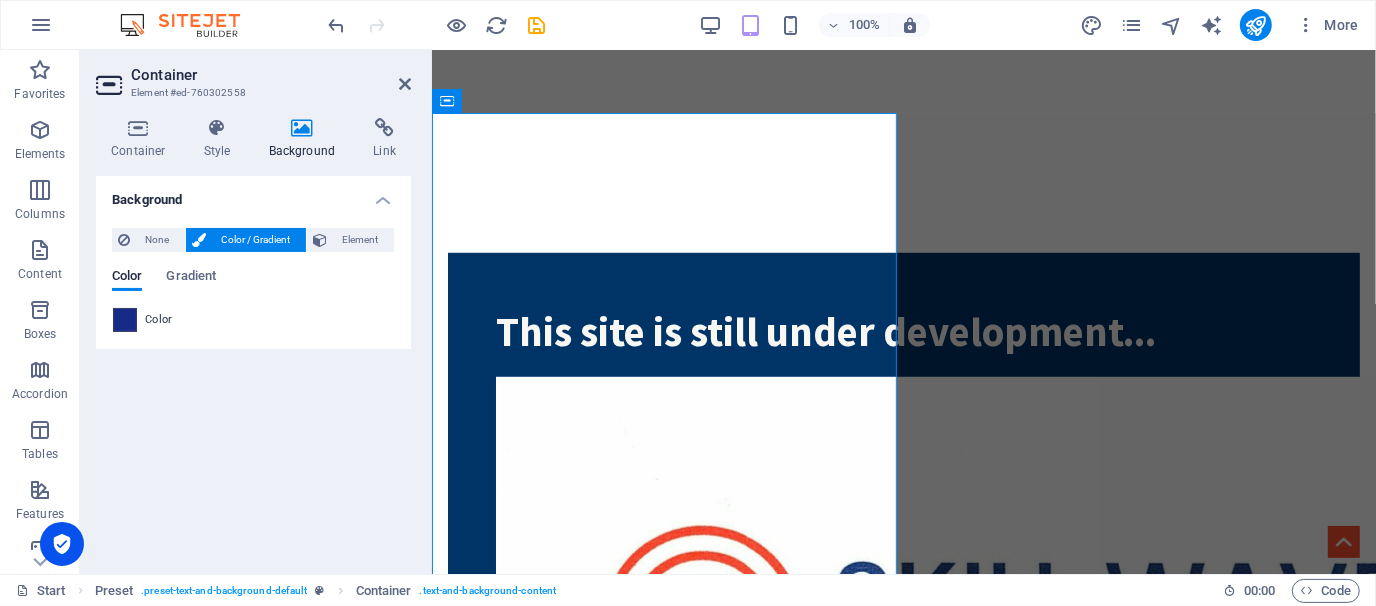click at bounding box center [125, 320] 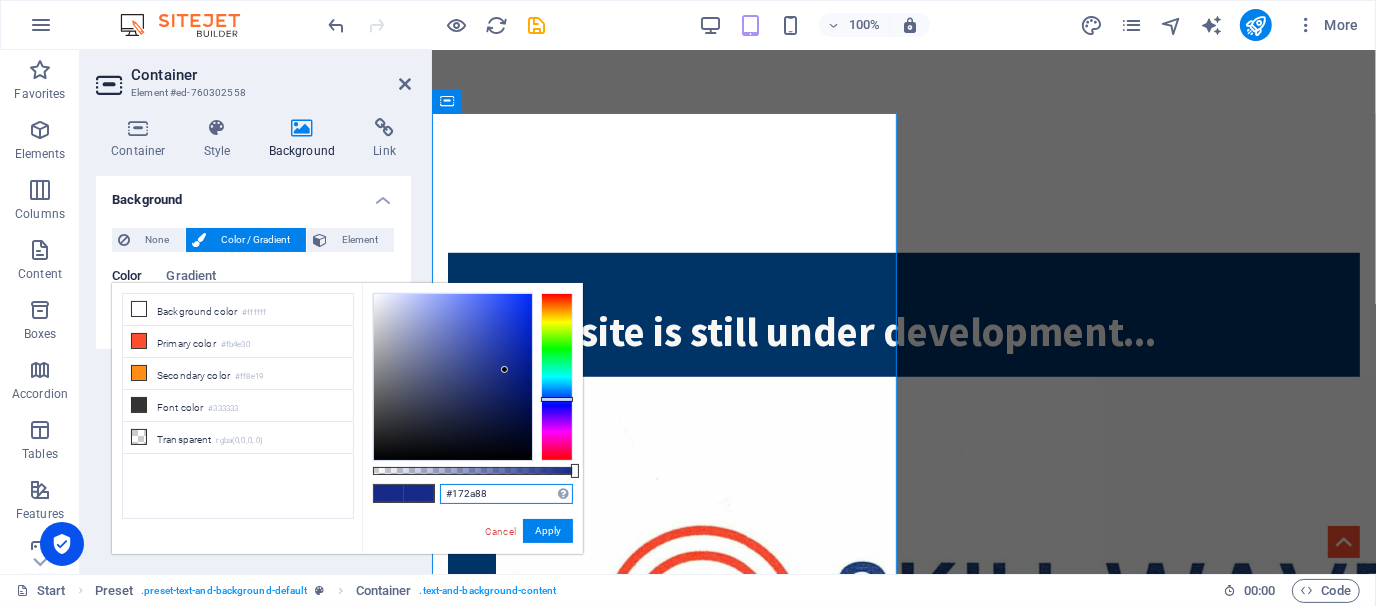 click on "#172a88" at bounding box center [506, 494] 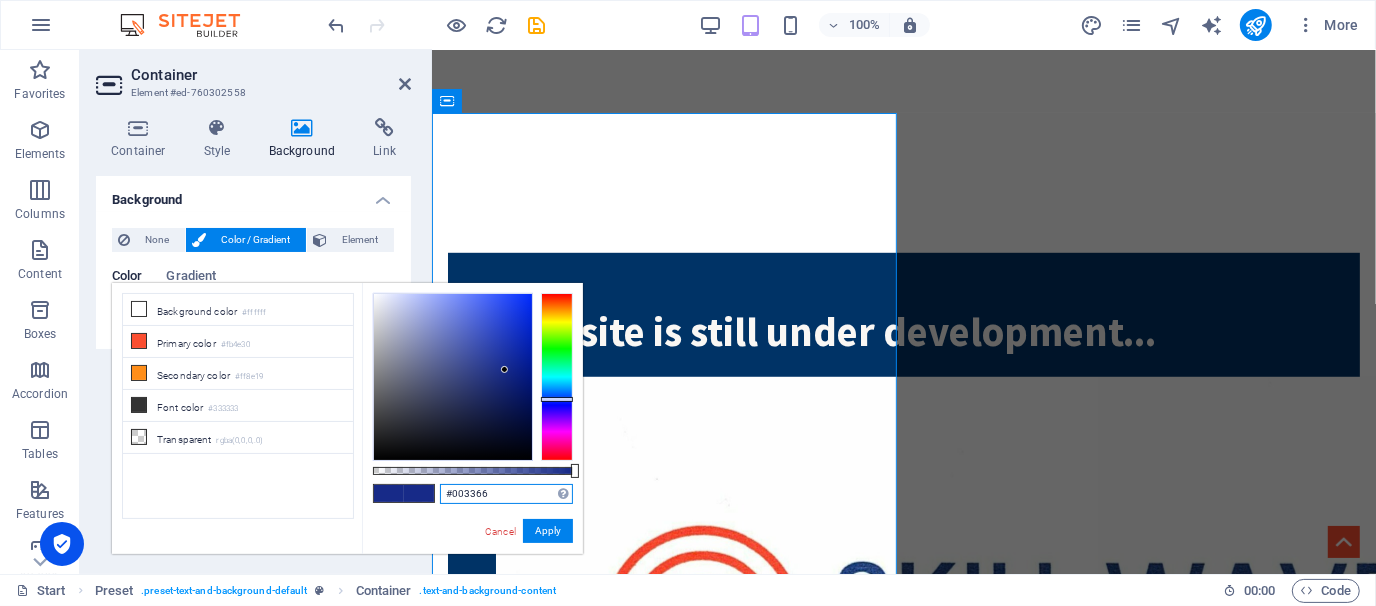 type on "#003366" 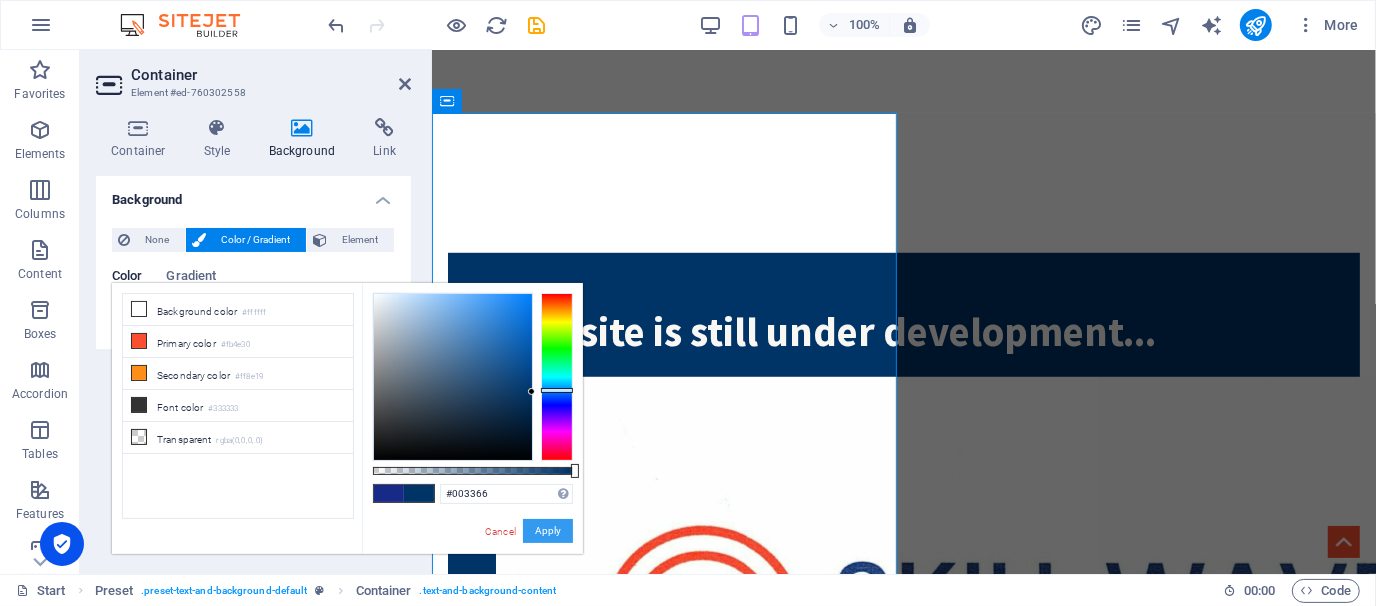 click on "Apply" at bounding box center (548, 531) 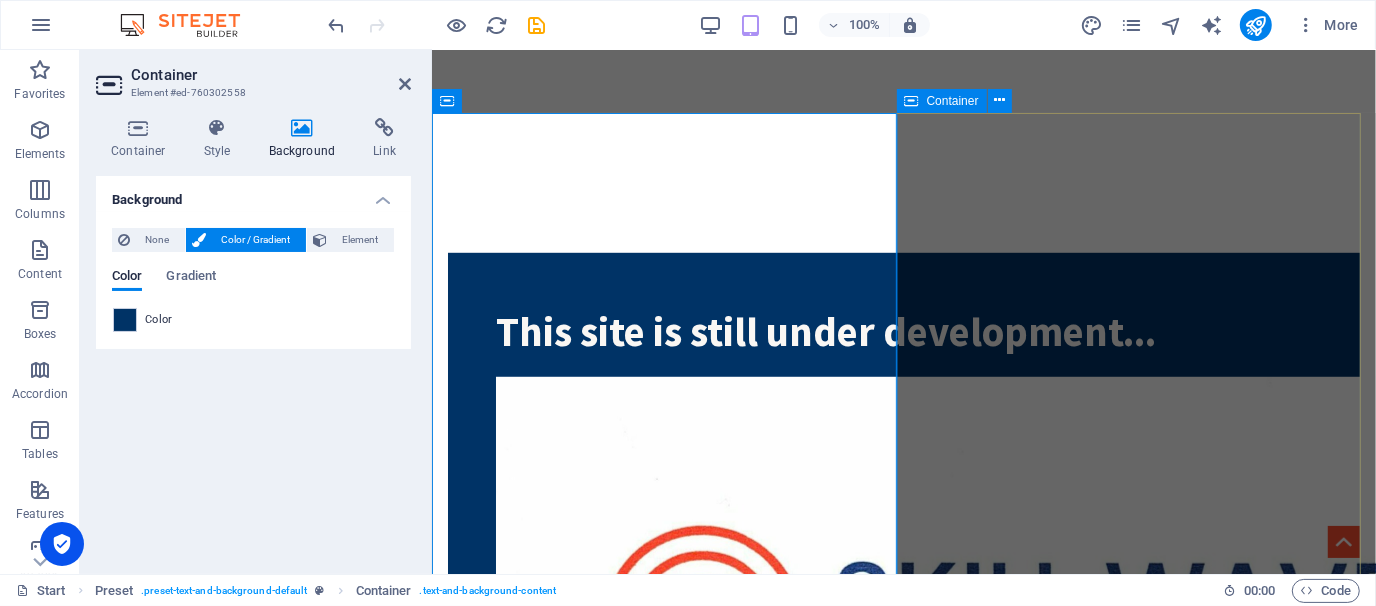 click at bounding box center [903, 2461] 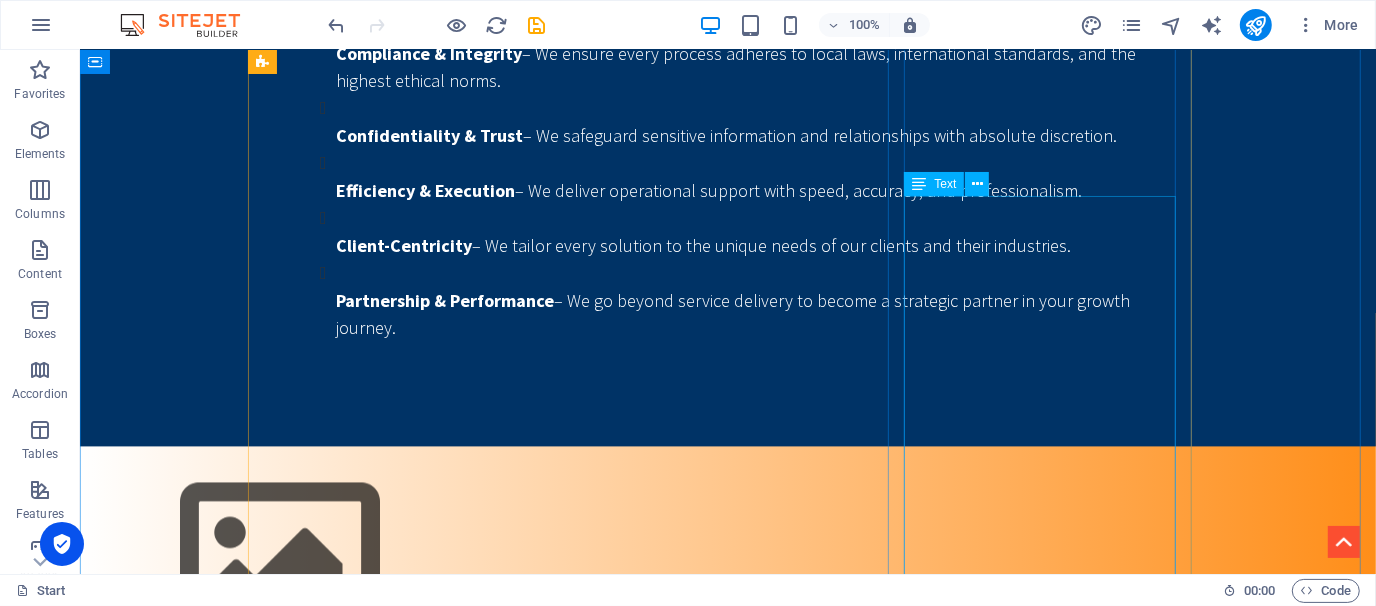 scroll, scrollTop: 2806, scrollLeft: 0, axis: vertical 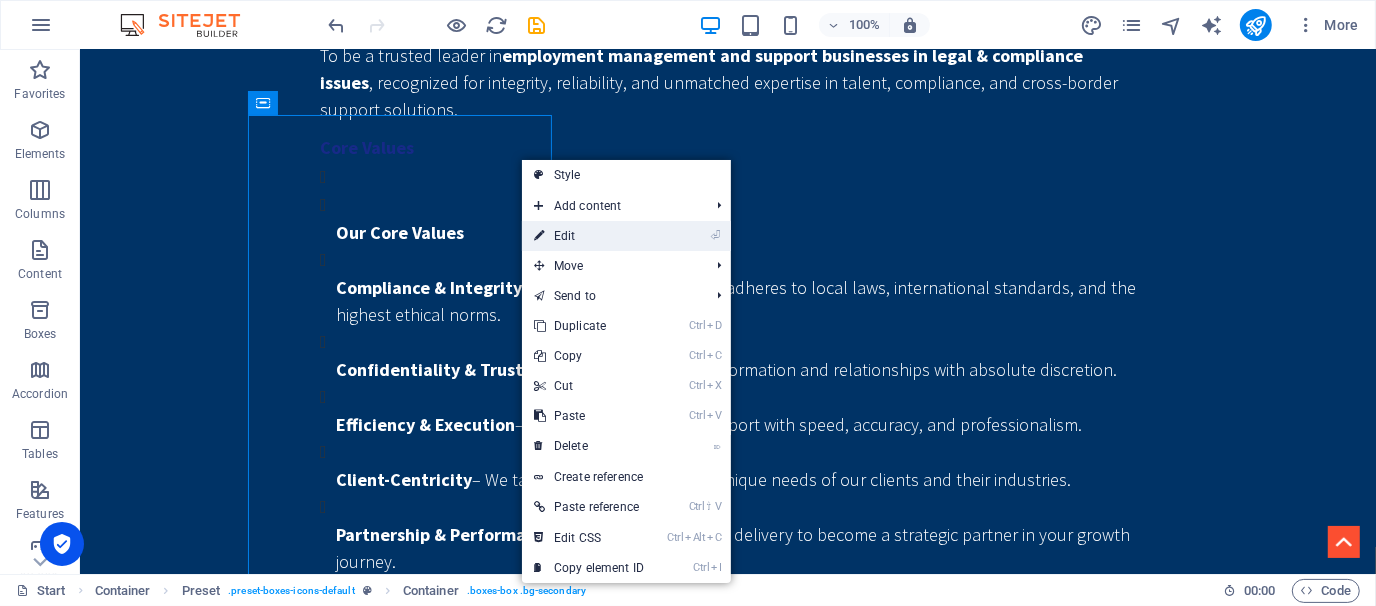 click on "⏎  Edit" at bounding box center (589, 236) 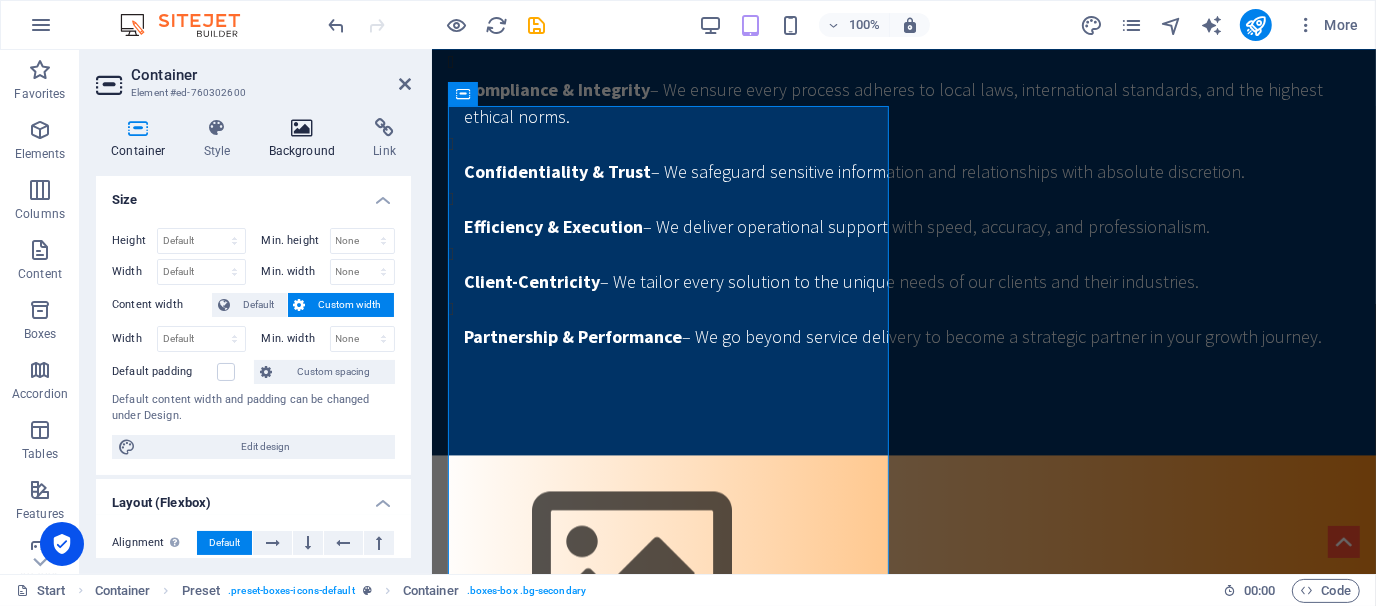 click at bounding box center (302, 128) 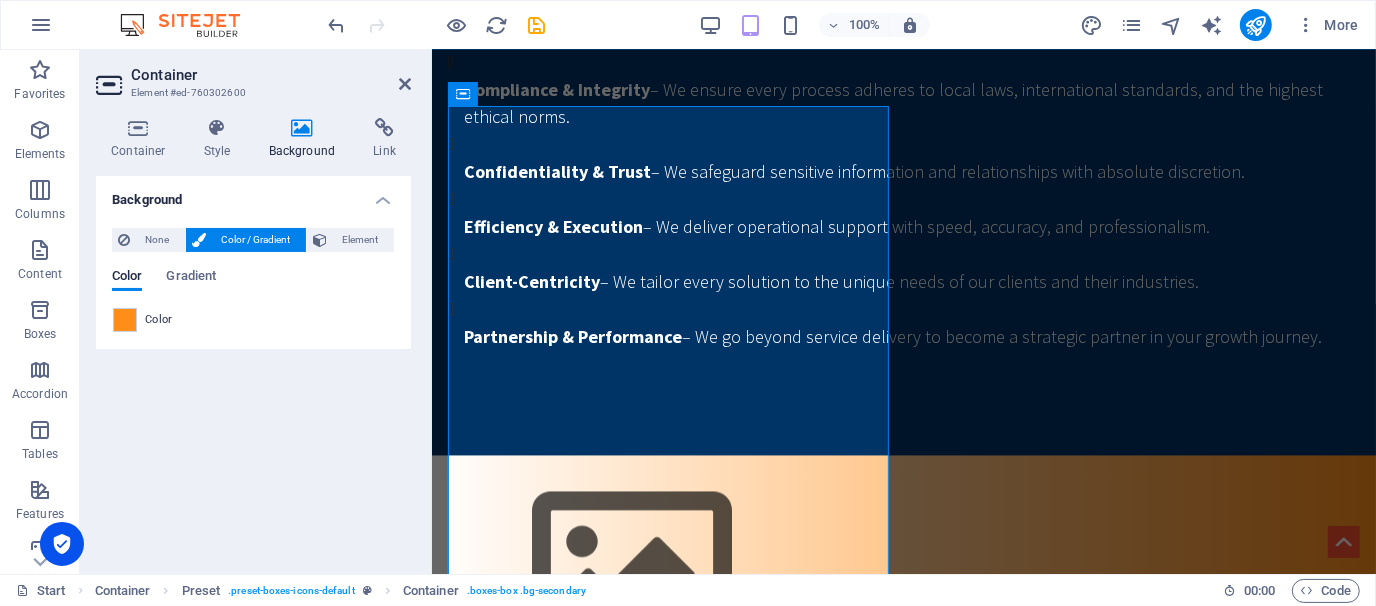click at bounding box center [302, 128] 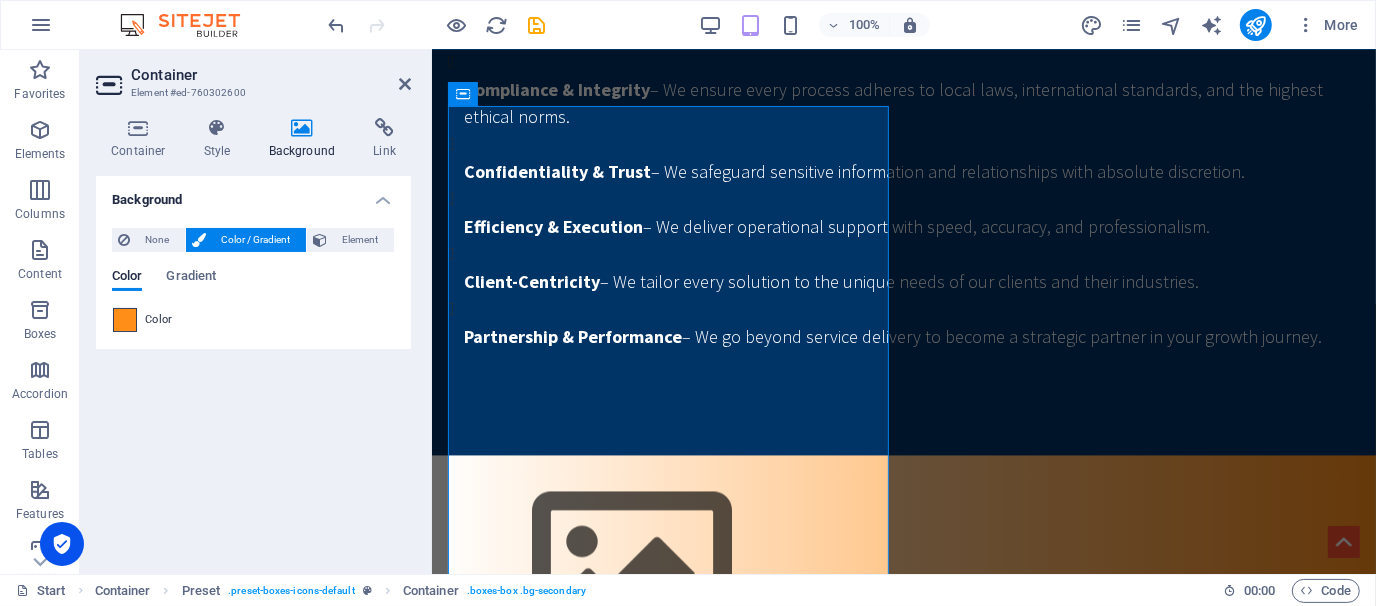 click at bounding box center [125, 320] 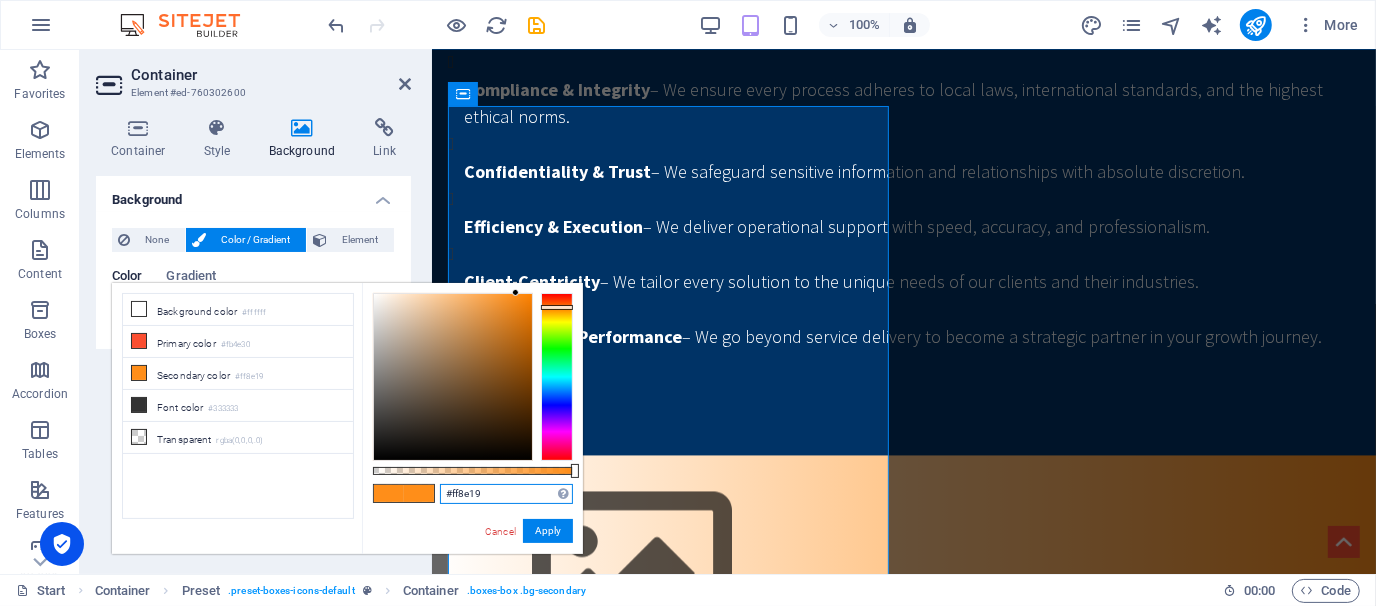 click on "#ff8e19" at bounding box center (506, 494) 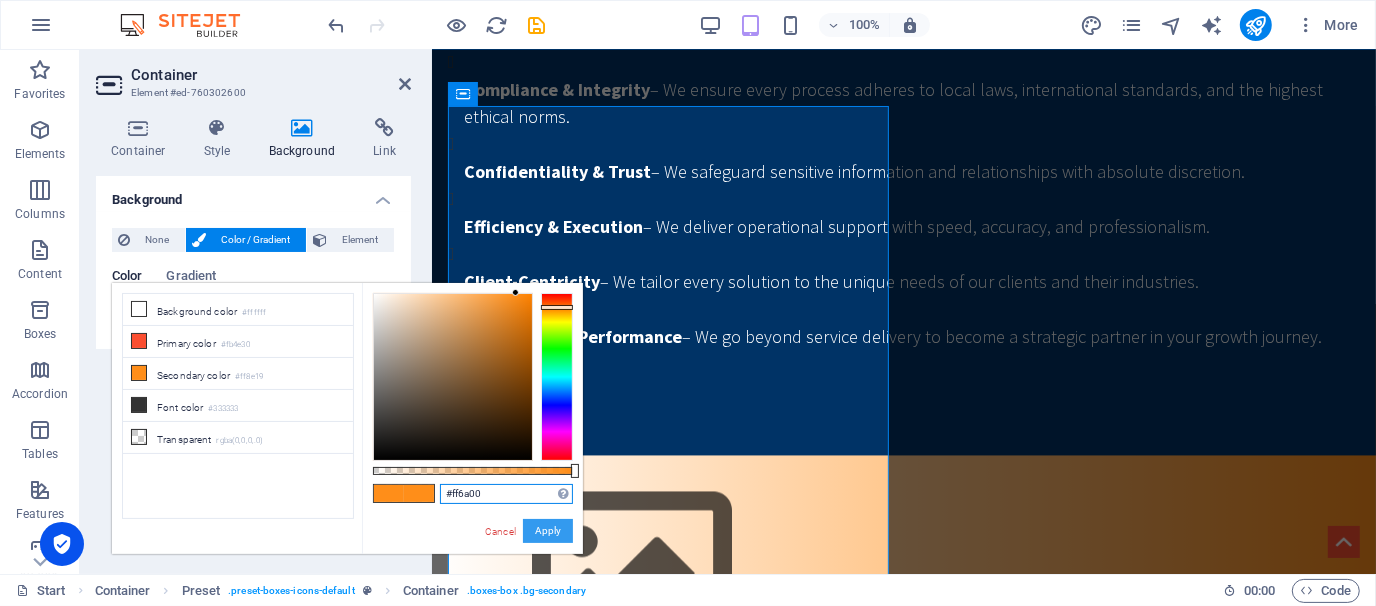 type on "#ff6a00" 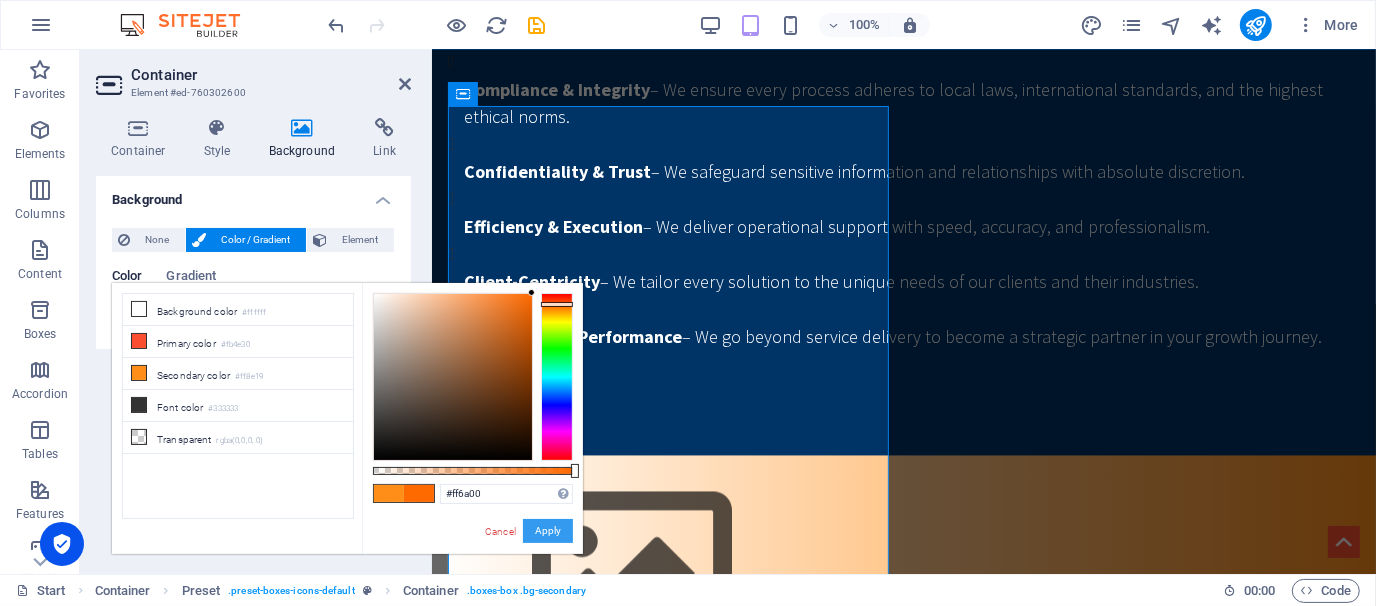 click on "Apply" at bounding box center (548, 531) 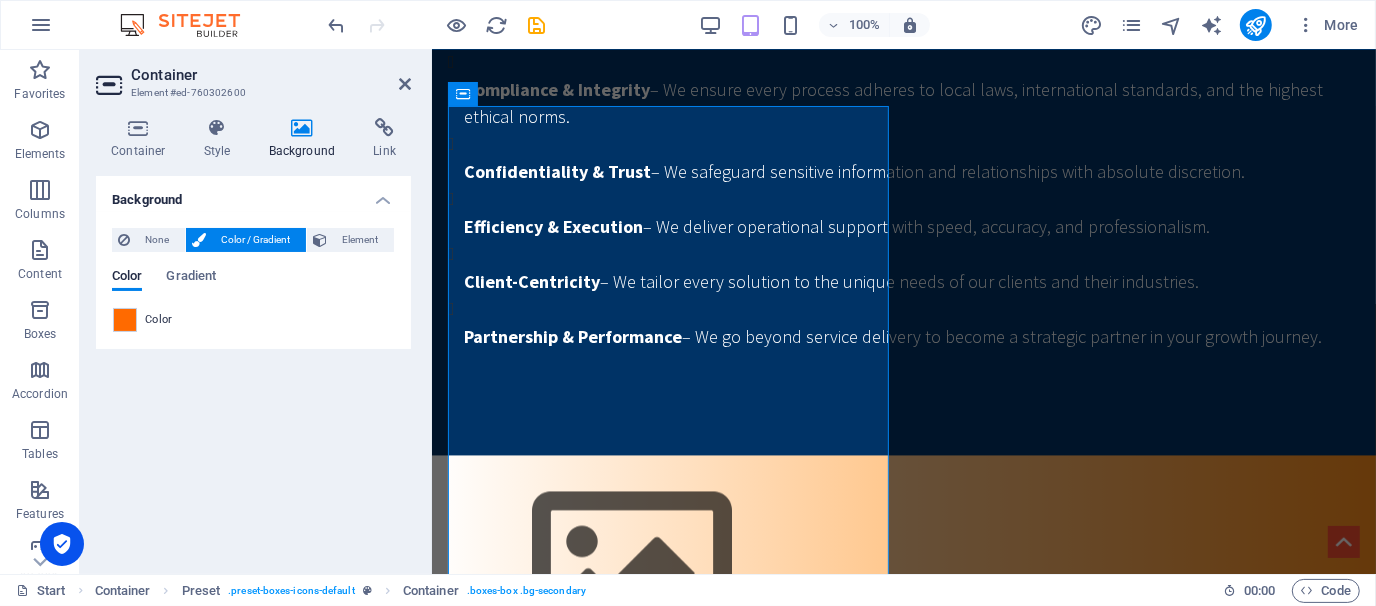 click at bounding box center [125, 320] 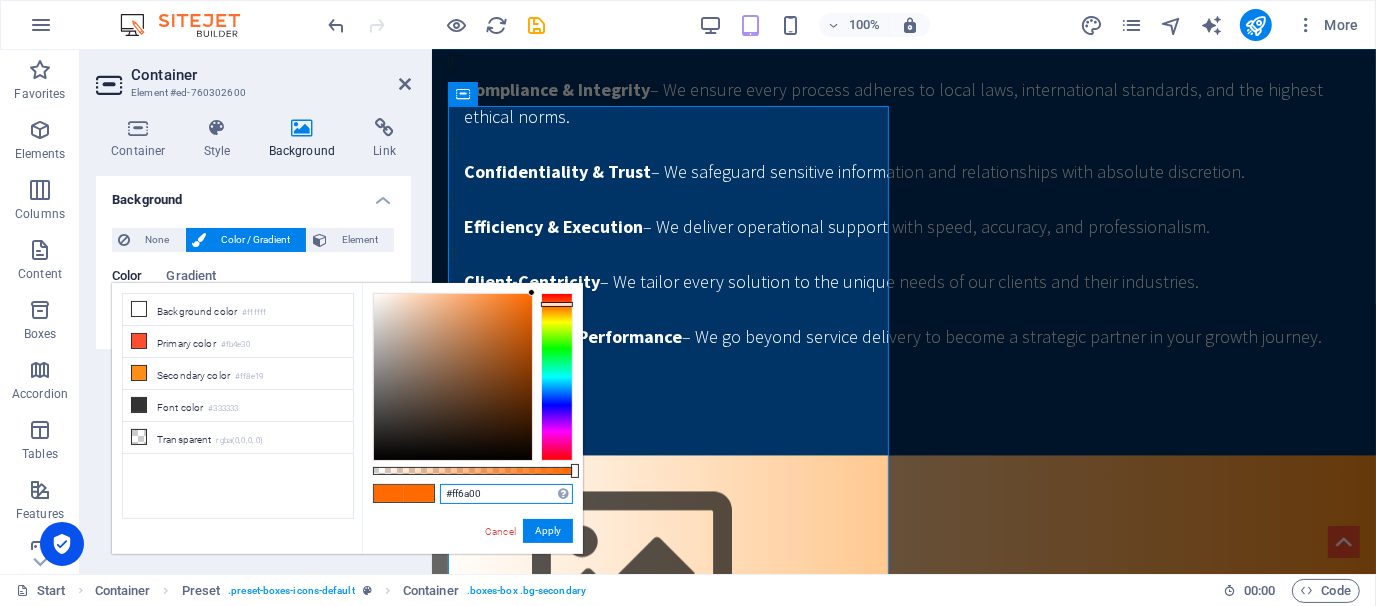 click on "#ff6a00" at bounding box center (506, 494) 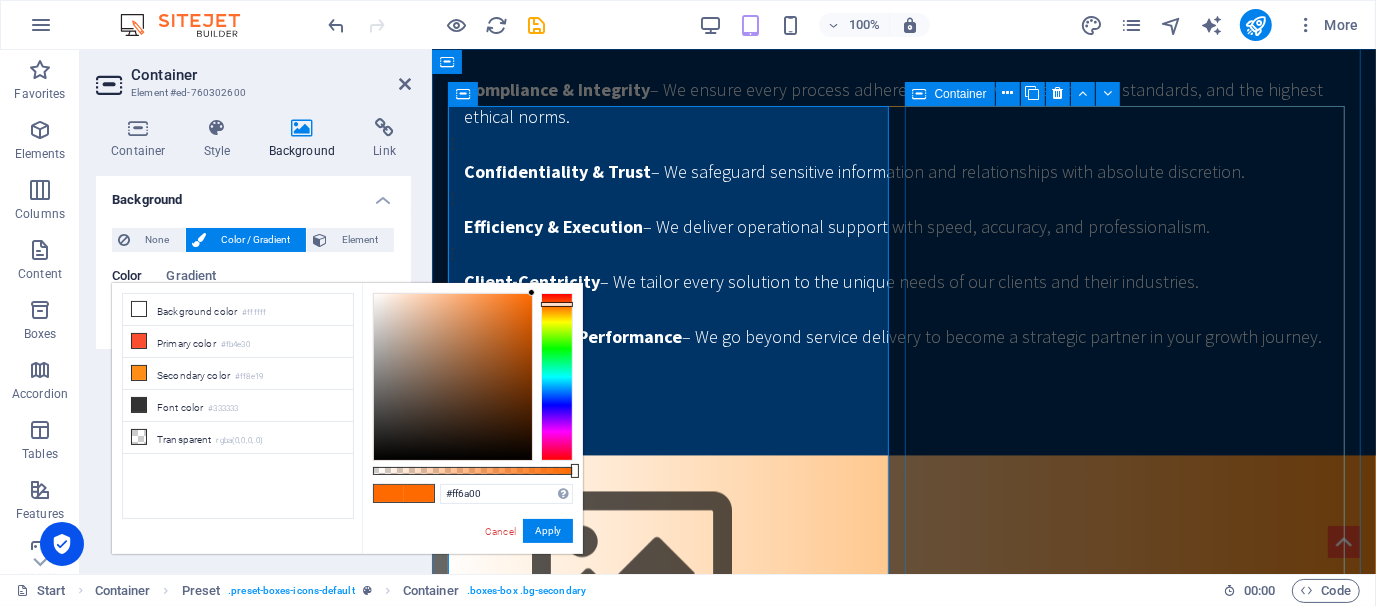 click on "Talent Aquisition At SWS, we are committed to bridging the gap between talent and opportunity. ✅ Tailored Recruitment Strategies ✅ Comprehensive Talent Pool Leveraging our extensive network, we access a diverse range of candidates from various industries, ensuring you find the best fit for your organization. ✅ Local Market Expertise ✅ Fast Turnaround Time ✅ Employer Branding Support  ✅ Ongoing Talent Management Beyond recruitment, we offer ongoing support in talent management, ensuring your workforce remains engaged and productive." at bounding box center (903, 1573) 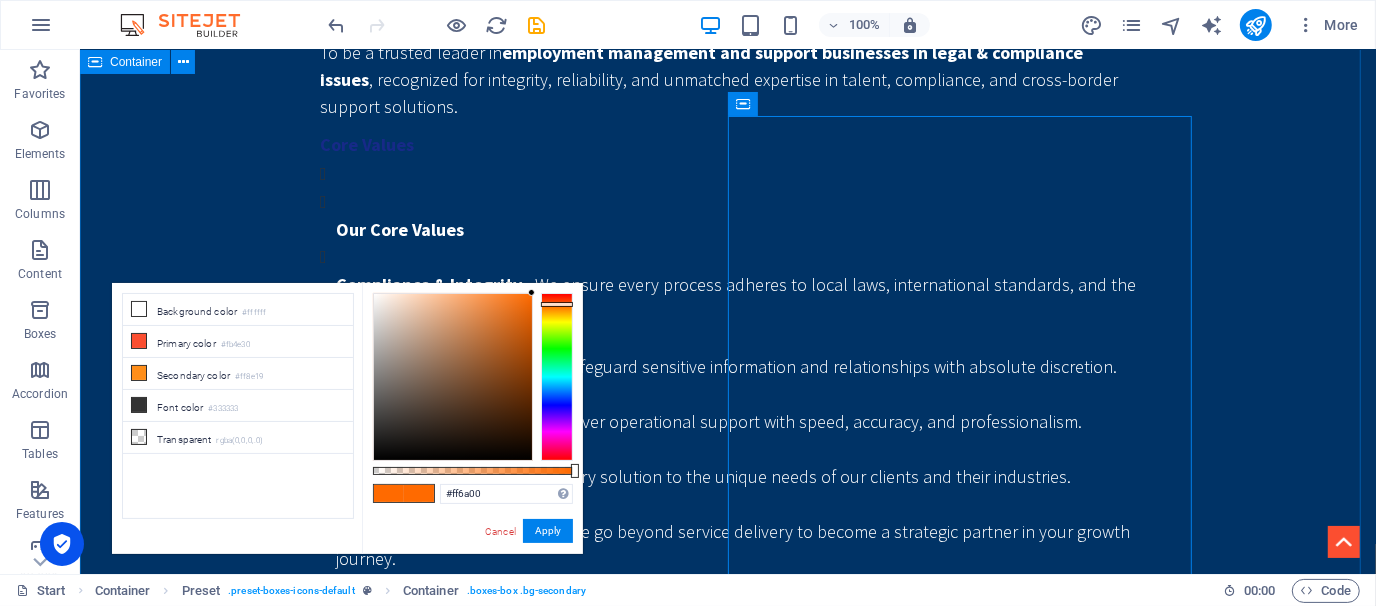 scroll, scrollTop: 2806, scrollLeft: 0, axis: vertical 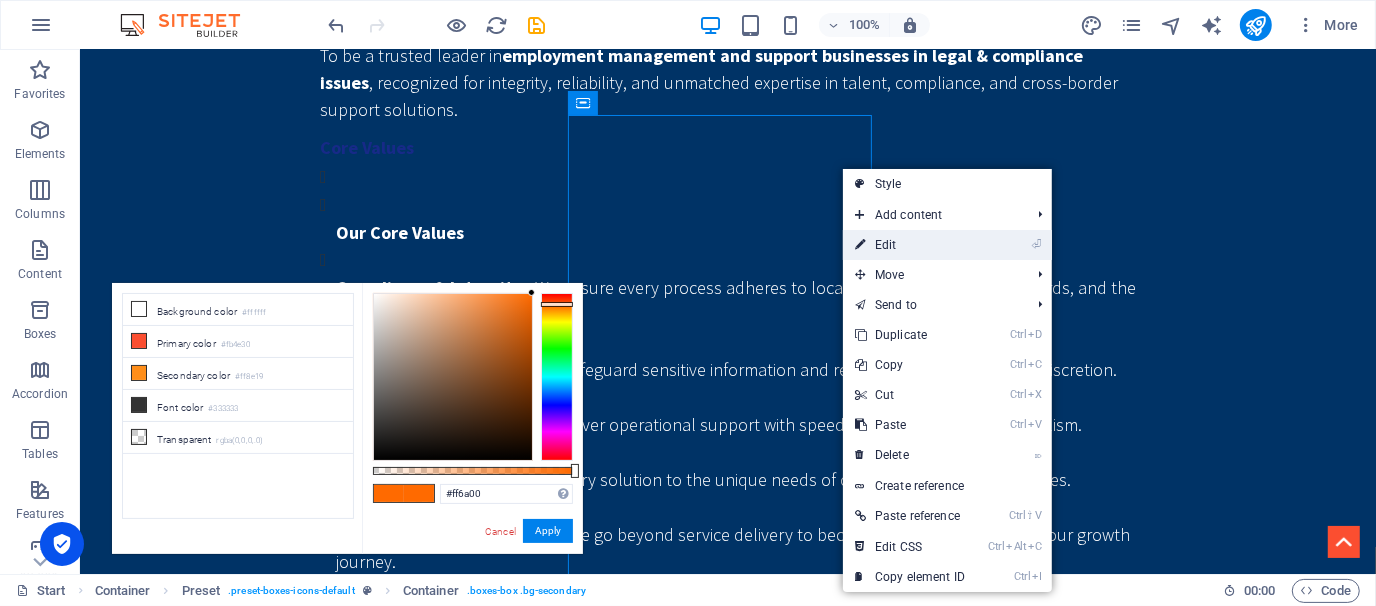 click on "⏎  Edit" at bounding box center [910, 245] 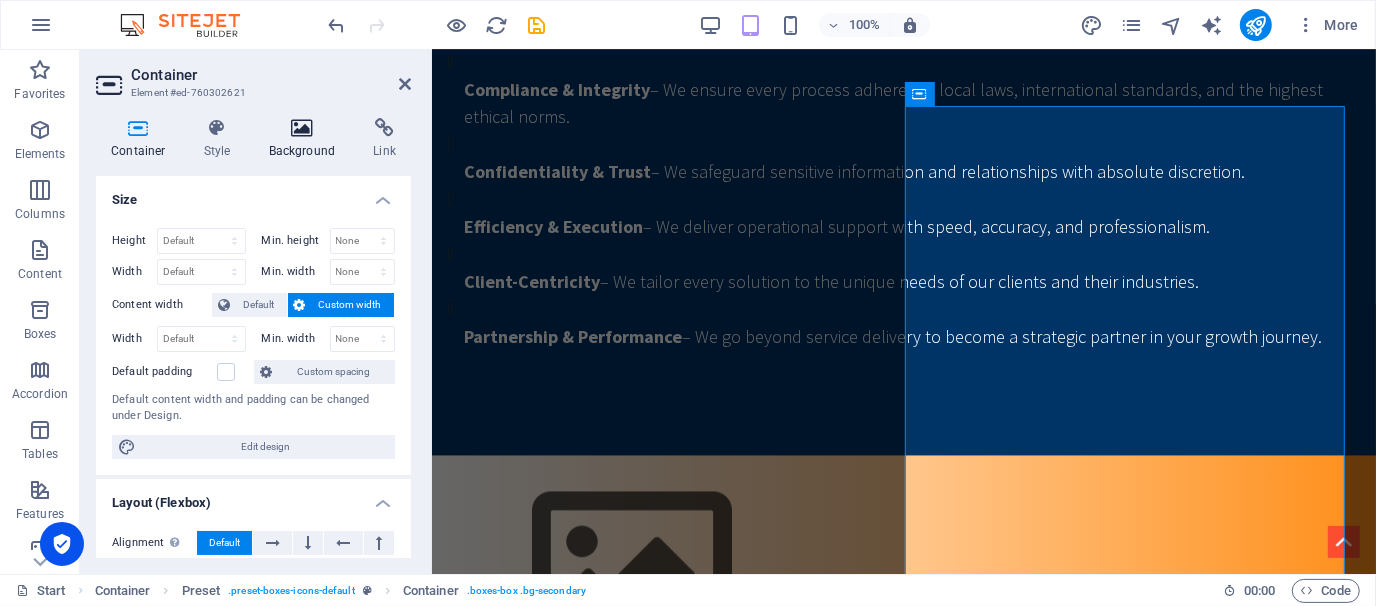 click on "Background" at bounding box center (306, 139) 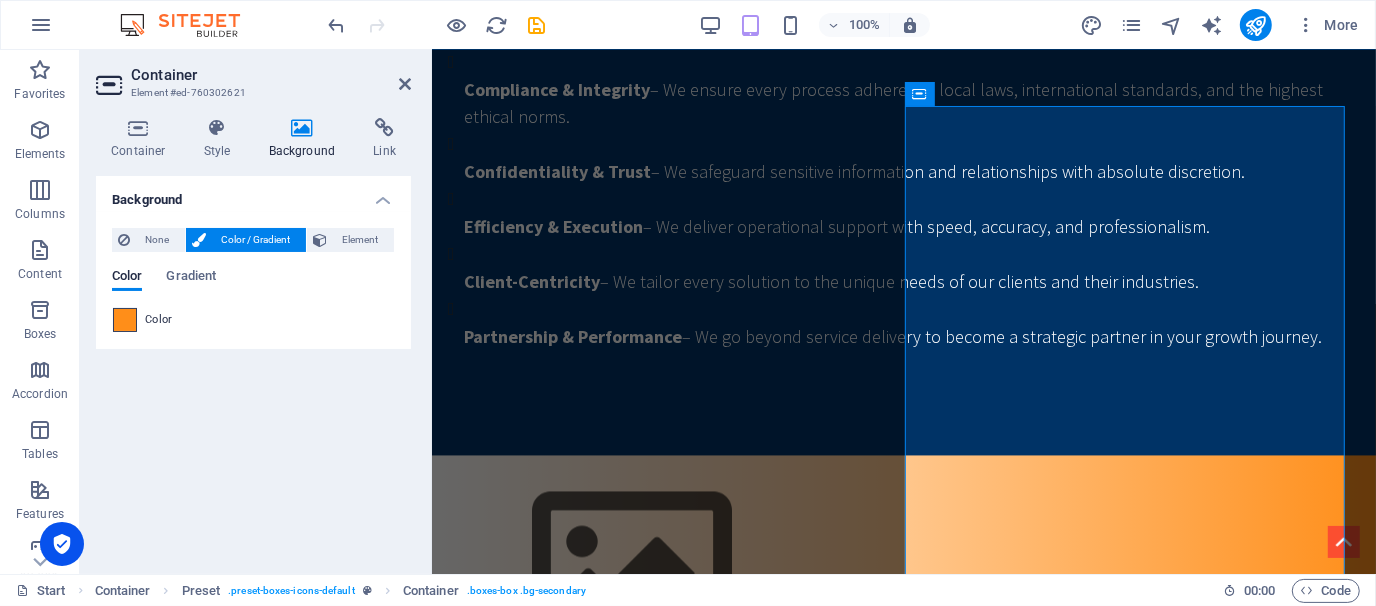 click at bounding box center [125, 320] 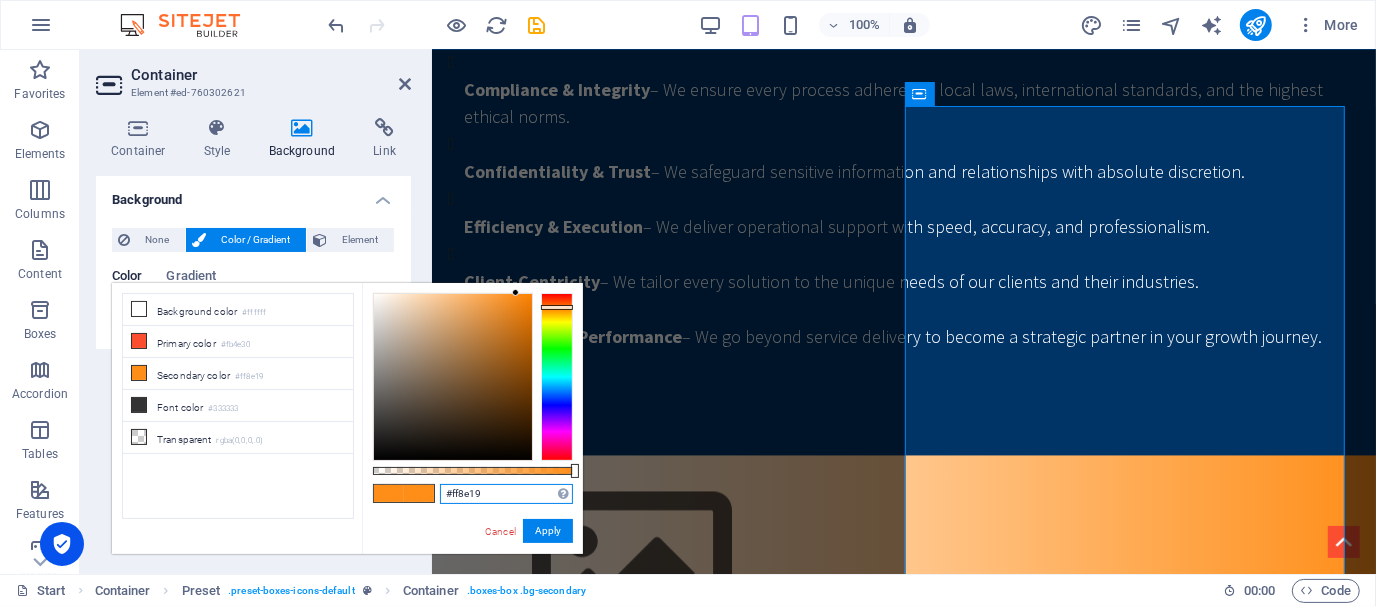 click on "#ff8e19" at bounding box center [506, 494] 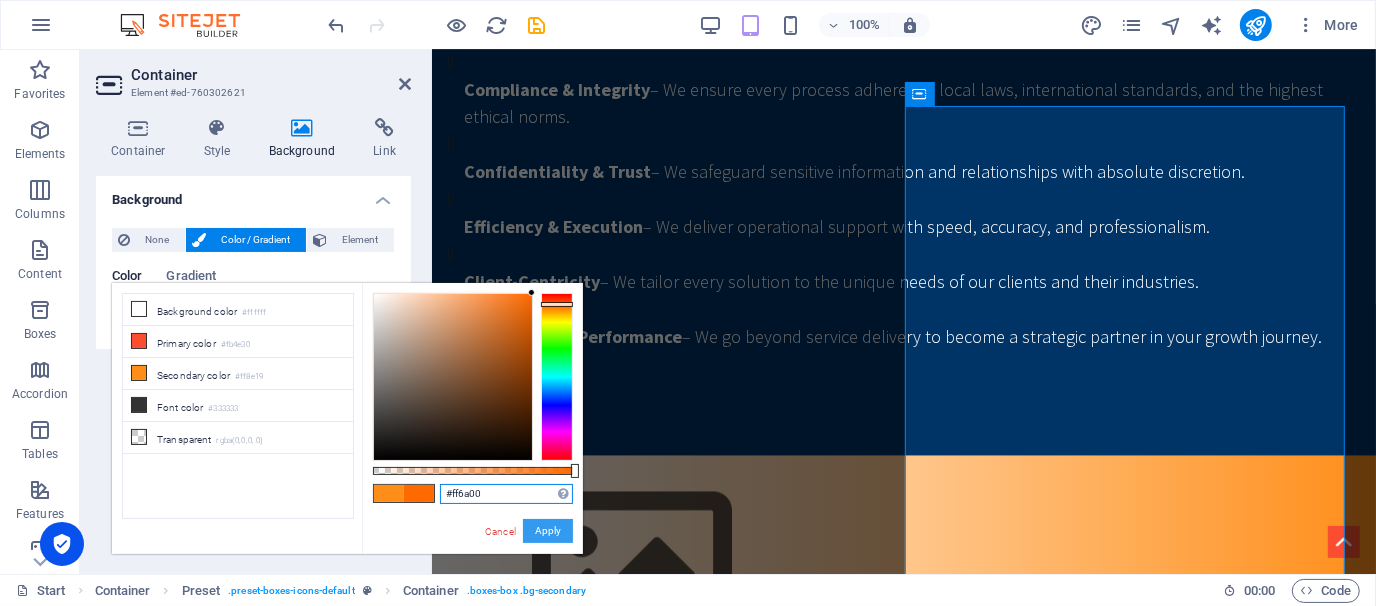 type on "#ff6a00" 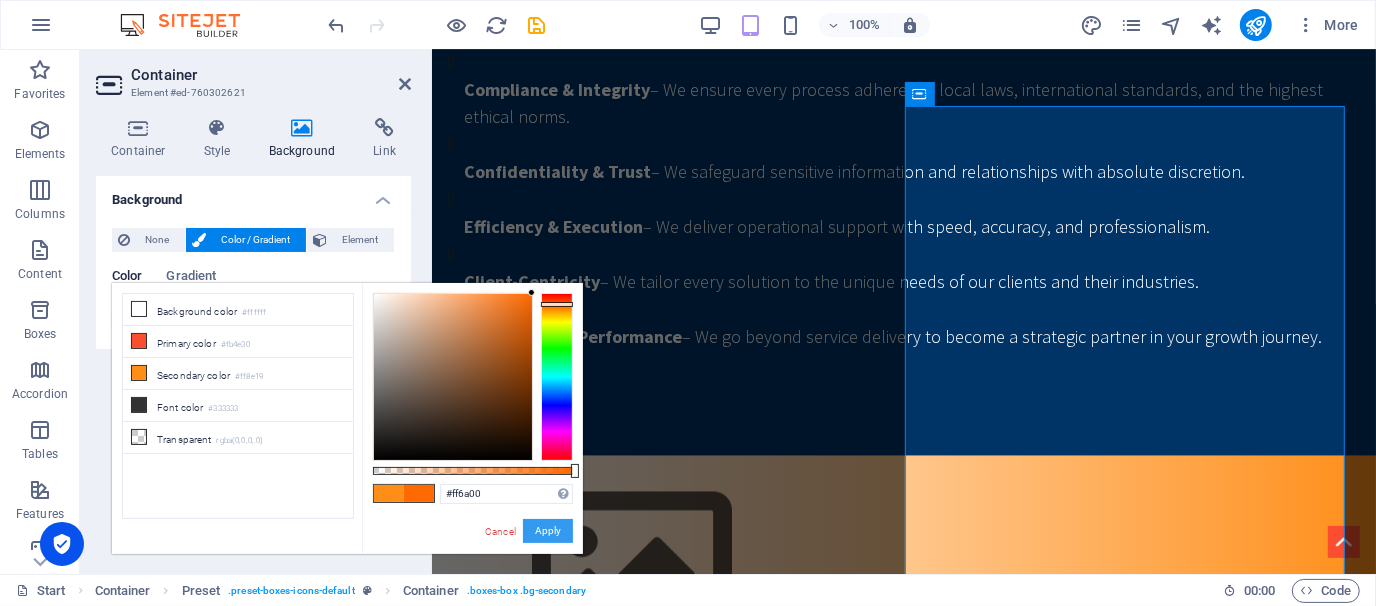 click on "Apply" at bounding box center [548, 531] 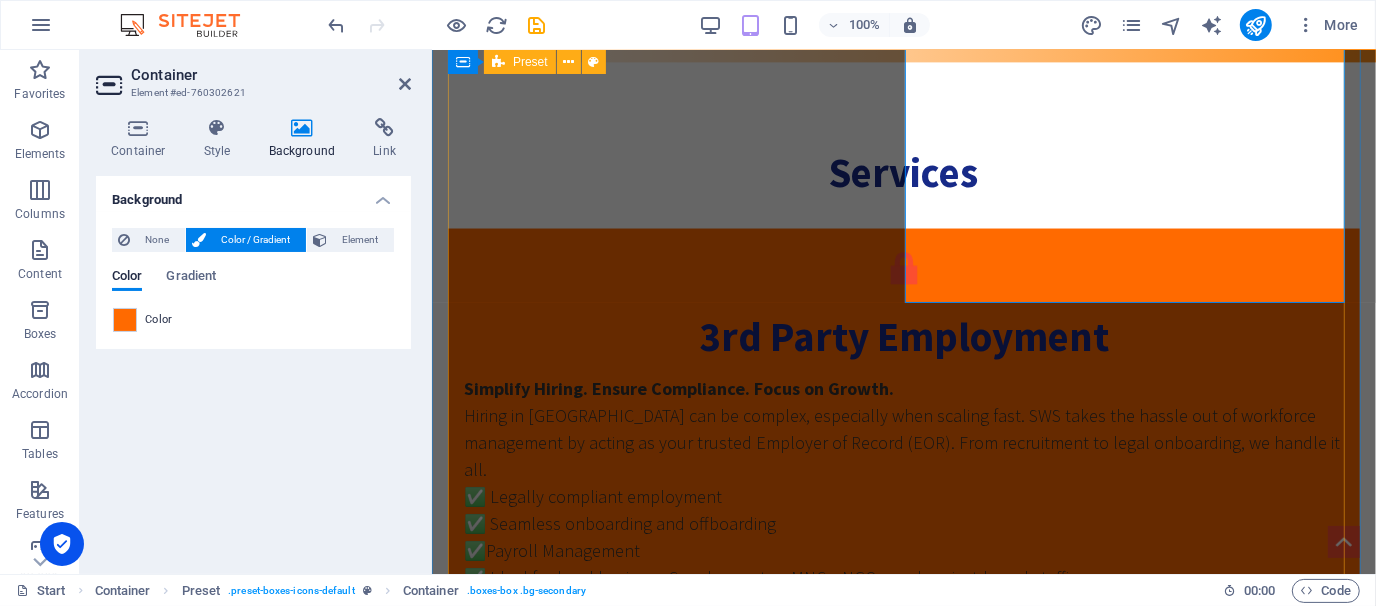 scroll, scrollTop: 3516, scrollLeft: 0, axis: vertical 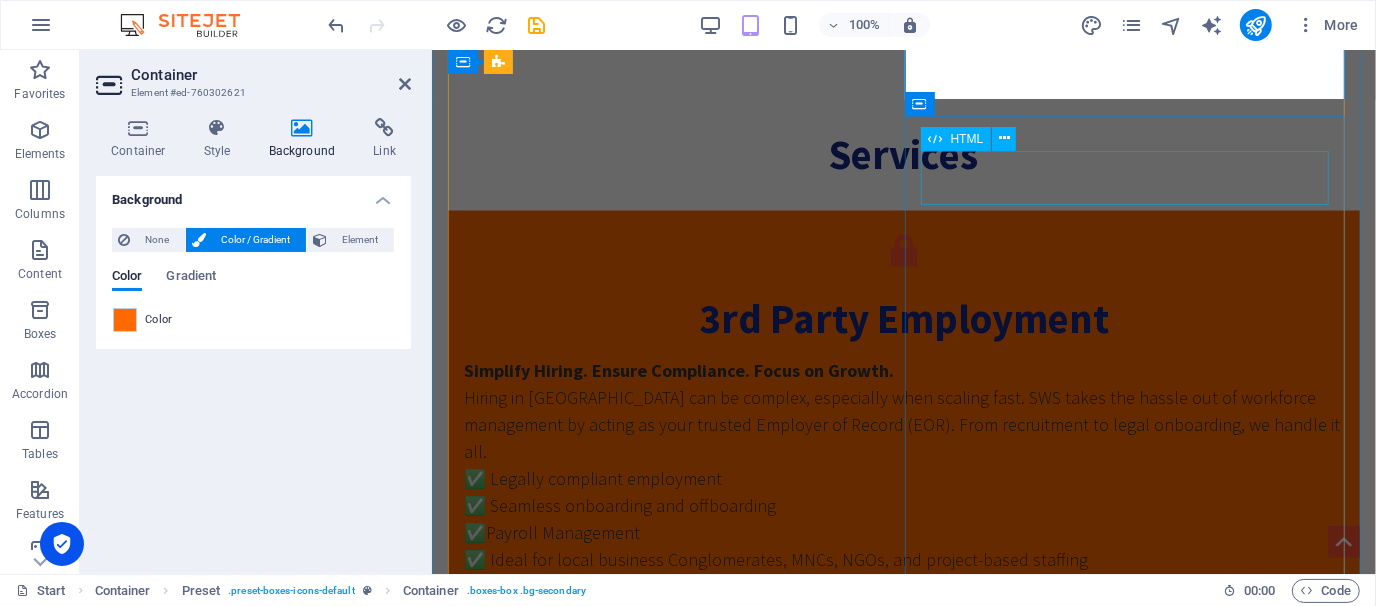 click at bounding box center [903, 1745] 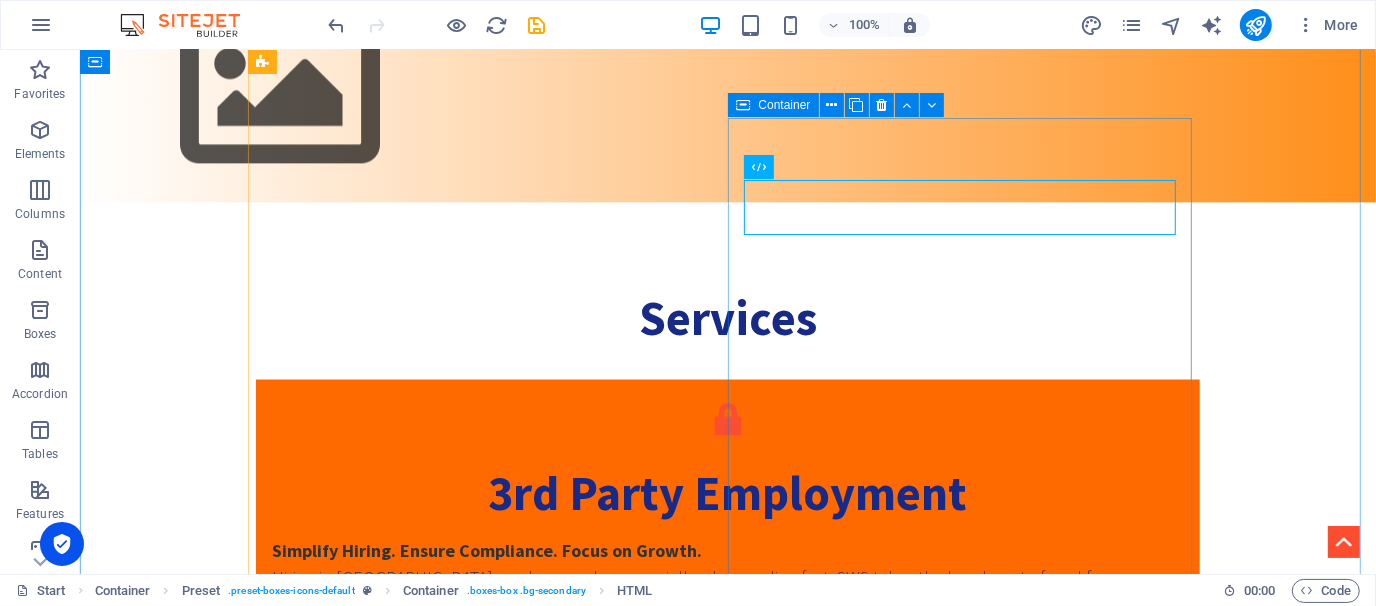 scroll, scrollTop: 3698, scrollLeft: 0, axis: vertical 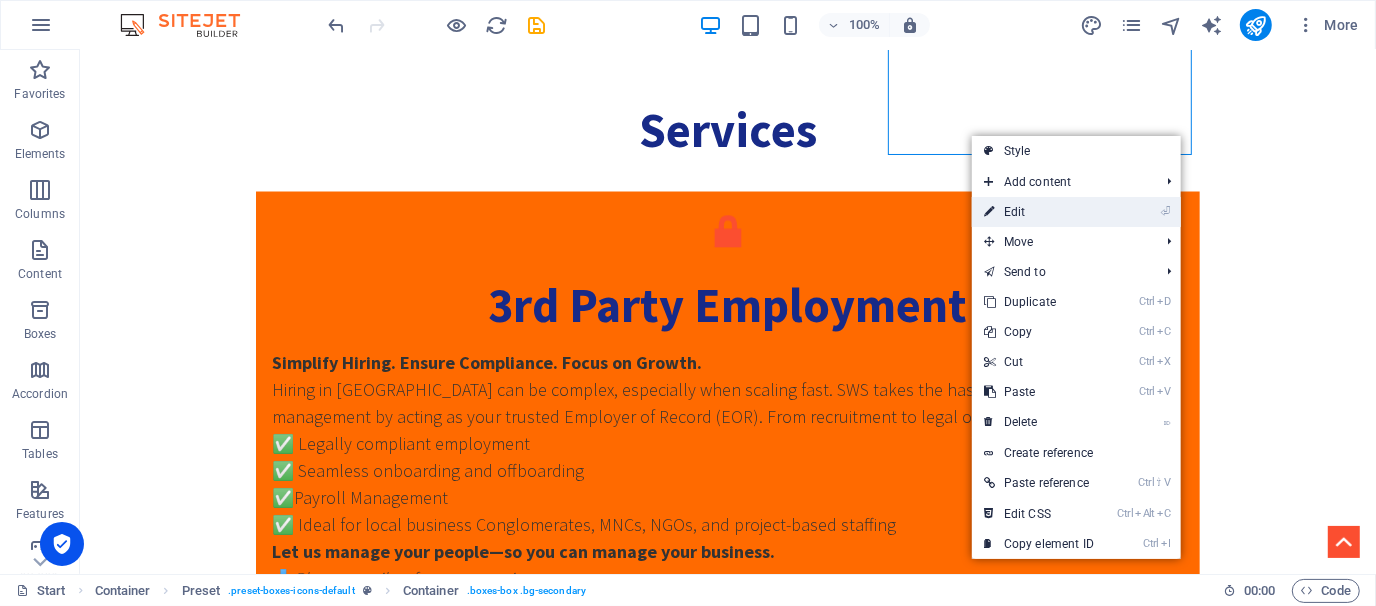 click on "⏎  Edit" at bounding box center [1039, 212] 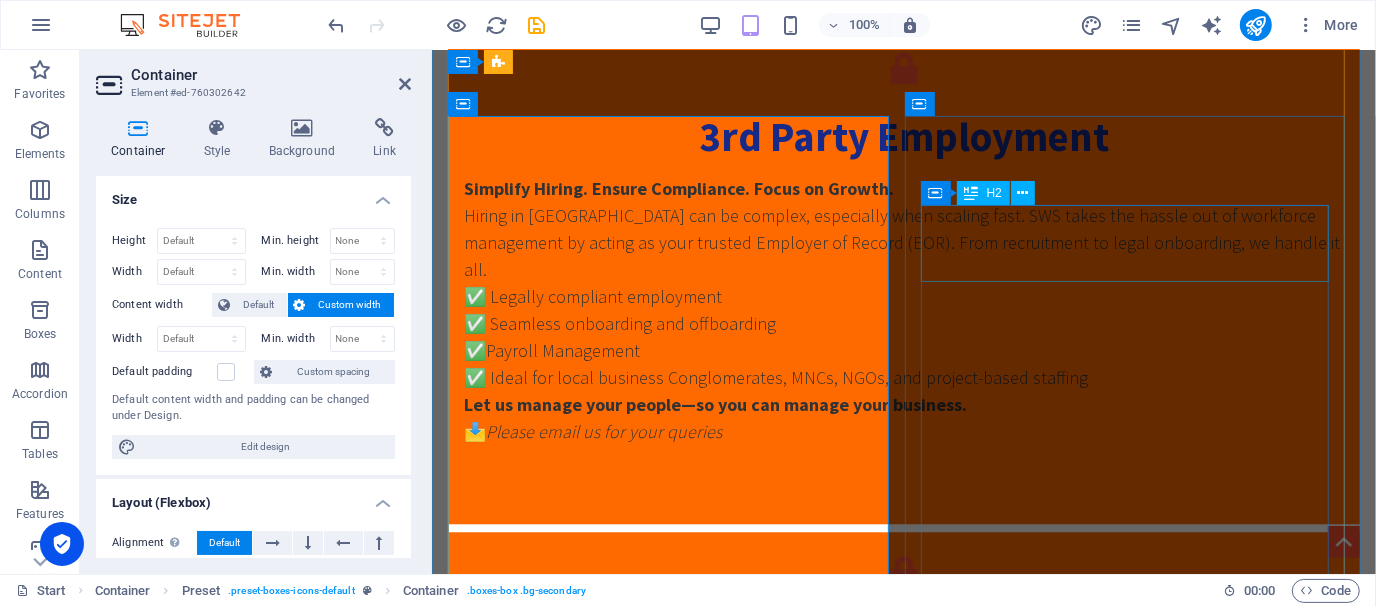 scroll, scrollTop: 3516, scrollLeft: 0, axis: vertical 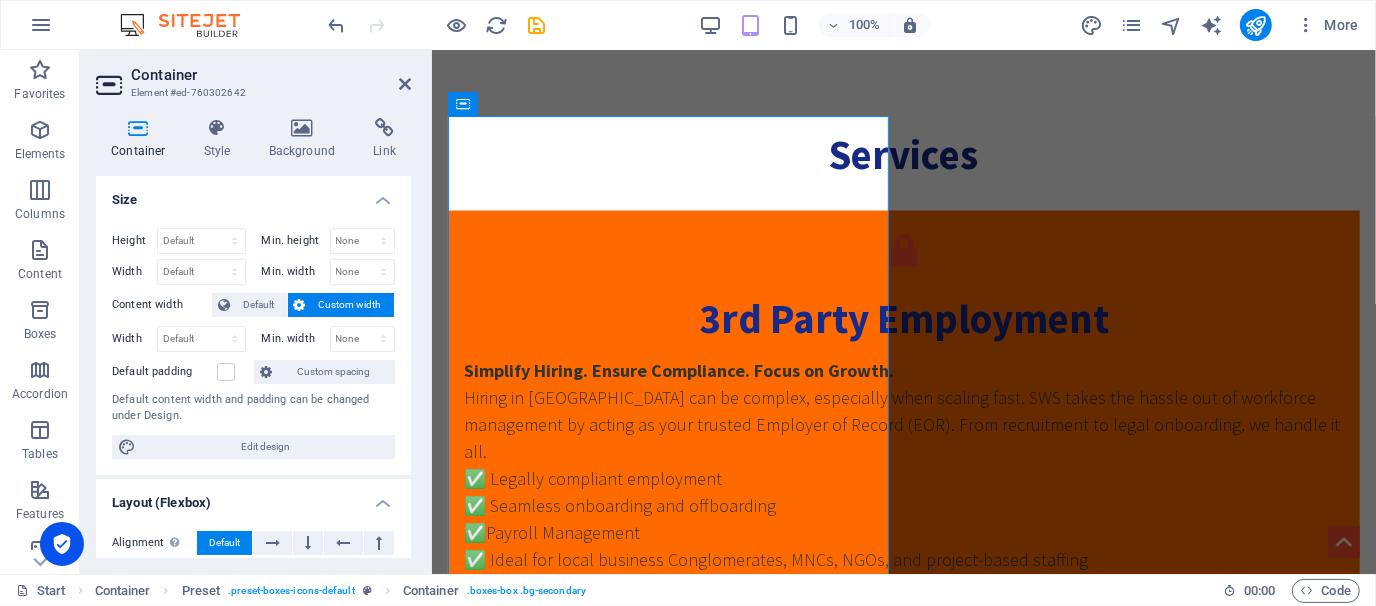 click on "Container Style Background Link Size Height Default px rem % vh vw Min. height None px rem % vh vw Width Default px rem % em vh vw Min. width None px rem % vh vw Content width Default Custom width Width Default px rem % em vh vw Min. width None px rem % vh vw Default padding Custom spacing Default content width and padding can be changed under Design. Edit design Layout (Flexbox) Alignment Determines the flex direction. Default Main axis Determine how elements should behave along the main axis inside this container (justify content). Default Side axis Control the vertical direction of the element inside of the container (align items). Default Wrap Default On Off Fill Controls the distances and direction of elements on the y-axis across several lines (align content). Default Accessibility ARIA helps assistive technologies (like screen readers) to understand the role, state, and behavior of web elements Role The ARIA role defines the purpose of an element.  None Header Footer Section Banner Fan" at bounding box center (253, 338) 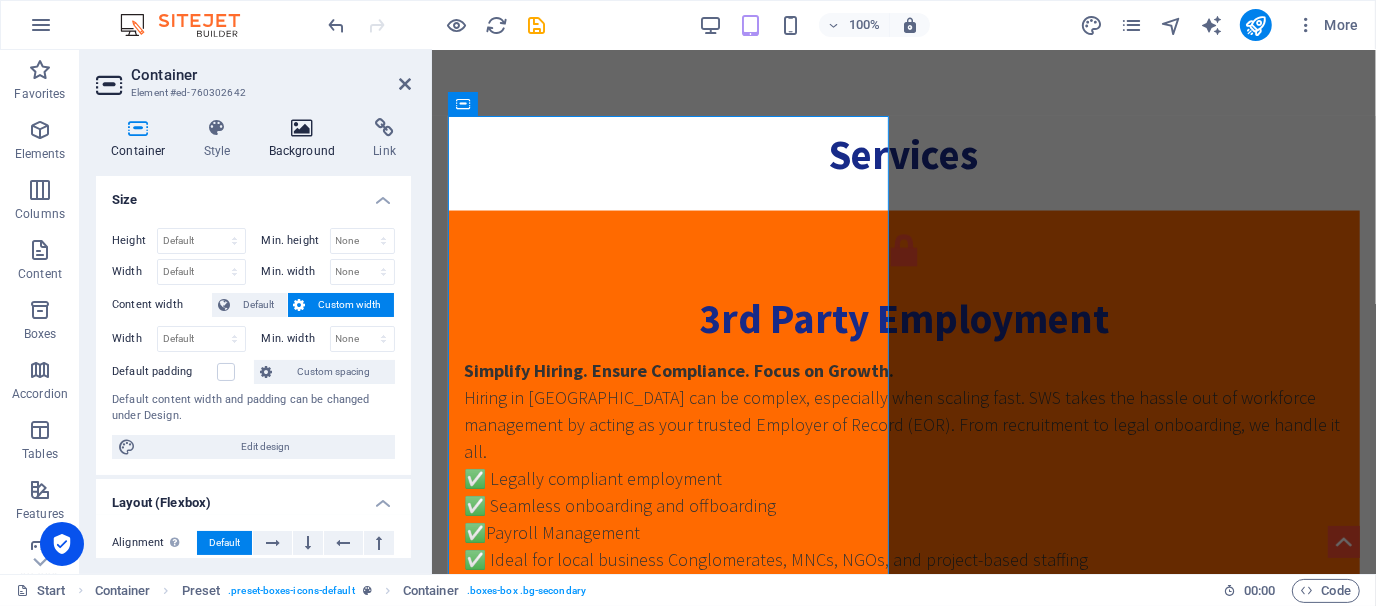 click at bounding box center (302, 128) 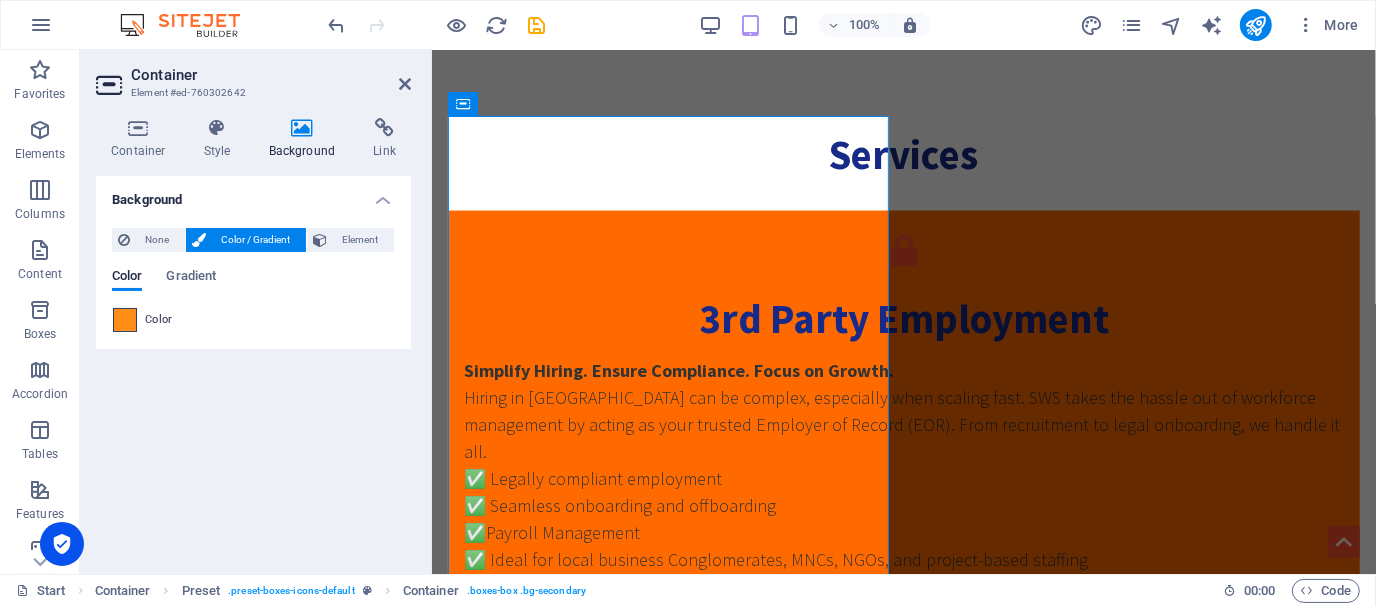click at bounding box center [125, 320] 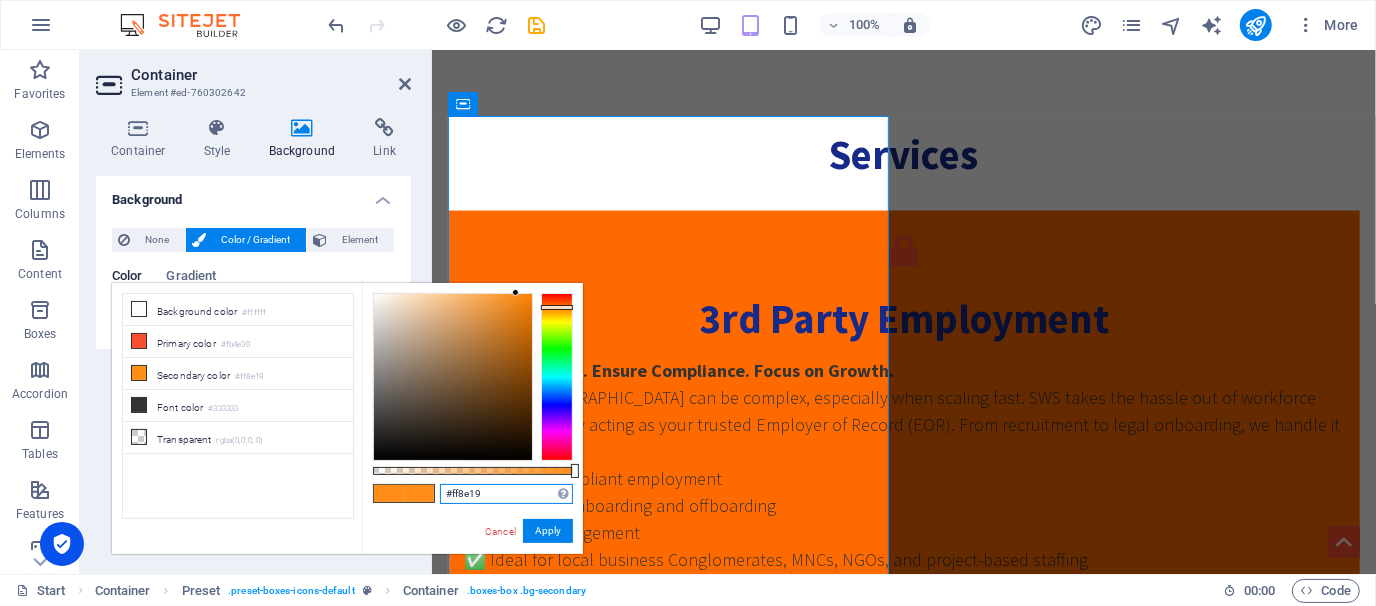 click on "#ff8e19" at bounding box center [506, 494] 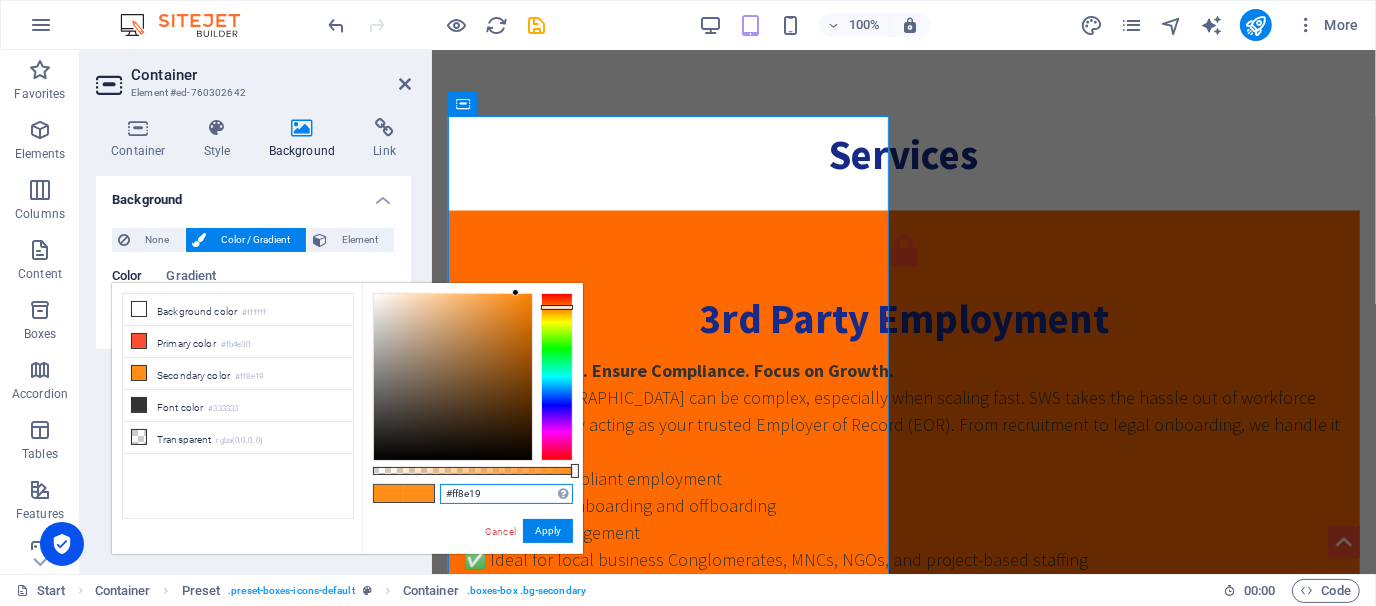 paste on "6a00" 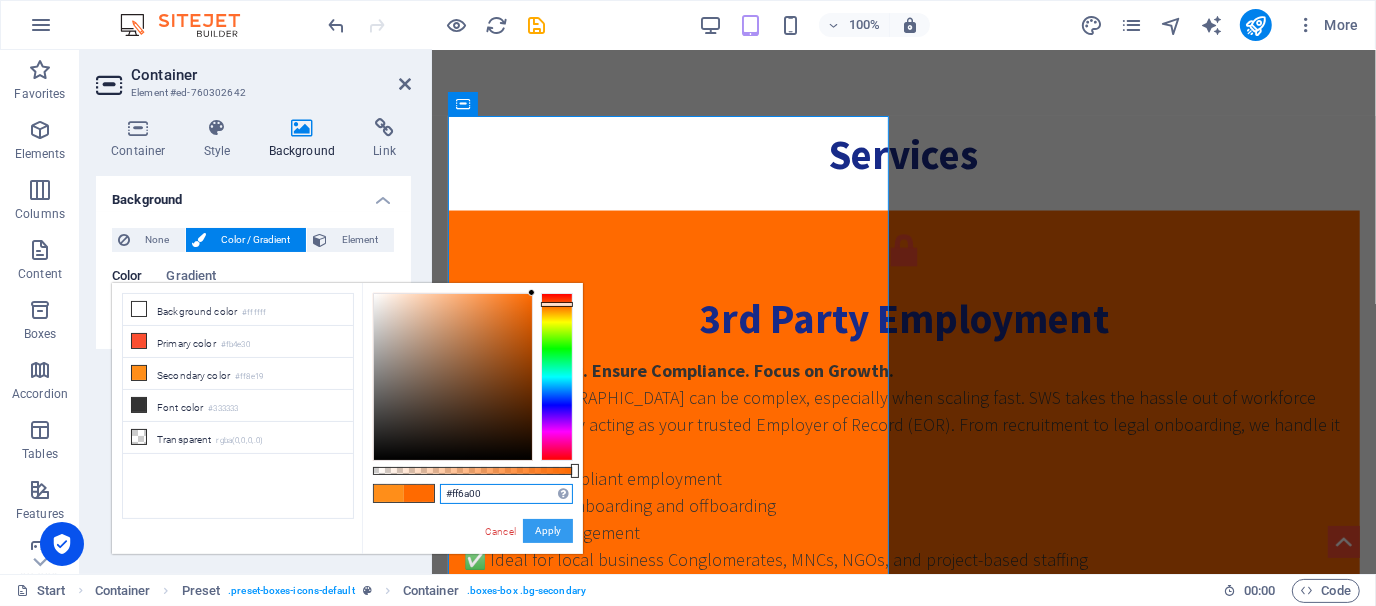 type on "#ff6a00" 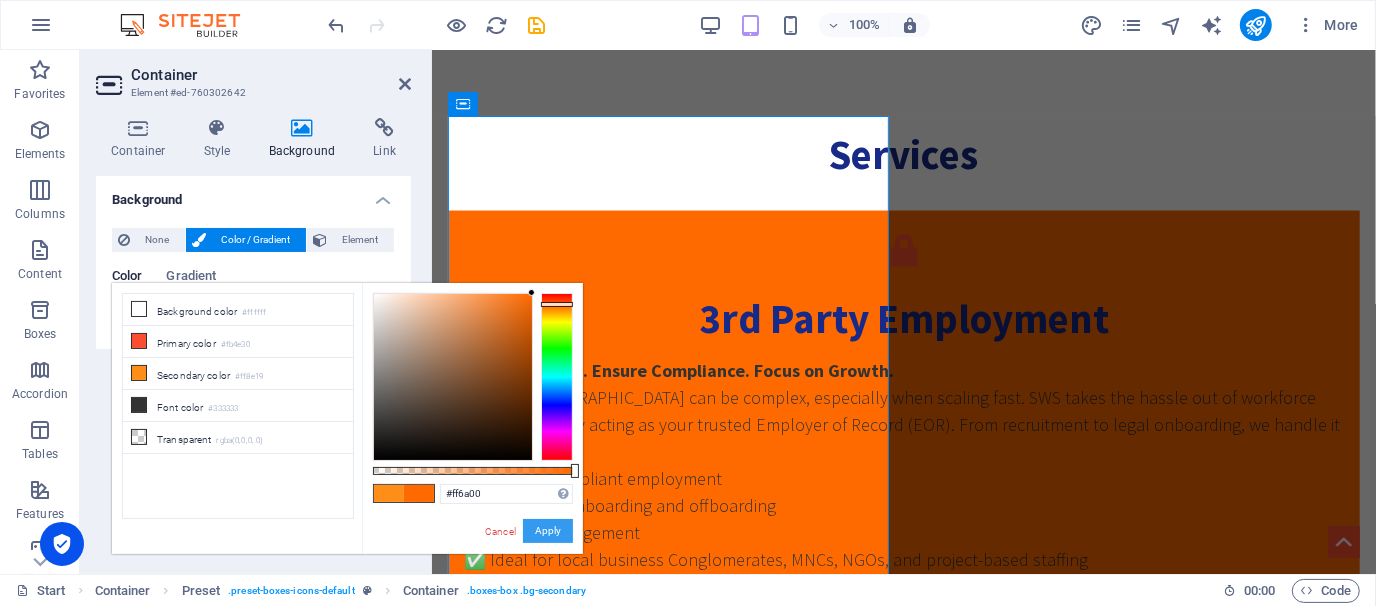 click on "Apply" at bounding box center [548, 531] 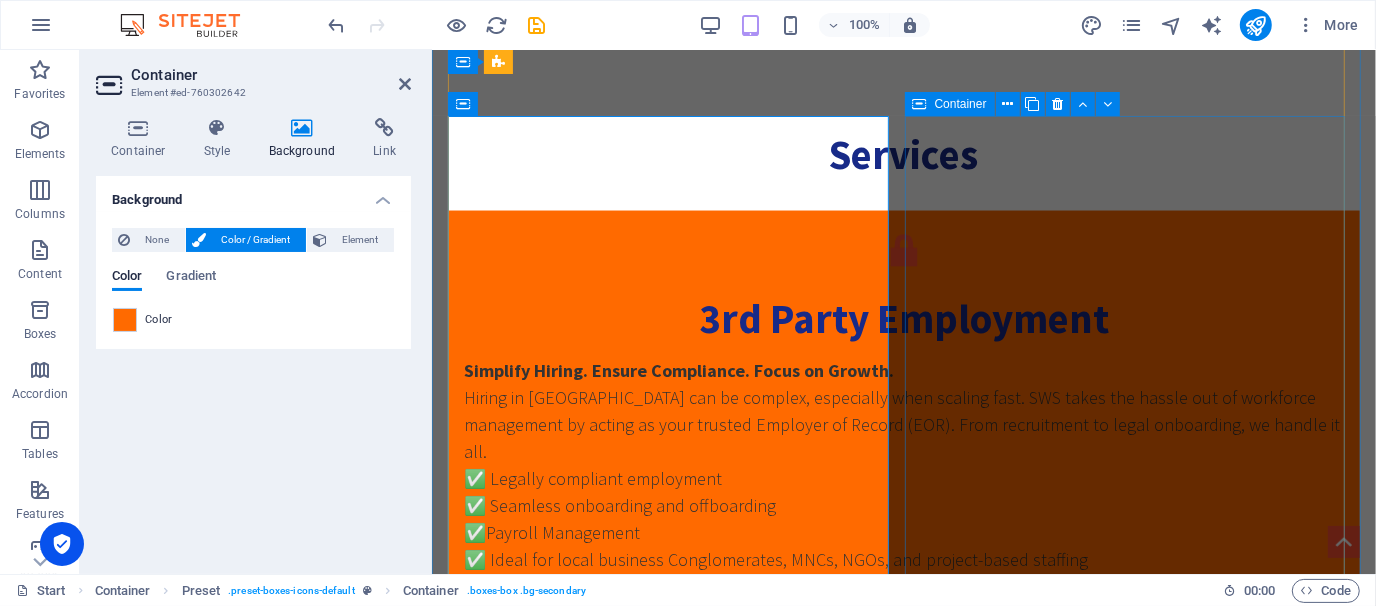 click on "Export Sourcing  Pharma Exports—Regulated, Reliable, Ready for the World. Bangladesh's pharmaceutical industry is globally recognized for its quality and affordability. At SWS, we help local manufacturers reach global markets with regulatory-ready product documentation, buyer outreach, and export logistics. ✅ International buyer sourcing & liaison ✅ Export documentation: CTD dossiers, CoA, COPP, MSDS ✅ DGDA clearance, customs, and shipment support ✅ Compliance with WHO-GMP, EU, and regional standards Expand your global footprint with a trusted export partner. 🌍  Talk to us about exporting your pharma products today." at bounding box center (903, 1926) 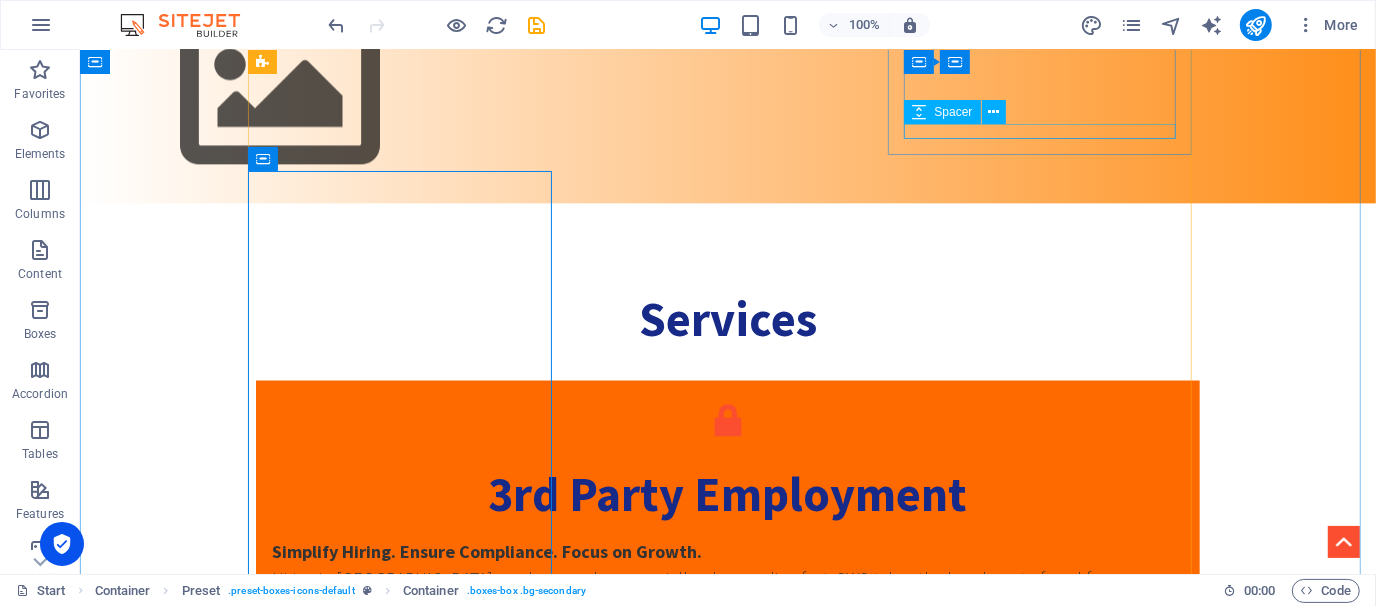 scroll, scrollTop: 3698, scrollLeft: 0, axis: vertical 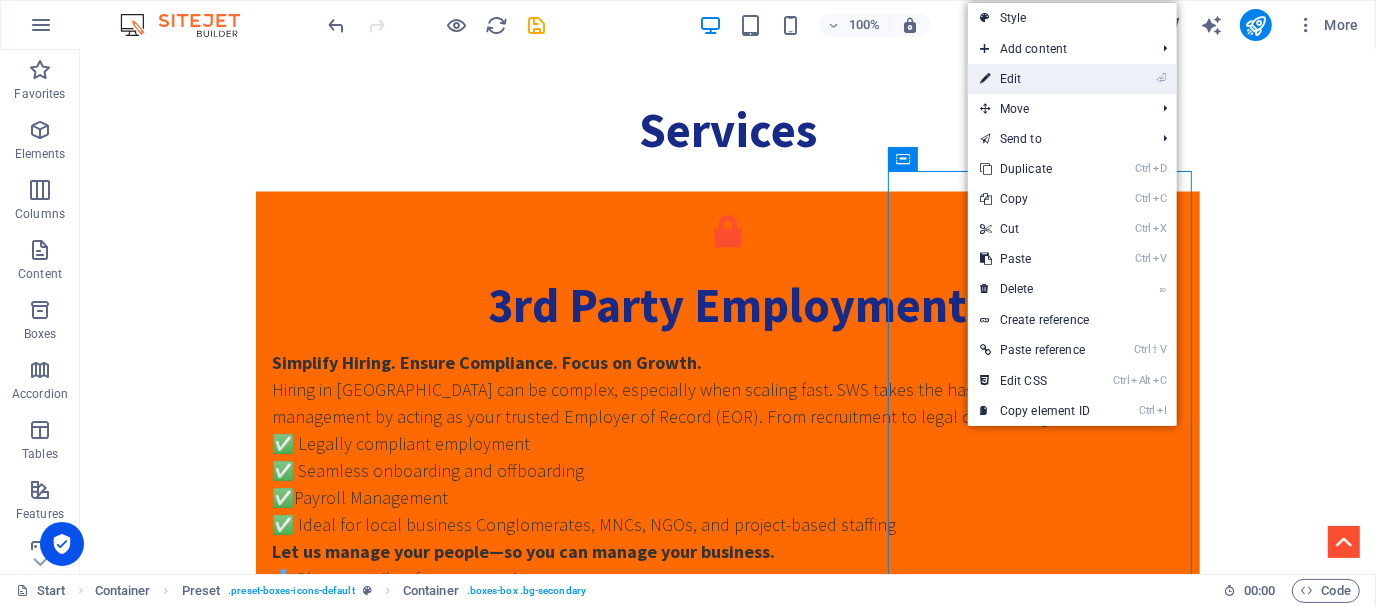 click on "⏎  Edit" at bounding box center (1035, 79) 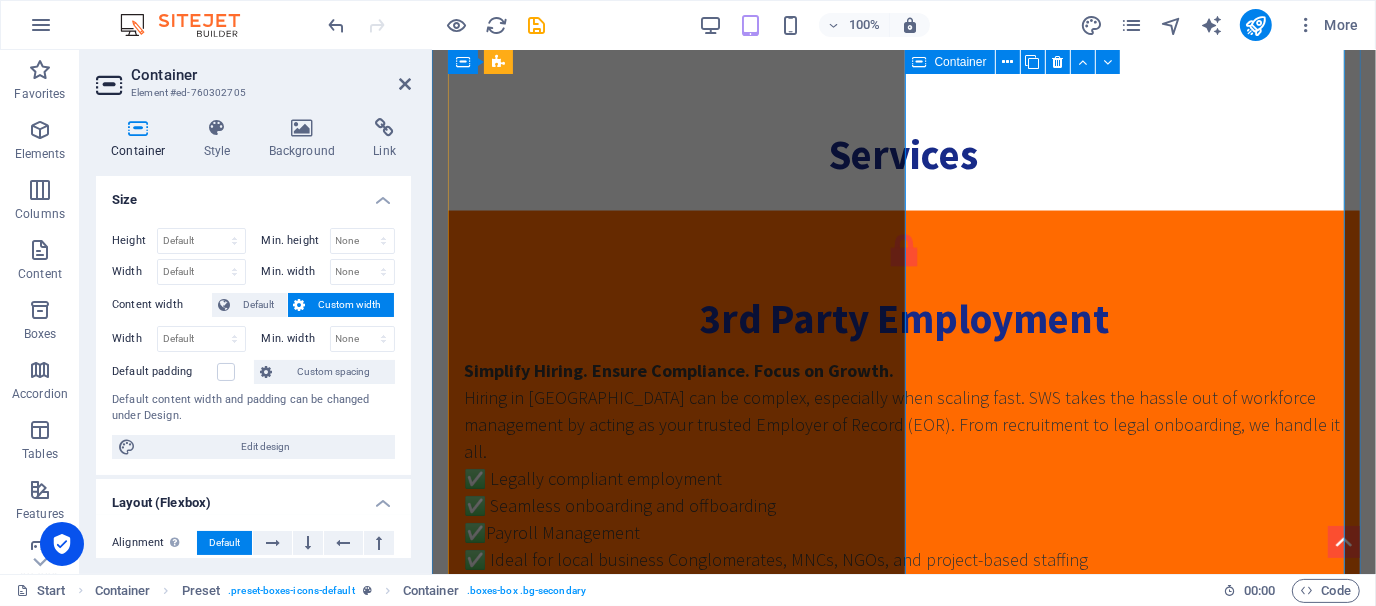 scroll, scrollTop: 4320, scrollLeft: 0, axis: vertical 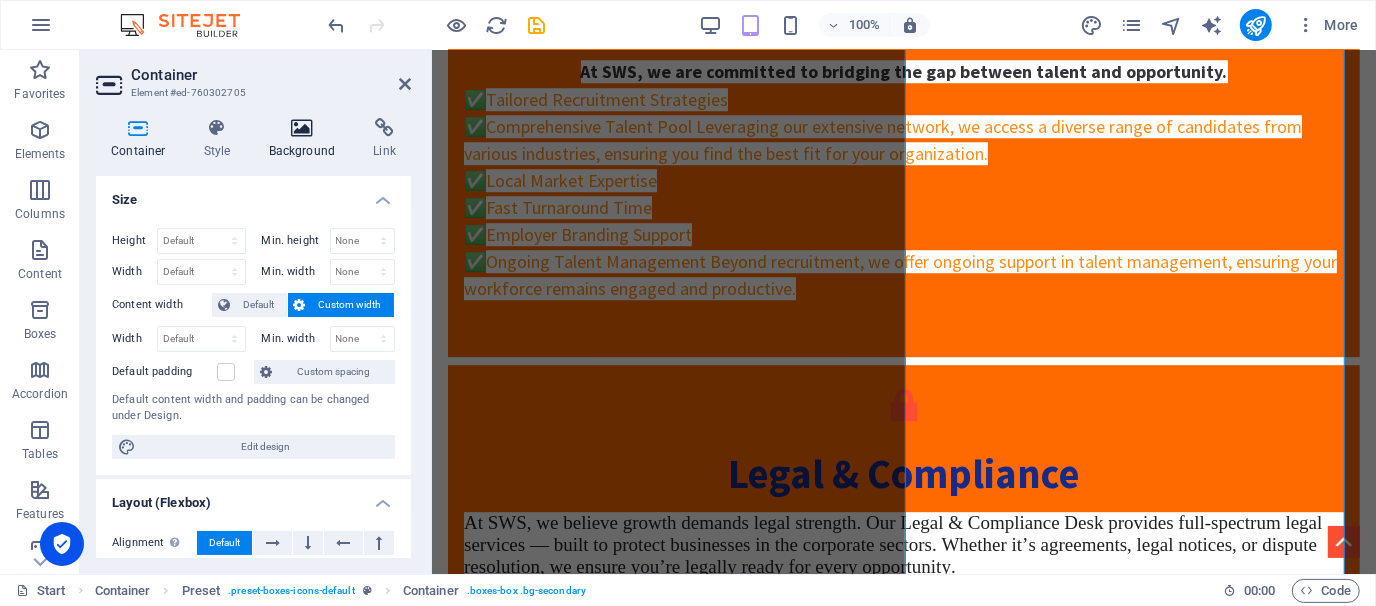 click at bounding box center [302, 128] 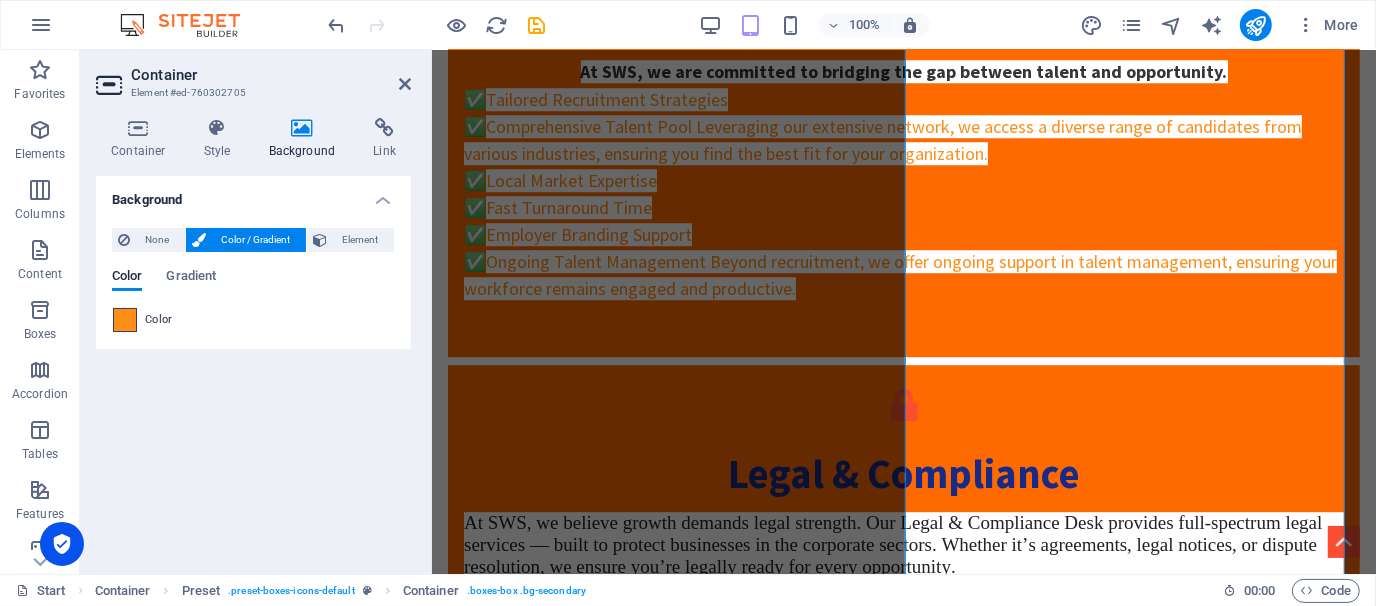 click at bounding box center [125, 320] 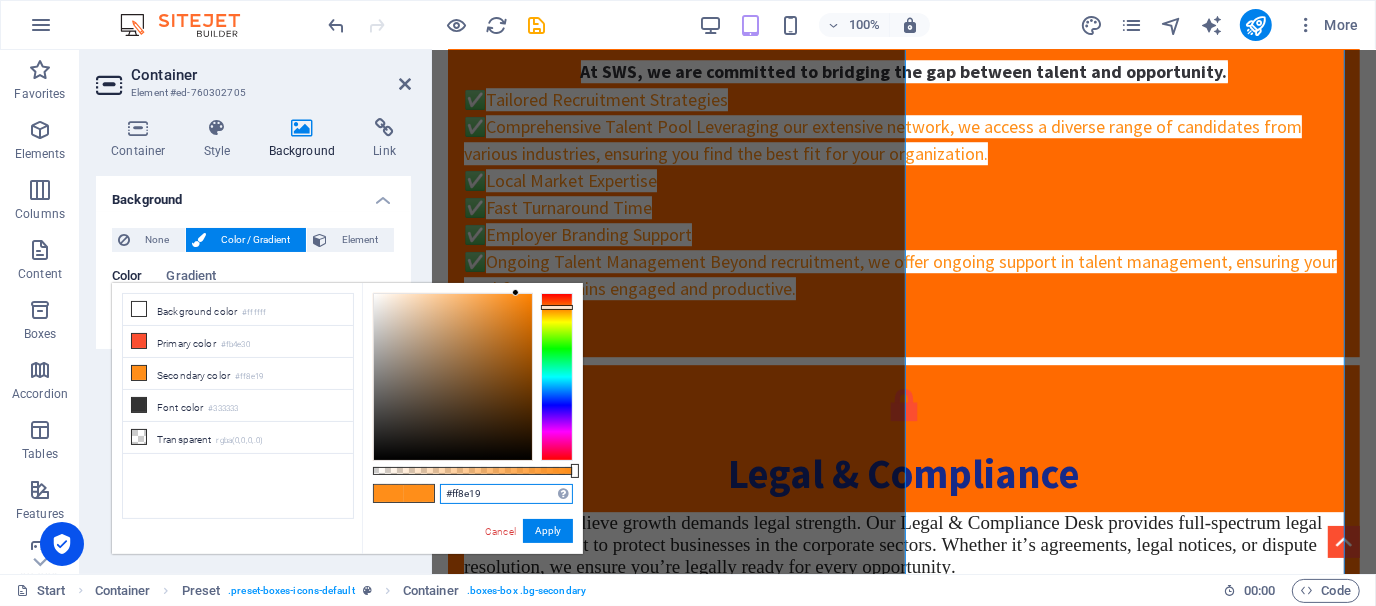 click on "#ff8e19" at bounding box center [506, 494] 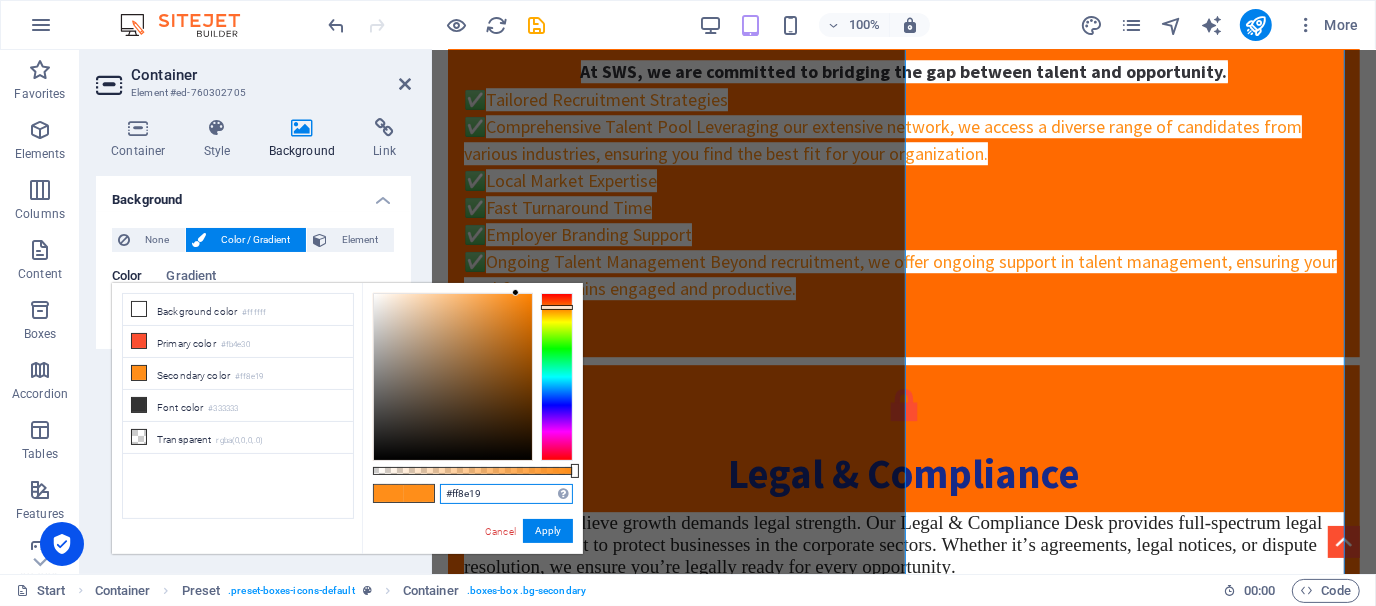 paste on "6a00" 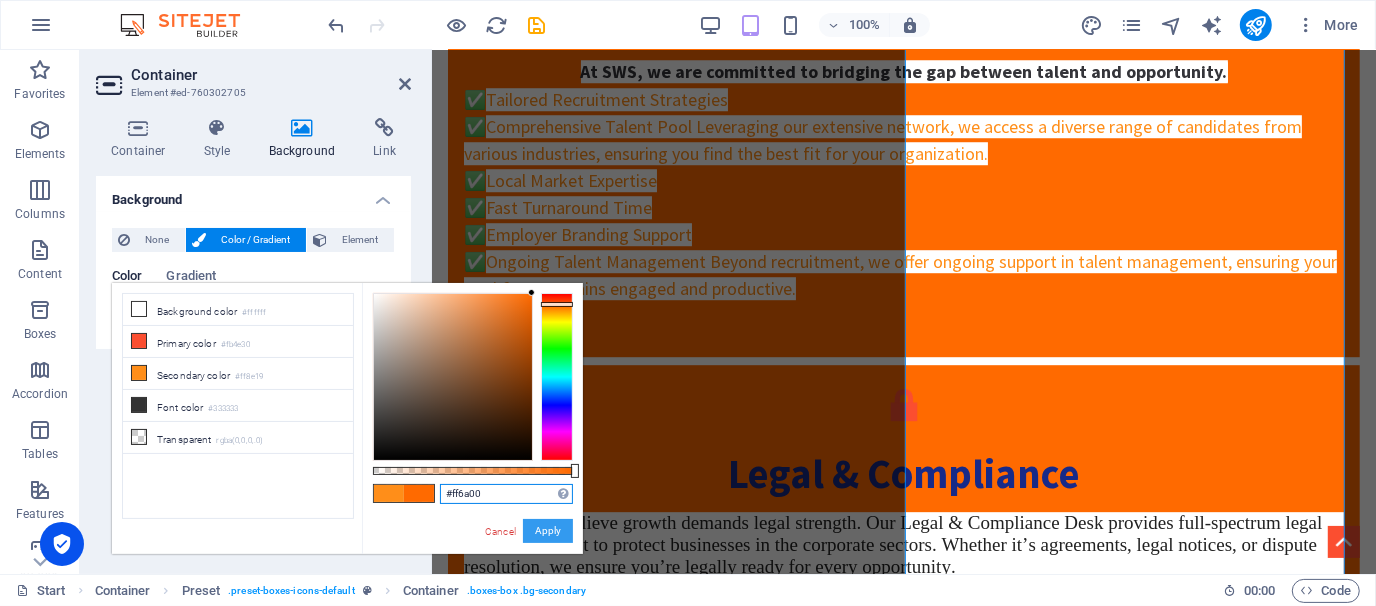 type on "#ff6a00" 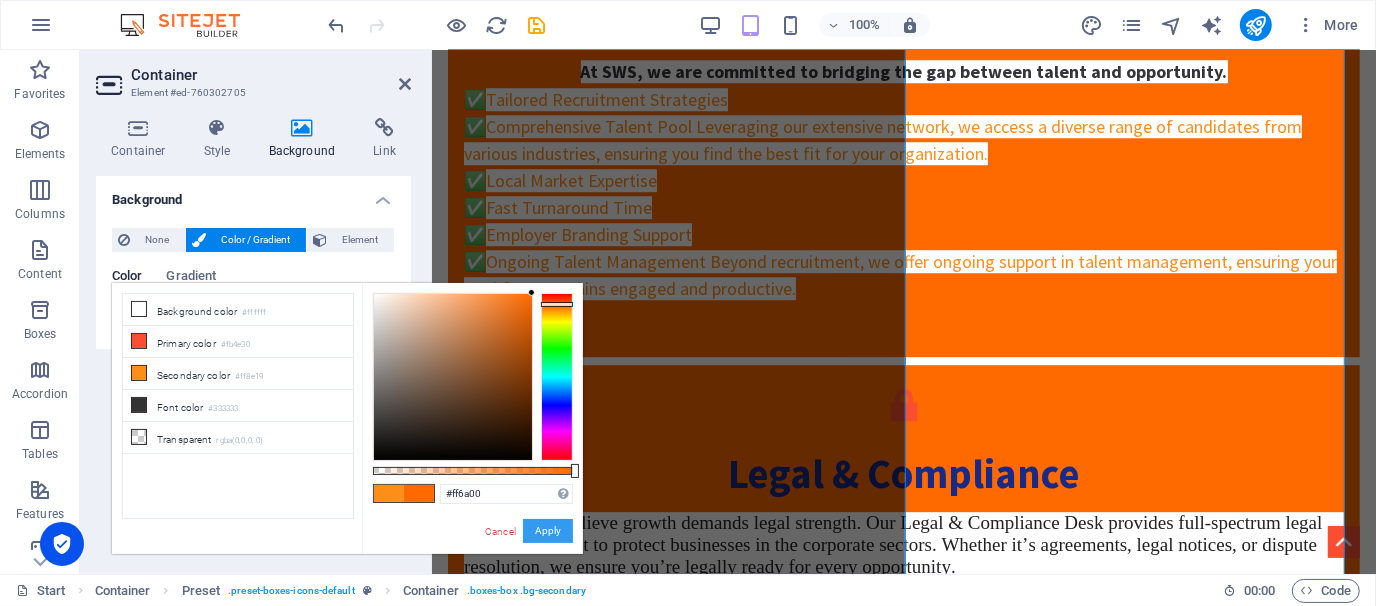 click on "Apply" at bounding box center [548, 531] 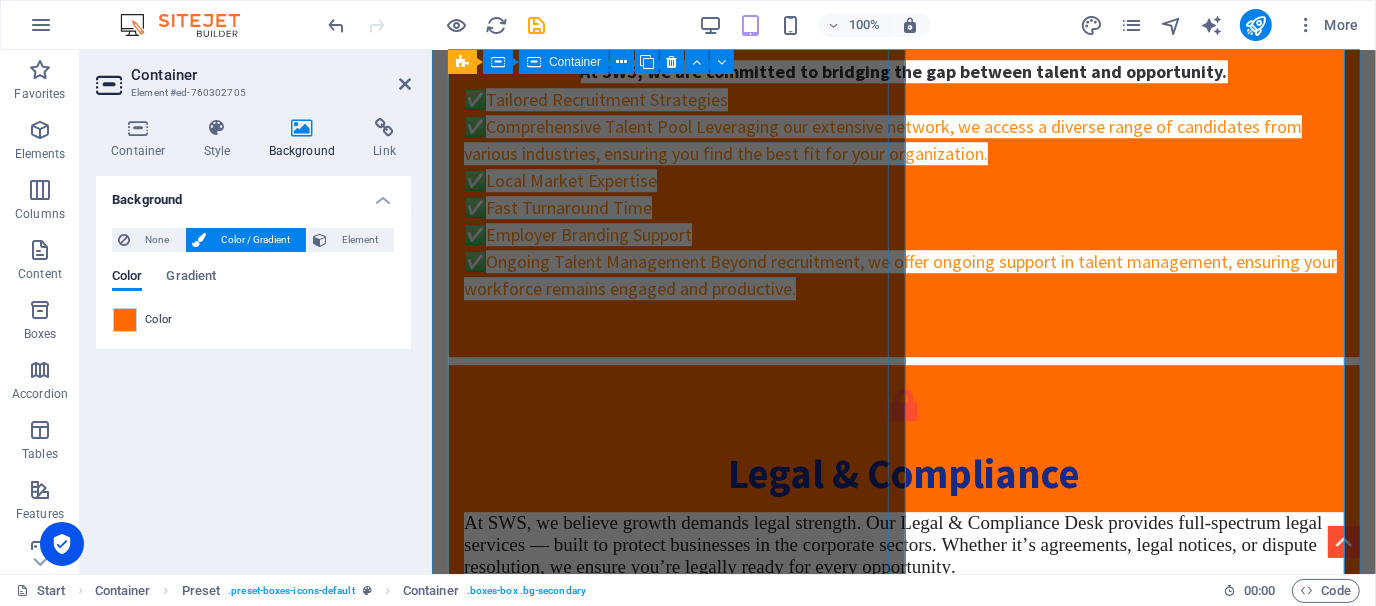 click on "Regulatory Support Your Compliance Partner in Pharma & Healthcare. Navigating drug registration and licensing can be challenging. SWS provides expert support to ensure faster approvals and 100% regulatory compliance for pharmaceutical exports and local operations. ✅ Dossier compilation and DGDA submissions ✅ WHO-GMP, CTD, and international compliance ✅ Narcotic Department's approvals/Licenses    ✅ BERC approvals/Licenses  ✅ End-to-end coordination with authorities ✅Avoid the fear of unaccounted office expenses  Speed up your approvals. Export with confidence. 💊  We are here to make your job easy" at bounding box center [903, 1582] 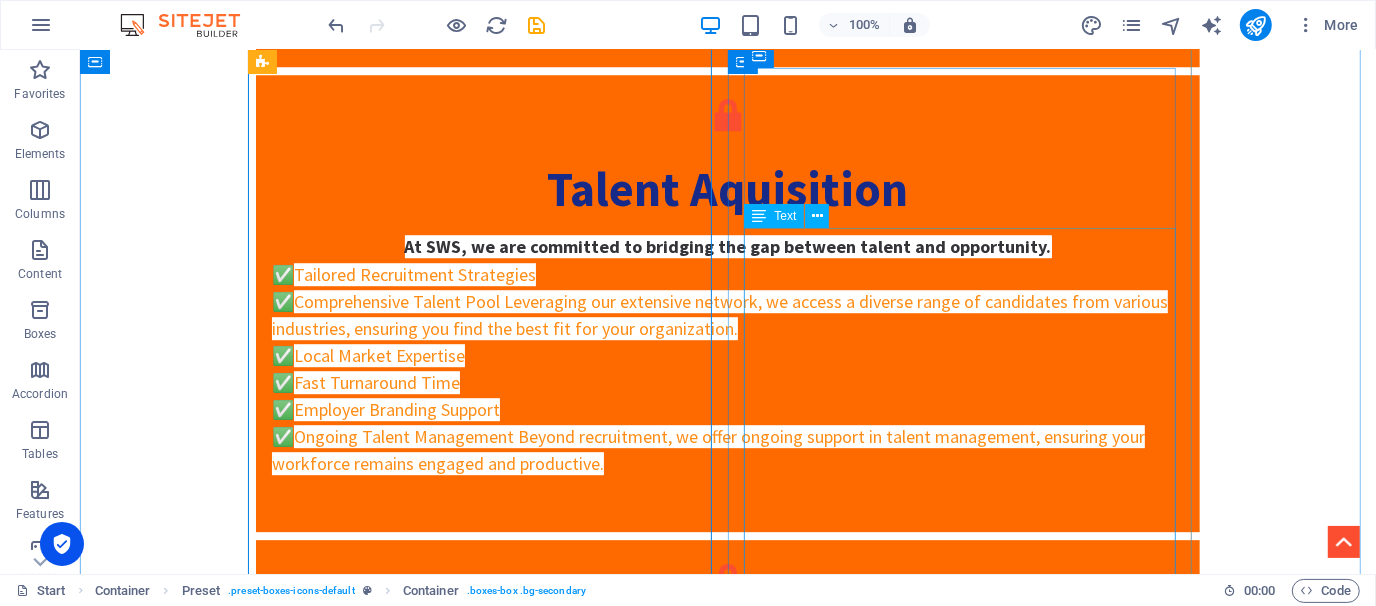 scroll, scrollTop: 3813, scrollLeft: 0, axis: vertical 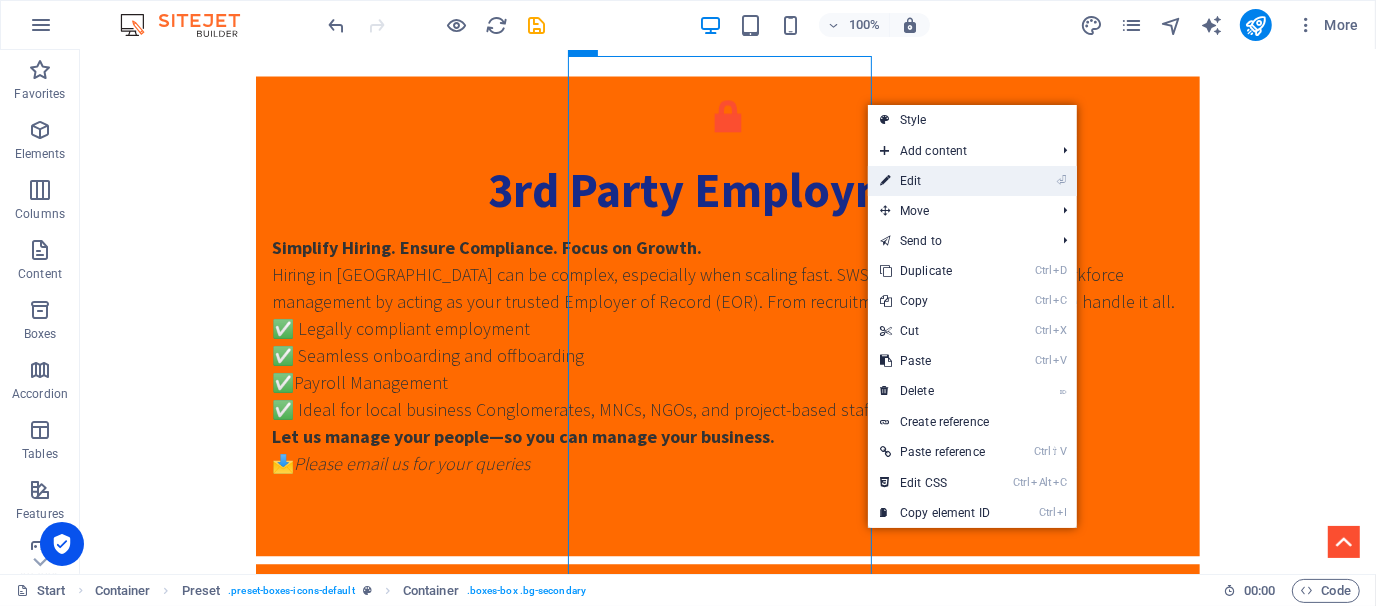 click on "⏎  Edit" at bounding box center [935, 181] 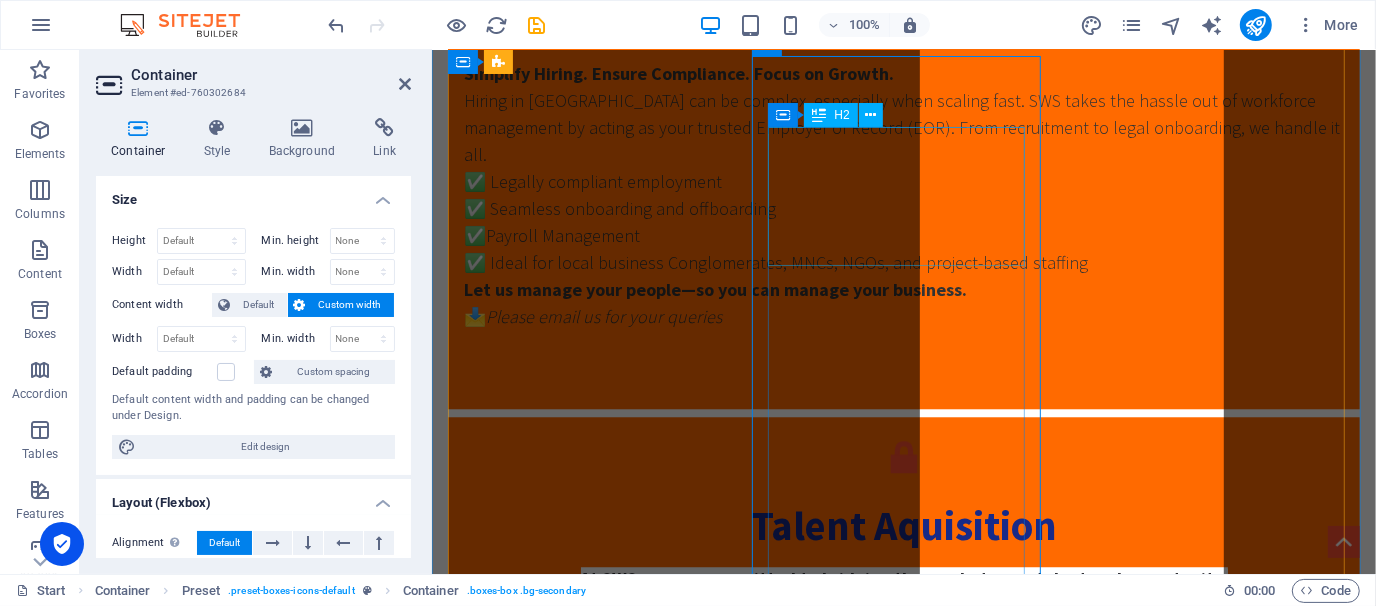 scroll, scrollTop: 4320, scrollLeft: 0, axis: vertical 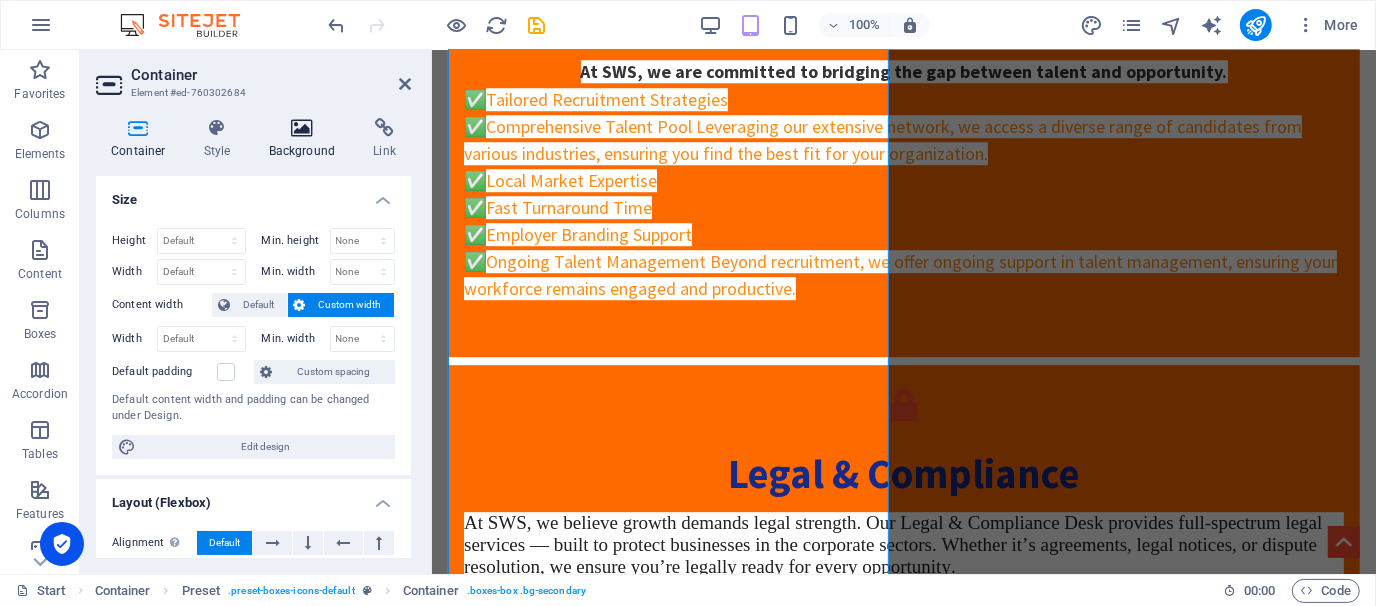 click at bounding box center (302, 128) 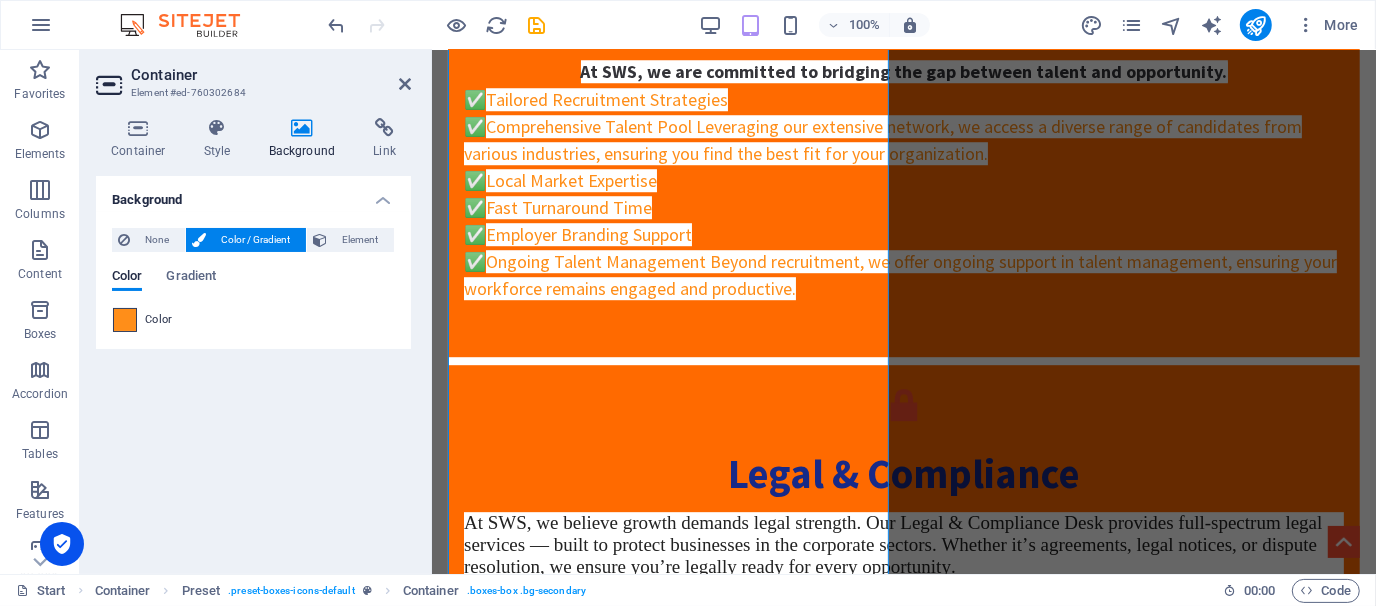 click at bounding box center [125, 320] 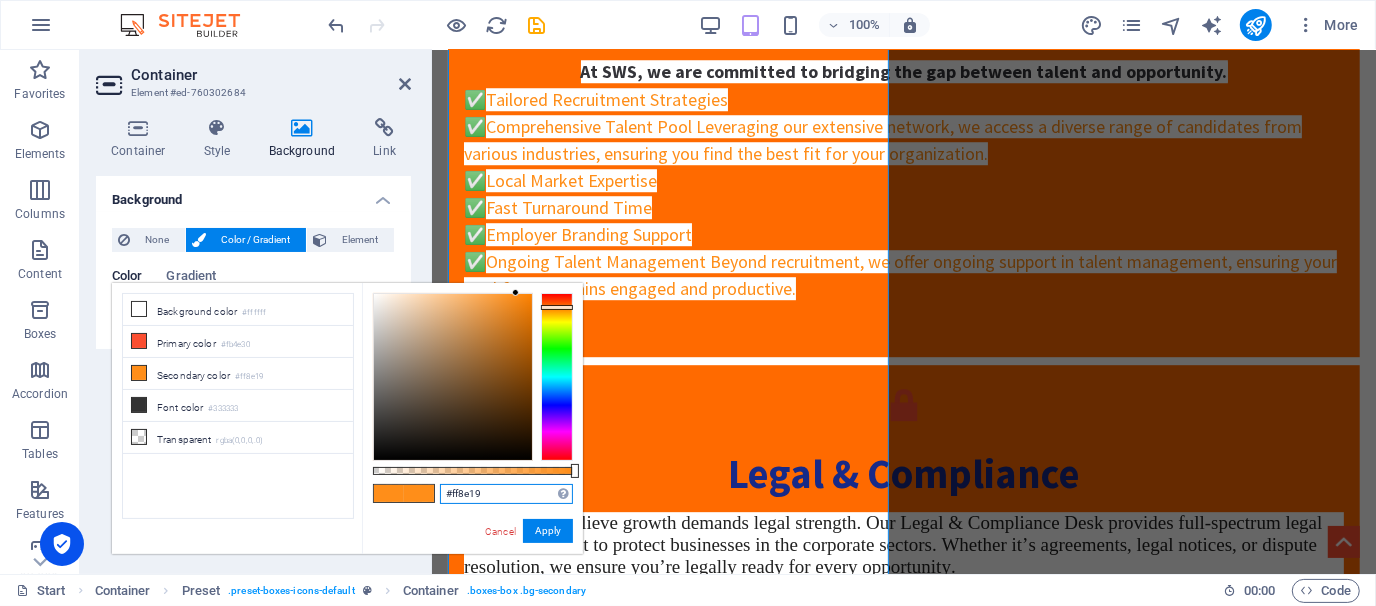 click on "#ff8e19" at bounding box center [506, 494] 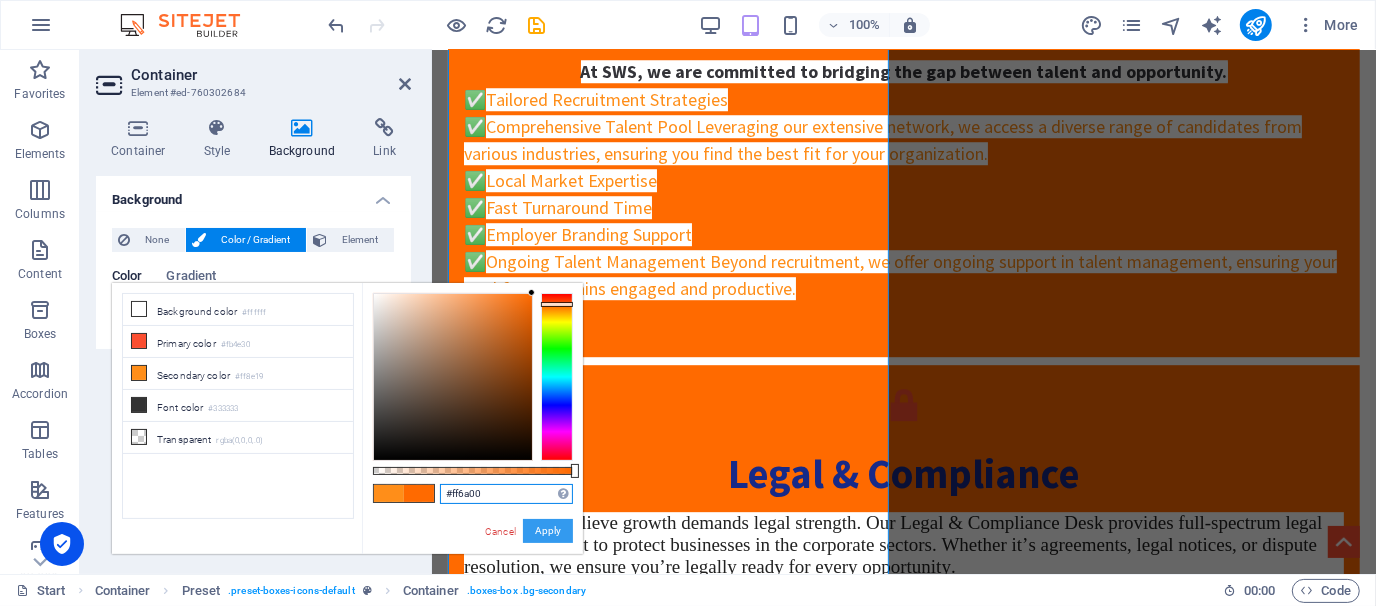 type on "#ff6a00" 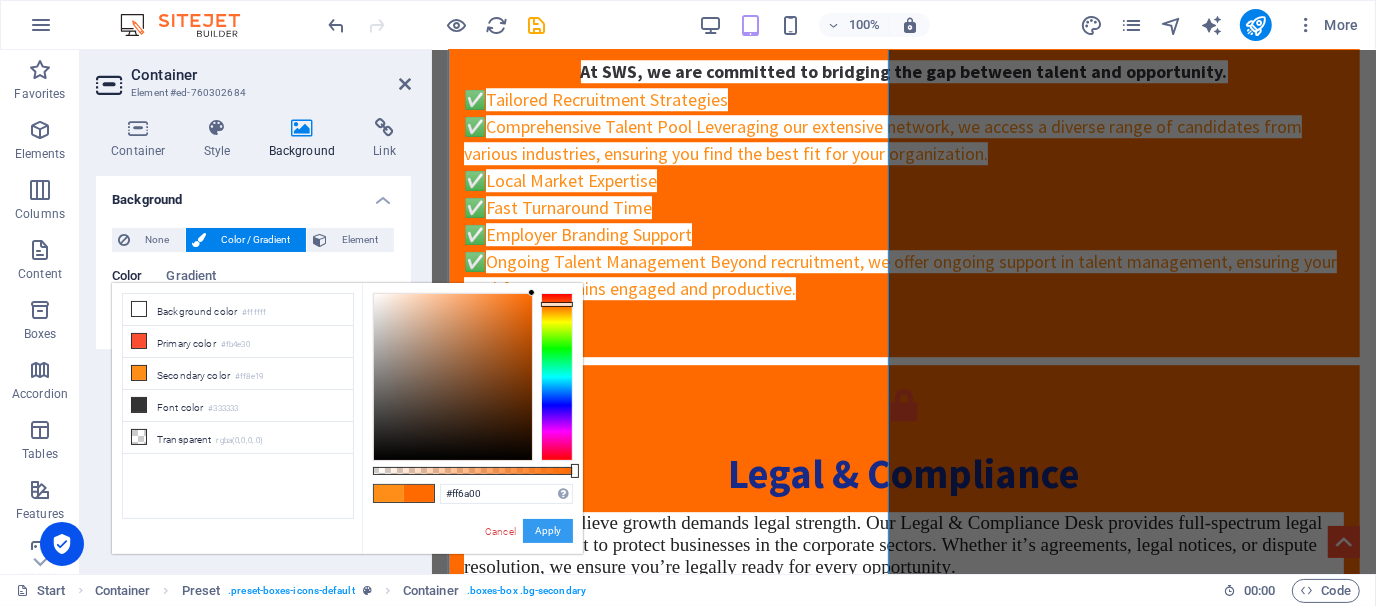 click on "Apply" at bounding box center (548, 531) 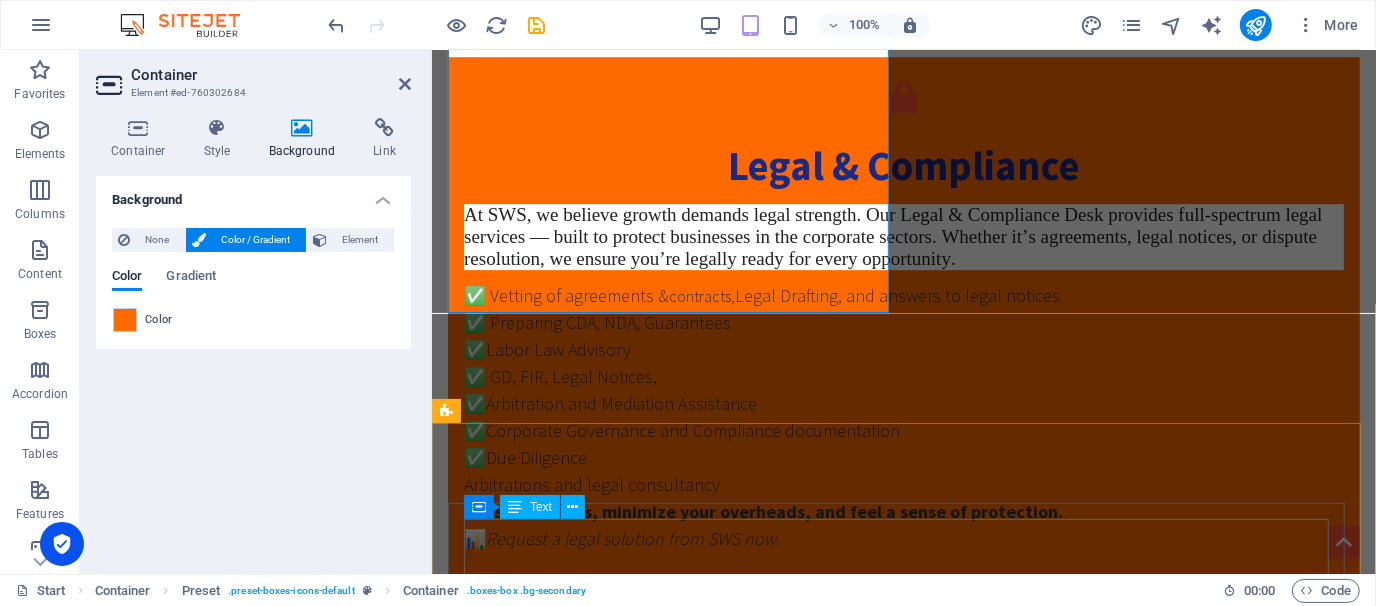 scroll, scrollTop: 4628, scrollLeft: 0, axis: vertical 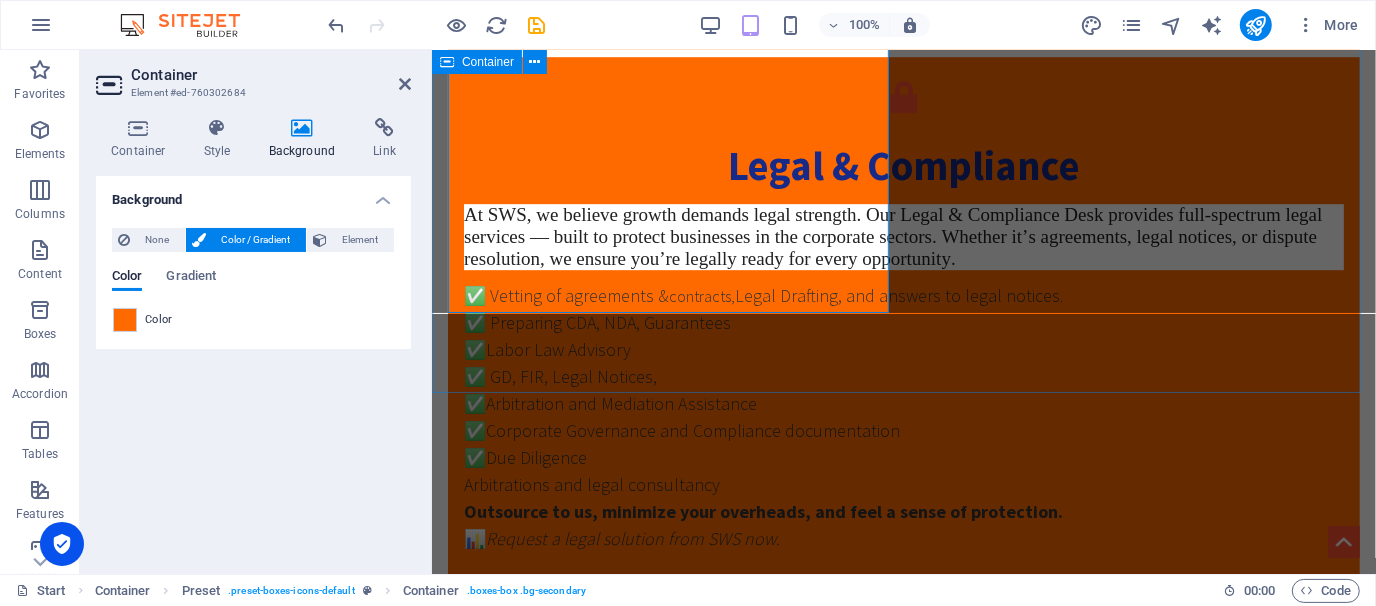 click on "Services
3rd Party Employment Simplify Hiring. Ensure Compliance. Focus on Growth. Hiring in [GEOGRAPHIC_DATA] can be complex, especially when scaling fast. SWS takes the hassle out of workforce management by acting as your trusted Employer of Record (EOR). From recruitment to legal onboarding, we handle it all. ✅ Legally compliant employment ✅ Seamless onboarding and offboarding ✅Payroll Management ✅ Ideal for local business Conglomerates, MNCs, NGOs, and project-based staffing Let us manage your people—so you can manage your business. 📩  Please email us for your queries
Talent Aquisition At SWS, we are committed to bridging the gap between talent and opportunity. ✅ Tailored Recruitment Strategies ✅ Comprehensive Talent Pool Leveraging our extensive network, we access a diverse range of candidates from various industries, ensuring you find the best fit for your organization. ✅ Local Market Expertise ✅ Fast Turnaround Time ✅ ✅" at bounding box center (903, 485) 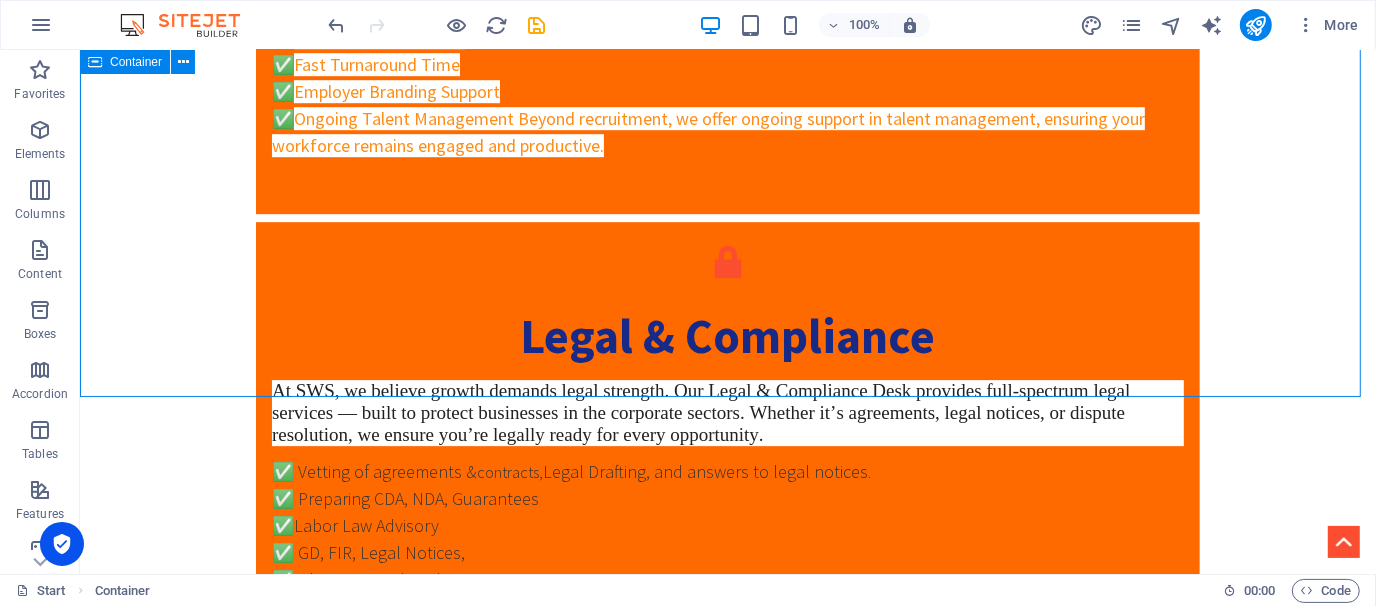 scroll, scrollTop: 4281, scrollLeft: 0, axis: vertical 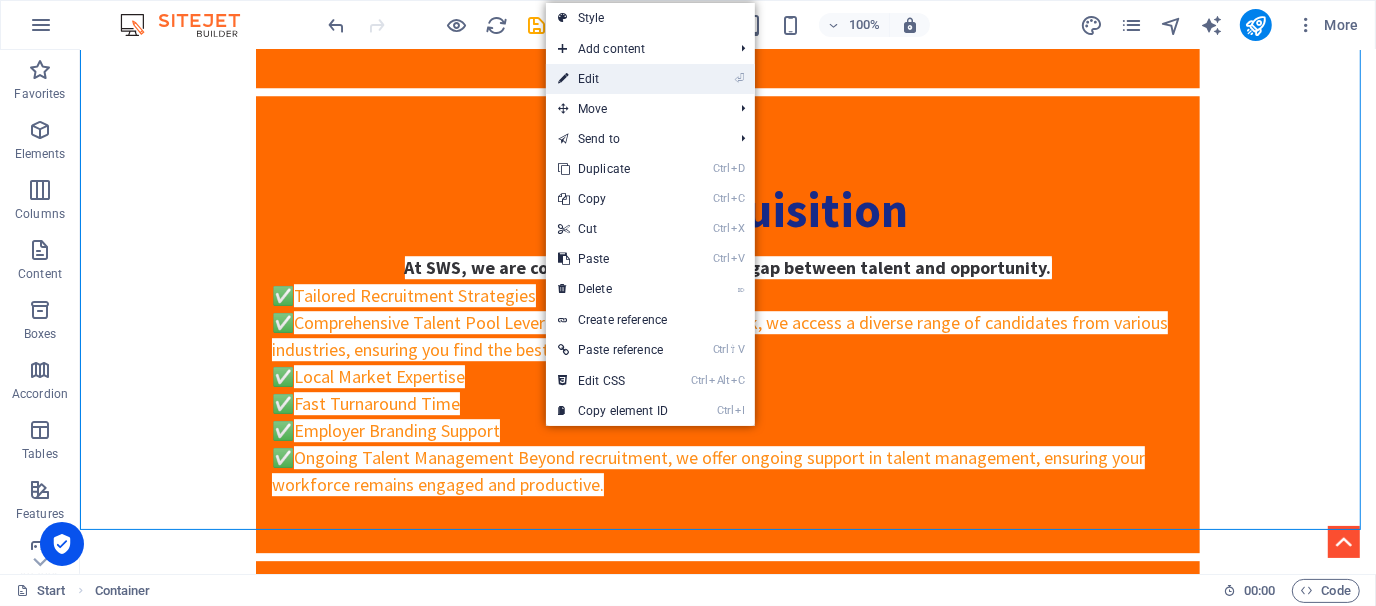 click on "⏎  Edit" at bounding box center (613, 79) 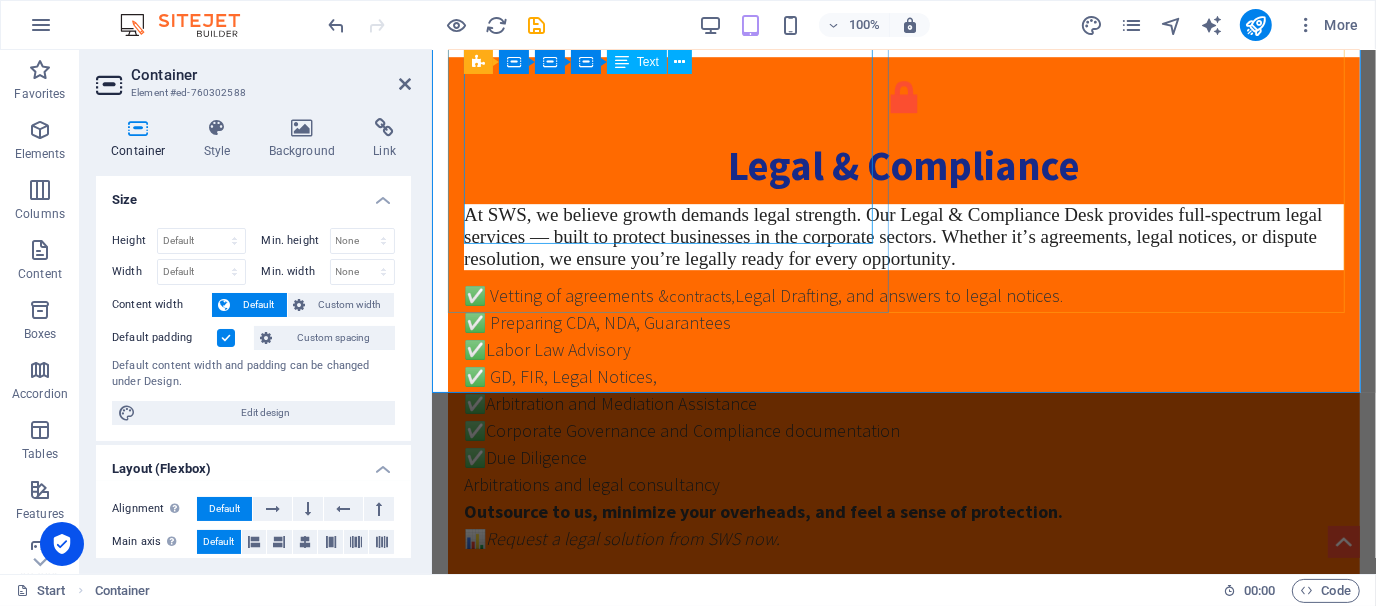 scroll, scrollTop: 4628, scrollLeft: 0, axis: vertical 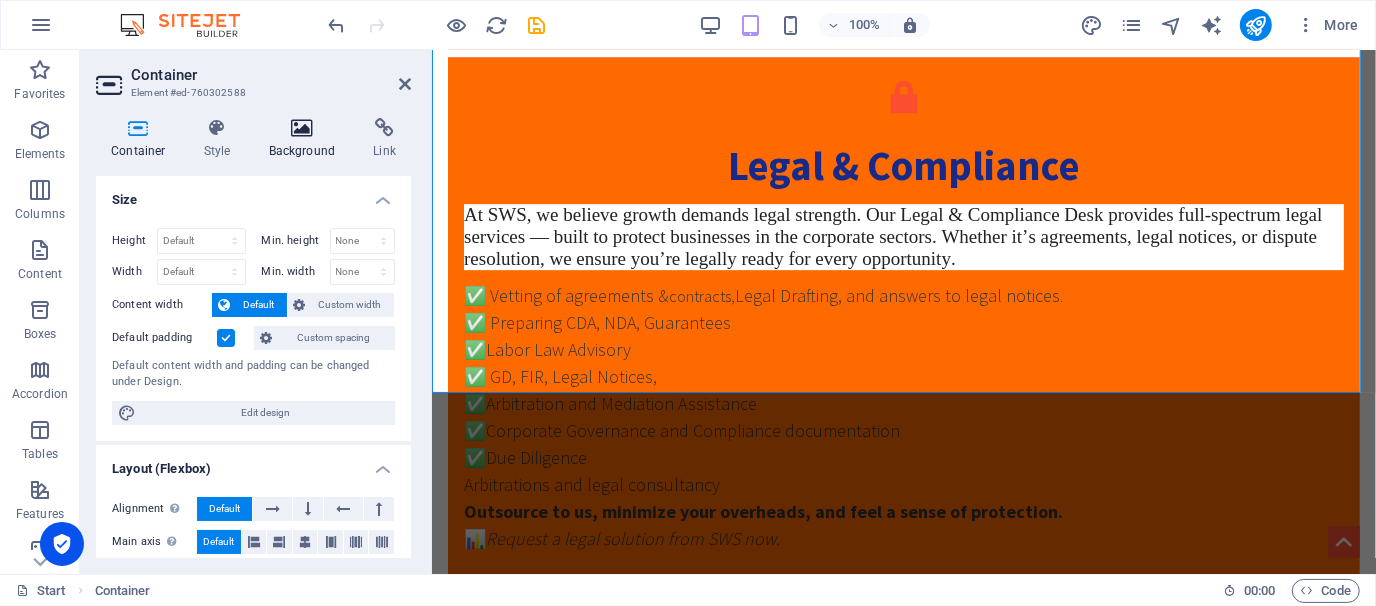 click on "Background" at bounding box center [306, 139] 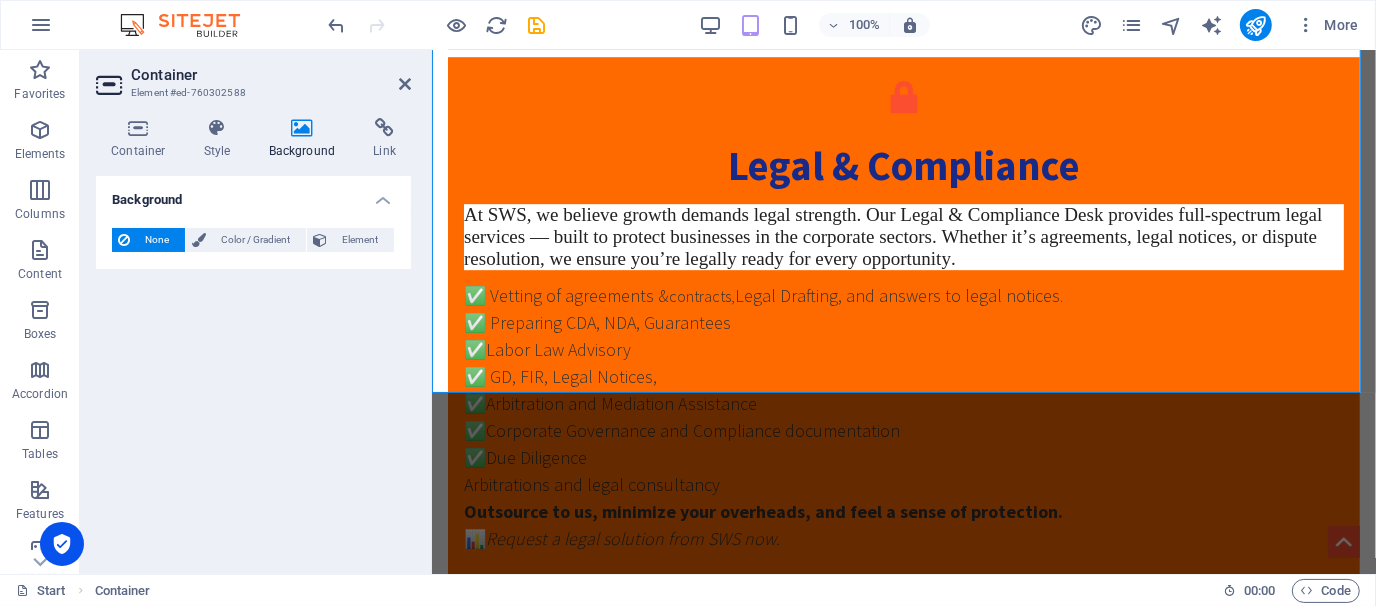 click at bounding box center (302, 128) 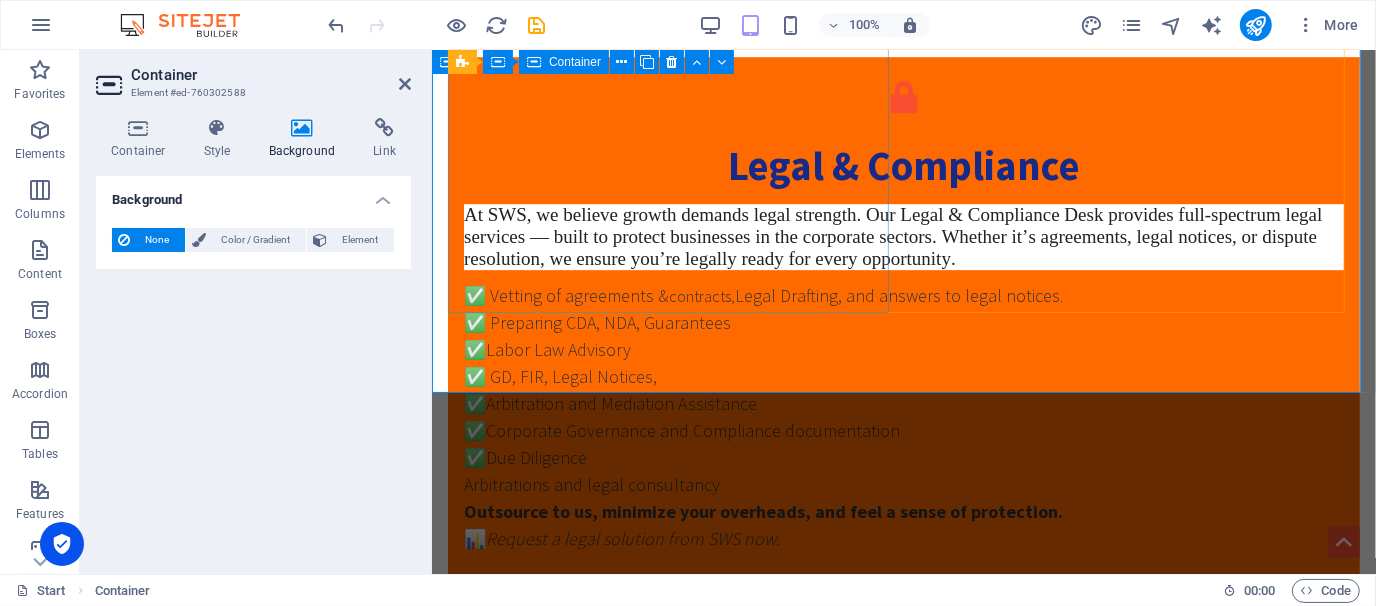 click on "Regulatory Support Your Compliance Partner in Pharma & Healthcare. Navigating drug registration and licensing can be challenging. SWS provides expert support to ensure faster approvals and 100% regulatory compliance for pharmaceutical exports and local operations. ✅ Dossier compilation and DGDA submissions ✅ WHO-GMP, CTD, and international compliance ✅ Narcotic Department's approvals/Licenses    ✅ BERC approvals/Licenses  ✅ End-to-end coordination with authorities ✅Avoid the fear of unaccounted office expenses  Speed up your approvals. Export with confidence. 💊  We are here to make your job easy" at bounding box center (903, 1274) 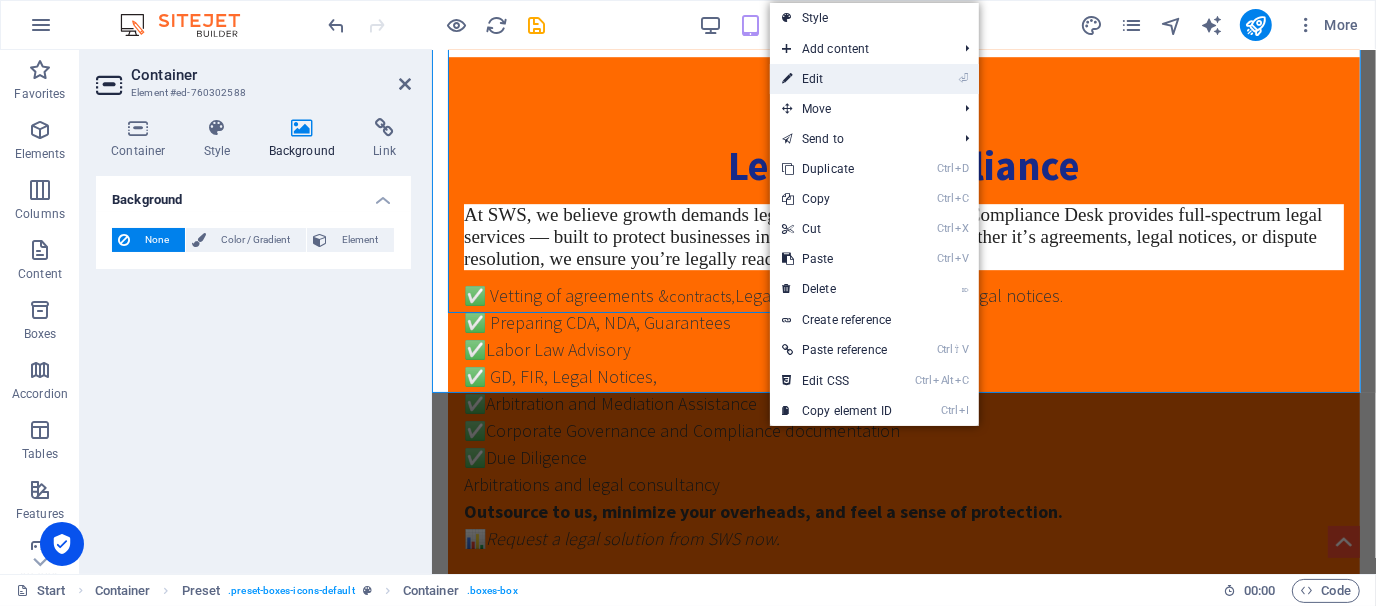 click on "⏎  Edit" at bounding box center (837, 79) 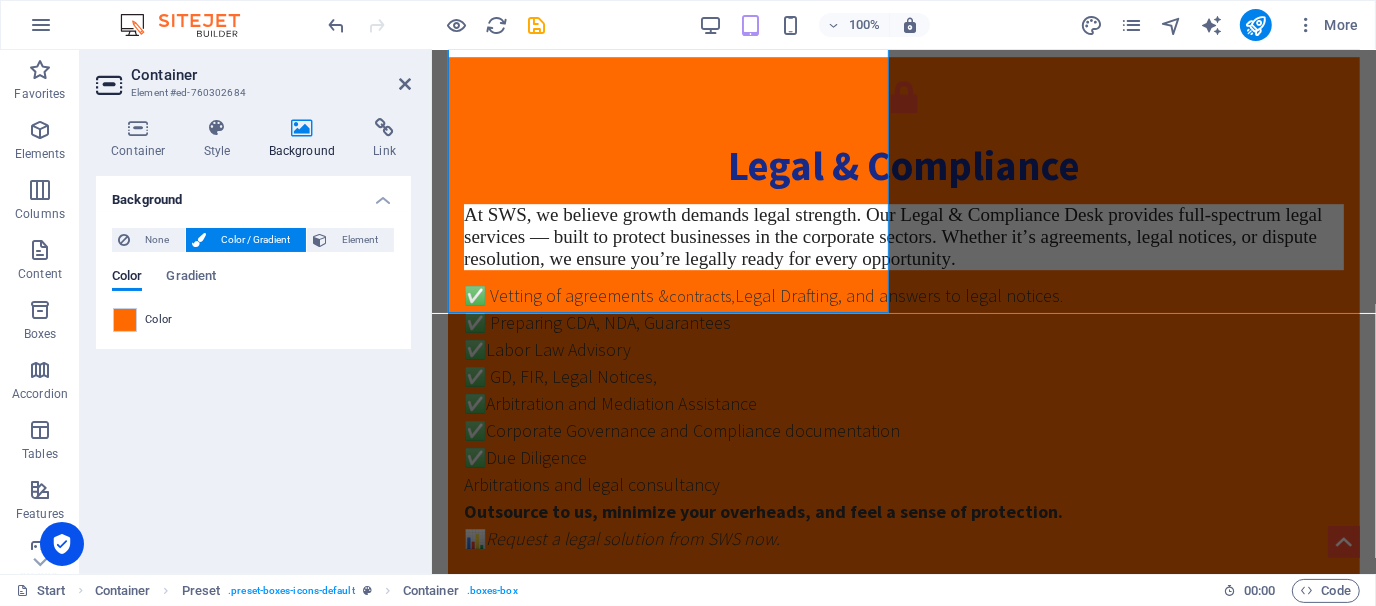 click on "Background" at bounding box center [306, 139] 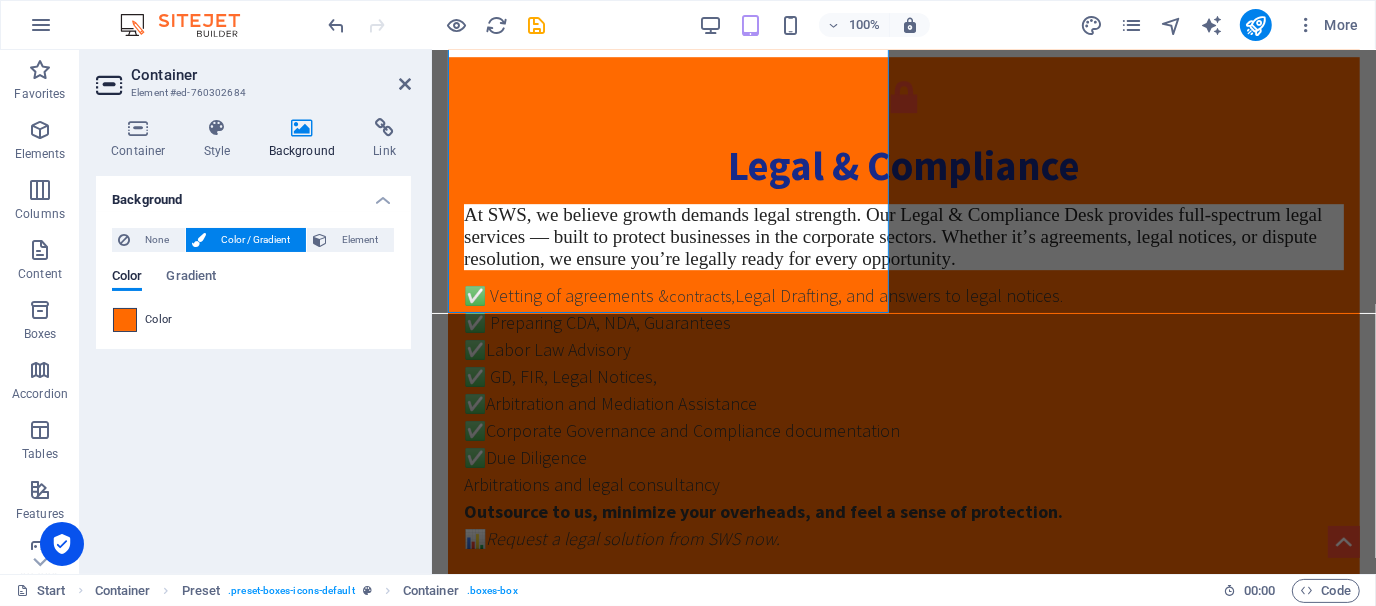 click at bounding box center [125, 320] 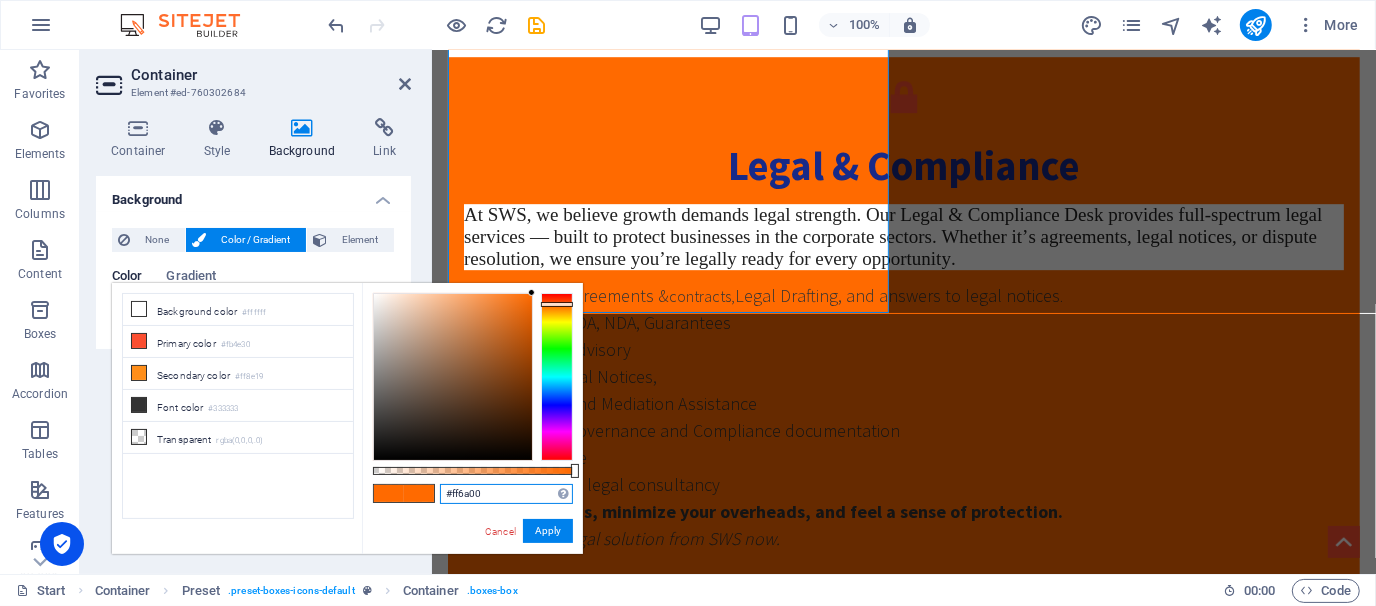 click on "#ff6a00" at bounding box center [506, 494] 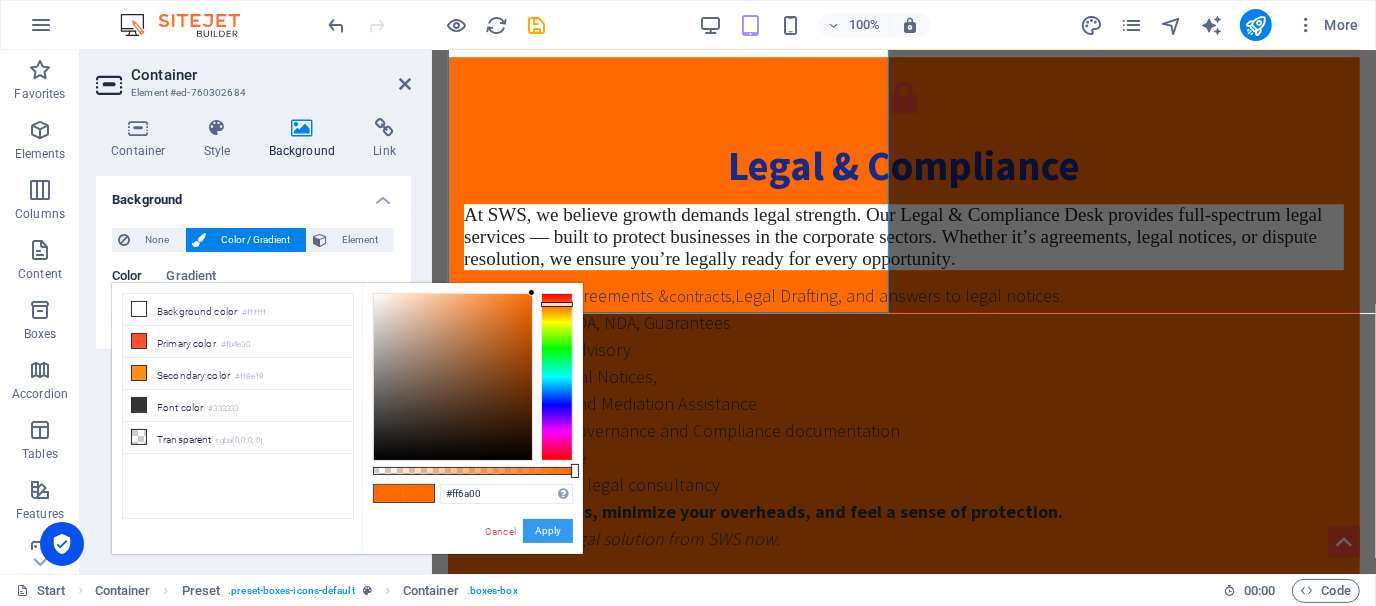 click on "Apply" at bounding box center (548, 531) 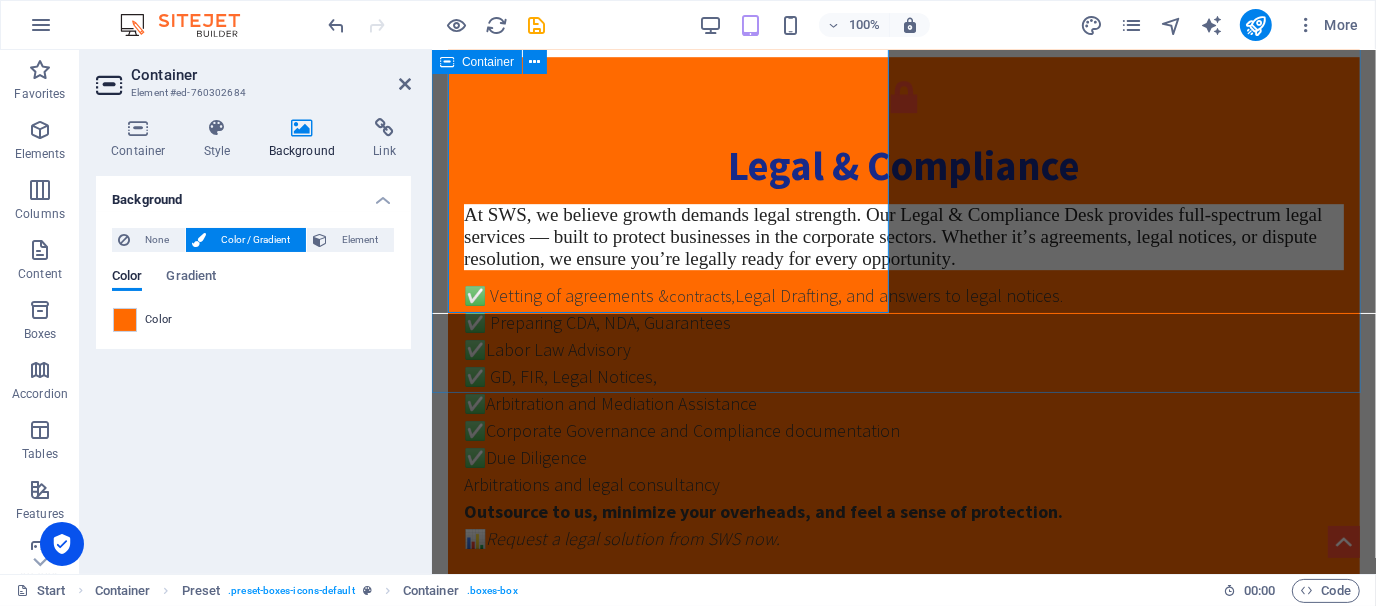 click on "Services
3rd Party Employment Simplify Hiring. Ensure Compliance. Focus on Growth. Hiring in [GEOGRAPHIC_DATA] can be complex, especially when scaling fast. SWS takes the hassle out of workforce management by acting as your trusted Employer of Record (EOR). From recruitment to legal onboarding, we handle it all. ✅ Legally compliant employment ✅ Seamless onboarding and offboarding ✅Payroll Management ✅ Ideal for local business Conglomerates, MNCs, NGOs, and project-based staffing Let us manage your people—so you can manage your business. 📩  Please email us for your queries
Talent Aquisition At SWS, we are committed to bridging the gap between talent and opportunity. ✅ Tailored Recruitment Strategies ✅ Comprehensive Talent Pool Leveraging our extensive network, we access a diverse range of candidates from various industries, ensuring you find the best fit for your organization. ✅ Local Market Expertise ✅ Fast Turnaround Time ✅ ✅" at bounding box center [903, 485] 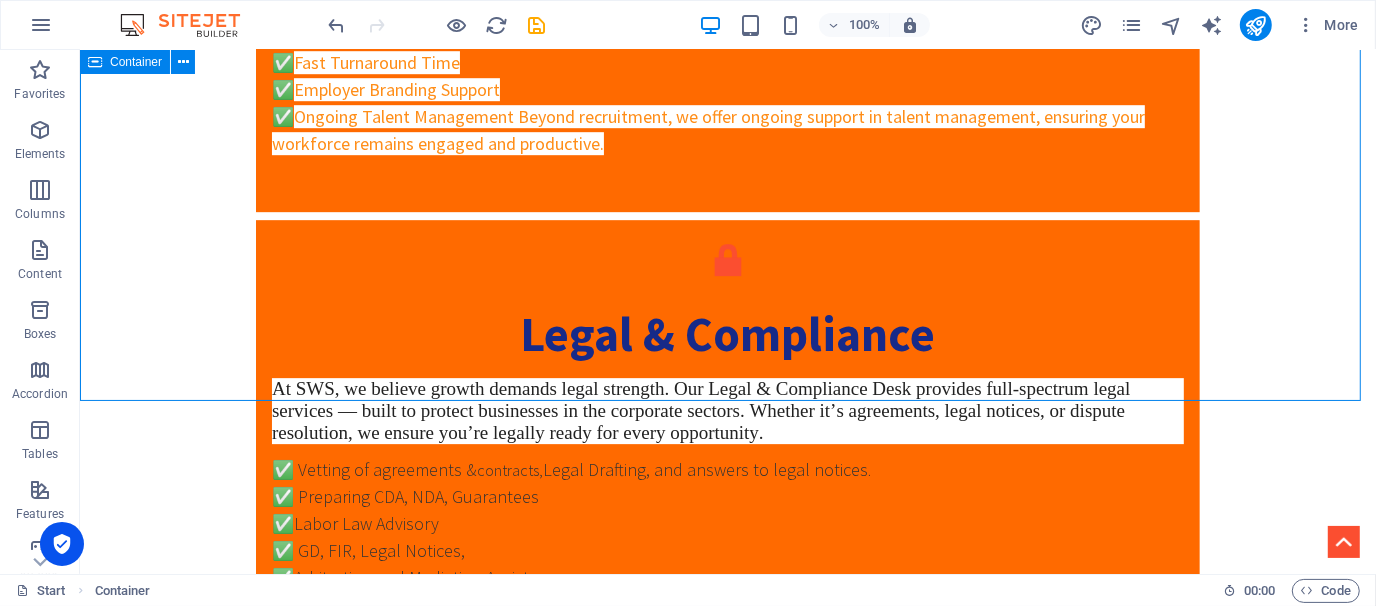 scroll, scrollTop: 4281, scrollLeft: 0, axis: vertical 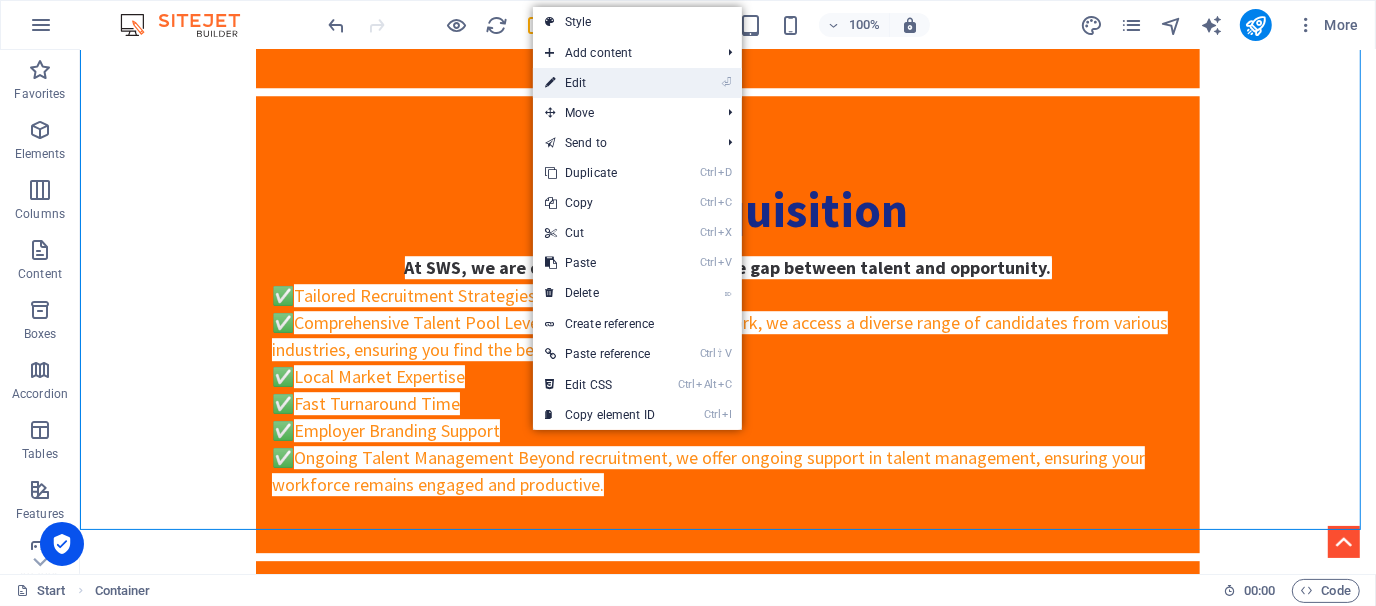 click on "⏎  Edit" at bounding box center (600, 83) 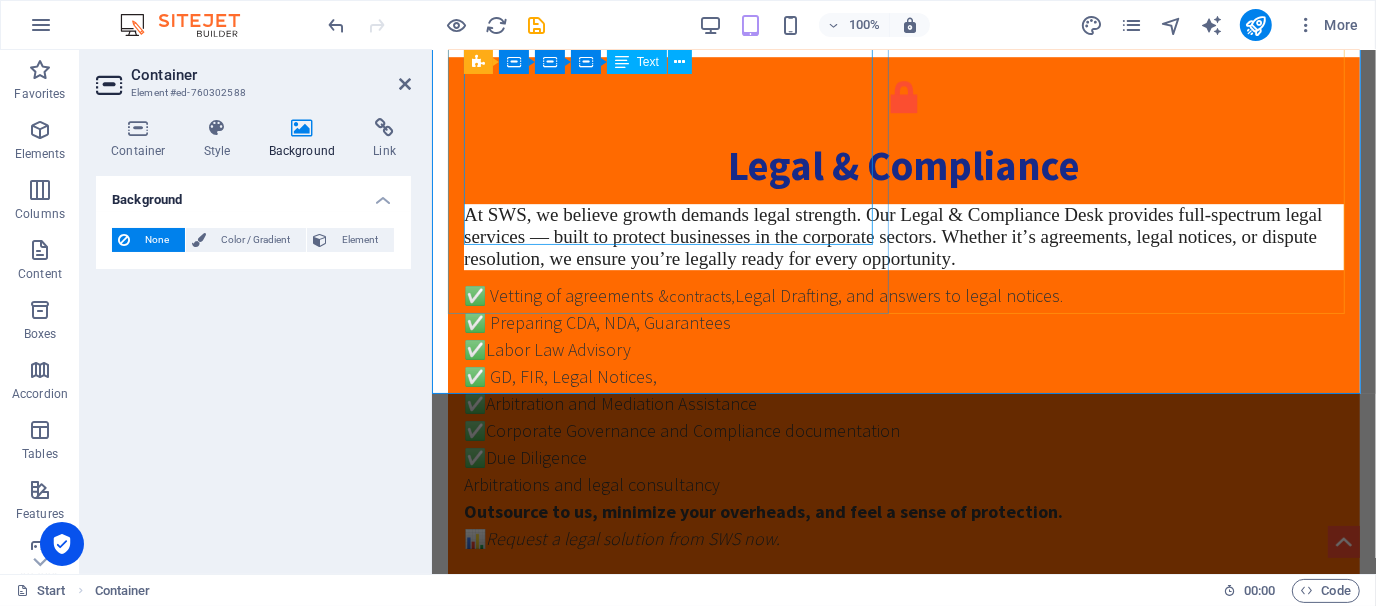 scroll, scrollTop: 4628, scrollLeft: 0, axis: vertical 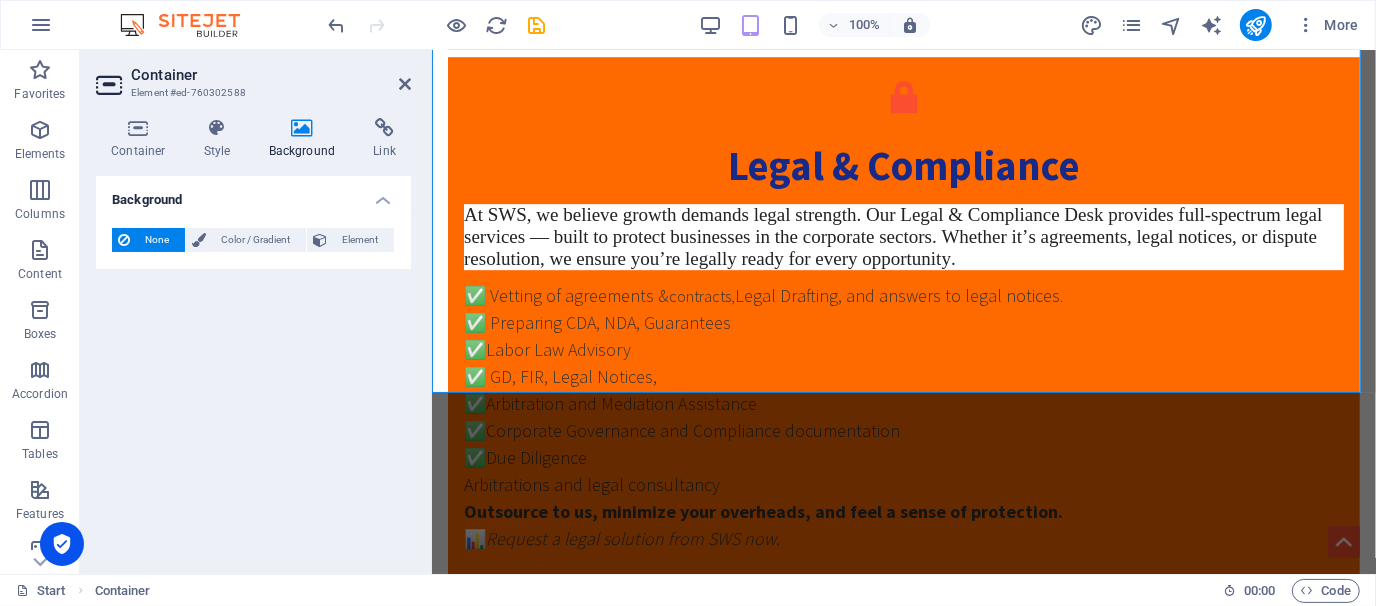 click on "Background" at bounding box center (306, 139) 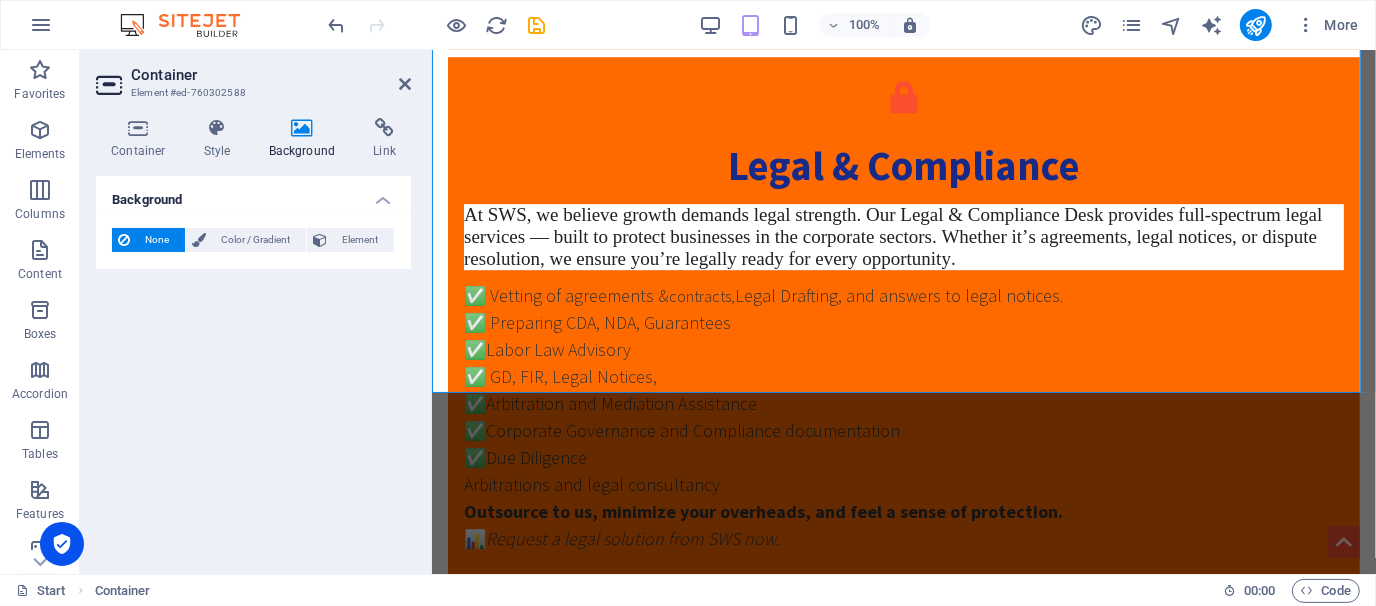 click at bounding box center (302, 128) 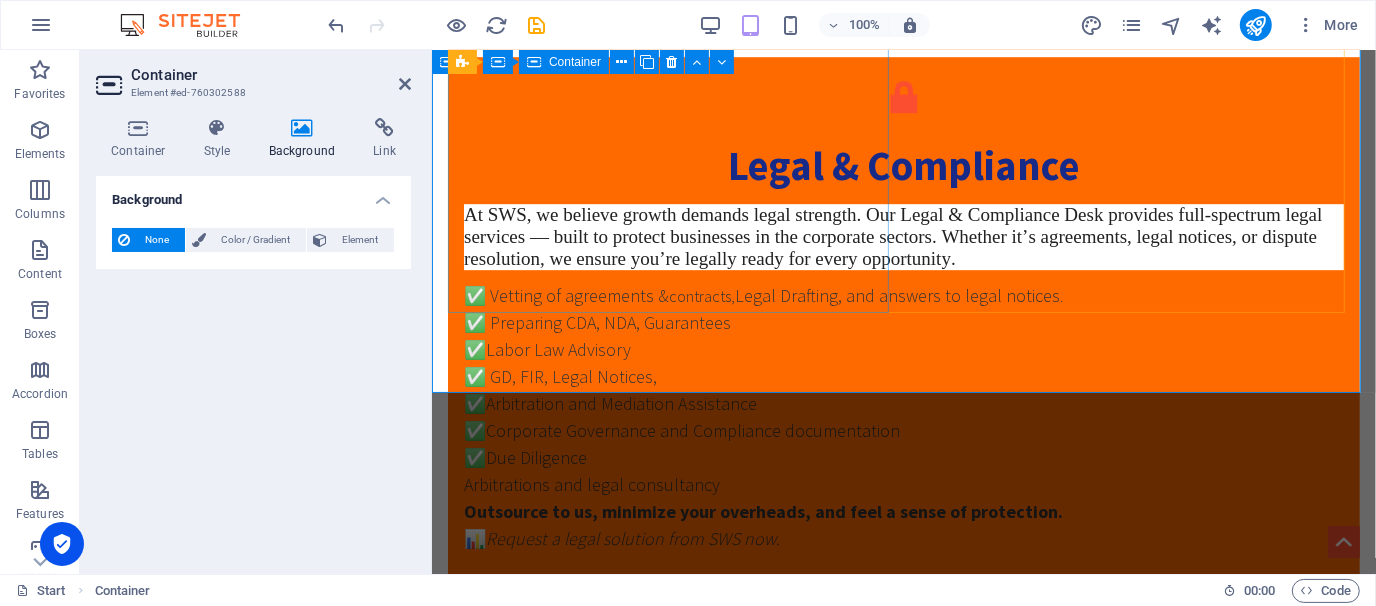 click on "Regulatory Support Your Compliance Partner in Pharma & Healthcare. Navigating drug registration and licensing can be challenging. SWS provides expert support to ensure faster approvals and 100% regulatory compliance for pharmaceutical exports and local operations. ✅ Dossier compilation and DGDA submissions ✅ WHO-GMP, CTD, and international compliance ✅ Narcotic Department's approvals/Licenses    ✅ BERC approvals/Licenses  ✅ End-to-end coordination with authorities ✅Avoid the fear of unaccounted office expenses  Speed up your approvals. Export with confidence. 💊  We are here to make your job easy" at bounding box center (903, 1274) 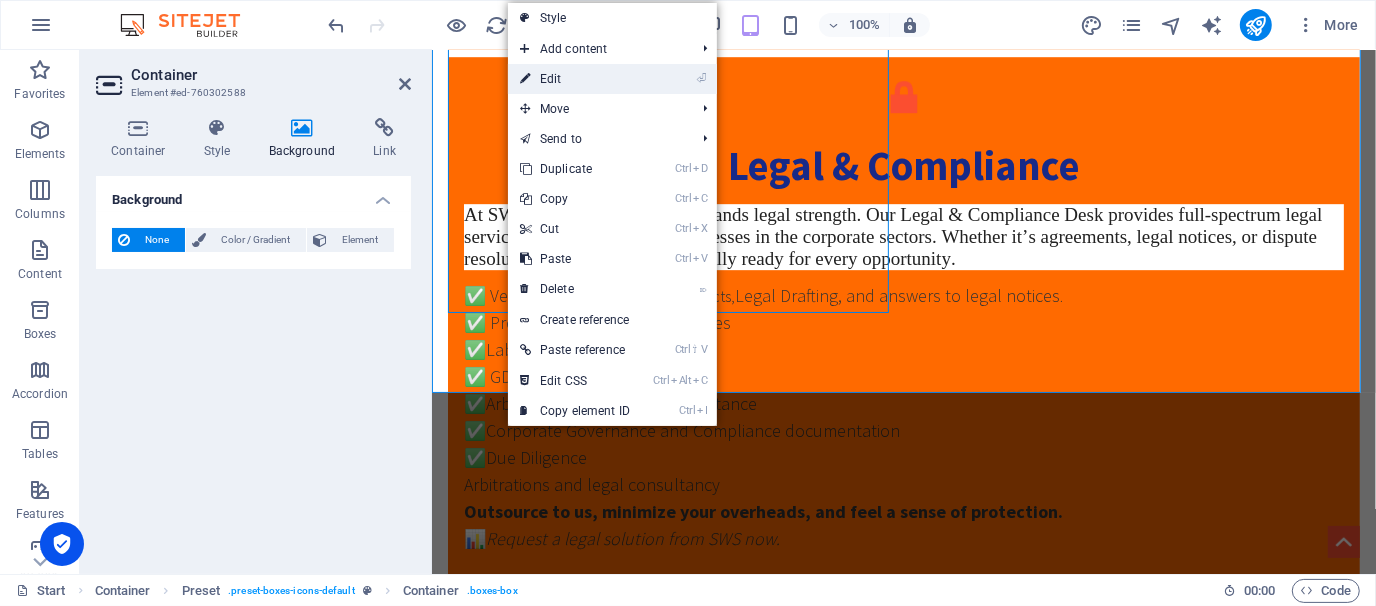 click on "⏎  Edit" at bounding box center (575, 79) 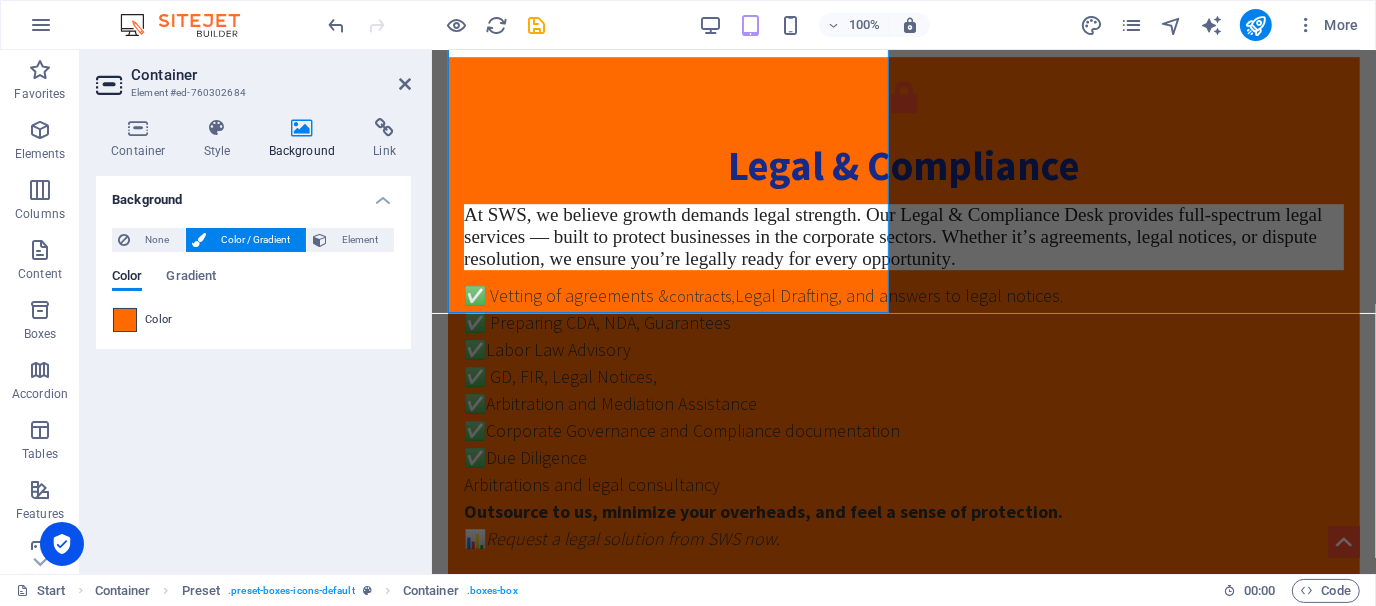 click at bounding box center [125, 320] 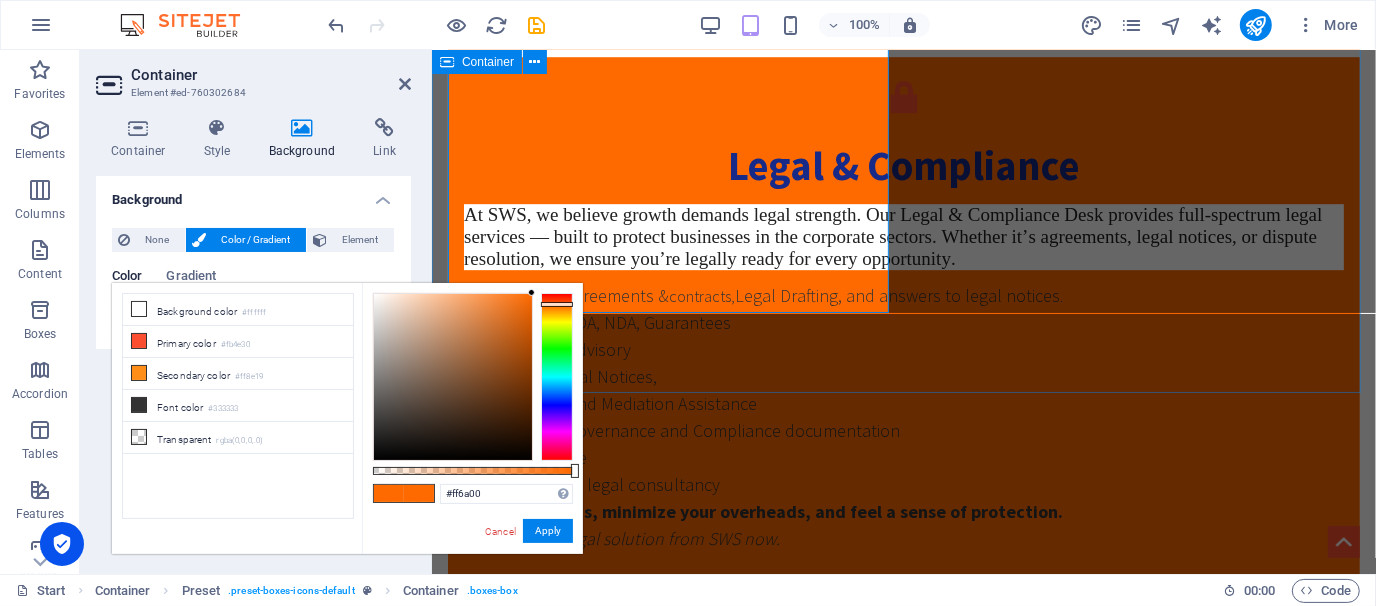 click on "Services
3rd Party Employment Simplify Hiring. Ensure Compliance. Focus on Growth. Hiring in [GEOGRAPHIC_DATA] can be complex, especially when scaling fast. SWS takes the hassle out of workforce management by acting as your trusted Employer of Record (EOR). From recruitment to legal onboarding, we handle it all. ✅ Legally compliant employment ✅ Seamless onboarding and offboarding ✅Payroll Management ✅ Ideal for local business Conglomerates, MNCs, NGOs, and project-based staffing Let us manage your people—so you can manage your business. 📩  Please email us for your queries
Talent Aquisition At SWS, we are committed to bridging the gap between talent and opportunity. ✅ Tailored Recruitment Strategies ✅ Comprehensive Talent Pool Leveraging our extensive network, we access a diverse range of candidates from various industries, ensuring you find the best fit for your organization. ✅ Local Market Expertise ✅ Fast Turnaround Time ✅ ✅" at bounding box center (903, 485) 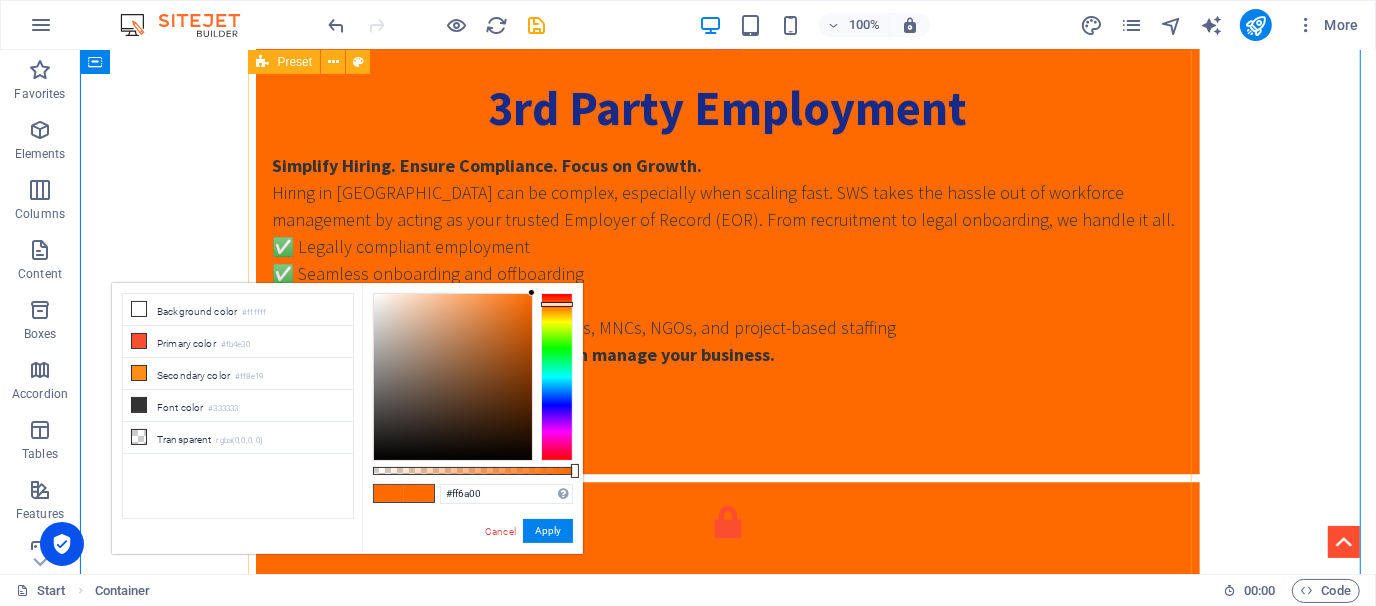 scroll, scrollTop: 3761, scrollLeft: 0, axis: vertical 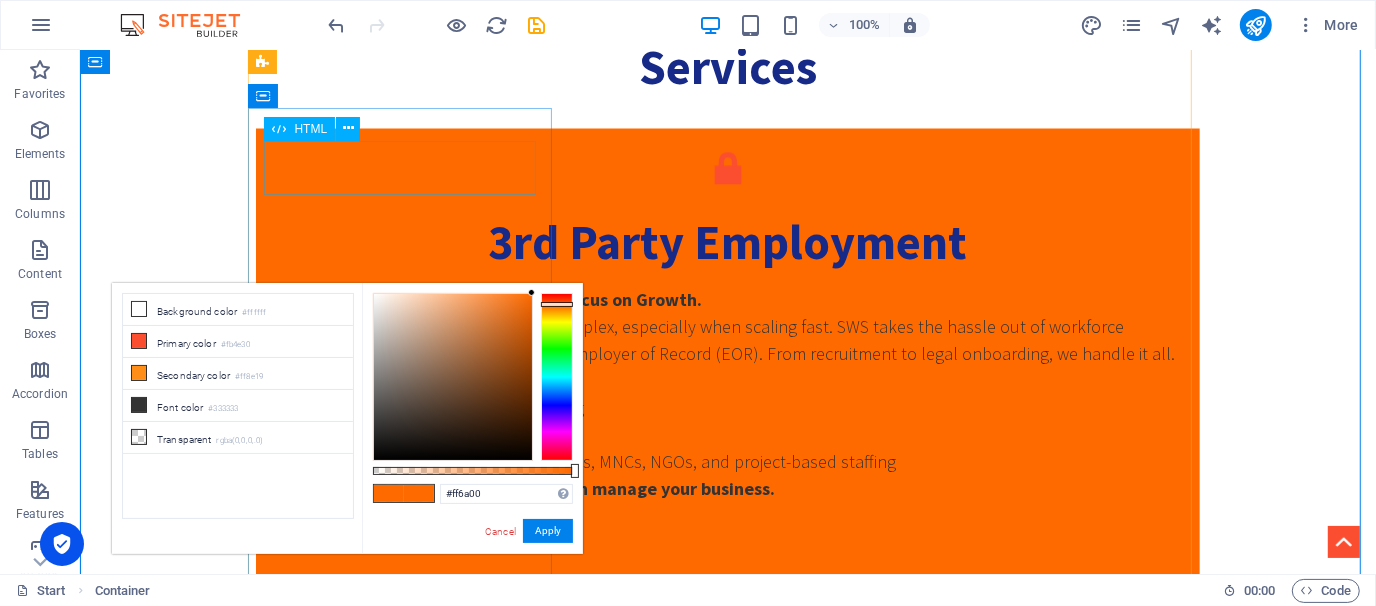 click at bounding box center (727, 1668) 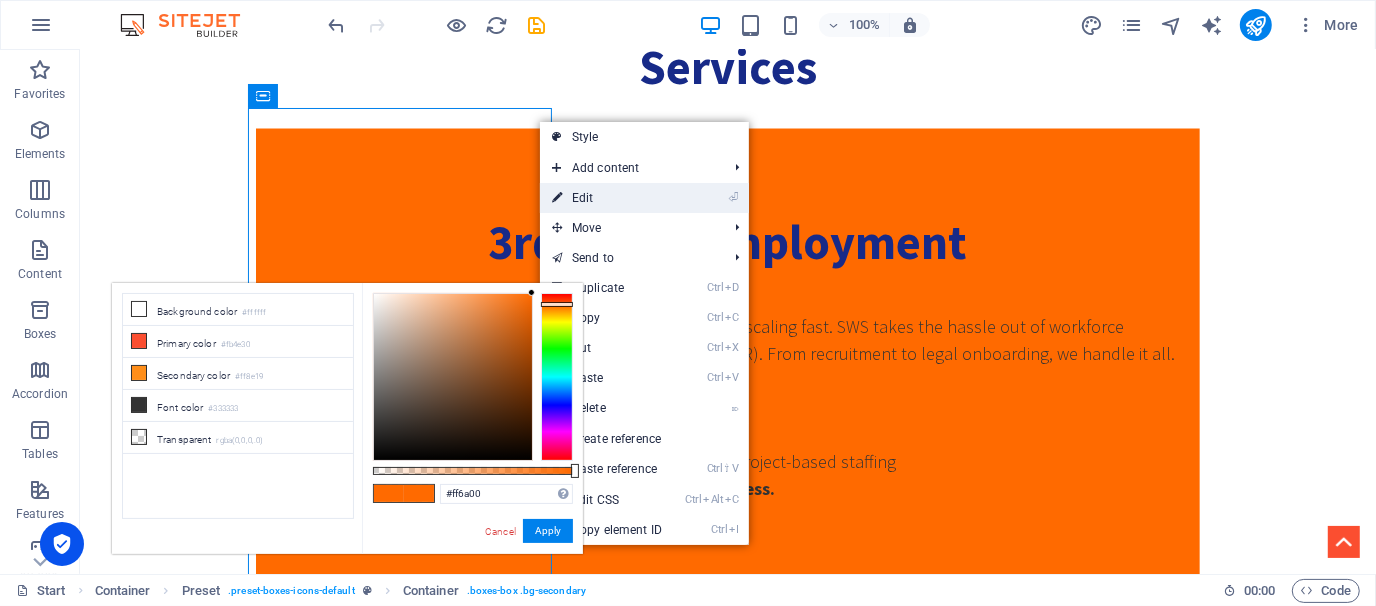 click on "⏎  Edit" at bounding box center [607, 198] 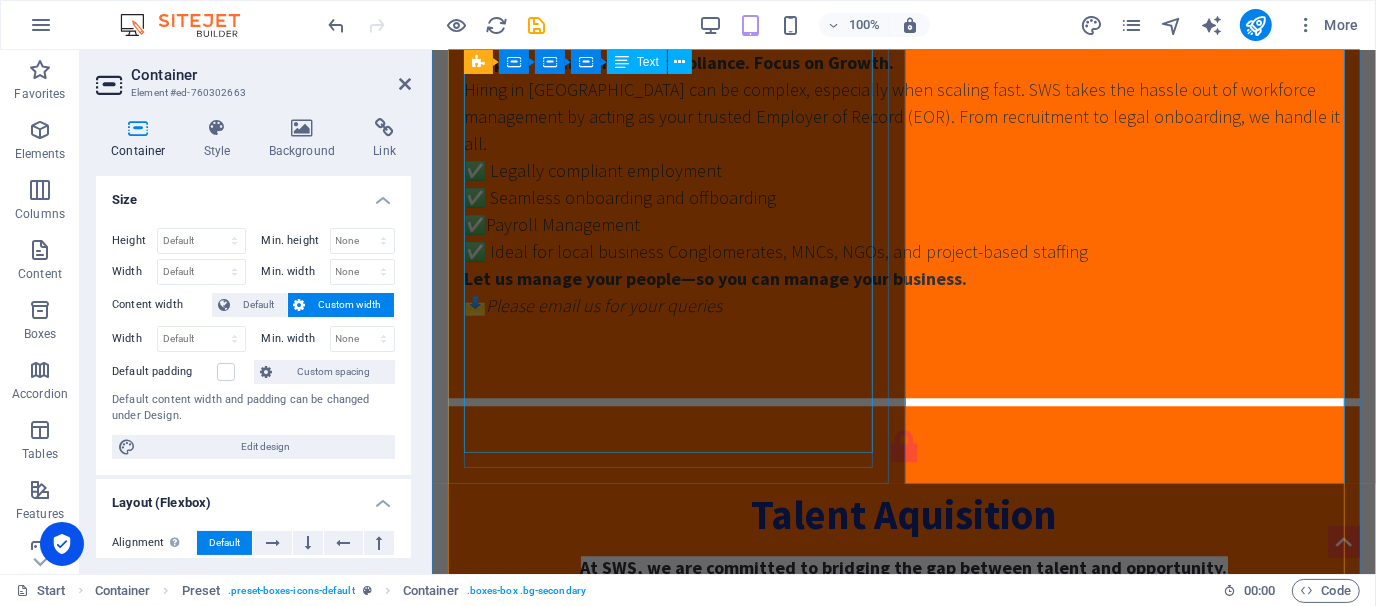 scroll, scrollTop: 3825, scrollLeft: 0, axis: vertical 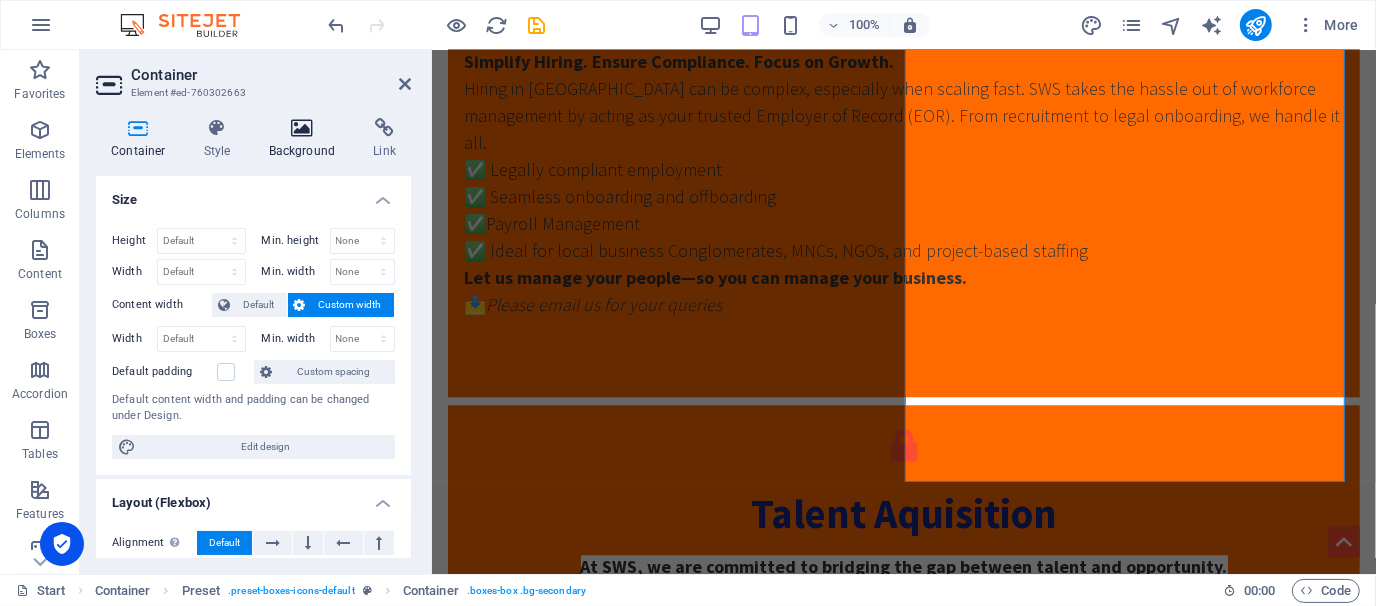 click at bounding box center (302, 128) 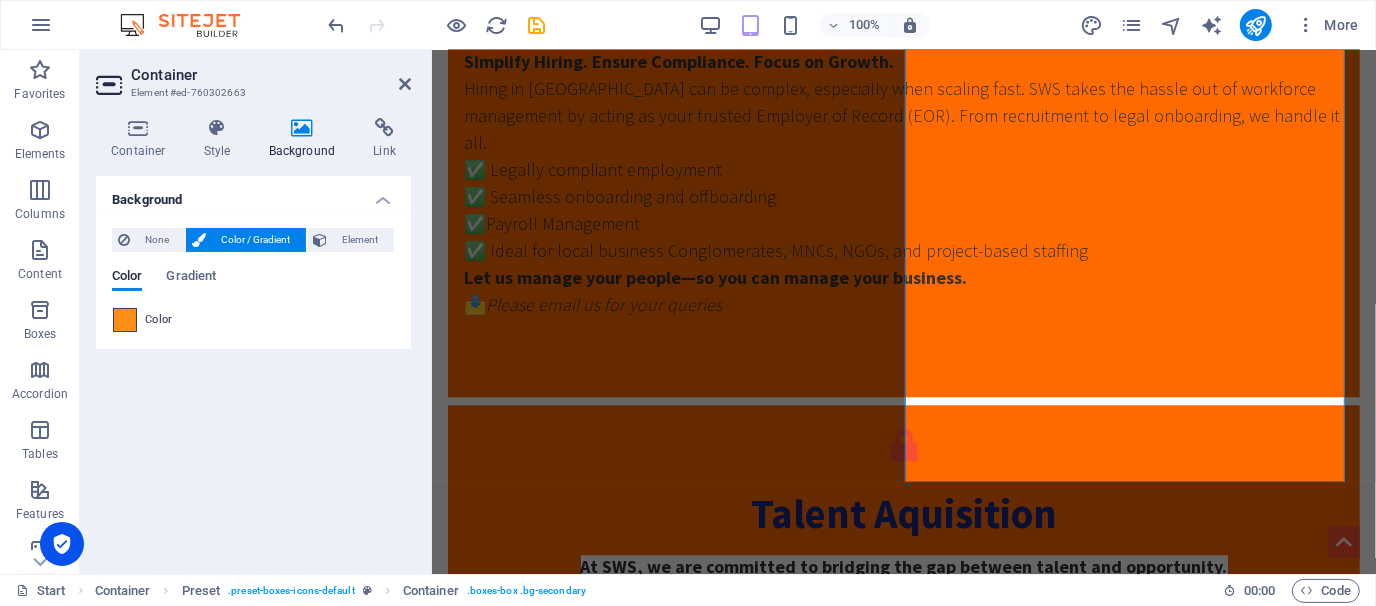 click at bounding box center [125, 320] 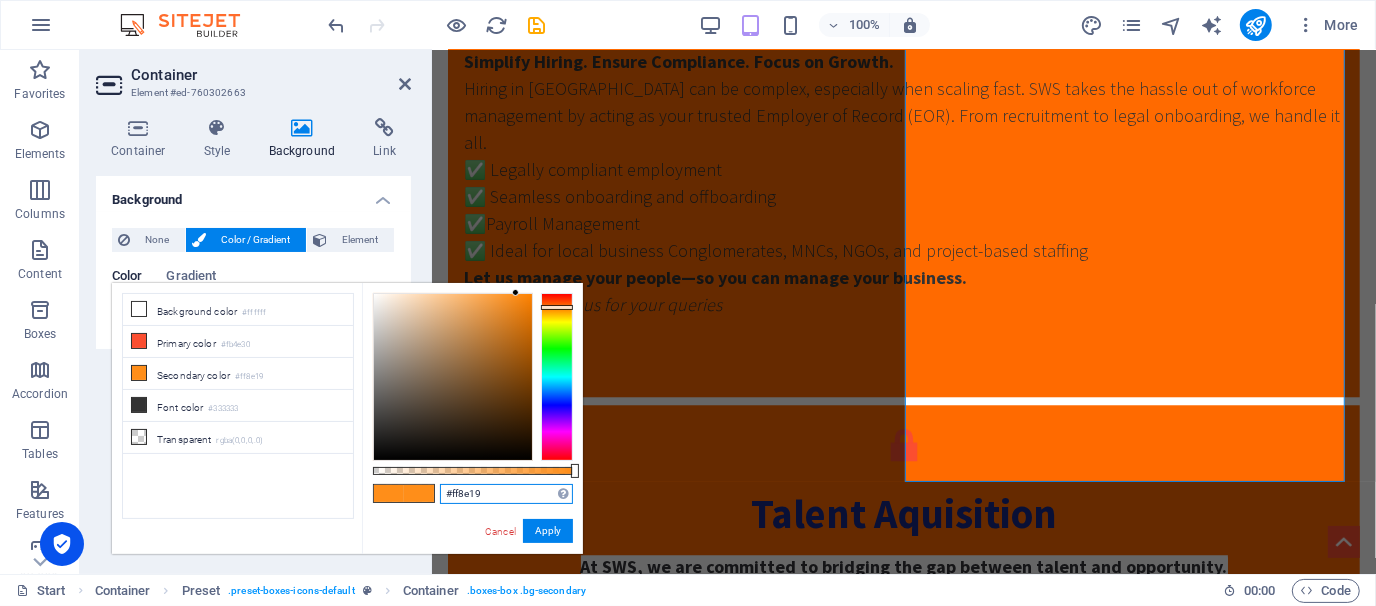 click on "#ff8e19" at bounding box center (506, 494) 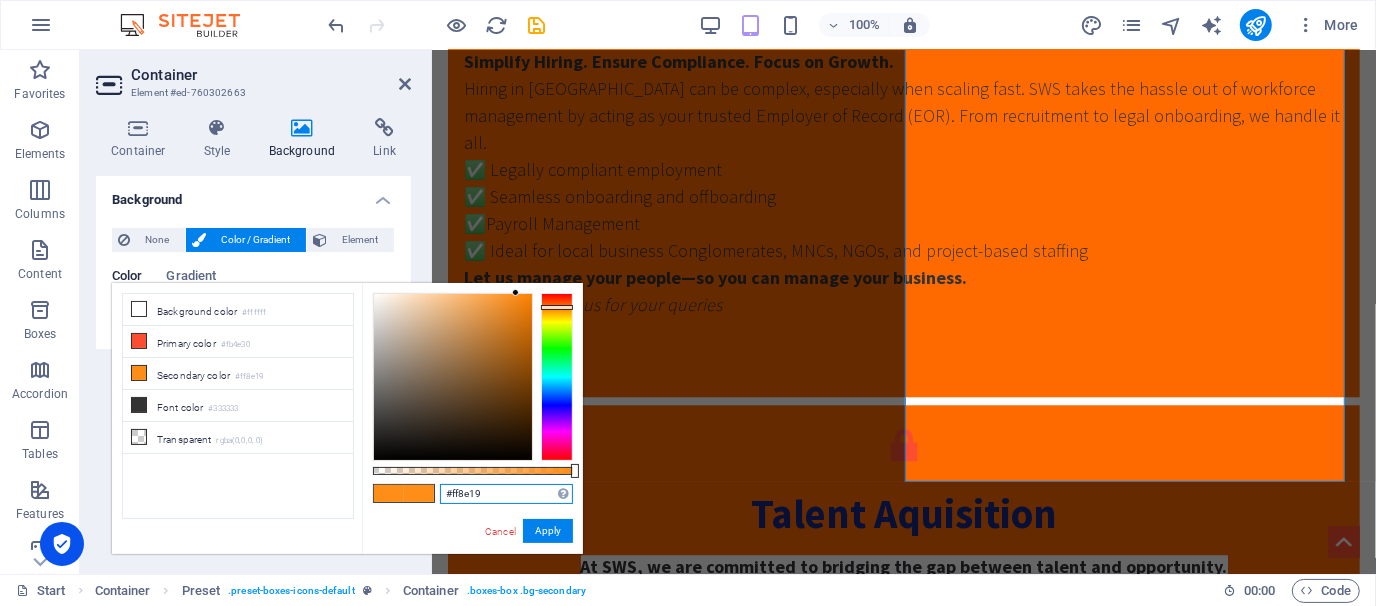 paste on "6a00" 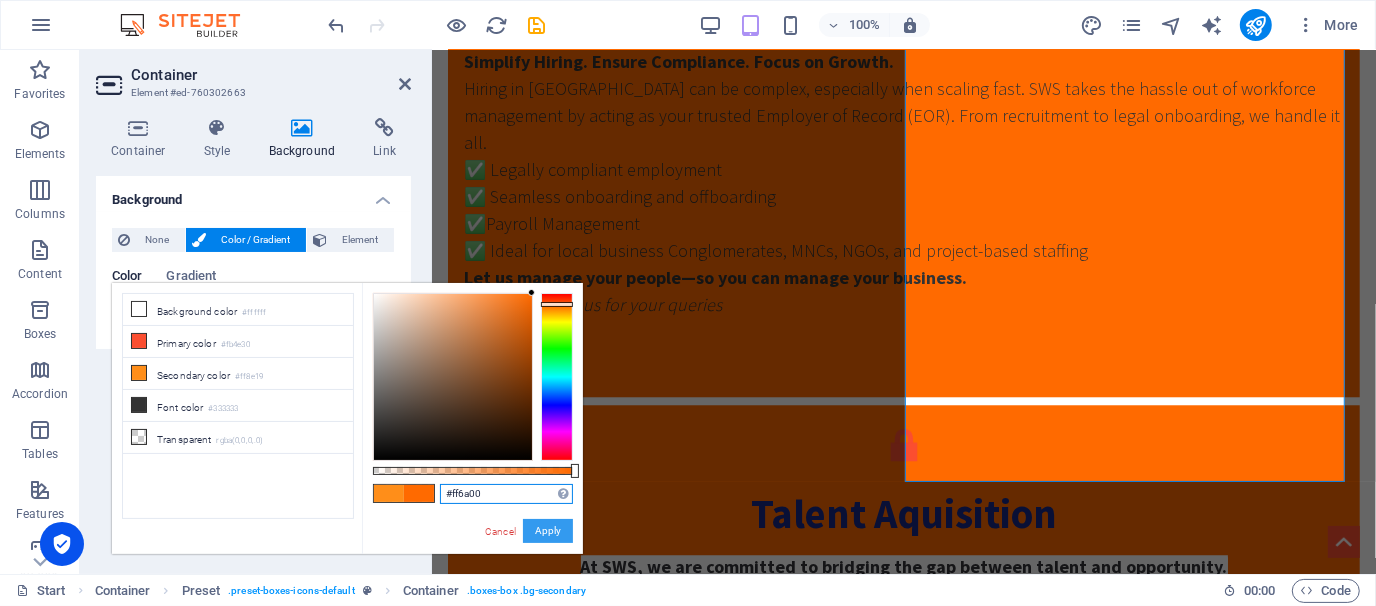 type on "#ff6a00" 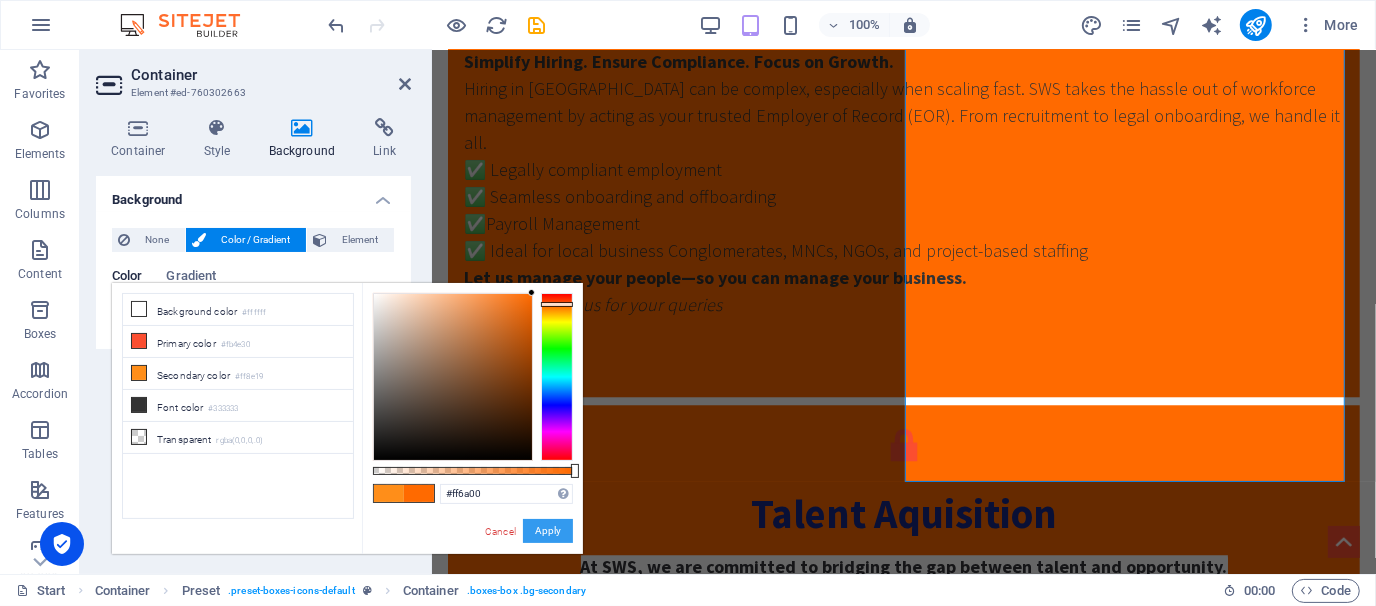 click on "Apply" at bounding box center [548, 531] 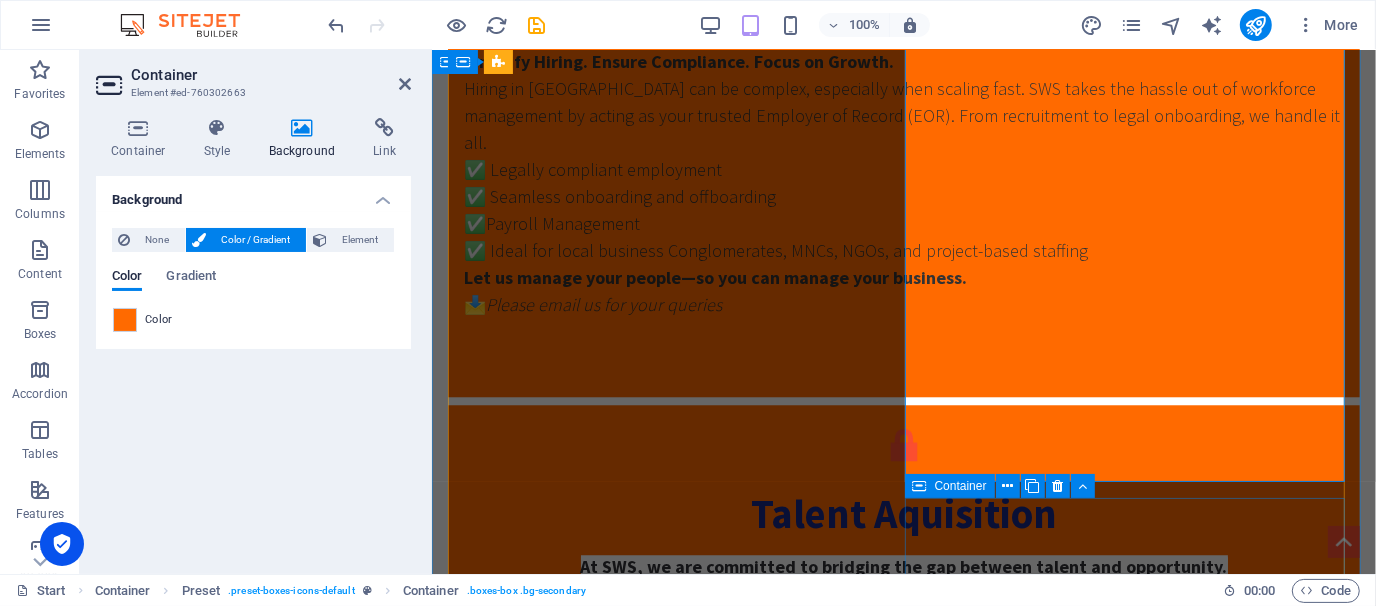 click on "BIDA/BEZA Compliances Bangladesh Entry. Made Easy. We assist local and foreign investors and multinational companies in registering with the  Bangladesh Investment Development Authority (BIDA)  and ensuring smooth compliance with local regulations. ✅ Company registration & liaison office setup ✅ Visa, work permit & tax advisory ✅Management of Foreign Employees' work permit, Visa, Security Clearances  ✅ Coordination with BEZA, NBR, and ministries ✅Avoid the fear of unaccounted office expenses Your one-stop partner for BIDA  supports in Bangladesh. 📄  Let us simplify your market entry process." at bounding box center (903, 2538) 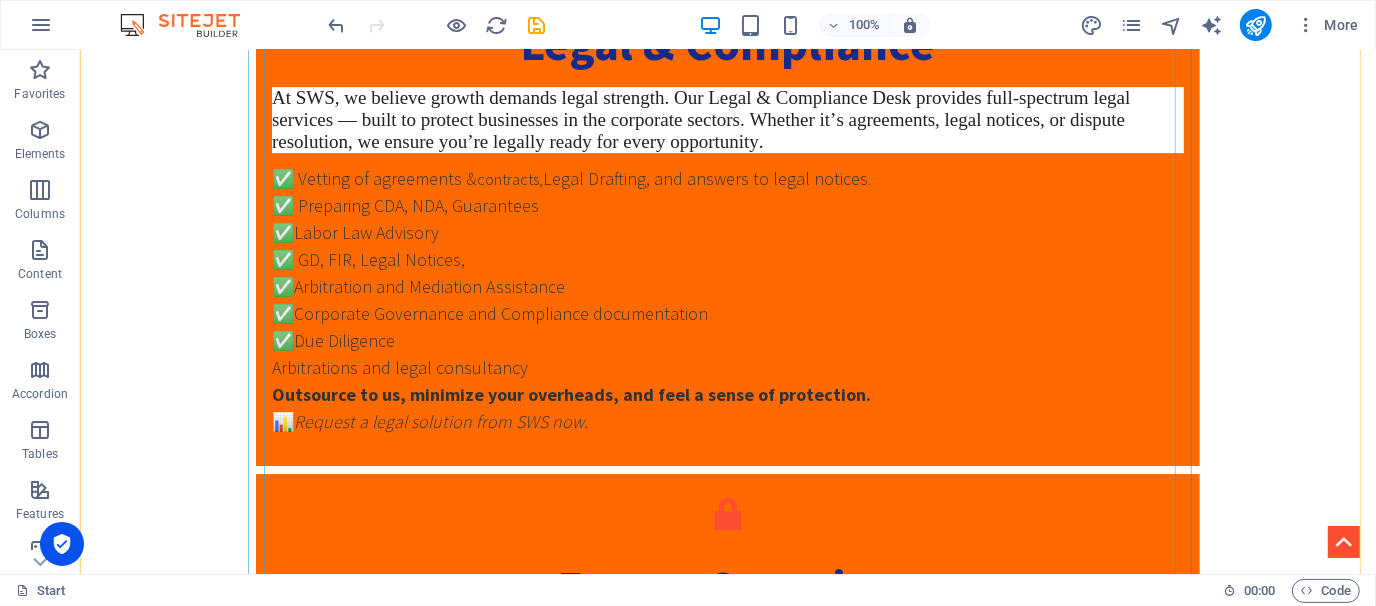 scroll, scrollTop: 4927, scrollLeft: 0, axis: vertical 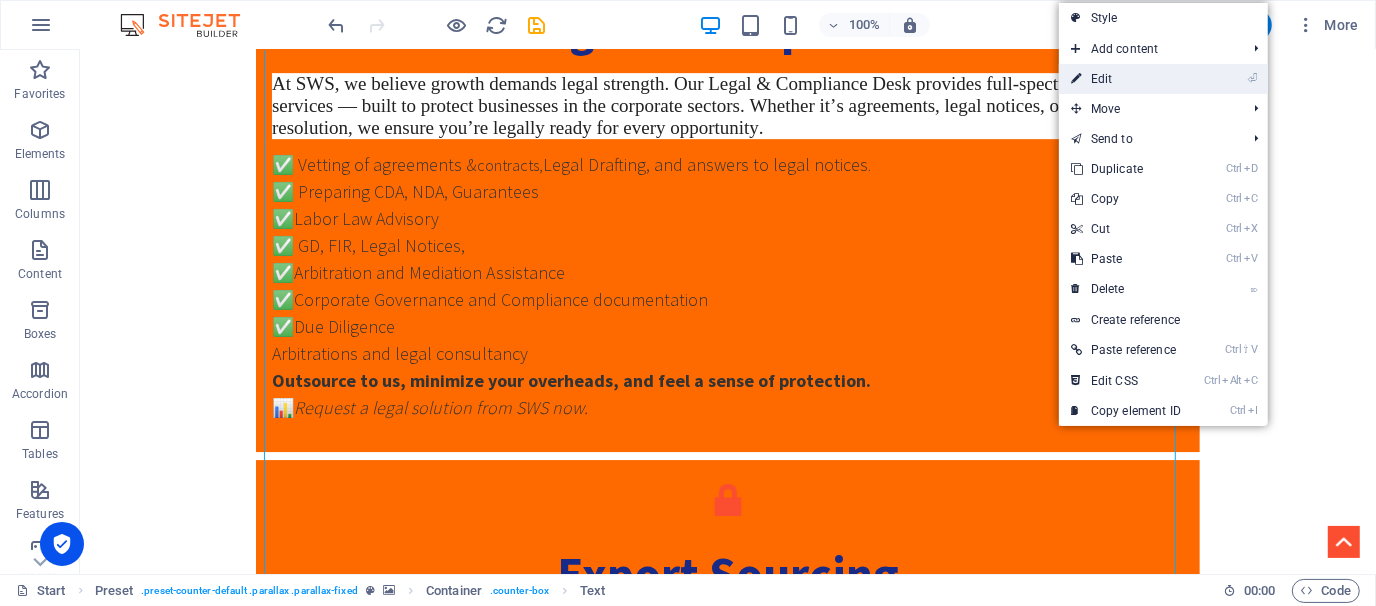click on "⏎  Edit" at bounding box center (1126, 79) 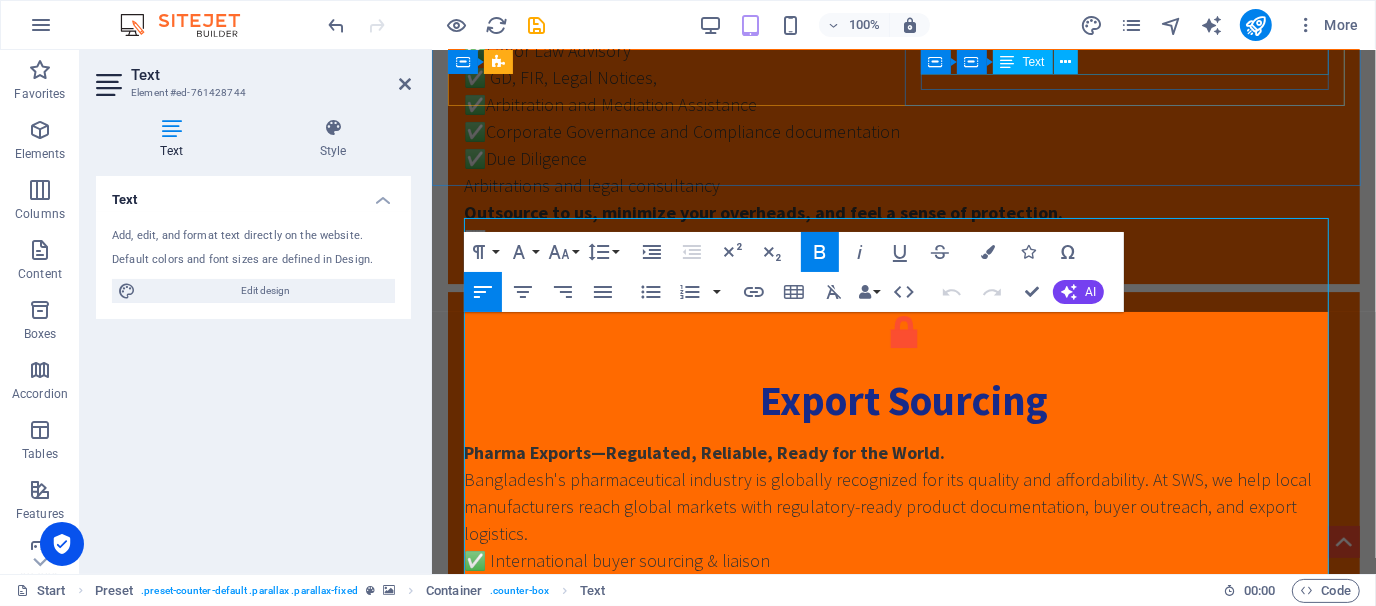 scroll, scrollTop: 4835, scrollLeft: 0, axis: vertical 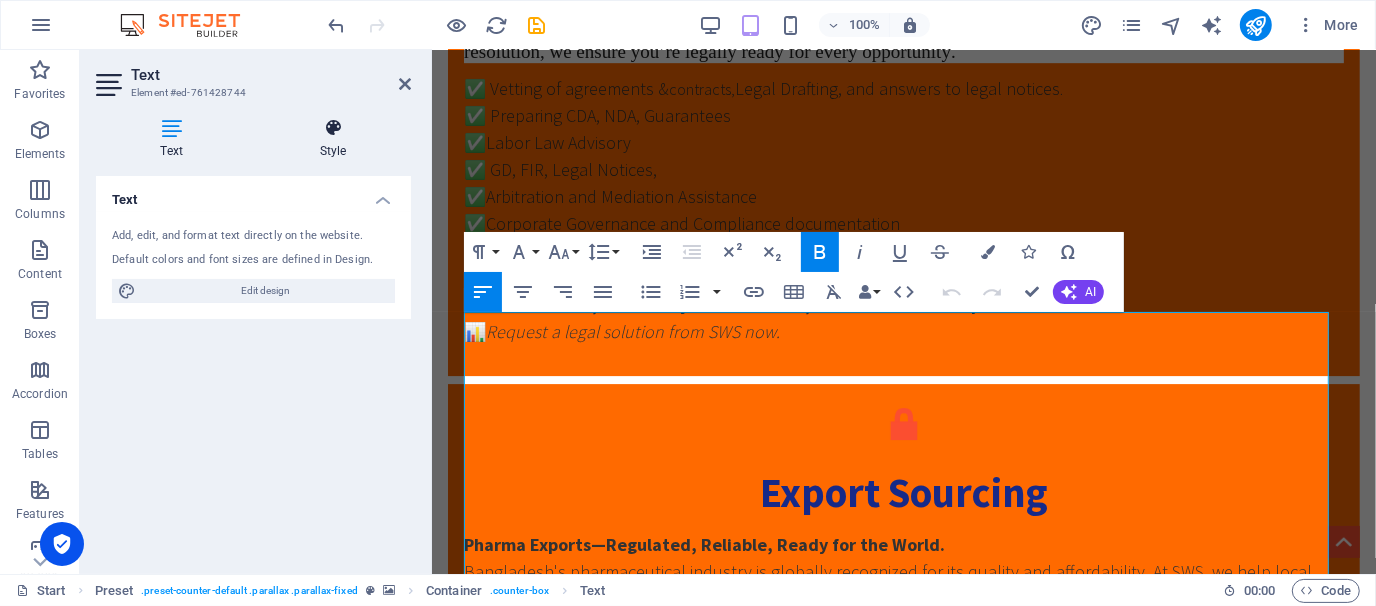 click at bounding box center (333, 128) 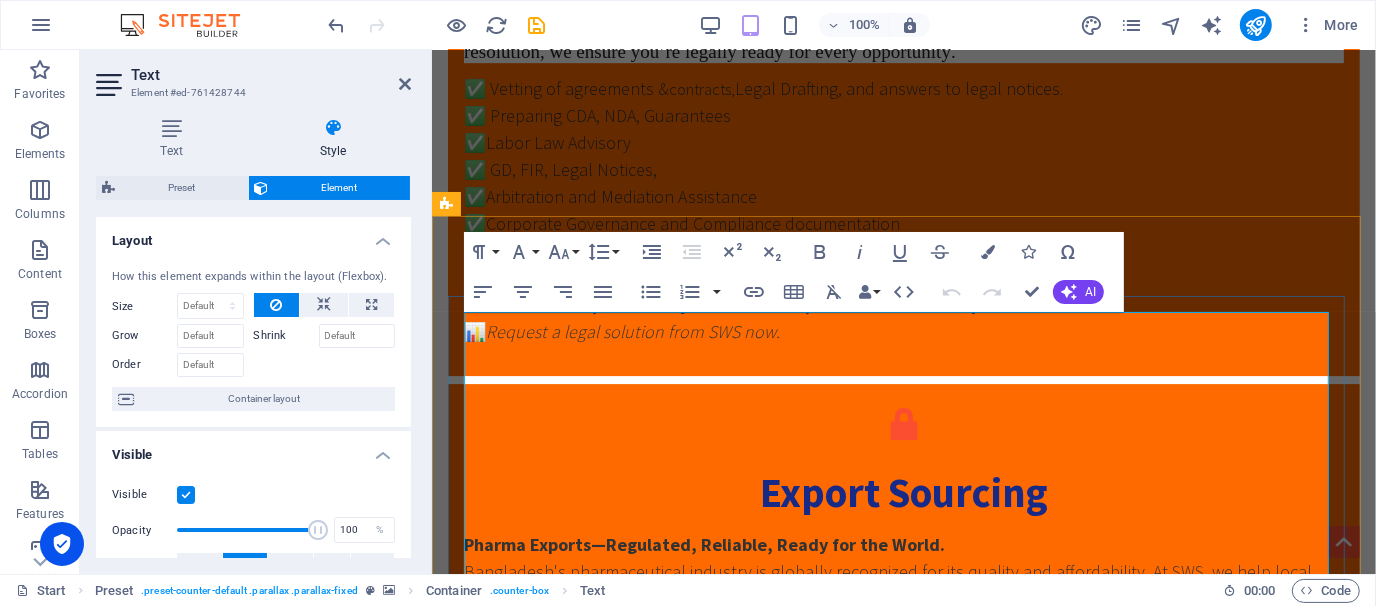 click on "Growing API production capacity meeting international standards" at bounding box center [927, 2117] 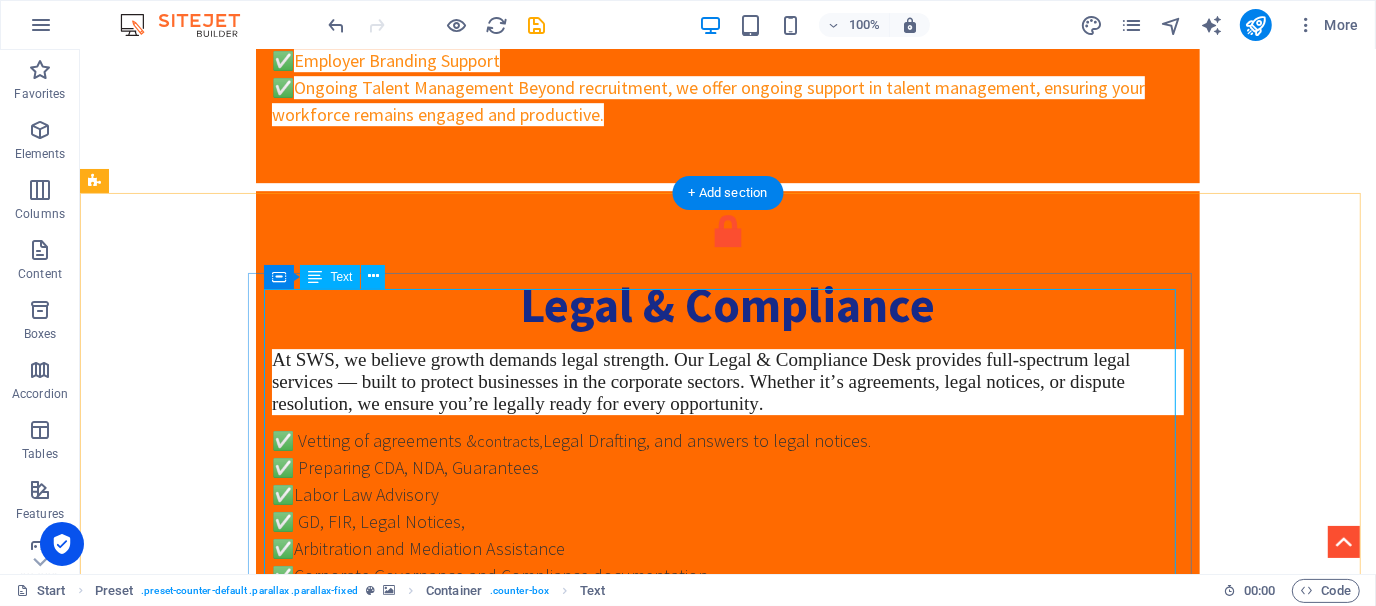 scroll, scrollTop: 4653, scrollLeft: 0, axis: vertical 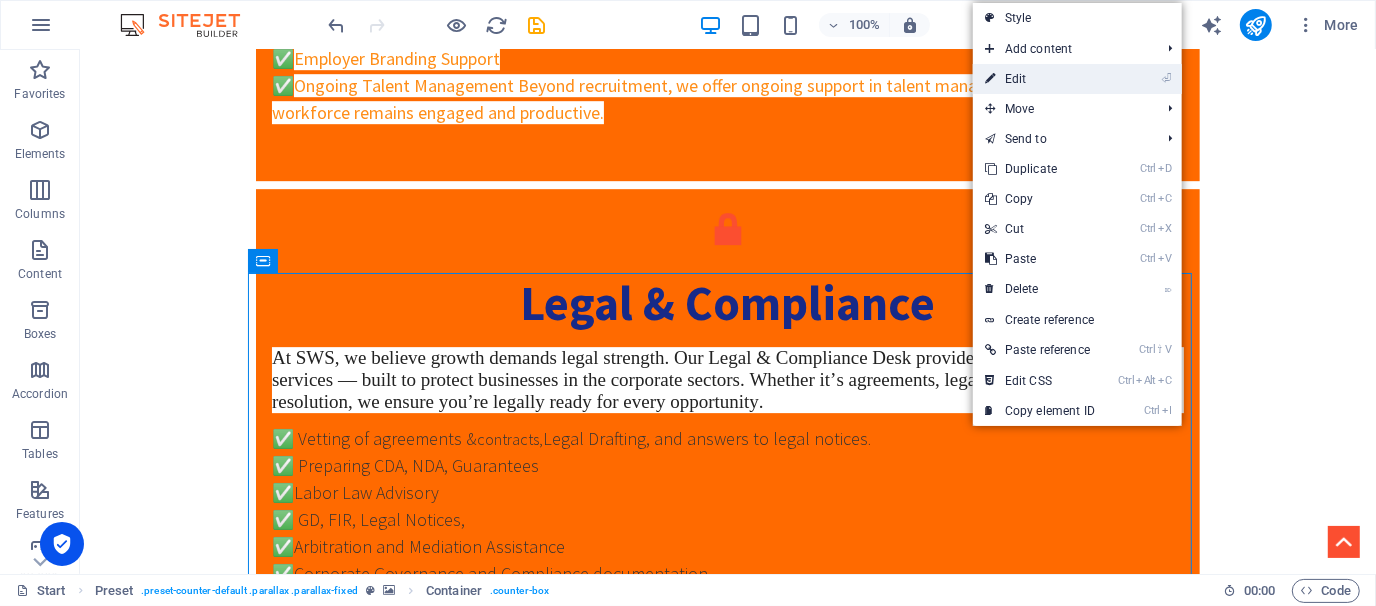 click on "⏎  Edit" at bounding box center (1040, 79) 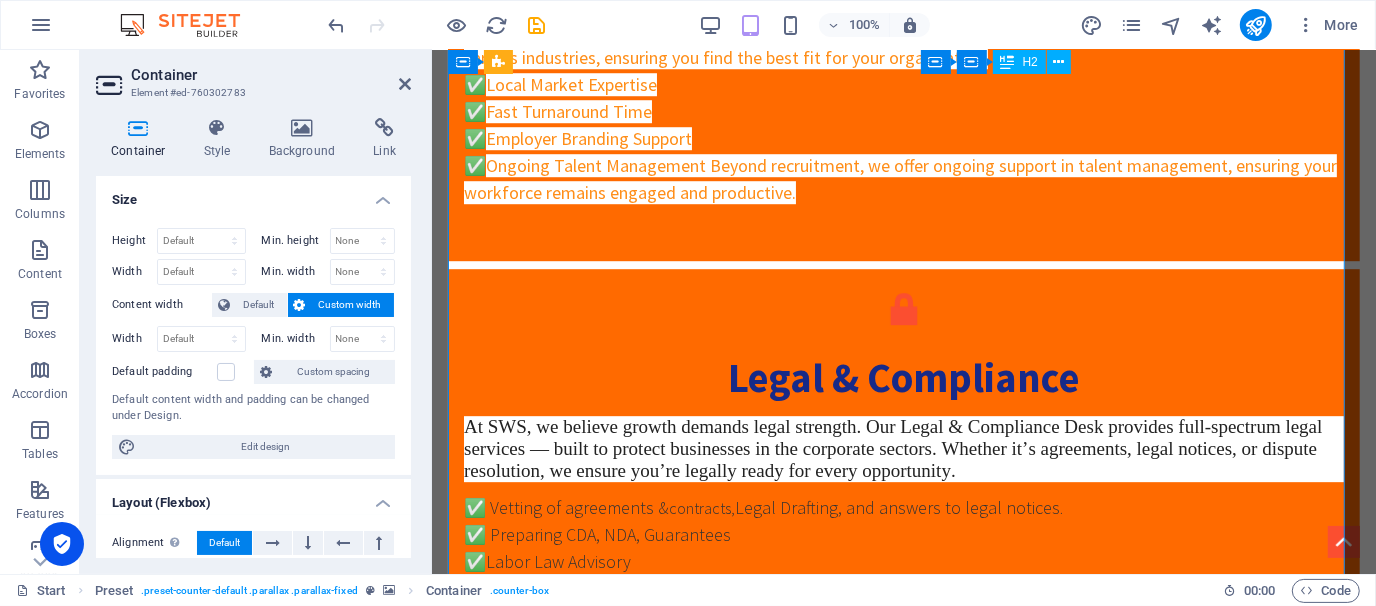 scroll, scrollTop: 5388, scrollLeft: 0, axis: vertical 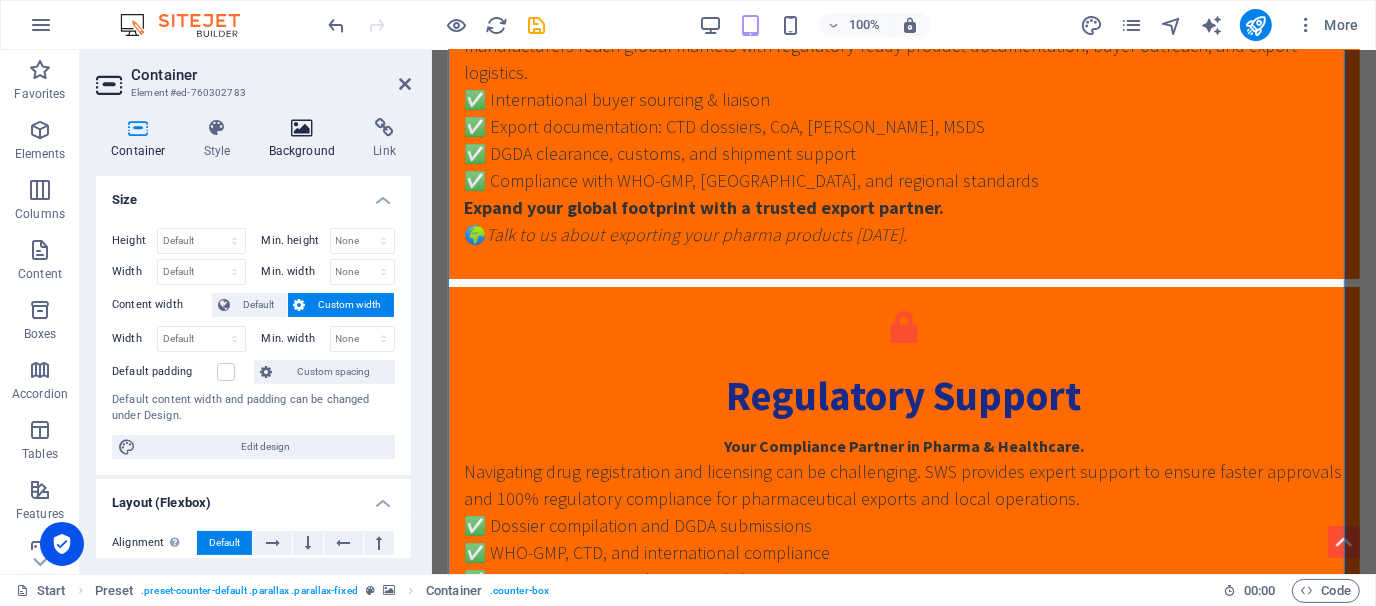 click at bounding box center [302, 128] 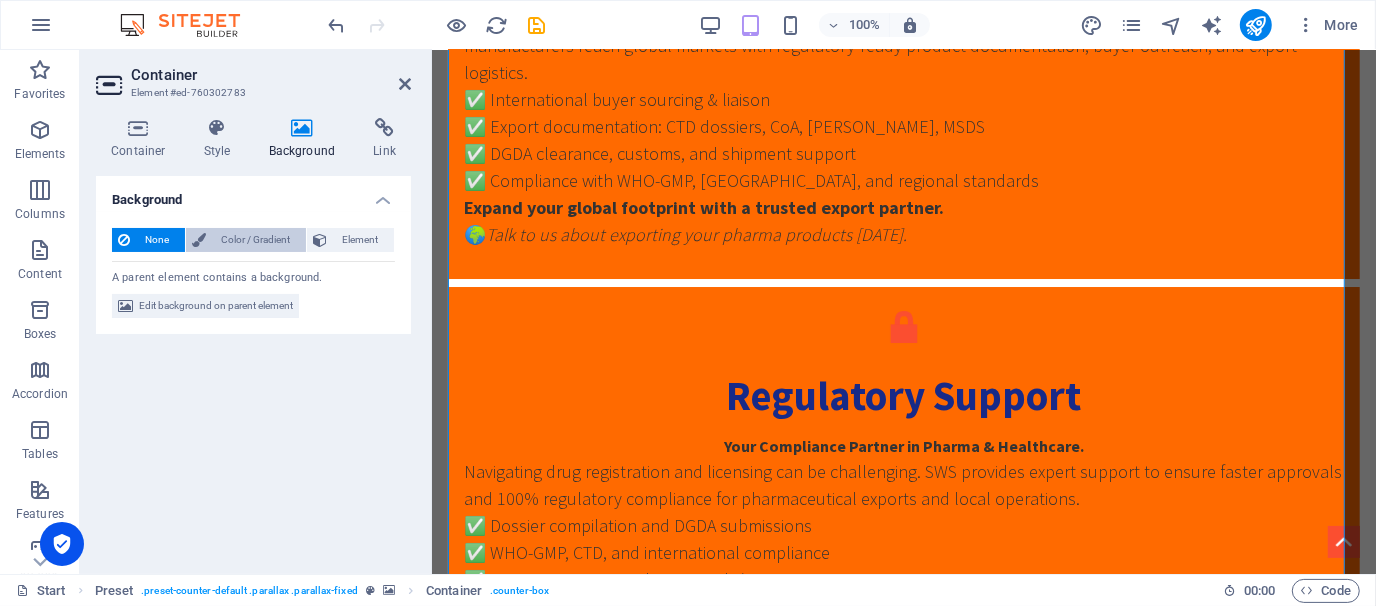 click on "Color / Gradient" at bounding box center [256, 240] 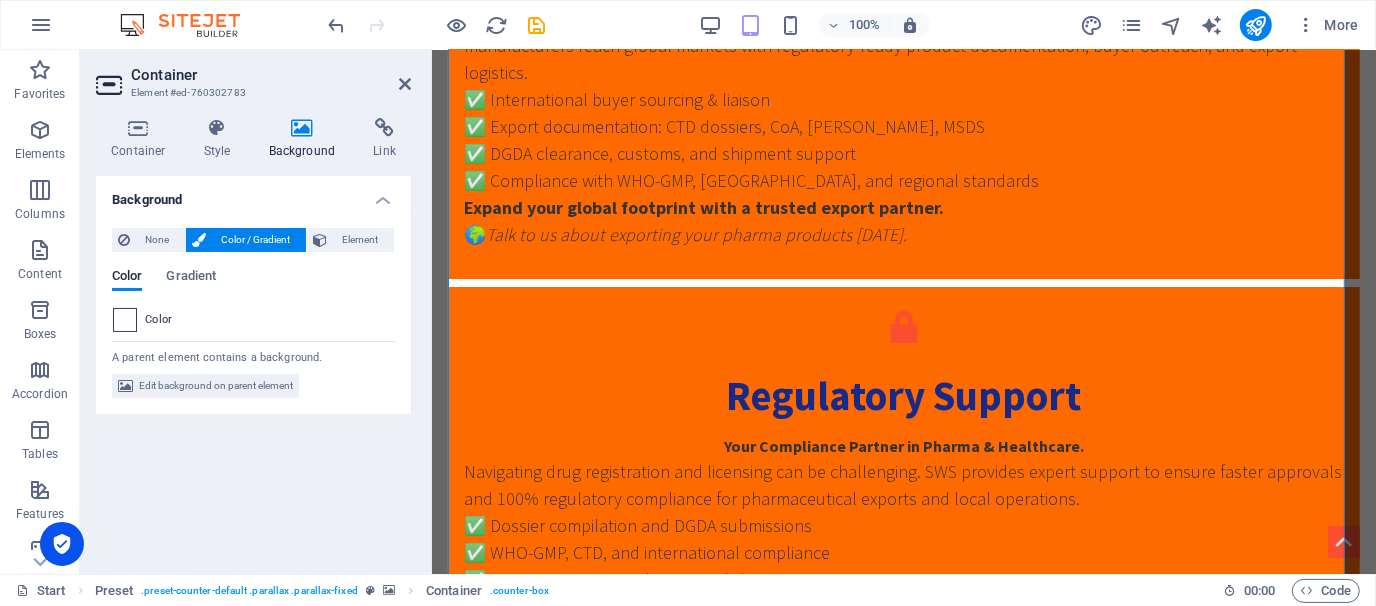 click at bounding box center (125, 320) 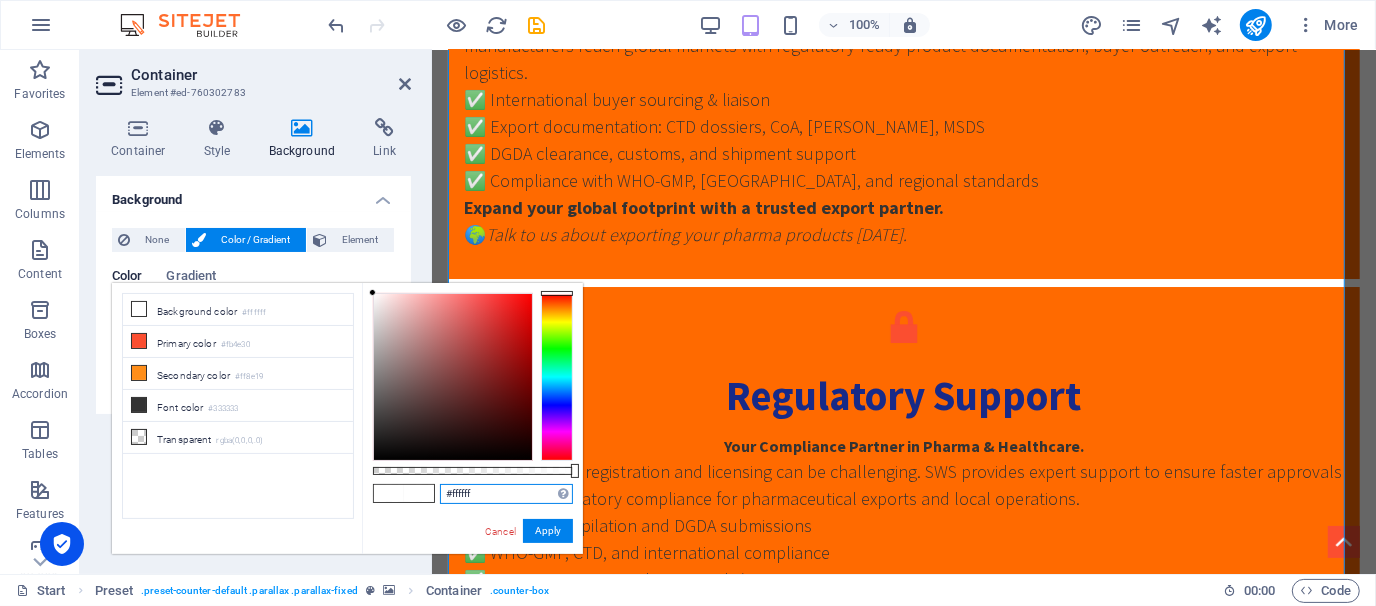 click on "#ffffff" at bounding box center [506, 494] 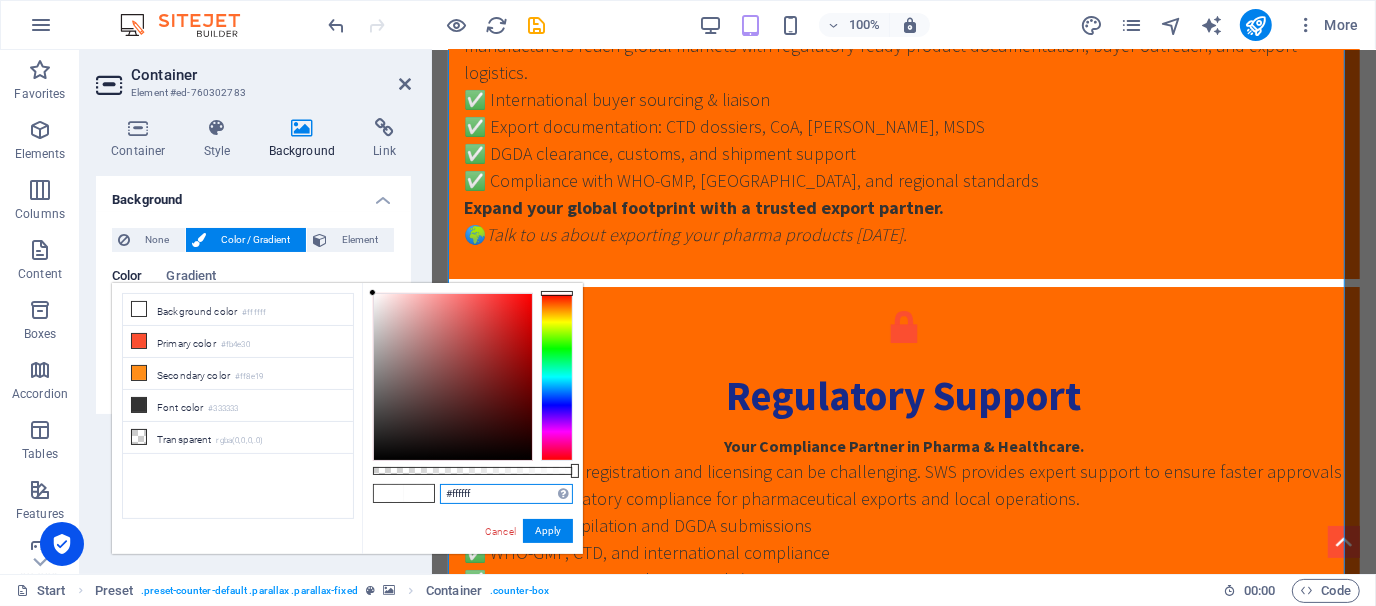 paste on "6a00" 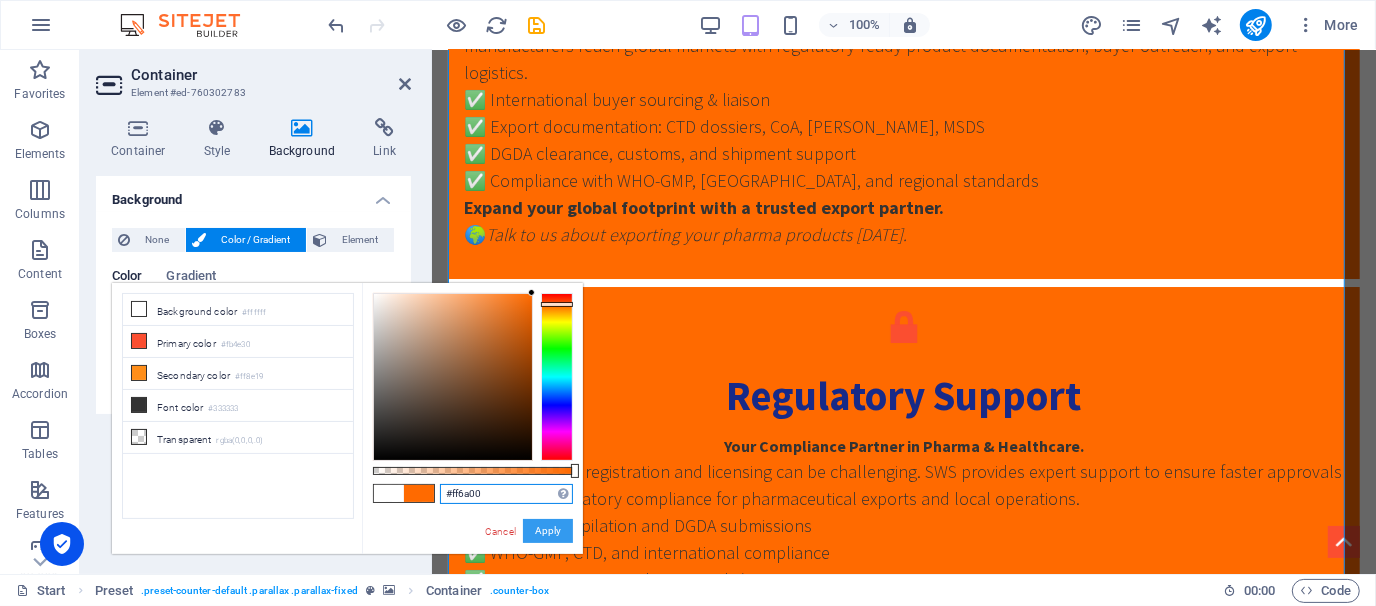 type on "#ff6a00" 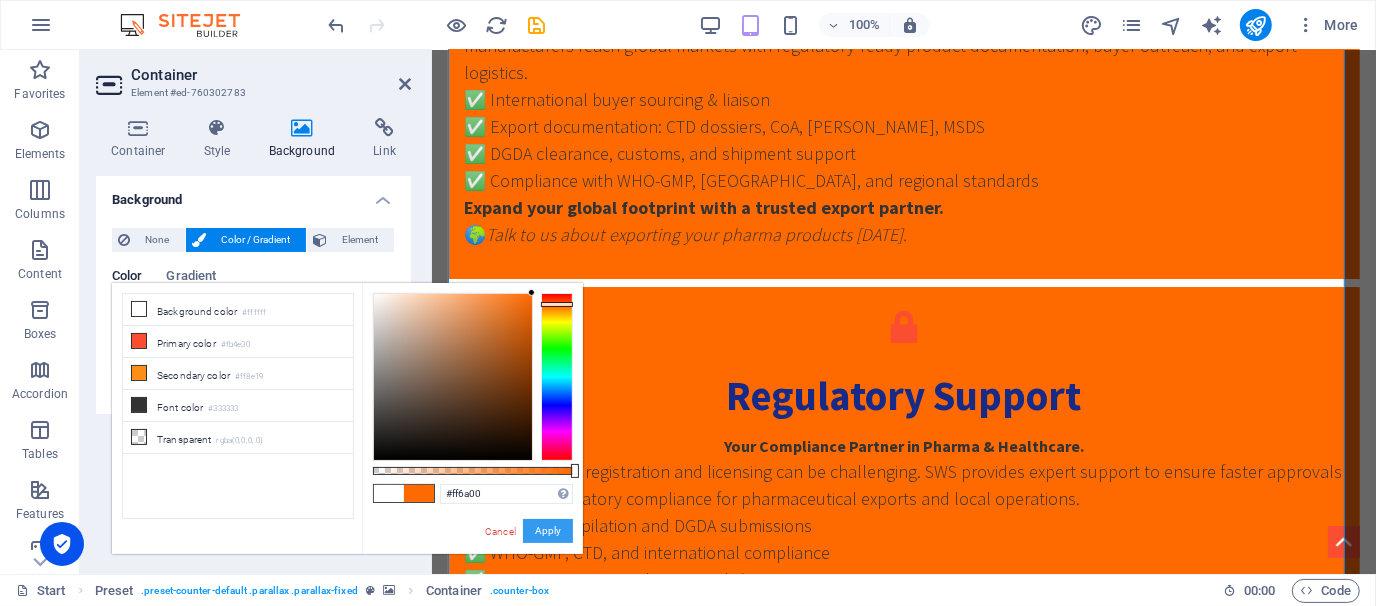 click on "Apply" at bounding box center (548, 531) 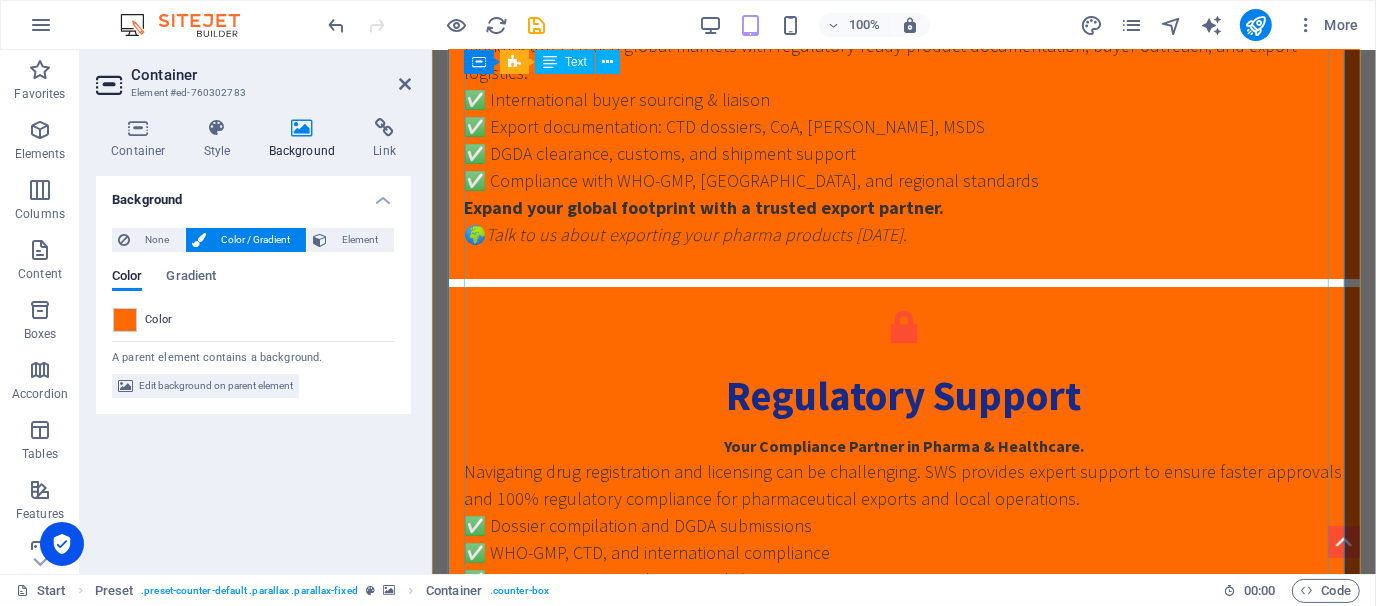 click on "Skill Wave Solutions (SWS)  is a Bangladesh-based corporate service provider specializing in employment management, regulatory consultancy, and international business facilitation. Our dedicated export sourcing division connects verified Bangladeshi manufacturers with global buyers, ensuring compliance, quality, and timely delivery. Why Source Pharmaceuticals from Bangladesh? Over 150 WHO-GMP certified pharmaceutical manufacturers Growing API production capacity meeting international standards Competitive pricing for both finished and bulk drug materials Government incentives and export-friendly policies Proven success in regulated and semi-regulated markets (Asia, Africa, MENA, CIS, Latin America) Our Pharma Export Services Finished Pharmaceutical Products Sourcing         We connect buyers with trusted manufacturers offering: Tablets, capsules, syrups, soft gels, creams, injectables Specialized delivery forms: inhalers, suppositories, sustained release Cold chain and sterile manufacturing capabilities" at bounding box center (903, 1972) 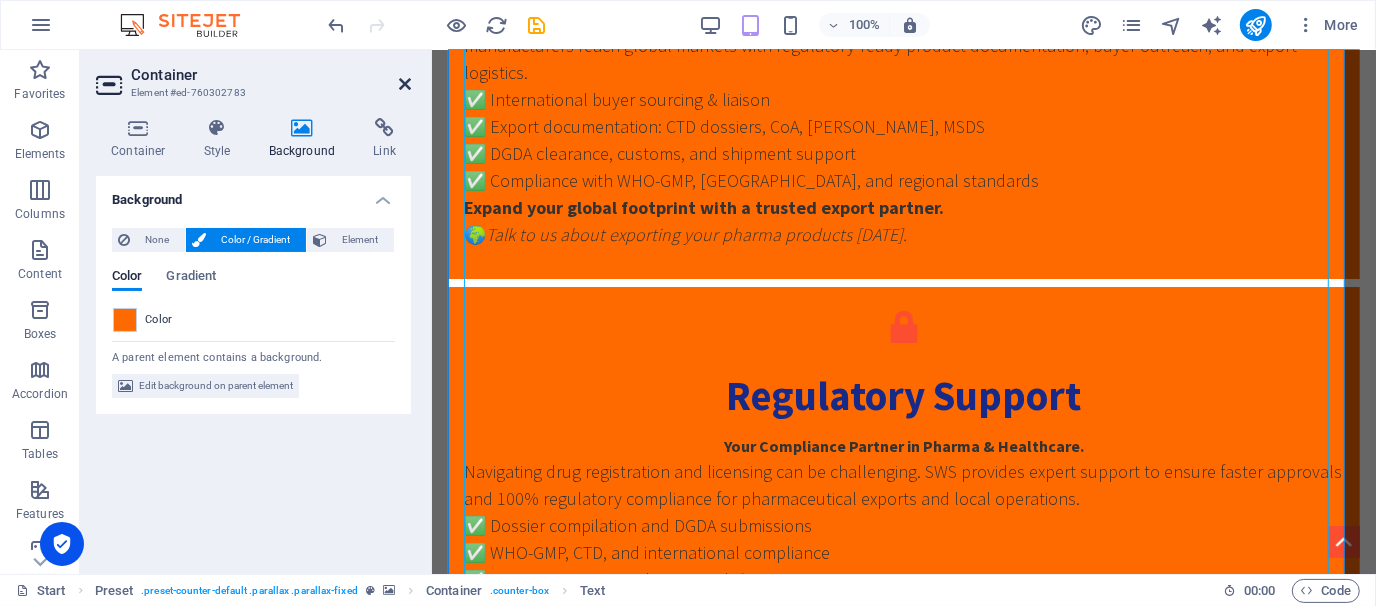 click at bounding box center [405, 84] 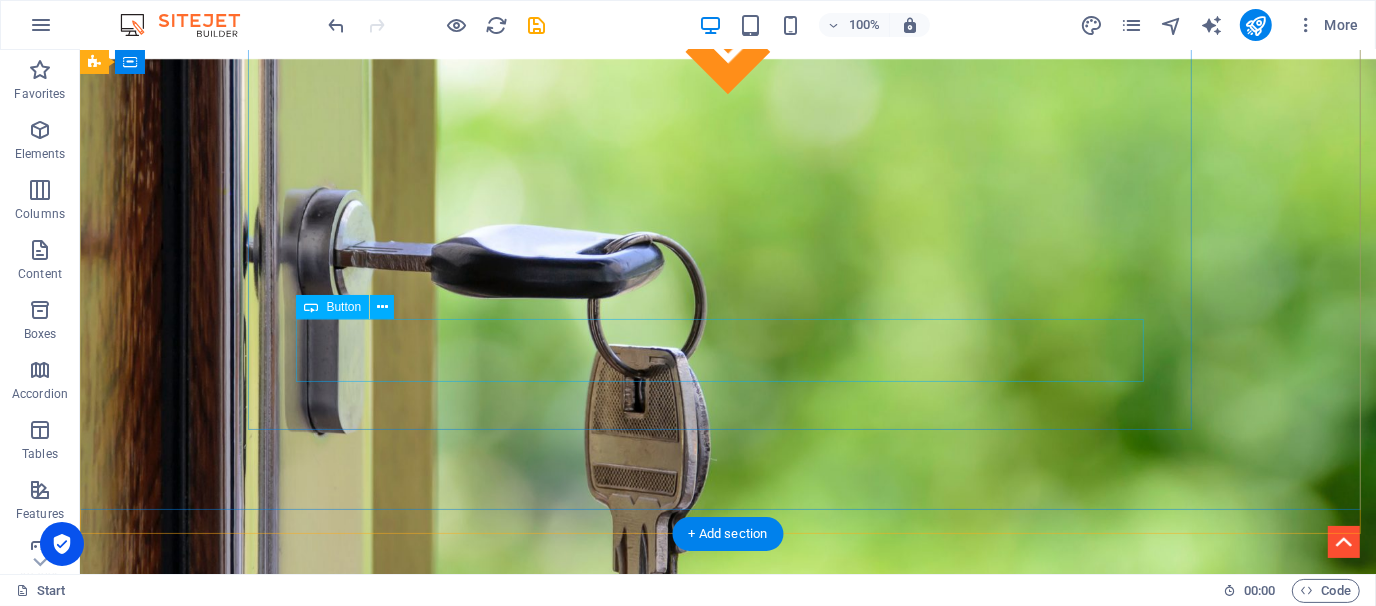 scroll, scrollTop: 525, scrollLeft: 0, axis: vertical 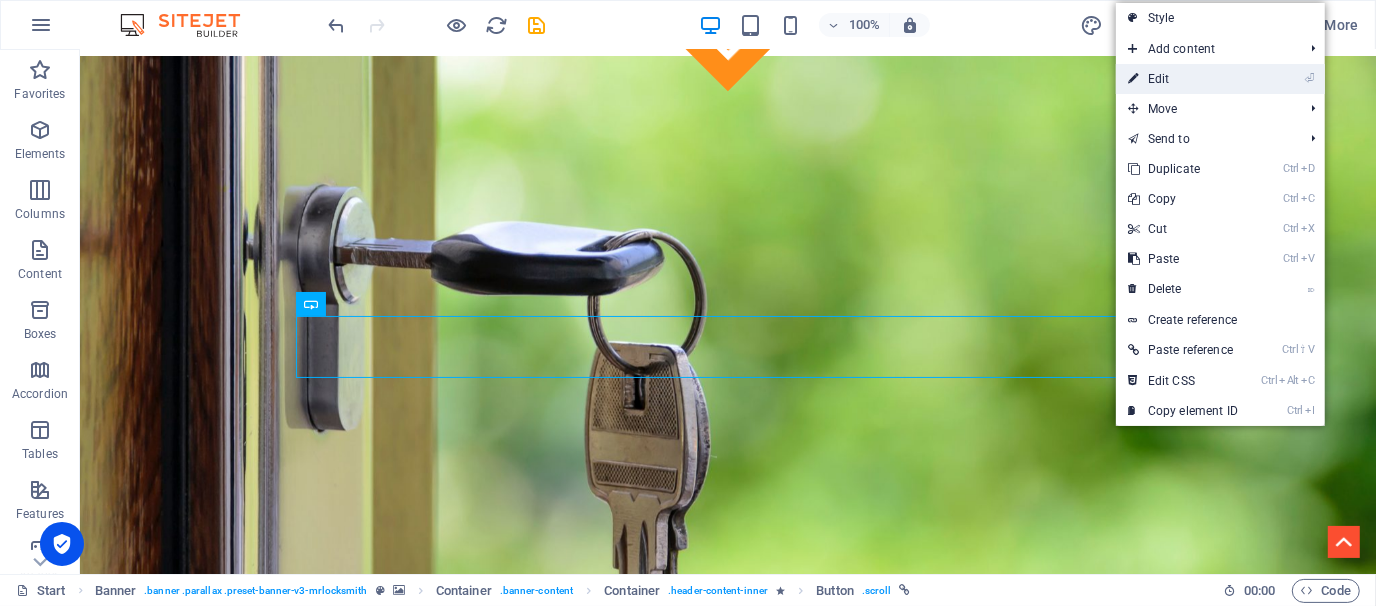 click on "⏎  Edit" at bounding box center (1183, 79) 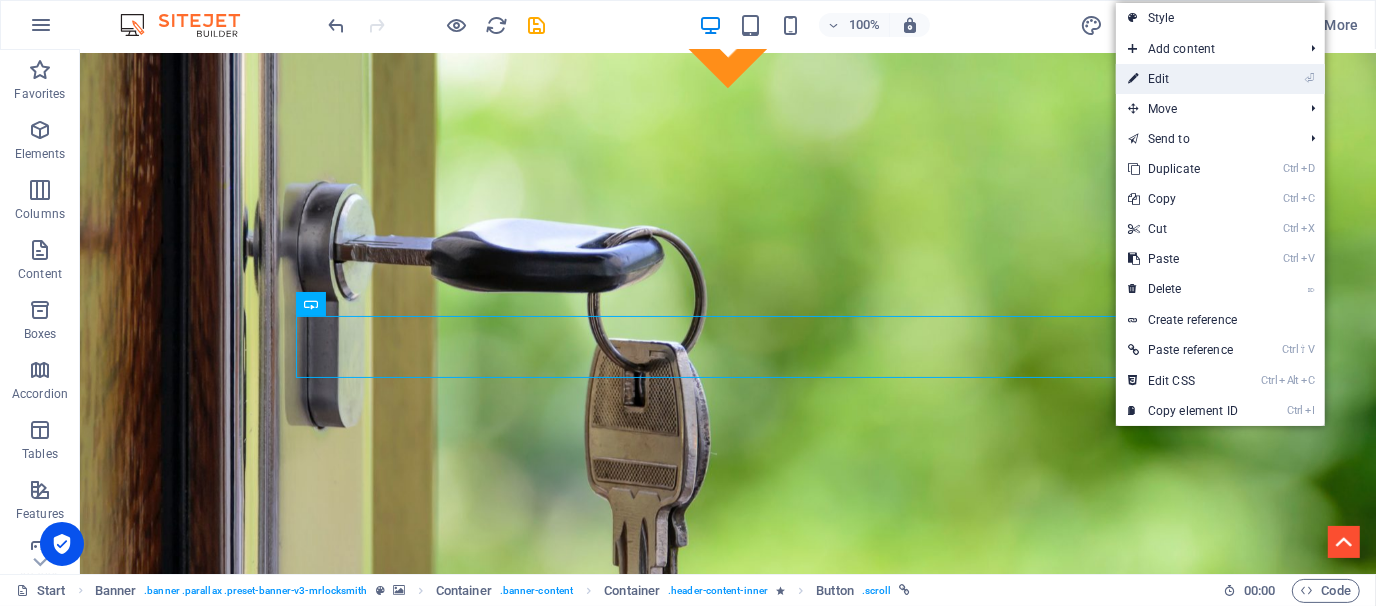 select on "%" 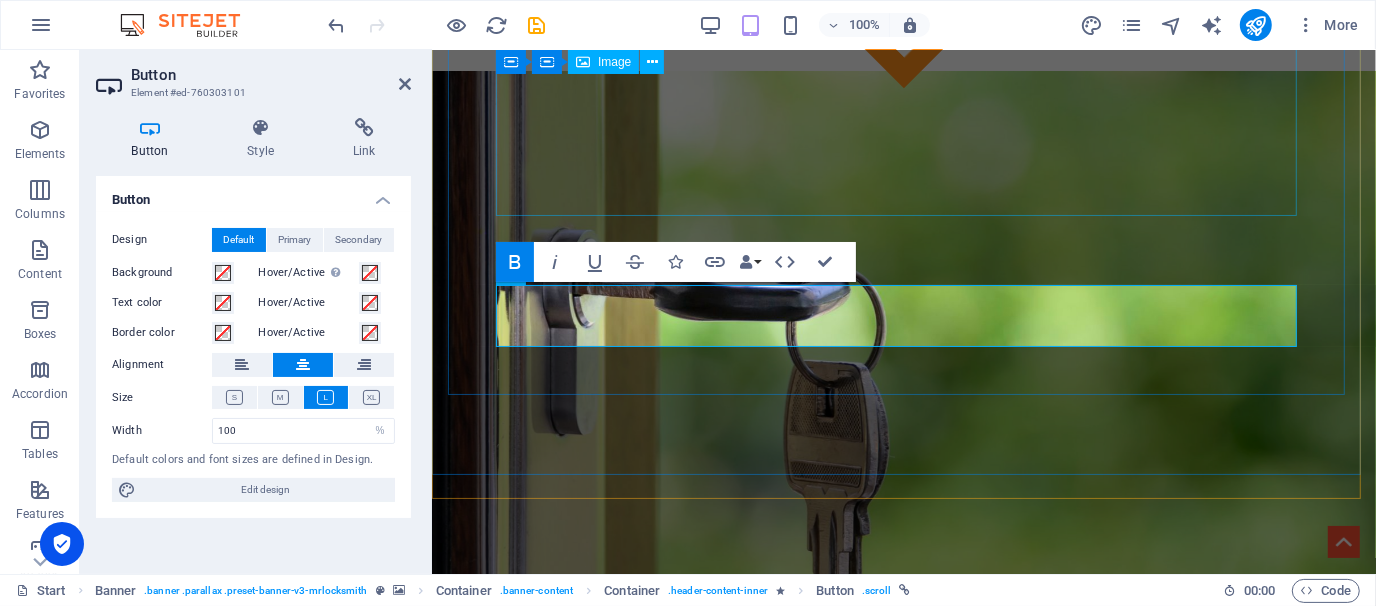 scroll, scrollTop: 529, scrollLeft: 0, axis: vertical 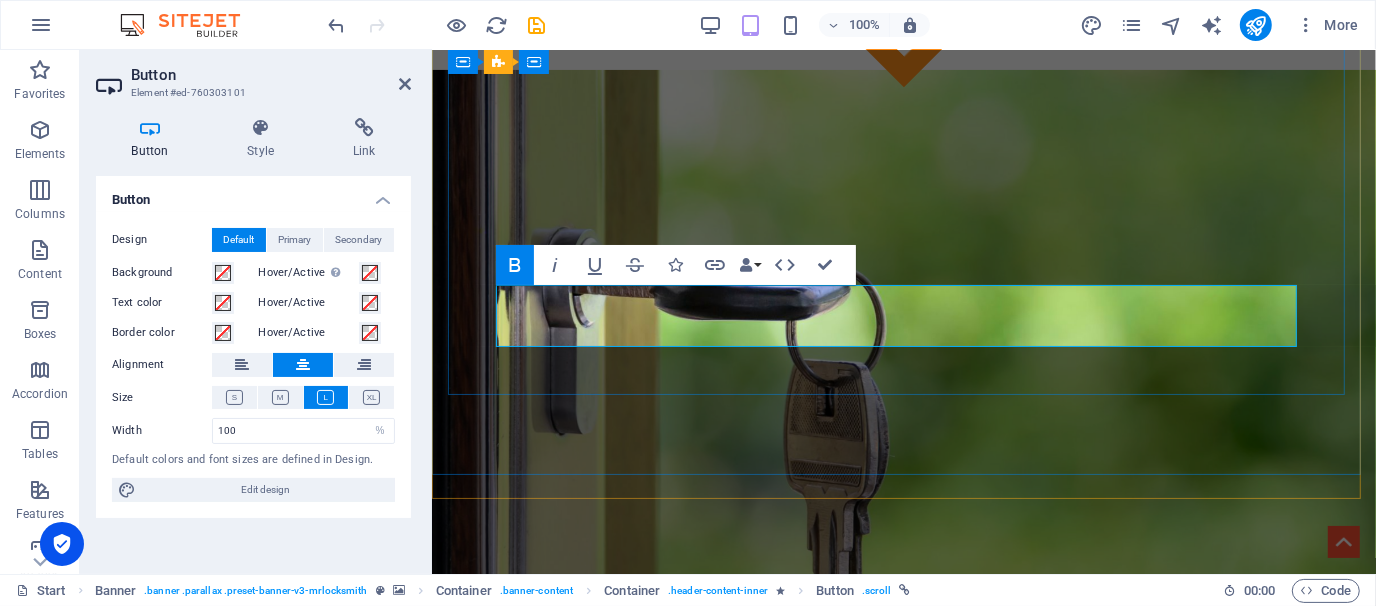 click on "Give us a call: [PHONE_NUMBER]" at bounding box center [903, 1391] 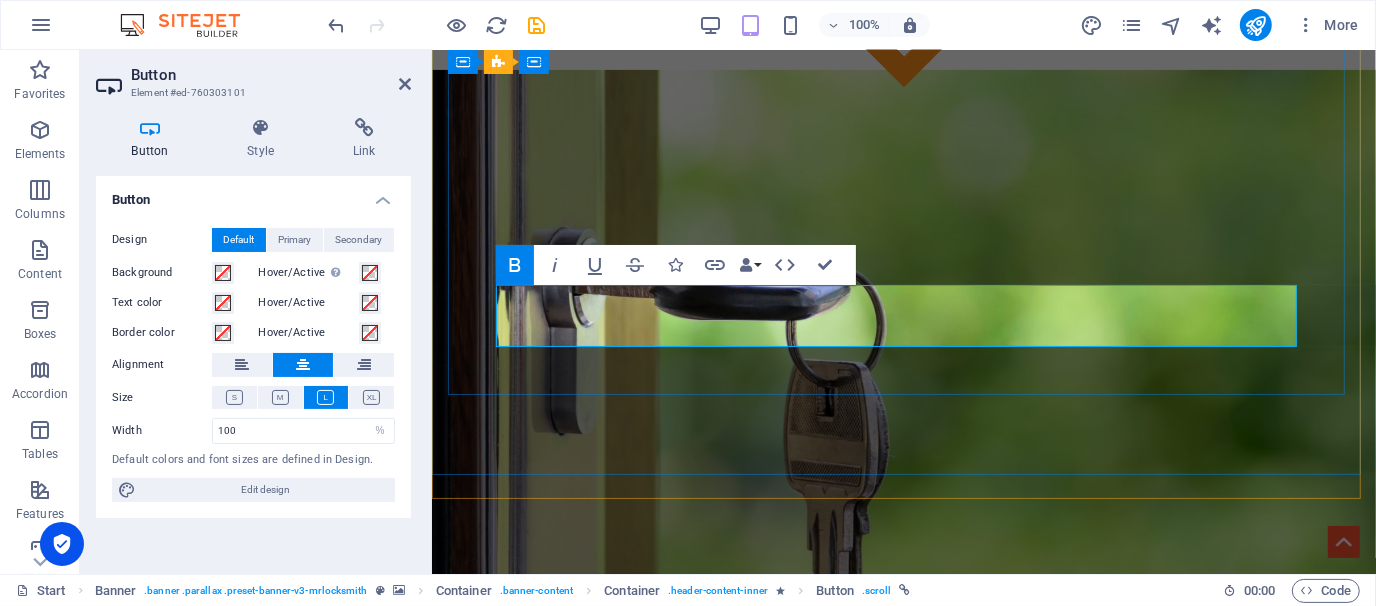 drag, startPoint x: 516, startPoint y: 326, endPoint x: 506, endPoint y: 329, distance: 10.440307 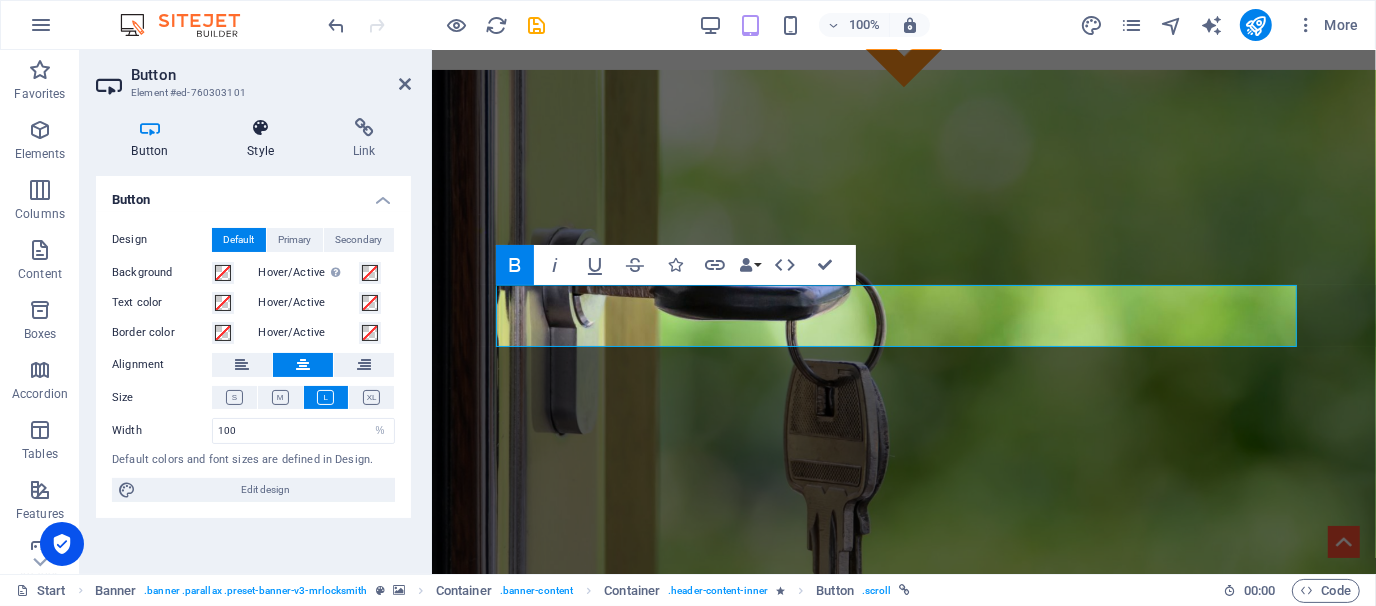 click on "Style" at bounding box center [265, 139] 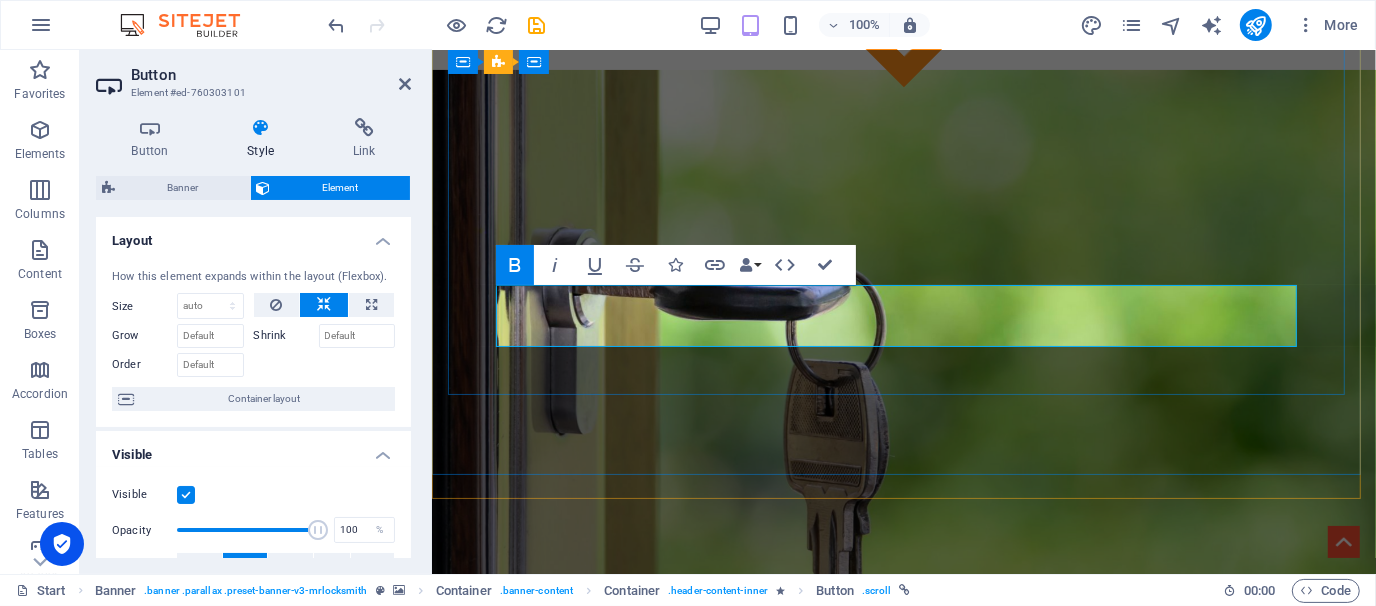 drag, startPoint x: 1168, startPoint y: 315, endPoint x: 1217, endPoint y: 319, distance: 49.162994 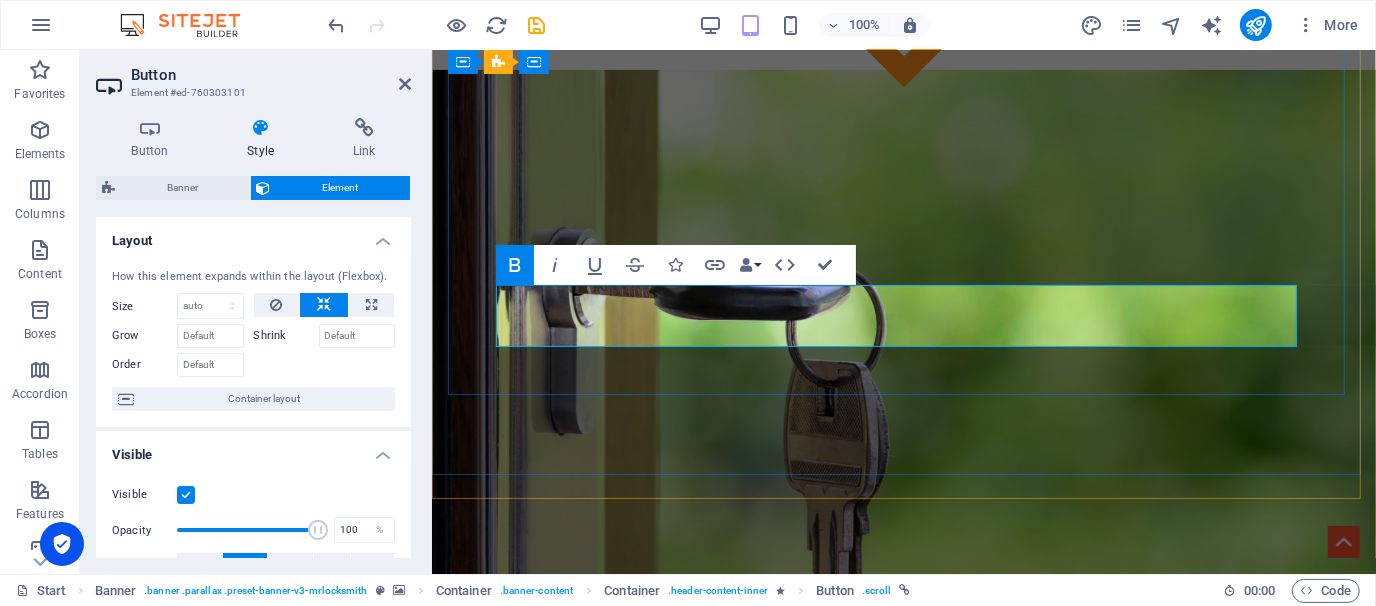 click on "Give us a call: [PHONE_NUMBER]" at bounding box center [903, 1391] 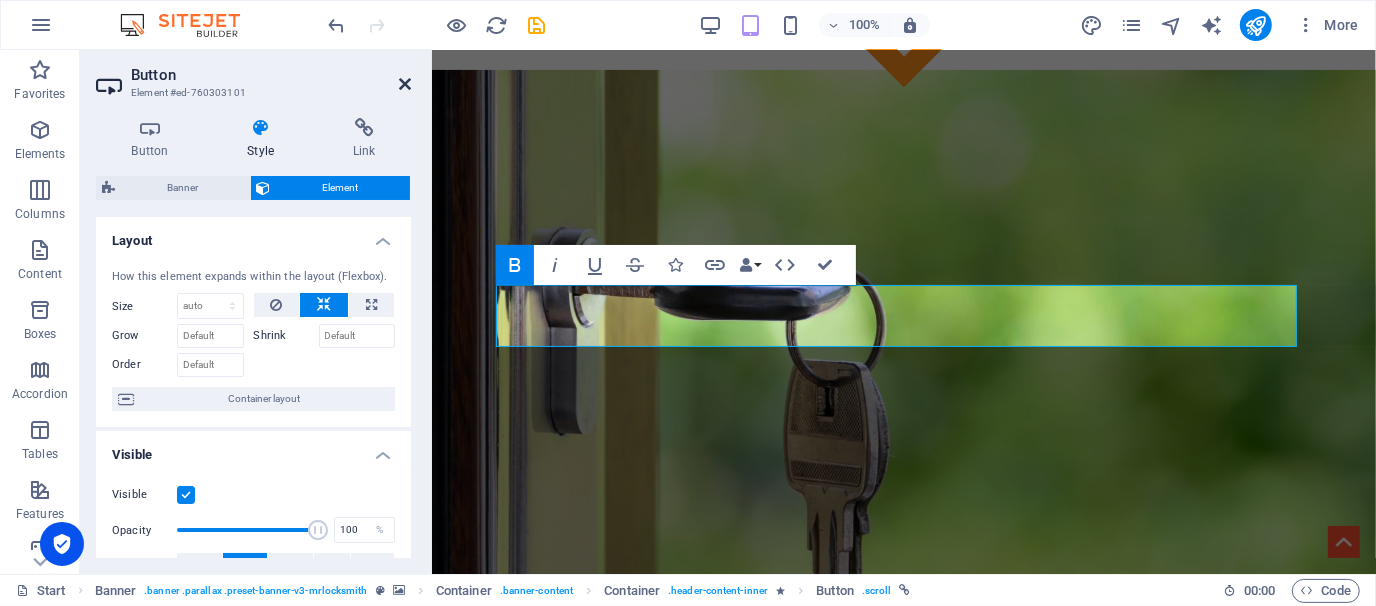 click on "Button Element #ed-760303101 Button Style Link Button Design Default Primary Secondary Background Hover/Active Switch to preview mode to test the active/hover state Text color Hover/Active Border color Hover/Active Alignment Size Width 100 Default px rem % em vh vw Default colors and font sizes are defined in Design. Edit design Banner Element Layout How this element expands within the layout (Flexbox). Size Default auto px % 1/1 1/2 1/3 1/4 1/5 1/6 1/7 1/8 1/9 1/10 Grow Shrink Order Container layout Visible Visible Opacity 100 % Overflow Spacing Margin Default auto px % rem vw vh Custom Custom auto px % rem vw vh auto px % rem vw vh auto px % rem vw vh auto px % rem vw vh Padding Default px rem % vh vw Custom Custom px rem % vh vw px rem % vh vw px rem % vh vw px rem % vh vw Border Style              - Width 1 auto px rem % vh vw Custom Custom 1 auto px rem % vh vw 1 auto px rem % vh vw 1 auto px rem % vh vw 1 auto px rem % vh vw  - Color Round corners Default px rem % vh vw Custom Custom px rem %" at bounding box center (256, 312) 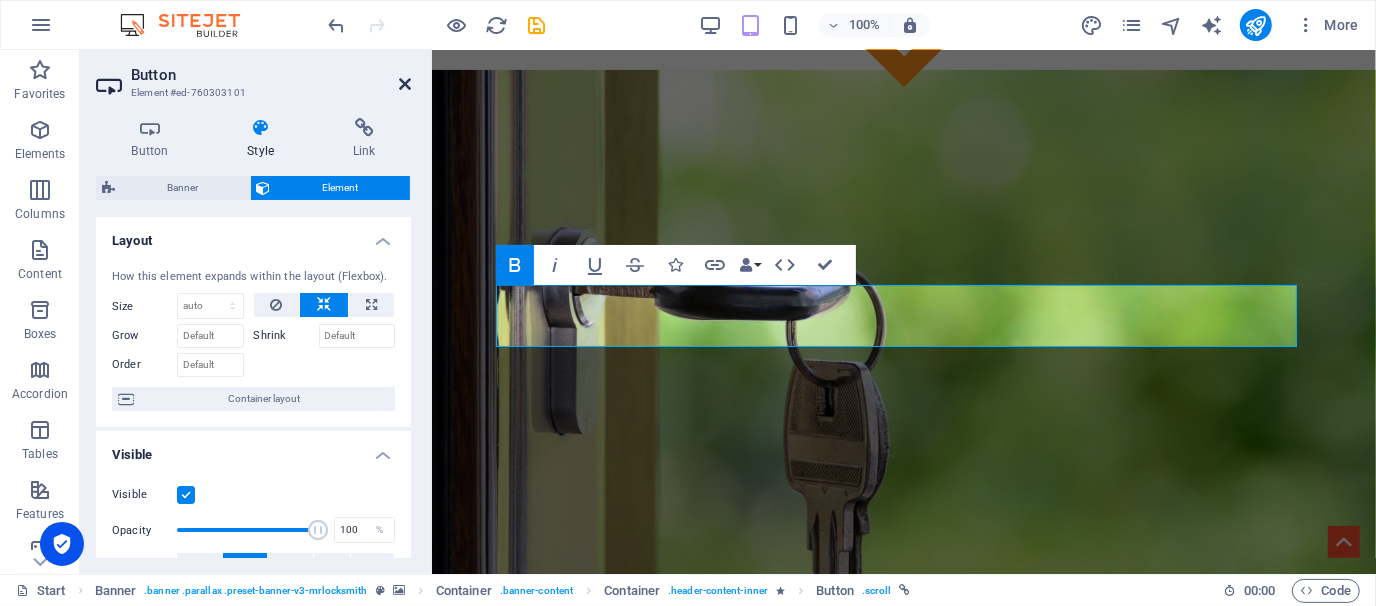 click on "Button Element #ed-760303101 Button Style Link Button Design Default Primary Secondary Background Hover/Active Switch to preview mode to test the active/hover state Text color Hover/Active Border color Hover/Active Alignment Size Width 100 Default px rem % em vh vw Default colors and font sizes are defined in Design. Edit design Banner Element Layout How this element expands within the layout (Flexbox). Size Default auto px % 1/1 1/2 1/3 1/4 1/5 1/6 1/7 1/8 1/9 1/10 Grow Shrink Order Container layout Visible Visible Opacity 100 % Overflow Spacing Margin Default auto px % rem vw vh Custom Custom auto px % rem vw vh auto px % rem vw vh auto px % rem vw vh auto px % rem vw vh Padding Default px rem % vh vw Custom Custom px rem % vh vw px rem % vh vw px rem % vh vw px rem % vh vw Border Style              - Width 1 auto px rem % vh vw Custom Custom 1 auto px rem % vh vw 1 auto px rem % vh vw 1 auto px rem % vh vw 1 auto px rem % vh vw  - Color Round corners Default px rem % vh vw Custom Custom px rem %" at bounding box center (256, 312) 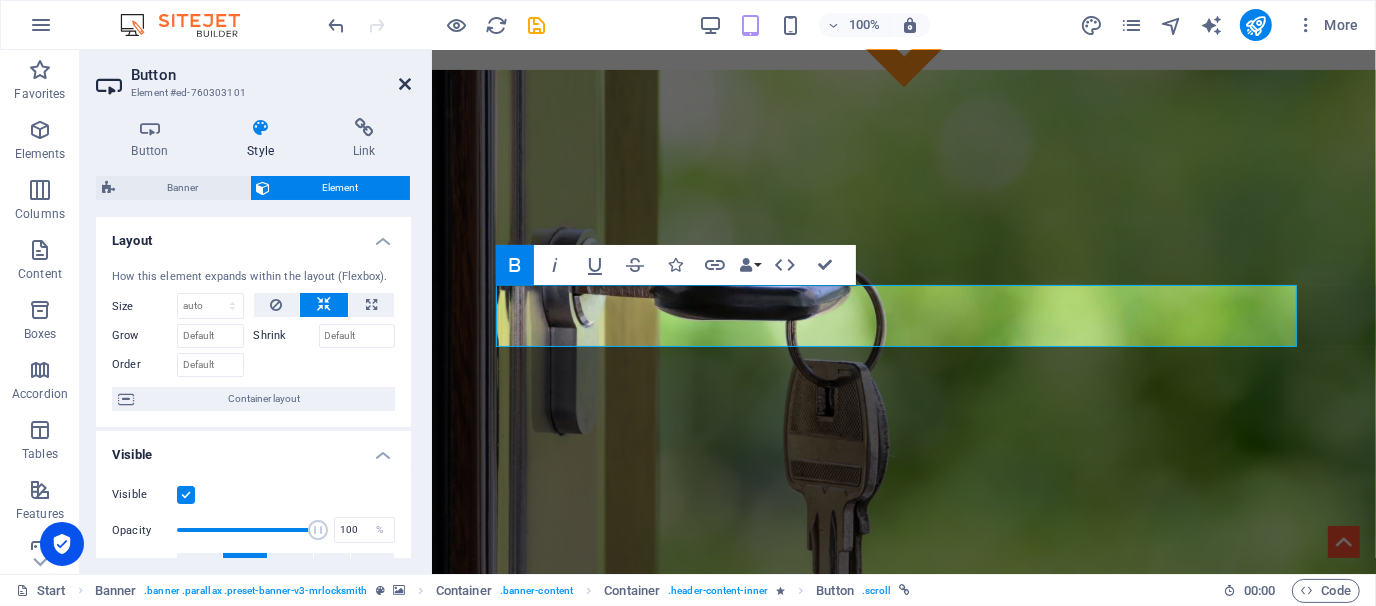 click at bounding box center (405, 84) 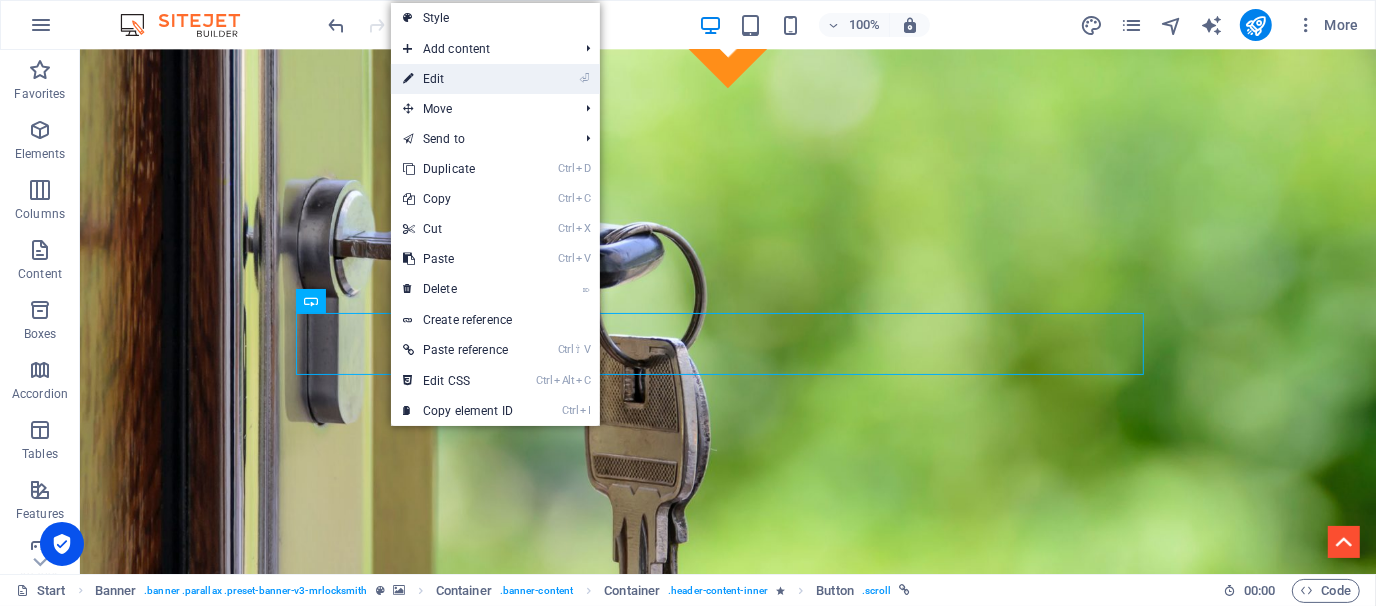 click on "⏎  Edit" at bounding box center (458, 79) 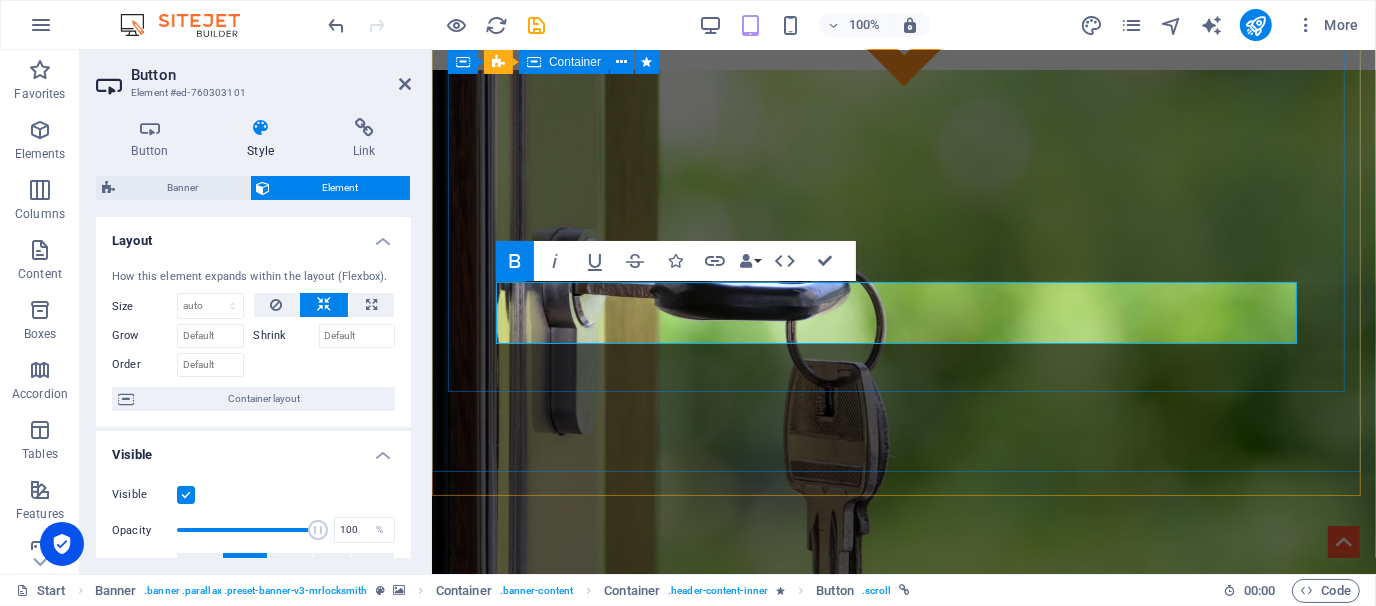 scroll, scrollTop: 532, scrollLeft: 0, axis: vertical 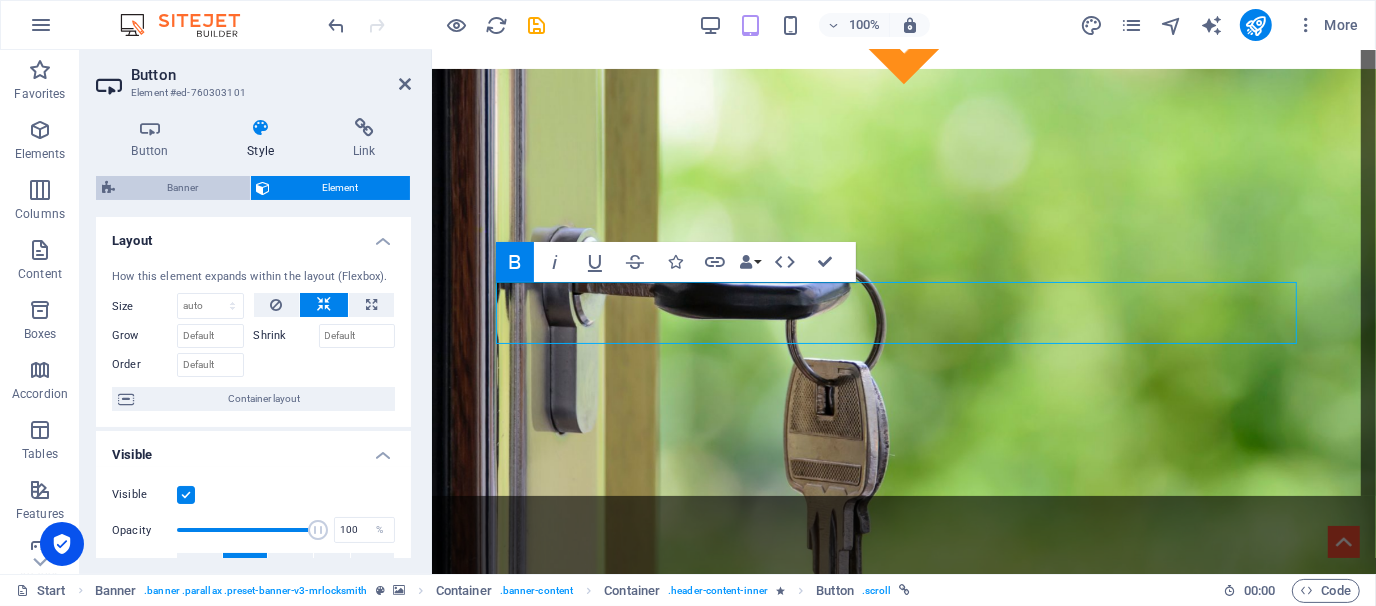 click on "Banner" at bounding box center [182, 188] 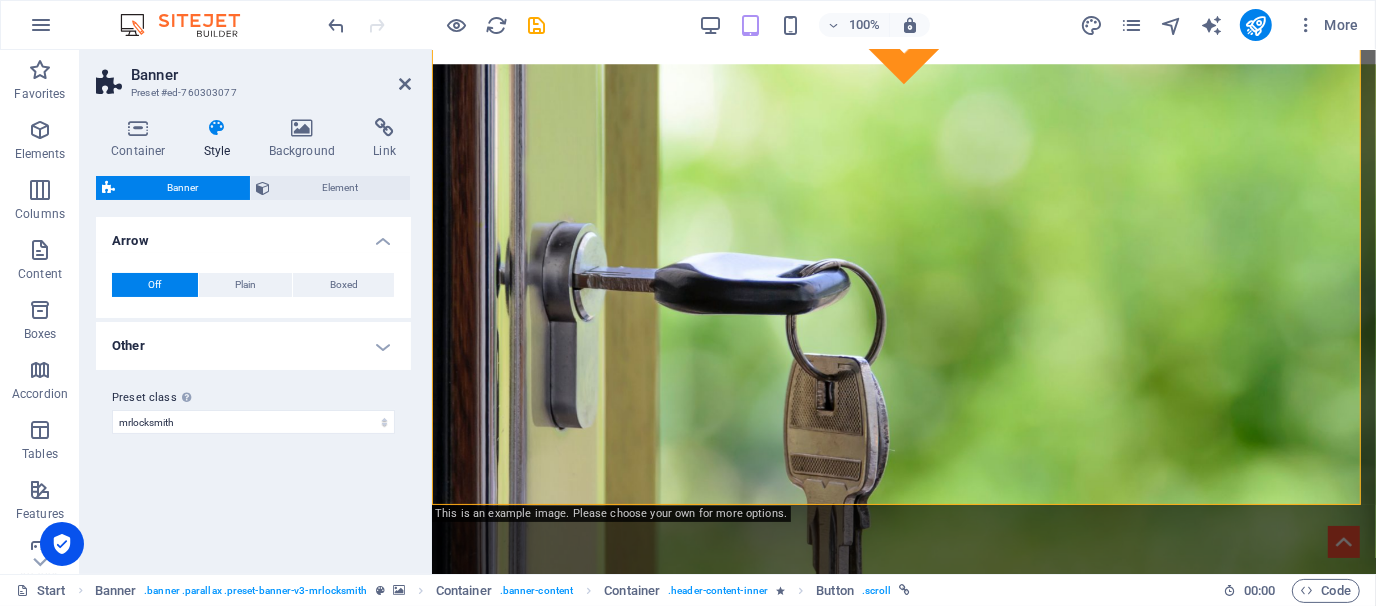 scroll, scrollTop: 522, scrollLeft: 0, axis: vertical 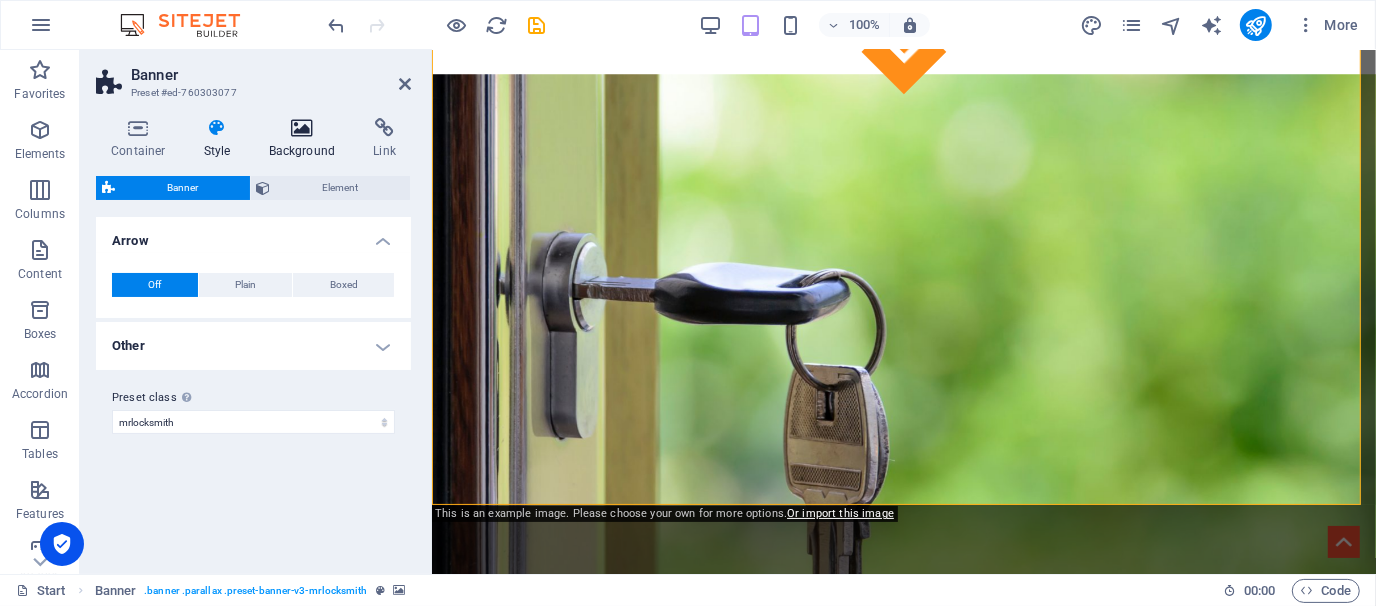 click on "Background" at bounding box center (306, 139) 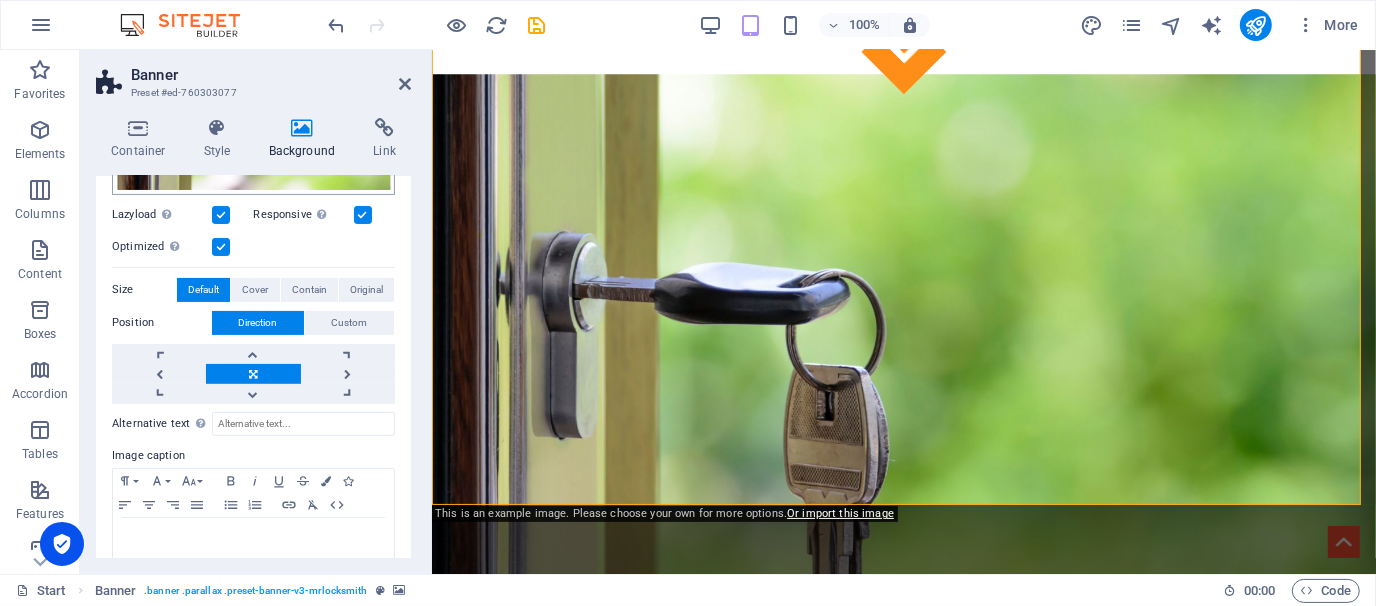scroll, scrollTop: 381, scrollLeft: 0, axis: vertical 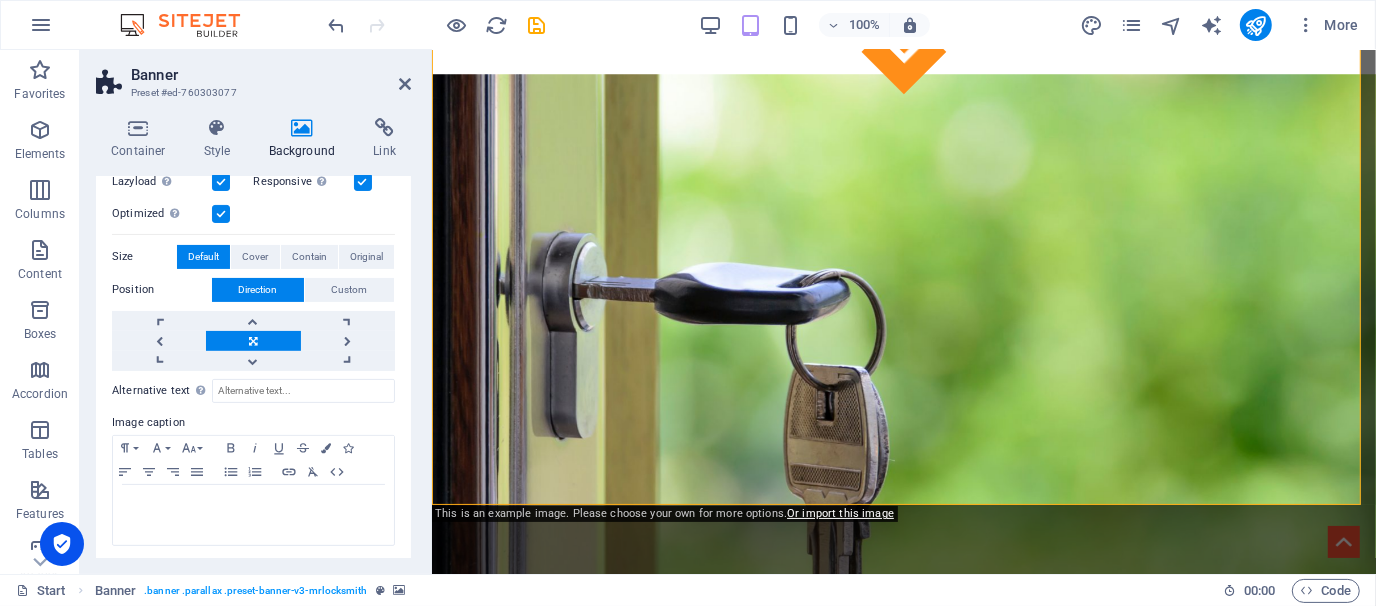 click on "Container Style Background Link Size Height Default px rem % vh vw Min. height 90 None px rem % vh vw Width Default px rem % em vh vw Min. width None px rem % vh vw Content width Default Custom width Width Default px rem % em vh vw Min. width None px rem % vh vw Default padding Custom spacing Default content width and padding can be changed under Design. Edit design Layout (Flexbox) Alignment Determines the flex direction. Default Main axis Determine how elements should behave along the main axis inside this container (justify content). Default Side axis Control the vertical direction of the element inside of the container (align items). Default Wrap Default On Off Fill Controls the distances and direction of elements on the y-axis across several lines (align content). Default Accessibility ARIA helps assistive technologies (like screen readers) to understand the role, state, and behavior of web elements Role The ARIA role defines the purpose of an element.  None Header Footer Section Banner" at bounding box center (253, 338) 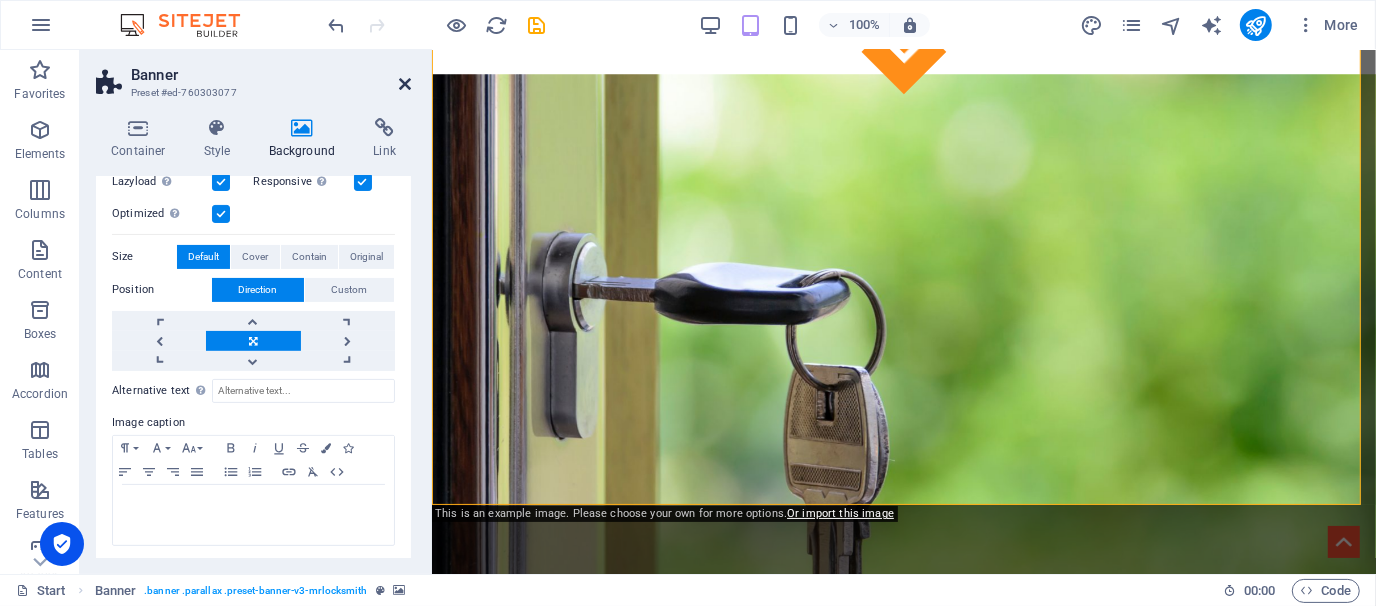 click at bounding box center [405, 84] 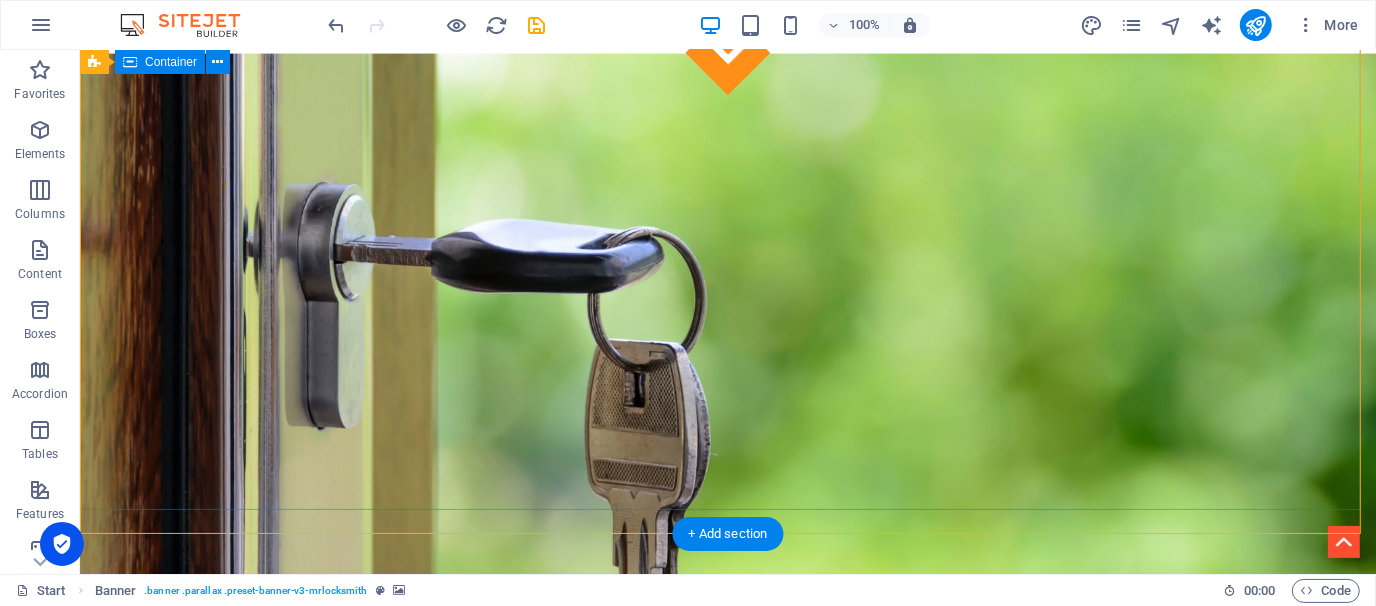 click on "This site is still under development... Connecting Resources   Give us a call: [PHONE_NUMBER]" at bounding box center (727, 1103) 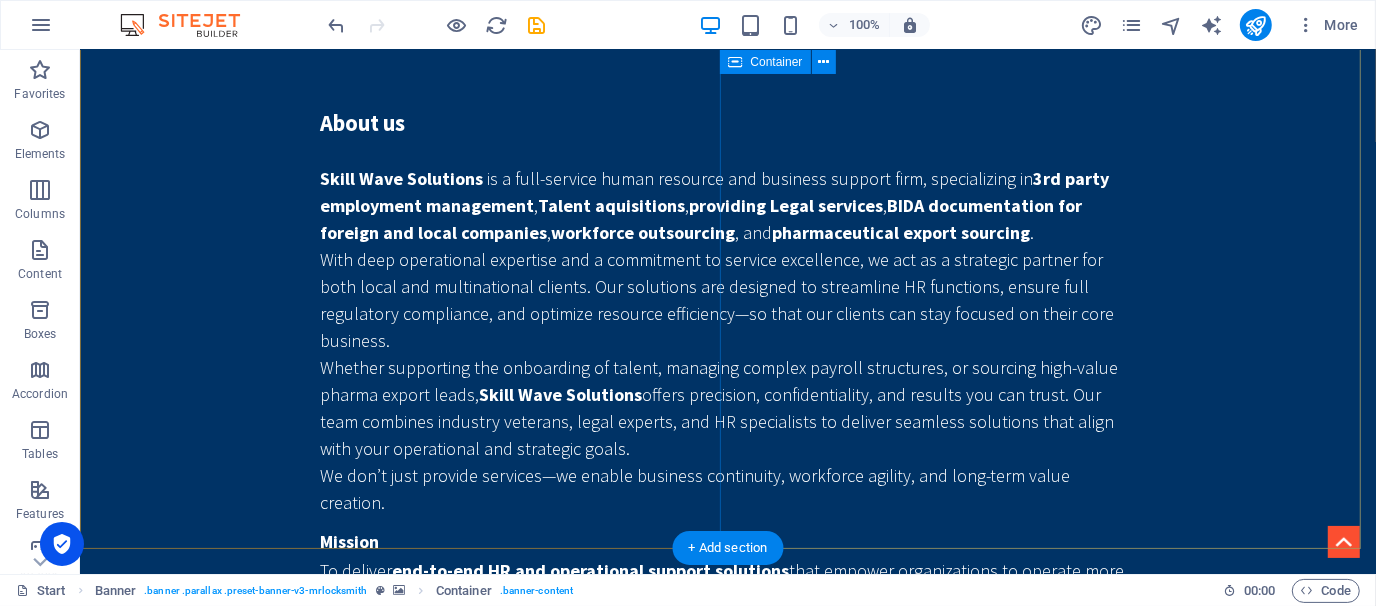 scroll, scrollTop: 2195, scrollLeft: 0, axis: vertical 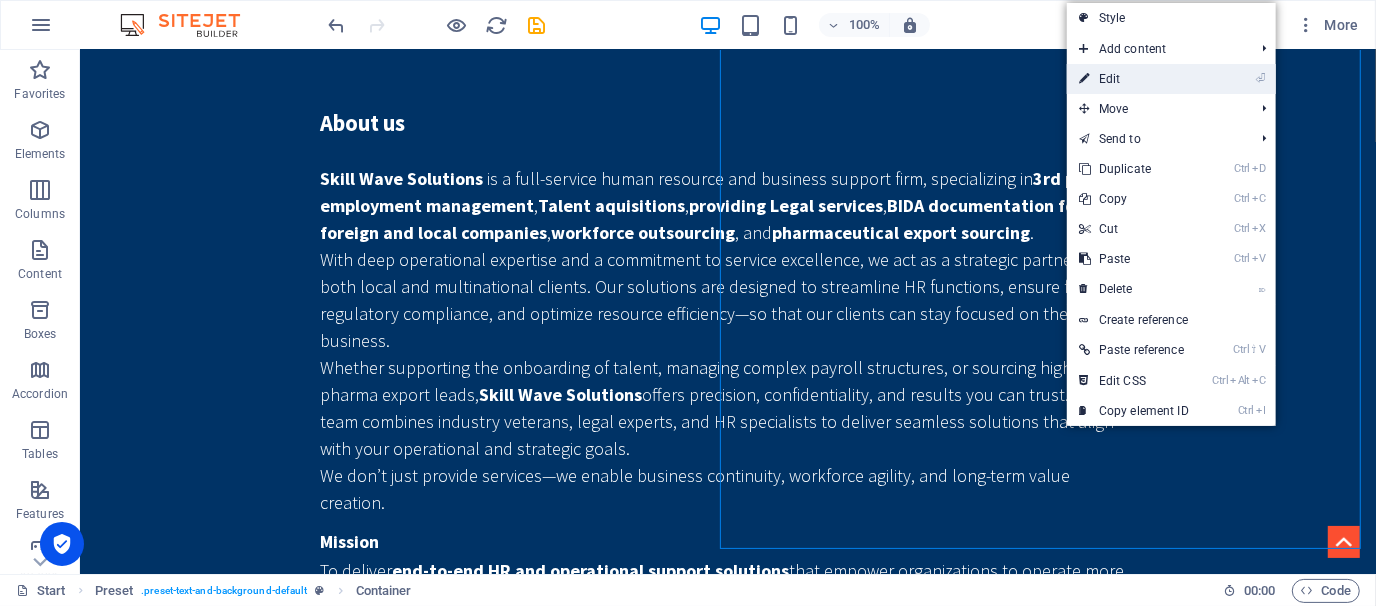 click on "⏎  Edit" at bounding box center [1134, 79] 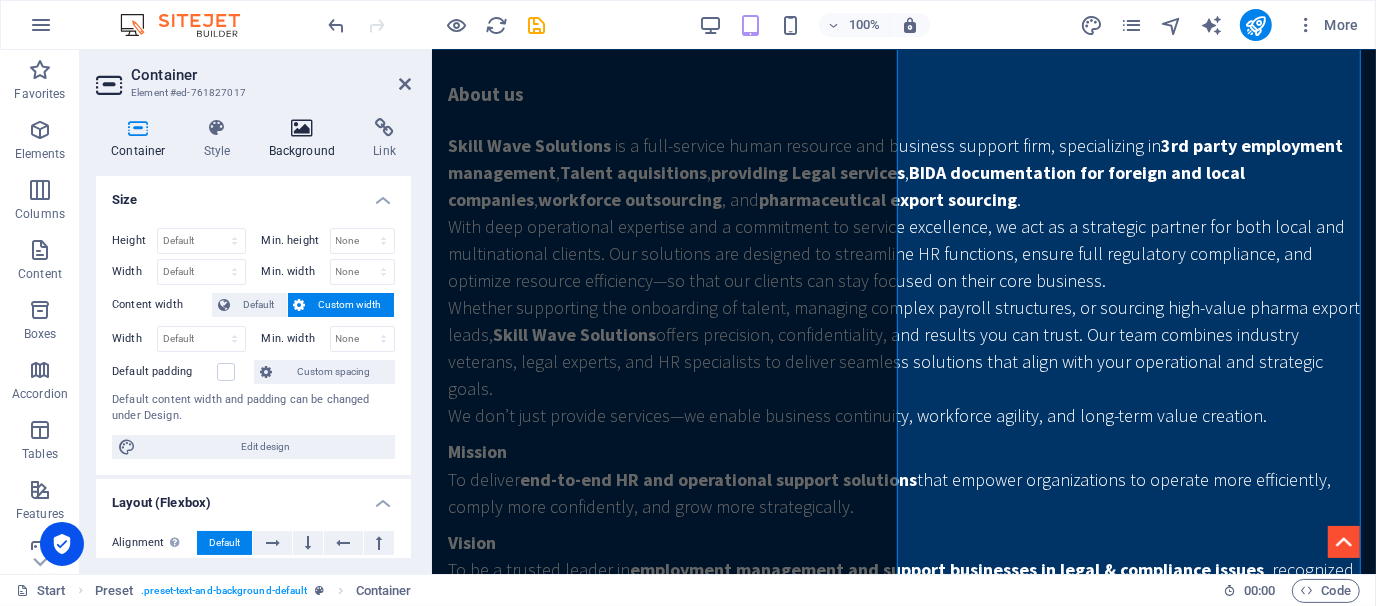 click at bounding box center (302, 128) 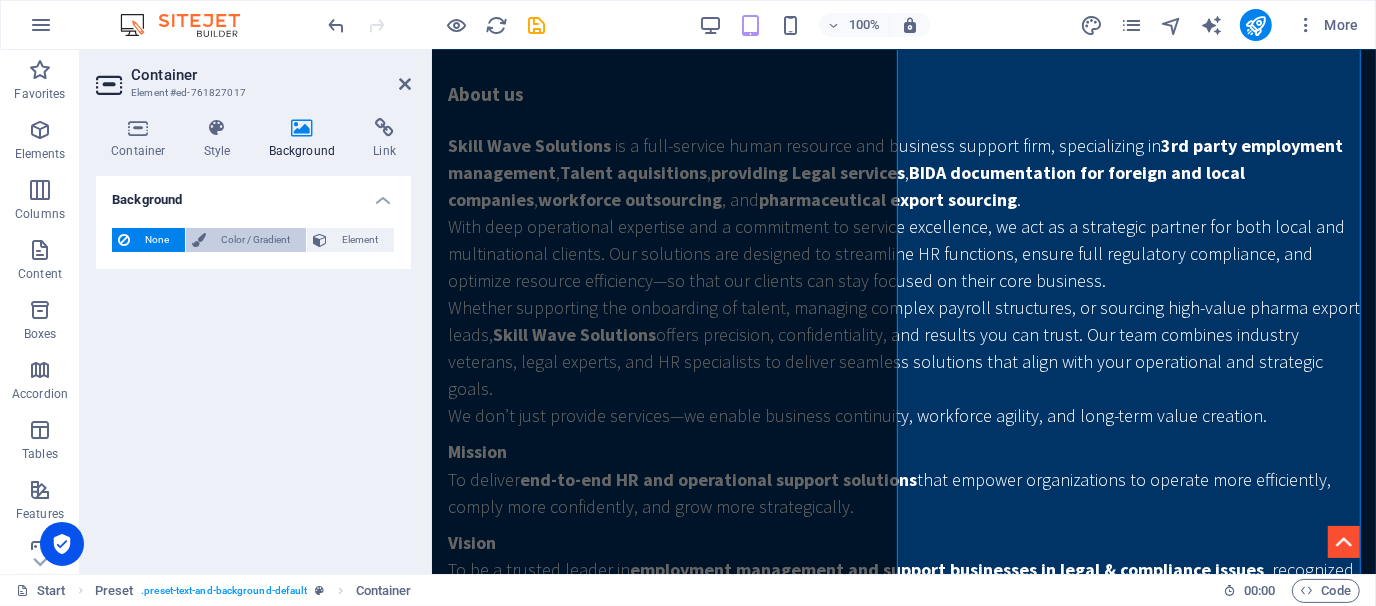 click on "Color / Gradient" at bounding box center [256, 240] 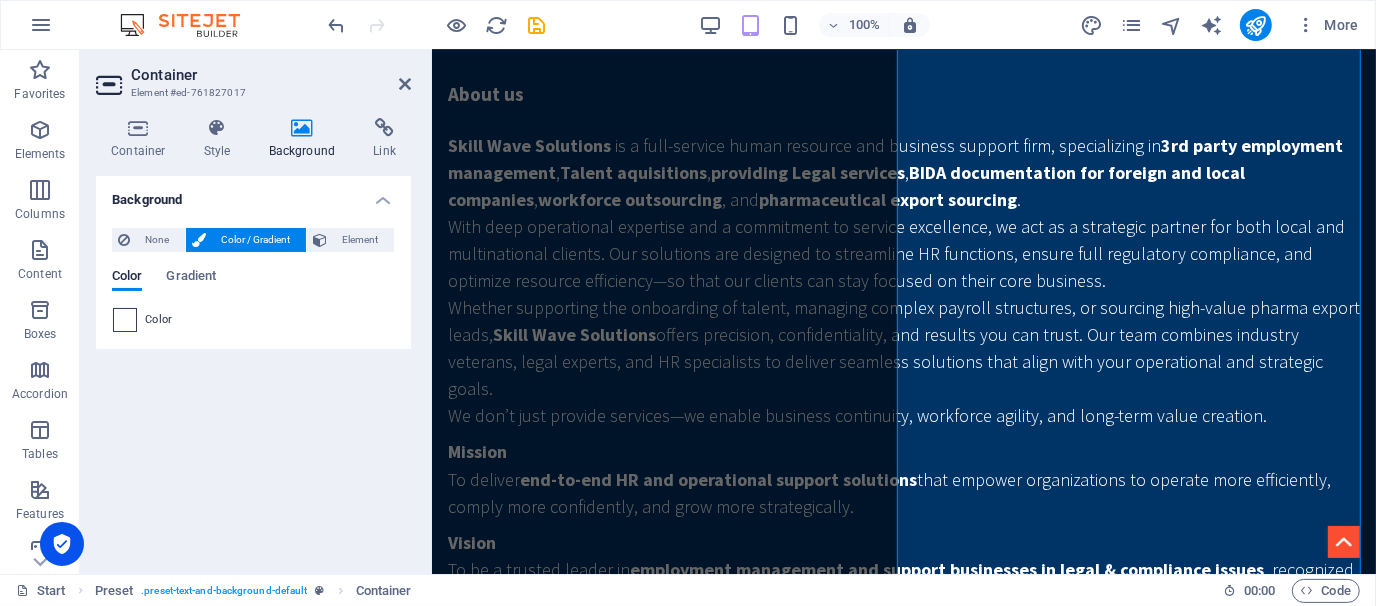click at bounding box center (125, 320) 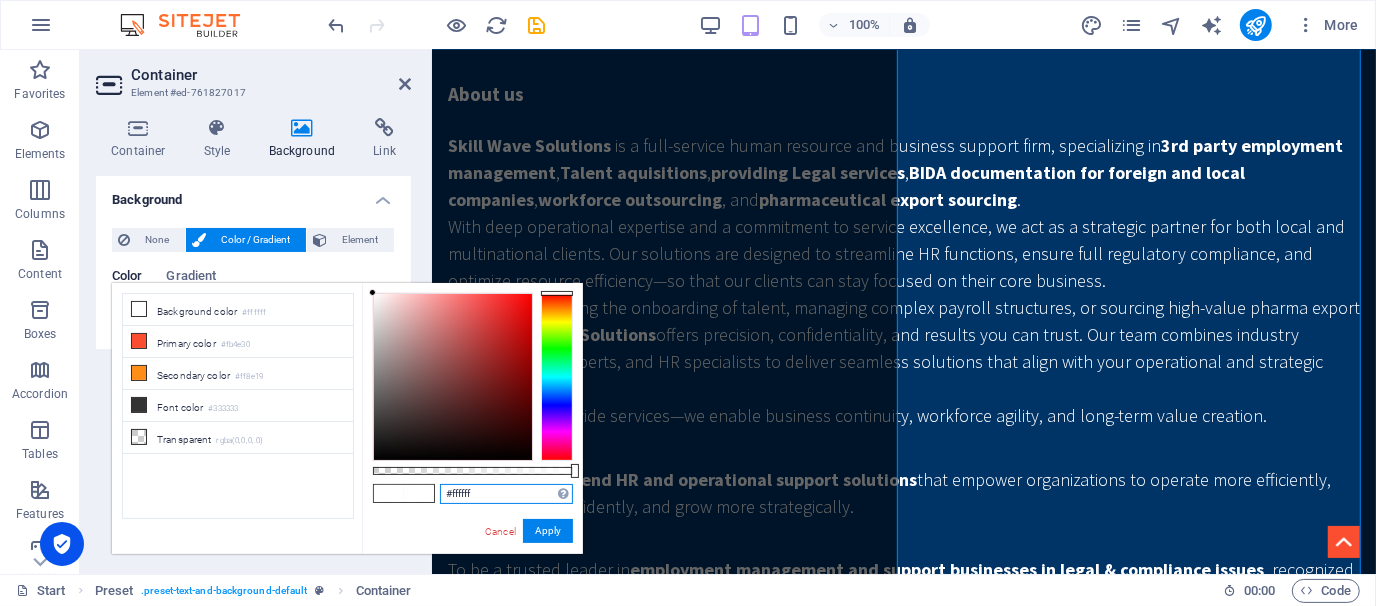 click on "#ffffff" at bounding box center (506, 494) 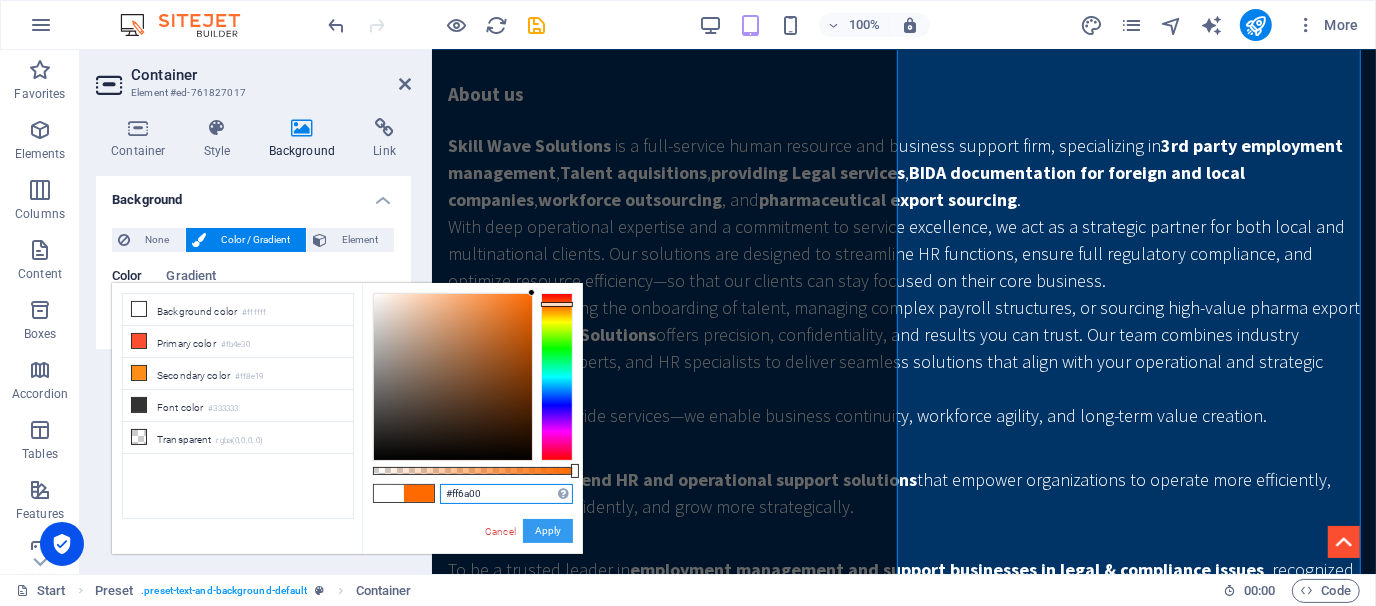 type on "#ff6a00" 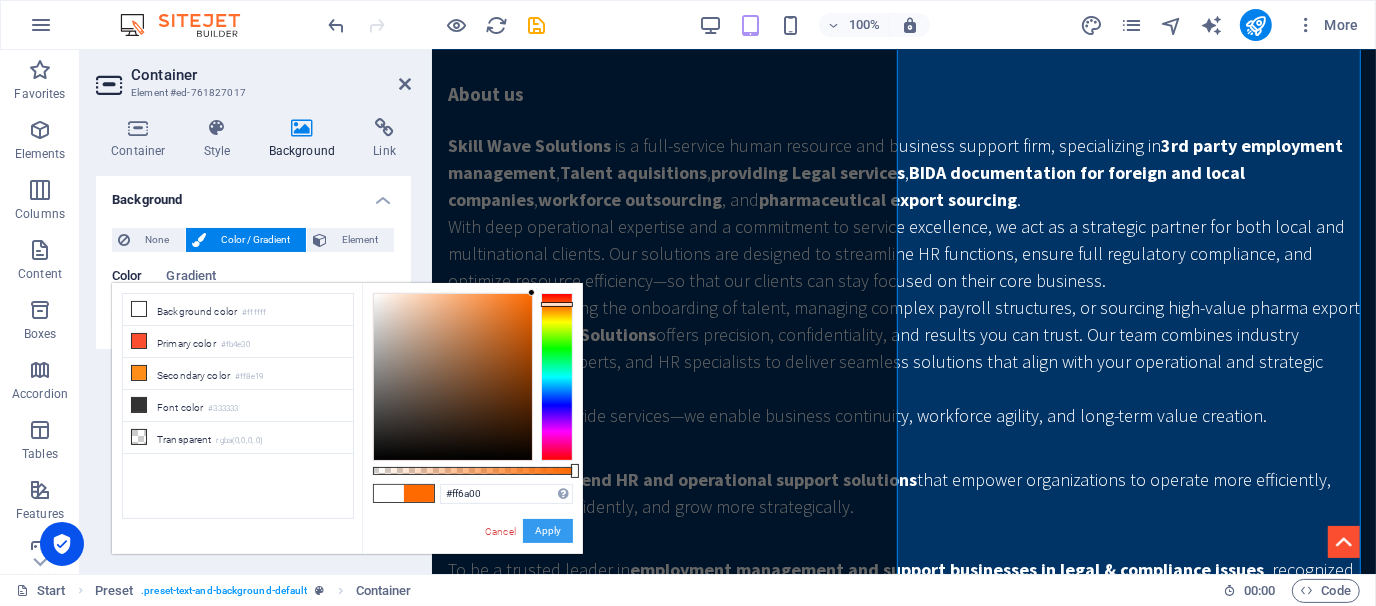 click on "Apply" at bounding box center (548, 531) 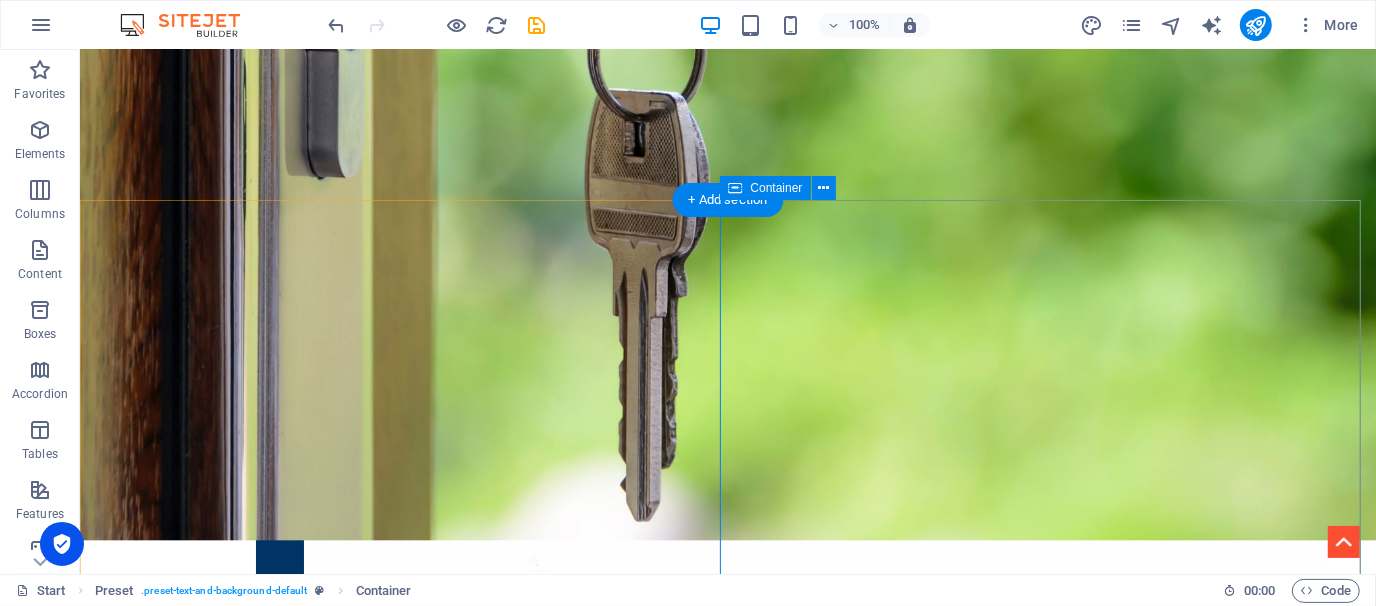 scroll, scrollTop: 0, scrollLeft: 0, axis: both 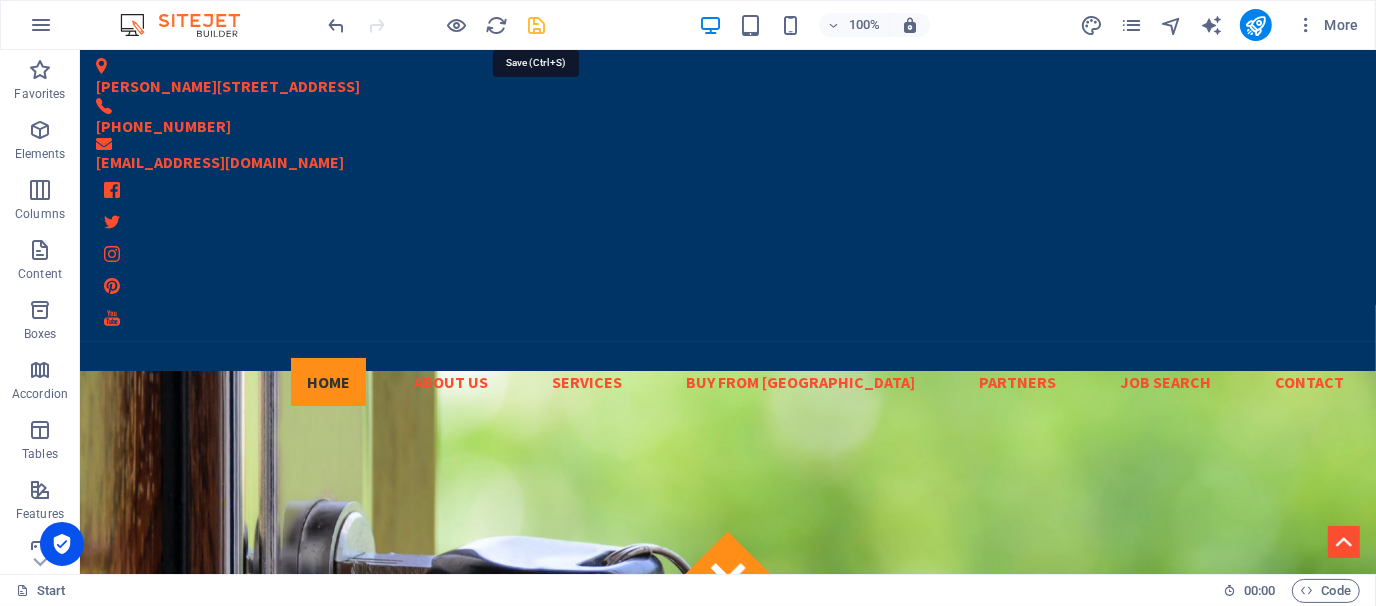 click at bounding box center (537, 25) 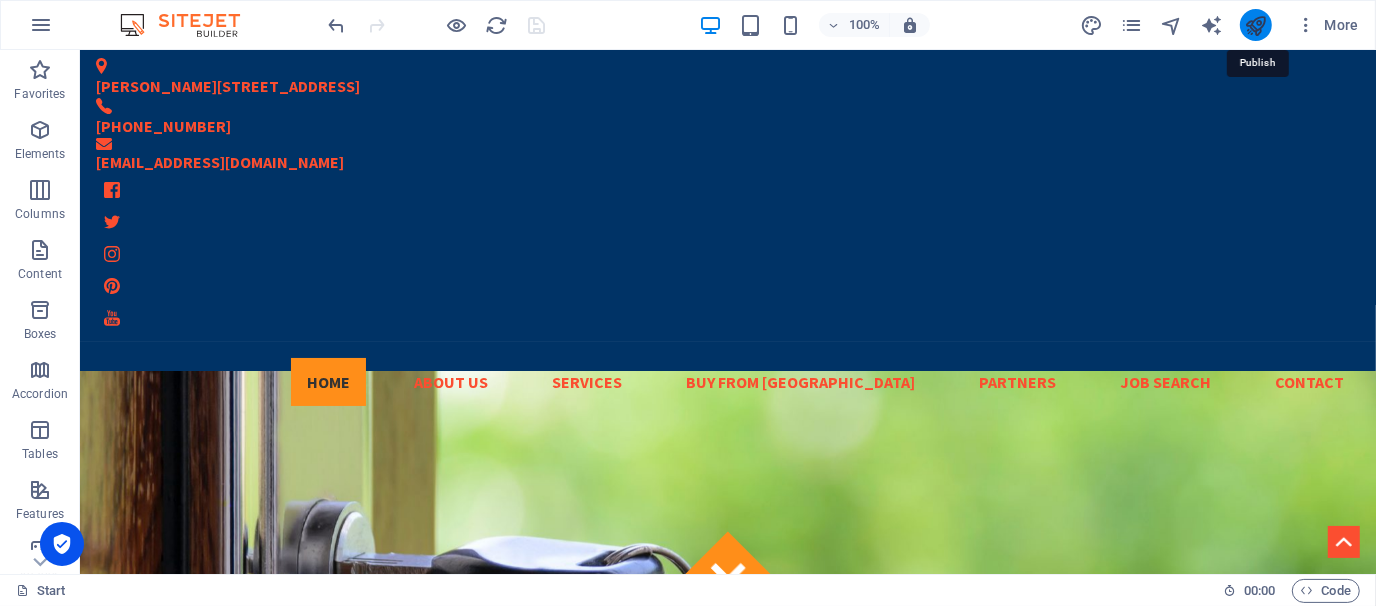 click at bounding box center (1255, 25) 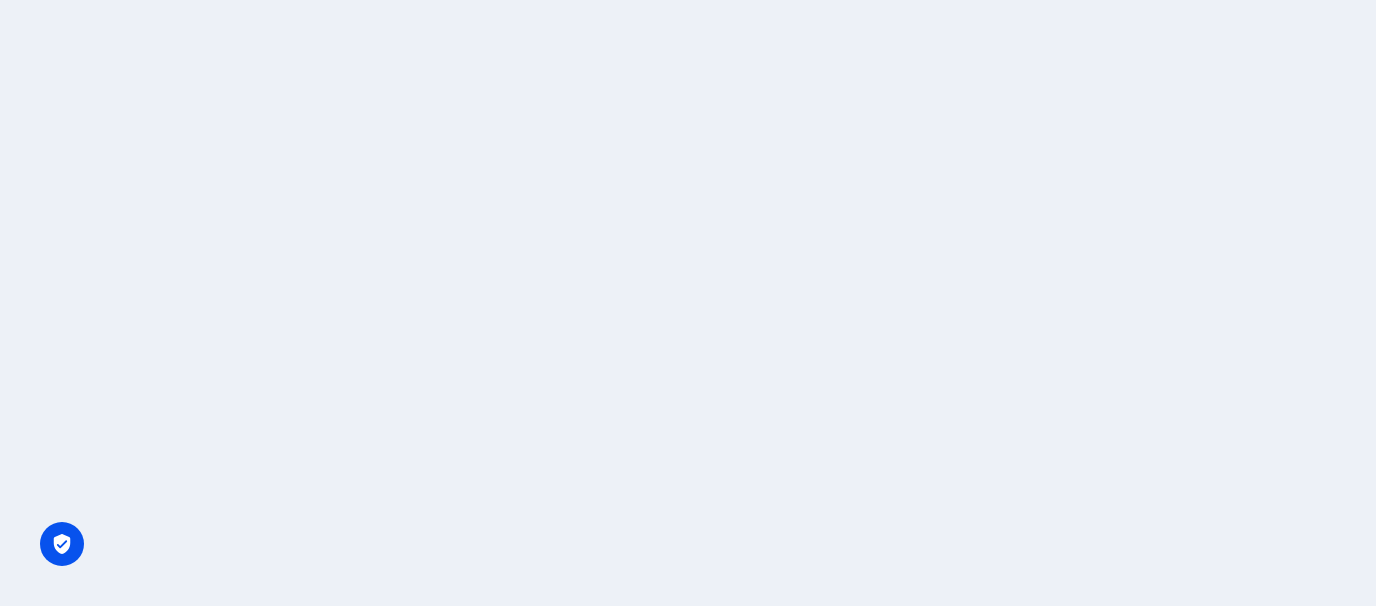 scroll, scrollTop: 0, scrollLeft: 0, axis: both 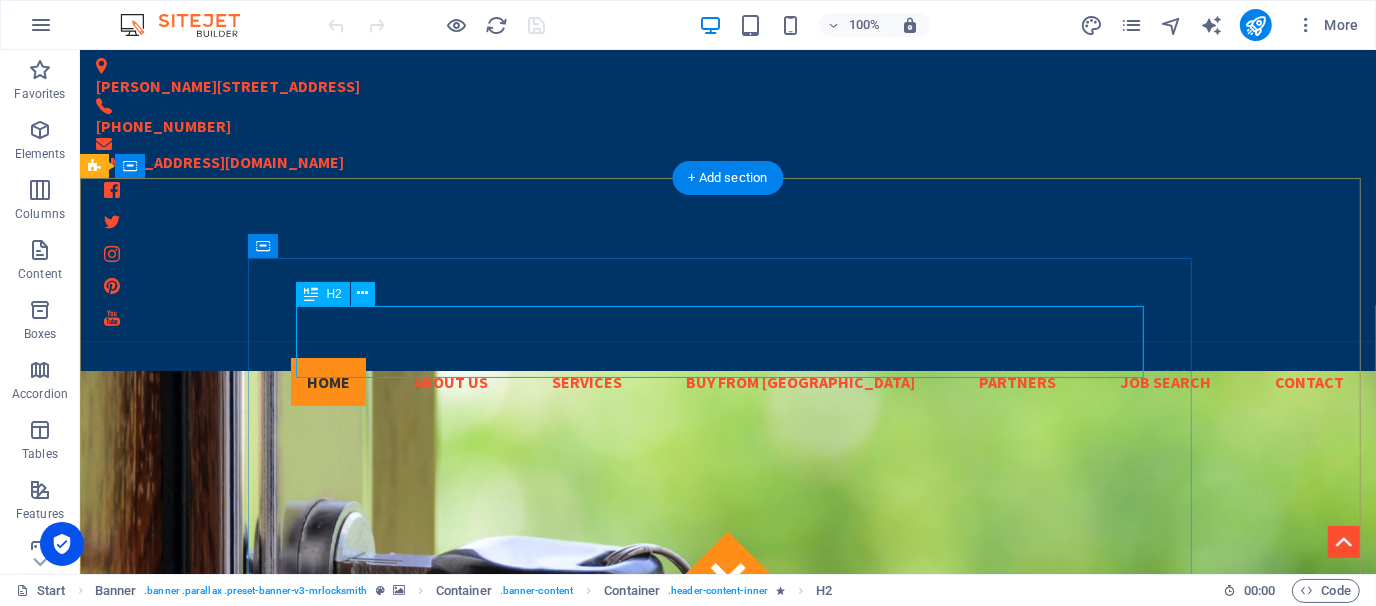 click on "This site is still under development..." at bounding box center [727, 1322] 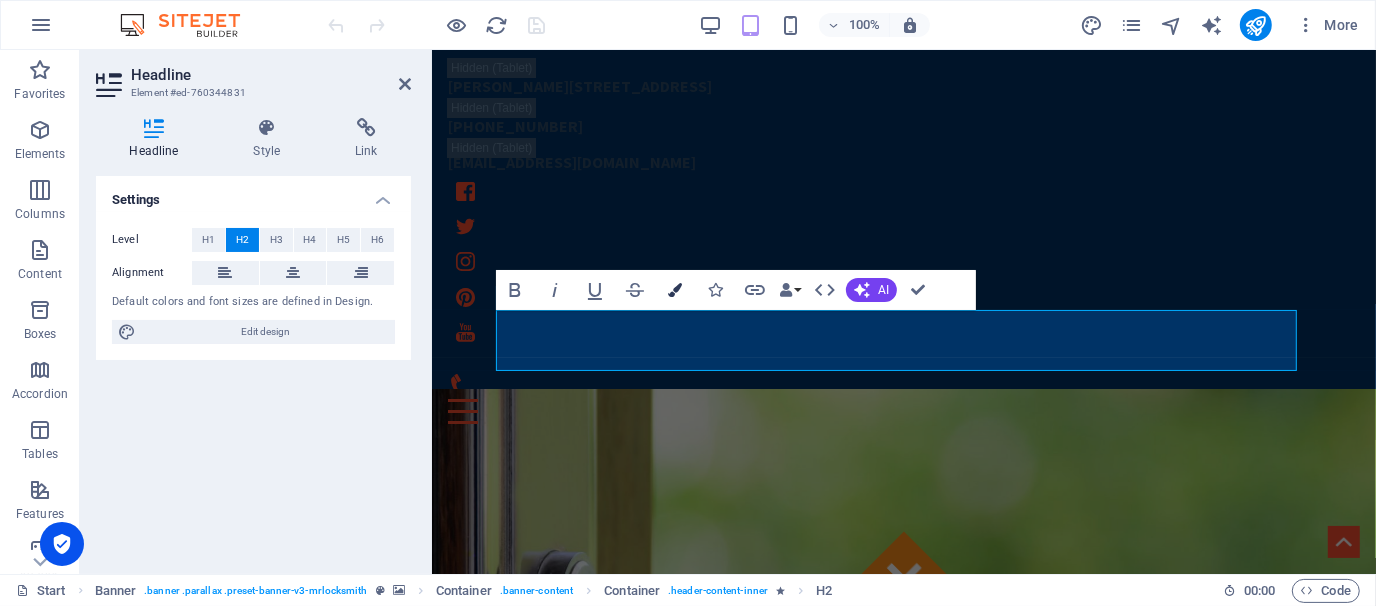 click at bounding box center (675, 290) 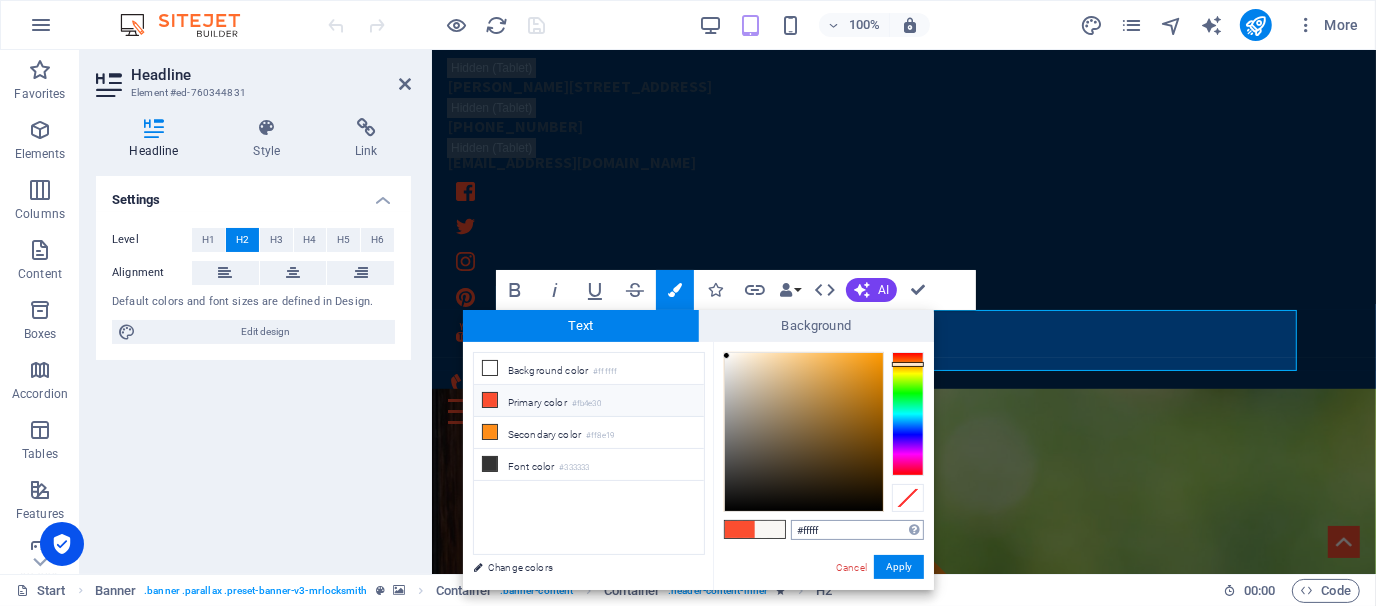 type on "#ffffff" 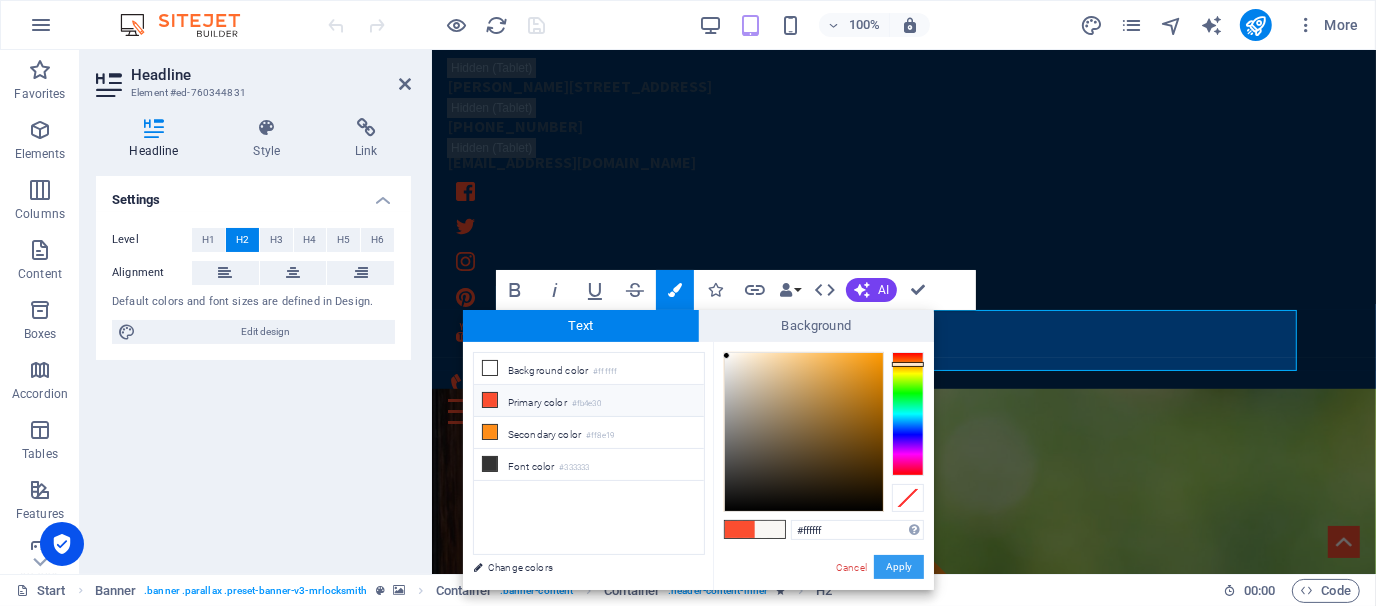 click on "Apply" at bounding box center [899, 567] 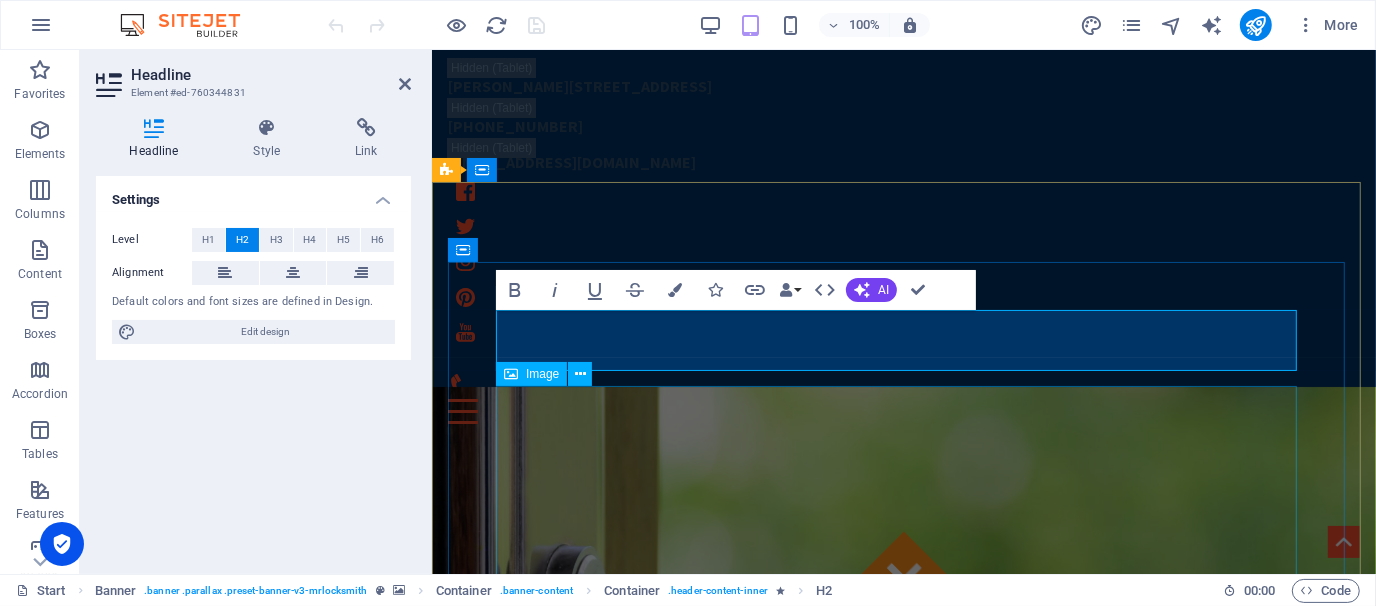 click at bounding box center [903, 1590] 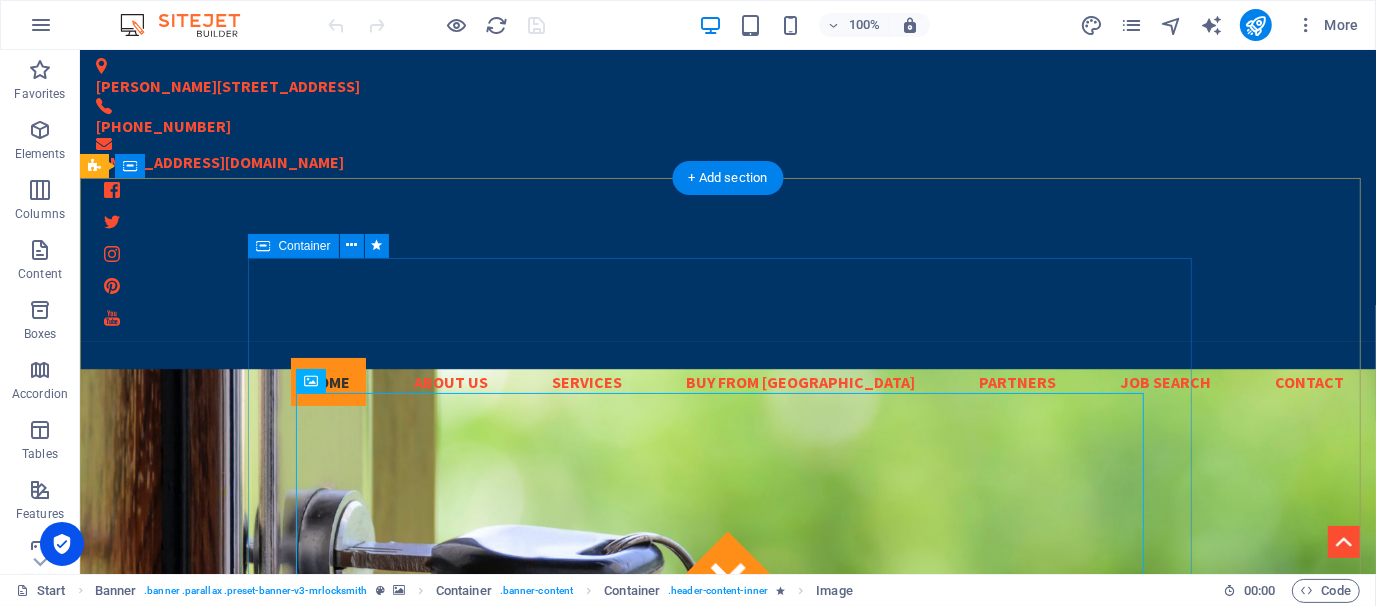 click on "This site is still under development... Connecting Resources   Give us a call: [PHONE_NUMBER]" at bounding box center [727, 1605] 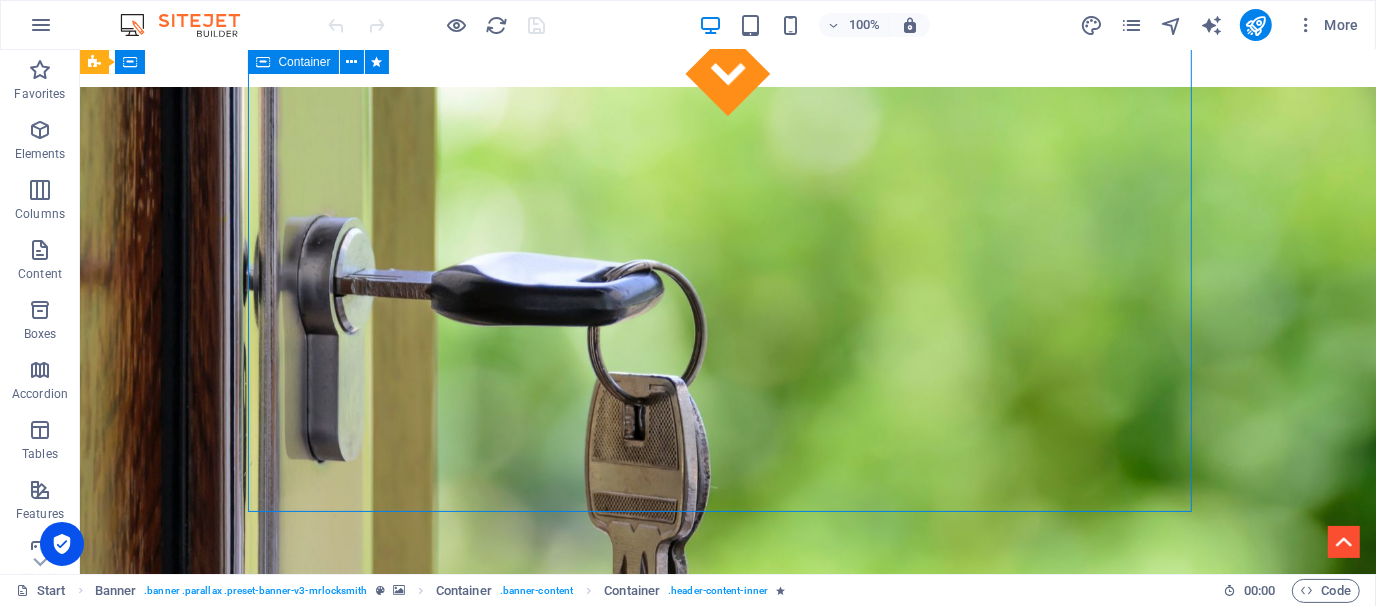 scroll, scrollTop: 542, scrollLeft: 0, axis: vertical 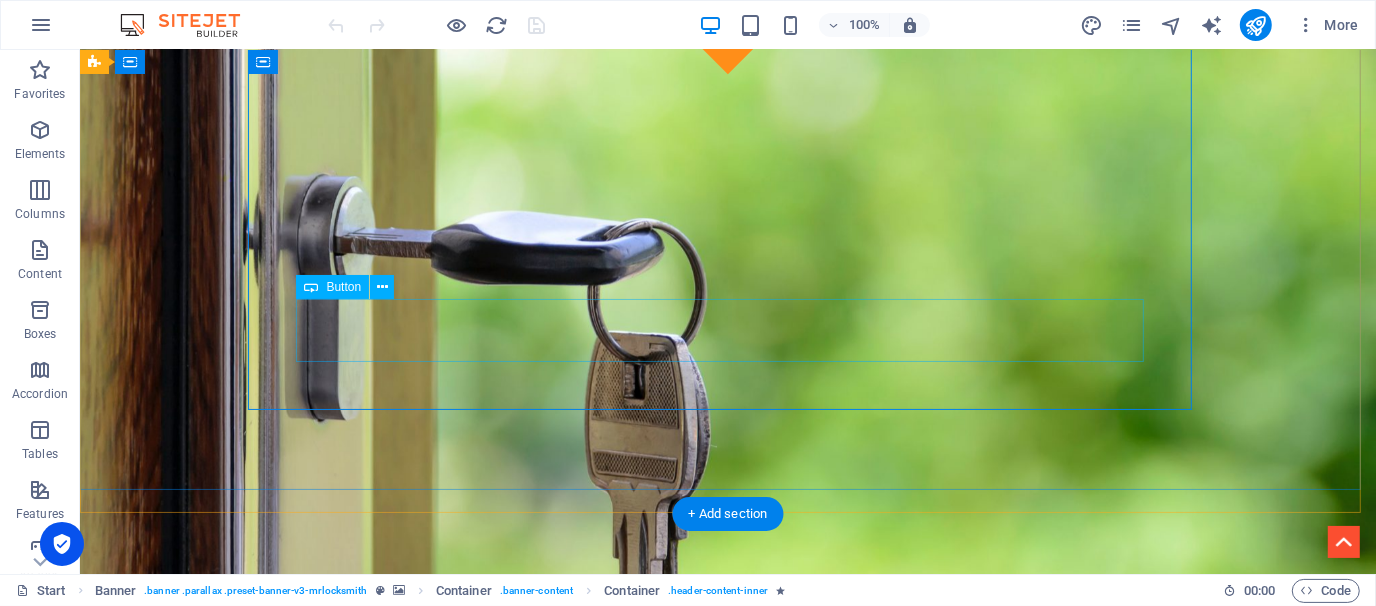 click on "Give us a call: [PHONE_NUMBER]" at bounding box center (727, 1390) 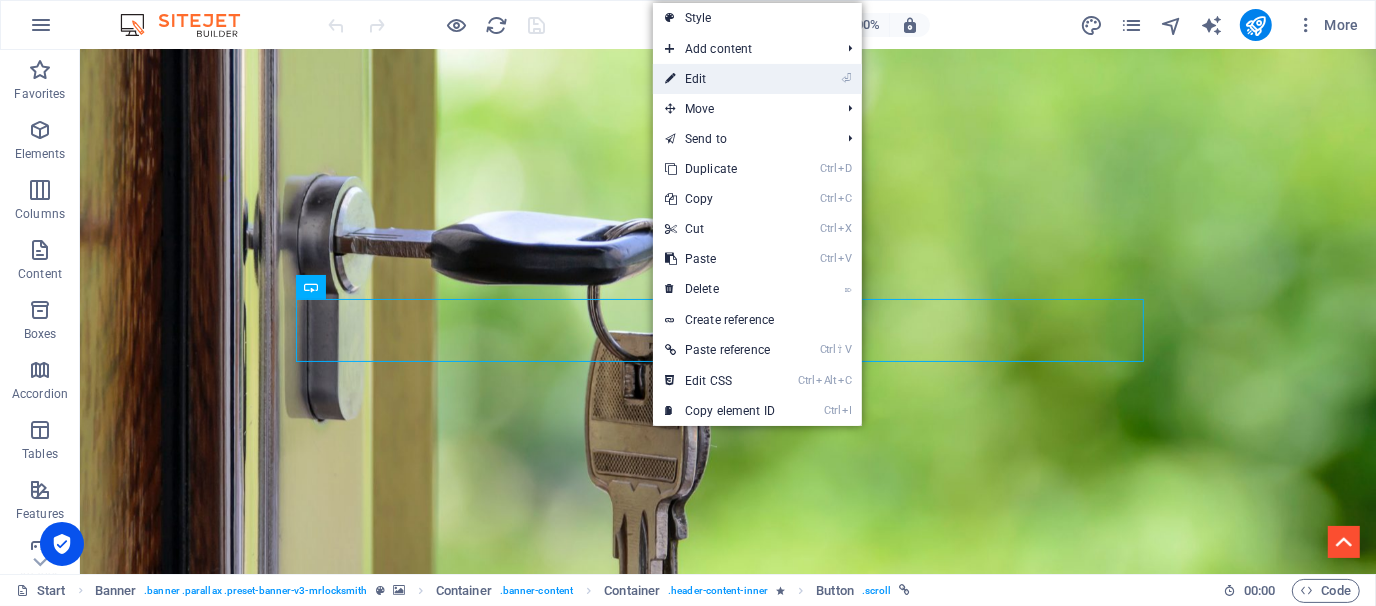 click on "⏎  Edit" at bounding box center (720, 79) 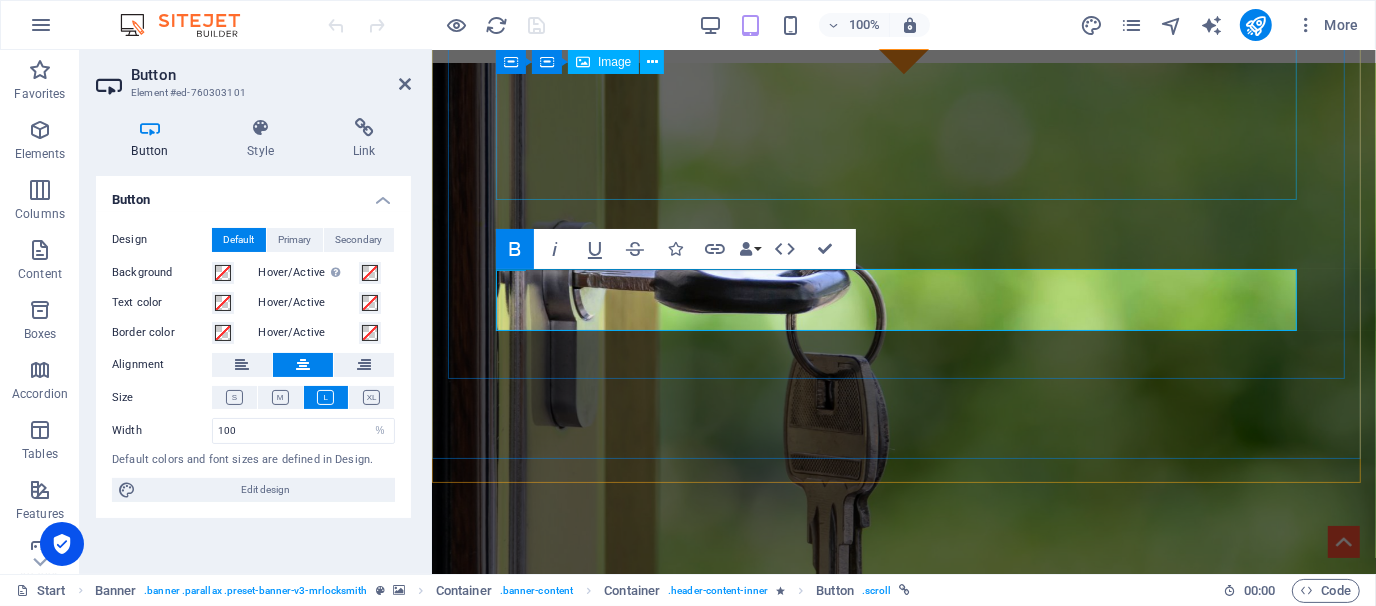 scroll, scrollTop: 545, scrollLeft: 0, axis: vertical 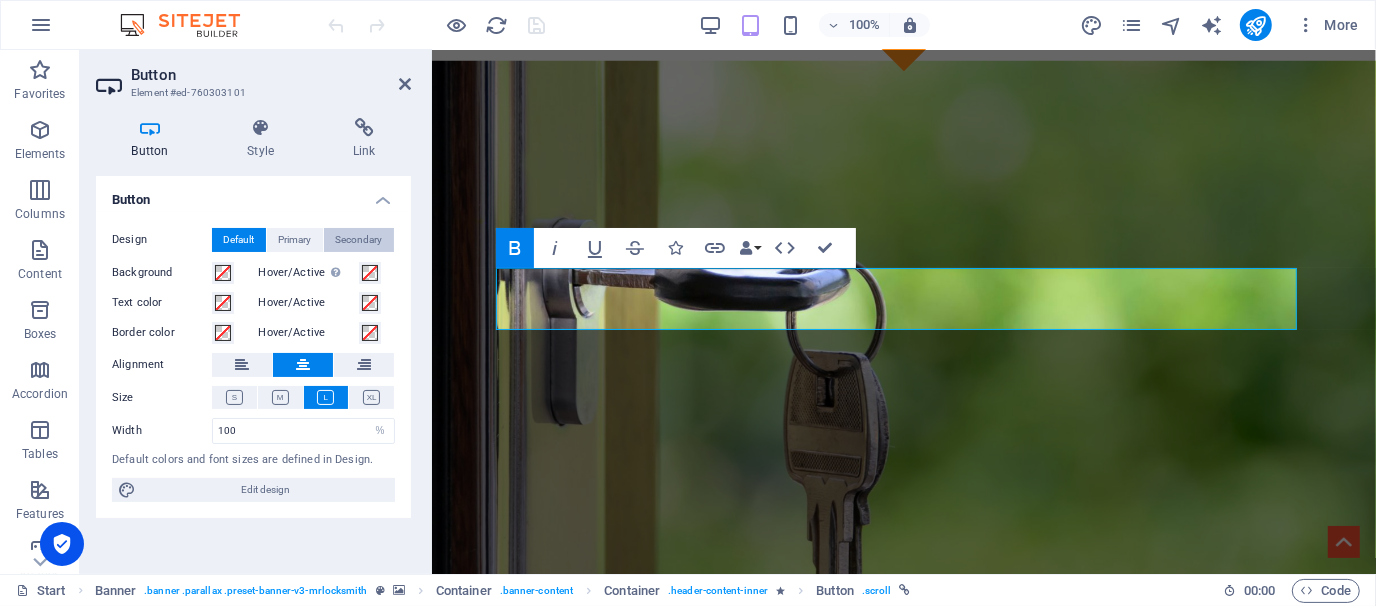 click on "Secondary" at bounding box center [359, 240] 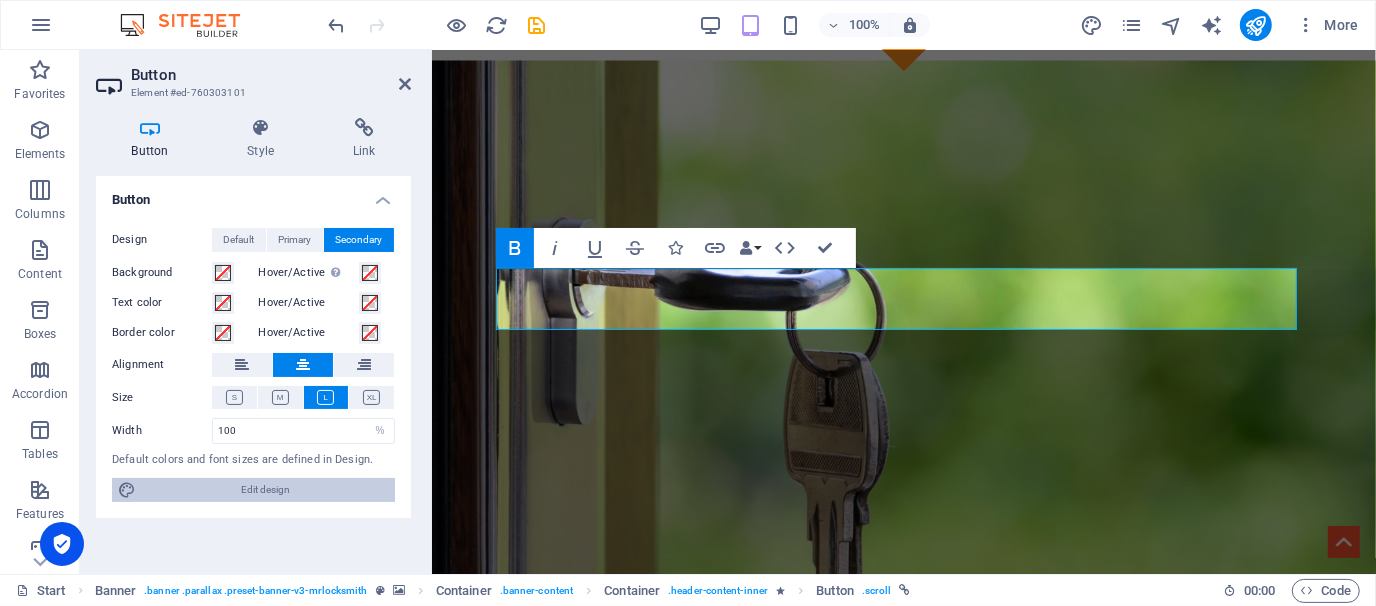 click on "Edit design" at bounding box center [265, 490] 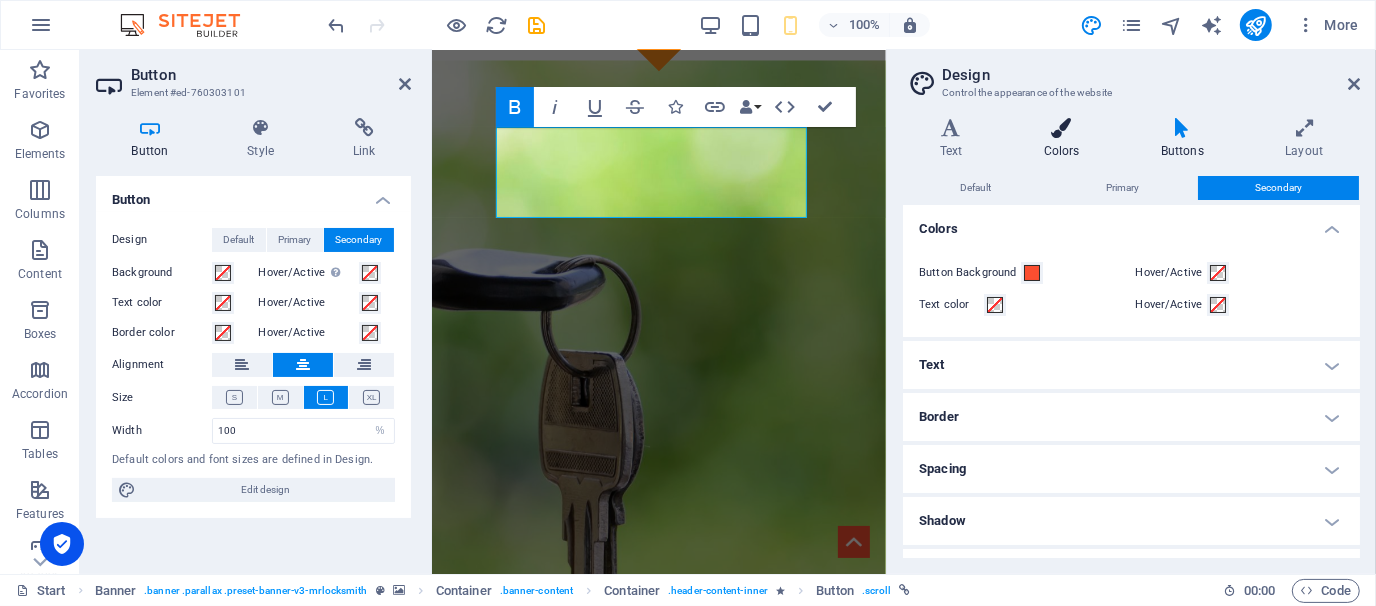 click at bounding box center [1061, 128] 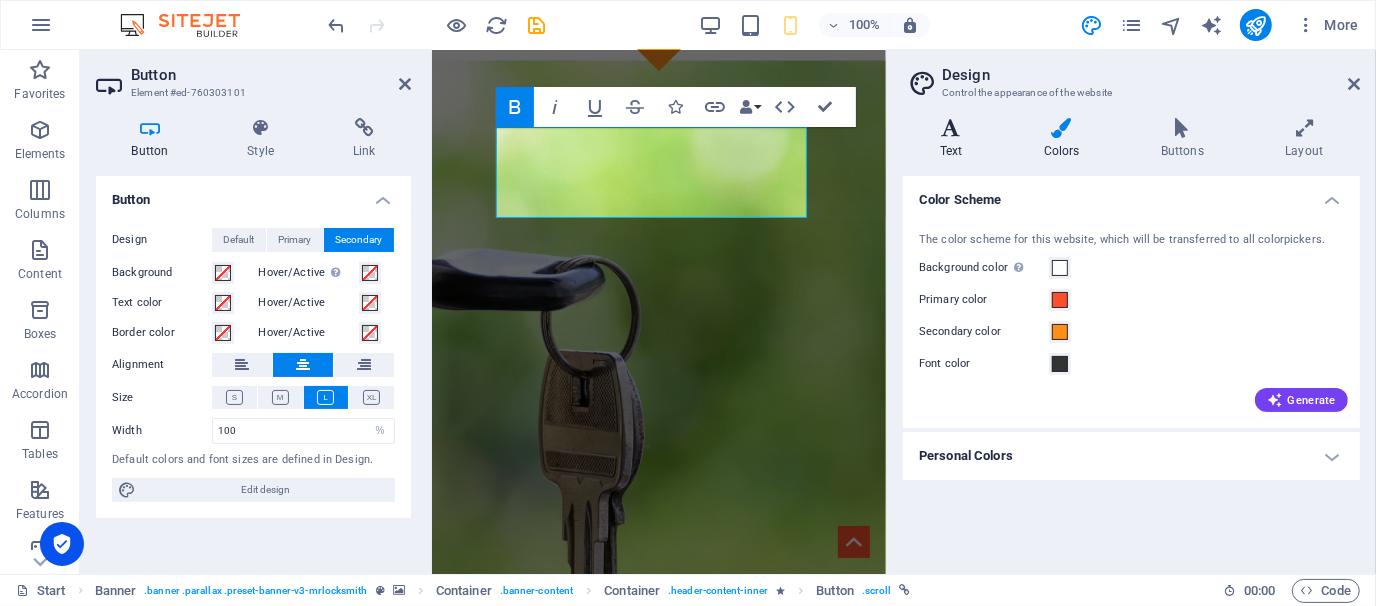 click at bounding box center [951, 128] 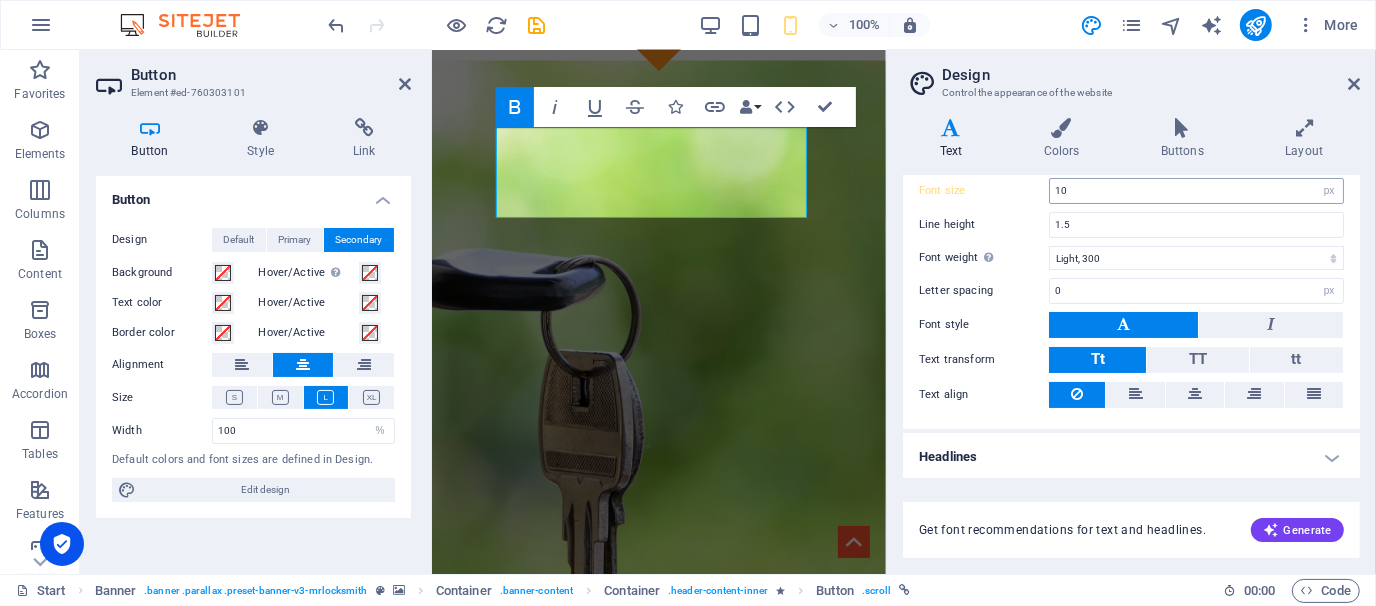 scroll, scrollTop: 0, scrollLeft: 0, axis: both 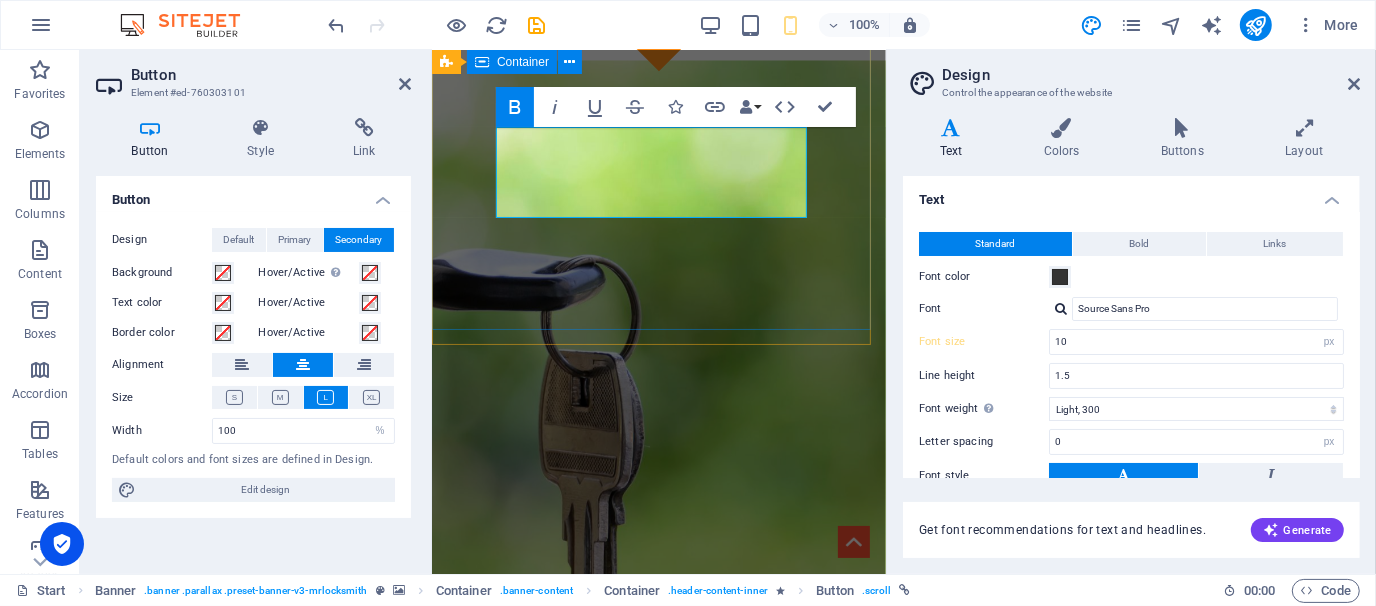 click on "This site is still under development... Connecting Resources   Give us a call: [PHONE_NUMBER]" at bounding box center (658, 1072) 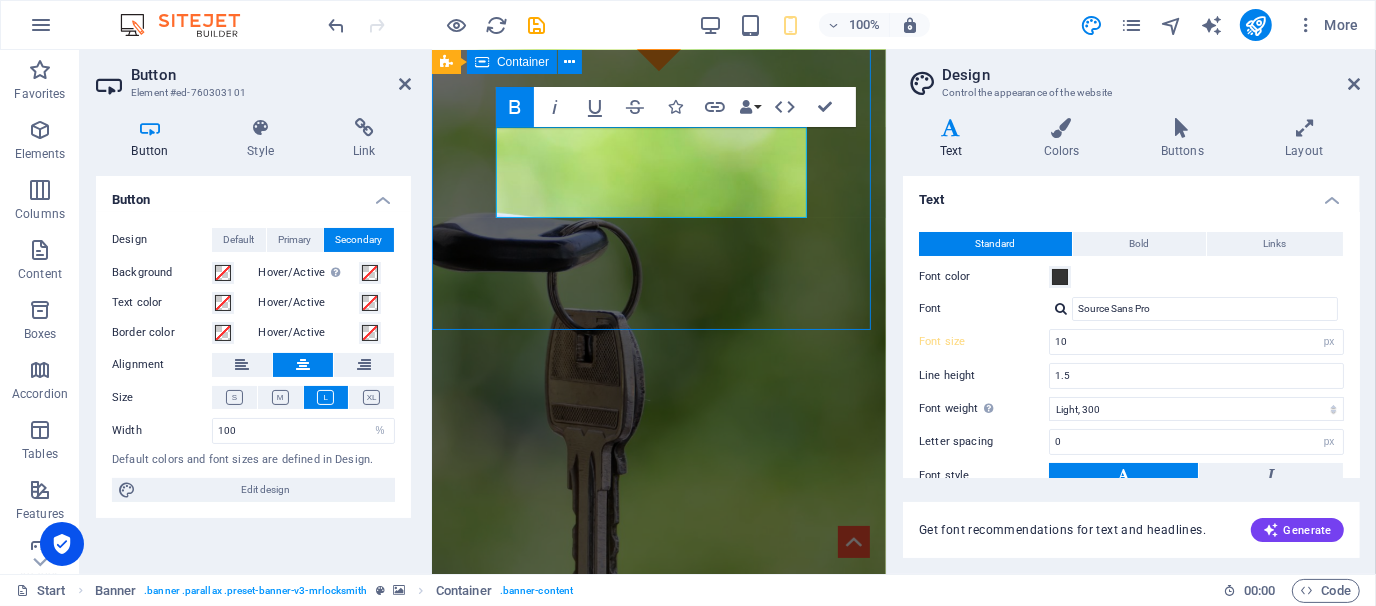 scroll, scrollTop: 481, scrollLeft: 0, axis: vertical 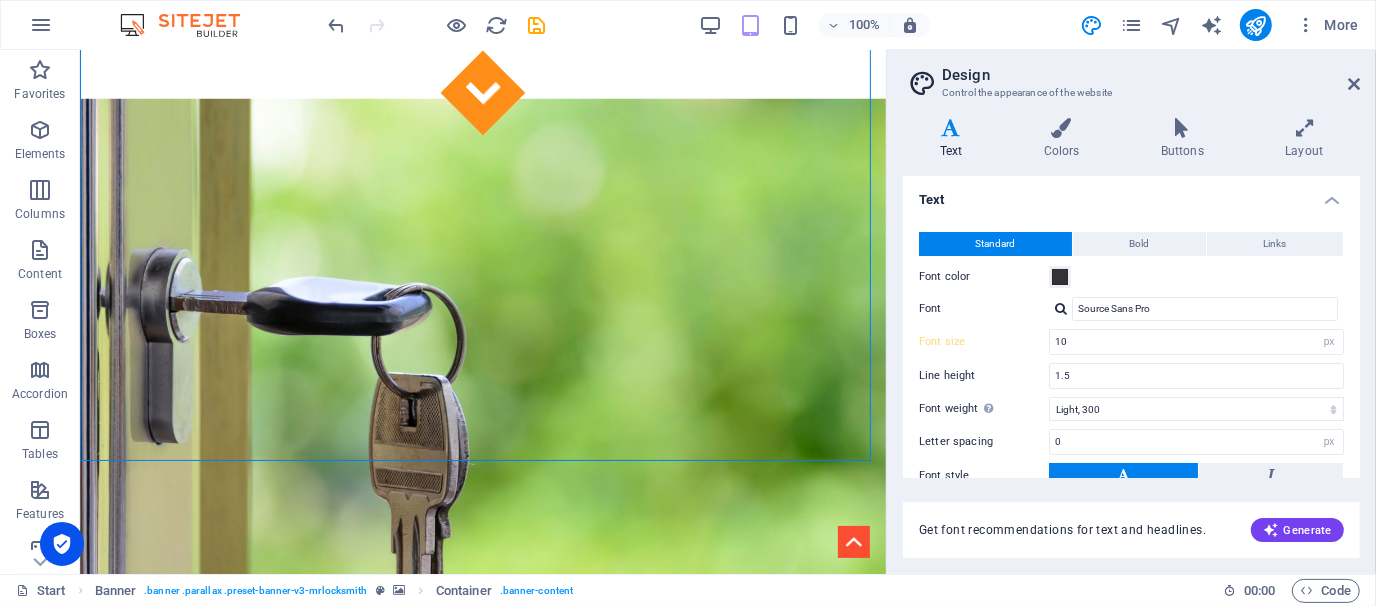 type on "16" 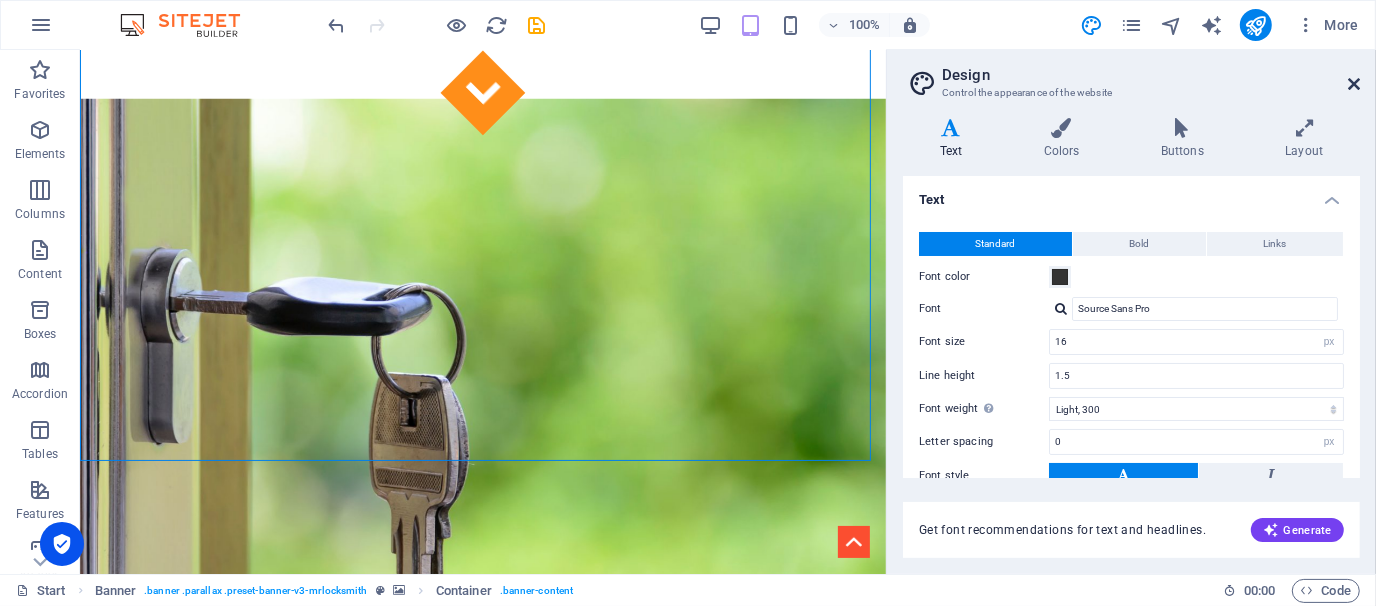 click at bounding box center [1354, 84] 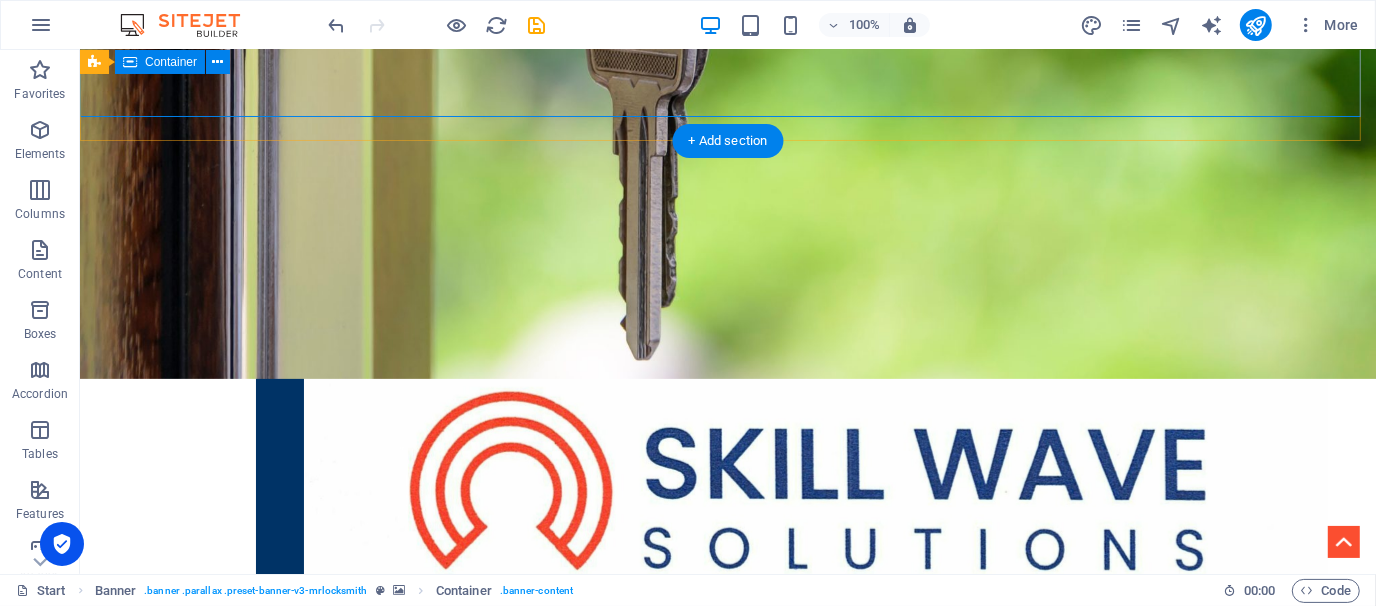scroll, scrollTop: 1132, scrollLeft: 0, axis: vertical 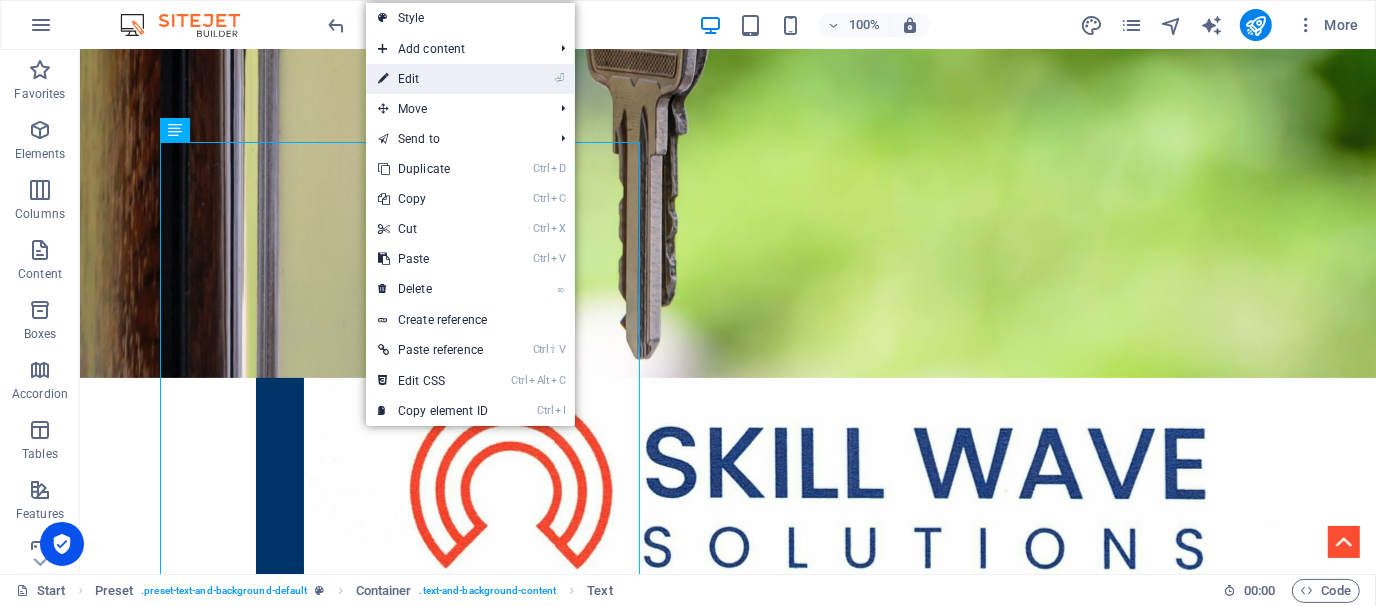 click on "⏎  Edit" at bounding box center (433, 79) 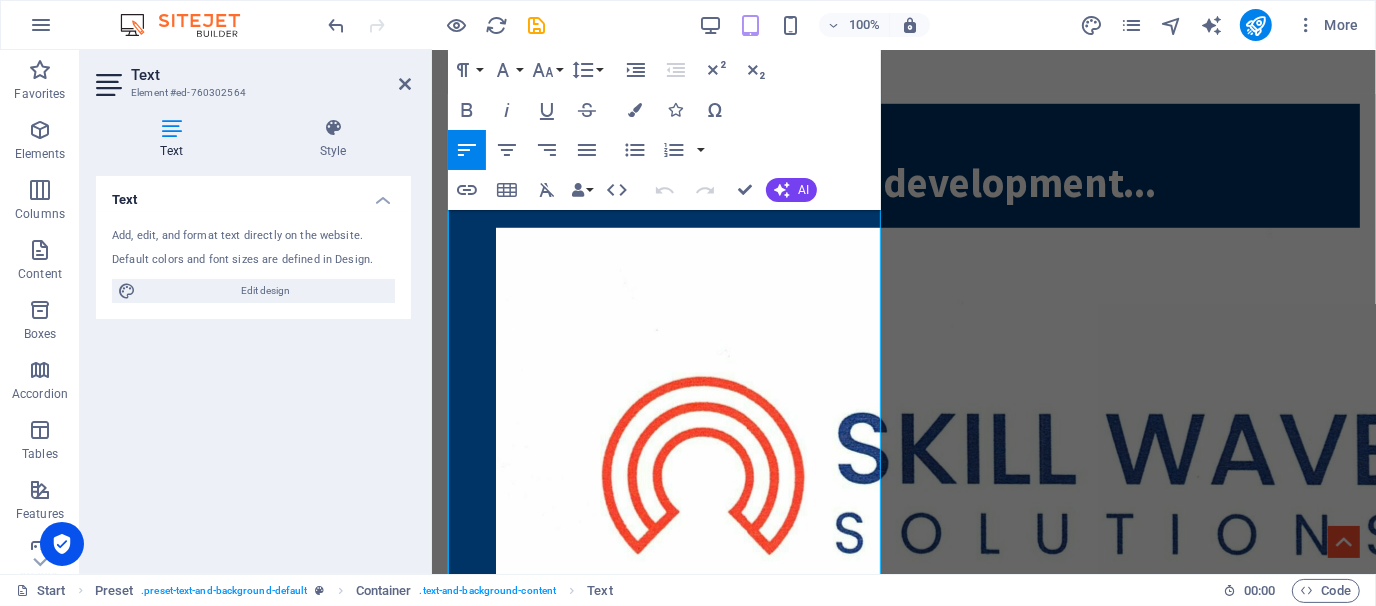 scroll, scrollTop: 1135, scrollLeft: 0, axis: vertical 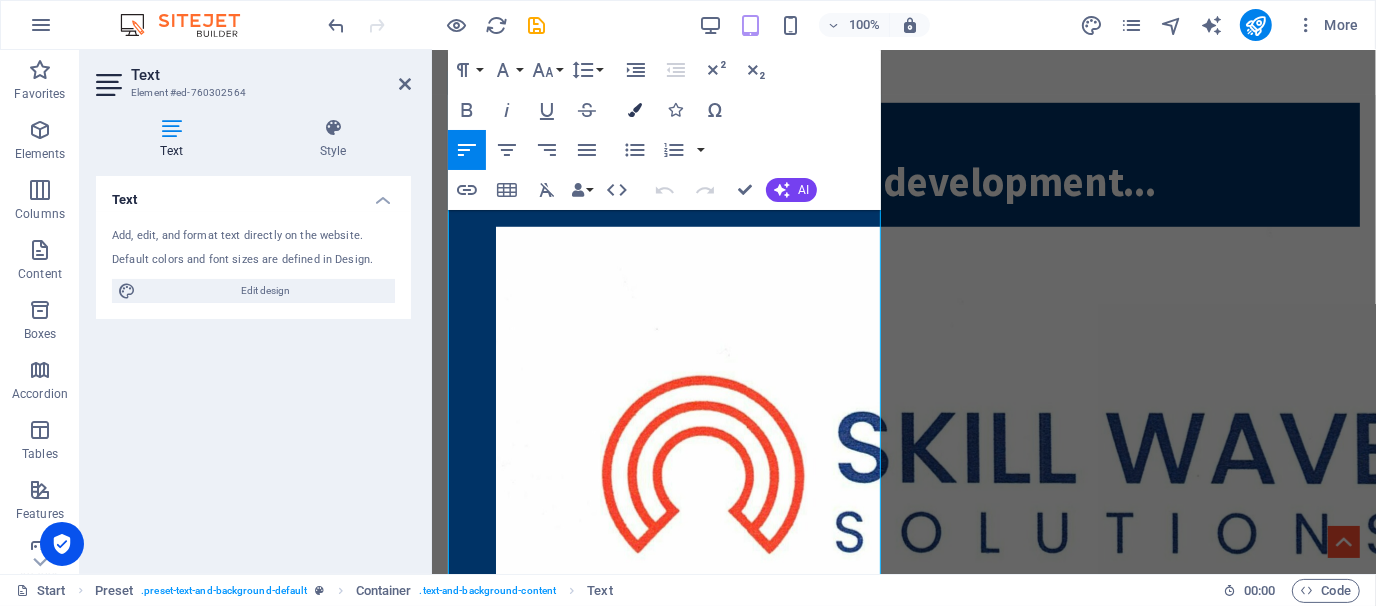 click at bounding box center [635, 110] 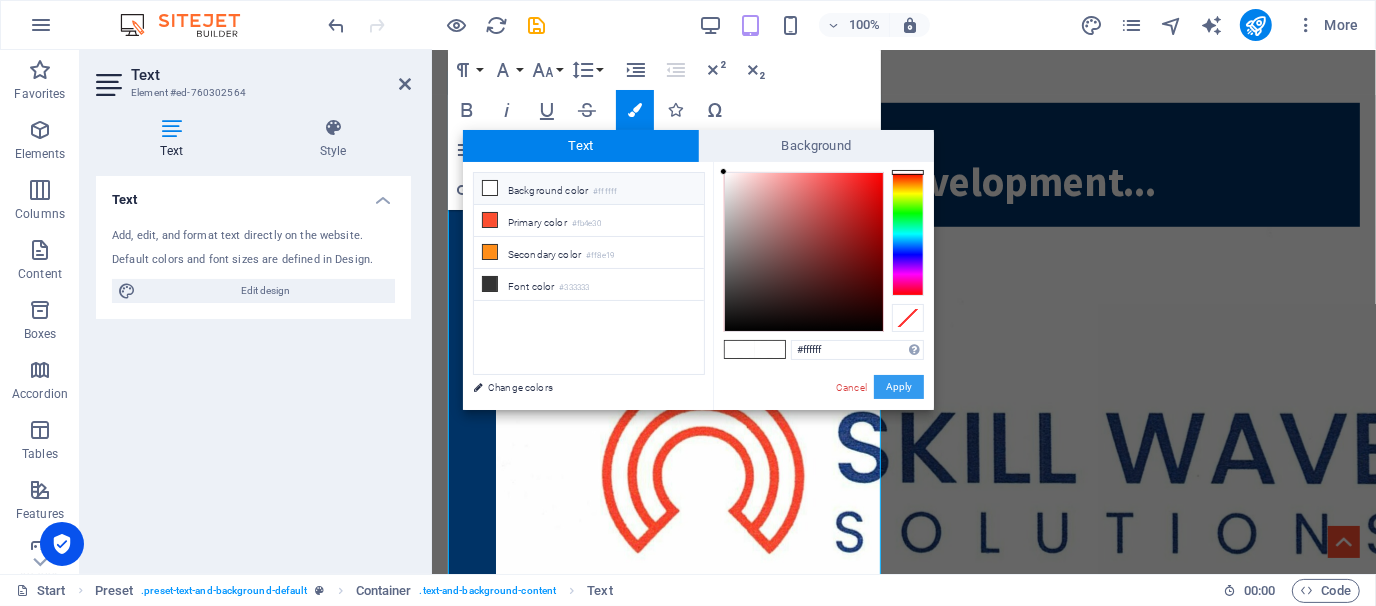 click on "Apply" at bounding box center [899, 387] 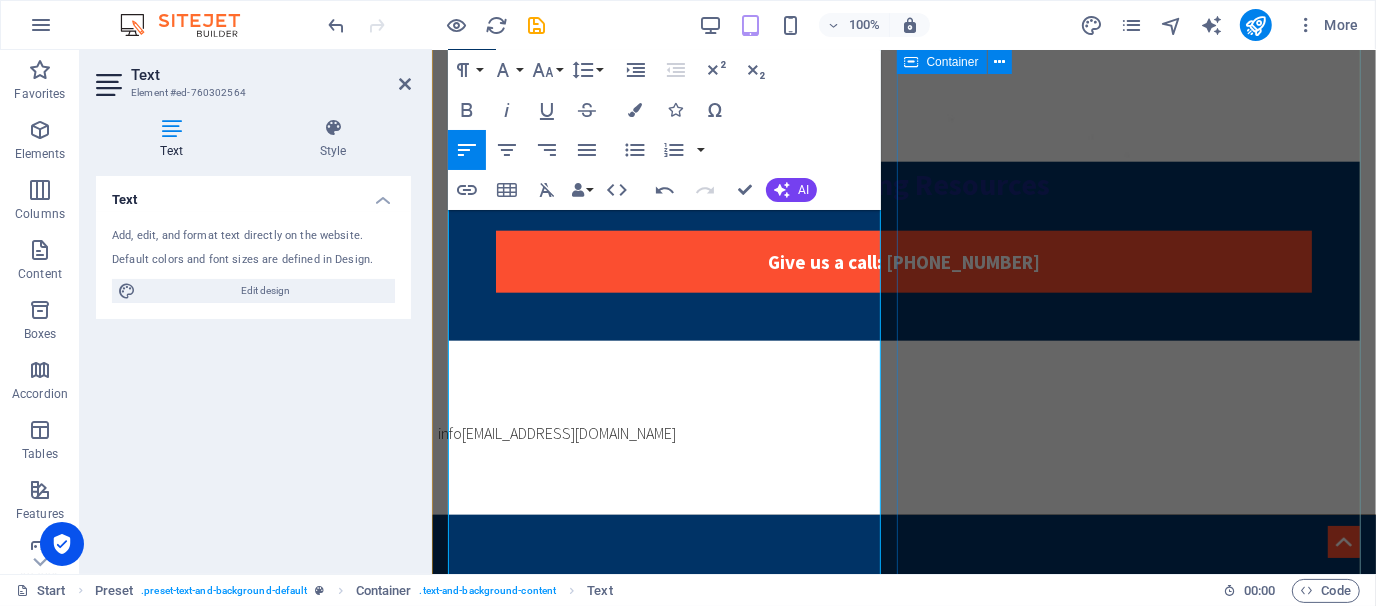 scroll, scrollTop: 1663, scrollLeft: 0, axis: vertical 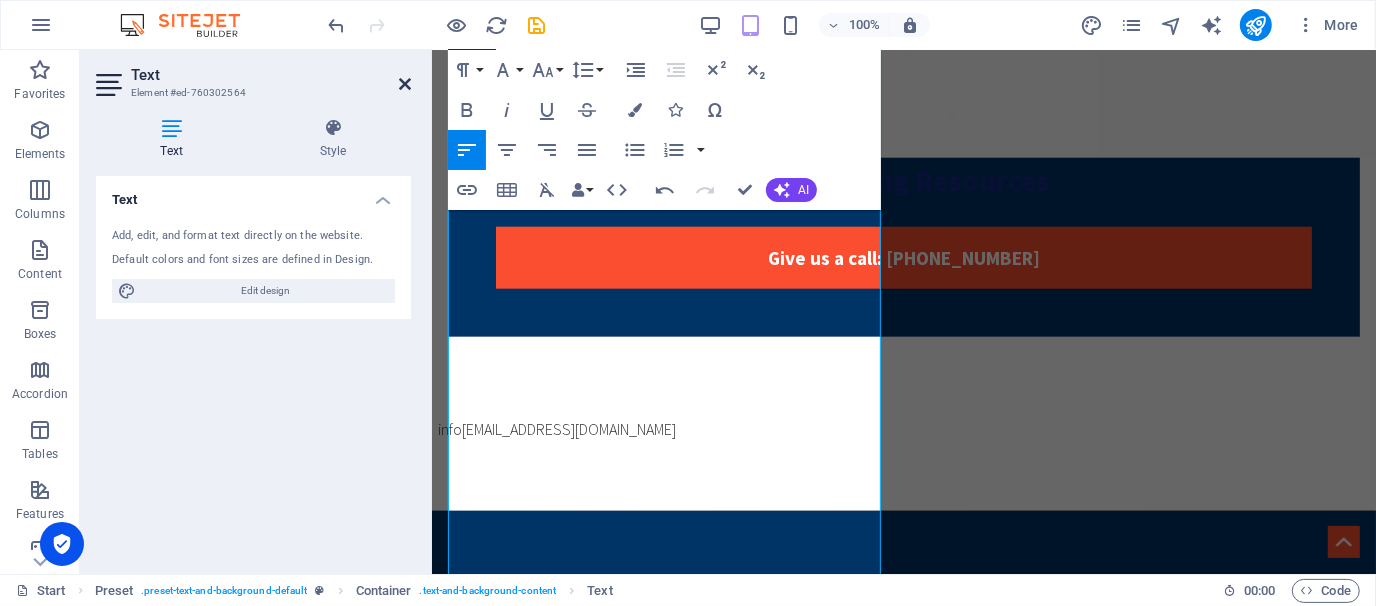 click at bounding box center (405, 84) 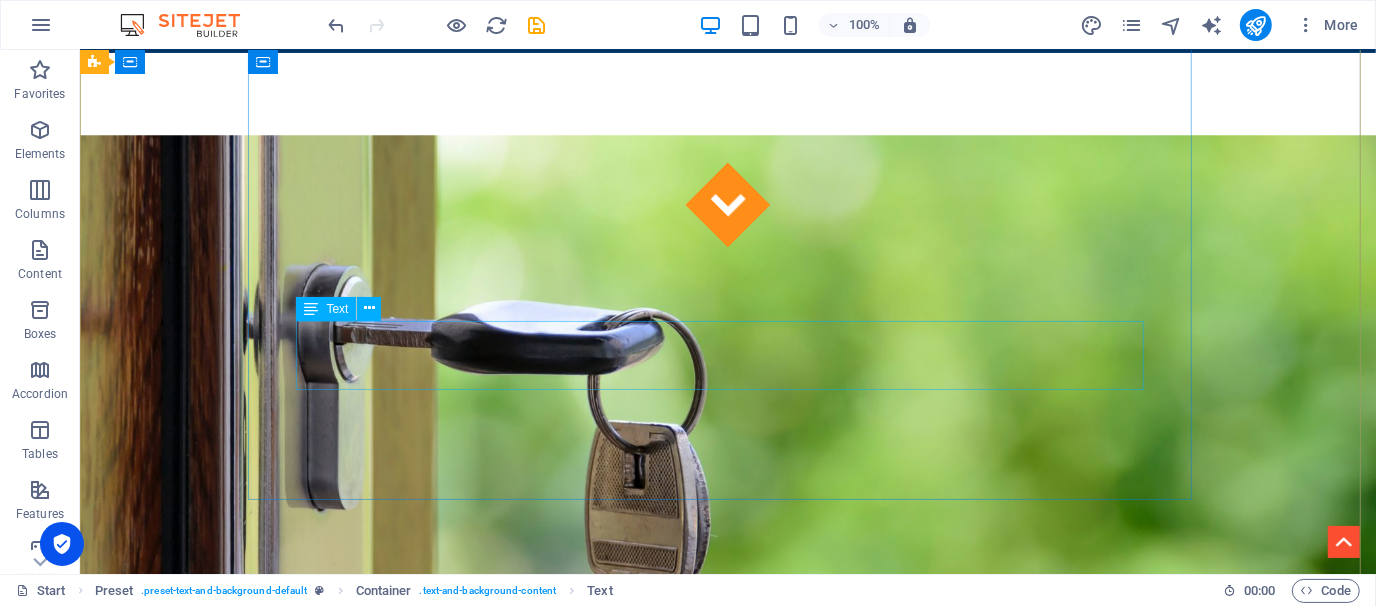 scroll, scrollTop: 0, scrollLeft: 0, axis: both 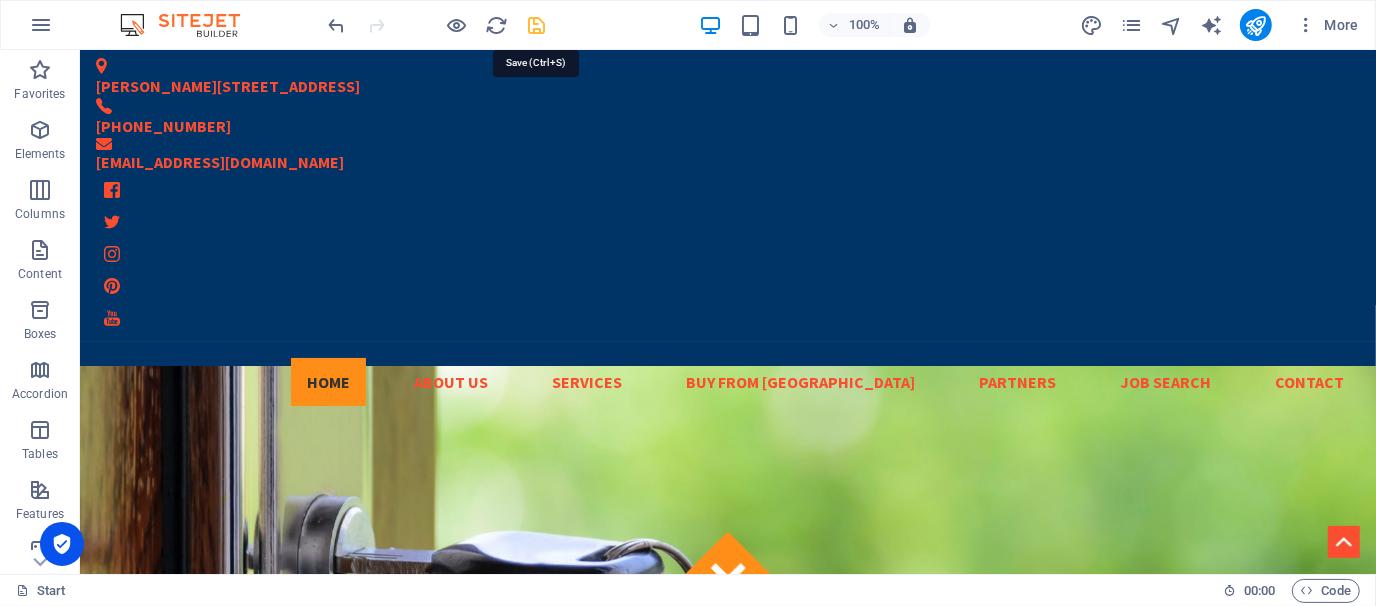 click at bounding box center (537, 25) 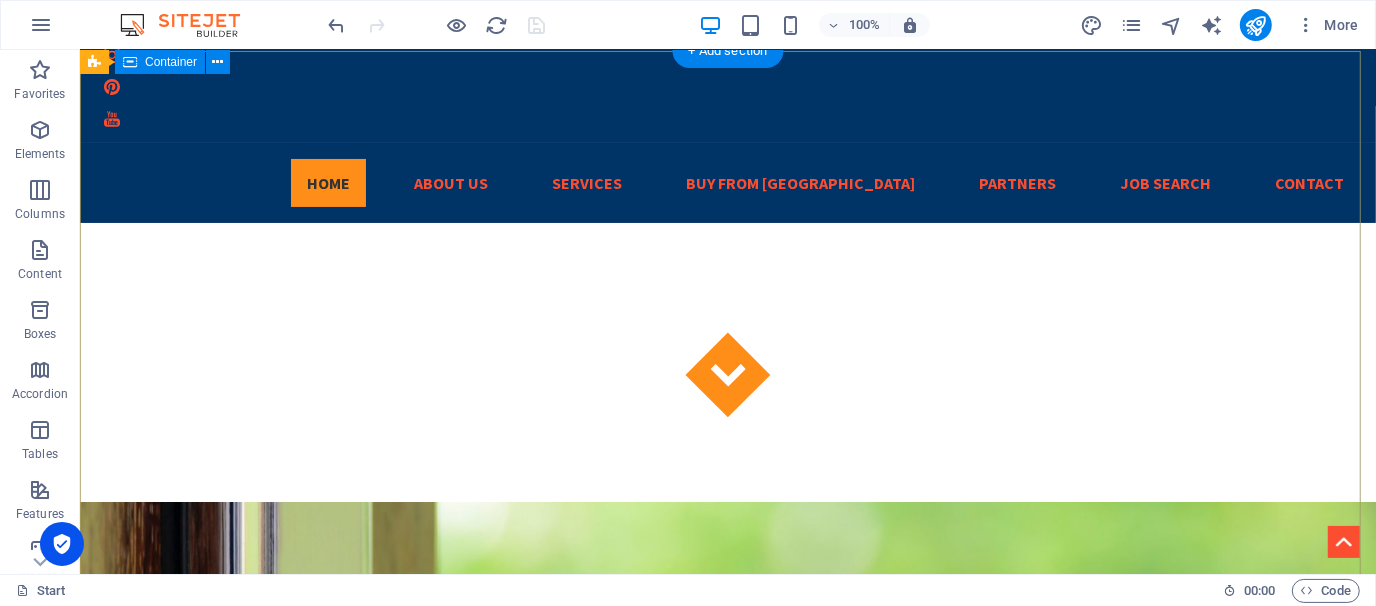 scroll, scrollTop: 0, scrollLeft: 0, axis: both 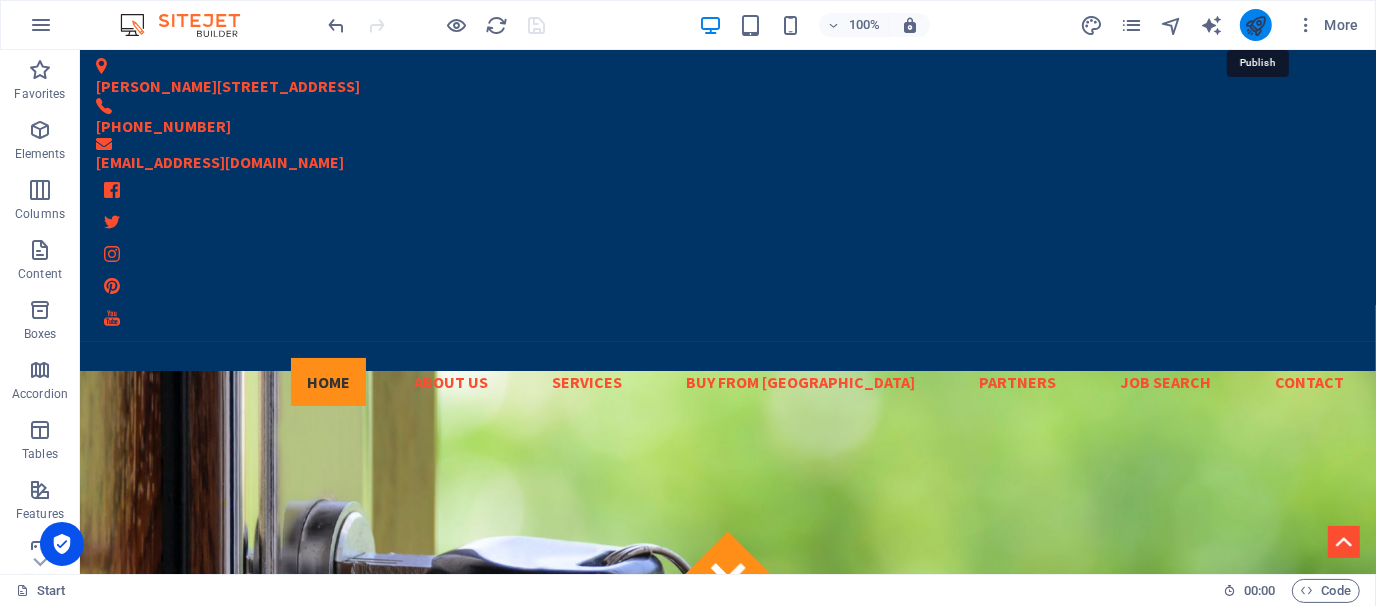 click at bounding box center (1255, 25) 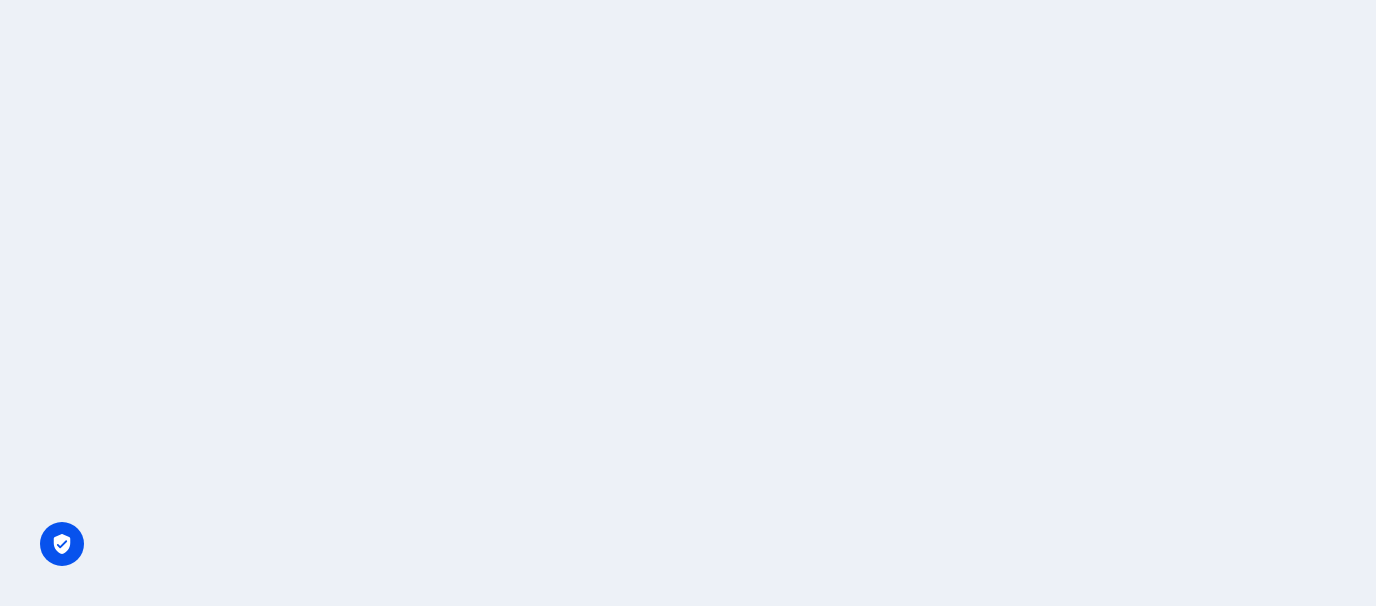 scroll, scrollTop: 0, scrollLeft: 0, axis: both 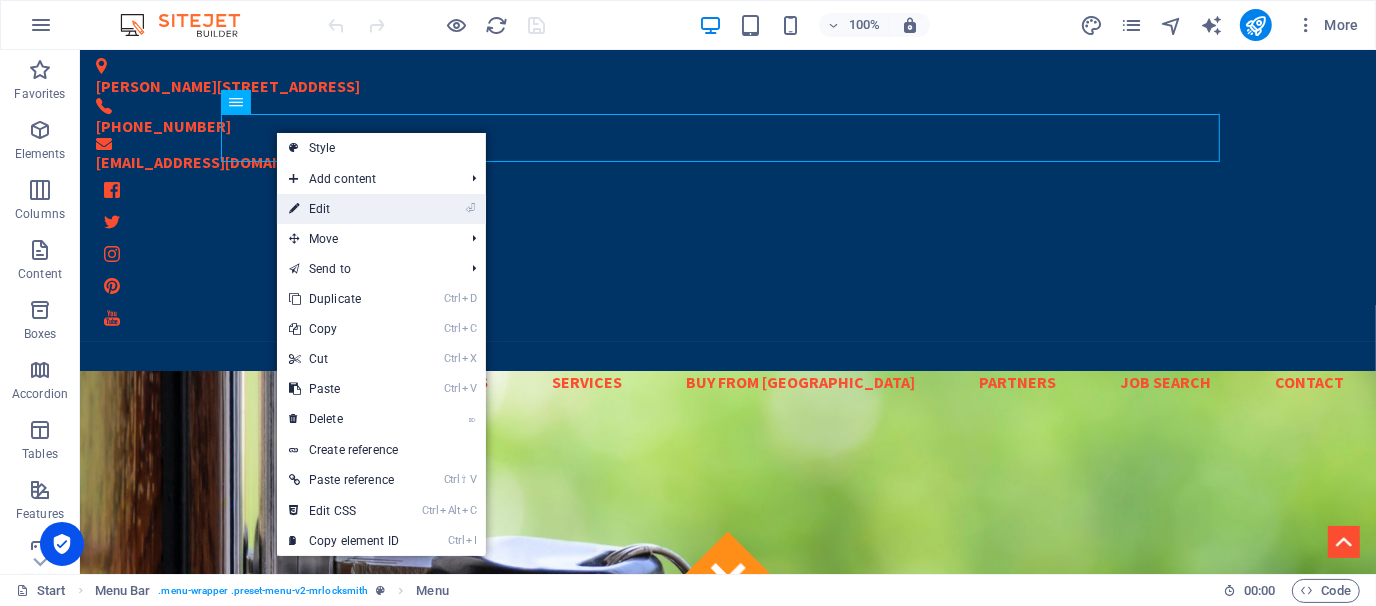 click on "⏎  Edit" at bounding box center [344, 209] 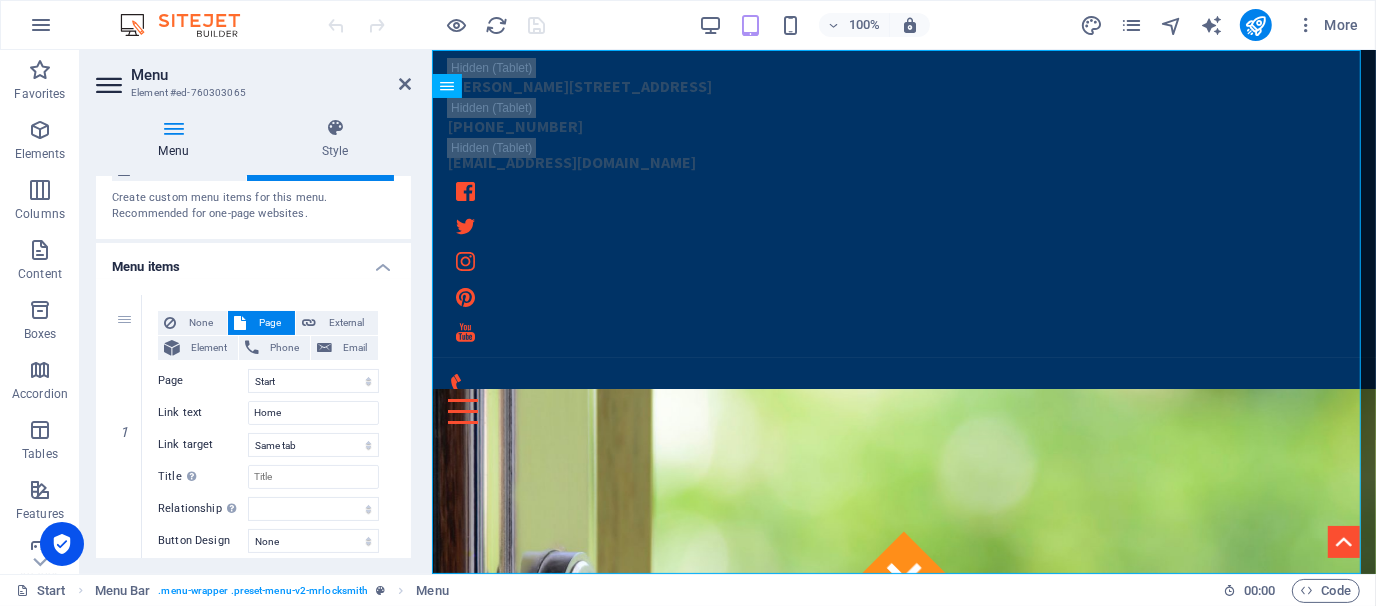 scroll, scrollTop: 0, scrollLeft: 0, axis: both 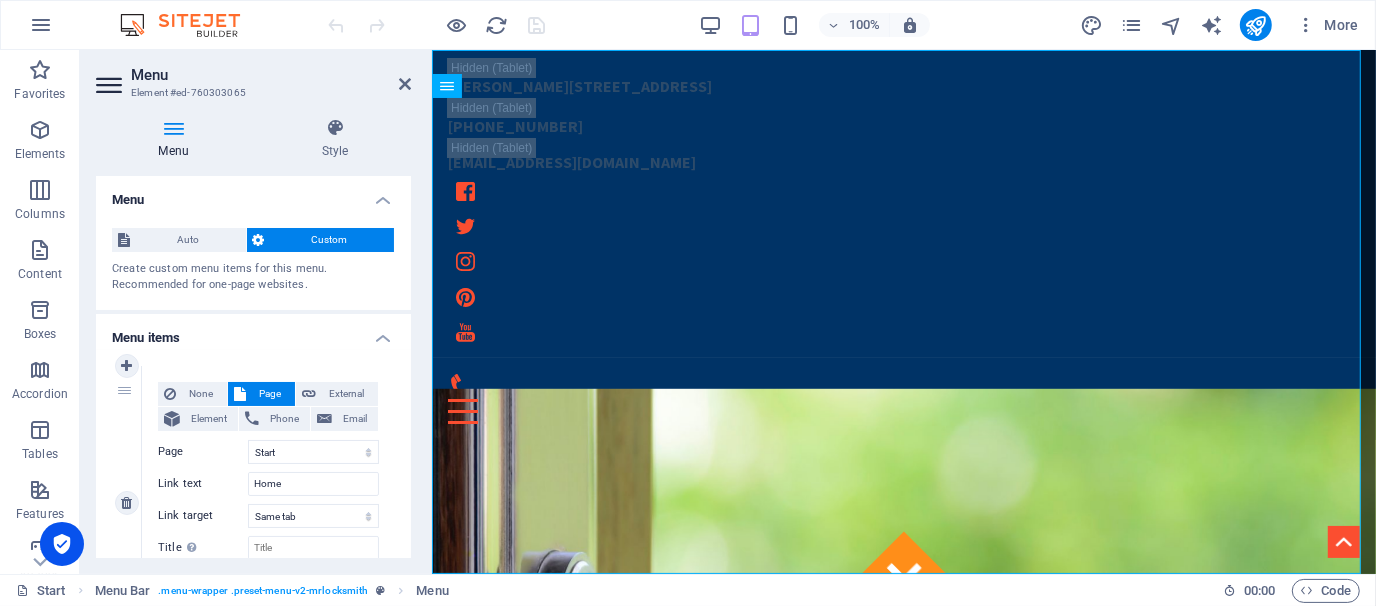 click on "Page" at bounding box center (270, 394) 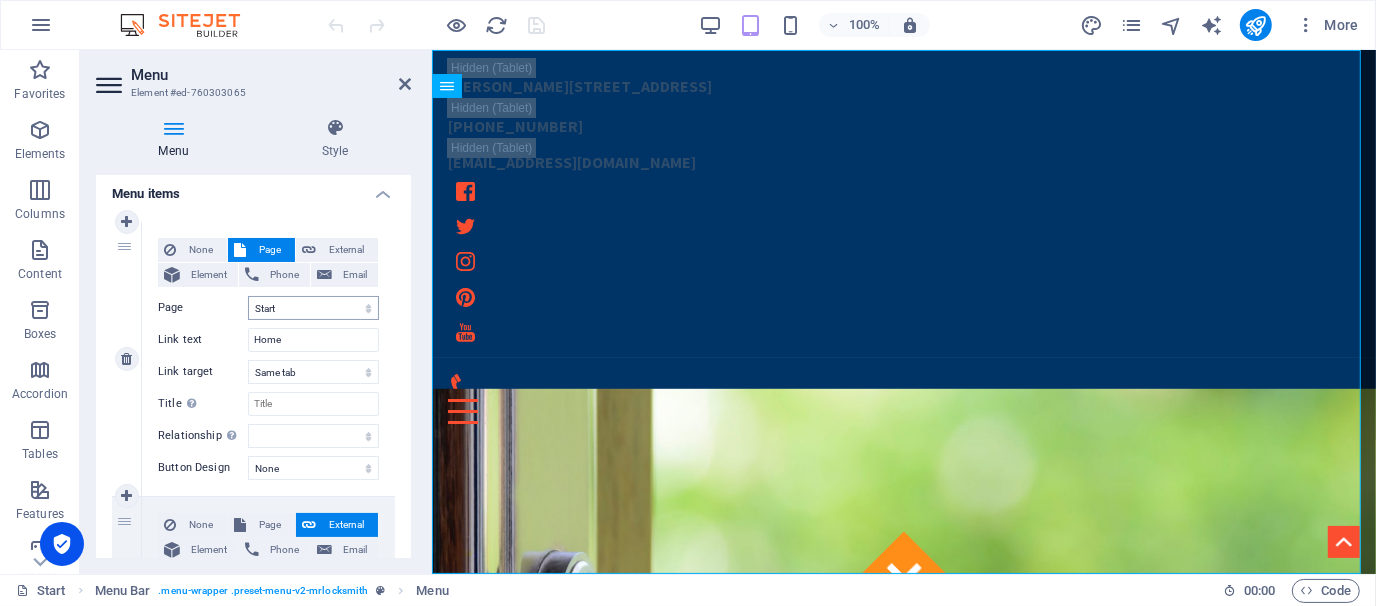 scroll, scrollTop: 149, scrollLeft: 0, axis: vertical 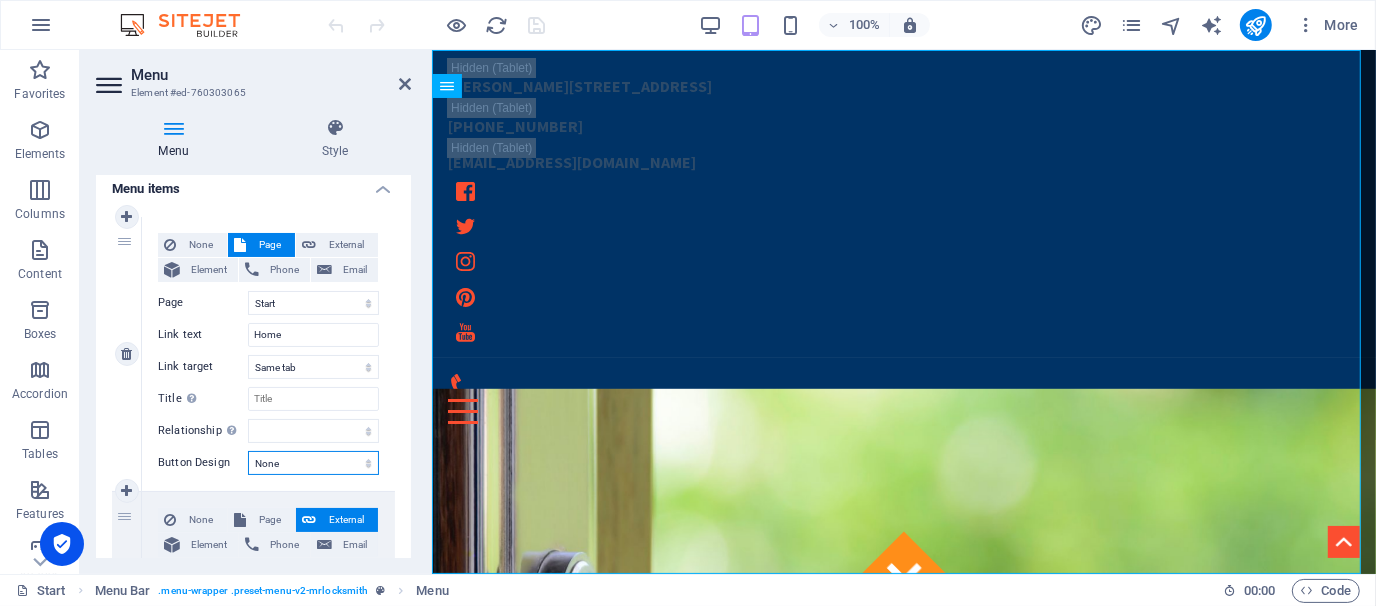 click on "None Default Primary Secondary" at bounding box center [313, 463] 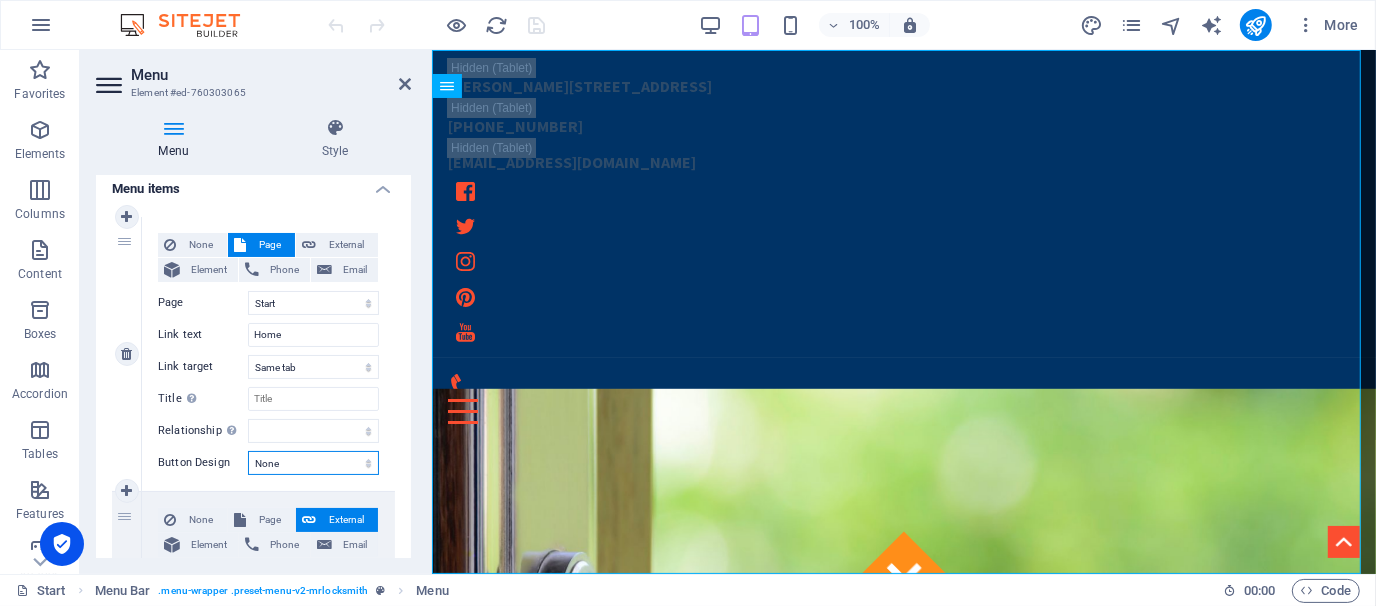 select on "primary" 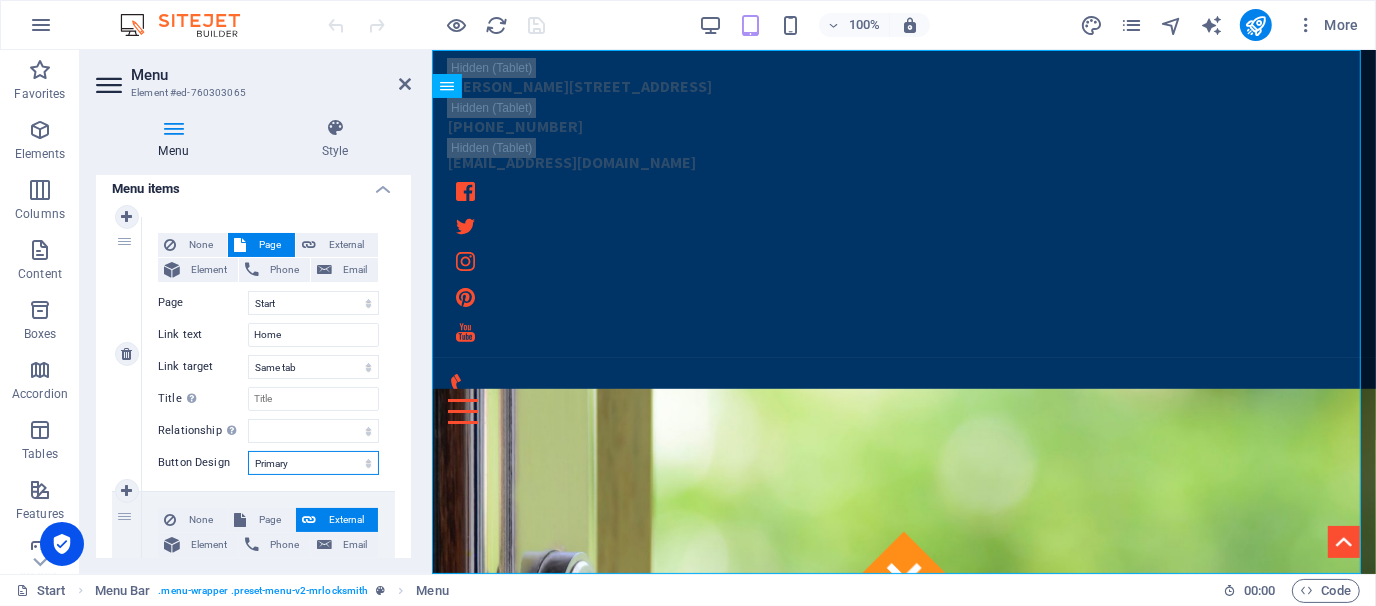 click on "None Default Primary Secondary" at bounding box center (313, 463) 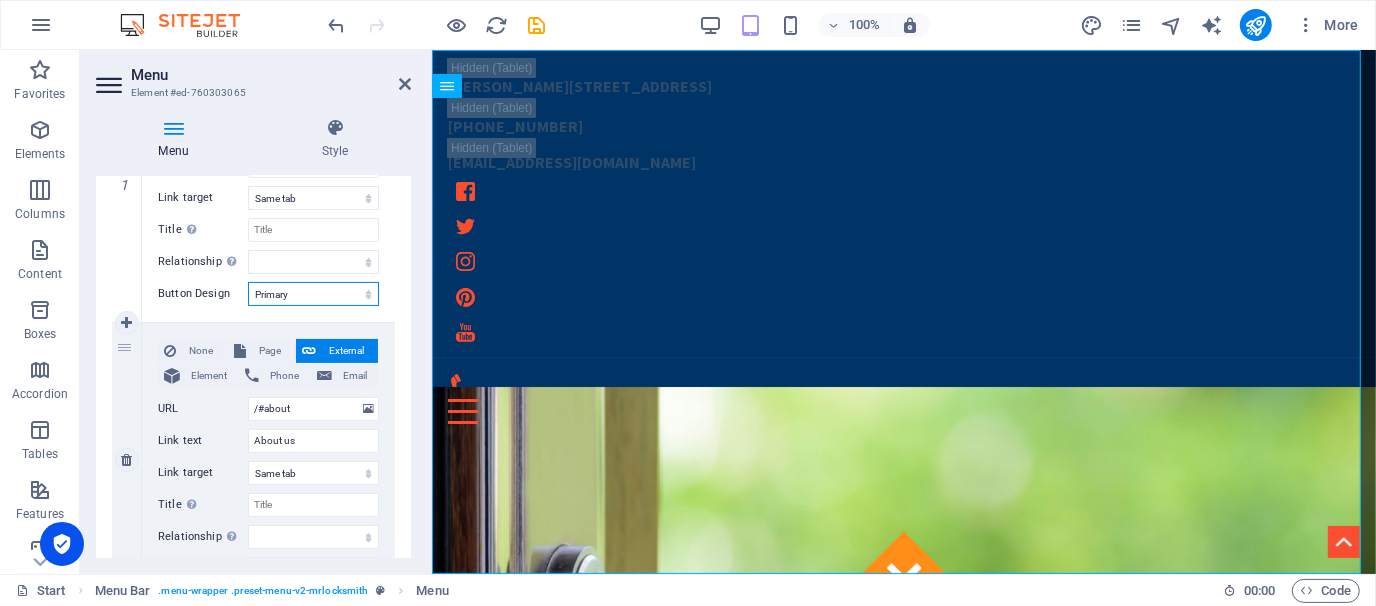 scroll, scrollTop: 472, scrollLeft: 0, axis: vertical 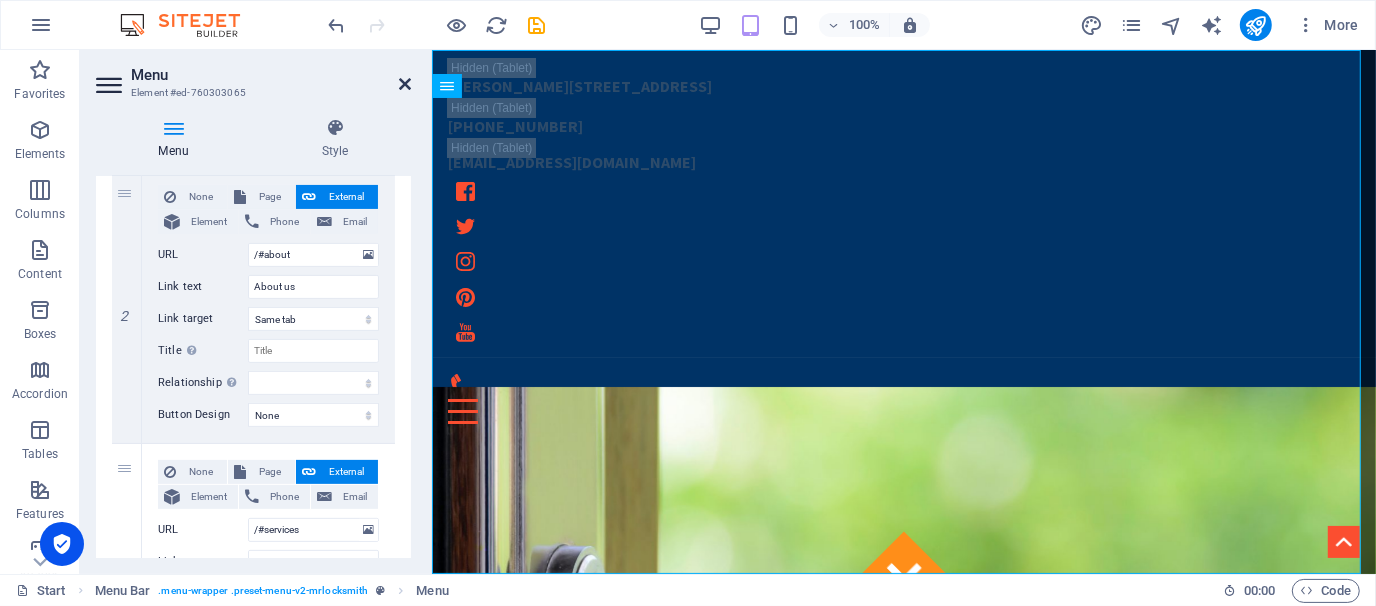 click at bounding box center [405, 84] 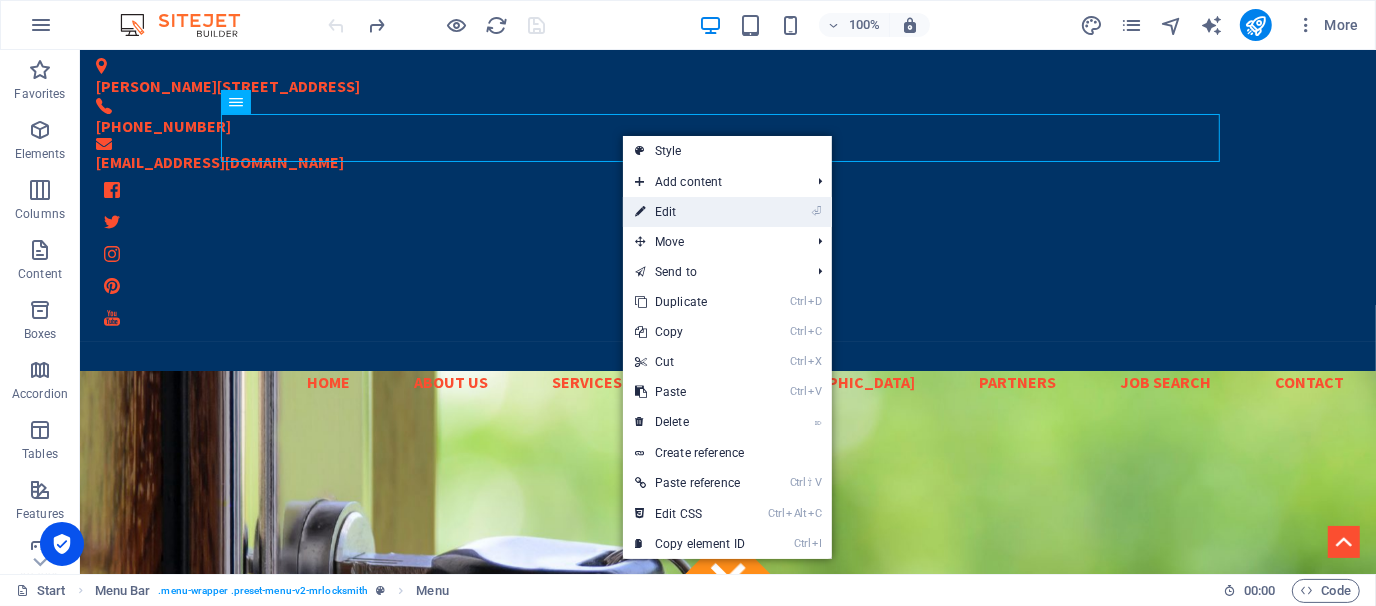 click on "⏎  Edit" at bounding box center [690, 212] 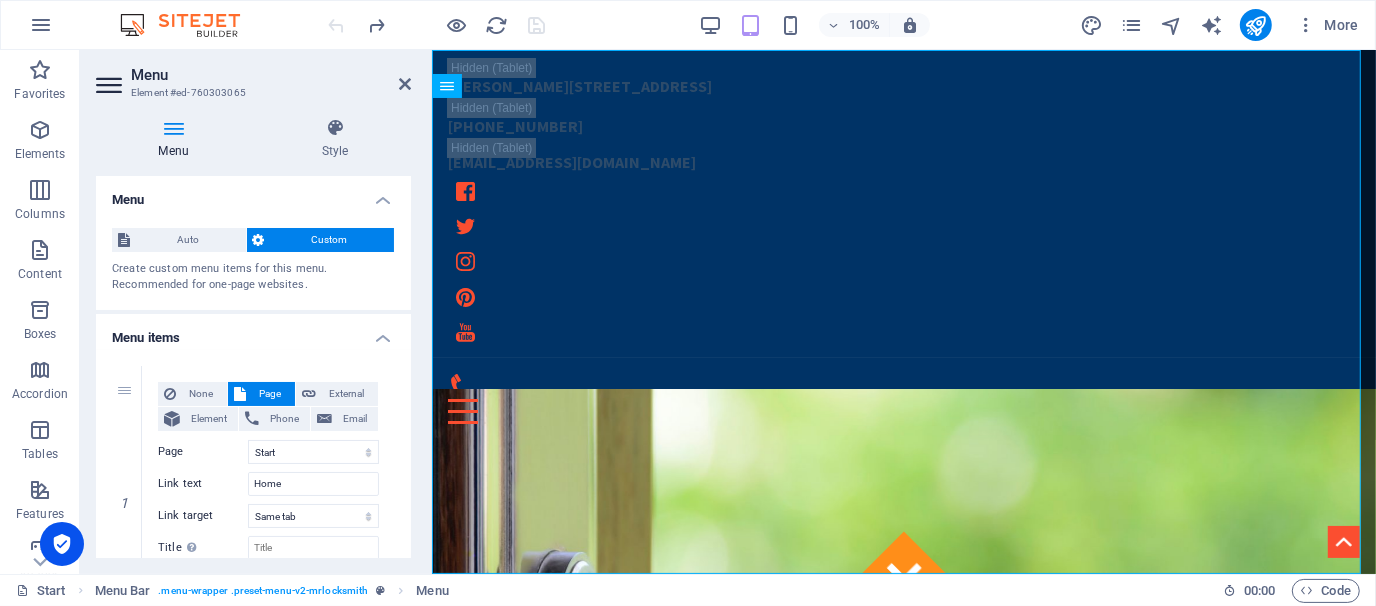 click at bounding box center [173, 128] 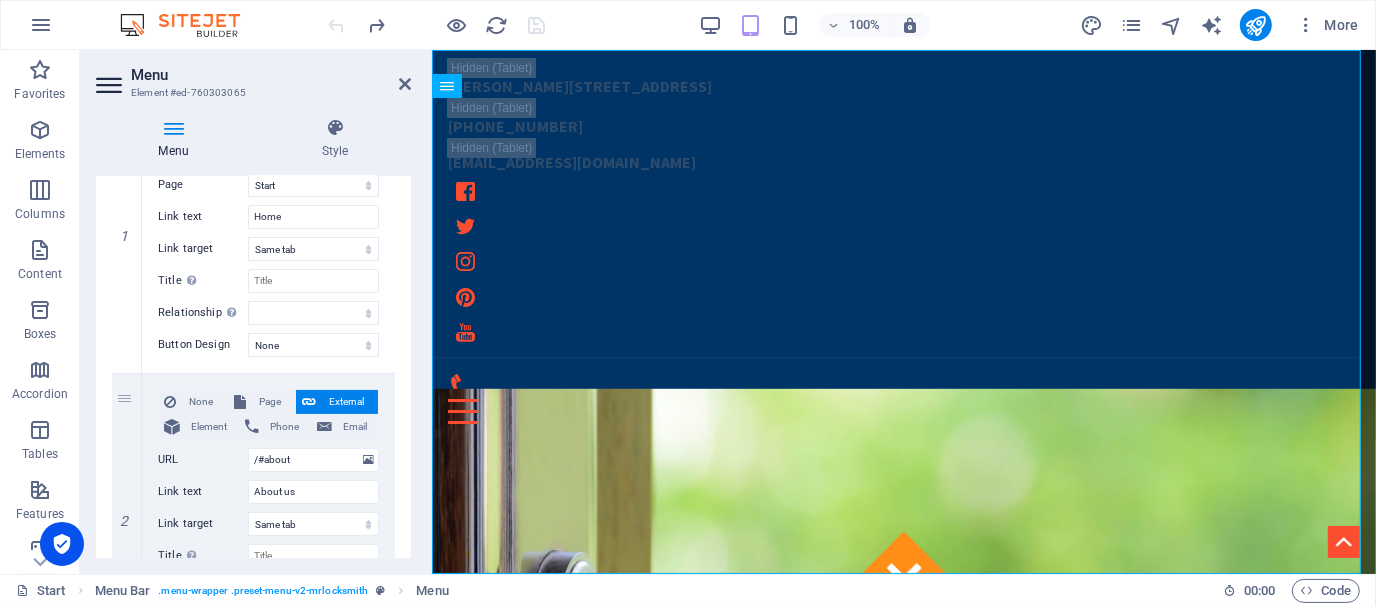 scroll, scrollTop: 0, scrollLeft: 0, axis: both 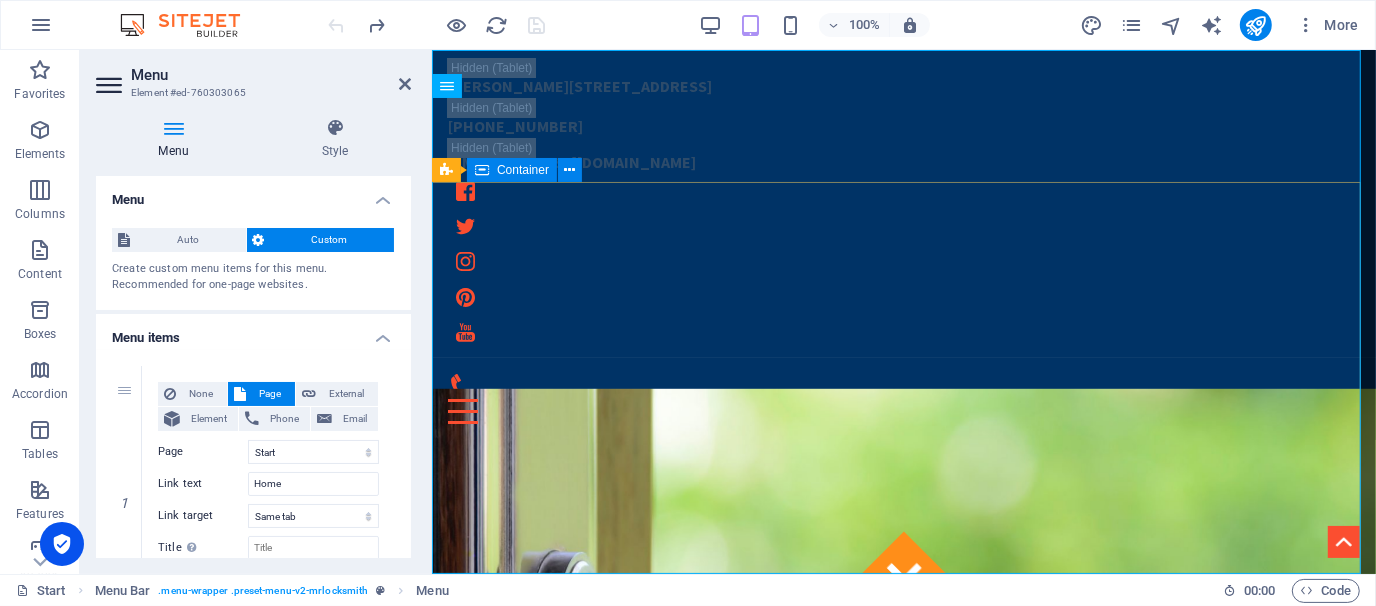 click on "This site is still under development... Connecting Resources   Give us a call: [PHONE_NUMBER]" at bounding box center (903, 1637) 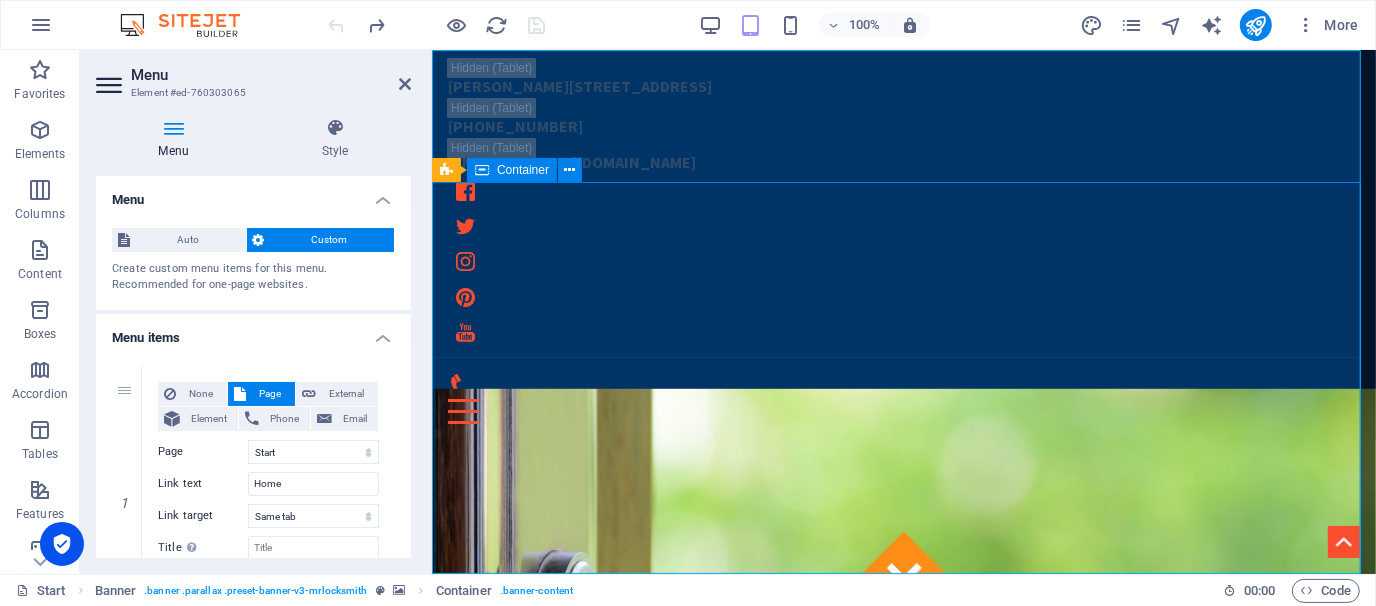 click on "This site is still under development... Connecting Resources   Give us a call: [PHONE_NUMBER]" at bounding box center (903, 1637) 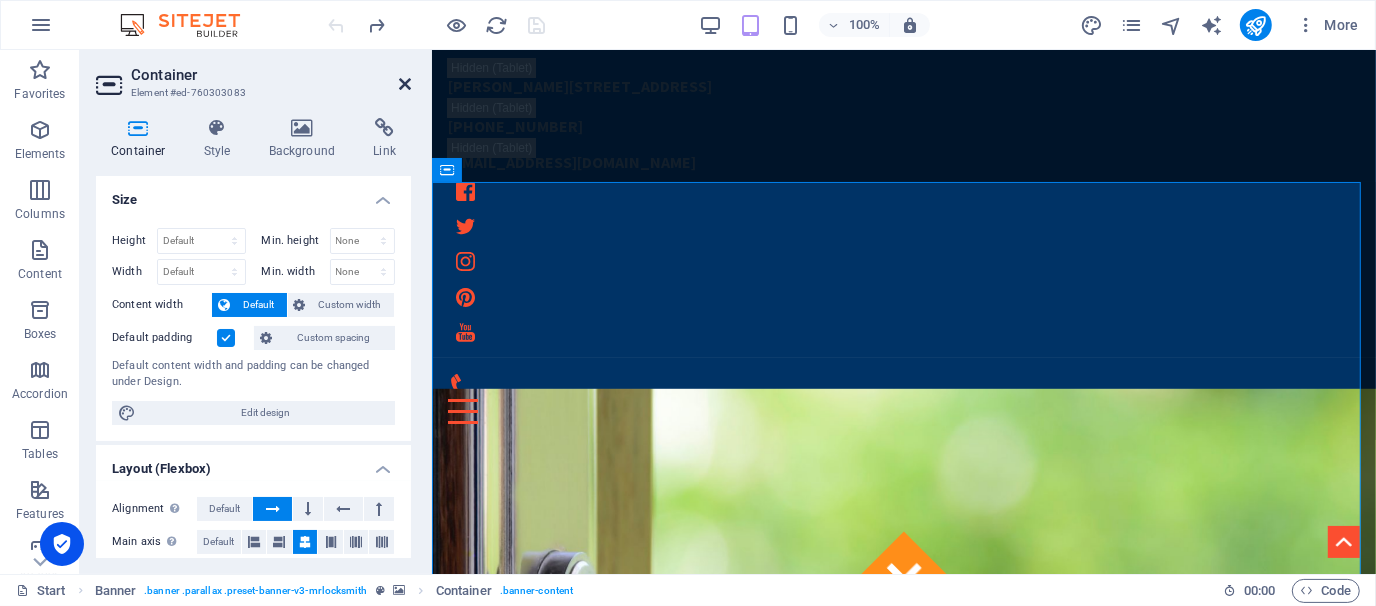 click at bounding box center [405, 84] 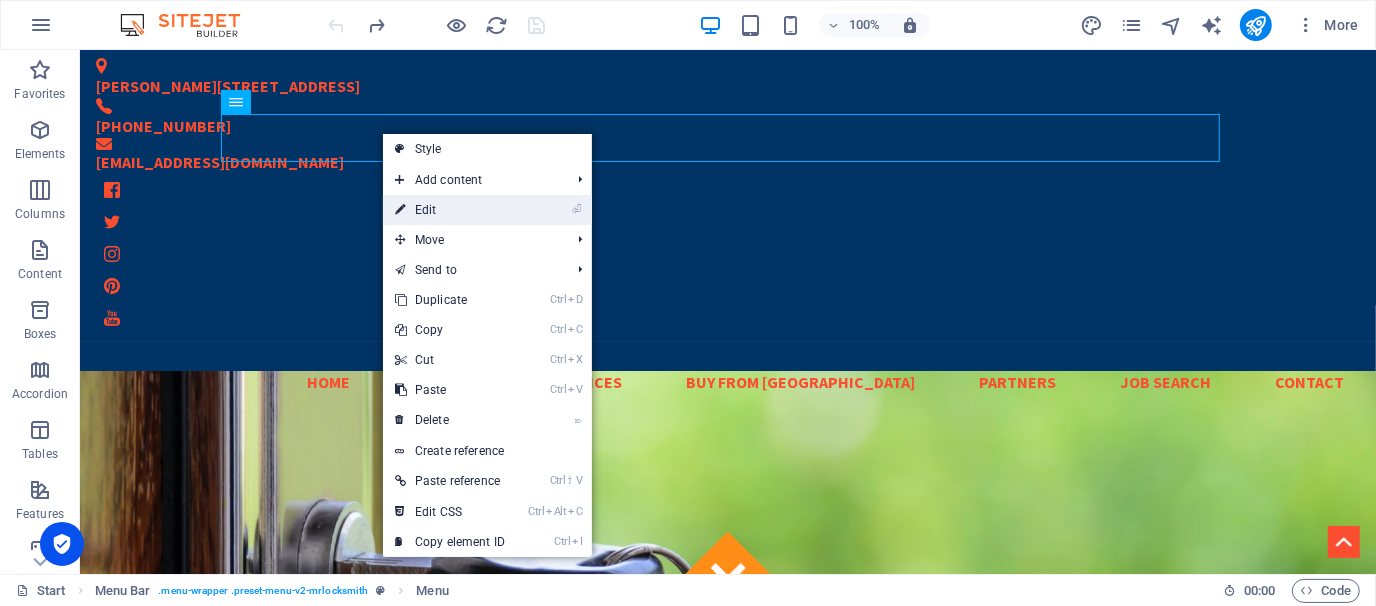 click on "⏎  Edit" at bounding box center [450, 210] 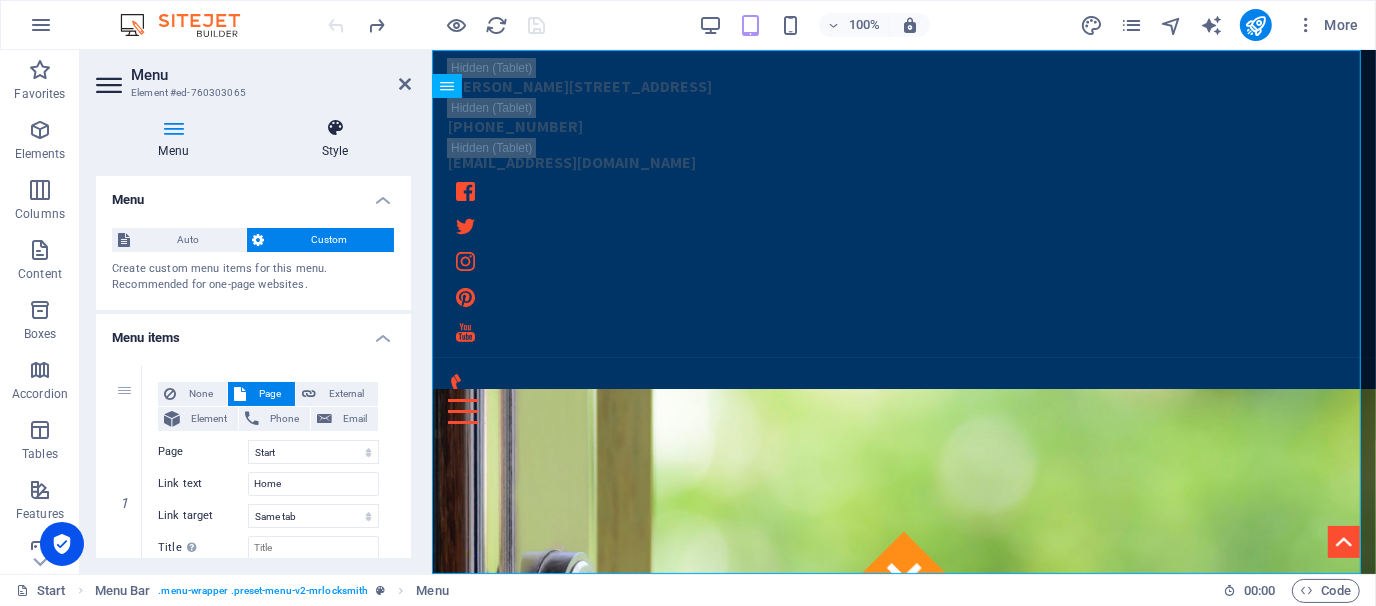 click at bounding box center (335, 128) 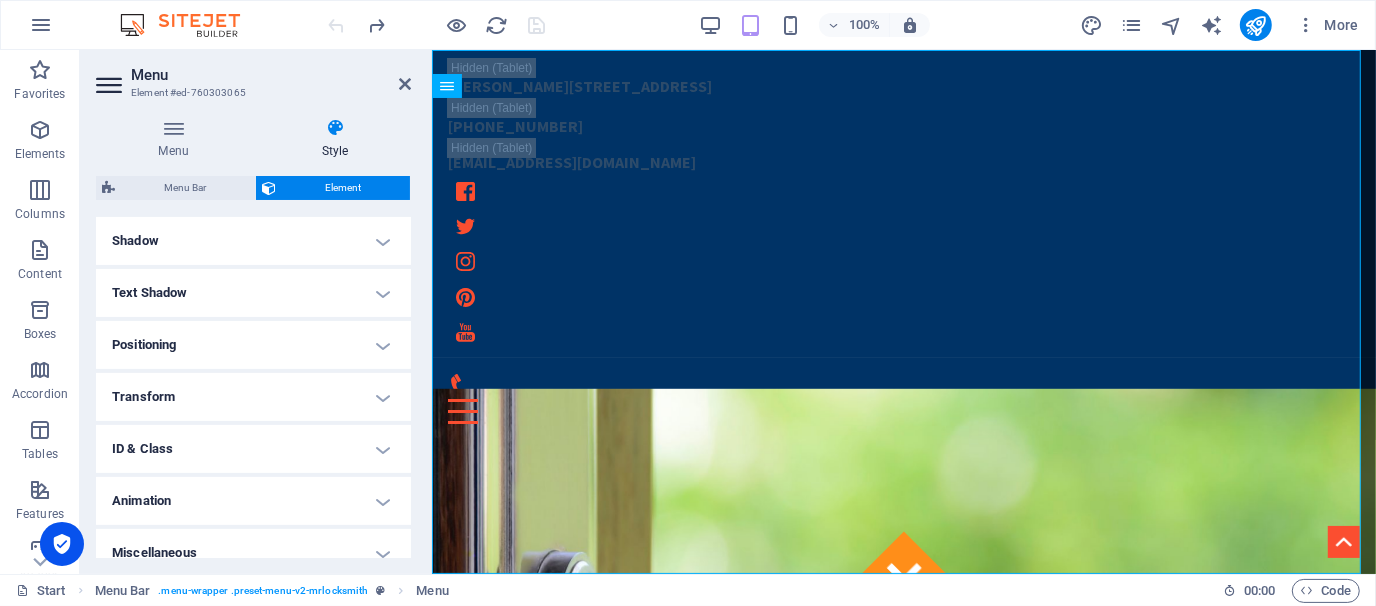scroll, scrollTop: 502, scrollLeft: 0, axis: vertical 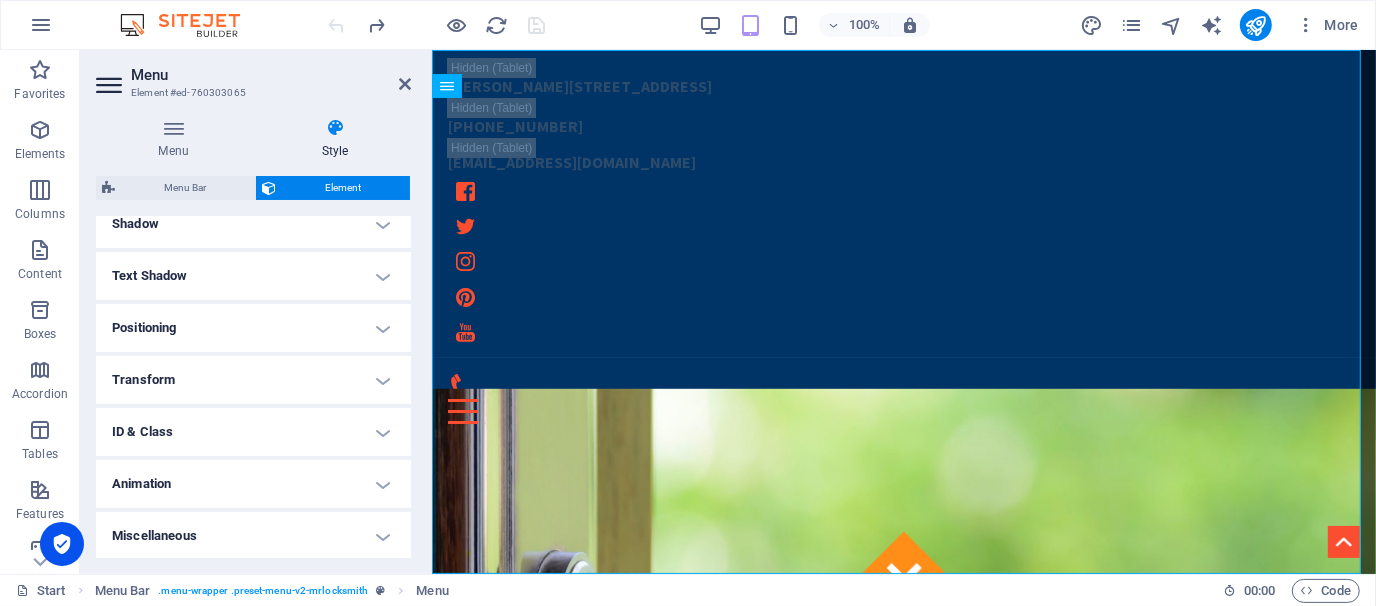 click on "Miscellaneous" at bounding box center [253, 536] 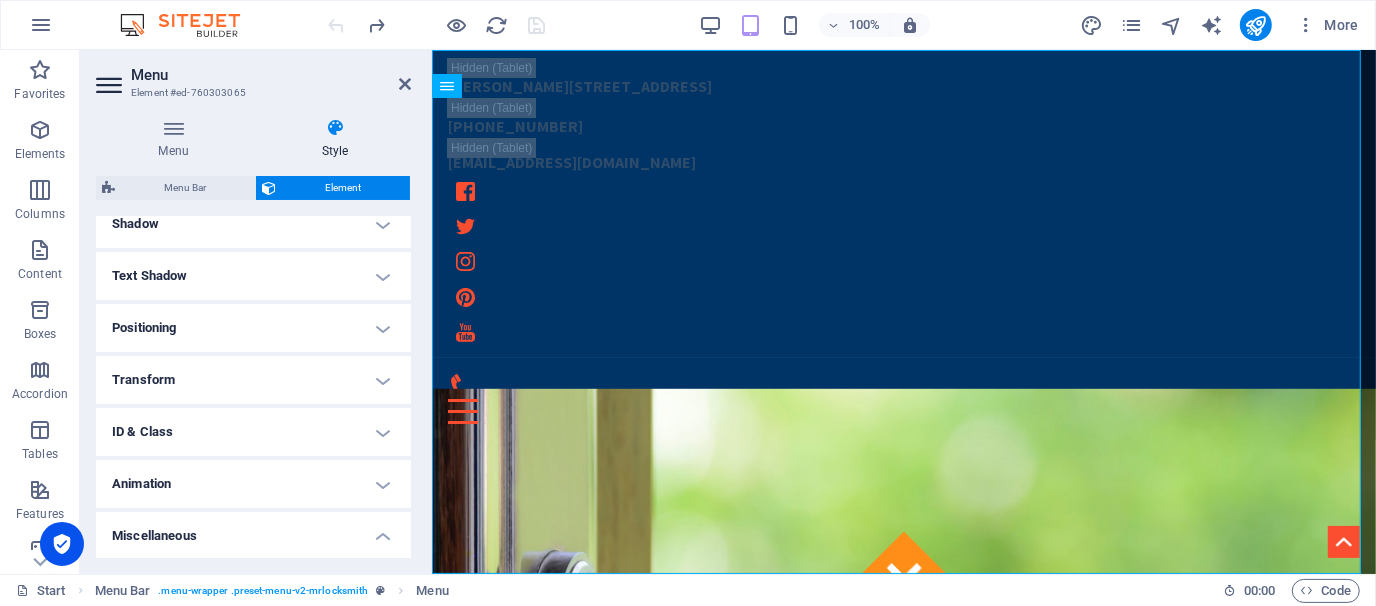 scroll, scrollTop: 626, scrollLeft: 0, axis: vertical 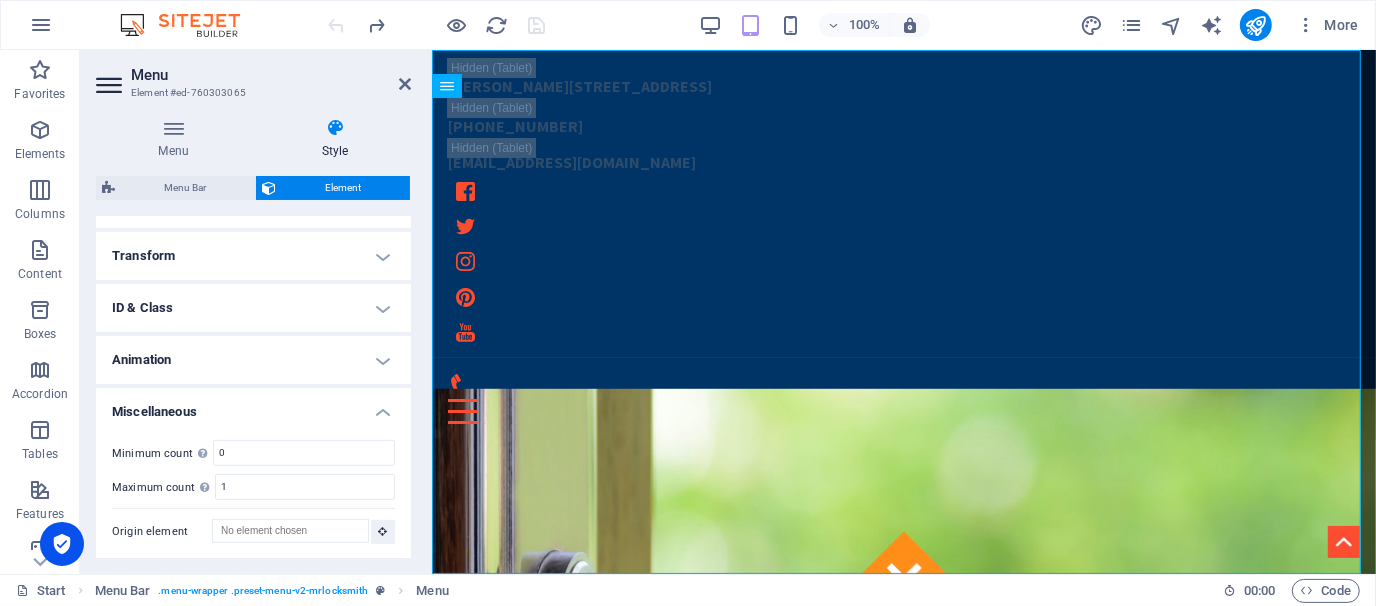 click on "Miscellaneous" at bounding box center [253, 406] 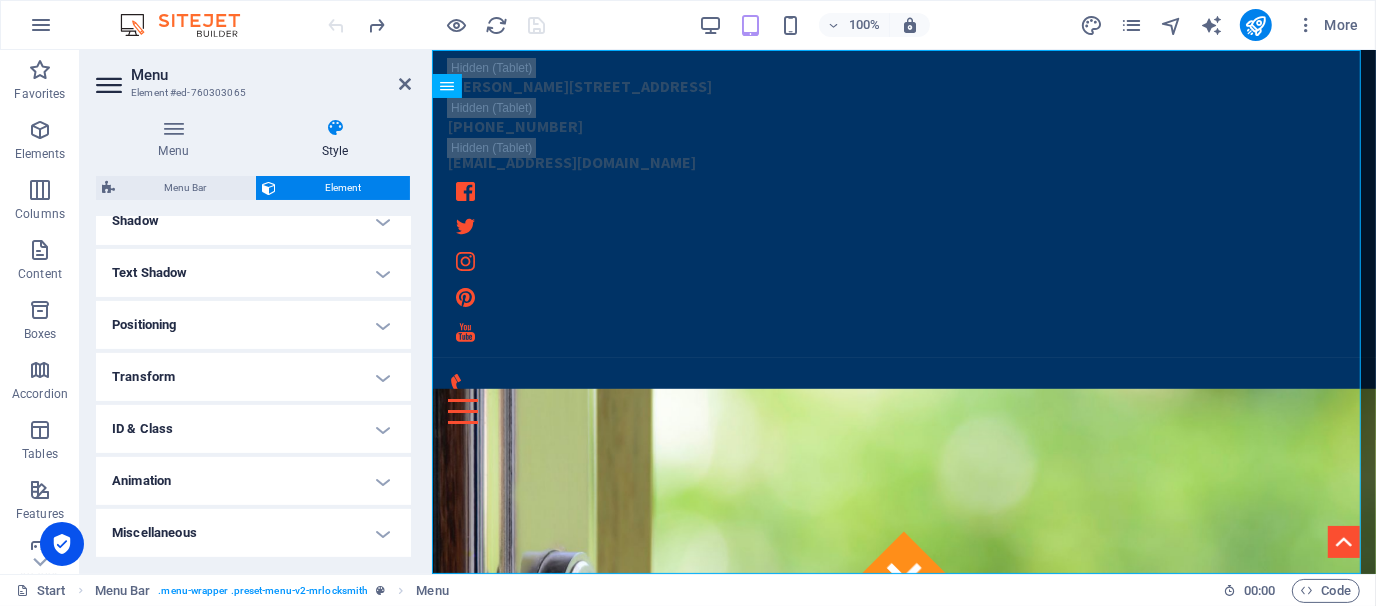 scroll, scrollTop: 502, scrollLeft: 0, axis: vertical 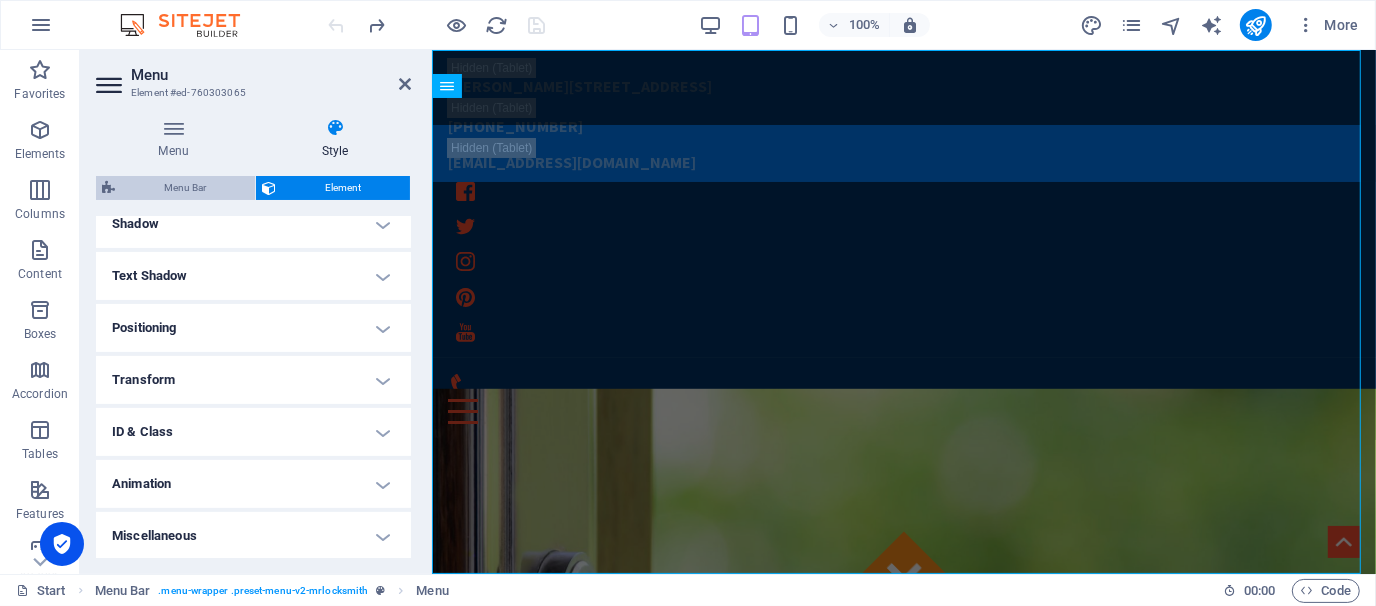 click on "Menu Bar" at bounding box center [185, 188] 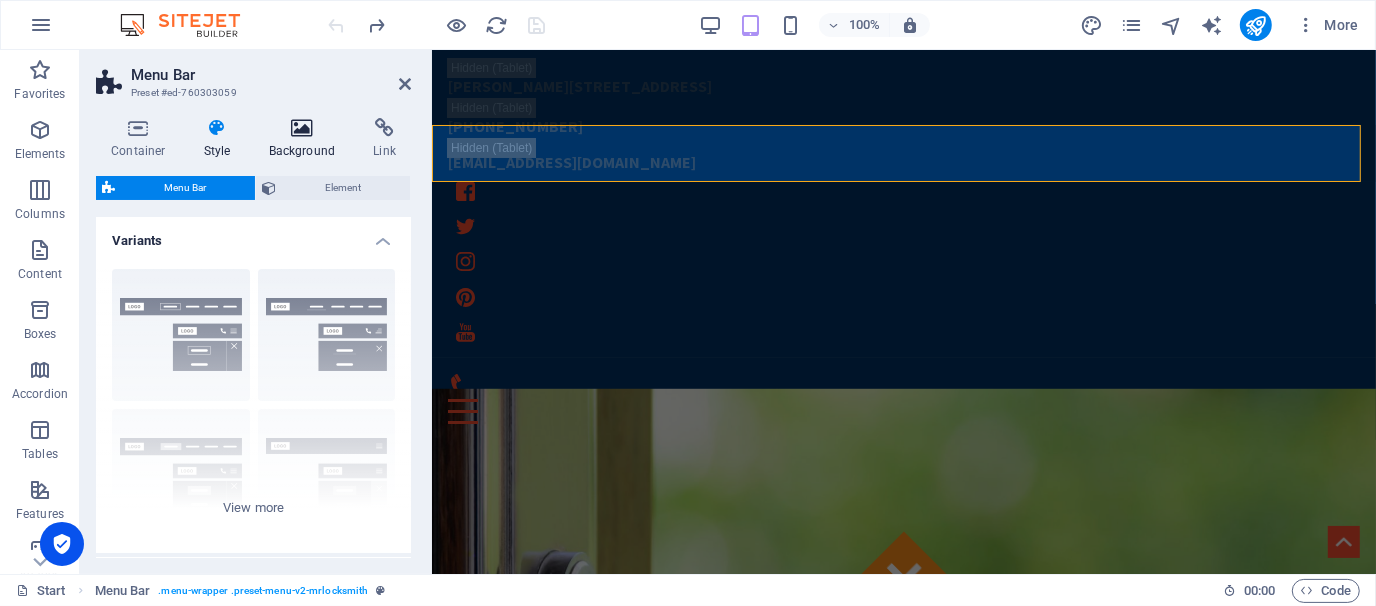 click at bounding box center (302, 128) 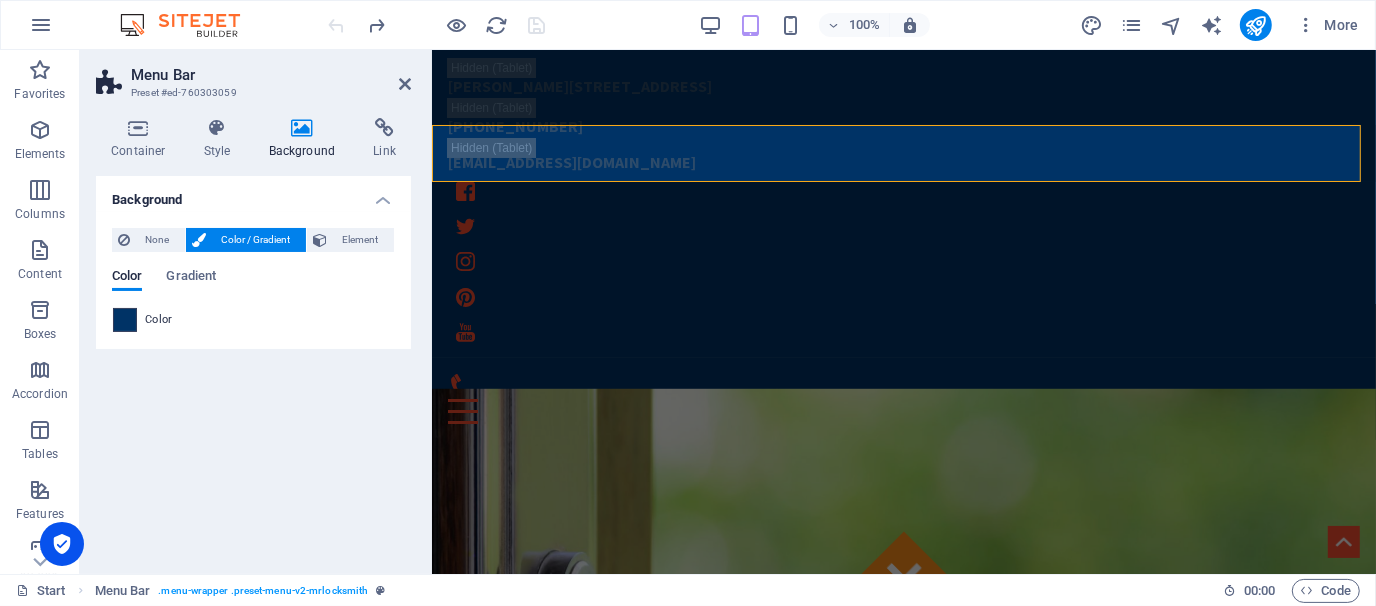 click at bounding box center [125, 320] 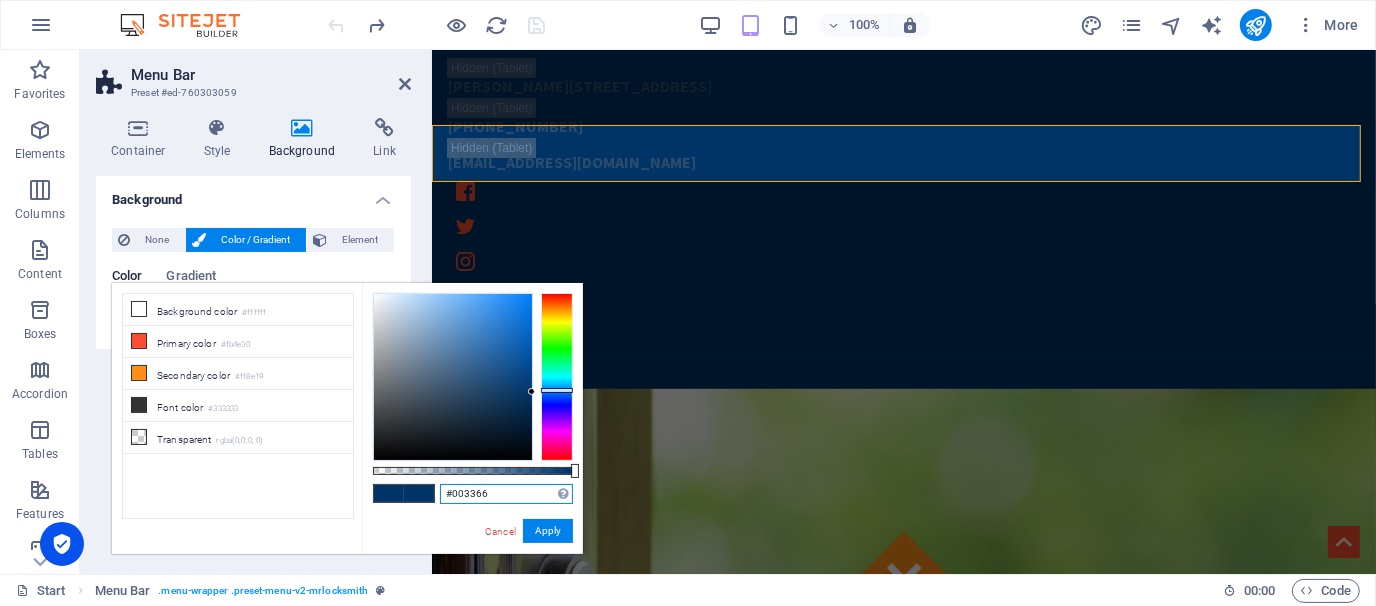 click on "#003366" at bounding box center [506, 494] 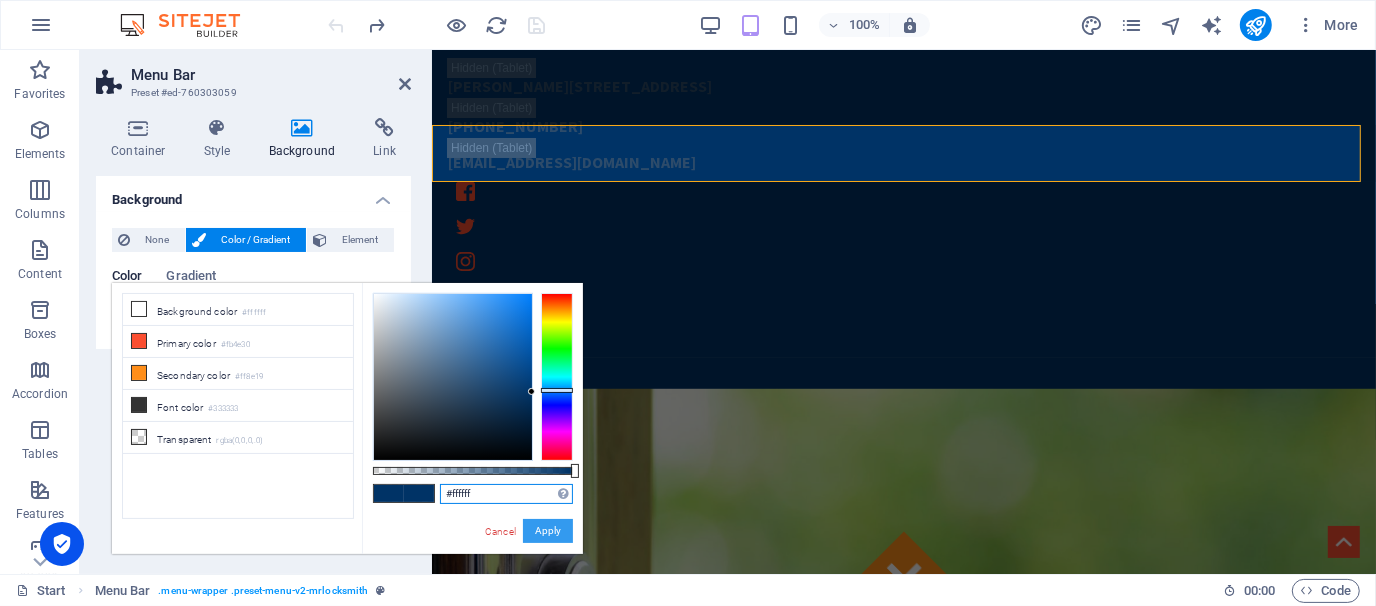 type on "#ffffff" 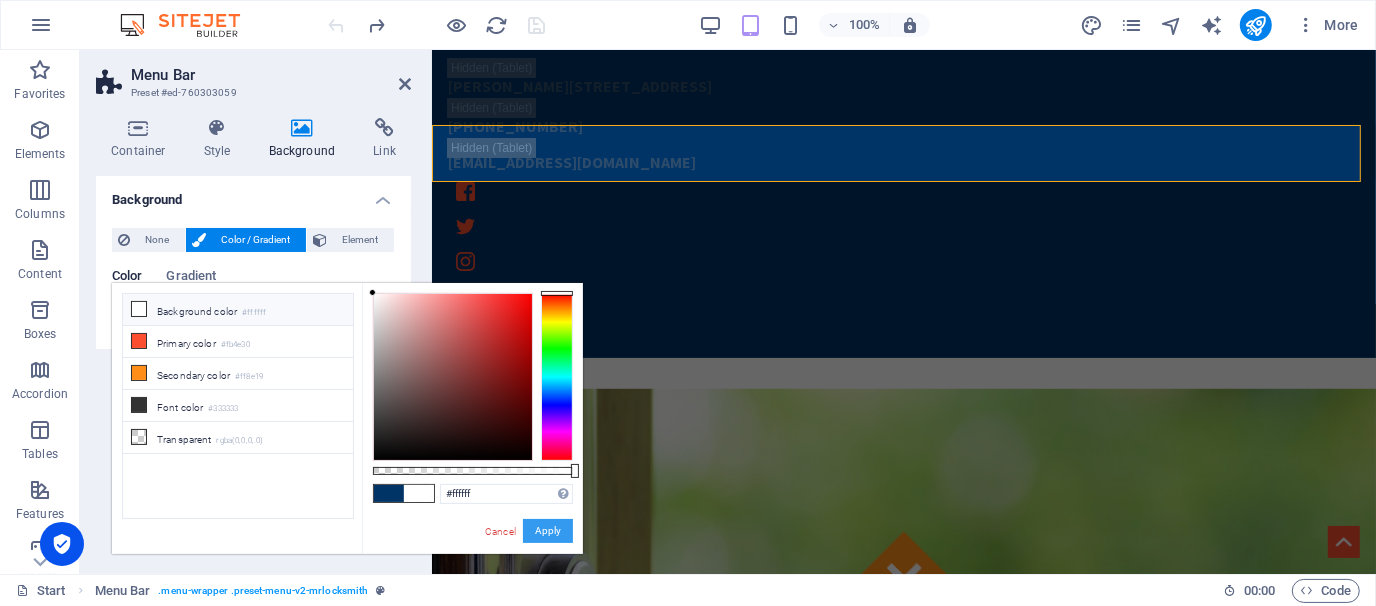 click on "Apply" at bounding box center (548, 531) 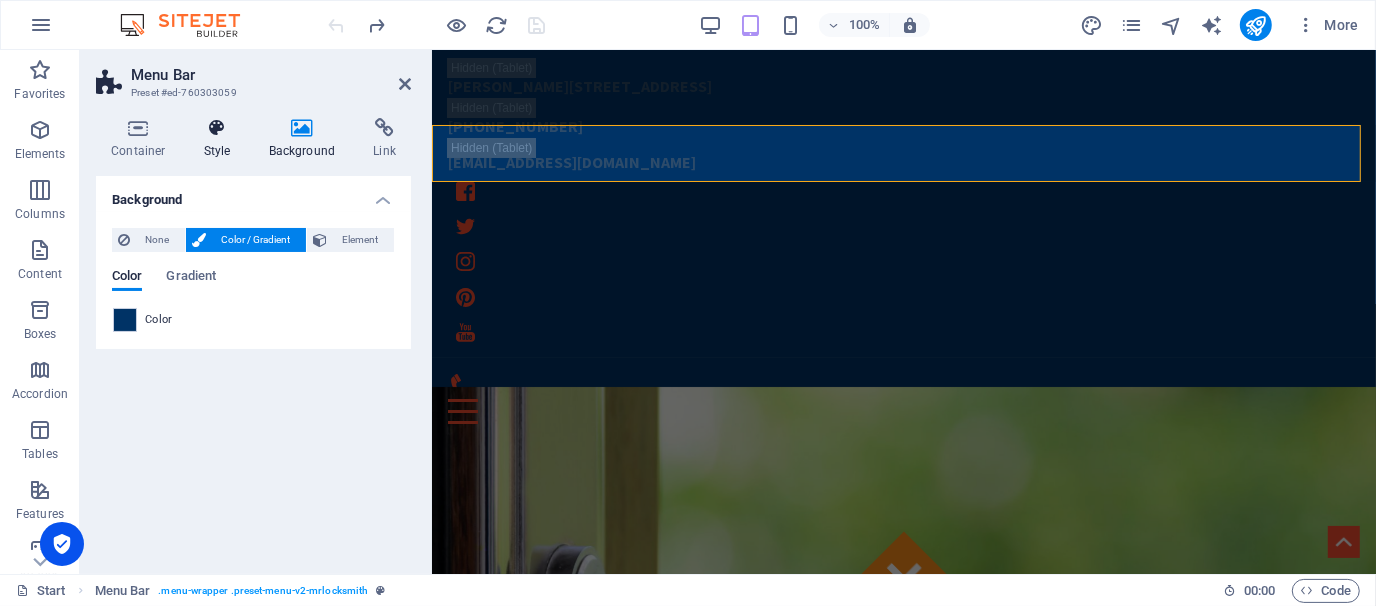 click at bounding box center [217, 128] 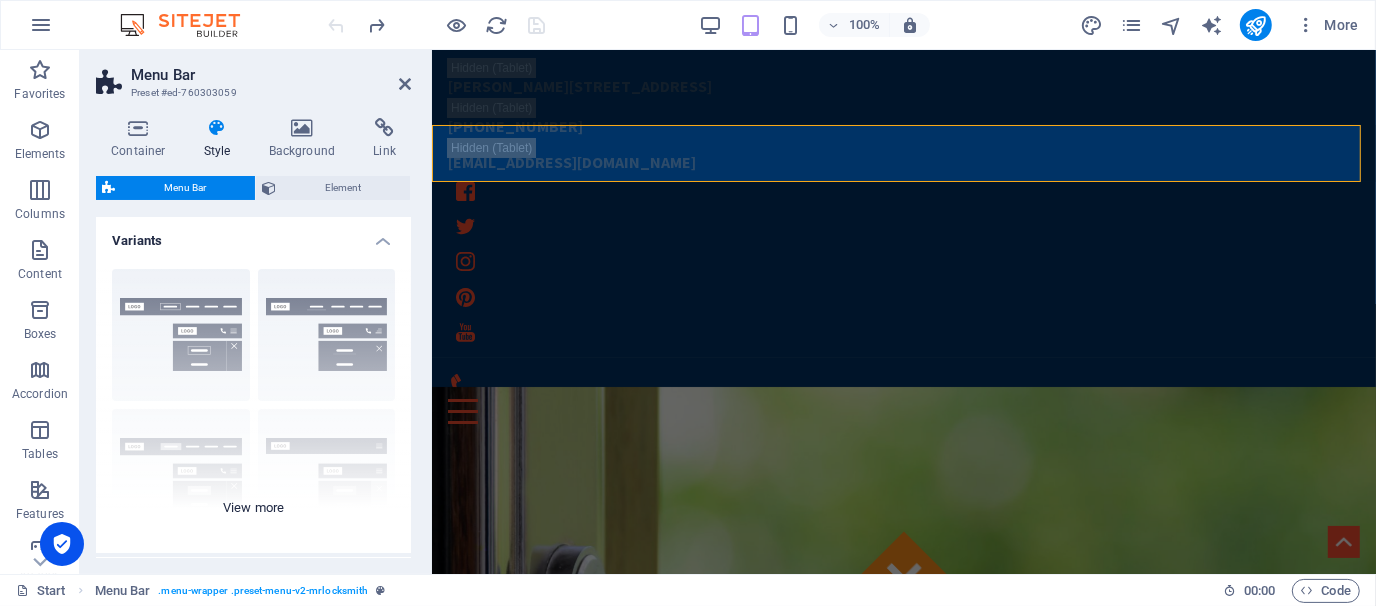 click on "Border Centered Default Fixed Loki Trigger Wide XXL" at bounding box center [253, 403] 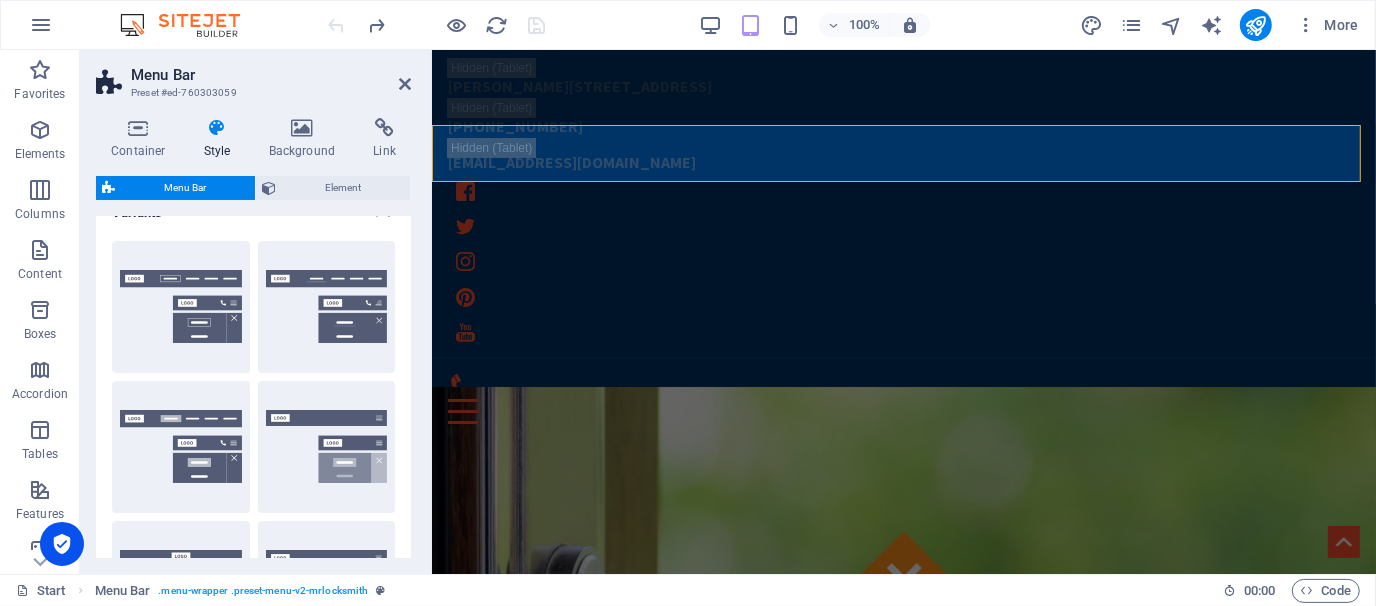 scroll, scrollTop: 0, scrollLeft: 0, axis: both 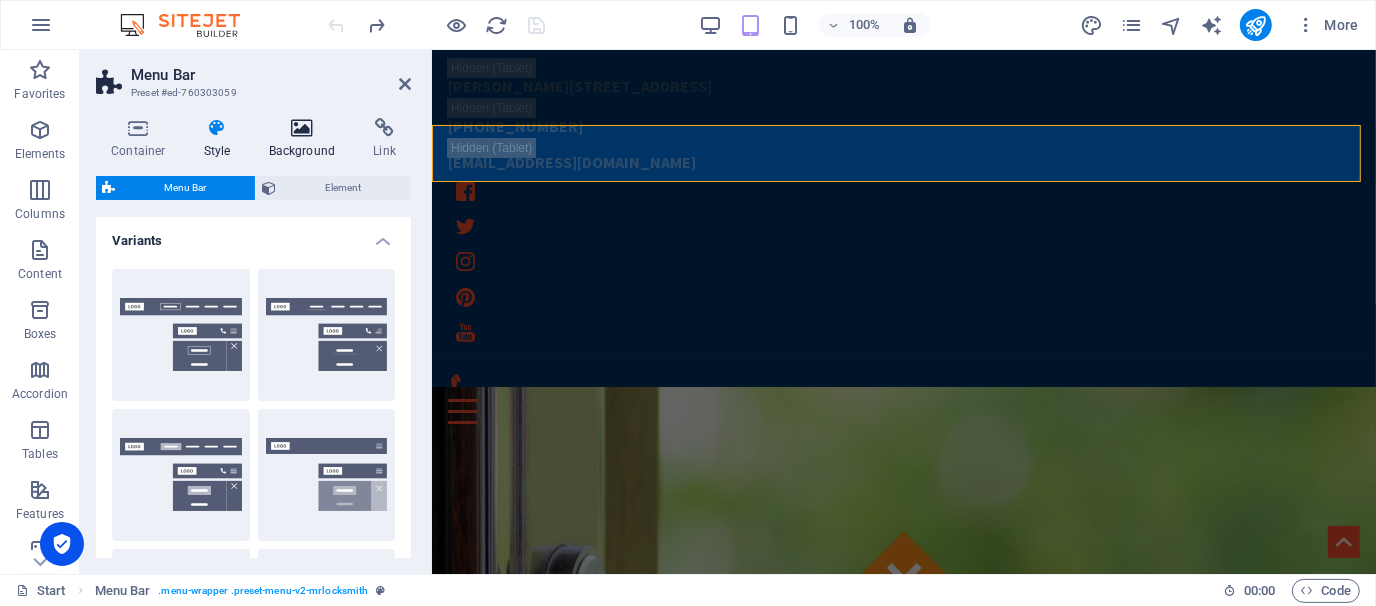 click on "Background" at bounding box center (306, 139) 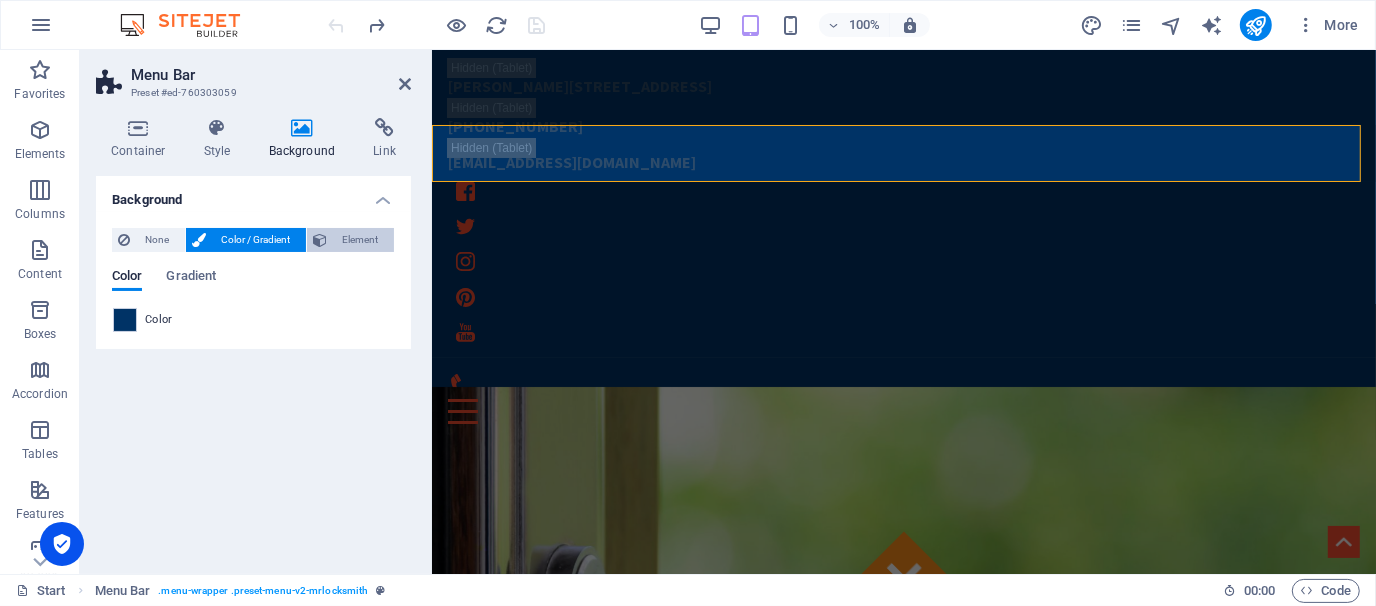 click on "Element" at bounding box center [360, 240] 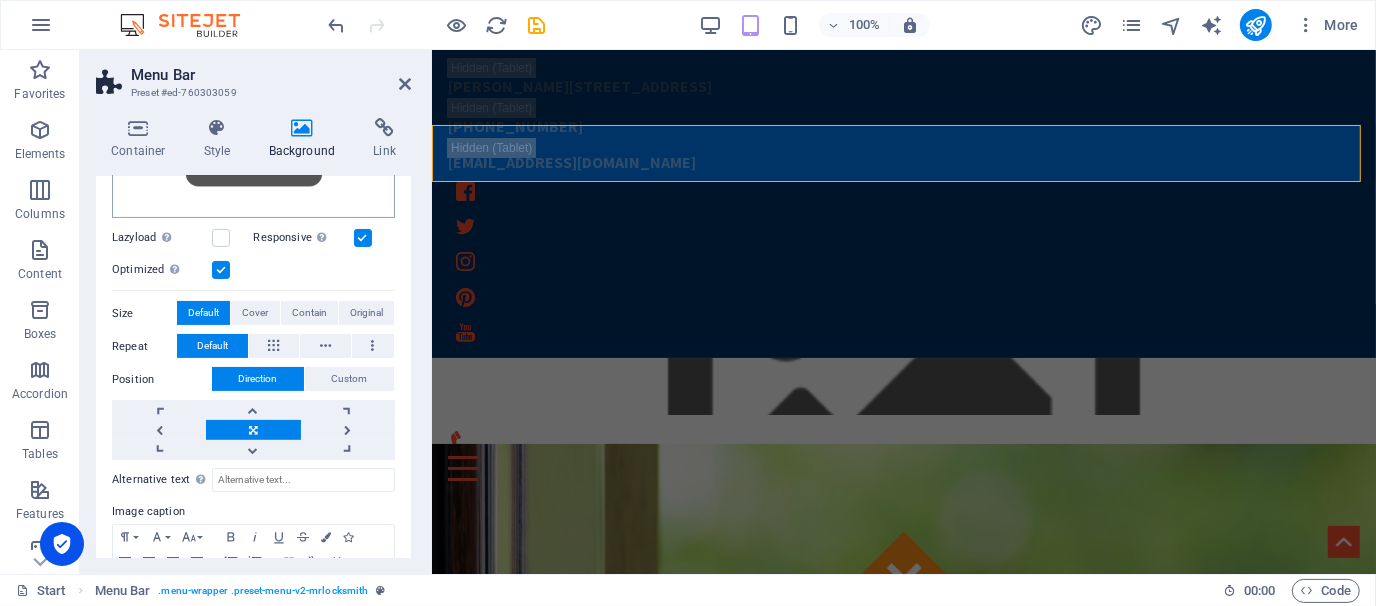 scroll, scrollTop: 389, scrollLeft: 0, axis: vertical 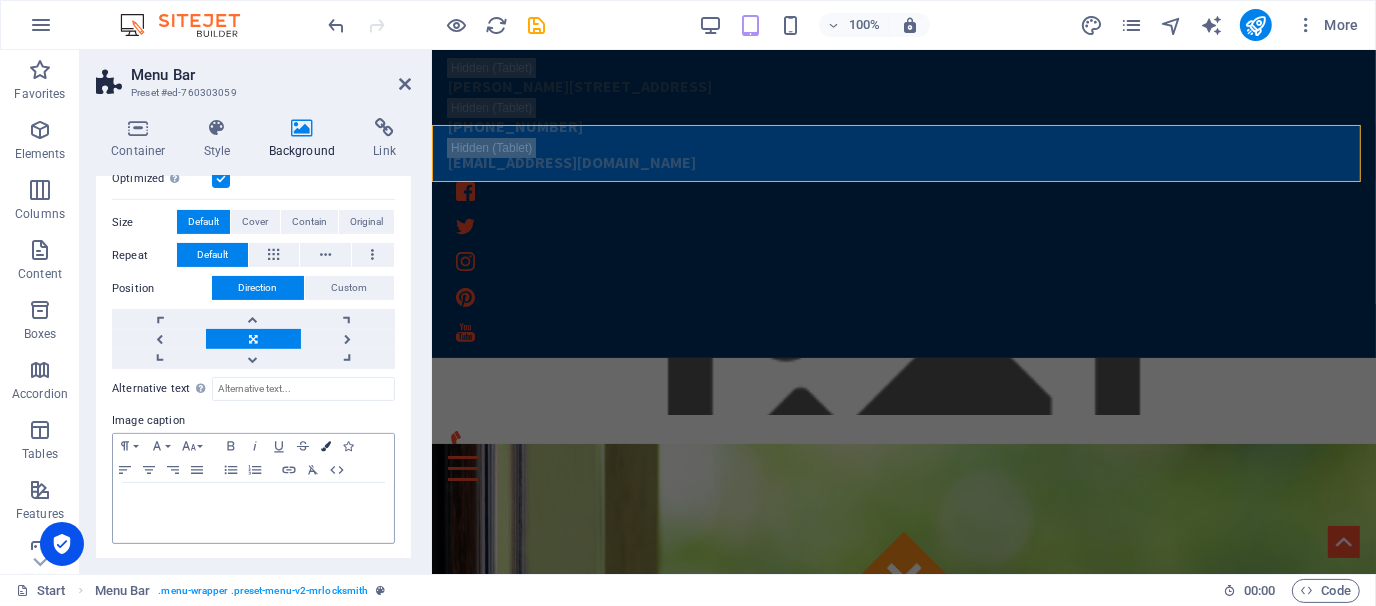 click at bounding box center (326, 446) 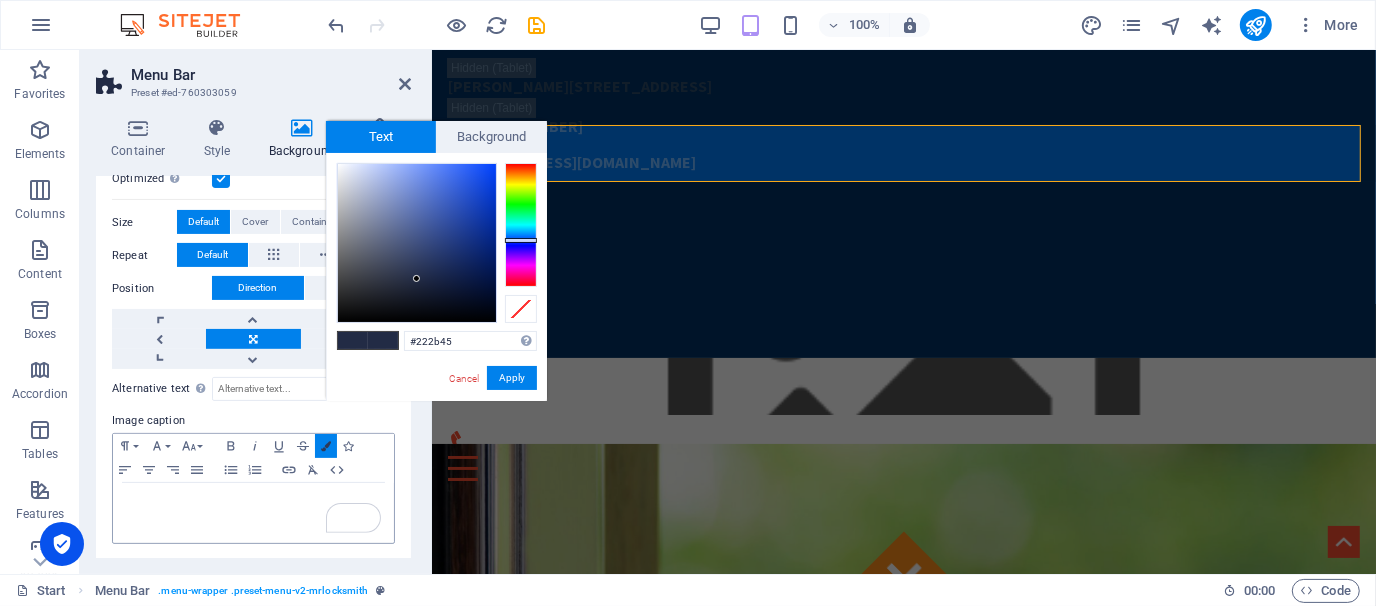 scroll, scrollTop: 389, scrollLeft: 0, axis: vertical 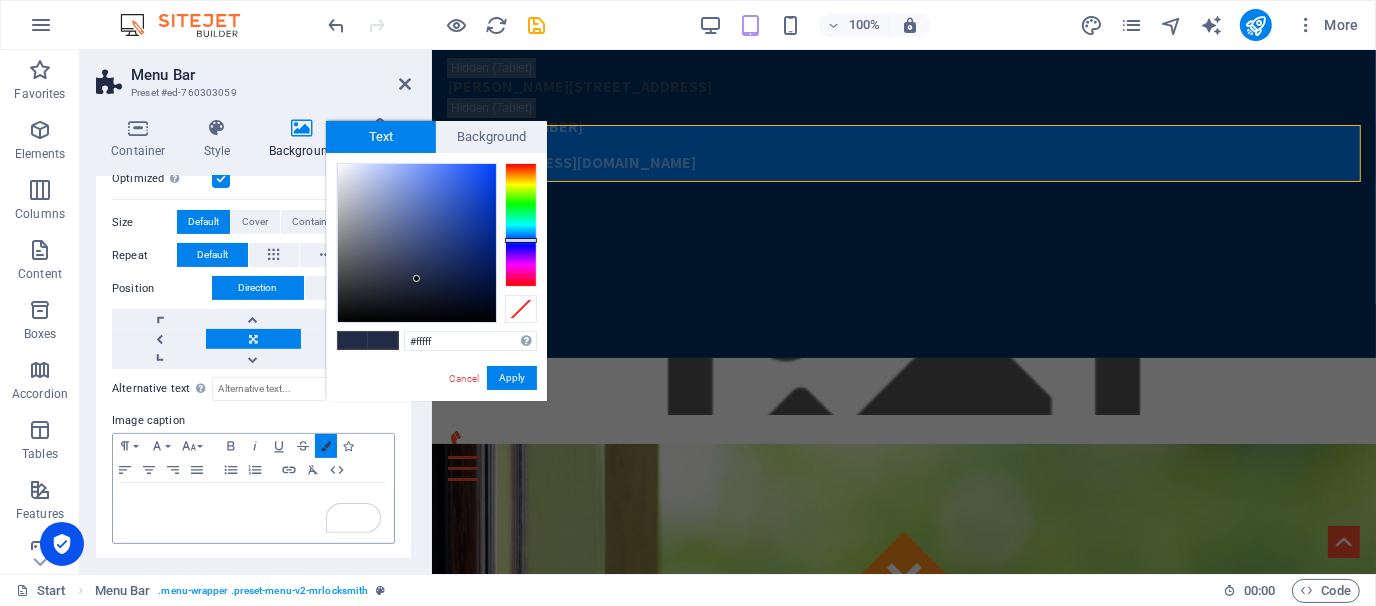 type on "#ffffff" 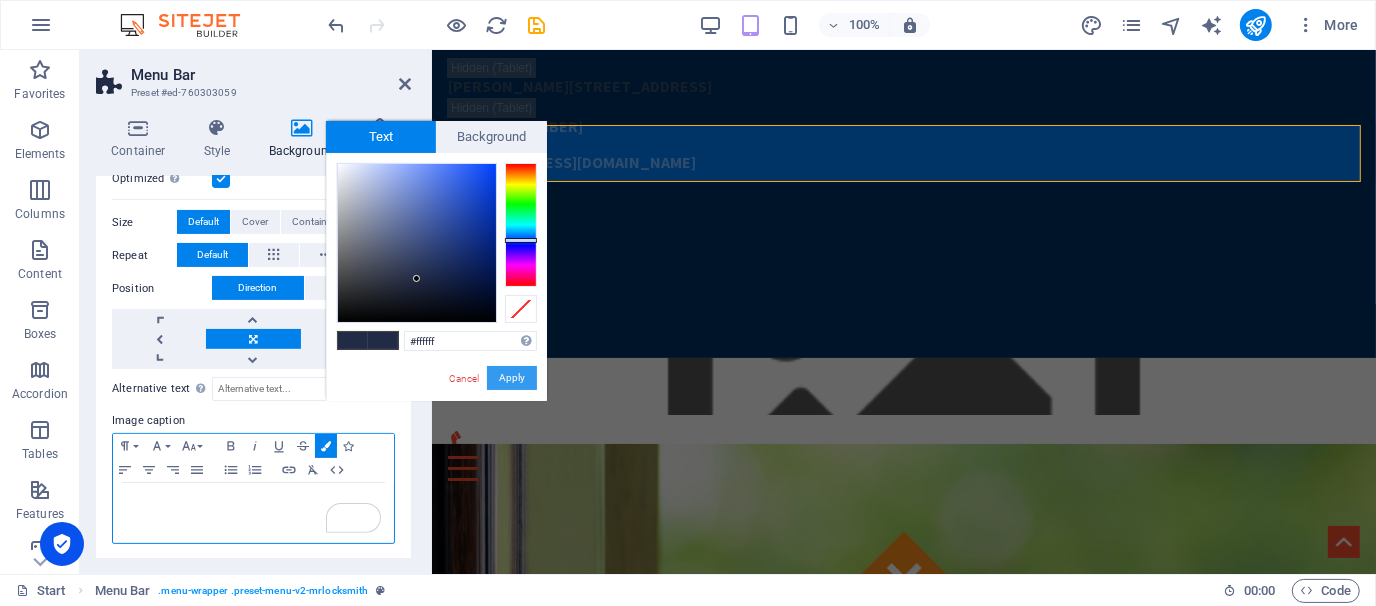 click on "Apply" at bounding box center (512, 378) 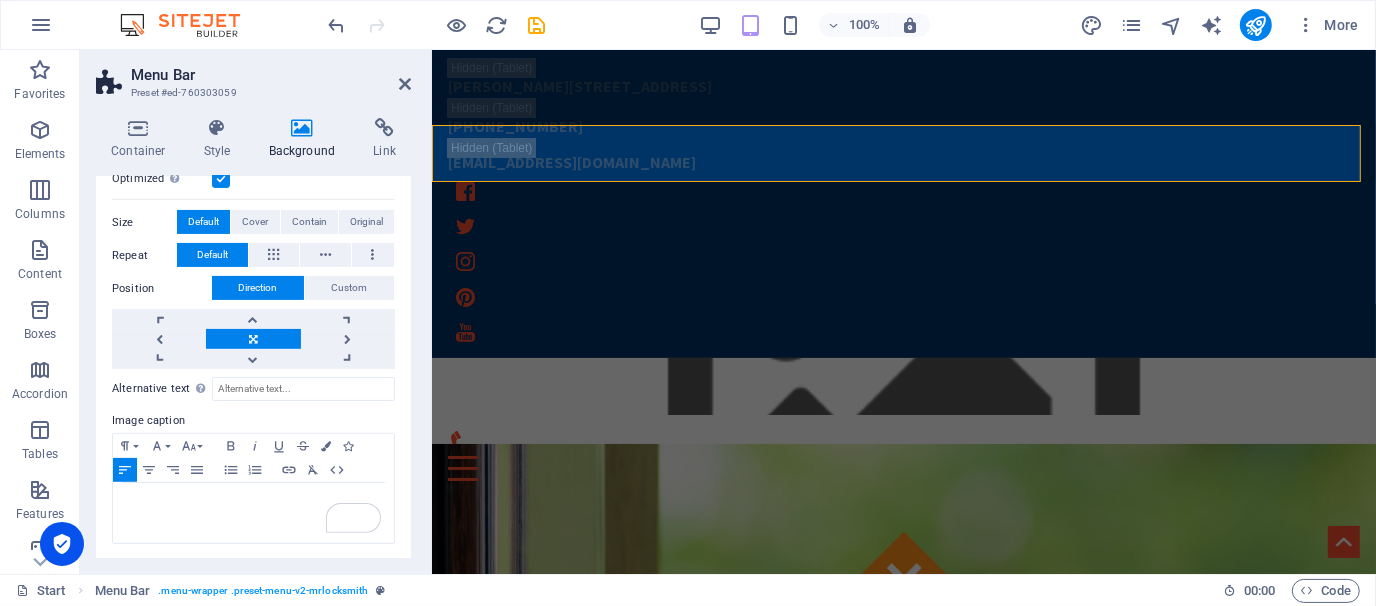 click on "Menu Bar" at bounding box center [271, 75] 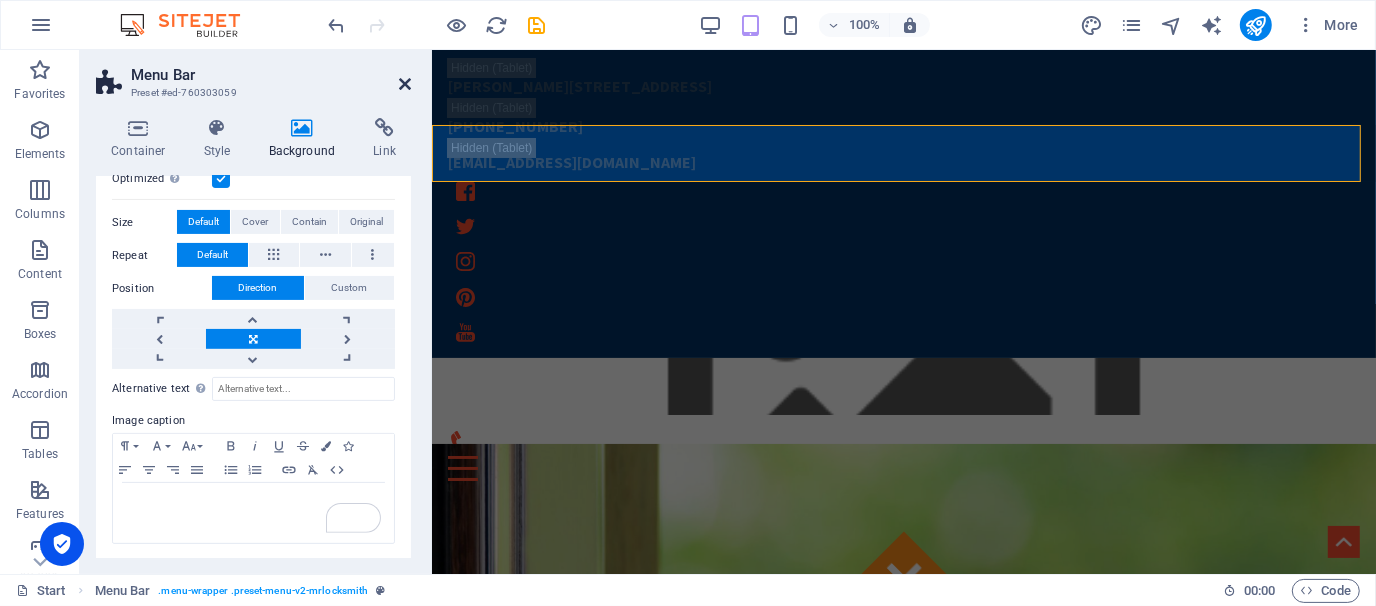click at bounding box center [405, 84] 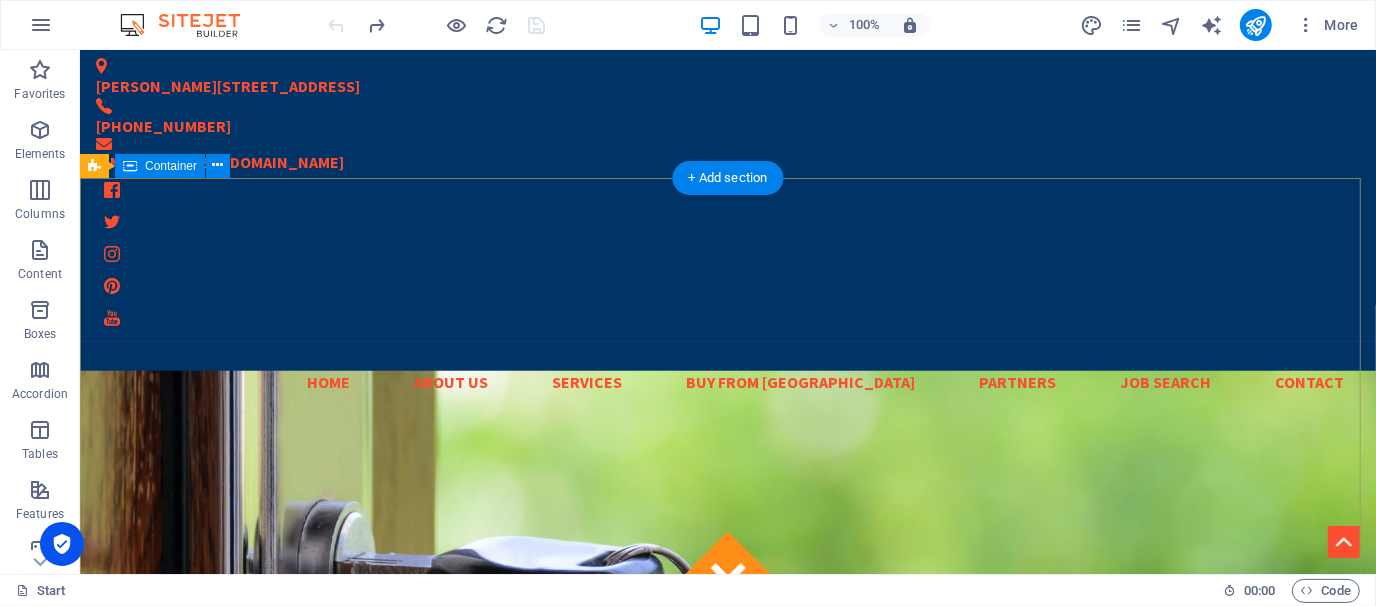 click on "This site is still under development... Connecting Resources   Give us a call: [PHONE_NUMBER]" at bounding box center (727, 1624) 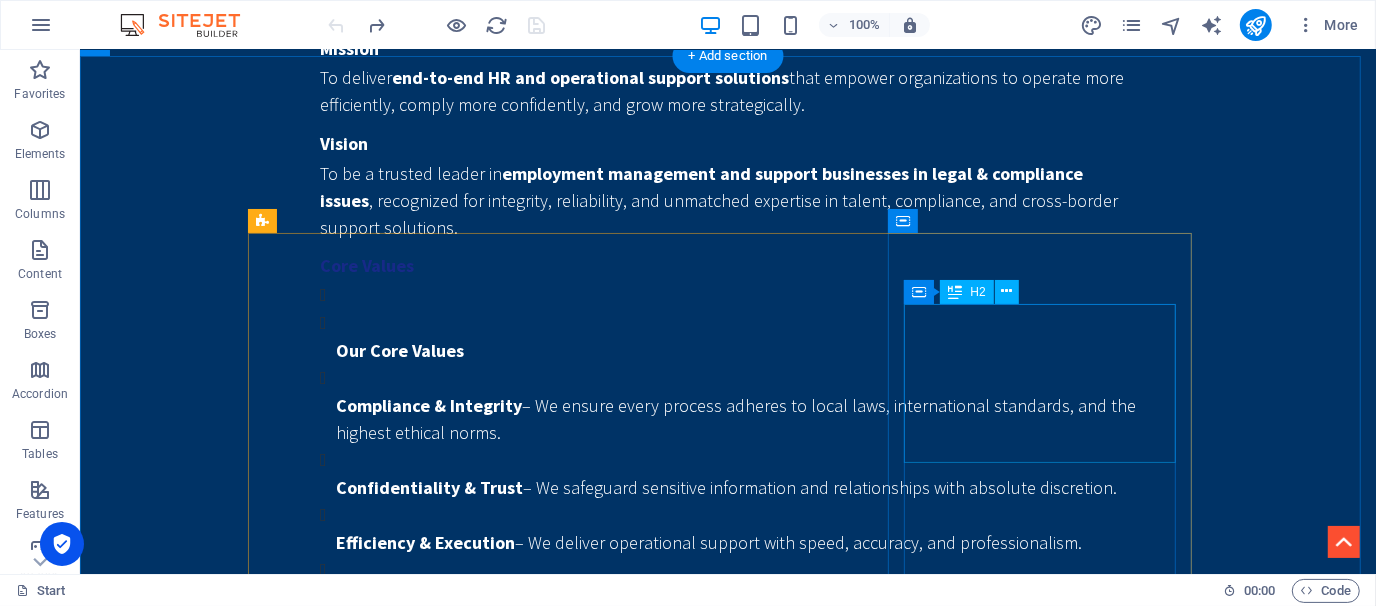 scroll, scrollTop: 2688, scrollLeft: 0, axis: vertical 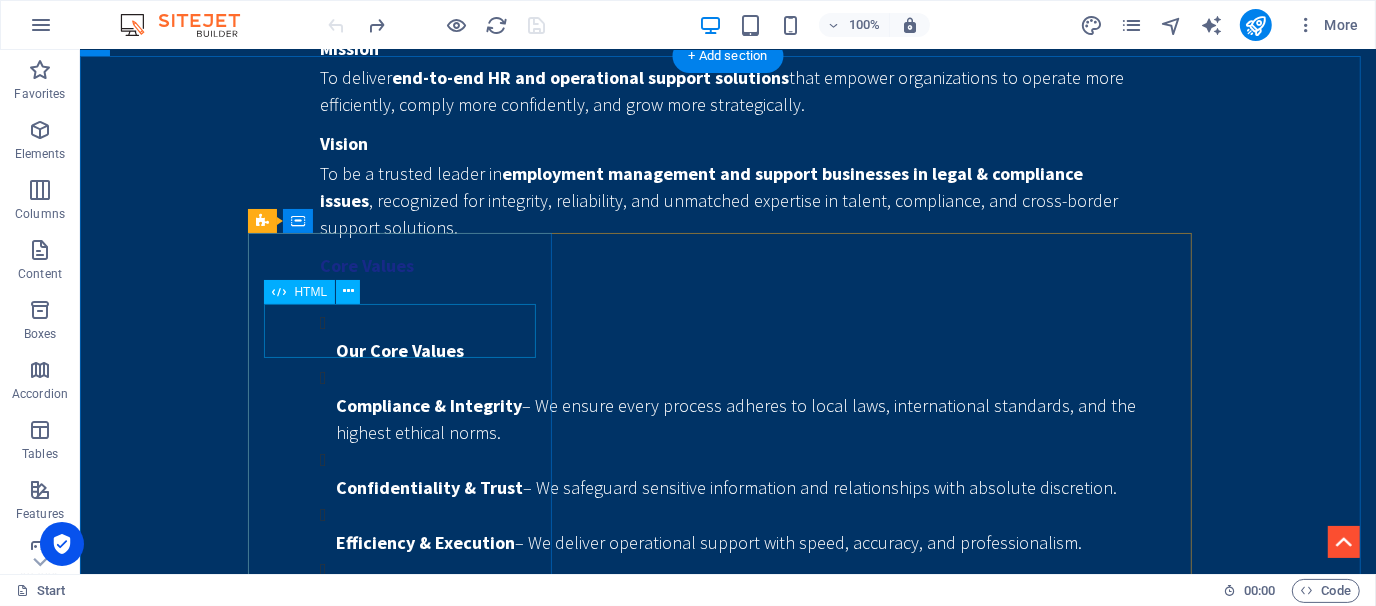 click at bounding box center (727, 1243) 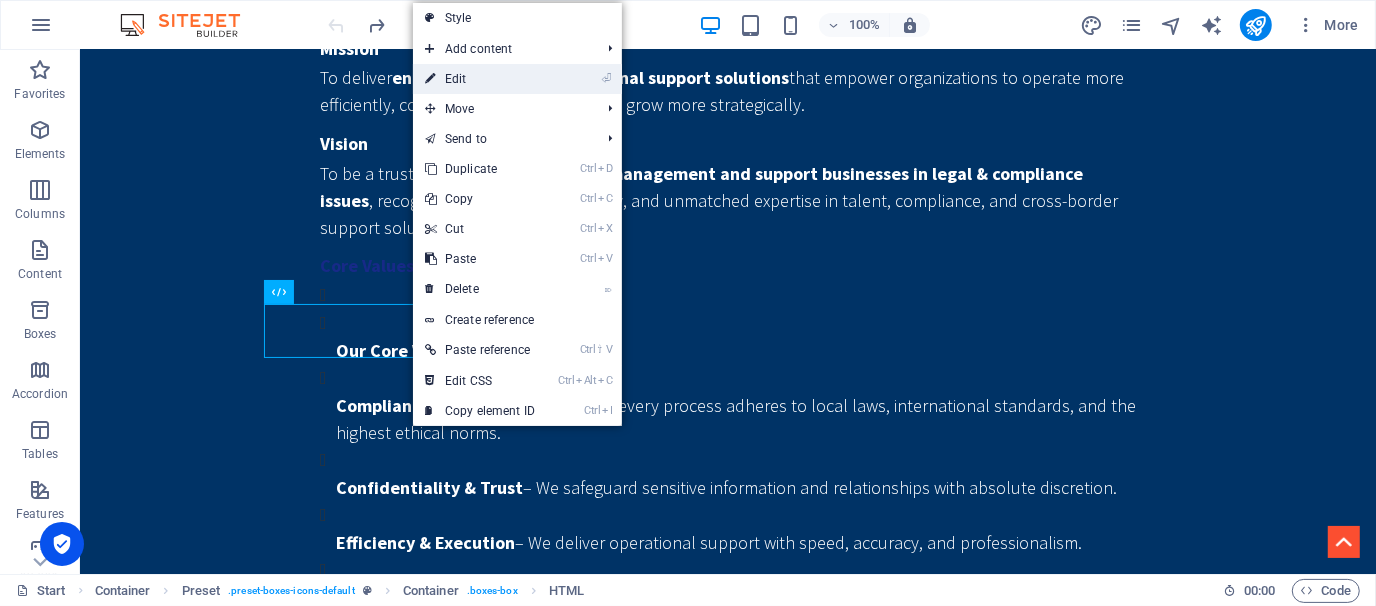 click at bounding box center (430, 79) 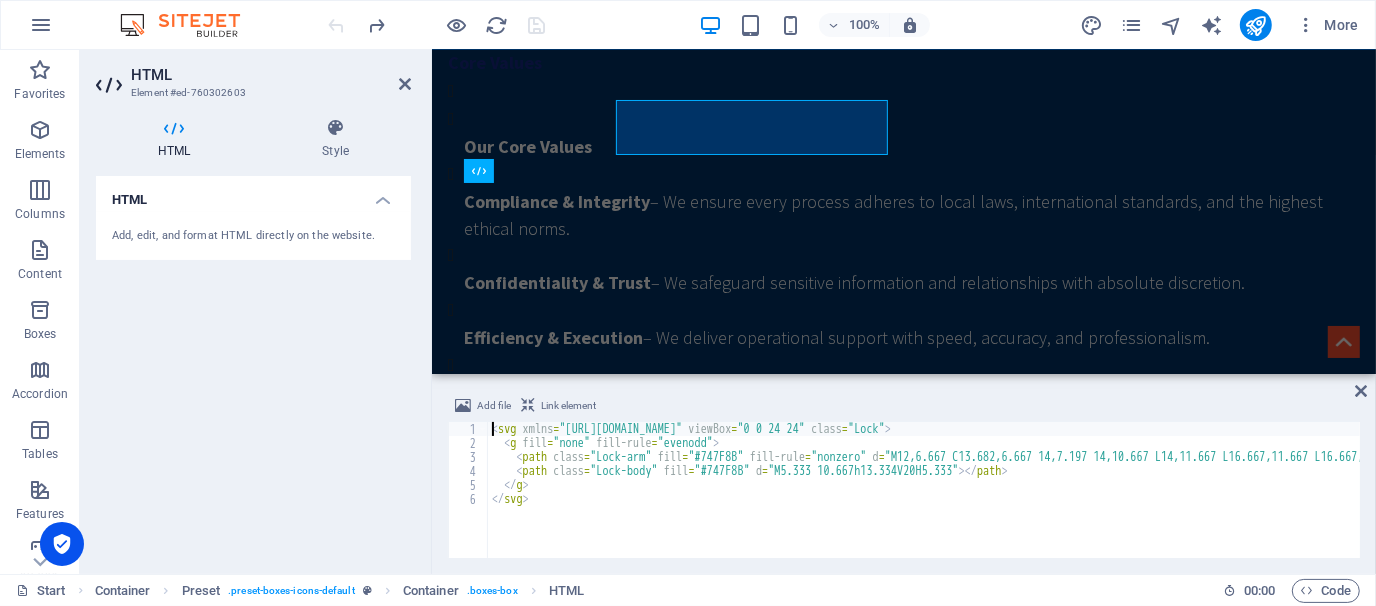 scroll, scrollTop: 2893, scrollLeft: 0, axis: vertical 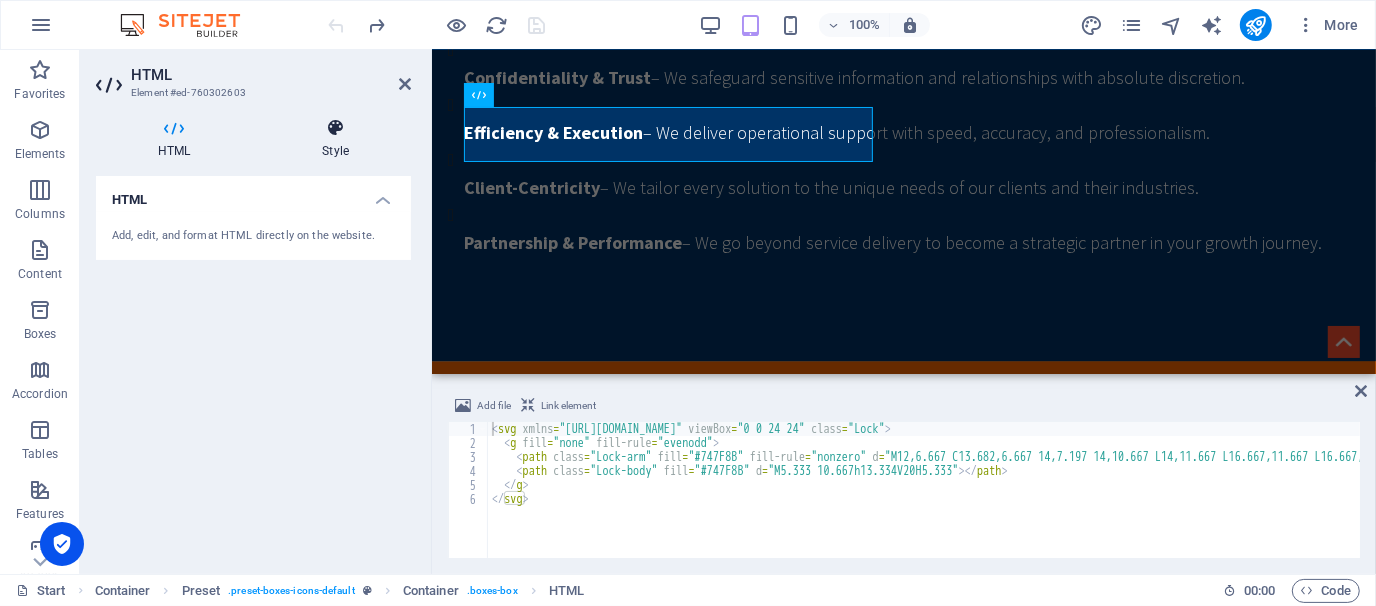 click on "Style" at bounding box center [335, 139] 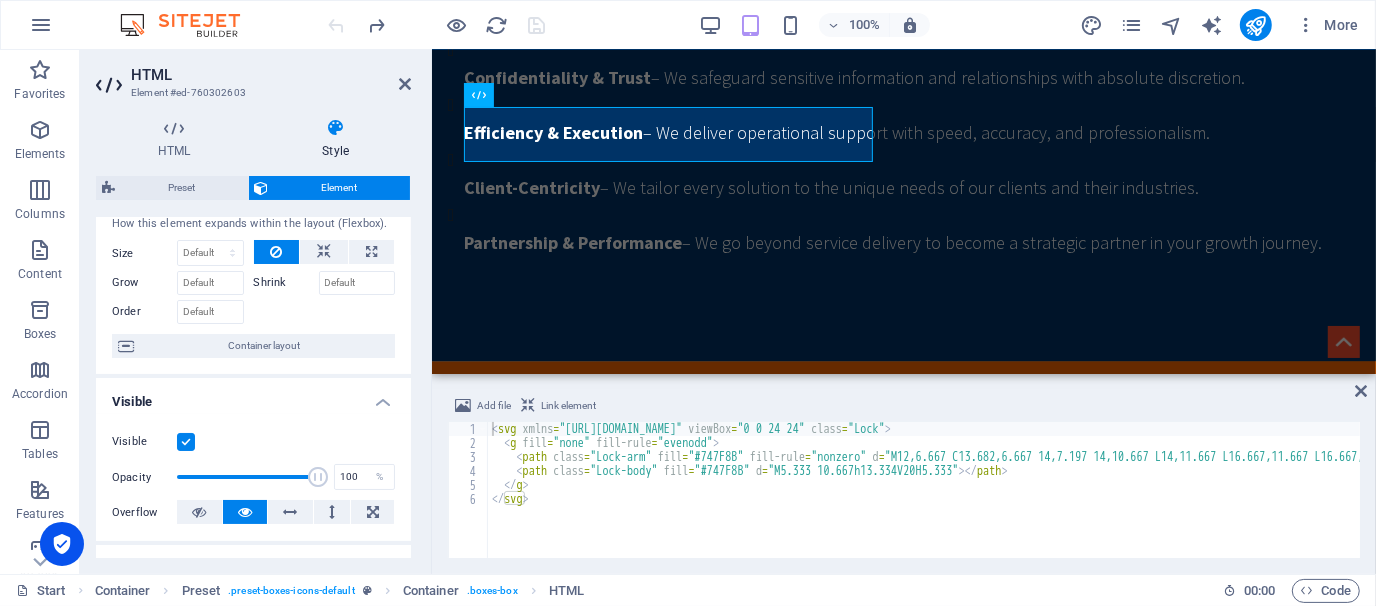 scroll, scrollTop: 0, scrollLeft: 0, axis: both 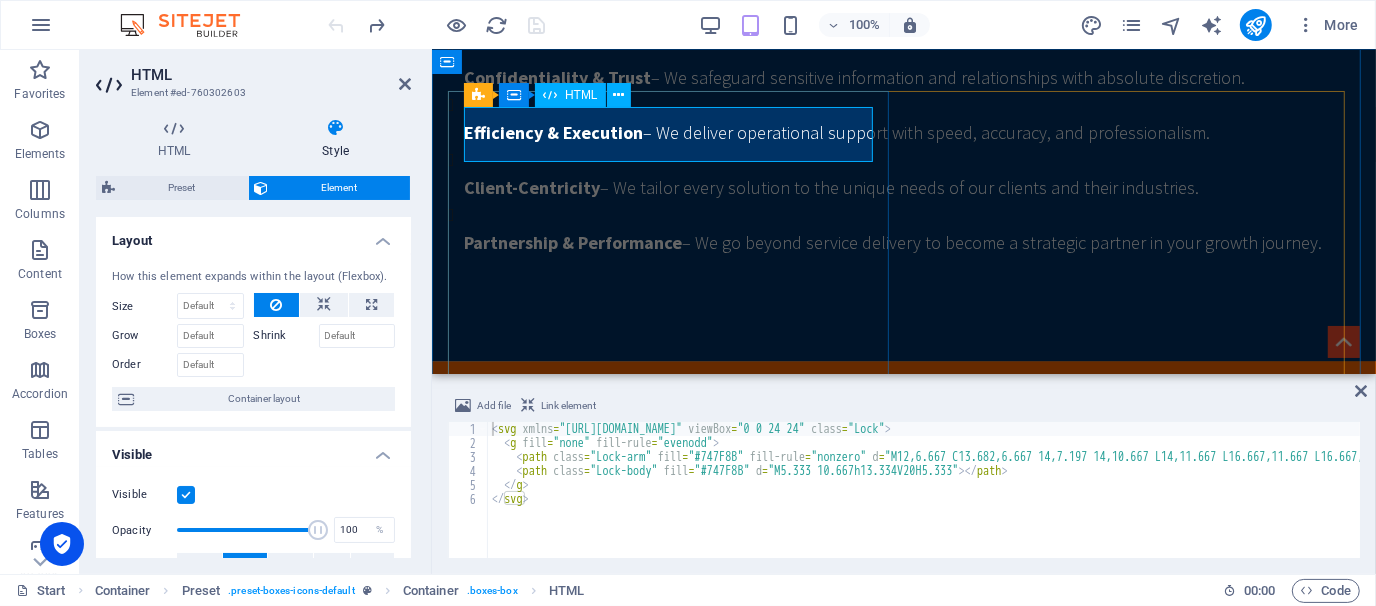 click at bounding box center (903, 795) 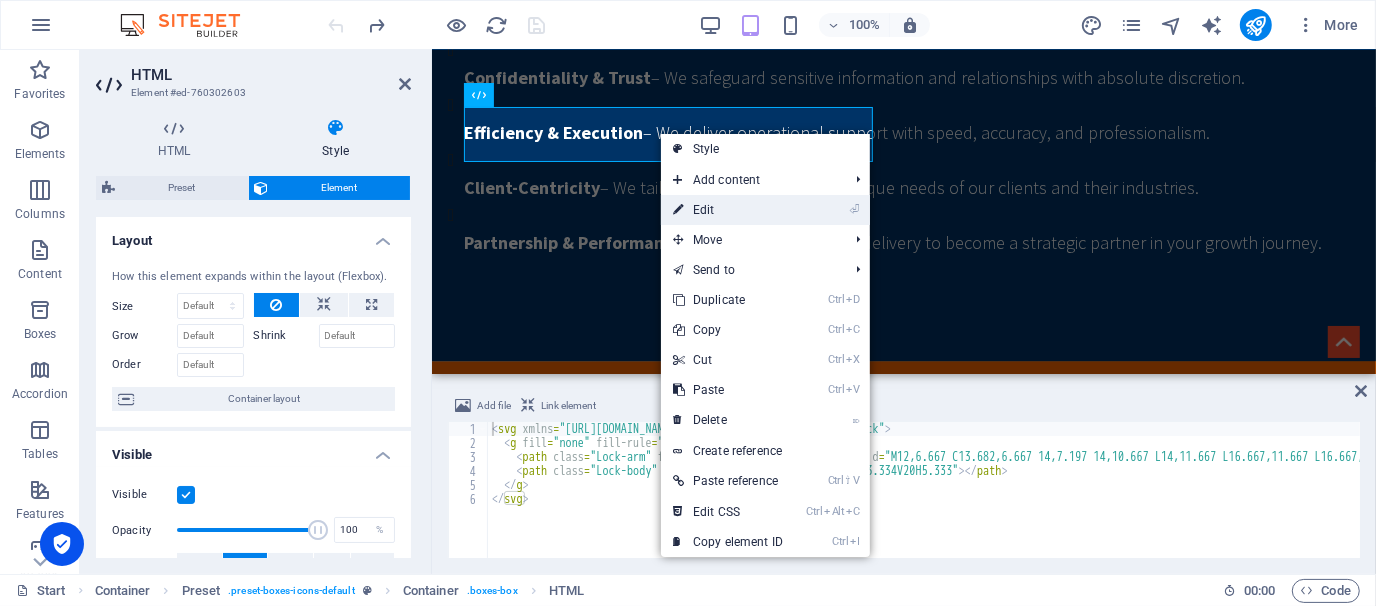 click on "⏎  Edit" at bounding box center (728, 210) 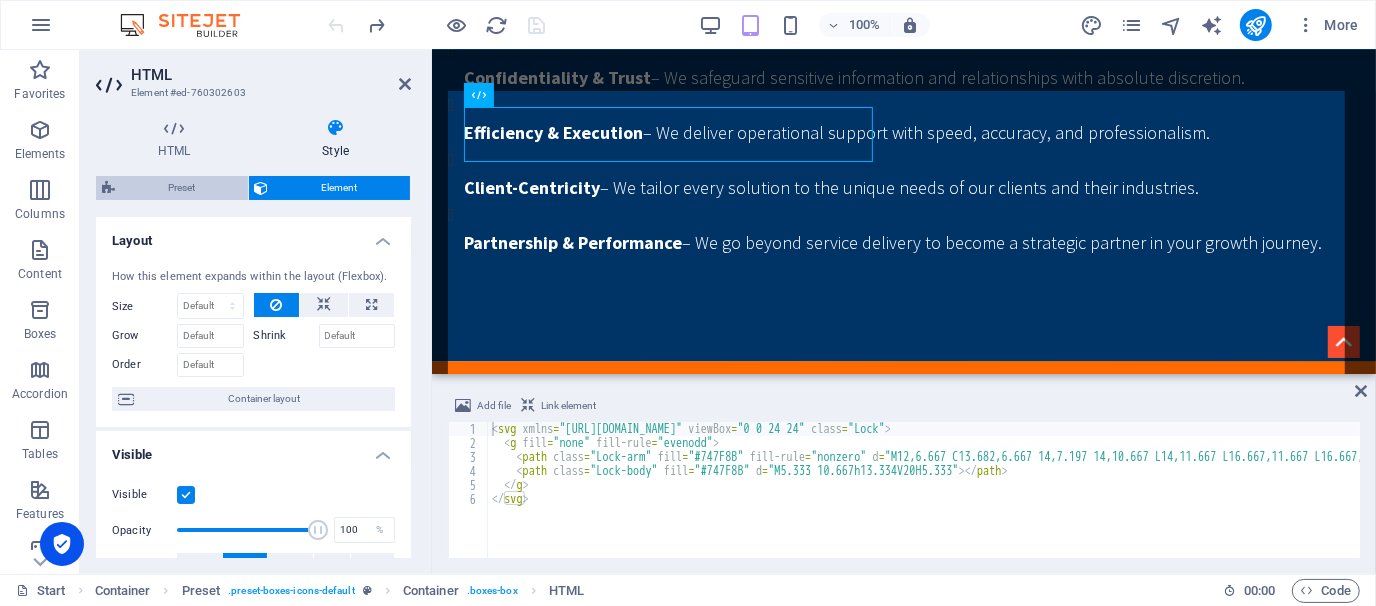 click on "Preset" at bounding box center (181, 188) 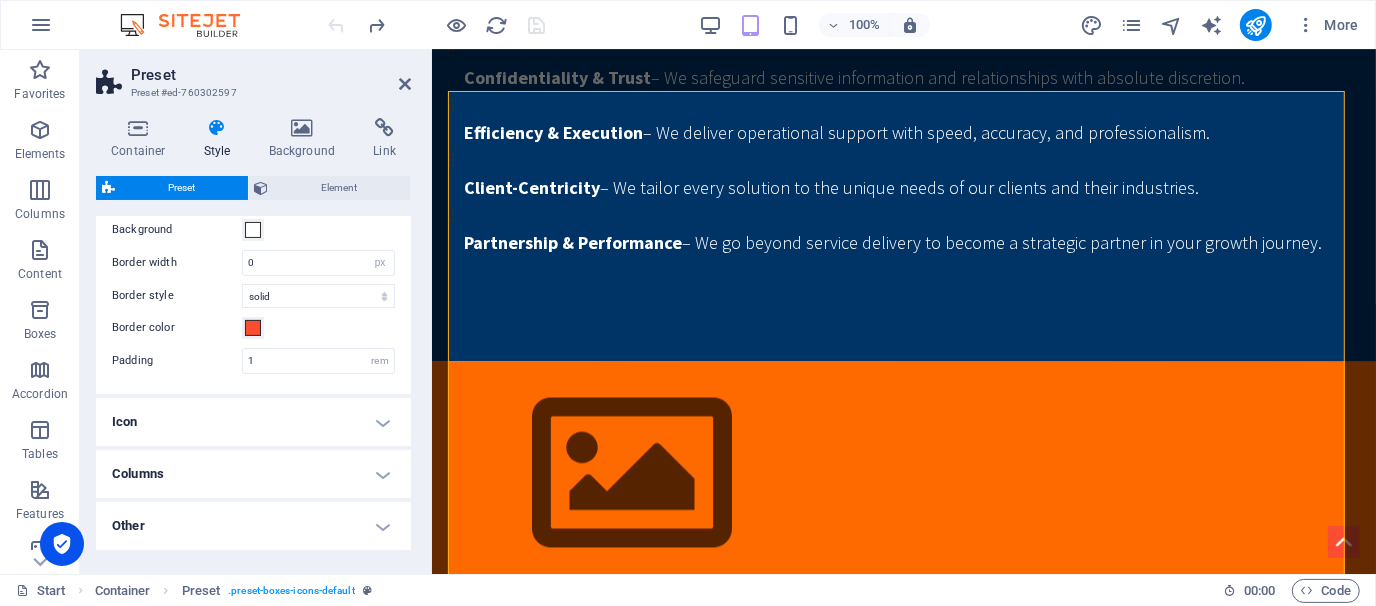 scroll, scrollTop: 411, scrollLeft: 0, axis: vertical 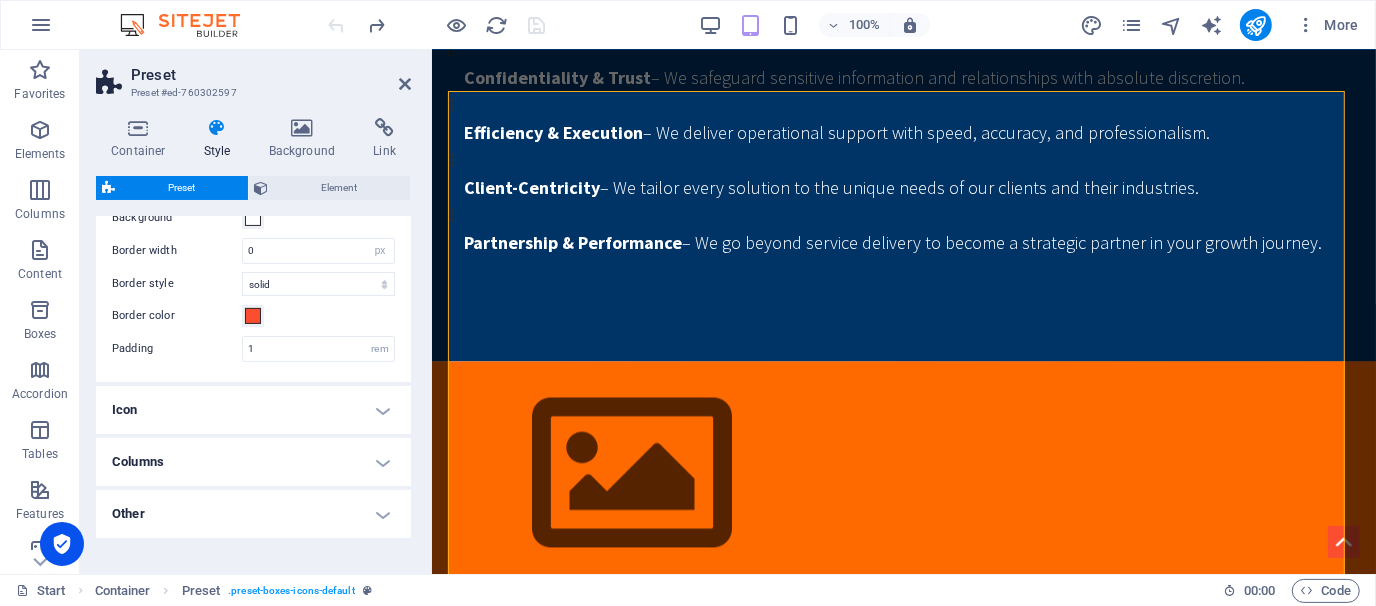 click on "Icon" at bounding box center [253, 410] 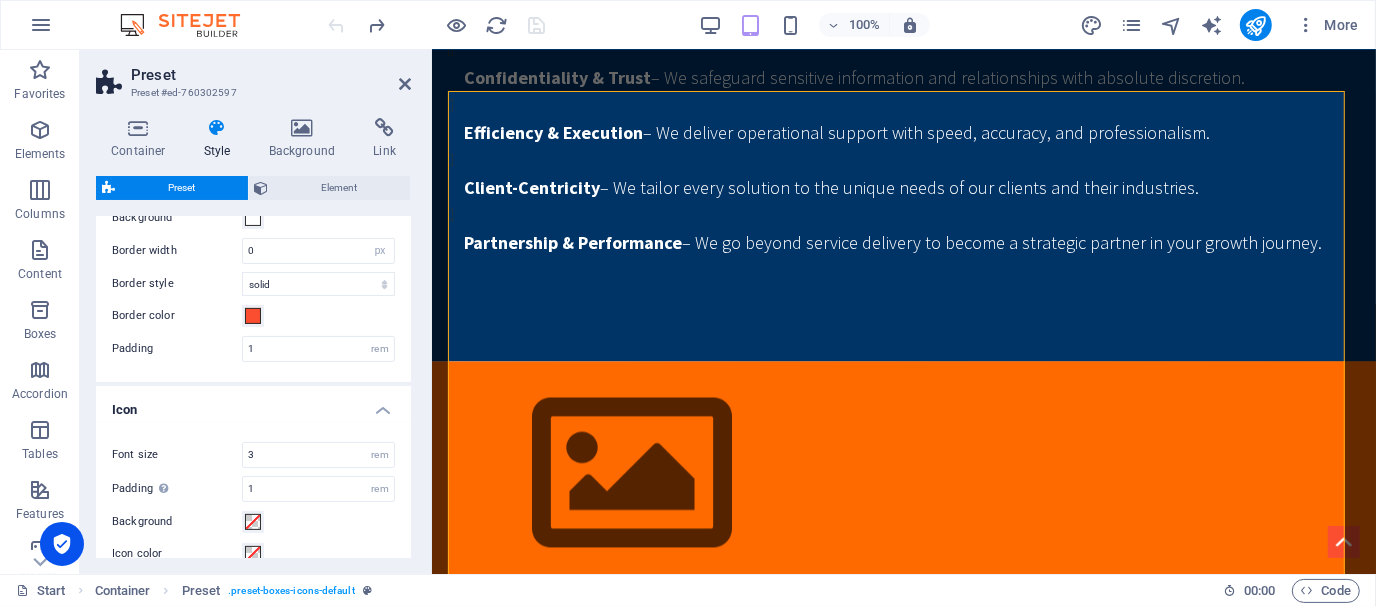 click on "Icon" at bounding box center [253, 404] 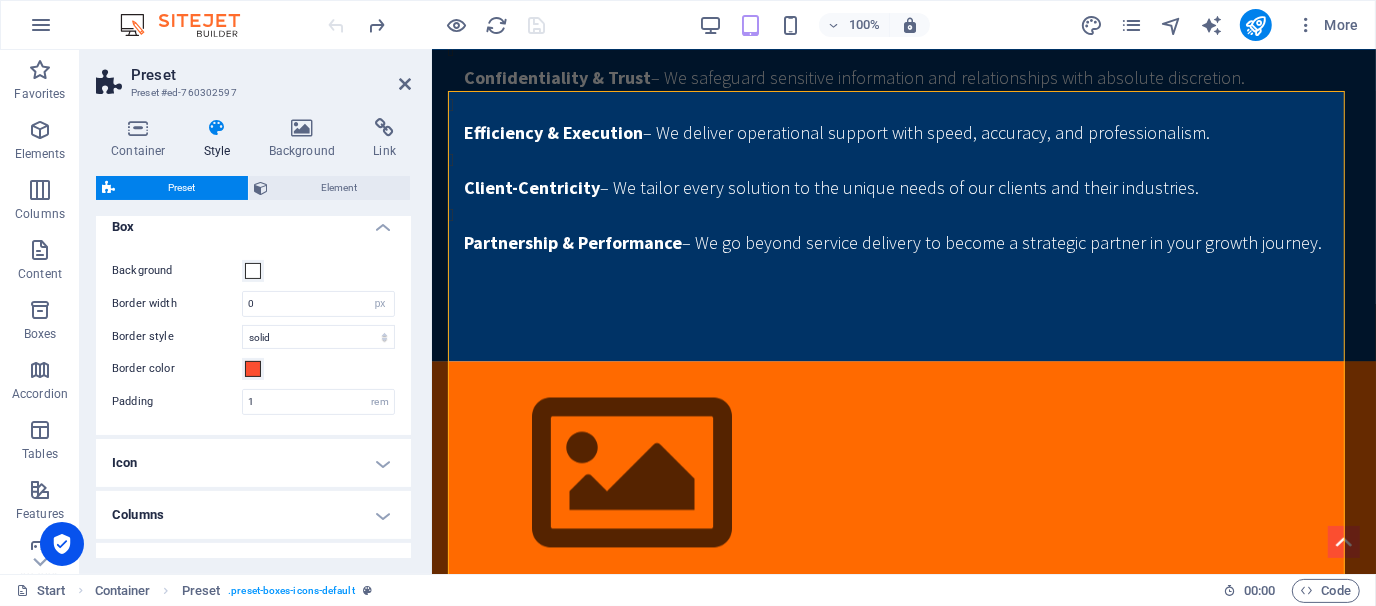 scroll, scrollTop: 358, scrollLeft: 0, axis: vertical 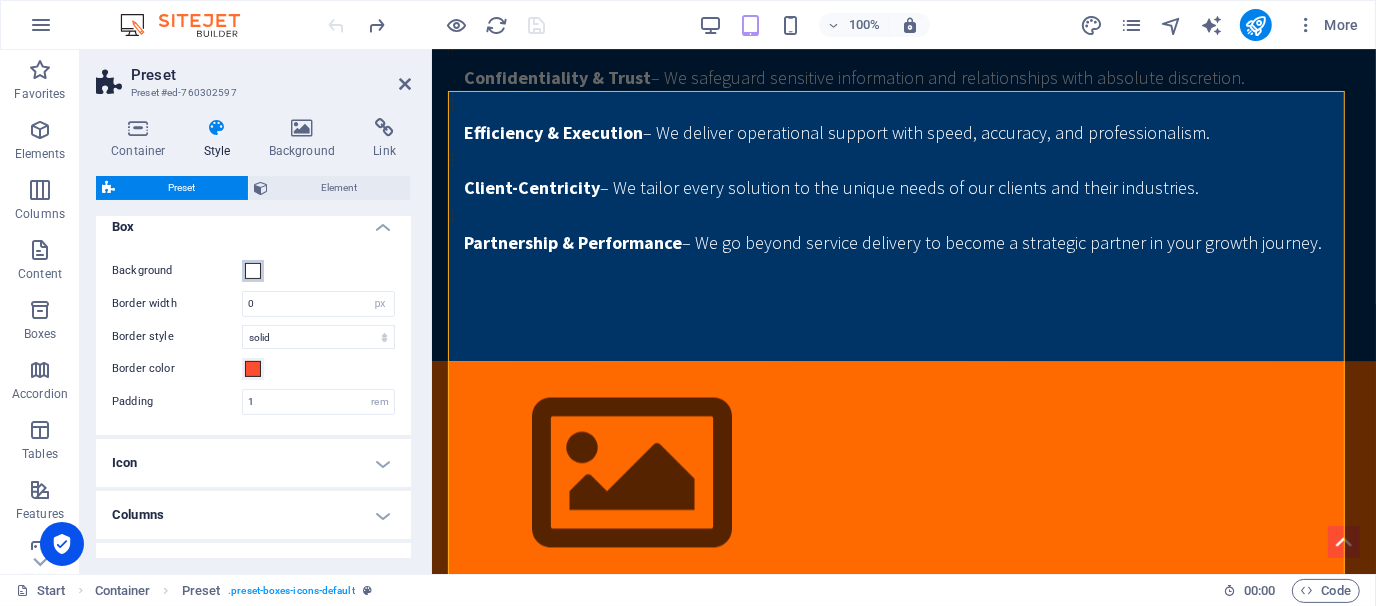 click at bounding box center (253, 271) 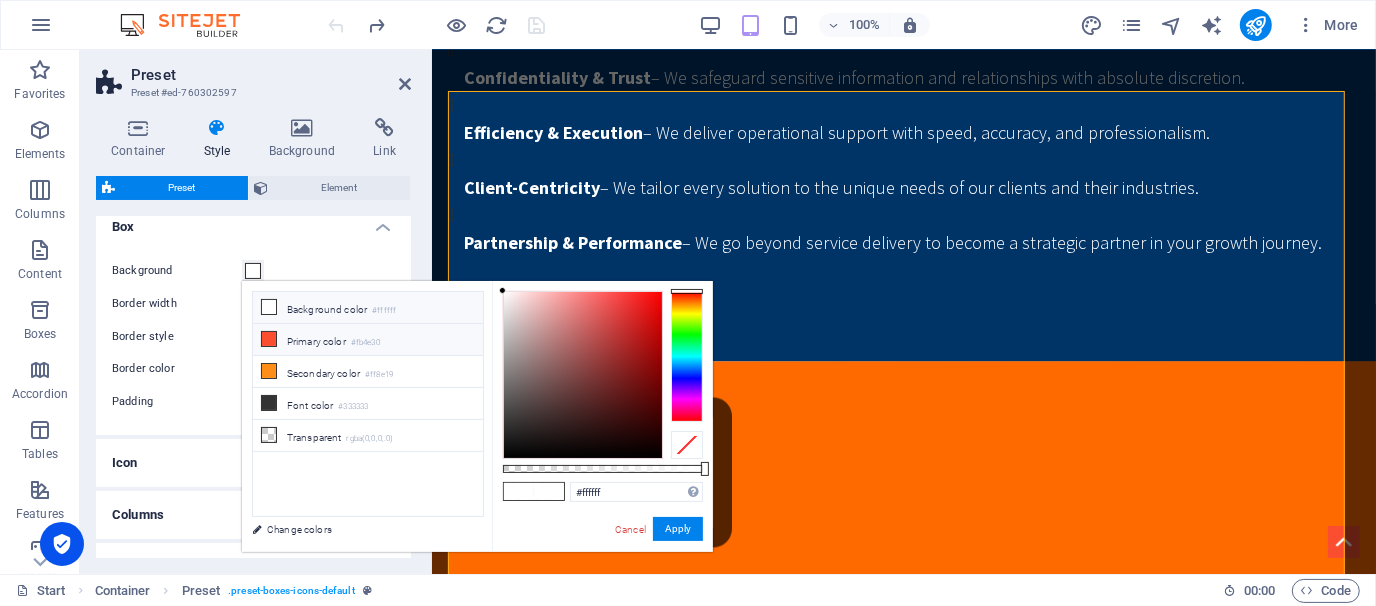 click at bounding box center (269, 339) 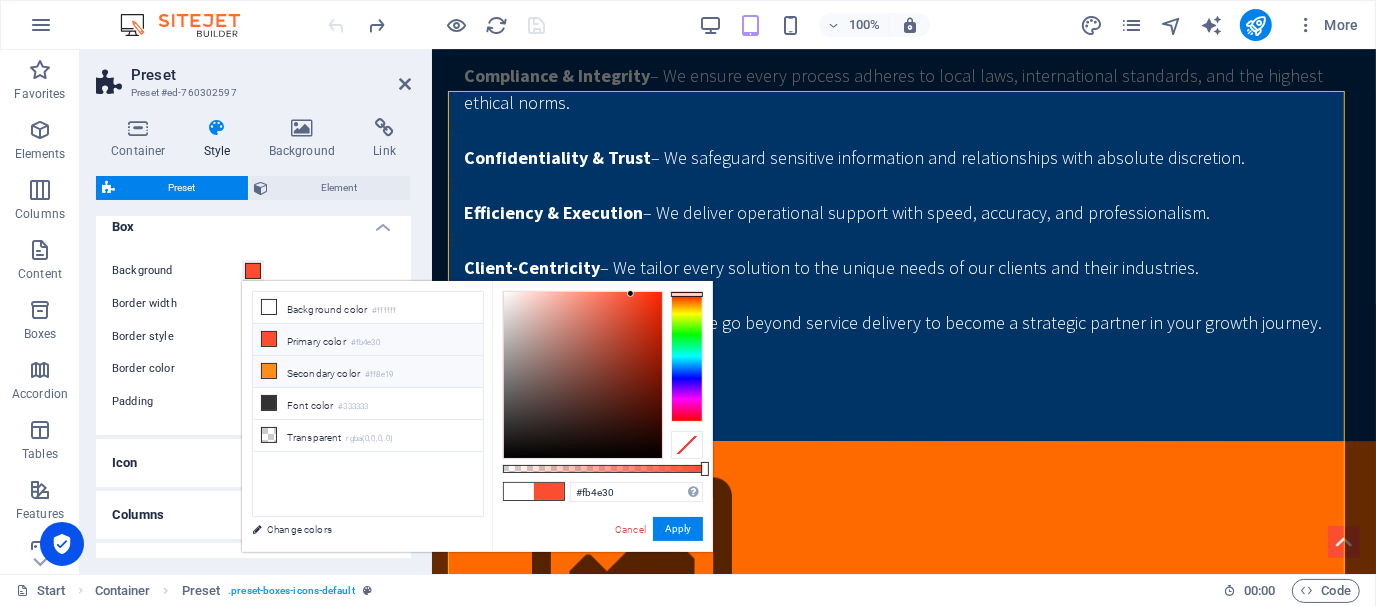click on "Secondary color
#ff8e19" at bounding box center [368, 372] 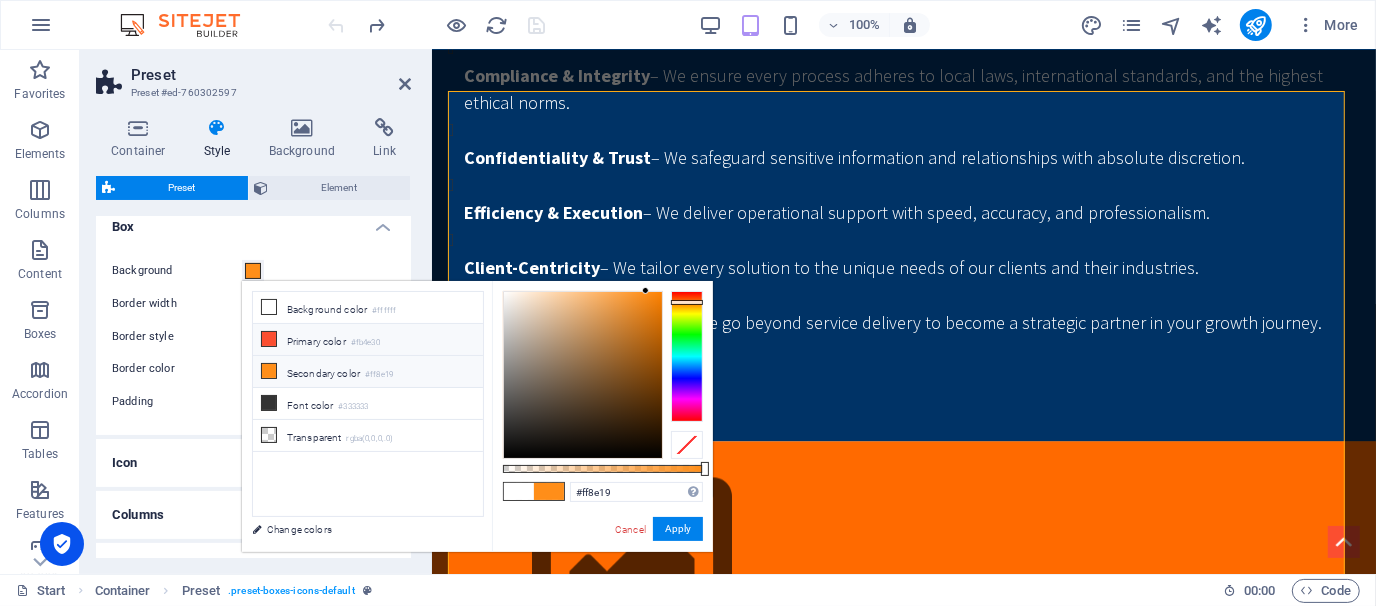 click at bounding box center [269, 339] 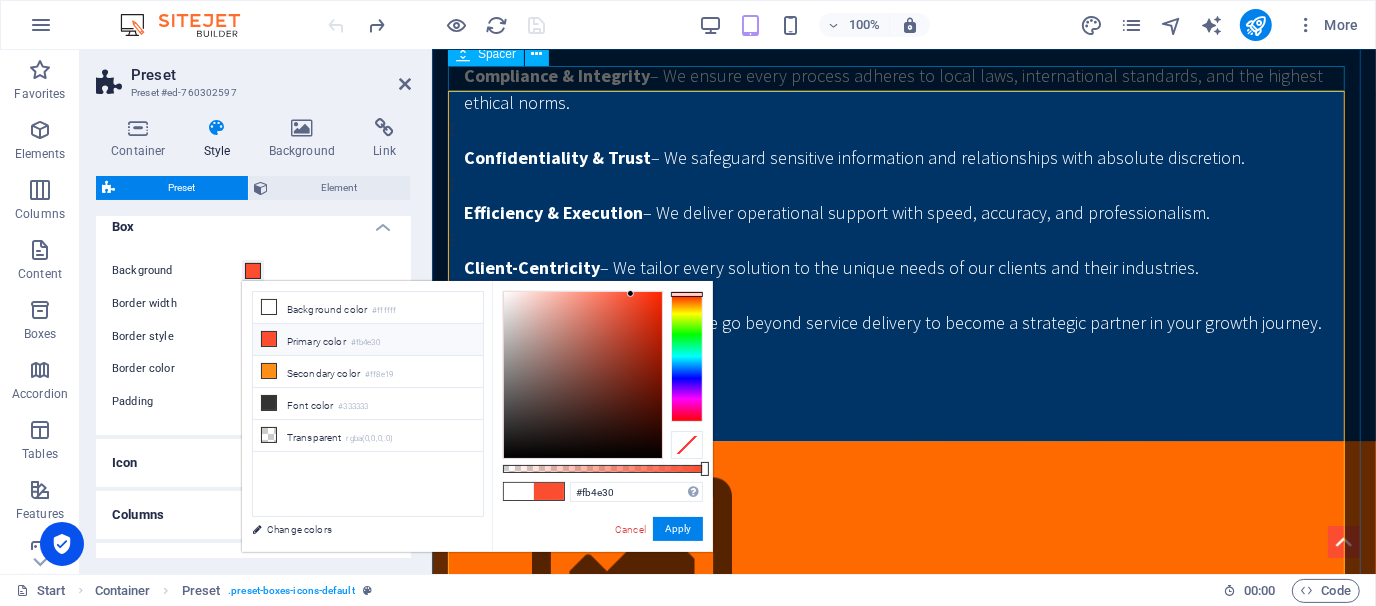 click at bounding box center (903, 819) 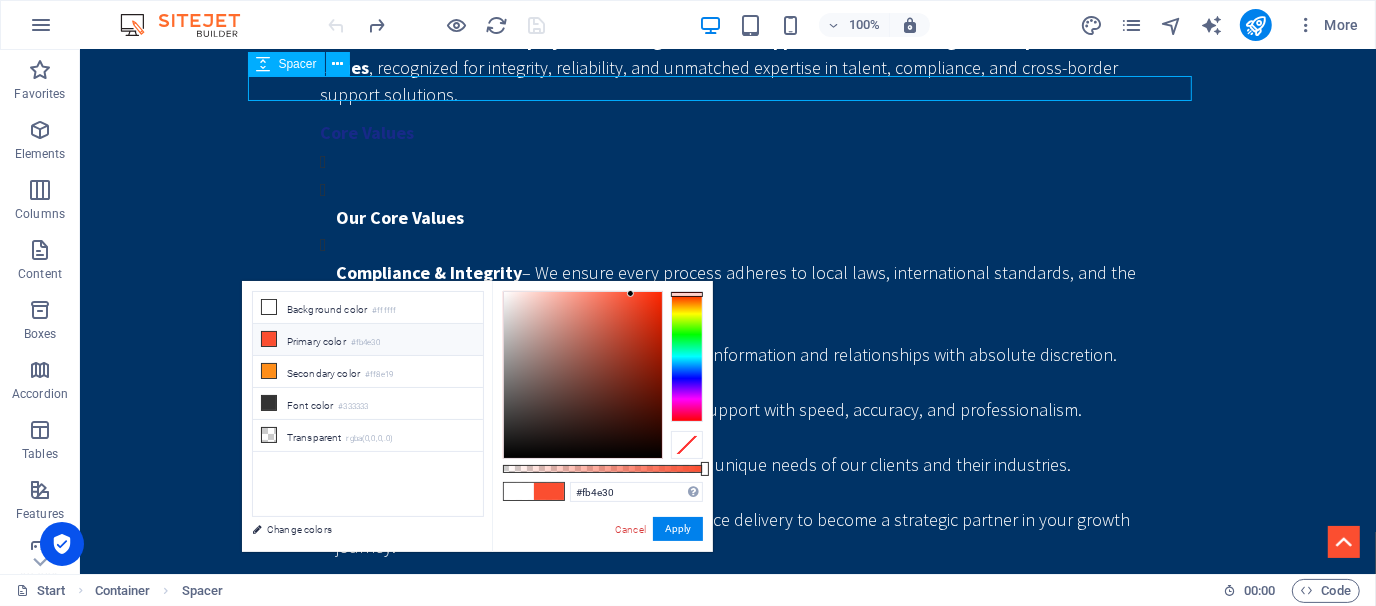 scroll, scrollTop: 2820, scrollLeft: 0, axis: vertical 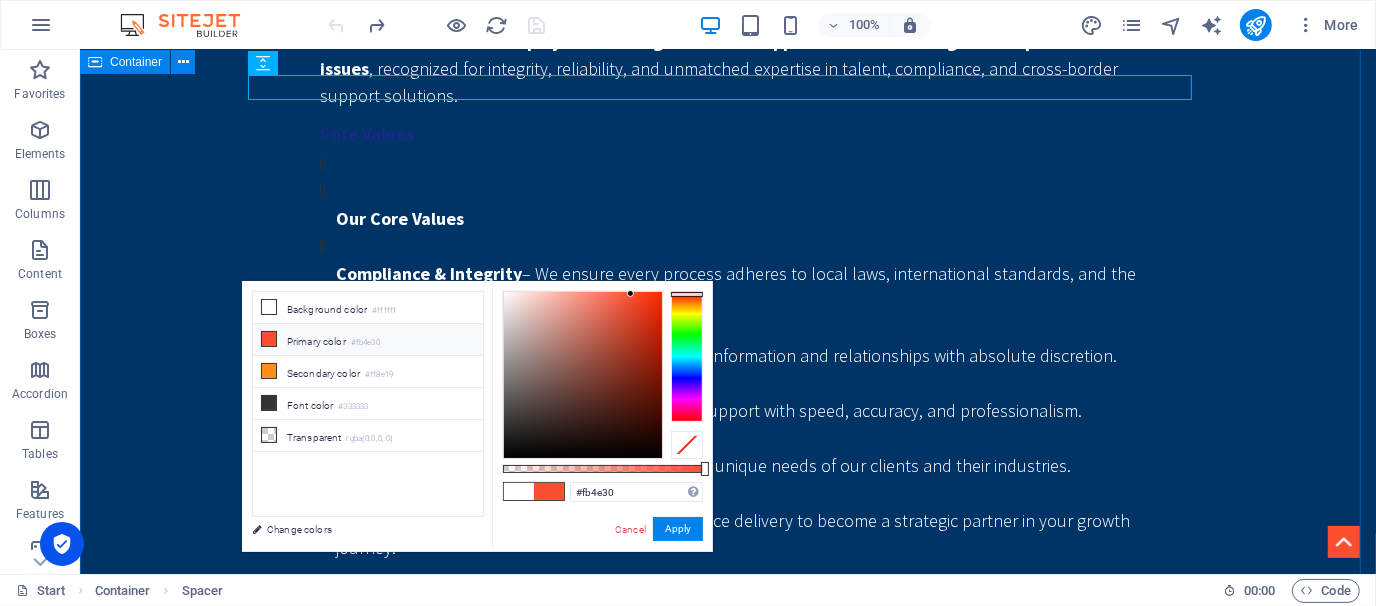click on "Services
3rd Party Employment Simplify Hiring. Ensure Compliance. Focus on Growth. Hiring in [GEOGRAPHIC_DATA] can be complex, especially when scaling fast. SWS takes the hassle out of workforce management by acting as your trusted Employer of Record (EOR). From recruitment to legal onboarding, we handle it all. ✅ Legally compliant employment ✅ Seamless onboarding and offboarding ✅Payroll Management ✅ Ideal for local business Conglomerates, MNCs, NGOs, and project-based staffing Let us manage your people—so you can manage your business. 📩  Please email us for your queries
Talent Aquisition At SWS, we are committed to bridging the gap between talent and opportunity. ✅ Tailored Recruitment Strategies ✅ Comprehensive Talent Pool Leveraging our extensive network, we access a diverse range of candidates from various industries, ensuring you find the best fit for your organization. ✅ Local Market Expertise ✅ Fast Turnaround Time ✅ ✅" at bounding box center [727, 2456] 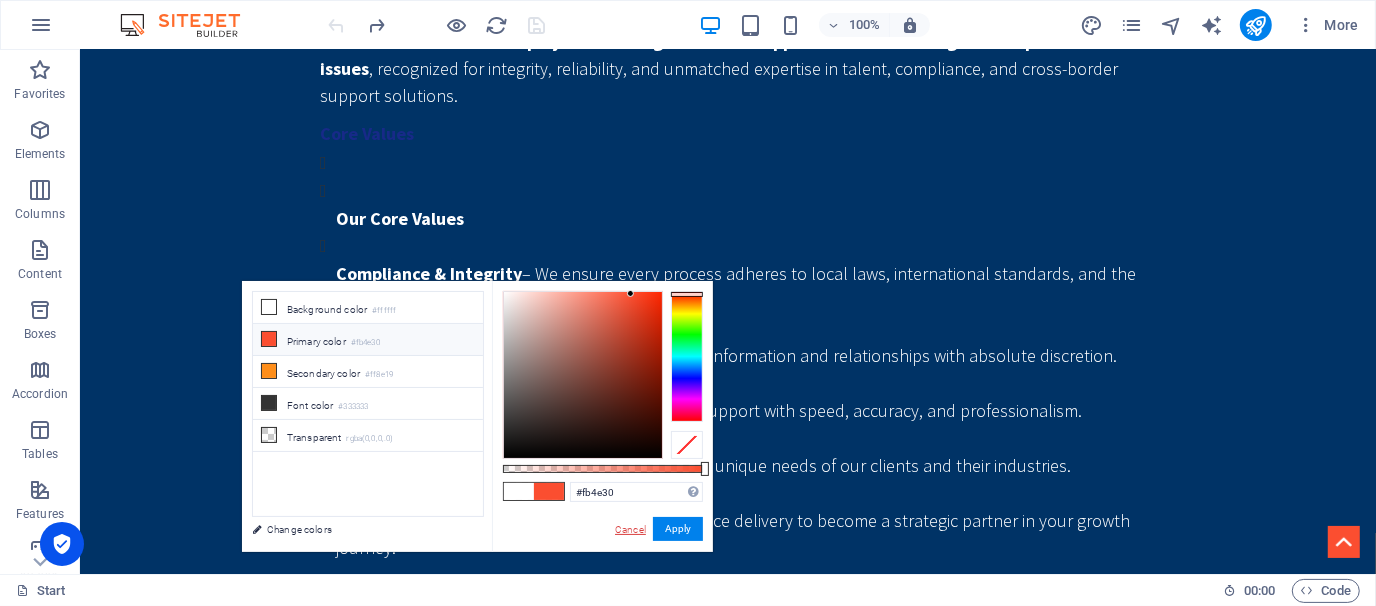 click on "Cancel" at bounding box center (630, 529) 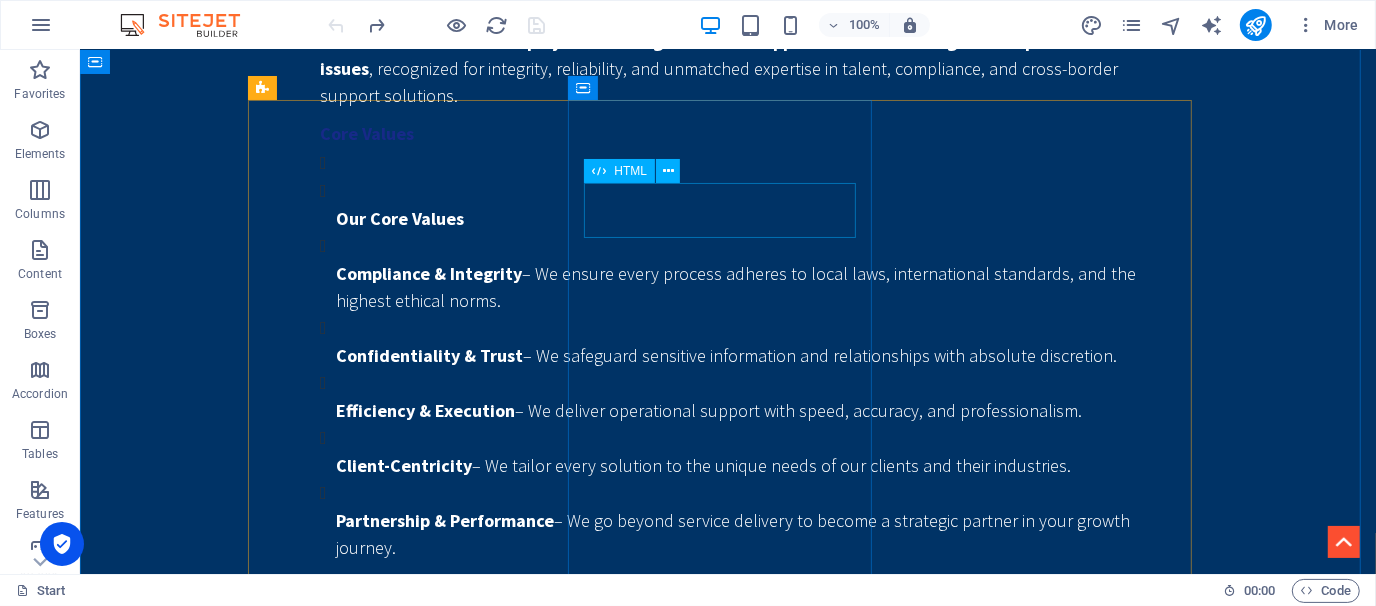 click at bounding box center (727, 1599) 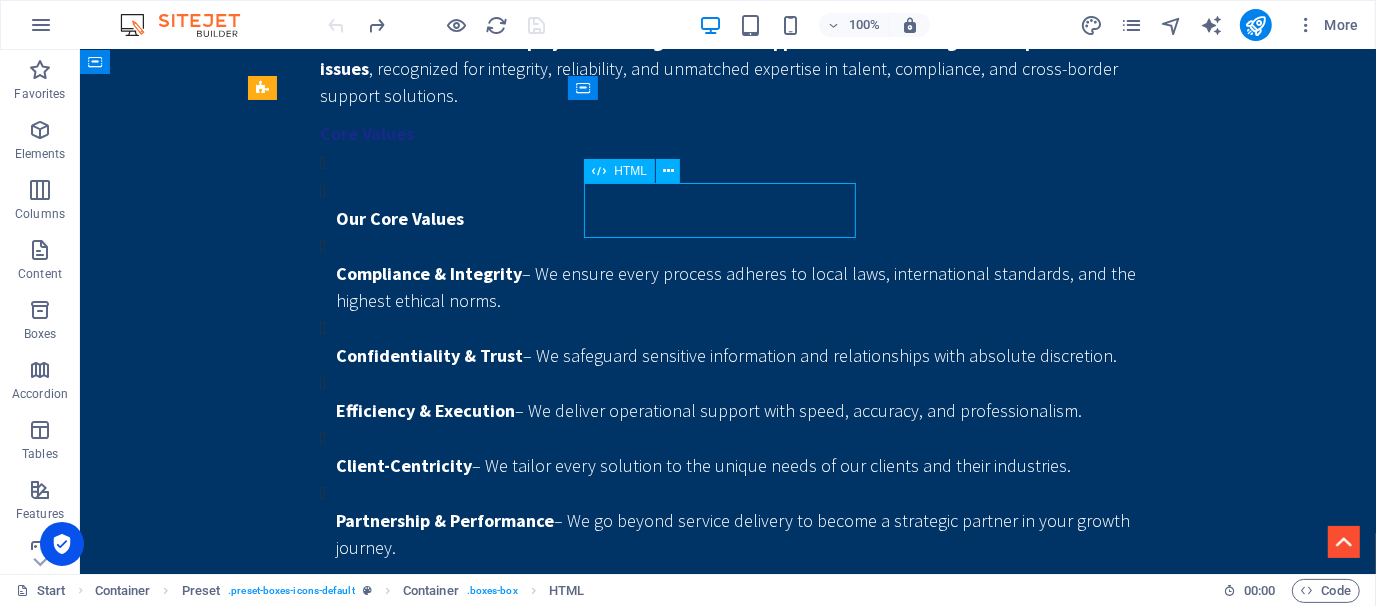 click at bounding box center [727, 1599] 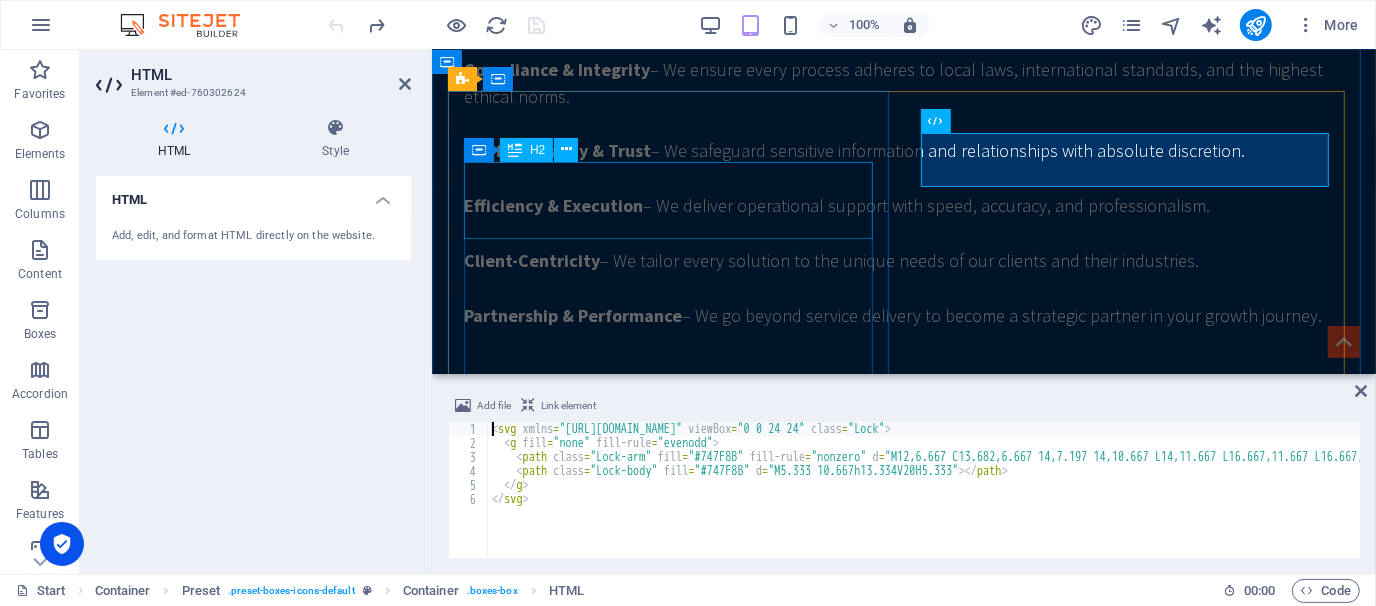 scroll, scrollTop: 2893, scrollLeft: 0, axis: vertical 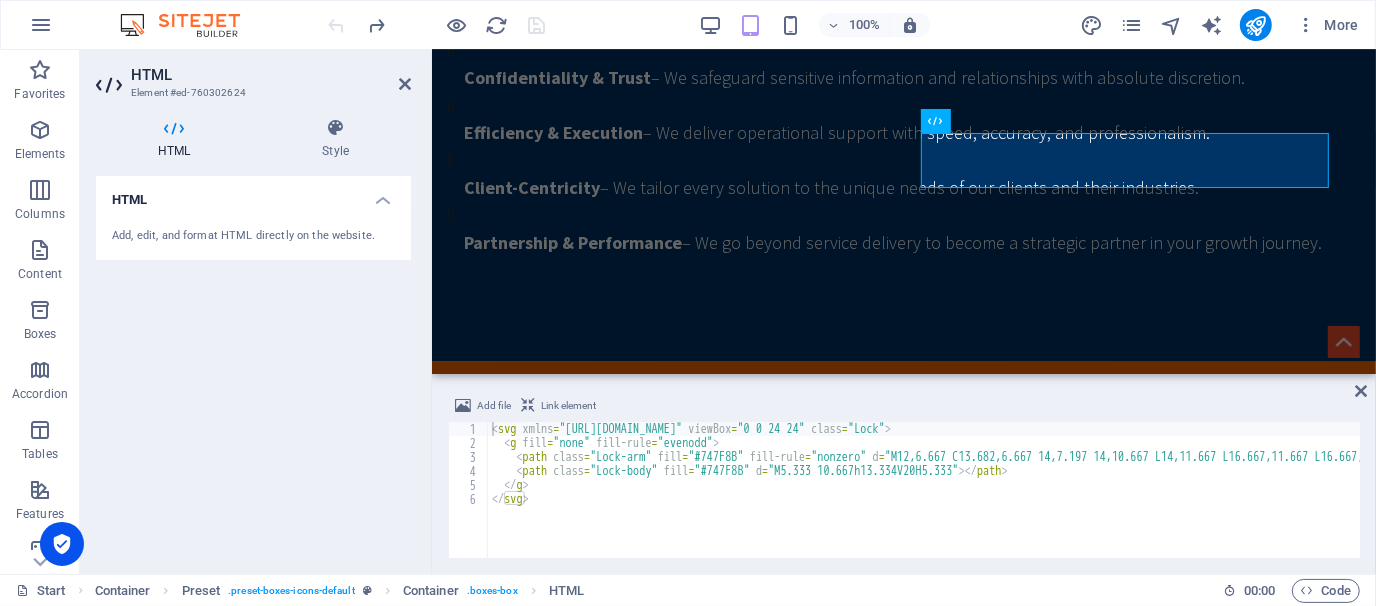 click on "HTML" at bounding box center [178, 139] 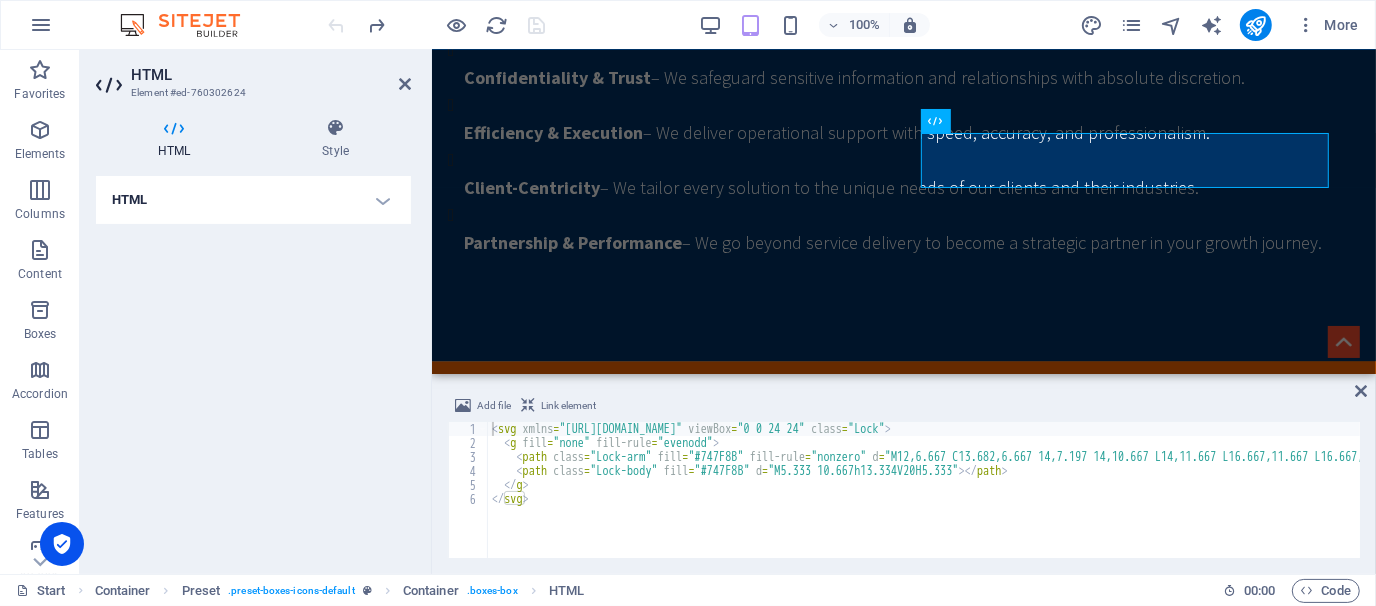 click on "HTML" at bounding box center [253, 200] 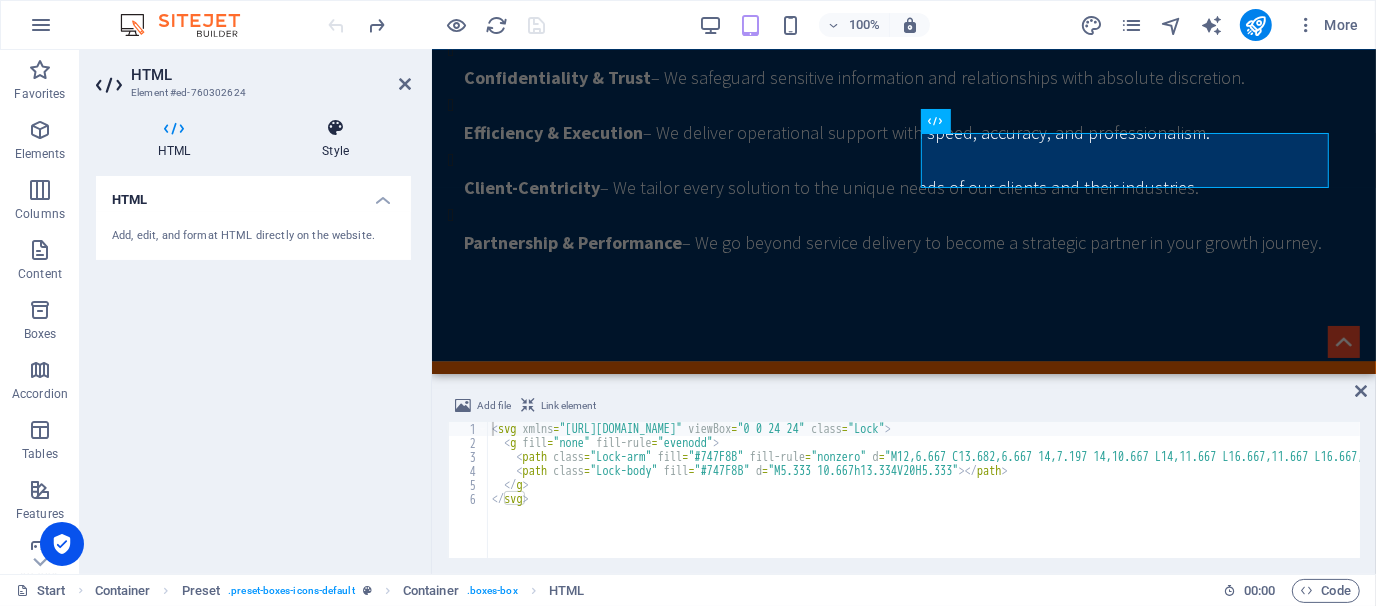 click on "Style" at bounding box center (335, 139) 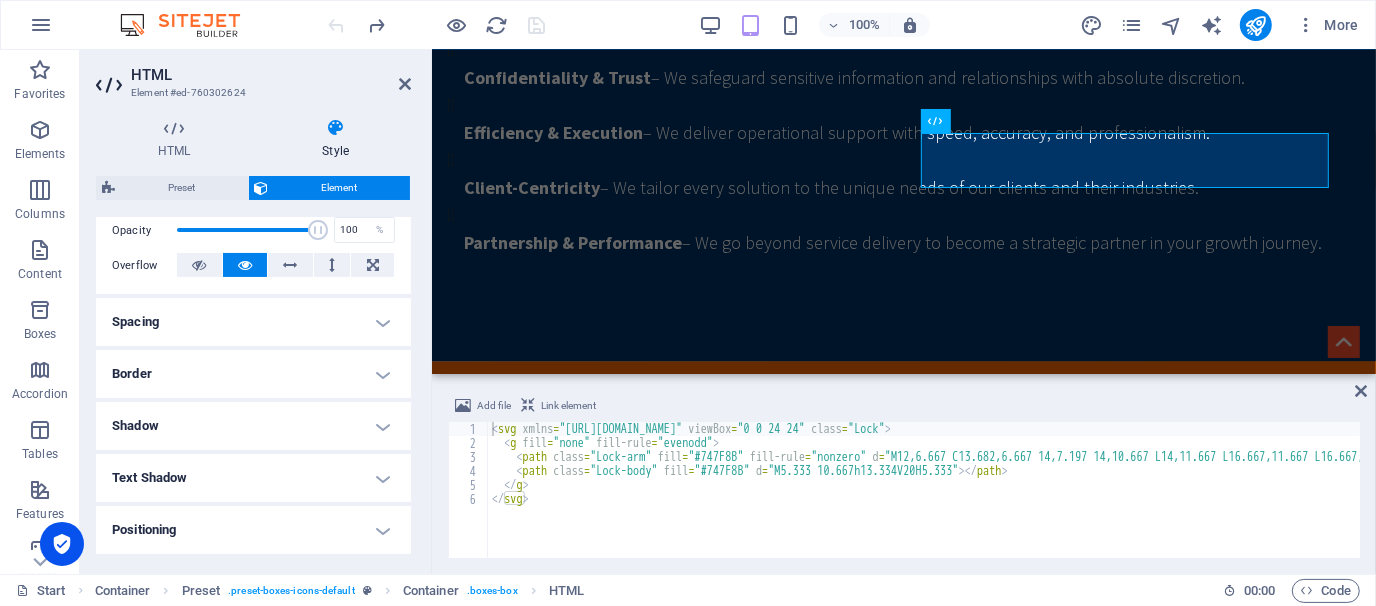 scroll, scrollTop: 302, scrollLeft: 0, axis: vertical 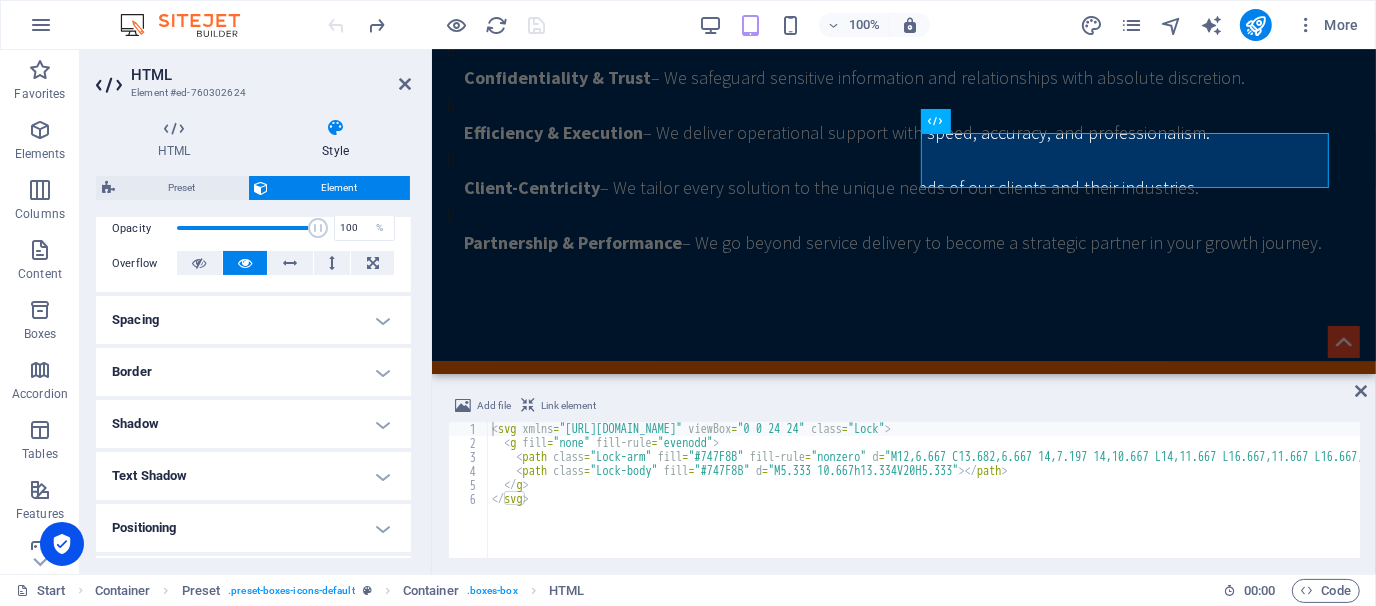 click on "Border" at bounding box center [253, 372] 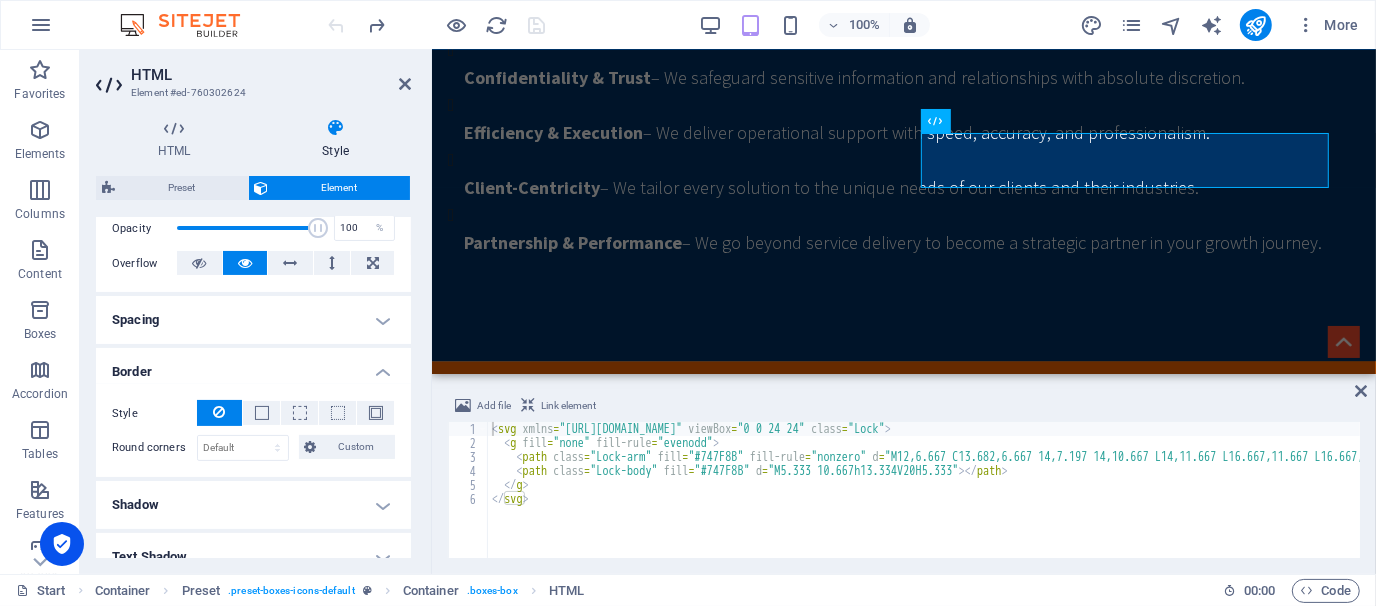 click on "Border" at bounding box center (253, 366) 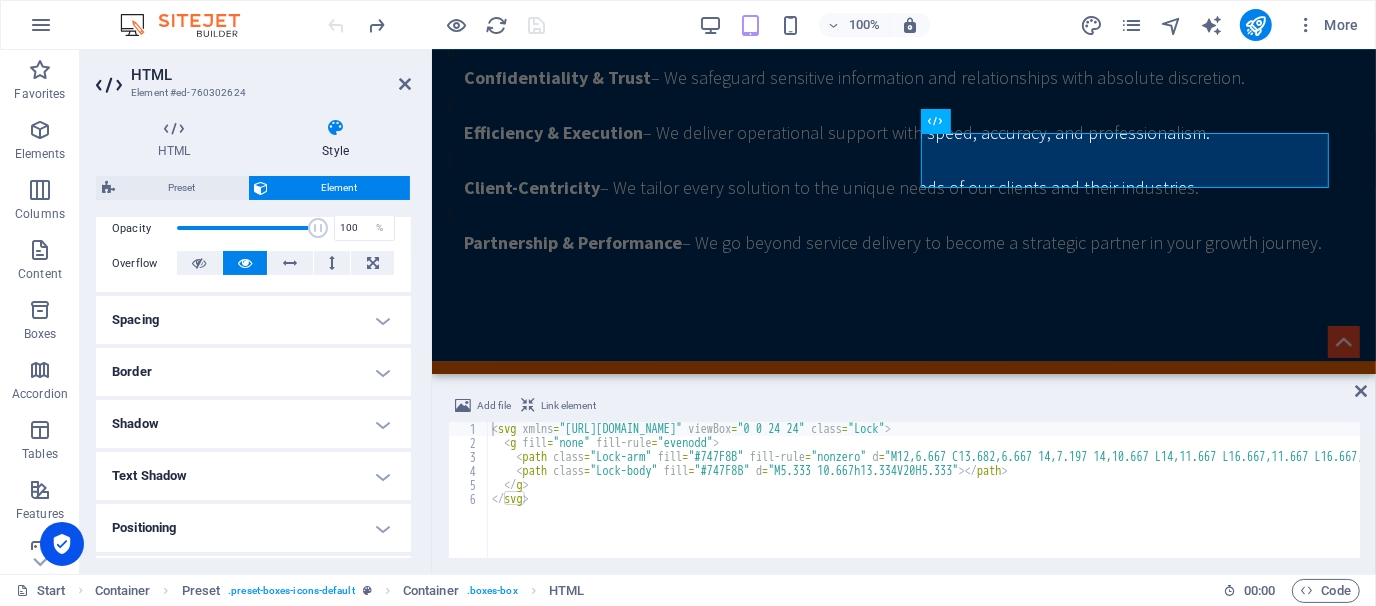 click on "Text Shadow" at bounding box center [253, 476] 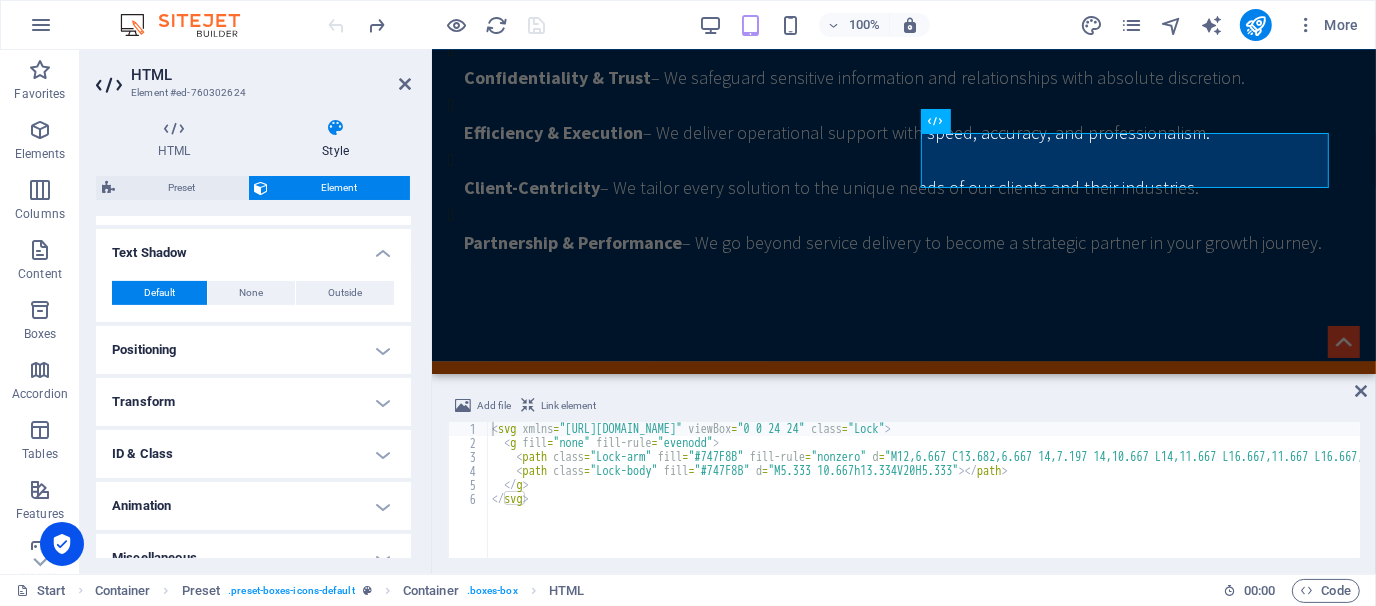 scroll, scrollTop: 527, scrollLeft: 0, axis: vertical 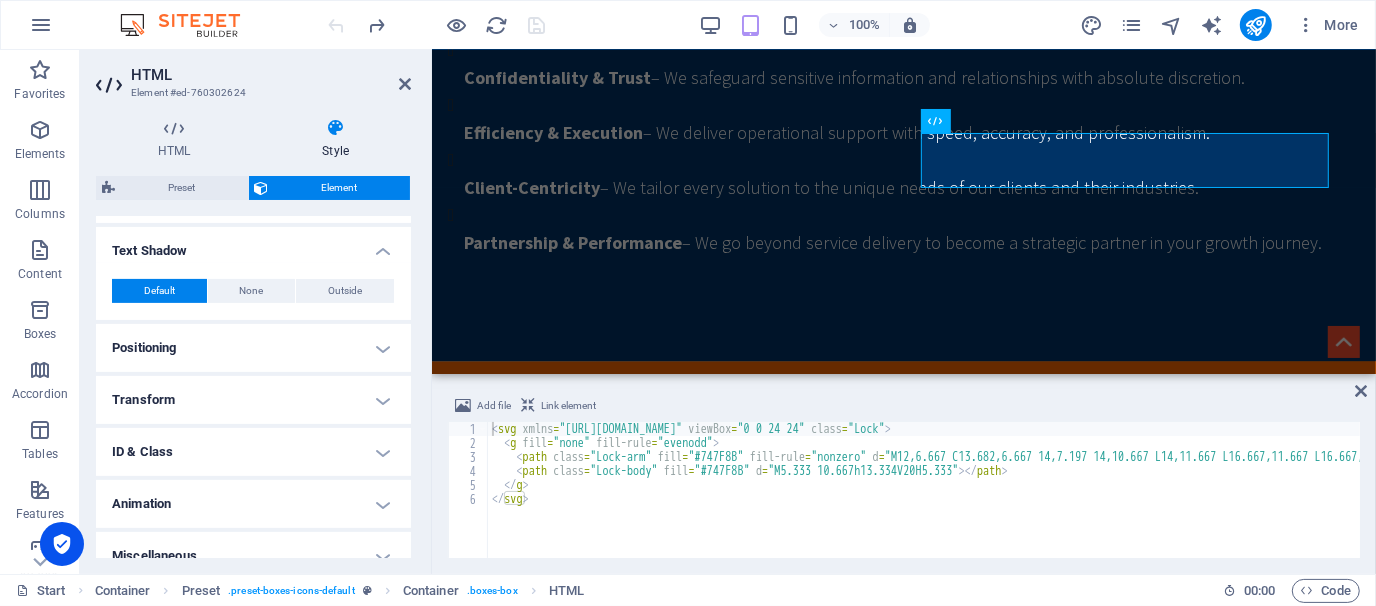 click on "Transform" at bounding box center [253, 400] 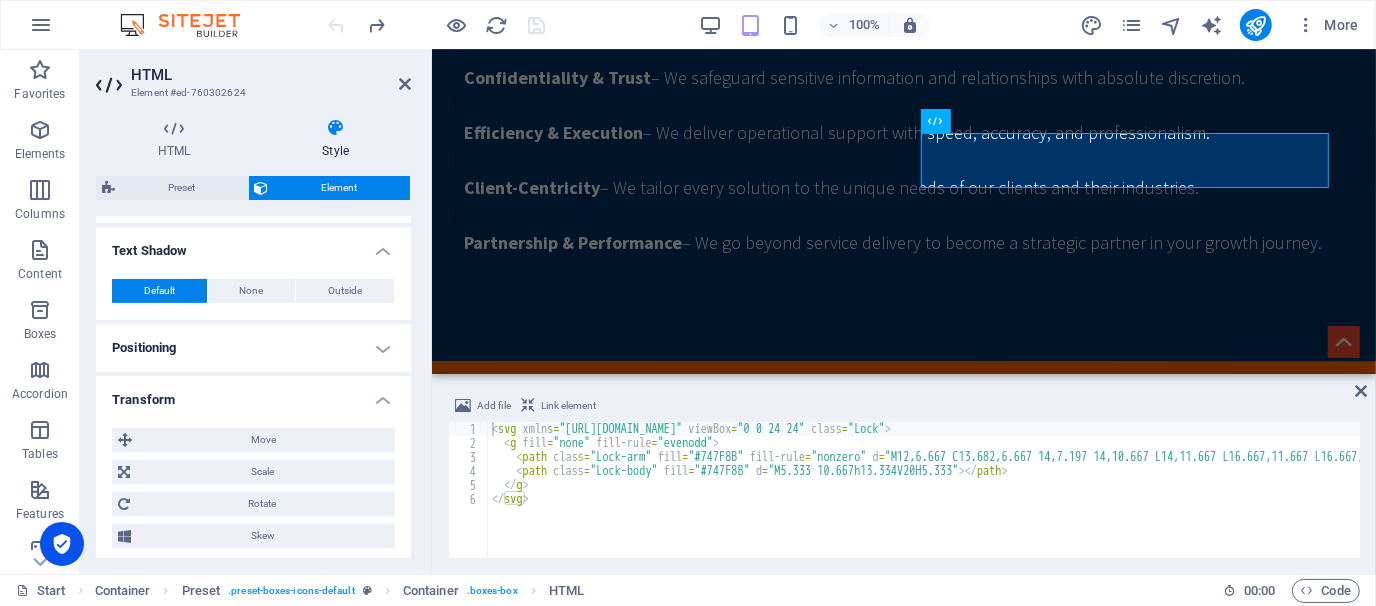 click on "Transform" at bounding box center (253, 394) 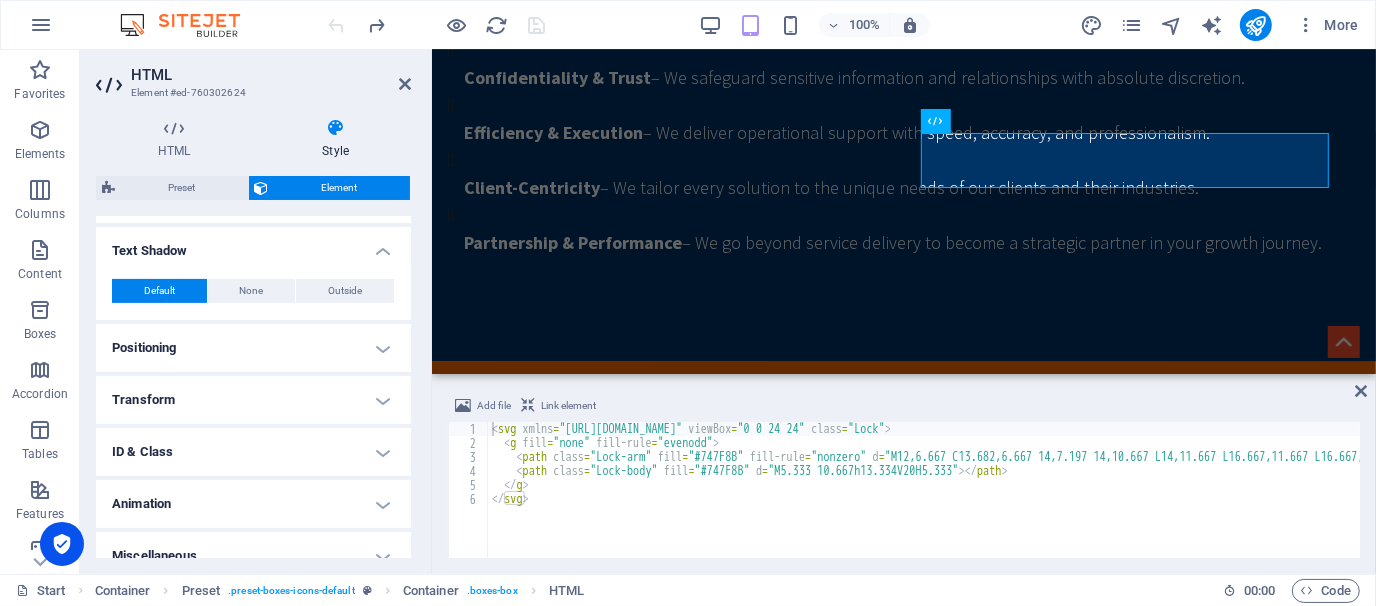 scroll, scrollTop: 548, scrollLeft: 0, axis: vertical 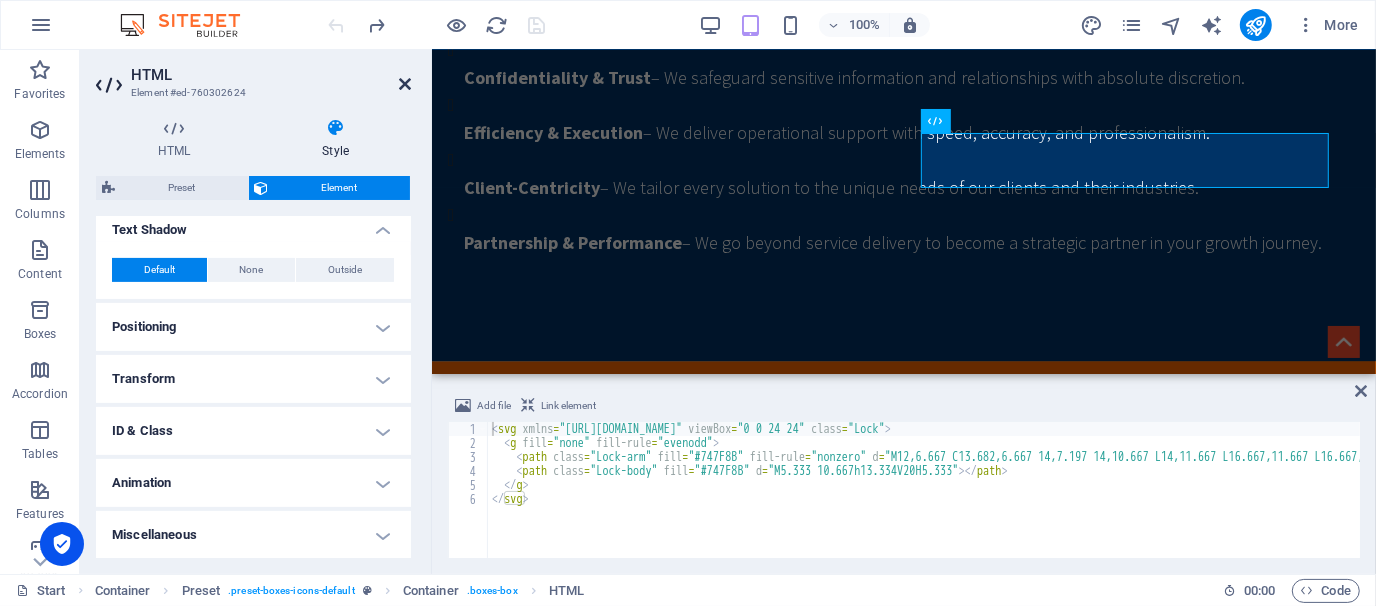 click at bounding box center [405, 84] 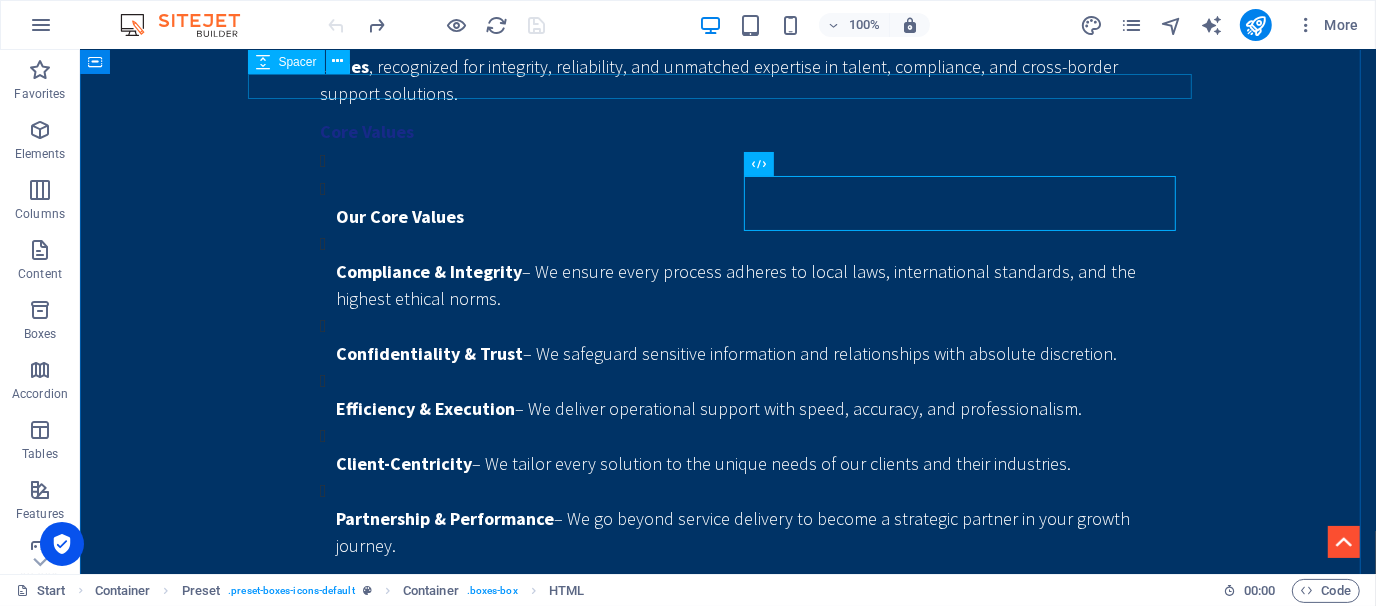 scroll, scrollTop: 2820, scrollLeft: 0, axis: vertical 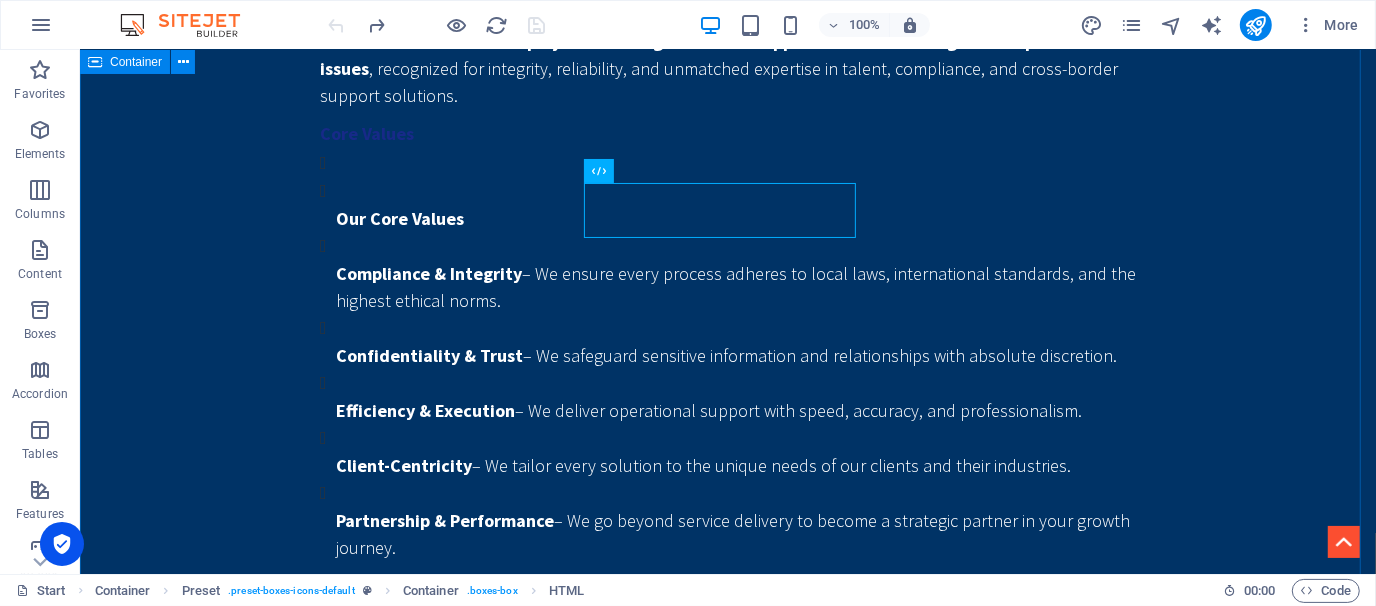 click on "Services
3rd Party Employment Simplify Hiring. Ensure Compliance. Focus on Growth. Hiring in [GEOGRAPHIC_DATA] can be complex, especially when scaling fast. SWS takes the hassle out of workforce management by acting as your trusted Employer of Record (EOR). From recruitment to legal onboarding, we handle it all. ✅ Legally compliant employment ✅ Seamless onboarding and offboarding ✅Payroll Management ✅ Ideal for local business Conglomerates, MNCs, NGOs, and project-based staffing Let us manage your people—so you can manage your business. 📩  Please email us for your queries
Talent Aquisition At SWS, we are committed to bridging the gap between talent and opportunity. ✅ Tailored Recruitment Strategies ✅ Comprehensive Talent Pool Leveraging our extensive network, we access a diverse range of candidates from various industries, ensuring you find the best fit for your organization. ✅ Local Market Expertise ✅ Fast Turnaround Time ✅ ✅" at bounding box center [727, 2456] 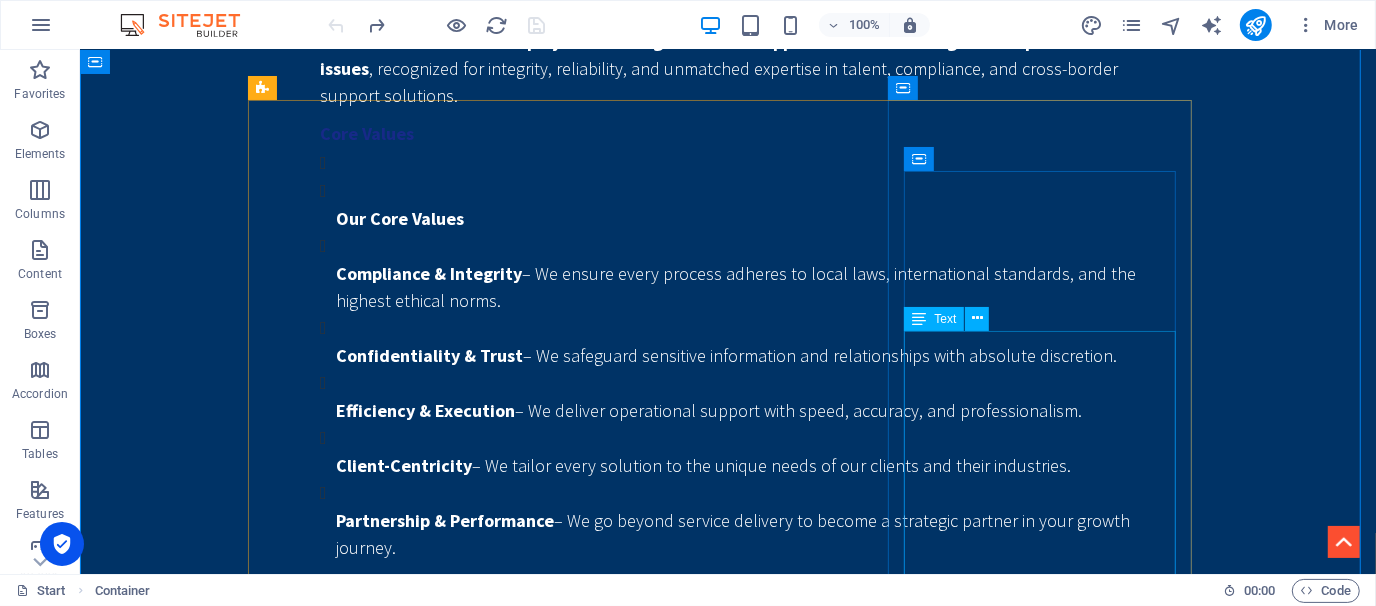 click on "At SWS, we believe growth demands legal strength. Our Legal & Compliance Desk provides full-spectrum legal services — built to protect businesses in the corporate sectors. Whether it’s agreements, legal notices, or dispute resolution, we ensure you’re legally ready for every opportunity. ✅ Vetting of agreements &  contracts,  Legal Drafting, and answers to legal notices . ✅ Preparing CDA, NDA, Guarantees ✅Labor Law Advisory   ✅ GD, FIR, Legal Notices, ✅Arbitration and Mediation Assistance ✅Corporate Governance and Compliance documentation ✅Due Diligence   Arbitrations and legal consultancy  Outsource to us, minimize your overheads, and feel a sense of protection. 📊  Request a legal solution from SWS now." at bounding box center [727, 2353] 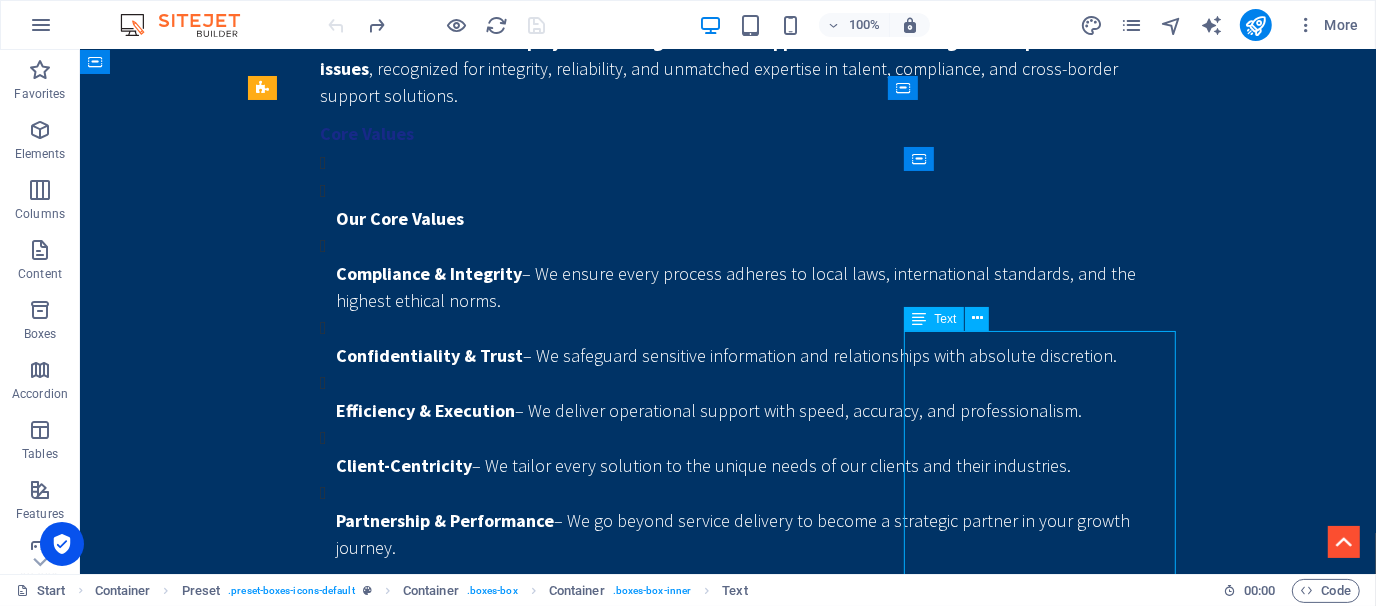 click on "At SWS, we believe growth demands legal strength. Our Legal & Compliance Desk provides full-spectrum legal services — built to protect businesses in the corporate sectors. Whether it’s agreements, legal notices, or dispute resolution, we ensure you’re legally ready for every opportunity. ✅ Vetting of agreements &  contracts,  Legal Drafting, and answers to legal notices . ✅ Preparing CDA, NDA, Guarantees ✅Labor Law Advisory   ✅ GD, FIR, Legal Notices, ✅Arbitration and Mediation Assistance ✅Corporate Governance and Compliance documentation ✅Due Diligence   Arbitrations and legal consultancy  Outsource to us, minimize your overheads, and feel a sense of protection. 📊  Request a legal solution from SWS now." at bounding box center (727, 2353) 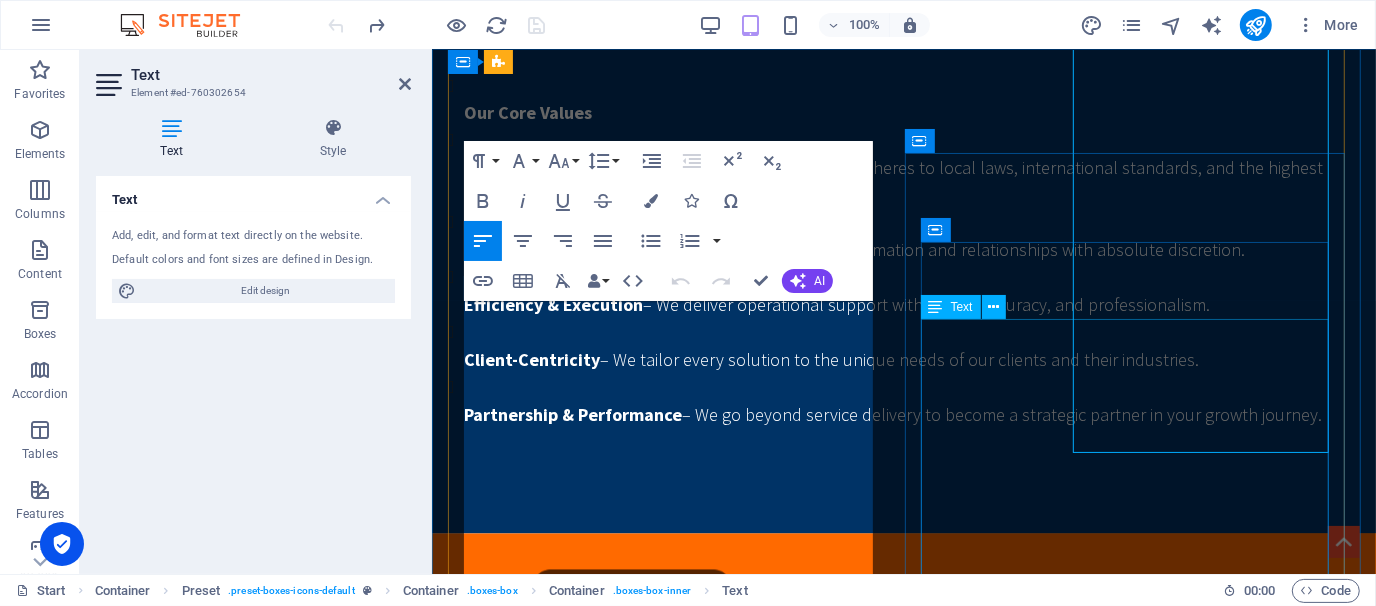 scroll, scrollTop: 3480, scrollLeft: 0, axis: vertical 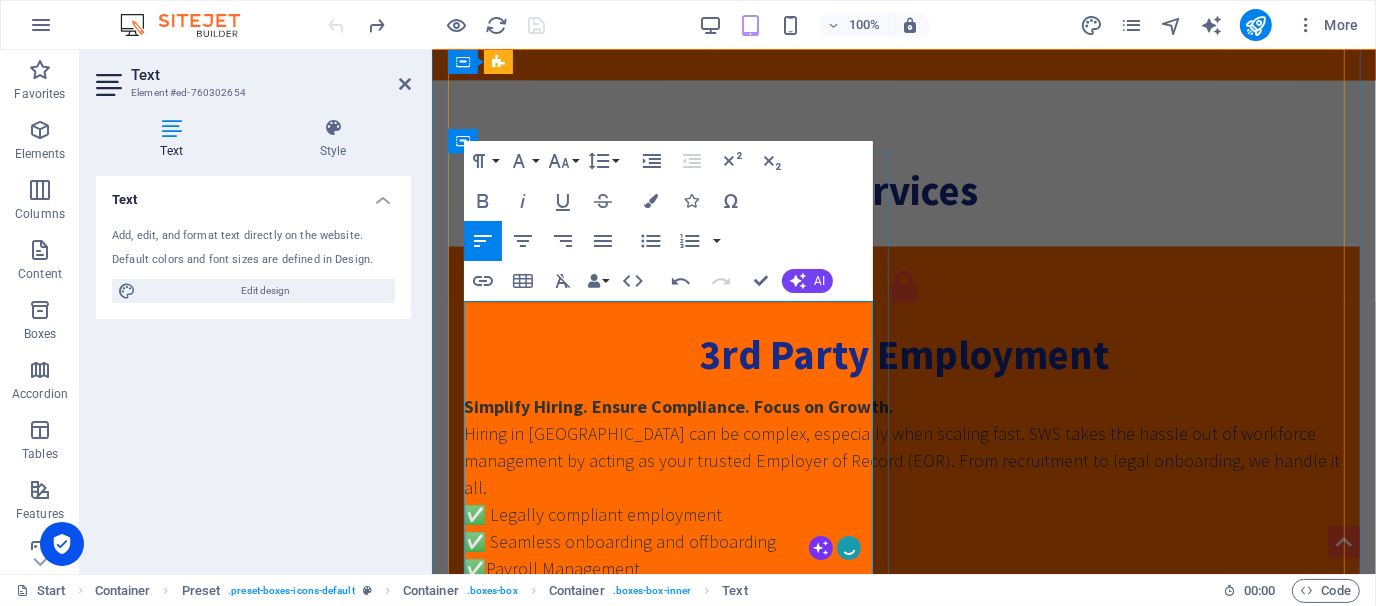 click on "At SWS, we believe growth demands legal strength. Our Legal & Compliance Desk provides full-spectrum legal services — built to protect businesses in the corporate sectors. Whether it’s agreements, legal notices, or dispute resolution, we ensure you’re legally ready for every opportunity." at bounding box center [903, 1384] 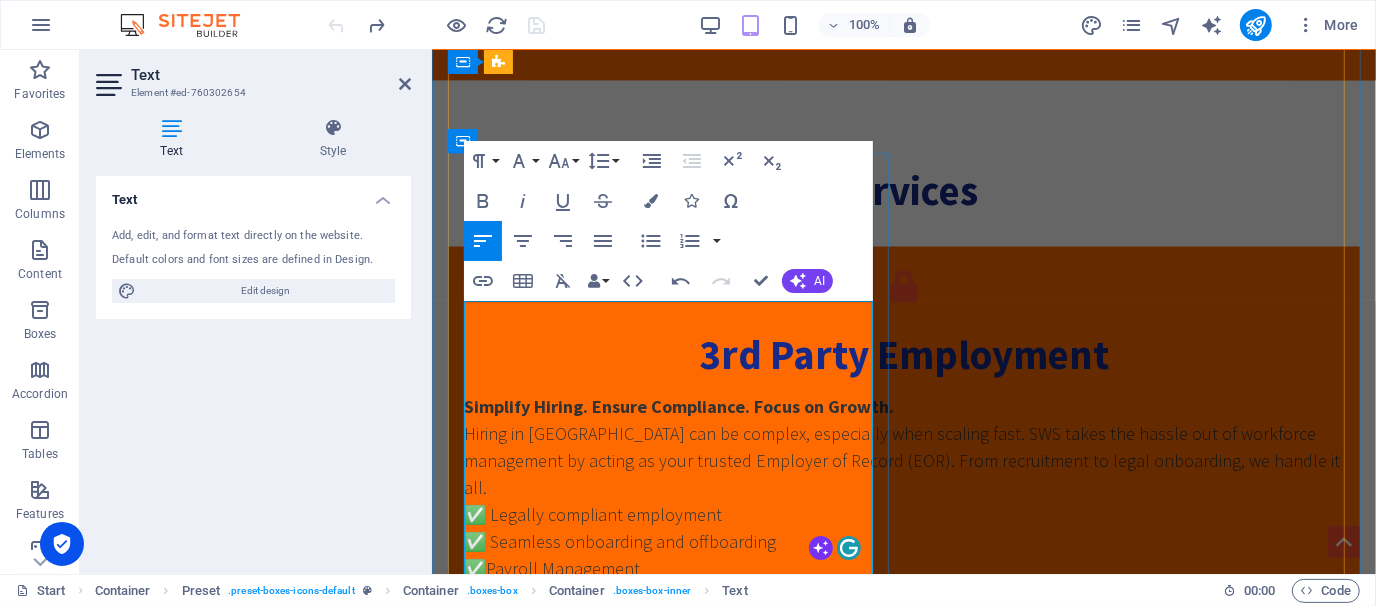 type 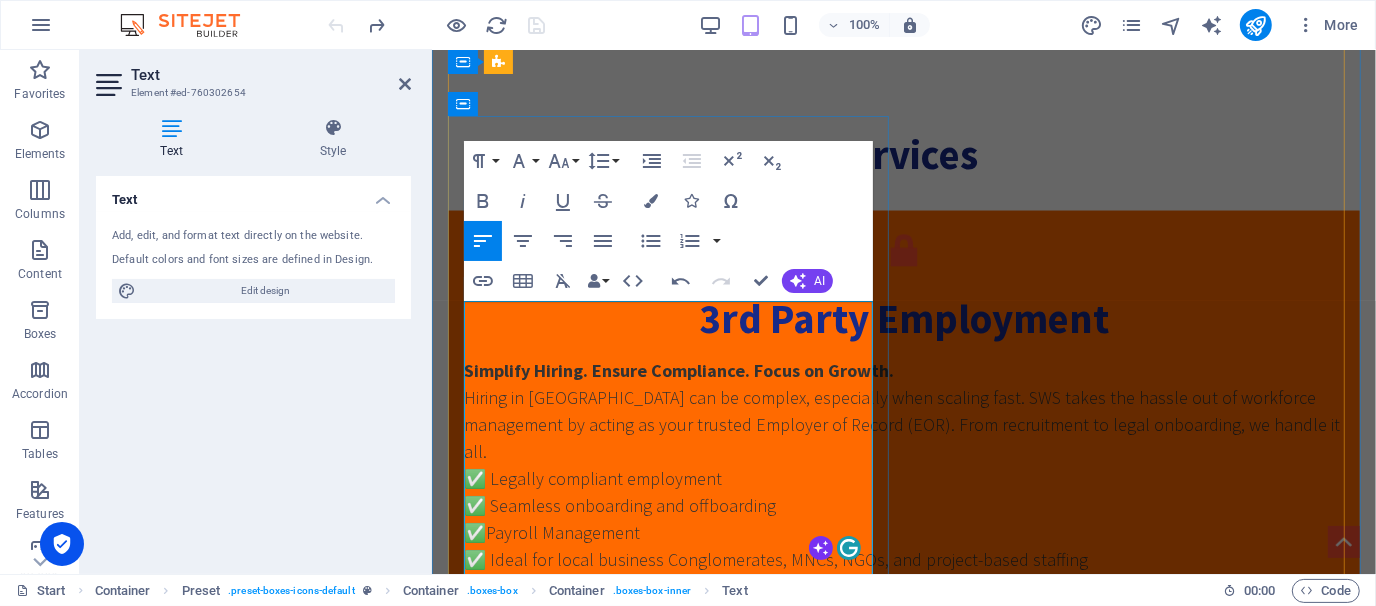 click at bounding box center [903, 1326] 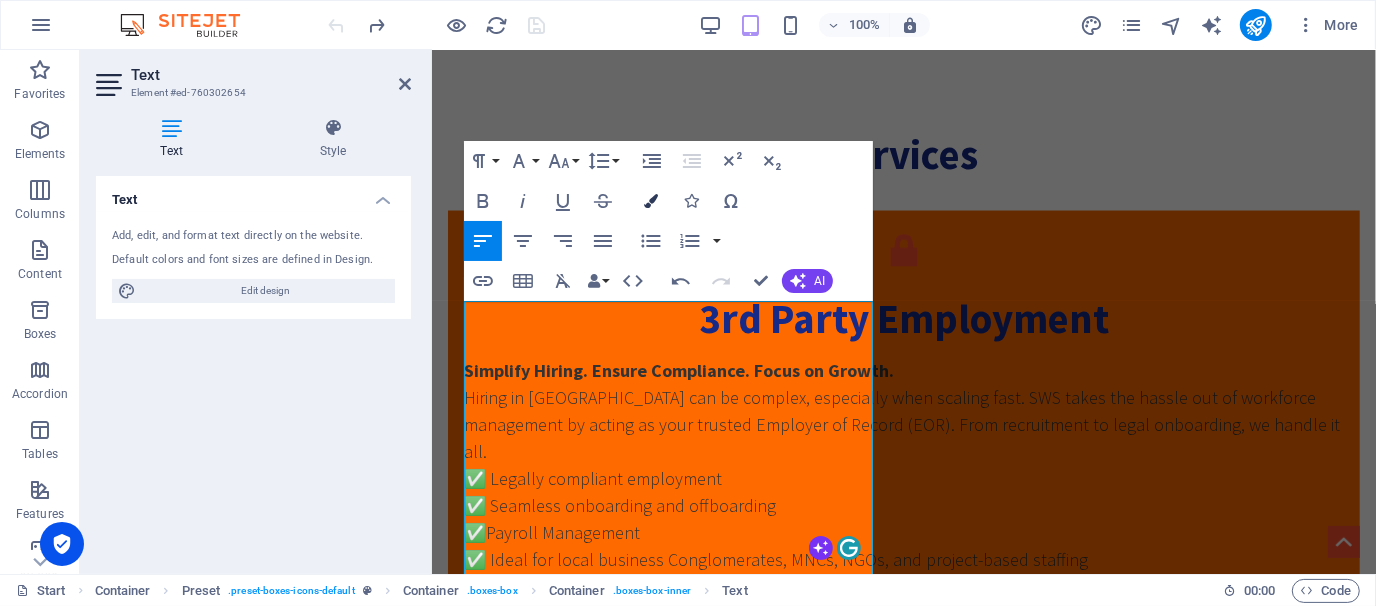drag, startPoint x: 399, startPoint y: 257, endPoint x: 652, endPoint y: 201, distance: 259.12354 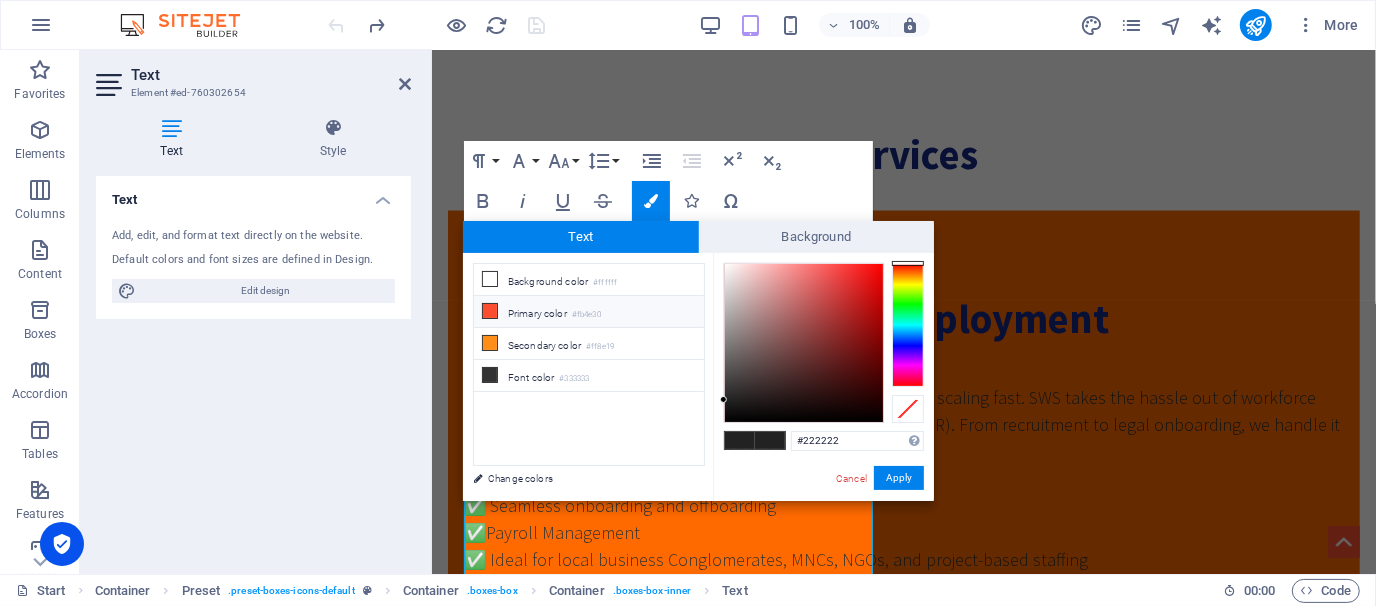 click on "Primary color
#fb4e30" at bounding box center (589, 312) 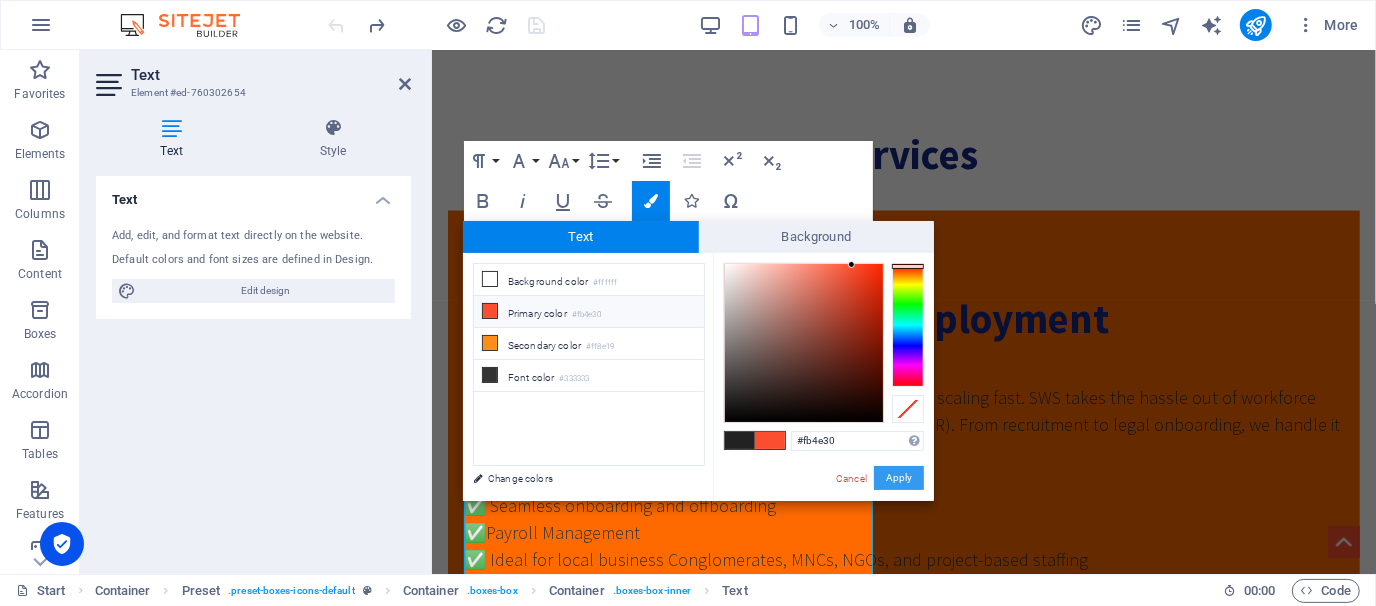 click on "Apply" at bounding box center [899, 478] 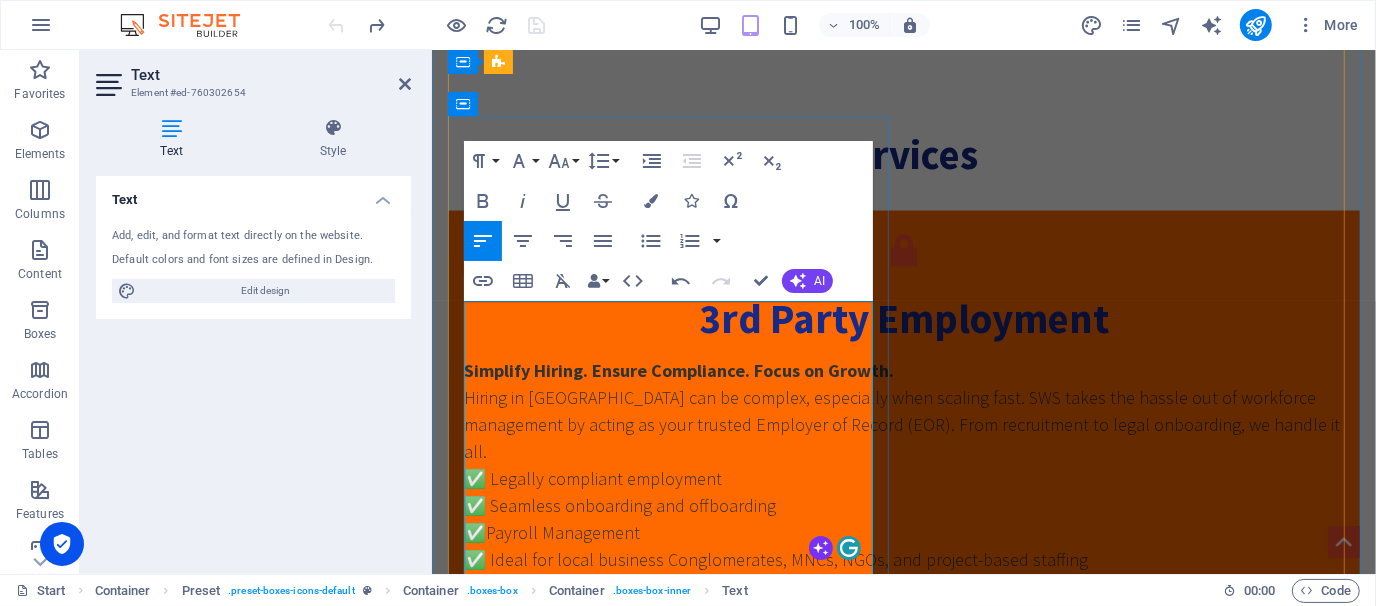 click on "✅Labor Law Advisory" at bounding box center (903, 1416) 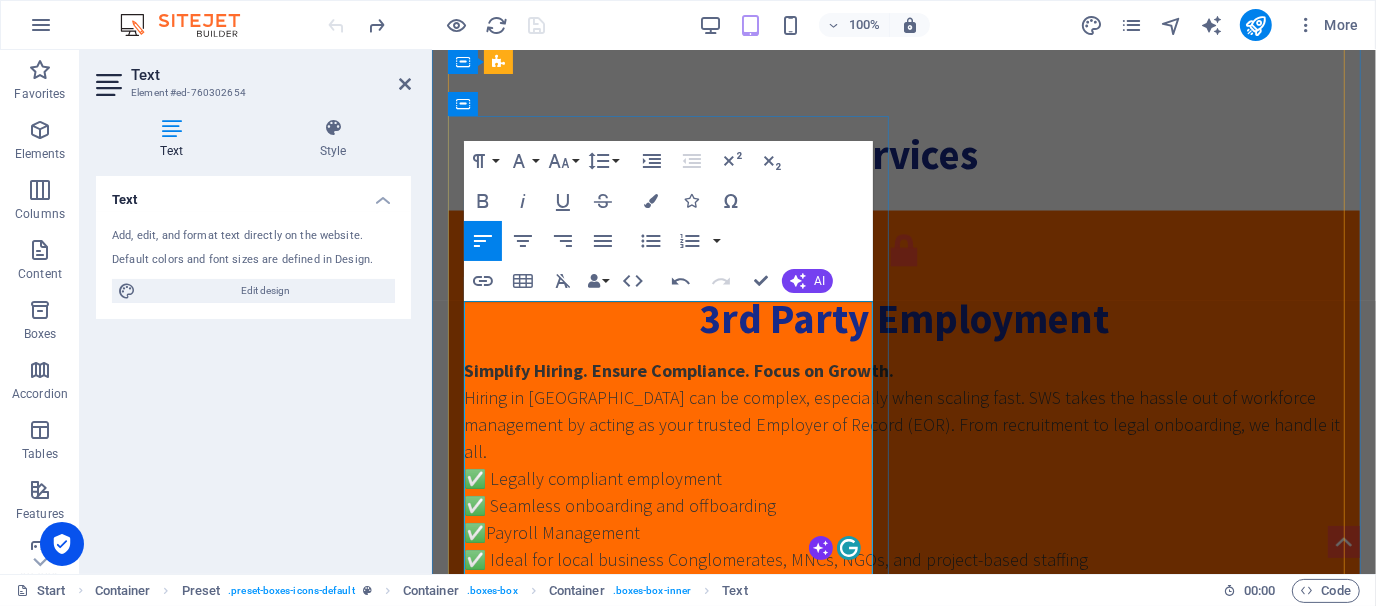 click at bounding box center (903, 1326) 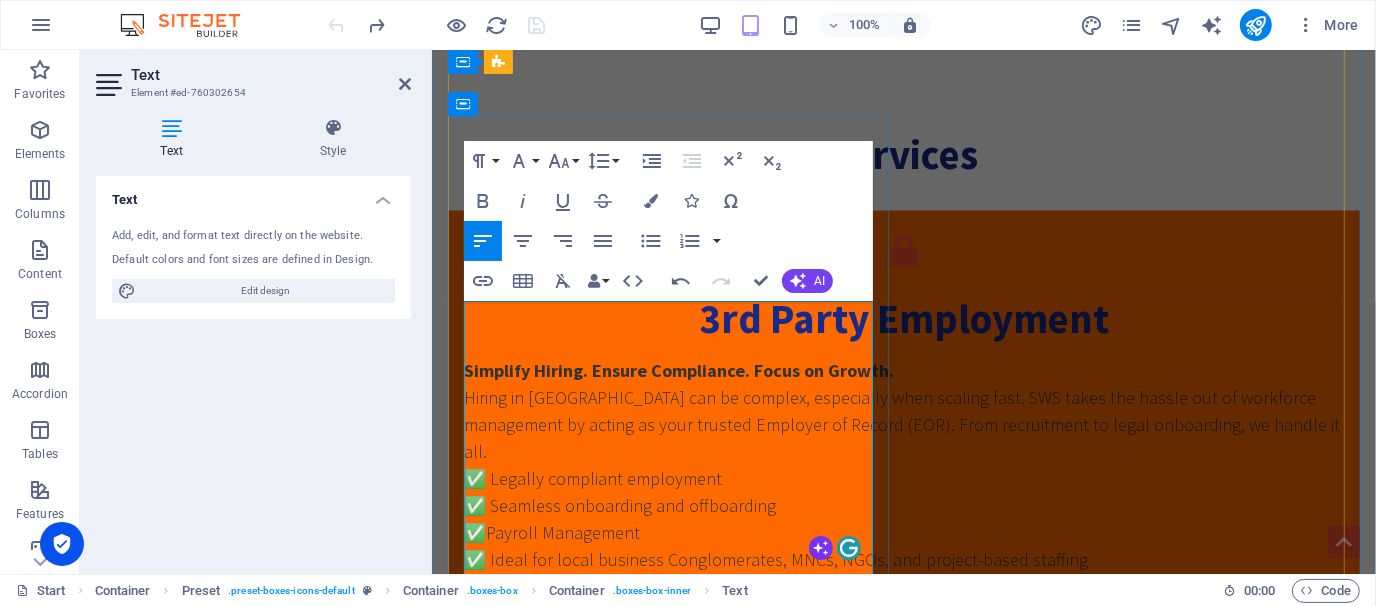 click at bounding box center [903, 1326] 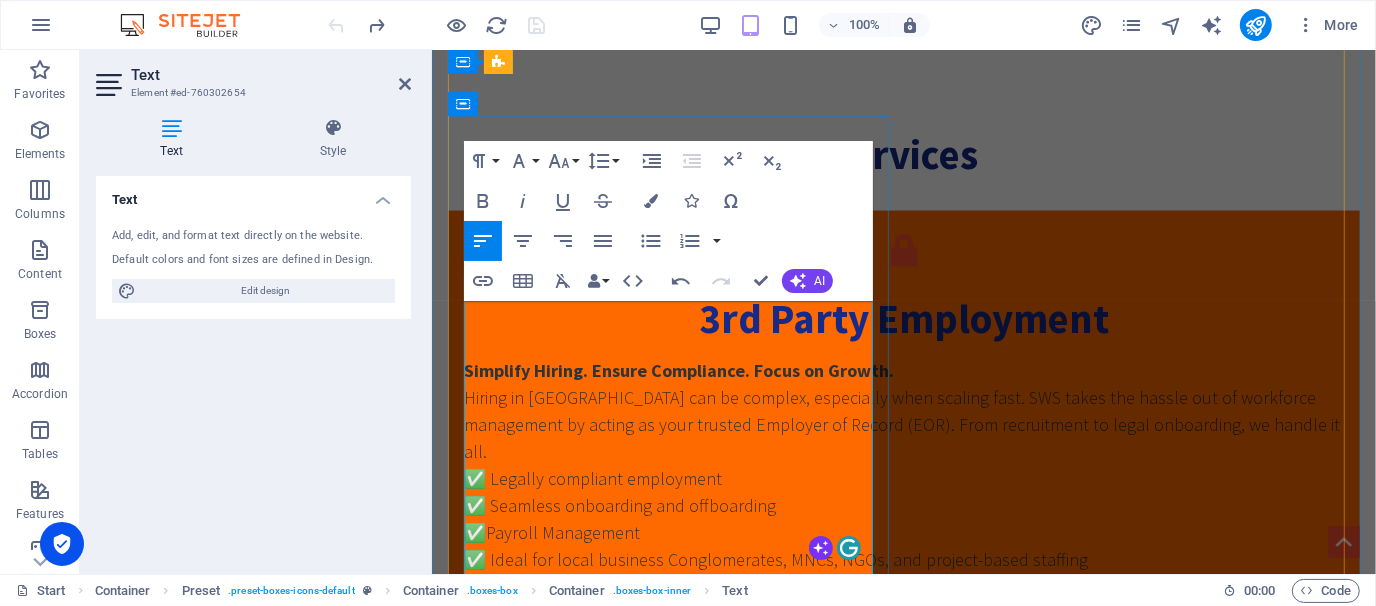 drag, startPoint x: 688, startPoint y: 315, endPoint x: 612, endPoint y: 313, distance: 76.02631 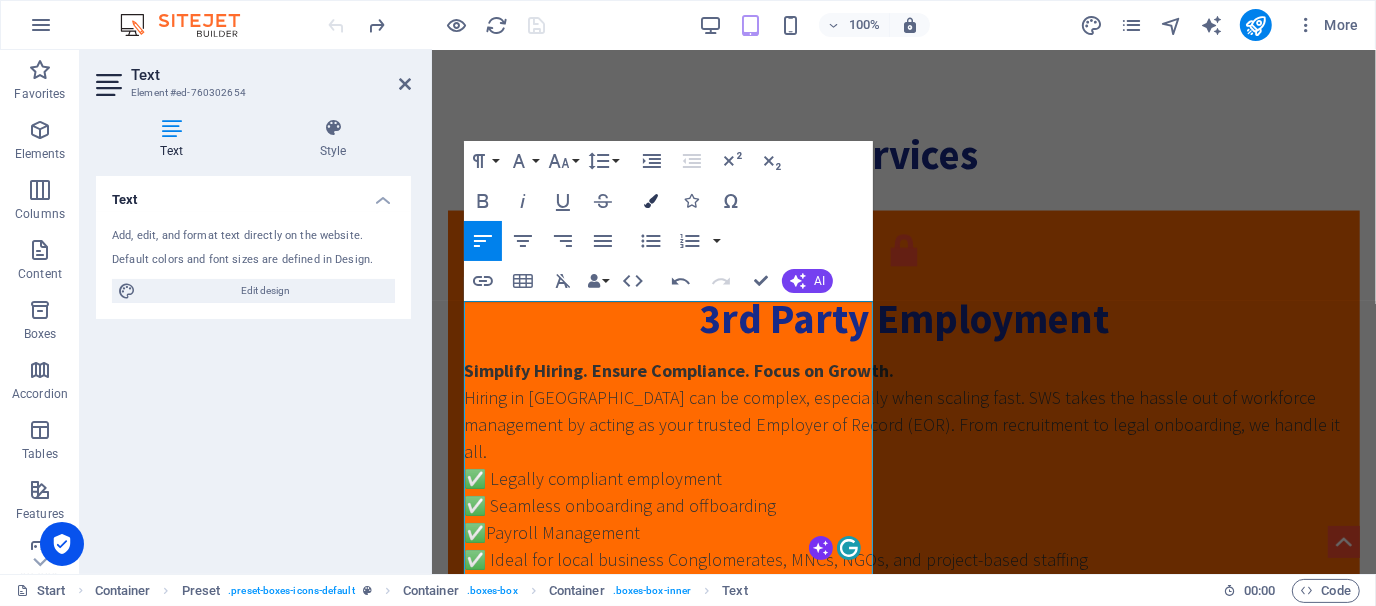 click at bounding box center (651, 201) 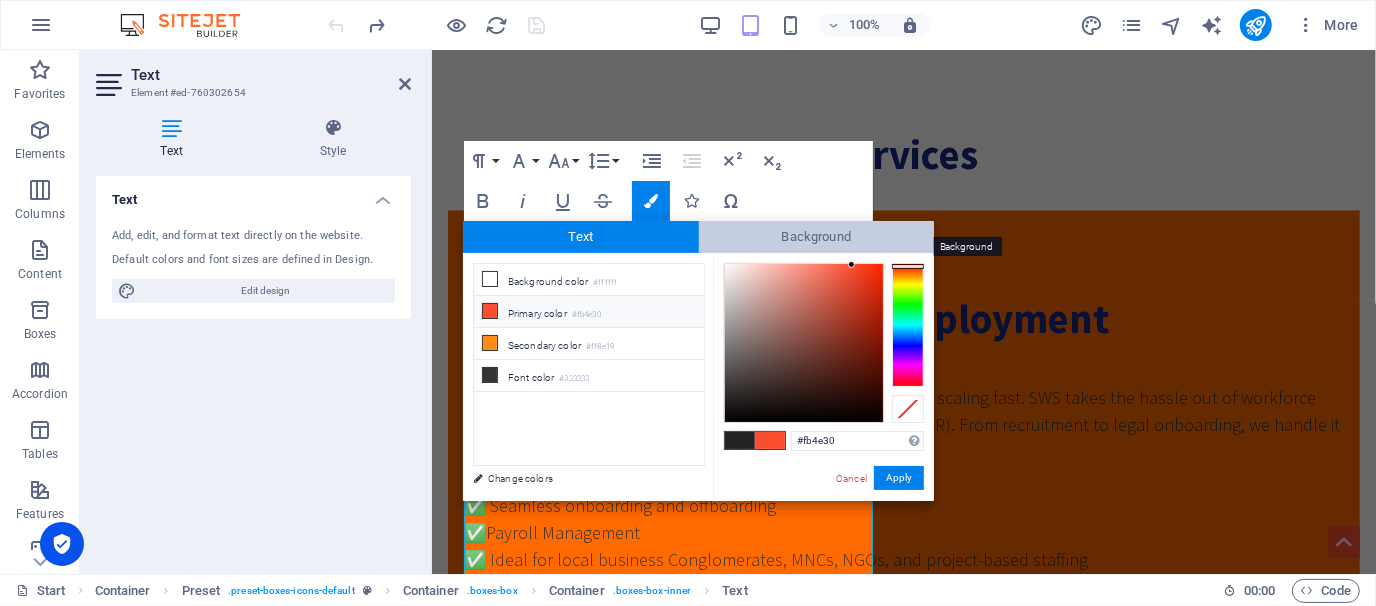 click on "Background" at bounding box center [817, 237] 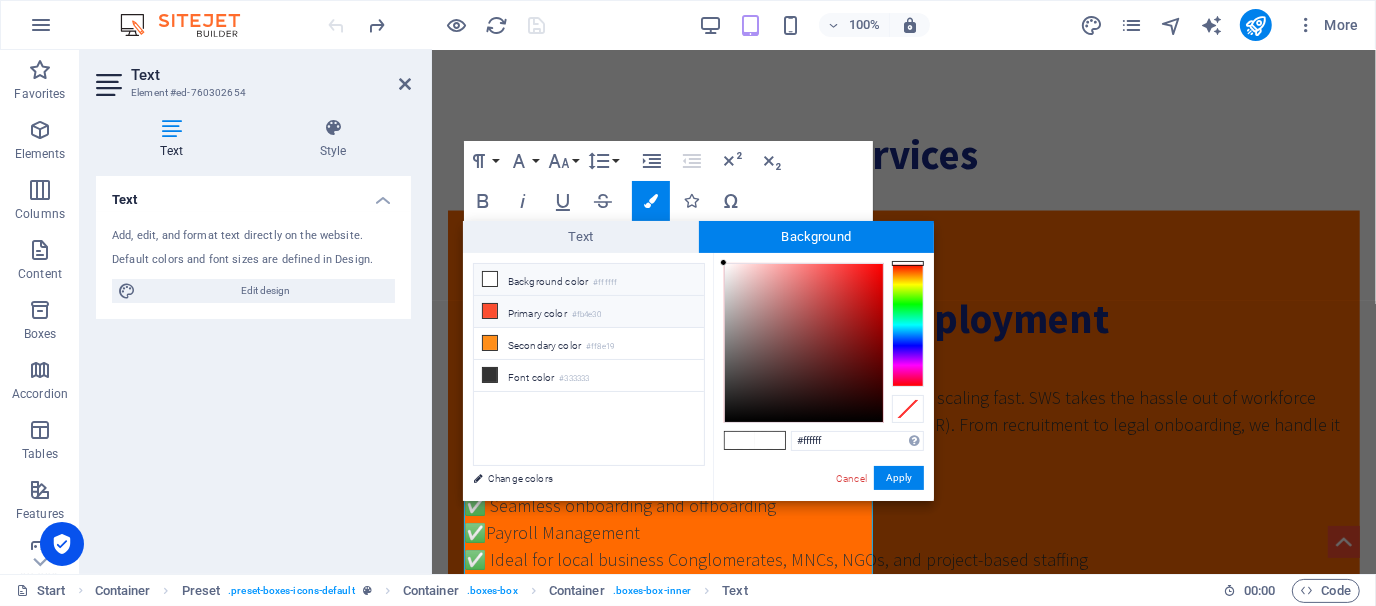 click on "Primary color
#fb4e30" at bounding box center (589, 312) 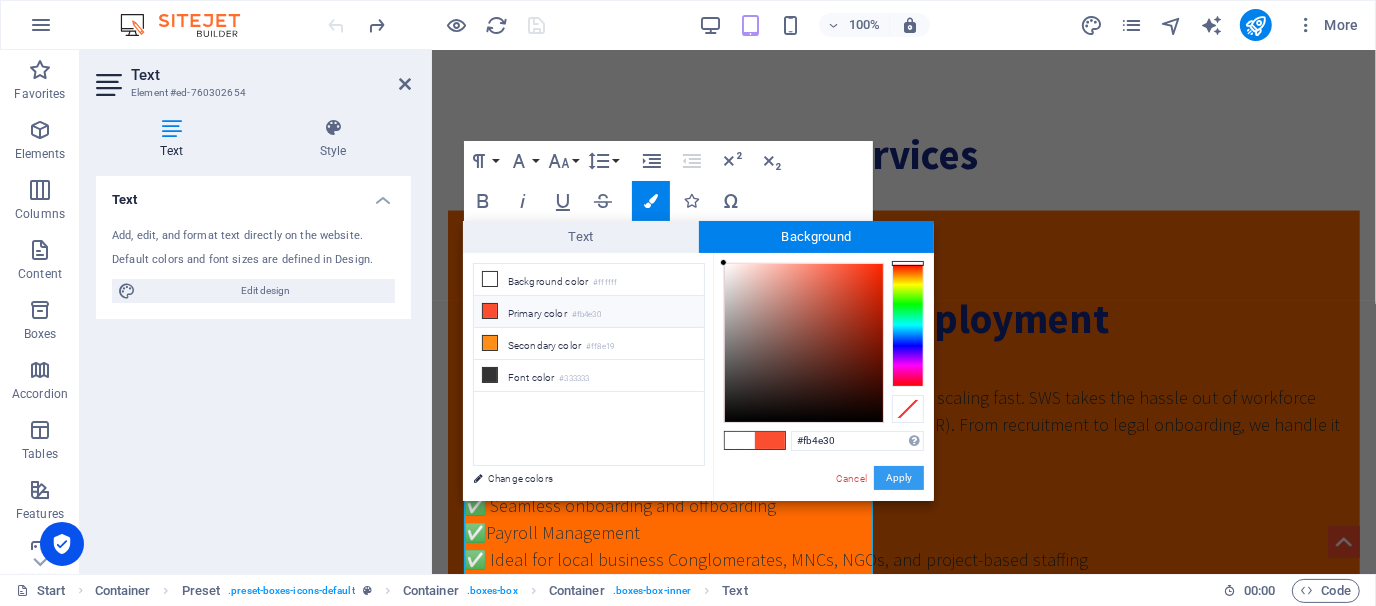 click on "Apply" at bounding box center [899, 478] 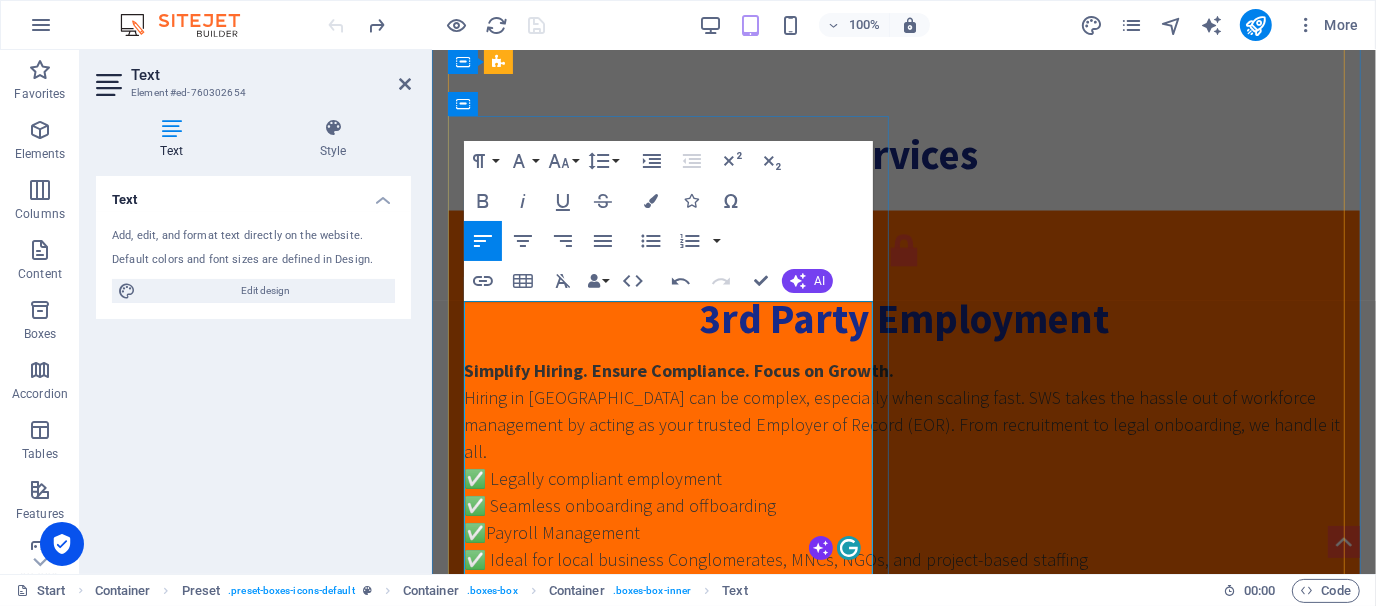 click at bounding box center [903, 1326] 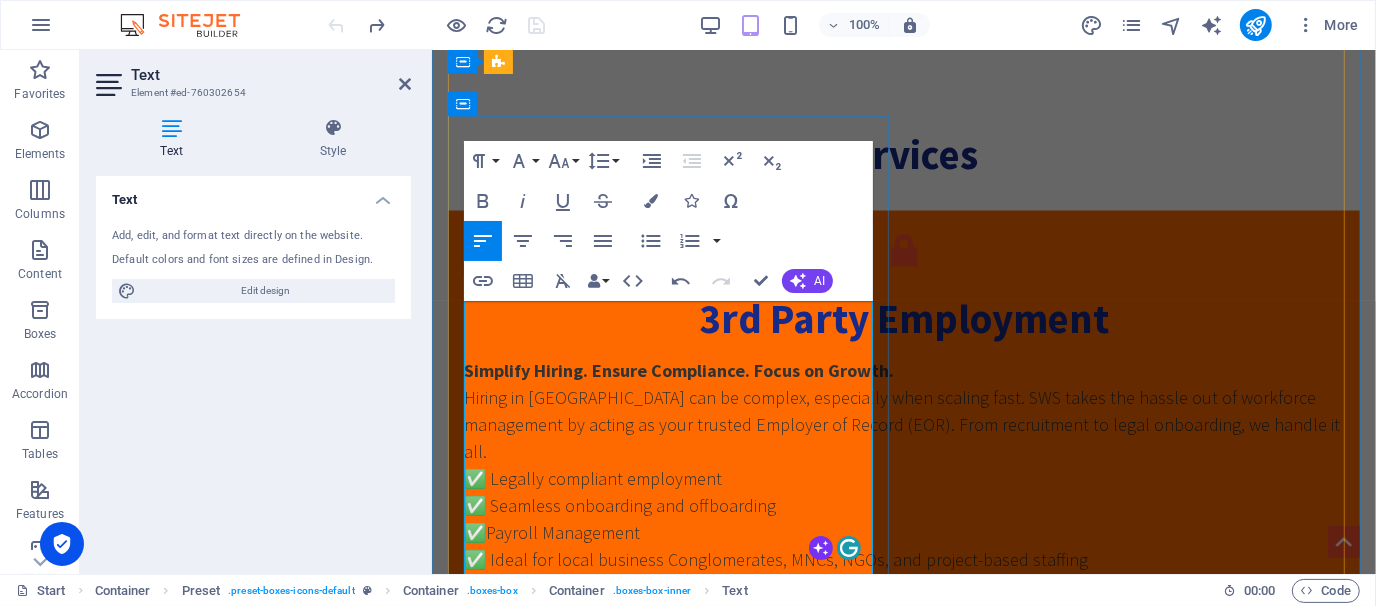 drag, startPoint x: 688, startPoint y: 307, endPoint x: 575, endPoint y: 305, distance: 113.0177 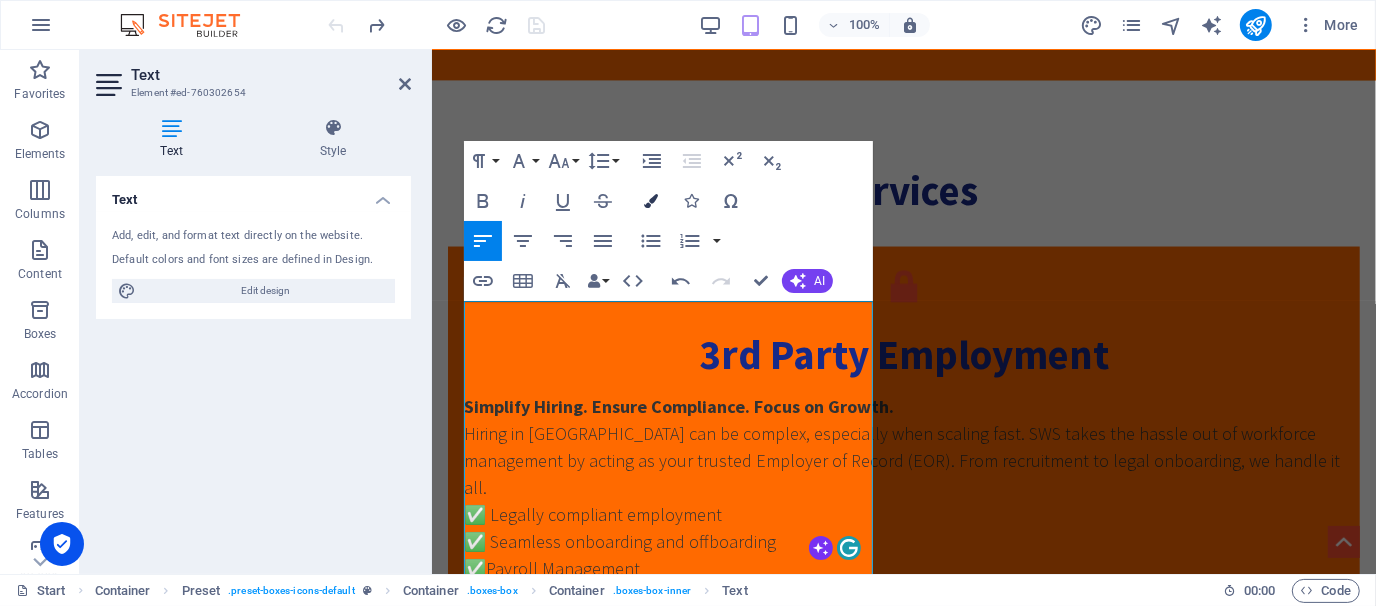 click at bounding box center (651, 201) 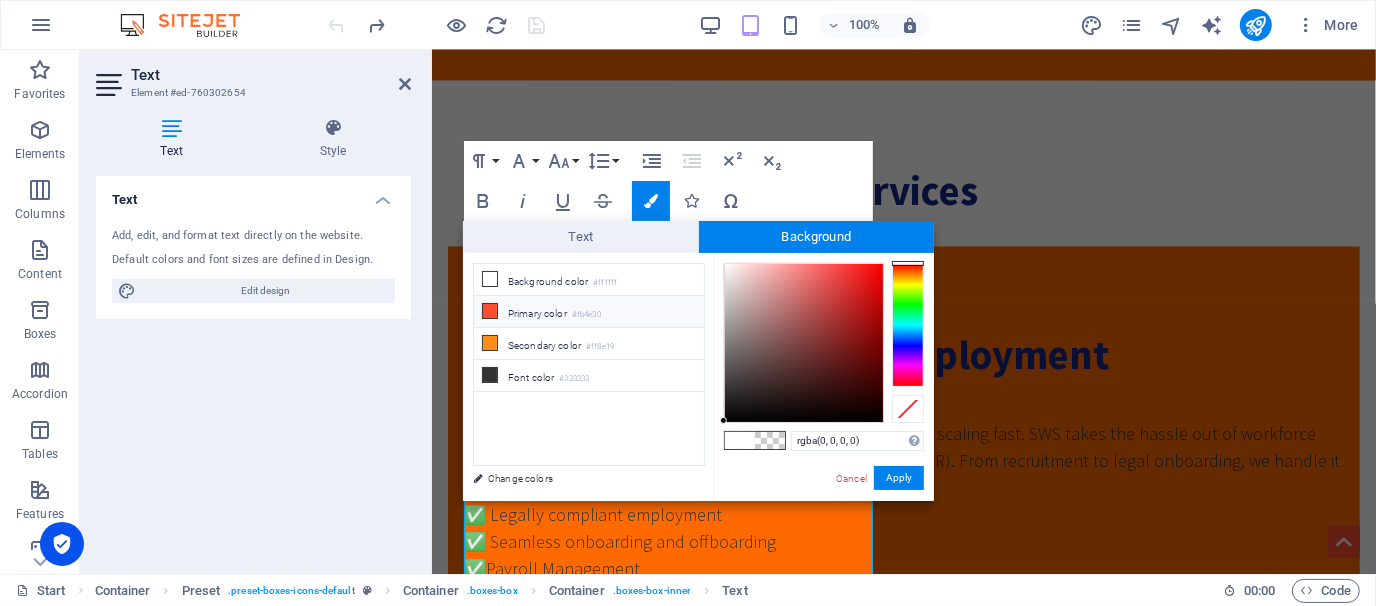 click on "Primary color
#fb4e30" at bounding box center (589, 312) 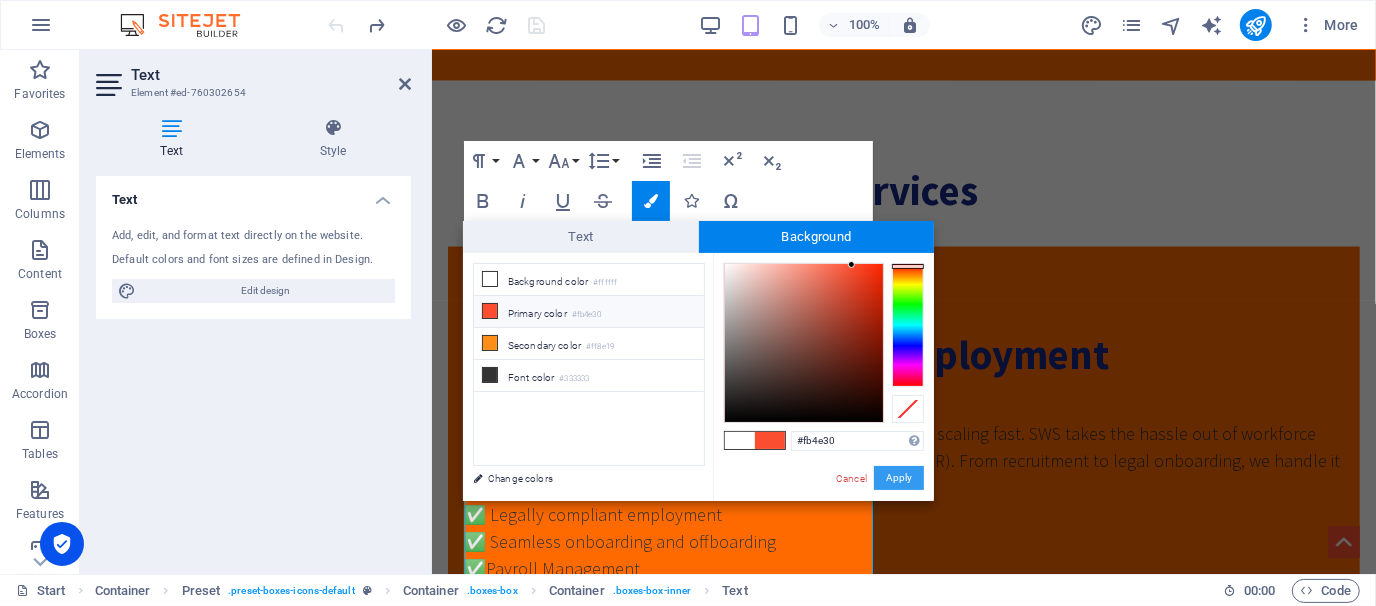 click on "Apply" at bounding box center (899, 478) 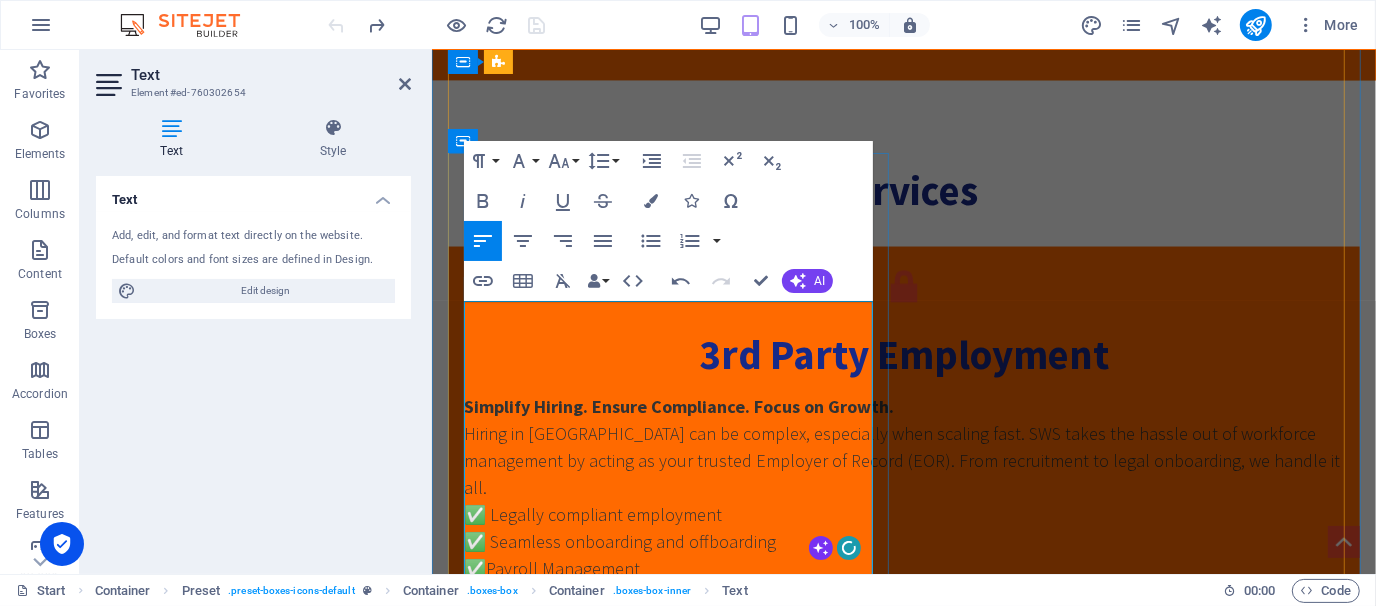 click on "At SWS, we believe growth demands legal strength. Our Legal & Compliance Desk provides full-spectrum legal services — built to protect businesses in the corporate sectors. Whether it’s agreements, legal notices, or dispute resolution, we ensure you’re legally ready for every opportunity." at bounding box center (903, 1384) 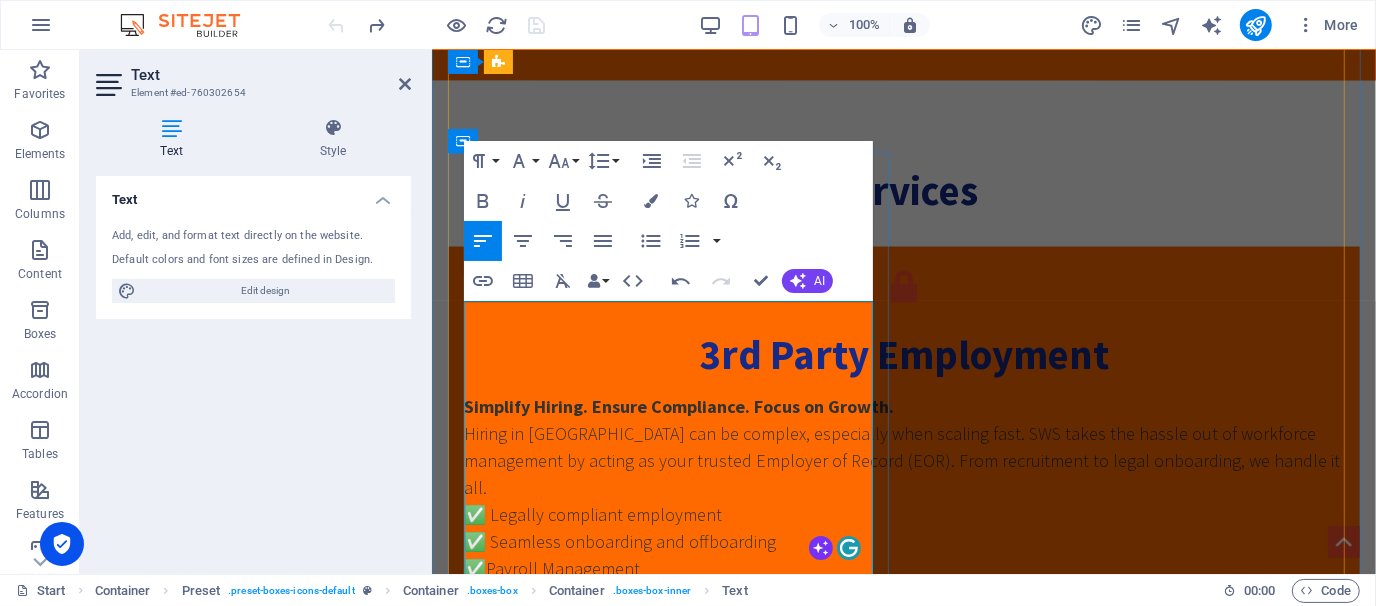 click on "At SWS, we believe growth demands legal strength. Our Legal & Compliance Desk provides full-spectrum legal services — built to protect businesses in the corporate sectors. Whether it’s agreements, legal notices, or dispute resolution, we ensure you’re legally ready for every opportunity." at bounding box center (892, 1383) 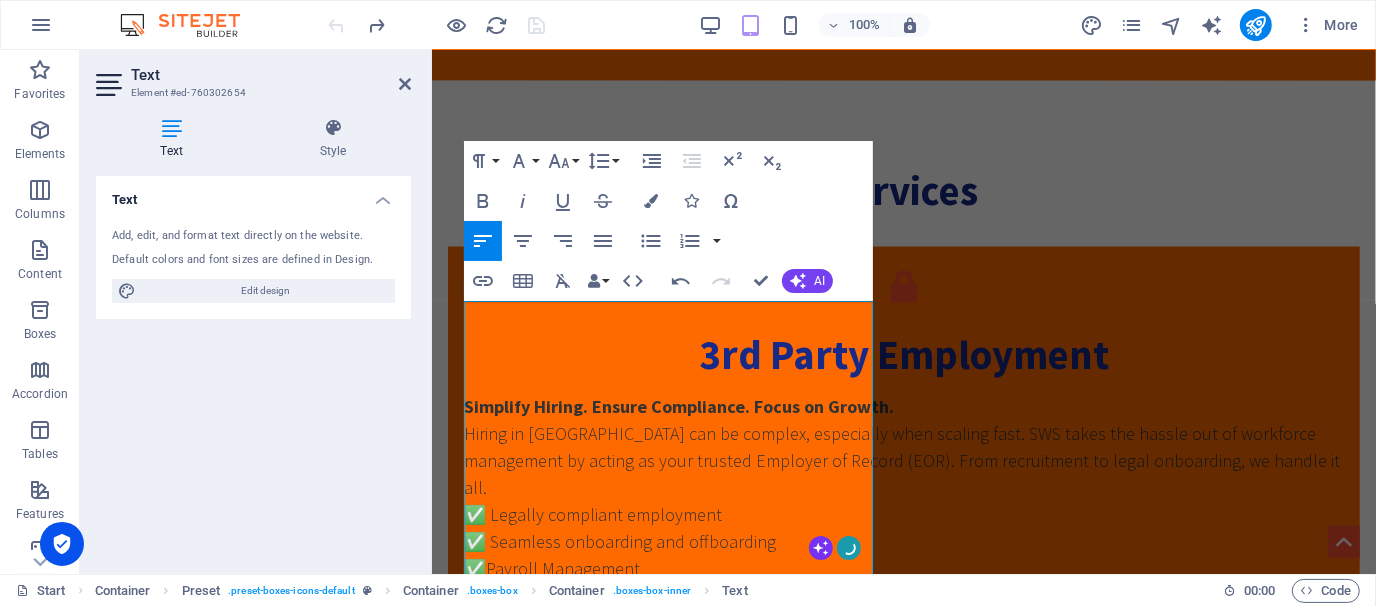 click on "Paragraph Format Normal Heading 1 Heading 2 Heading 3 Heading 4 Heading 5 Heading 6 Code Font Family Arial Georgia Impact Tahoma Times New Roman Verdana Source Sans Pro Font Size 8 9 10 11 12 14 18 24 30 36 48 60 72 96 Line Height Default Single 1.15 1.5 Double Increase Indent Decrease Indent Superscript Subscript Bold Italic Underline Strikethrough Colors Icons Special Characters Align Left Align Center Align Right Align Justify Unordered List   Default Circle Disc Square    Ordered List   Default Lower Alpha Lower Greek Lower Roman Upper Alpha Upper Roman    Insert Link Insert Table Clear Formatting Data Bindings Company First name Last name Street ZIP code City Email Phone Mobile Fax Custom field 1 Custom field 2 Custom field 3 Custom field 4 Custom field 5 Custom field 6 HTML Undo Redo Confirm (Ctrl+⏎) AI Improve Make shorter Make longer Fix spelling & grammar Translate to English Generate text" at bounding box center [668, 221] 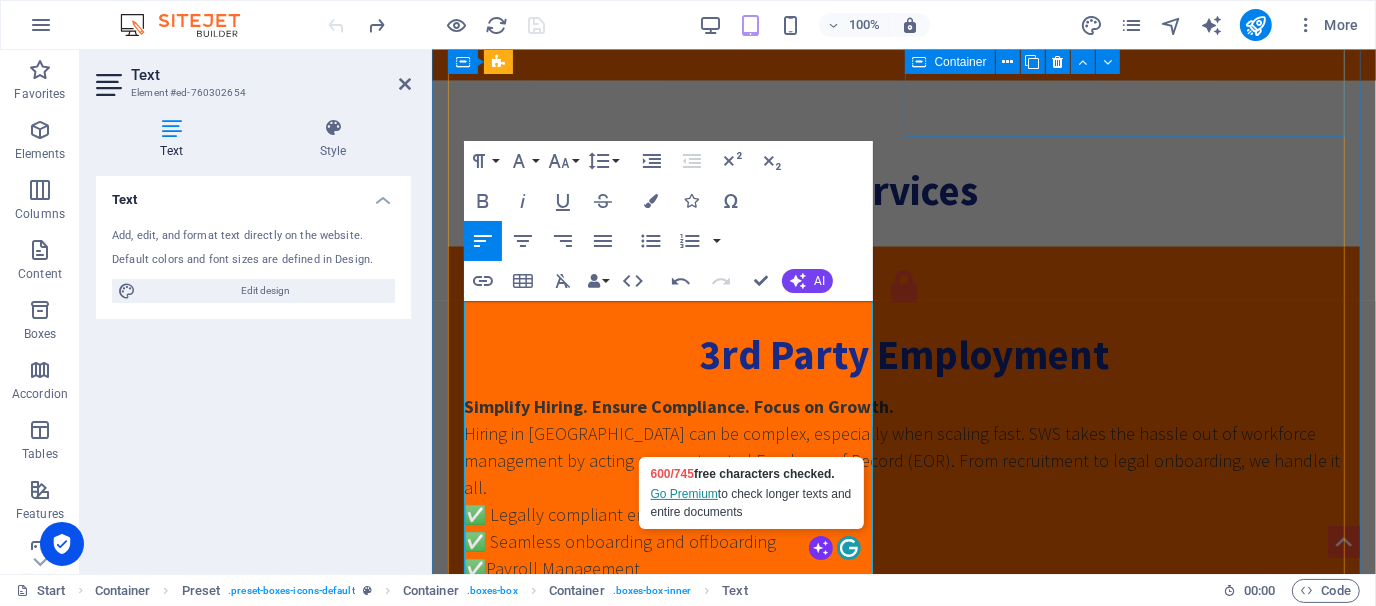 click on "Talent Aquisition At SWS, we are committed to bridging the gap between talent and opportunity. ✅ Tailored Recruitment Strategies ✅ Comprehensive Talent Pool Leveraging our extensive network, we access a diverse range of candidates from various industries, ensuring you find the best fit for your organization. ✅ Local Market Expertise ✅ Fast Turnaround Time ✅ Employer Branding Support  ✅ Ongoing Talent Management Beyond recruitment, we offer ongoing support in talent management, ensuring your workforce remains engaged and productive." at bounding box center (903, 972) 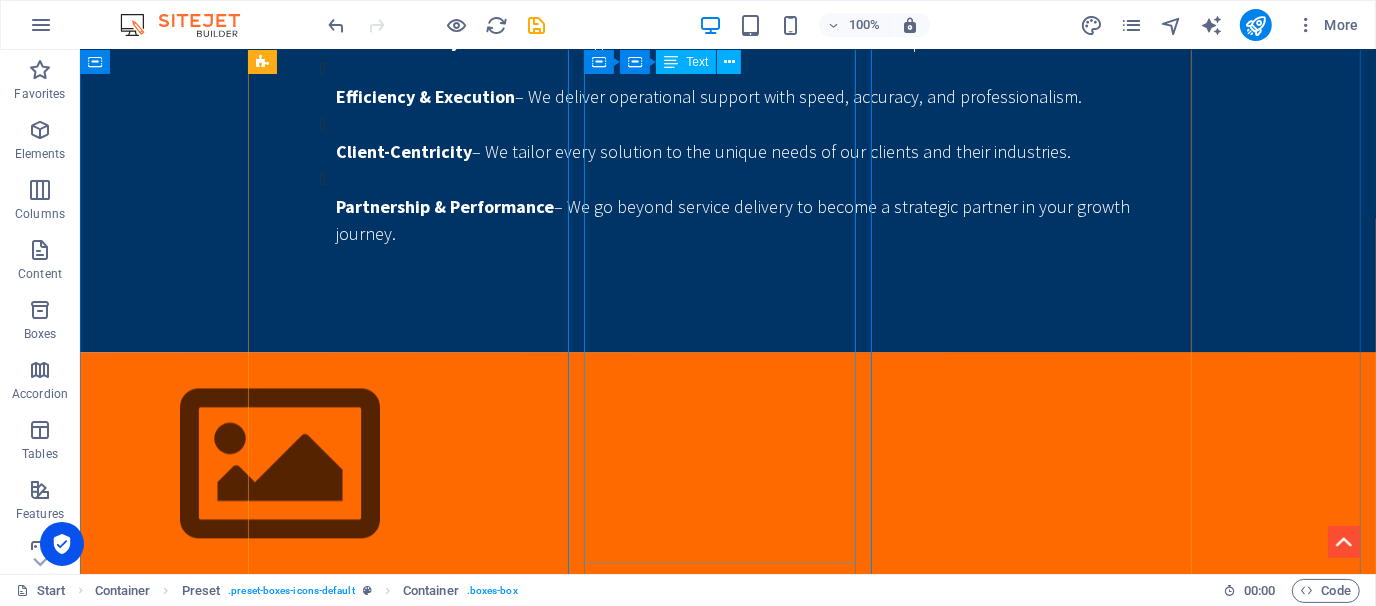 scroll, scrollTop: 3114, scrollLeft: 0, axis: vertical 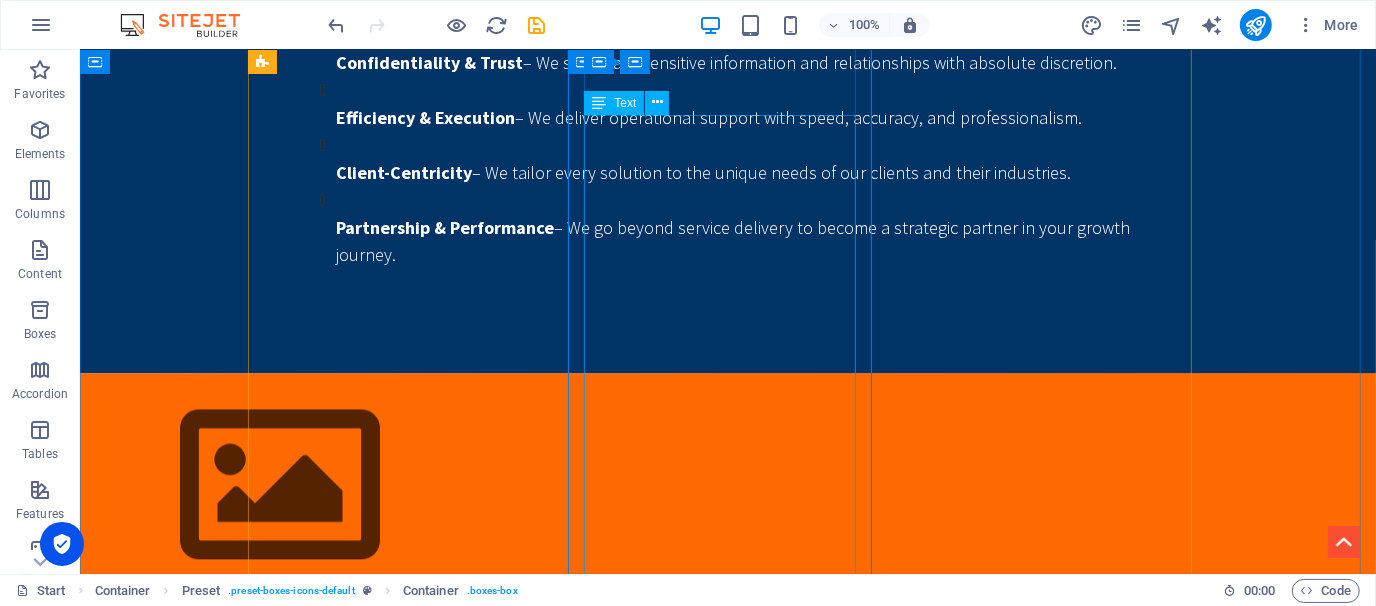 click on "At SWS, we are committed to bridging the gap between talent and opportunity. ✅ Tailored Recruitment Strategies ✅ Comprehensive Talent Pool Leveraging our extensive network, we access a diverse range of candidates from various industries, ensuring you find the best fit for your organization. ✅ Local Market Expertise ✅ Fast Turnaround Time ✅ Employer Branding Support  ✅ Ongoing Talent Management Beyond recruitment, we offer ongoing support in talent management, ensuring your workforce remains engaged and productive." at bounding box center (727, 1554) 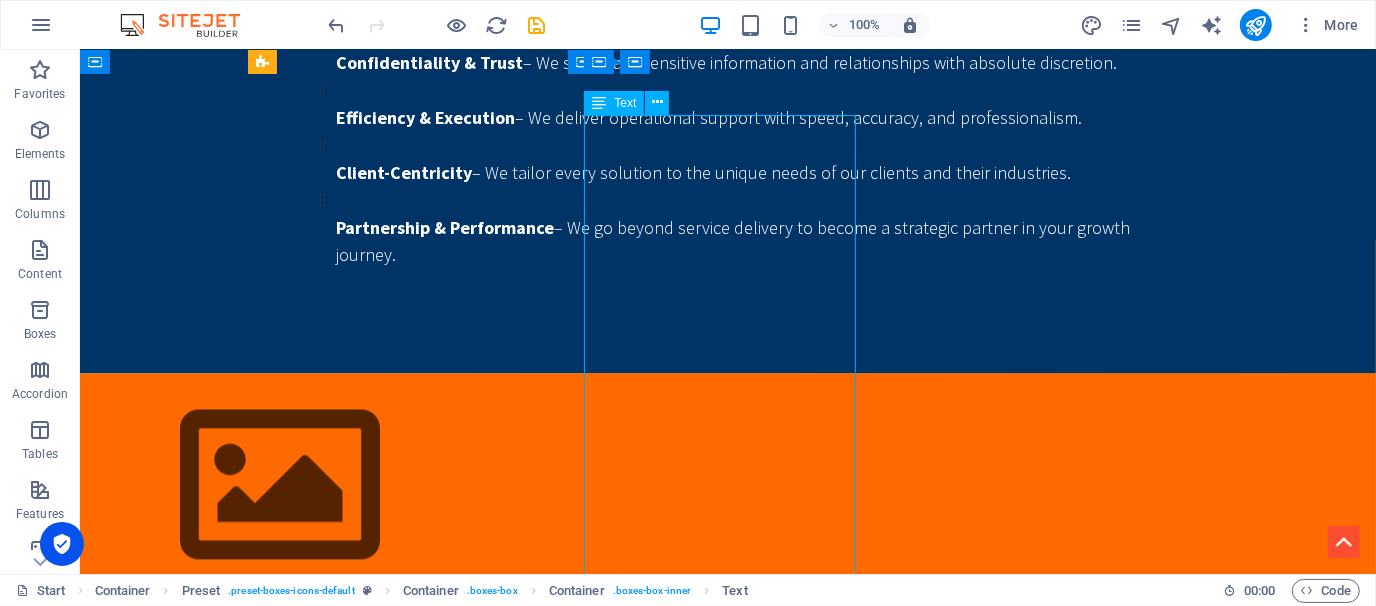 click on "At SWS, we are committed to bridging the gap between talent and opportunity. ✅ Tailored Recruitment Strategies ✅ Comprehensive Talent Pool Leveraging our extensive network, we access a diverse range of candidates from various industries, ensuring you find the best fit for your organization. ✅ Local Market Expertise ✅ Fast Turnaround Time ✅ Employer Branding Support  ✅ Ongoing Talent Management Beyond recruitment, we offer ongoing support in talent management, ensuring your workforce remains engaged and productive." at bounding box center (727, 1554) 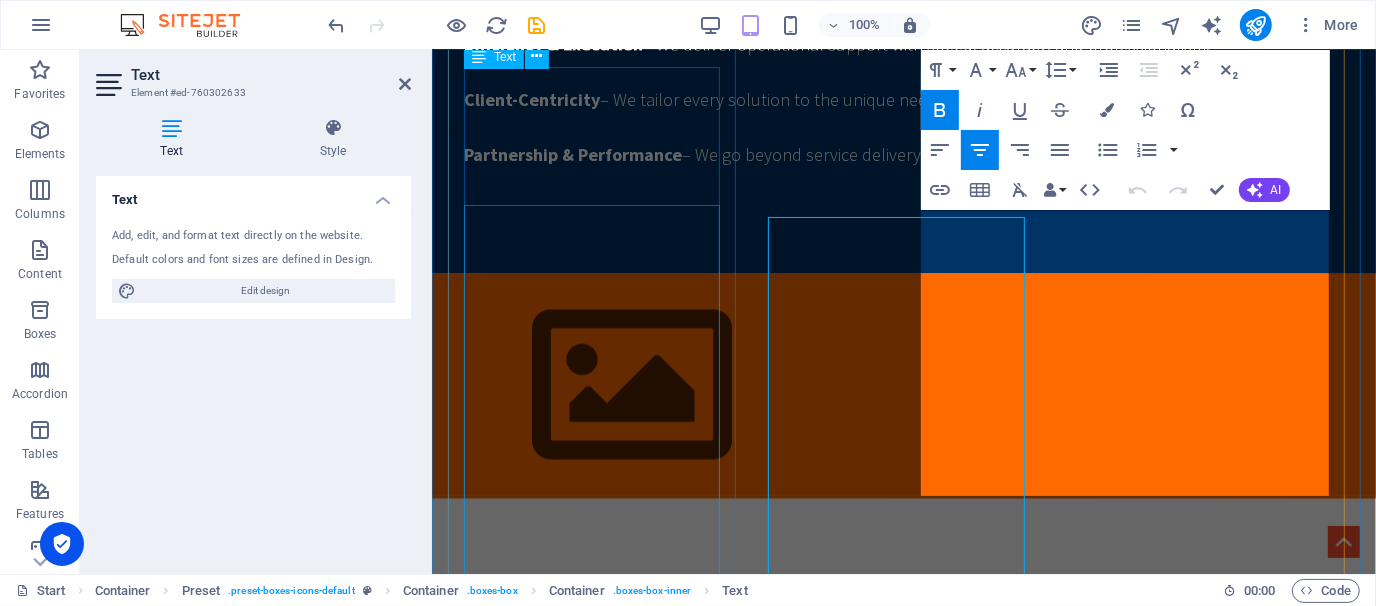 scroll, scrollTop: 3064, scrollLeft: 0, axis: vertical 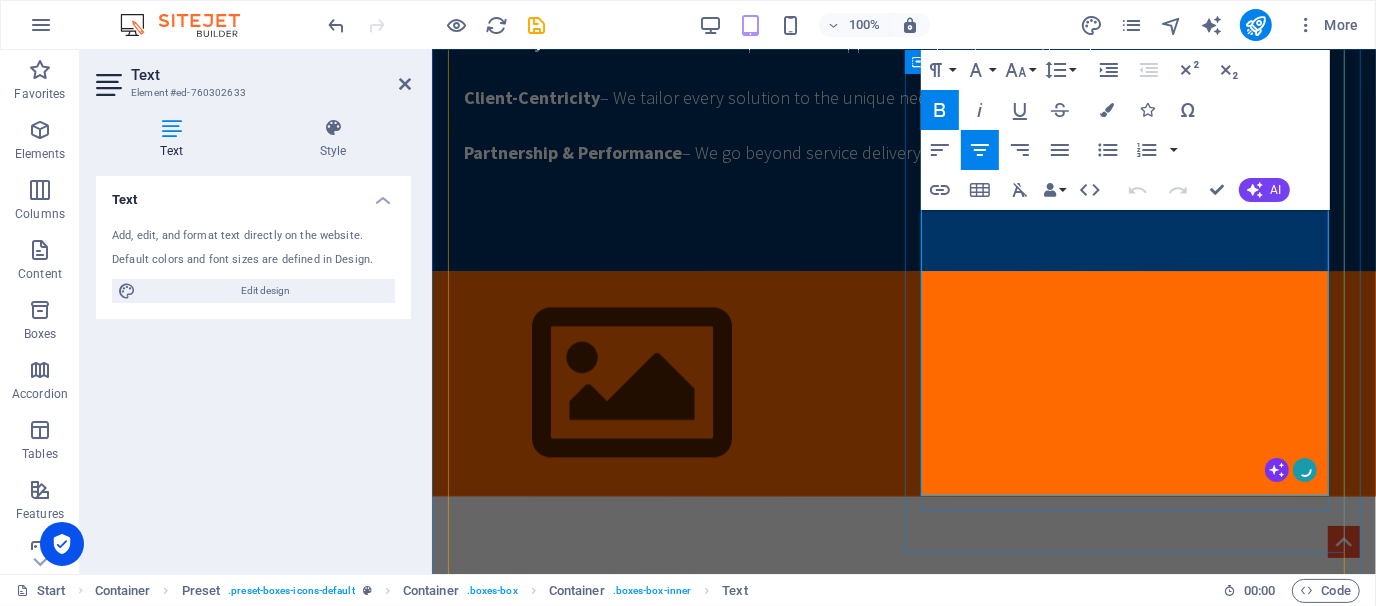 click on "Employer Branding Support" at bounding box center [588, 1489] 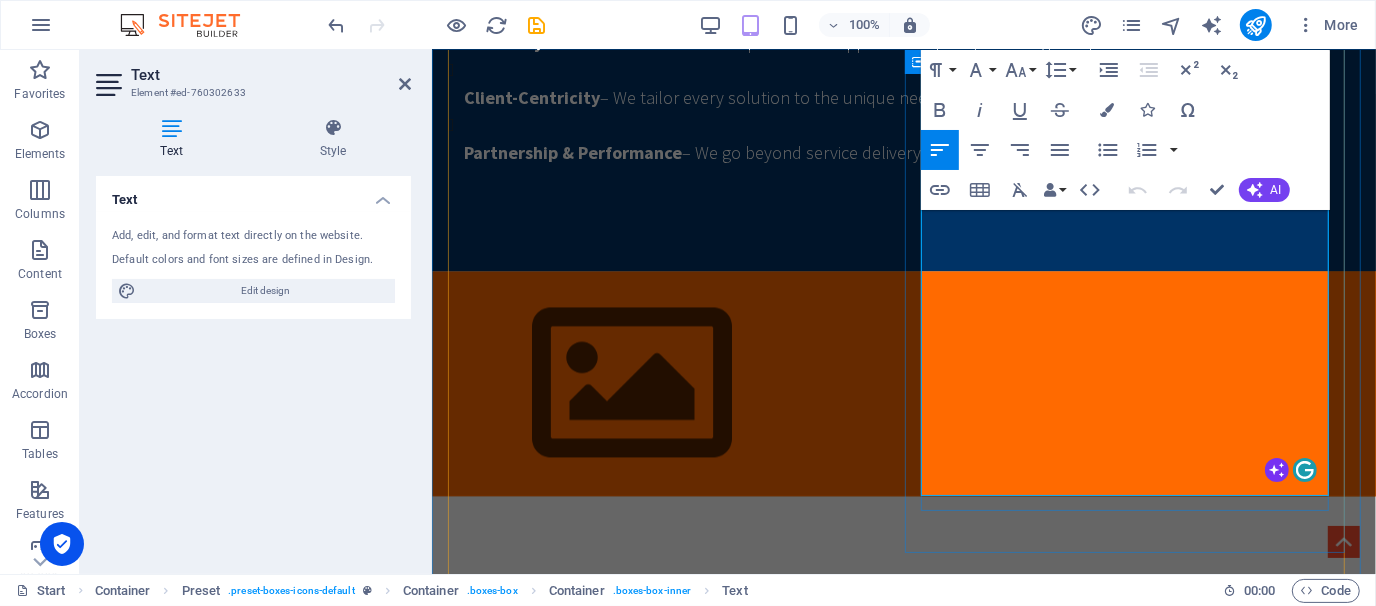 click on "✅ Comprehensive Talent Pool Leveraging our extensive network, we access a diverse range of candidates from various industries, ensuring you find the best fit for your organization." at bounding box center (903, 1395) 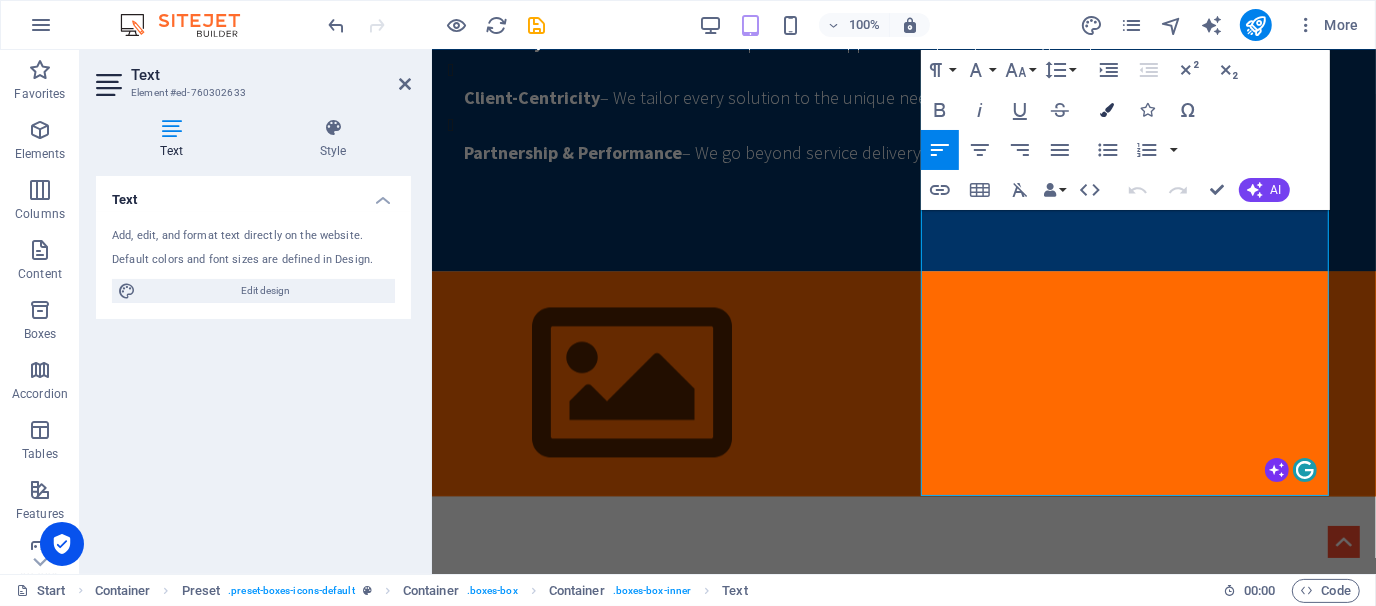 click at bounding box center (1108, 110) 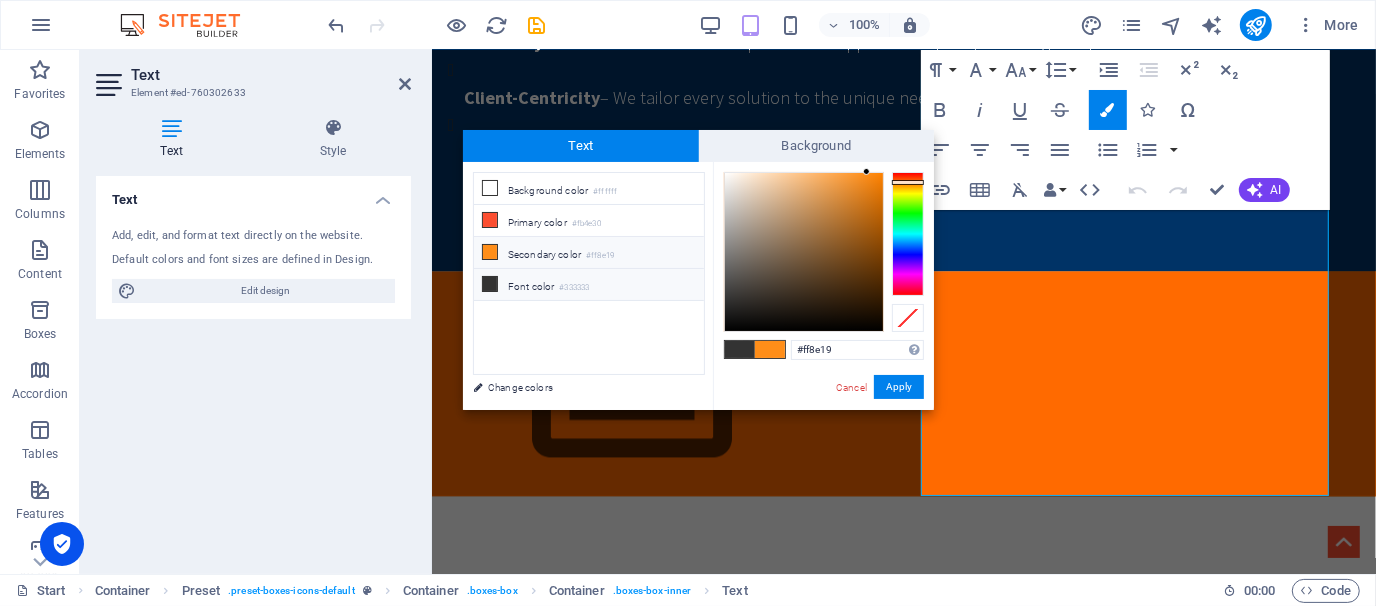 click at bounding box center [490, 252] 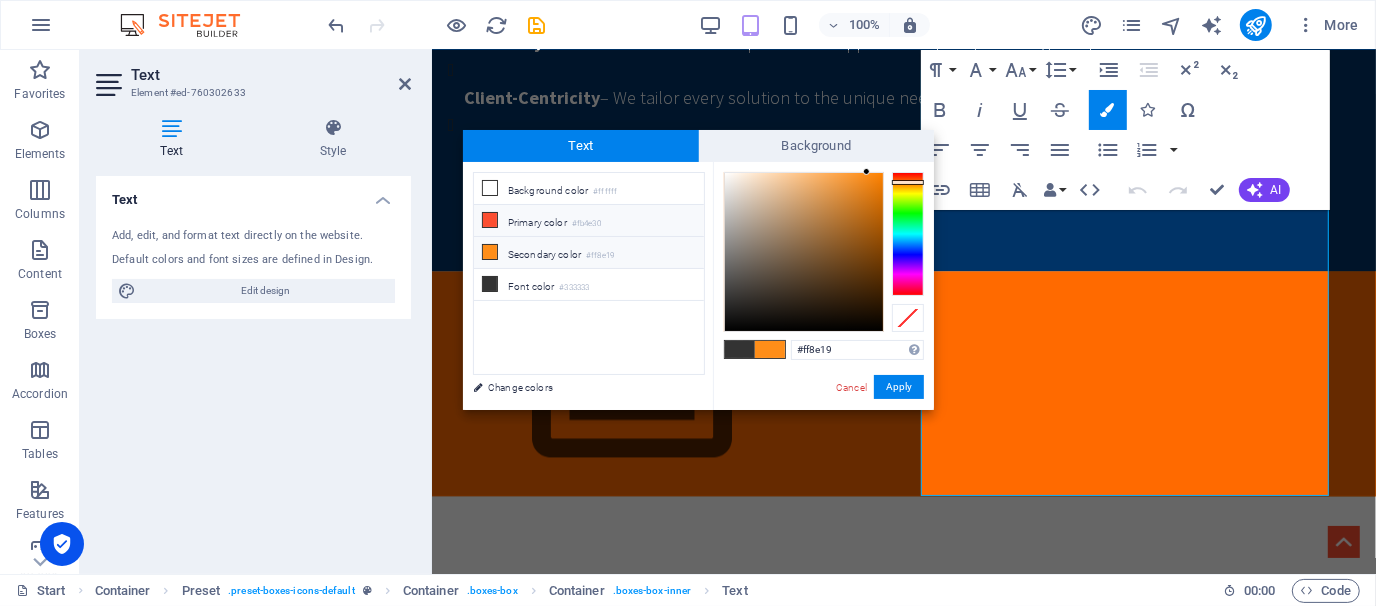 click on "Primary color
#fb4e30" at bounding box center (589, 221) 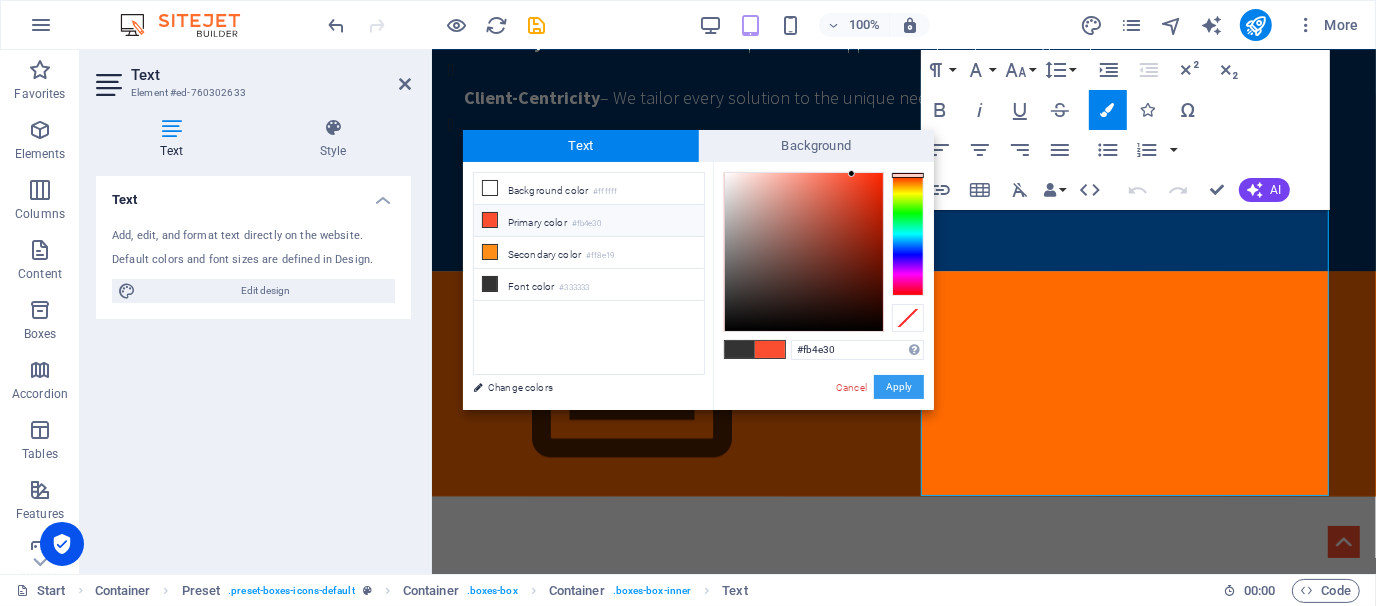 click on "Apply" at bounding box center [899, 387] 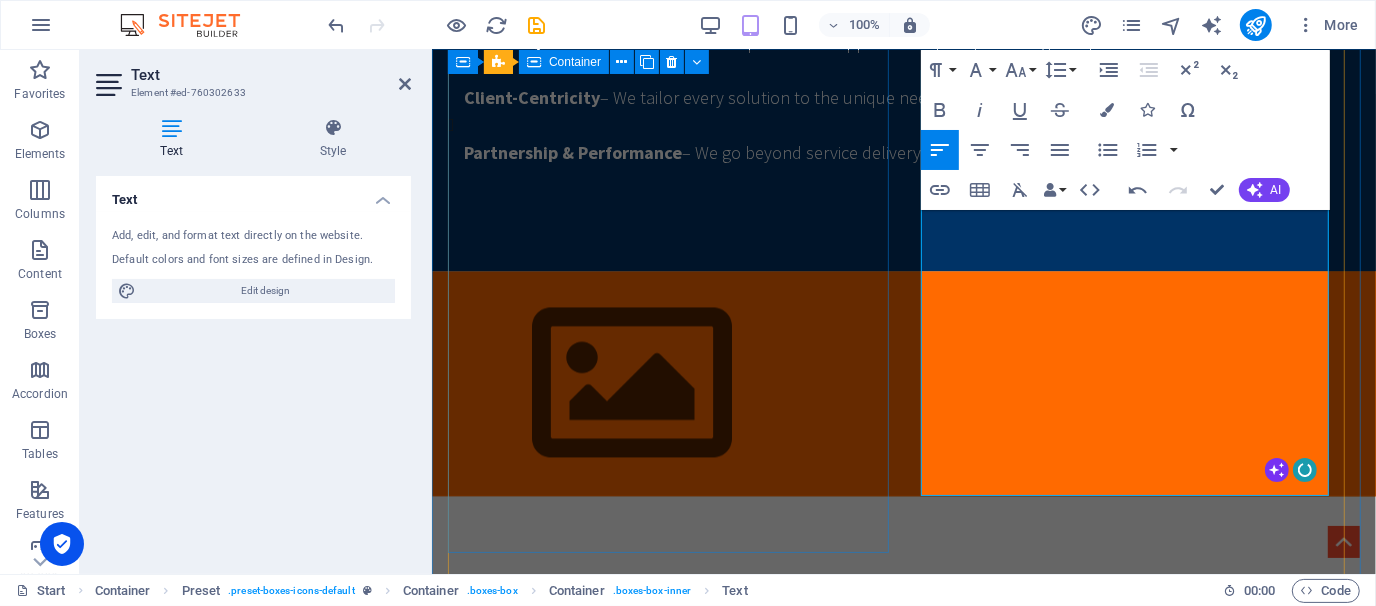 click on "3rd Party Employment Simplify Hiring. Ensure Compliance. Focus on Growth. Hiring in Bangladesh can be complex, especially when scaling fast. SWS takes the hassle out of workforce management by acting as your trusted Employer of Record (EOR). From recruitment to legal onboarding, we handle it all. ✅ Legally compliant employment ✅ Seamless onboarding and offboarding ✅Payroll Management ✅ Ideal for local business Conglomerates, MNCs, NGOs, and project-based staffing Let us manage your people—so you can manage your business. 📩  Please email us for your queries" at bounding box center (903, 909) 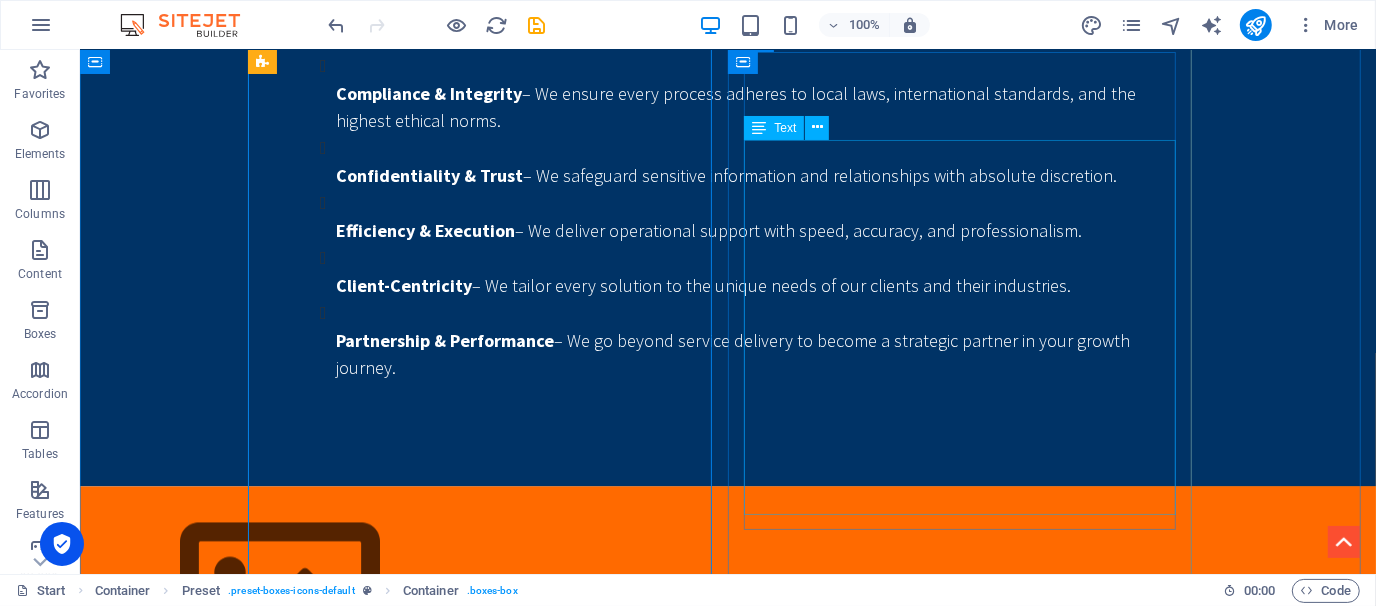 scroll, scrollTop: 3066, scrollLeft: 0, axis: vertical 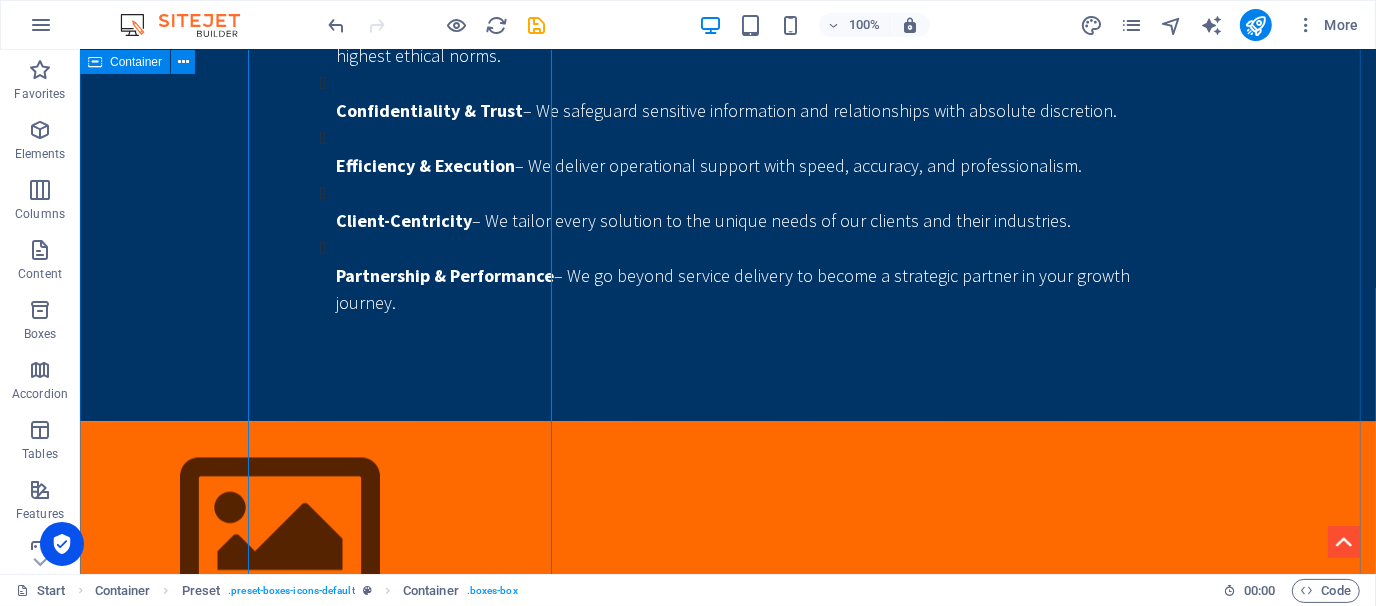 click on "Services
3rd Party Employment Simplify Hiring. Ensure Compliance. Focus on Growth. Hiring in [GEOGRAPHIC_DATA] can be complex, especially when scaling fast. SWS takes the hassle out of workforce management by acting as your trusted Employer of Record (EOR). From recruitment to legal onboarding, we handle it all. ✅ Legally compliant employment ✅ Seamless onboarding and offboarding ✅Payroll Management ✅ Ideal for local business Conglomerates, MNCs, NGOs, and project-based staffing Let us manage your people—so you can manage your business. 📩  Please email us for your queries
Talent Aquisition At SWS, we are committed to bridging the gap between talent and opportunity. ✅ Tailored Recruitment Strategies ✅ Comprehensive Talent Pool Leveraging our extensive network, we access a diverse range of candidates from various industries, ensuring you find the best fit for your organization. ✅ Local Market Expertise ✅ Fast Turnaround Time ✅ ✅" at bounding box center [727, 2210] 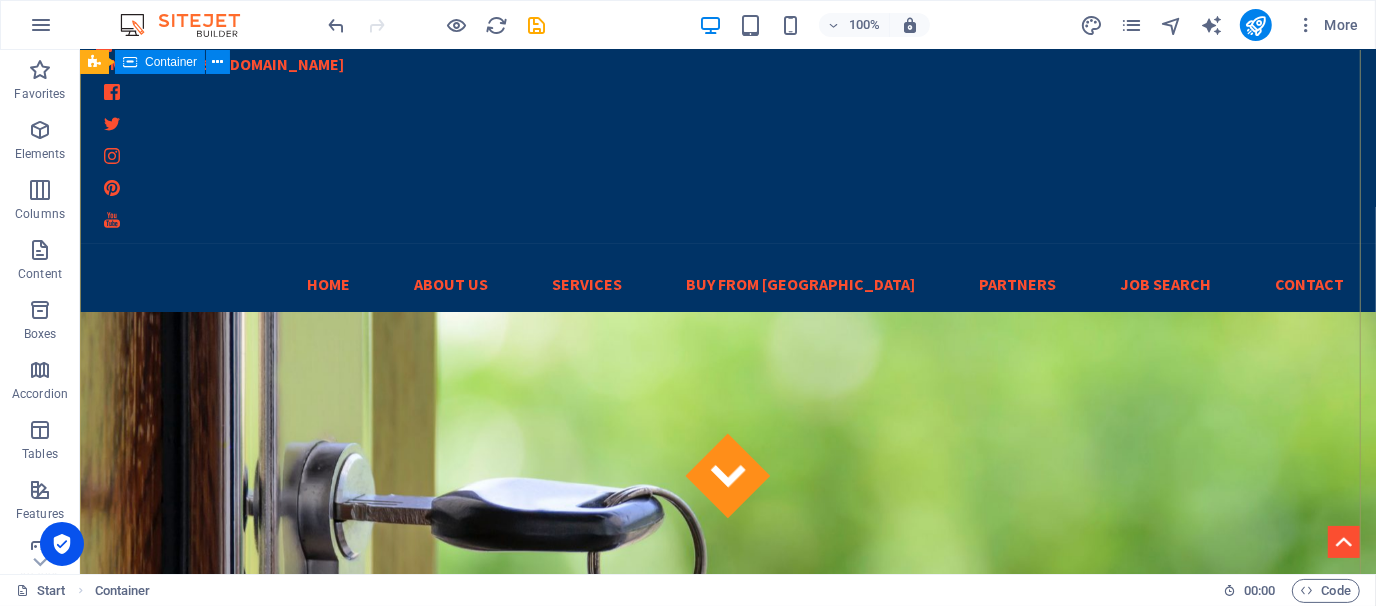 scroll, scrollTop: 0, scrollLeft: 0, axis: both 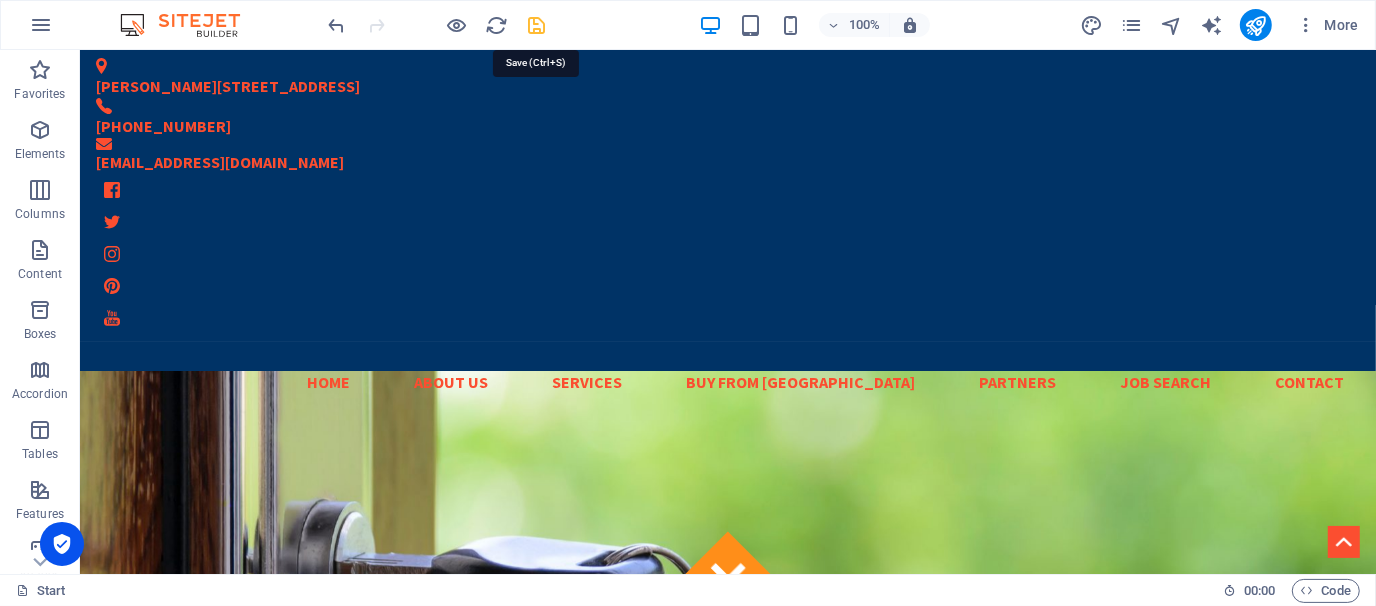 click at bounding box center (537, 25) 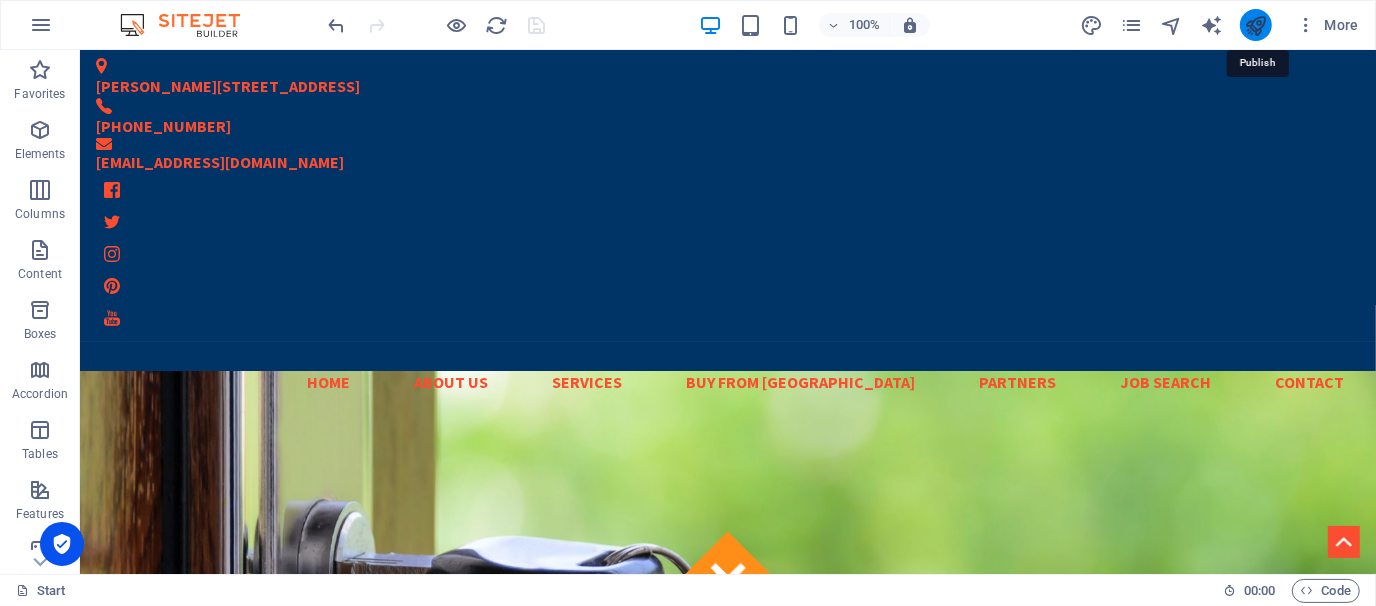 click at bounding box center (1255, 25) 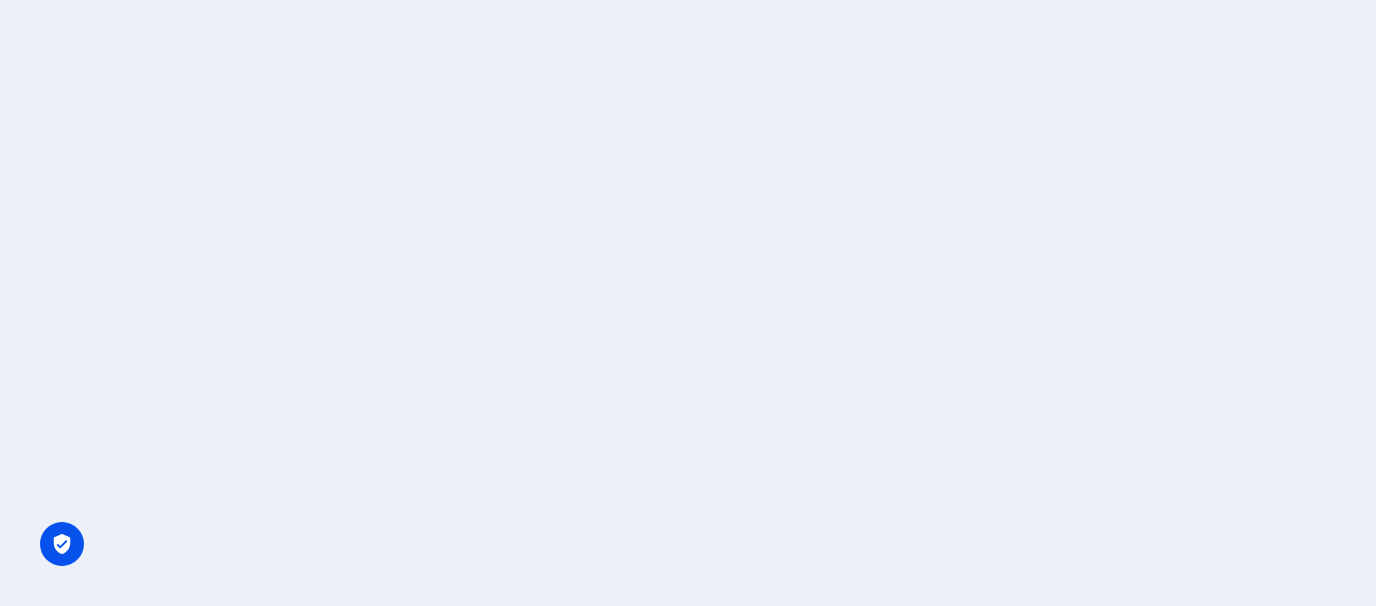 scroll, scrollTop: 0, scrollLeft: 0, axis: both 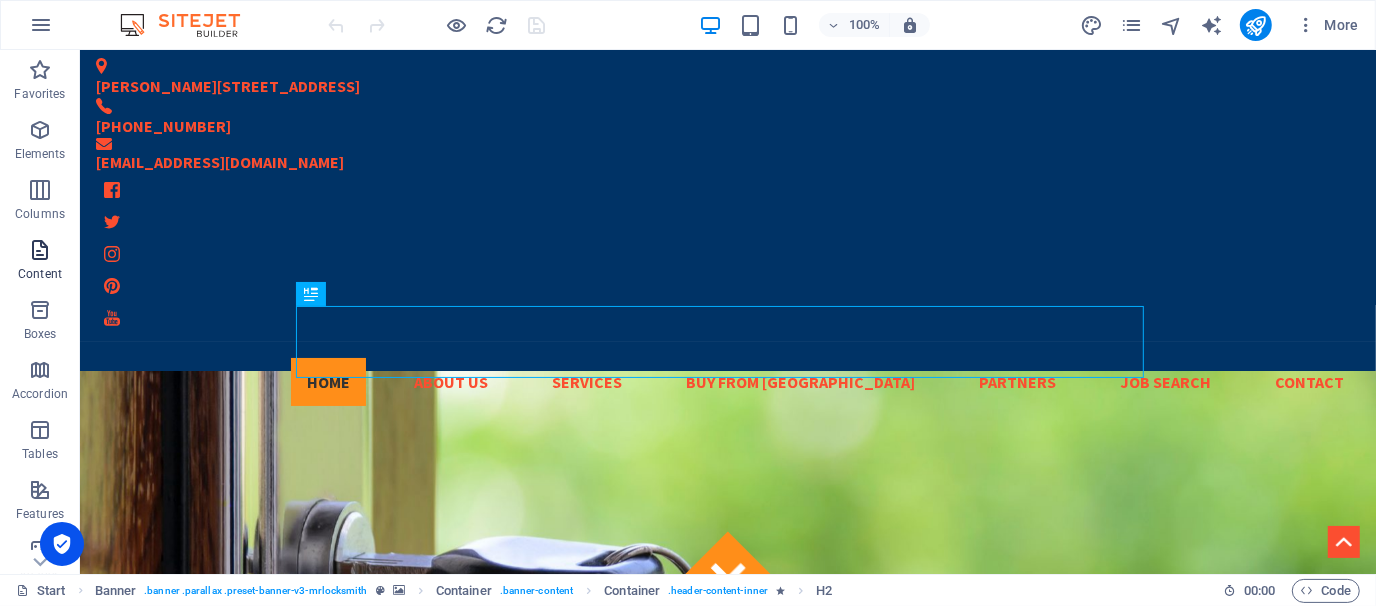 click at bounding box center [40, 250] 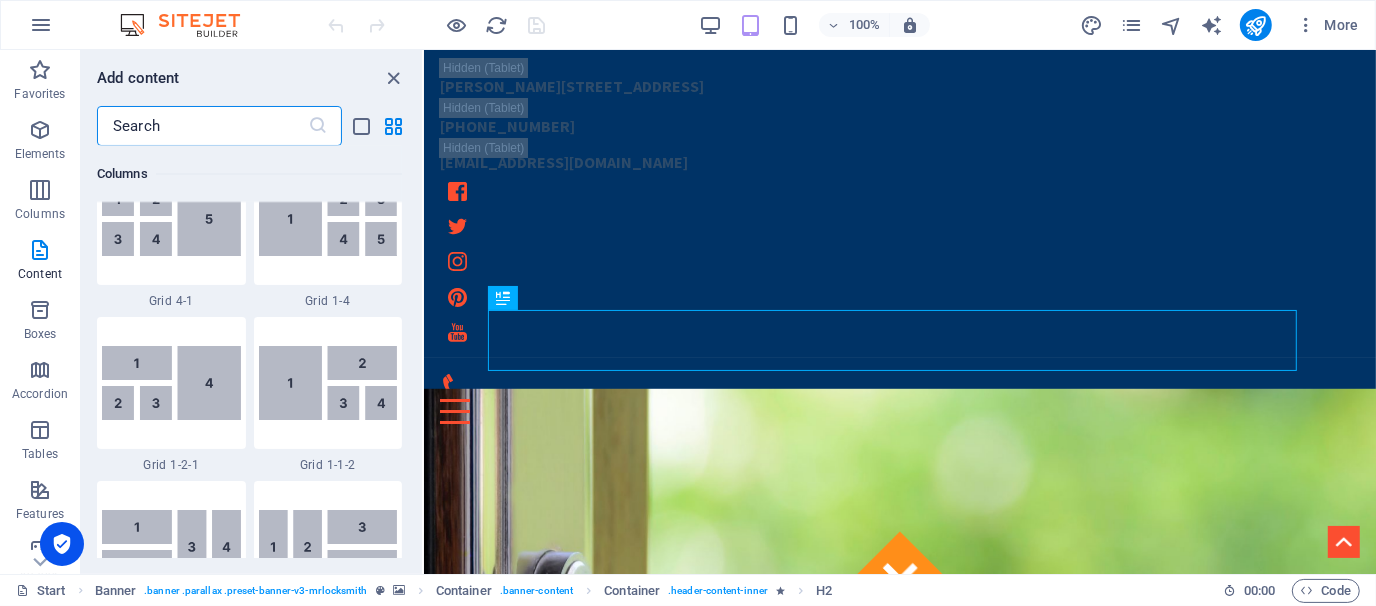 scroll, scrollTop: 2483, scrollLeft: 0, axis: vertical 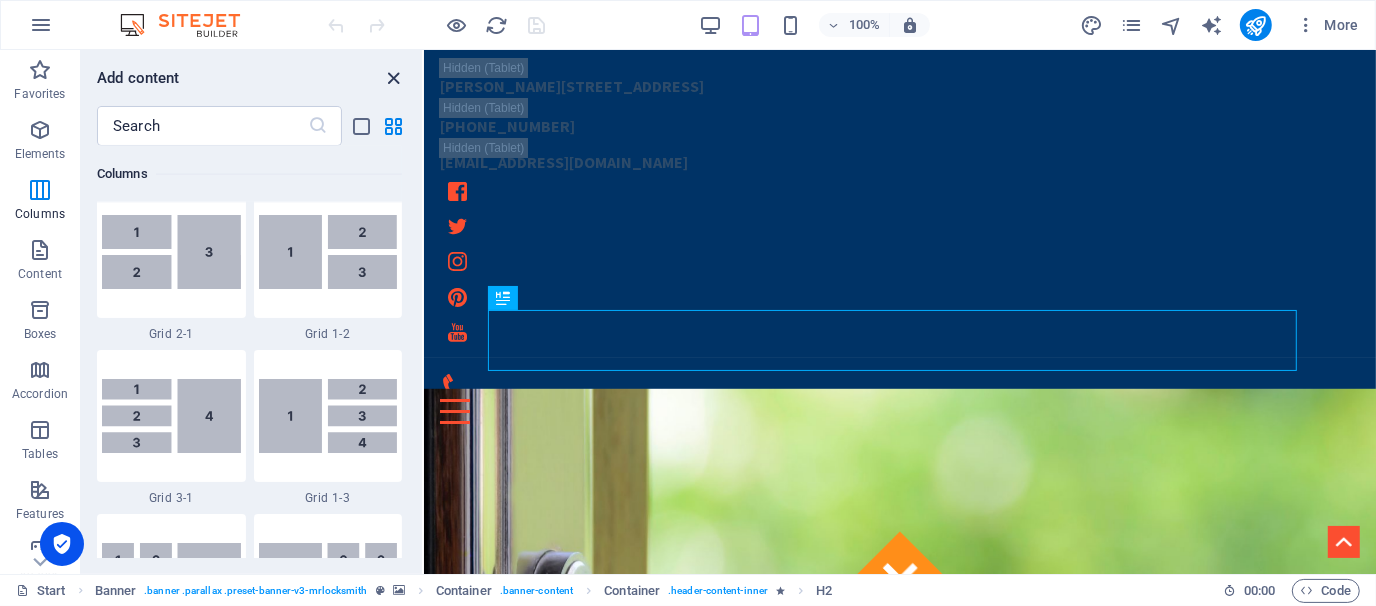 click at bounding box center (394, 78) 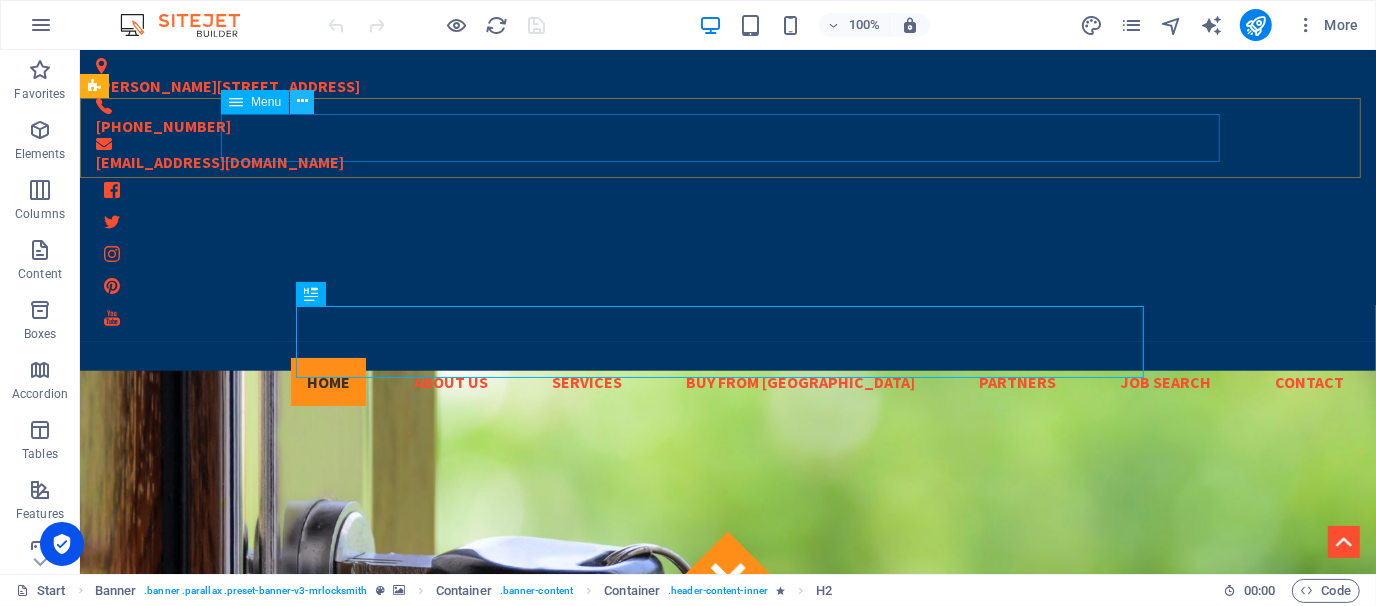 click at bounding box center [302, 101] 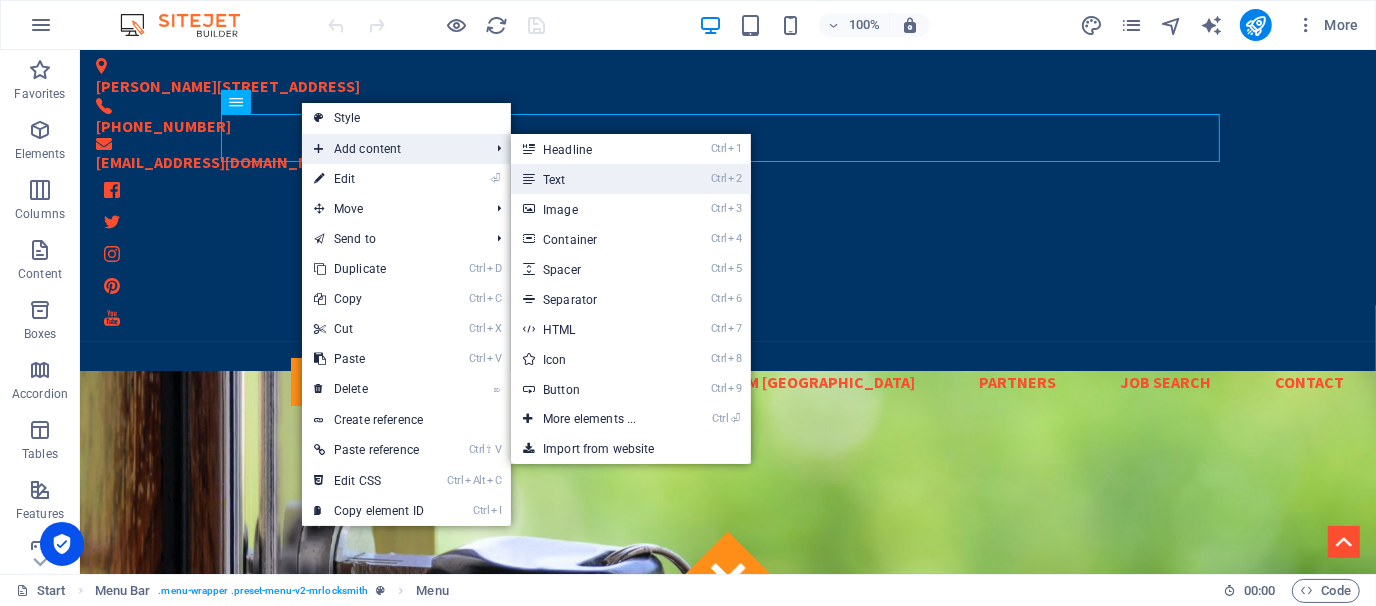 click on "Ctrl 2  Text" at bounding box center (593, 179) 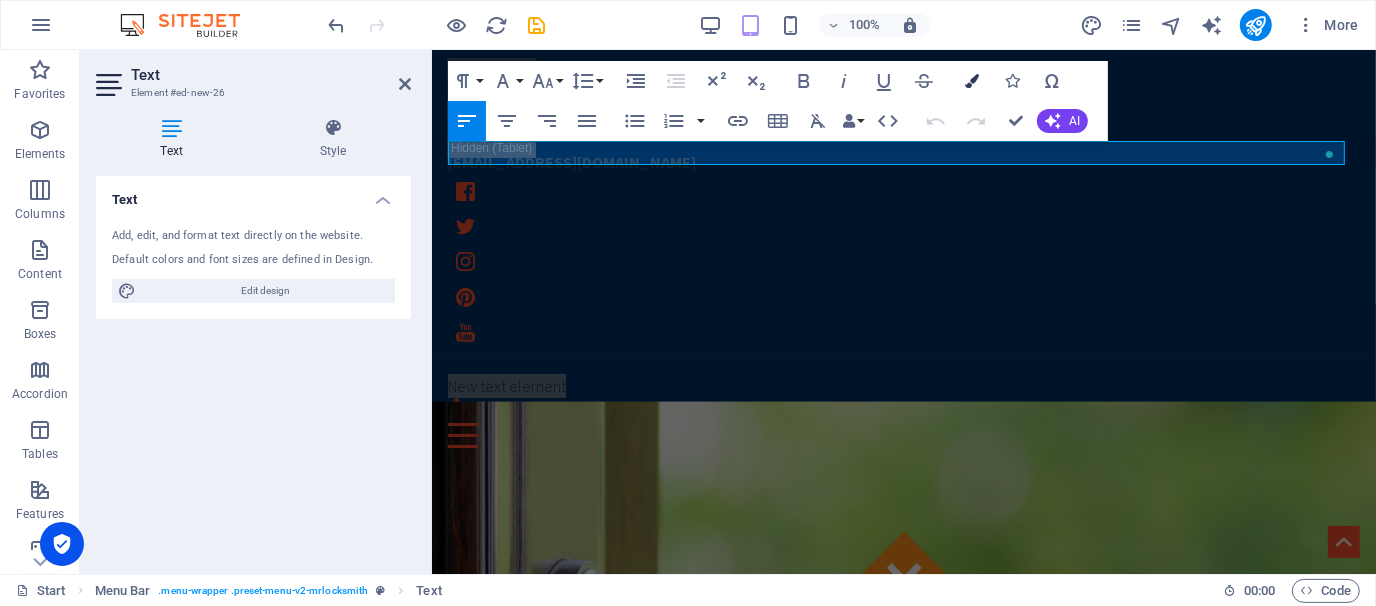 click at bounding box center [972, 81] 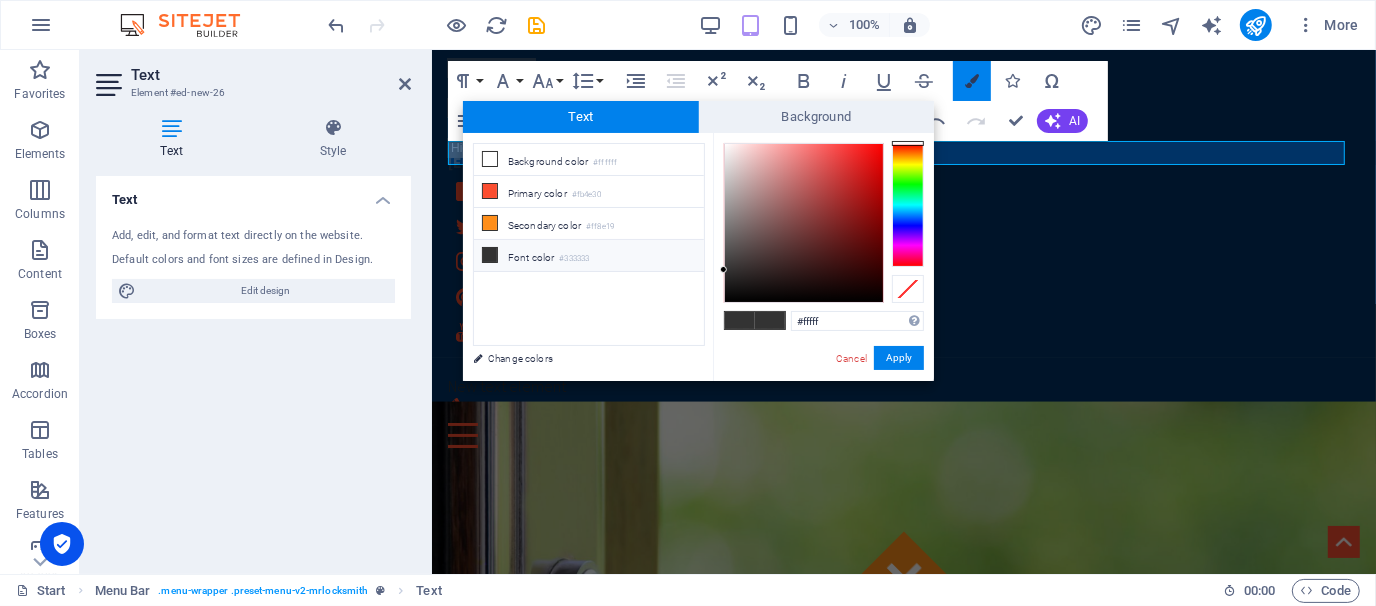 type on "#ffffff" 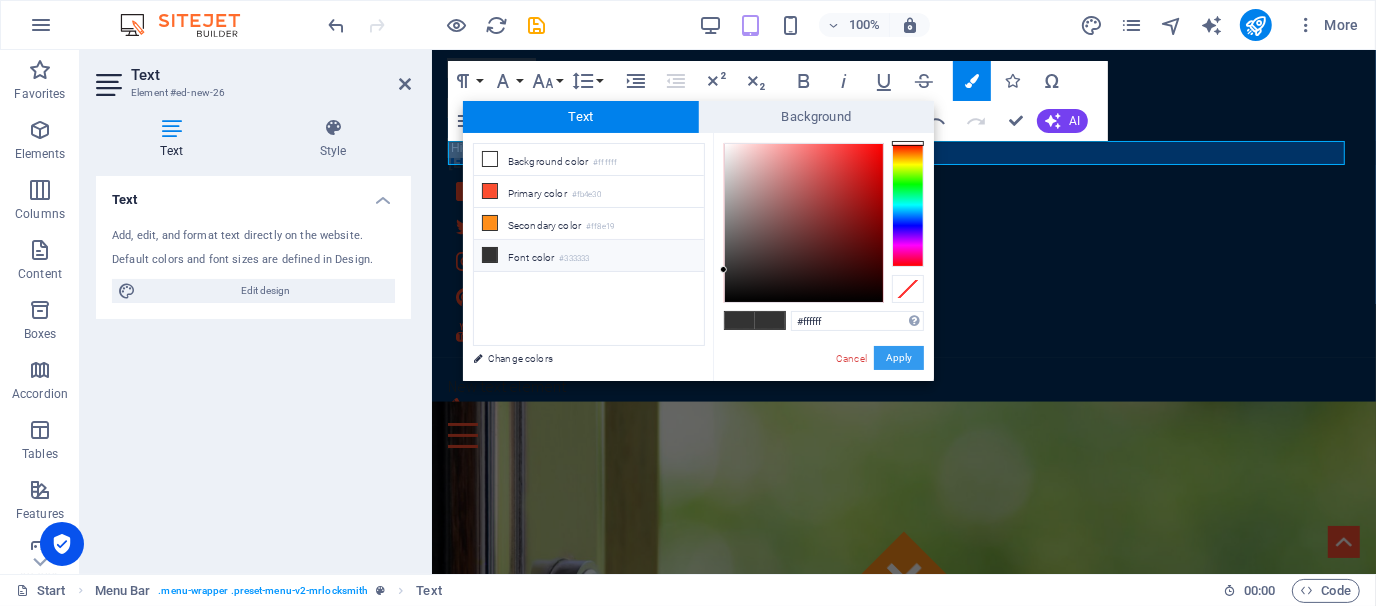 click on "Apply" at bounding box center [899, 358] 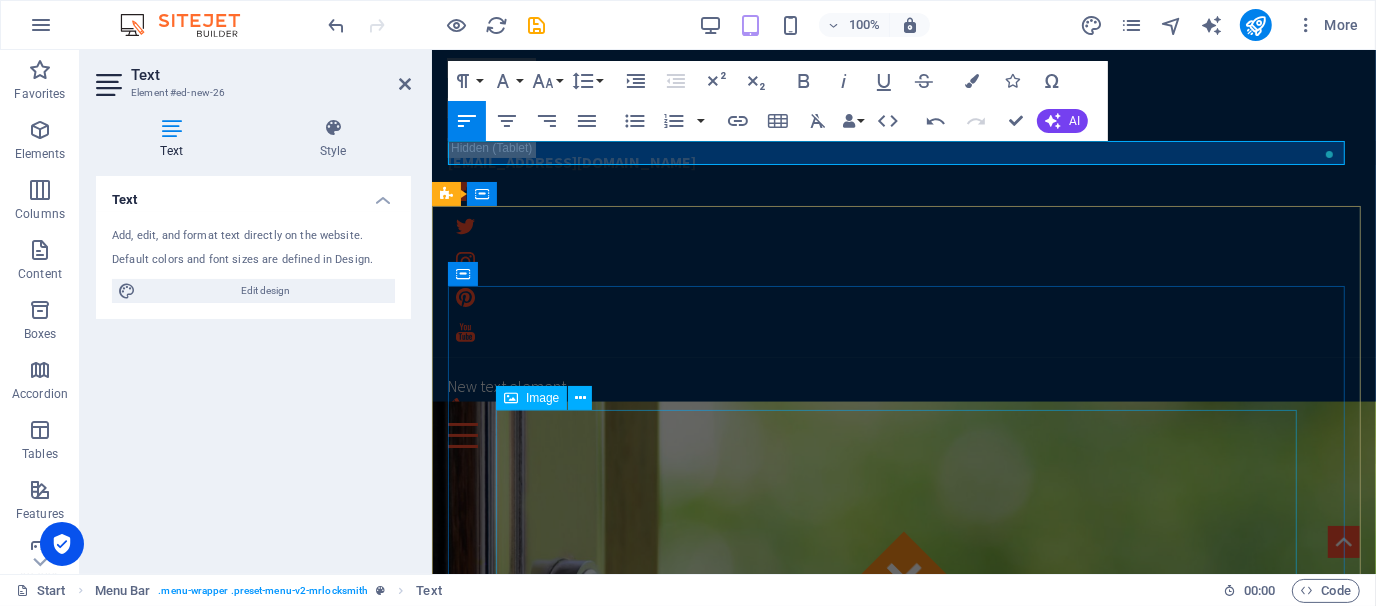 click at bounding box center [903, 1614] 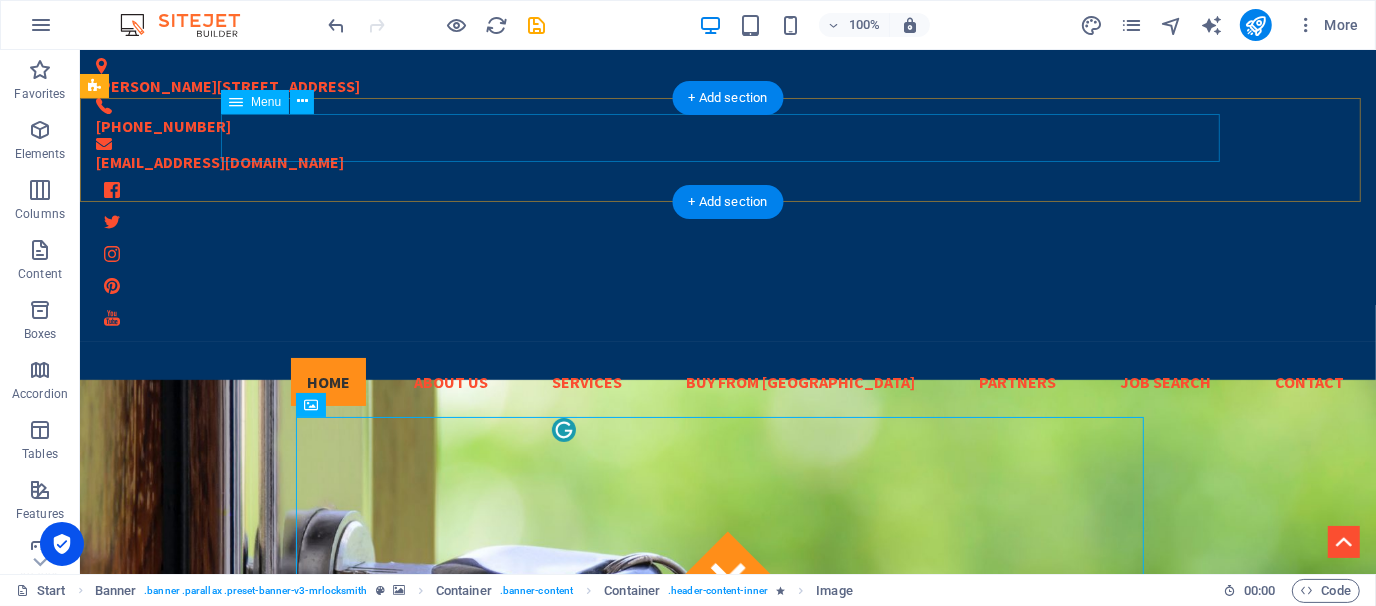 click on "Home About us Services Buy from [GEOGRAPHIC_DATA] Partners Job Search Contact" at bounding box center (727, 381) 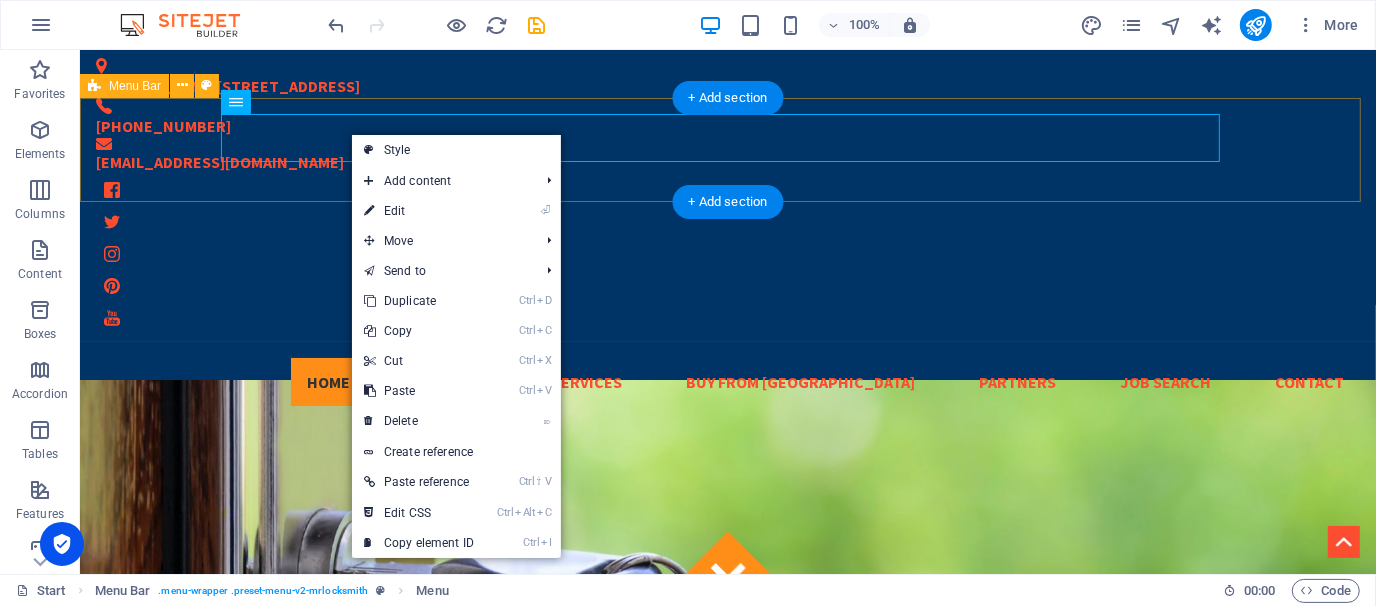 click on "Home About us Services Buy from [GEOGRAPHIC_DATA] Partners Job Search Contact New text element" at bounding box center (727, 393) 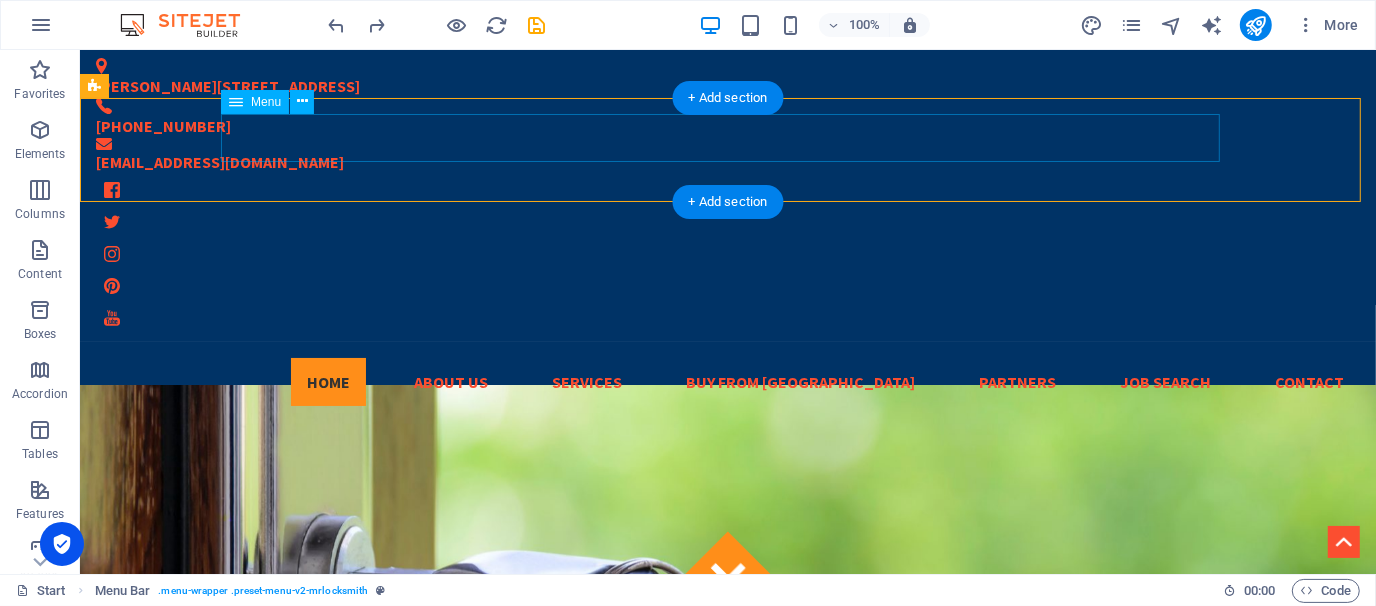 click on "Home About us Services Buy from [GEOGRAPHIC_DATA] Partners Job Search Contact" at bounding box center (727, 381) 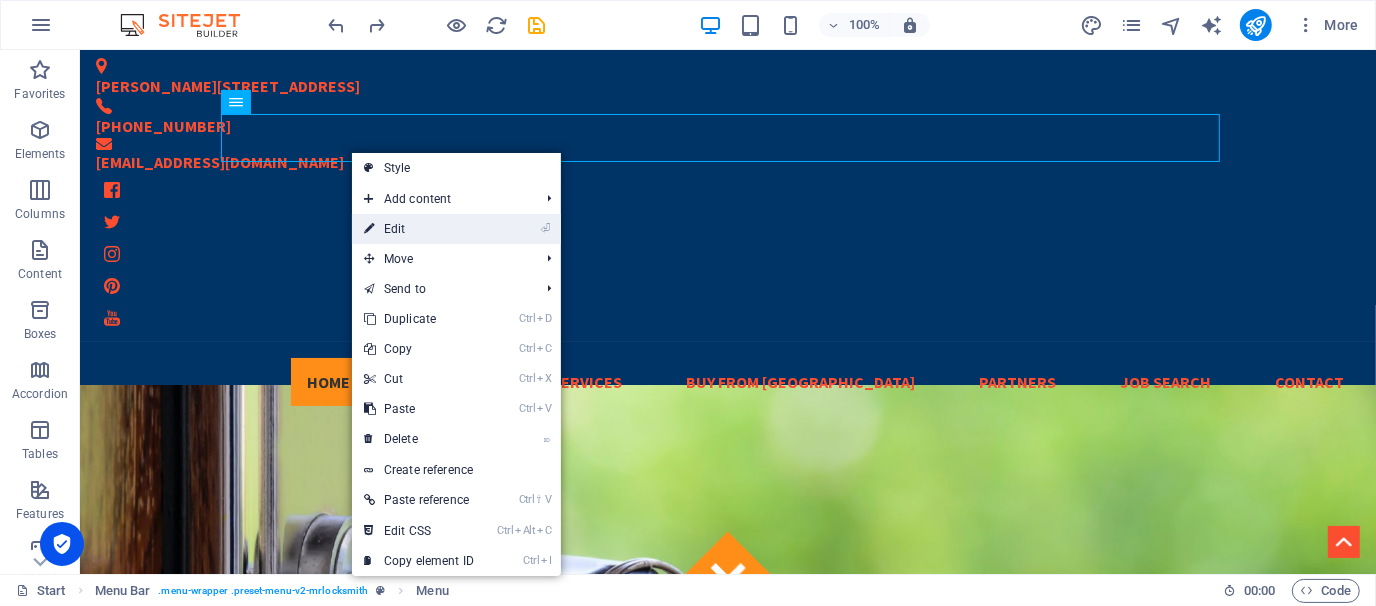 click on "⏎  Edit" at bounding box center (419, 229) 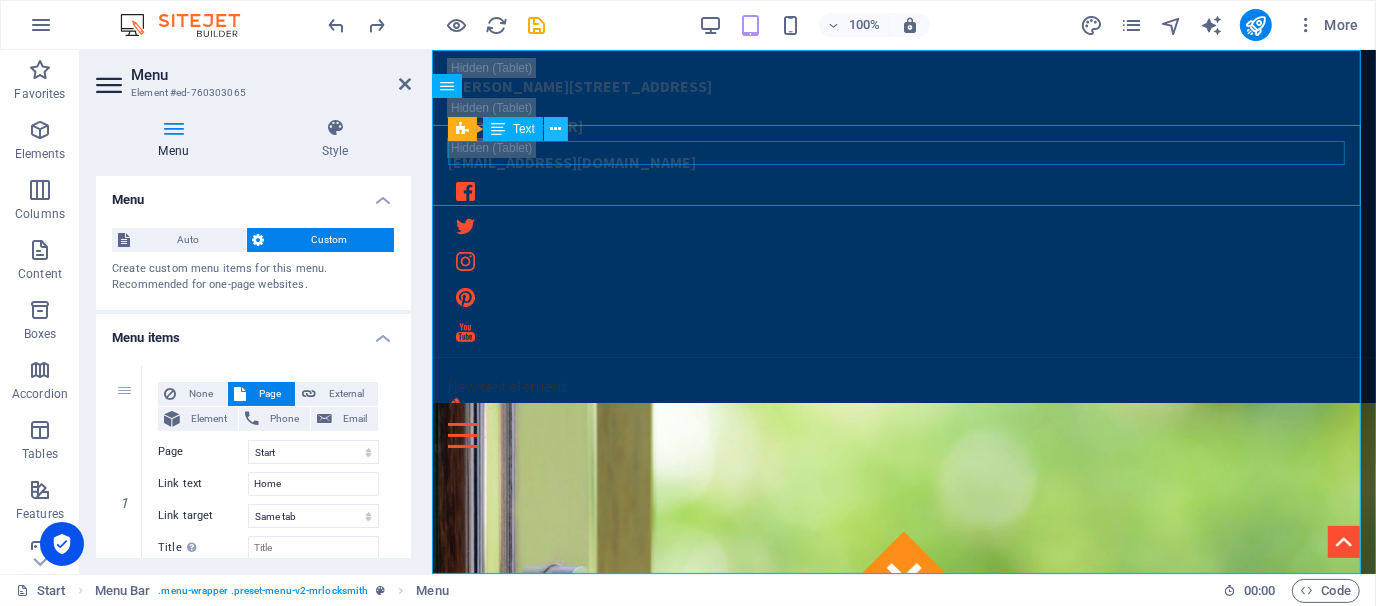click at bounding box center [556, 129] 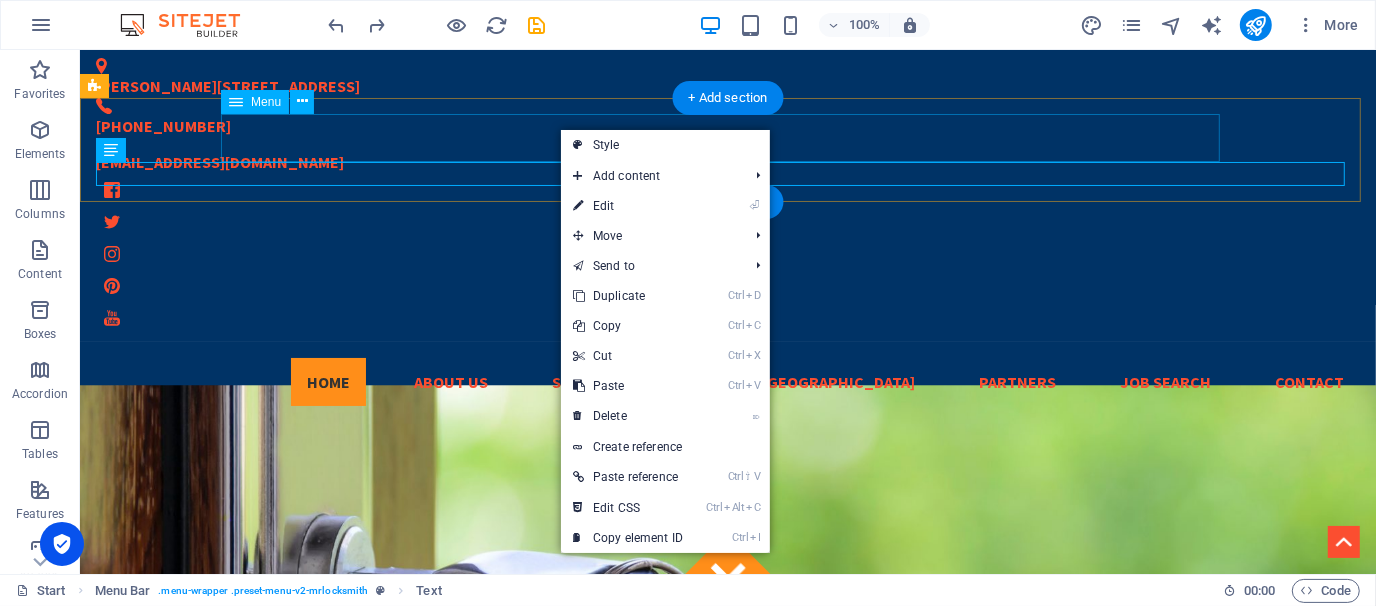 click on "Home About us Services Buy from [GEOGRAPHIC_DATA] Partners Job Search Contact" at bounding box center [727, 381] 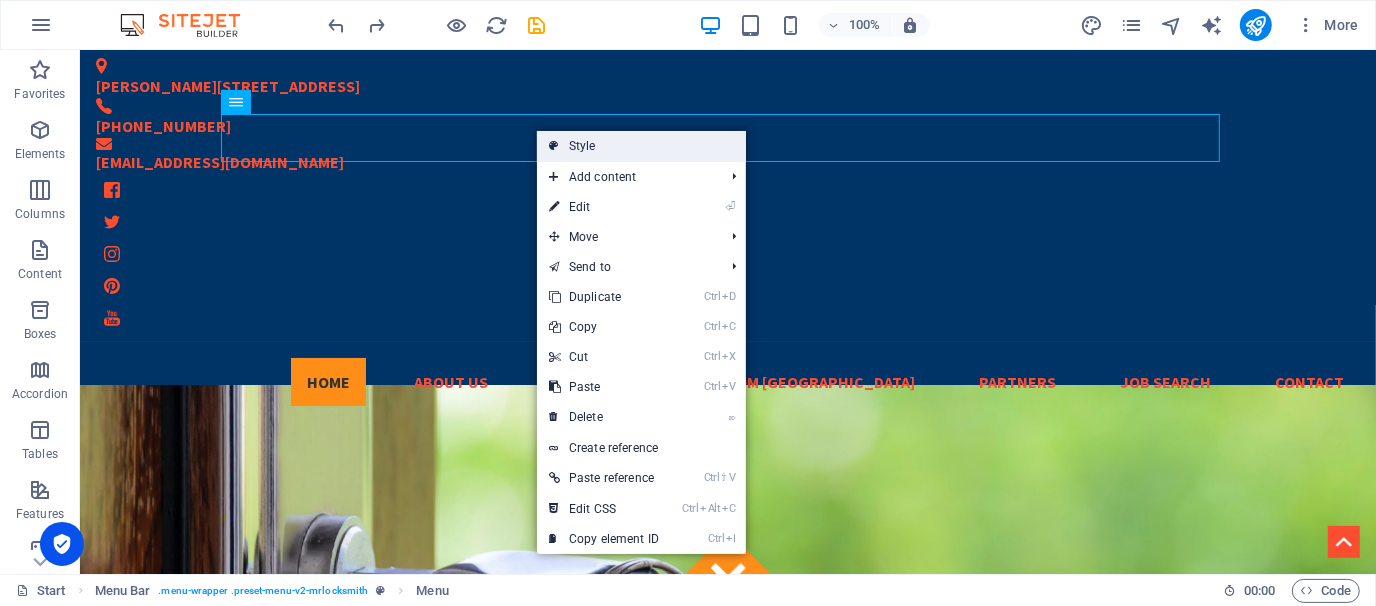 click at bounding box center [554, 146] 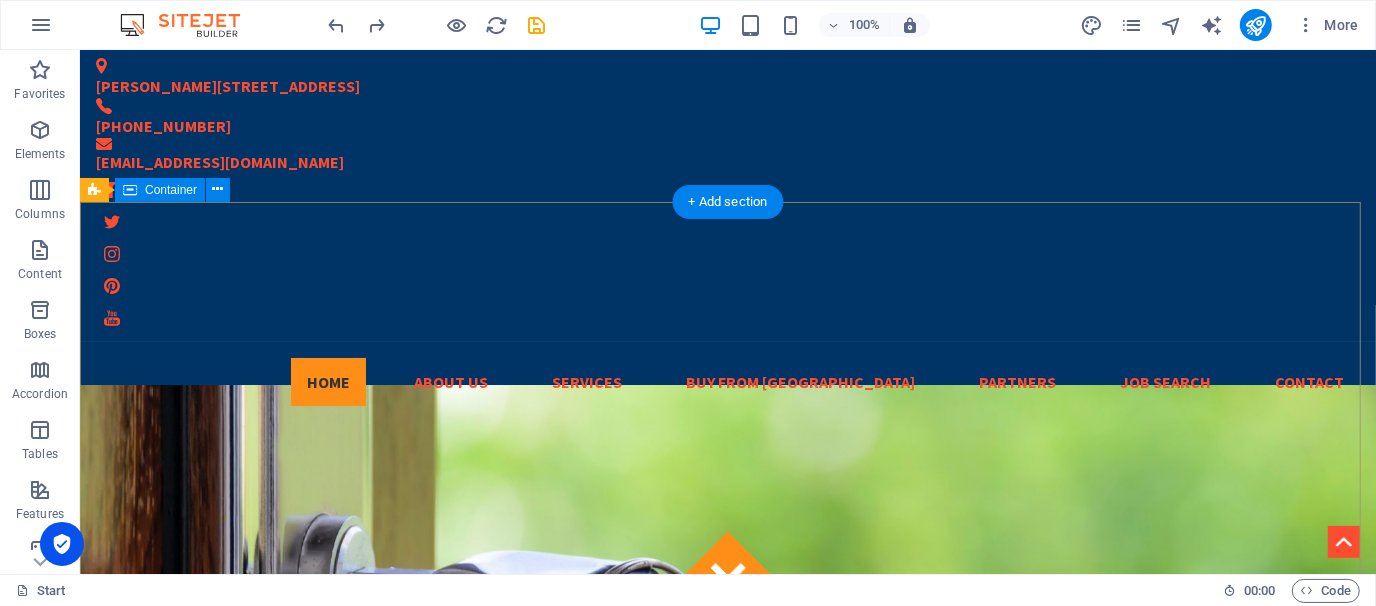 click on "This site is still under development... Connecting Resources   Give us a call: [PHONE_NUMBER]" at bounding box center (727, 1648) 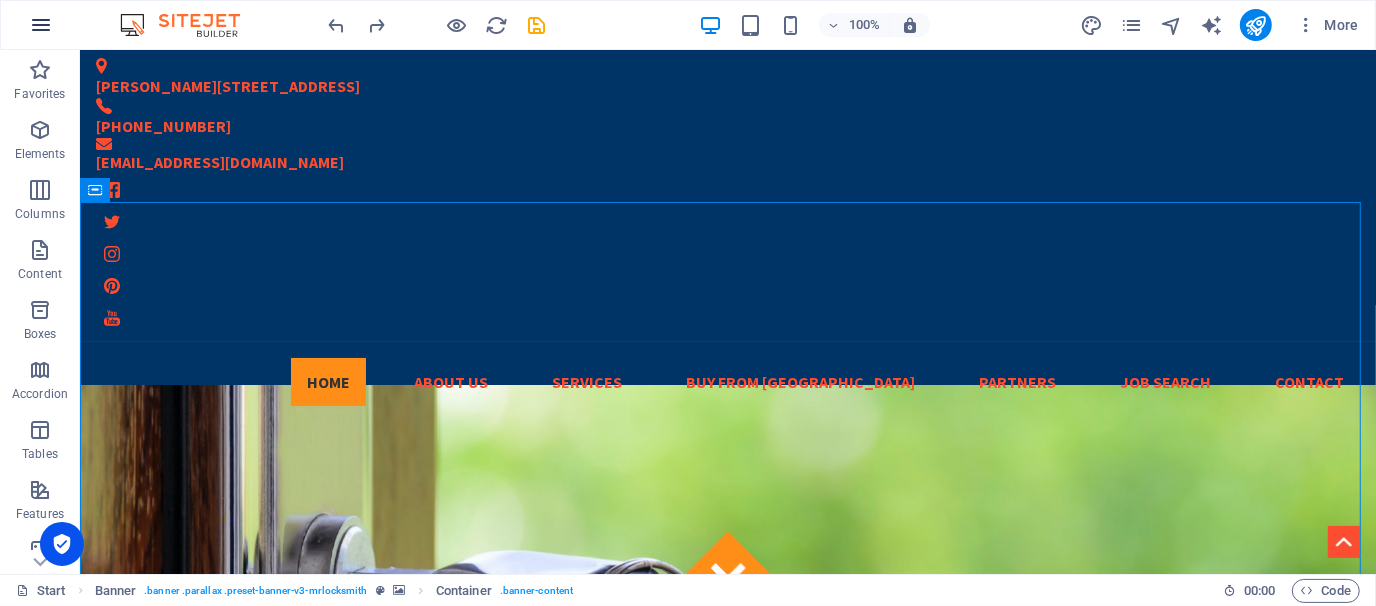 click at bounding box center (41, 25) 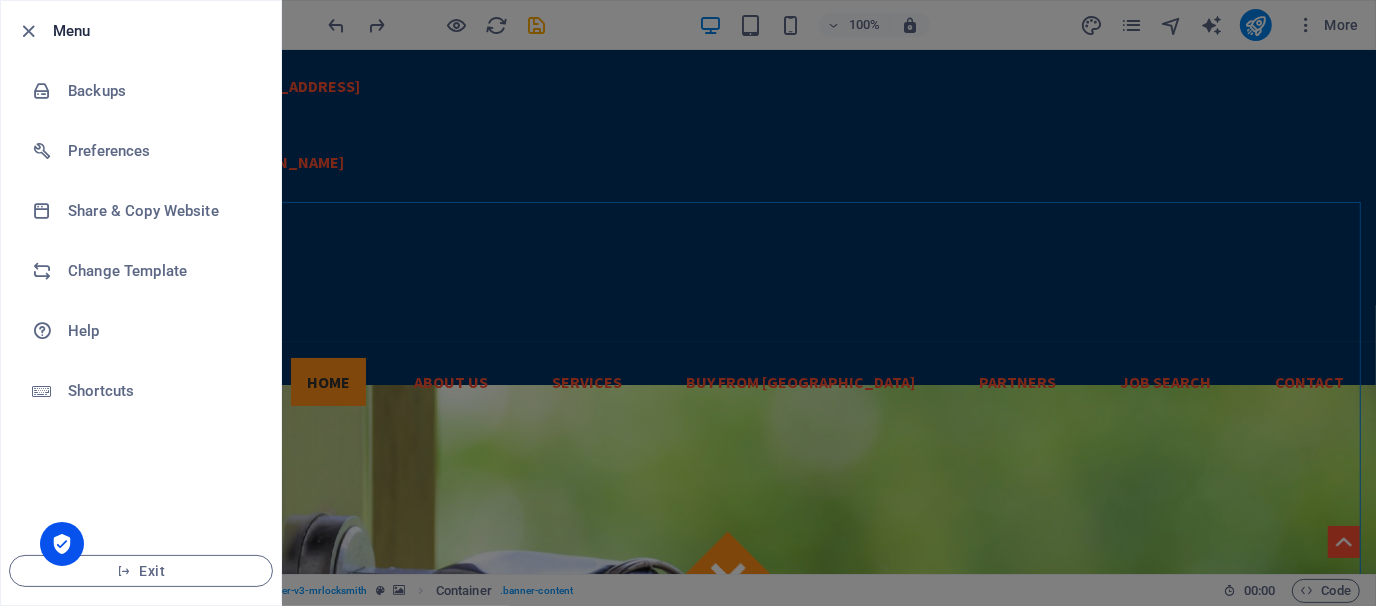 click at bounding box center [688, 303] 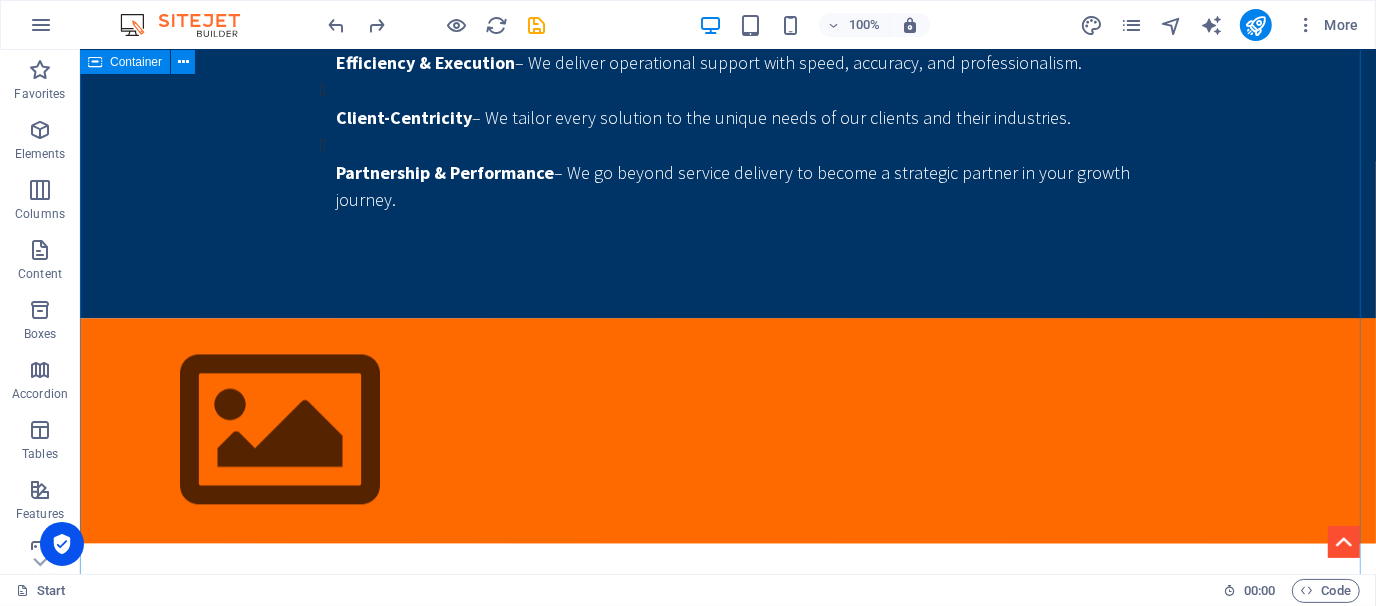 scroll, scrollTop: 3274, scrollLeft: 0, axis: vertical 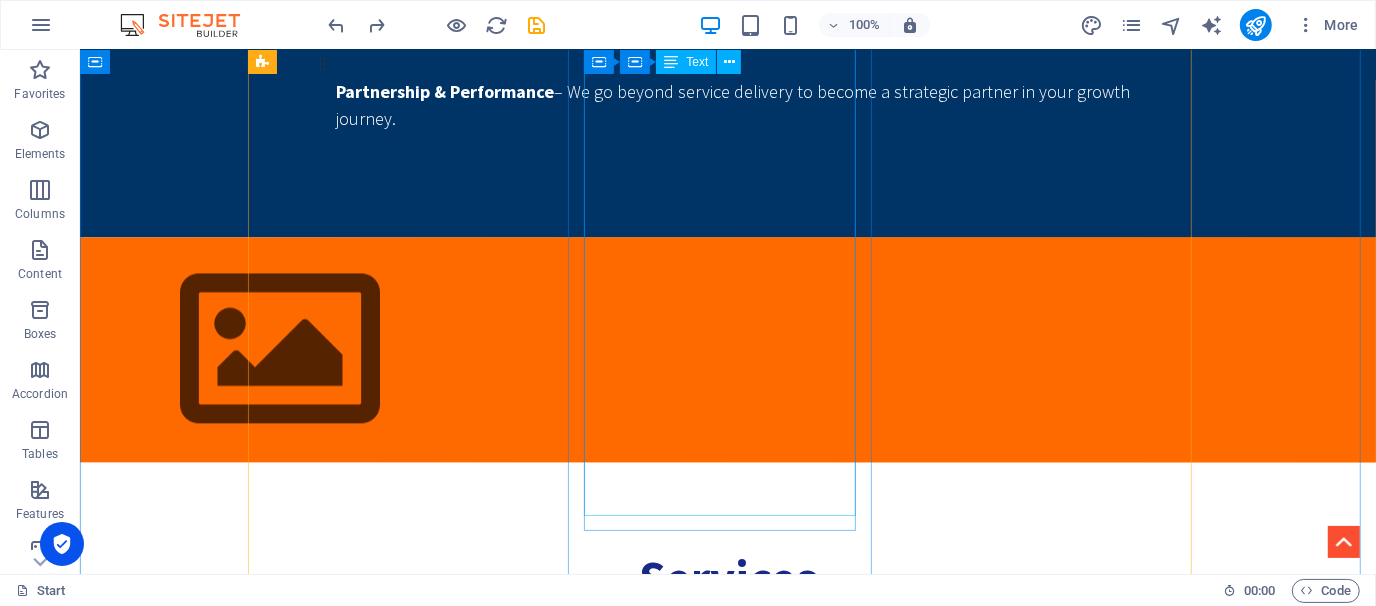 click on "At SWS, we are committed to bridging the gap between talent and opportunity. ✅ Tailored Recruitment Strategies ✅ Comprehensive Talent Pool Leveraging our extensive network, we access a diverse range of candidates from various industries, ensuring you find the best fit for your organization. ✅ Local Market Expertise ✅ Fast Turnaround Time ✅ Employer Branding Support  ✅ Ongoing Talent Management Beyond recruitment, we offer ongoing support in talent management, ensuring your workforce remains engaged and productive." at bounding box center (727, 1418) 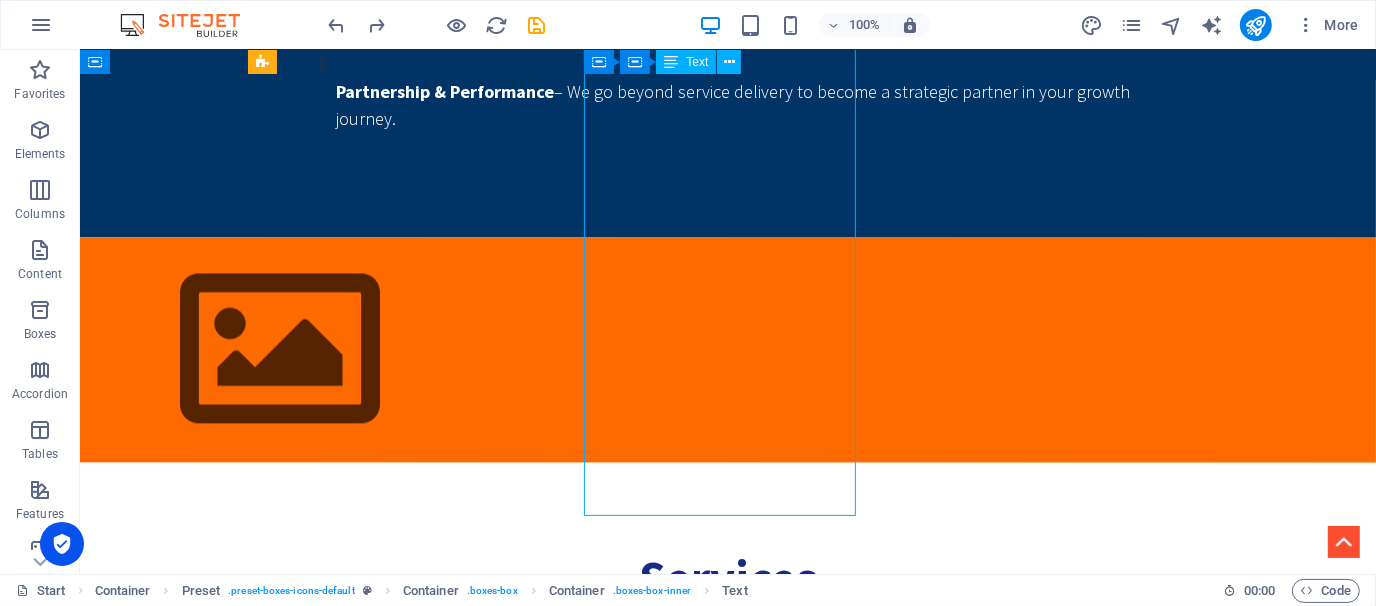 click on "At SWS, we are committed to bridging the gap between talent and opportunity. ✅ Tailored Recruitment Strategies ✅ Comprehensive Talent Pool Leveraging our extensive network, we access a diverse range of candidates from various industries, ensuring you find the best fit for your organization. ✅ Local Market Expertise ✅ Fast Turnaround Time ✅ Employer Branding Support  ✅ Ongoing Talent Management Beyond recruitment, we offer ongoing support in talent management, ensuring your workforce remains engaged and productive." at bounding box center [727, 1418] 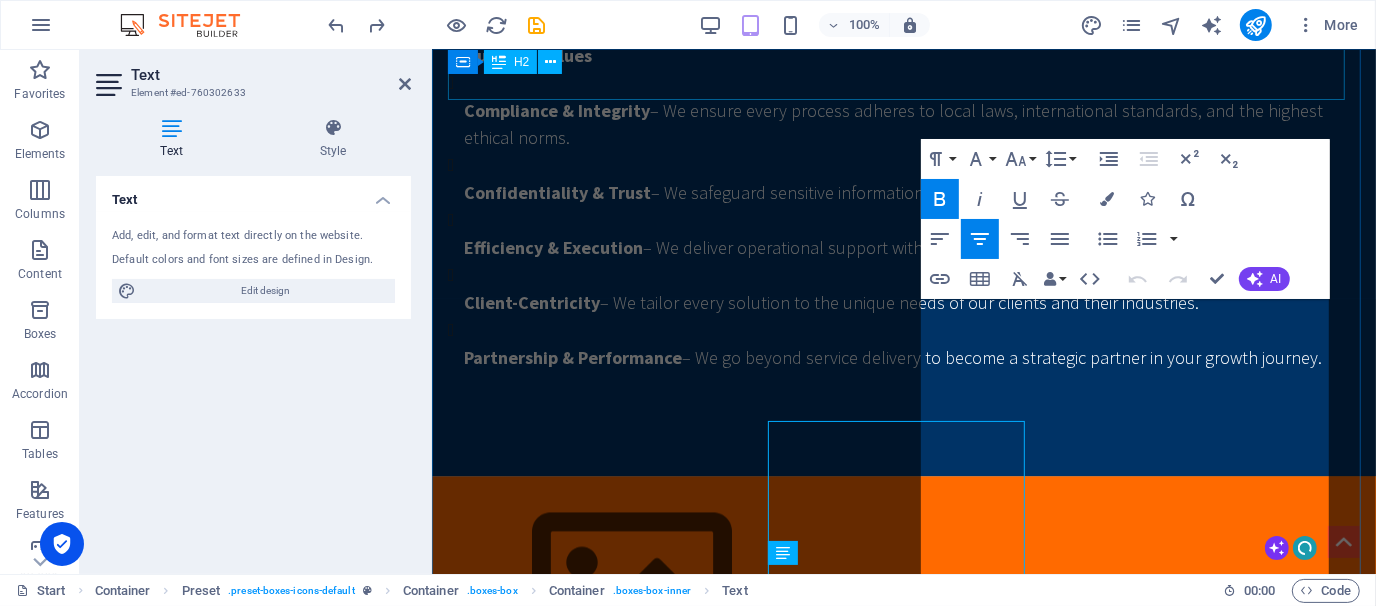 scroll, scrollTop: 2883, scrollLeft: 0, axis: vertical 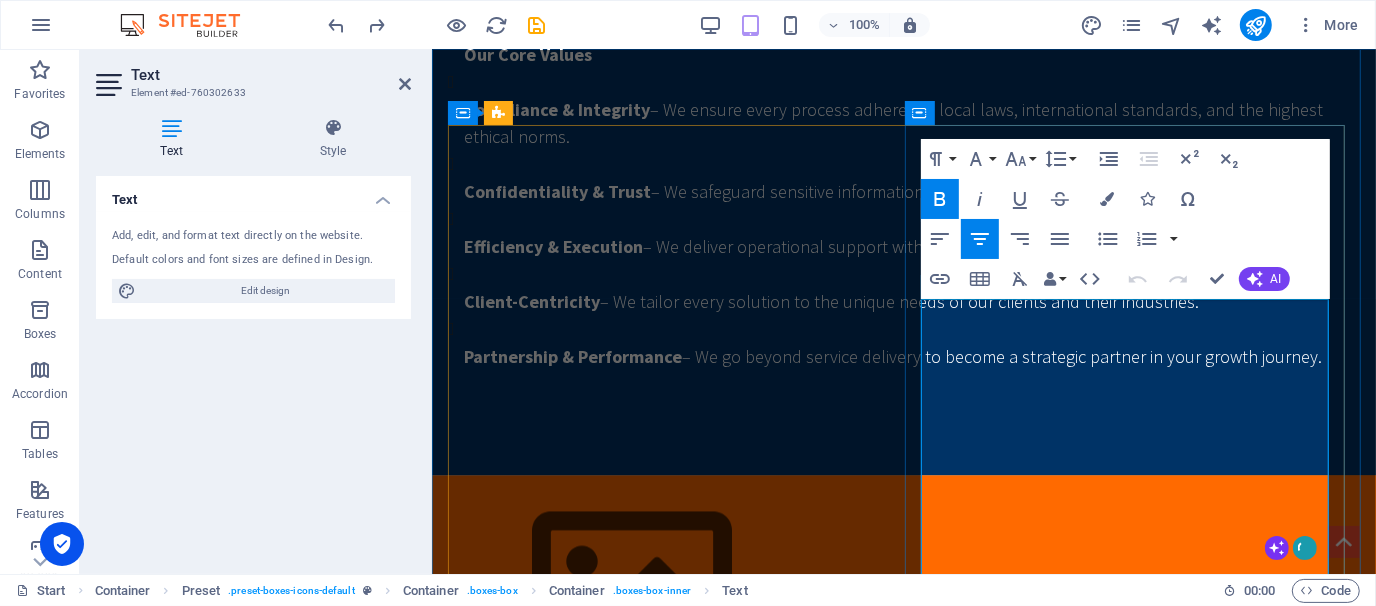 click on "✅ Tailored Recruitment Strategies" at bounding box center (903, 1559) 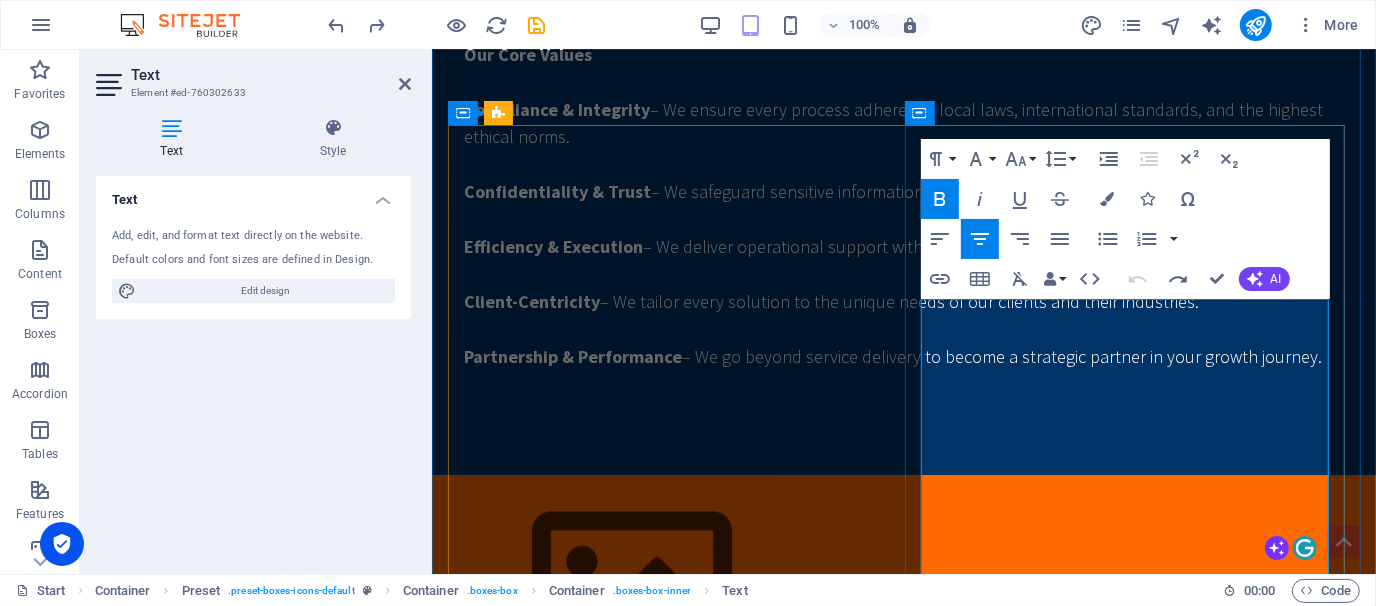 click on "Tailored Recruitment Strategies" at bounding box center [606, 1559] 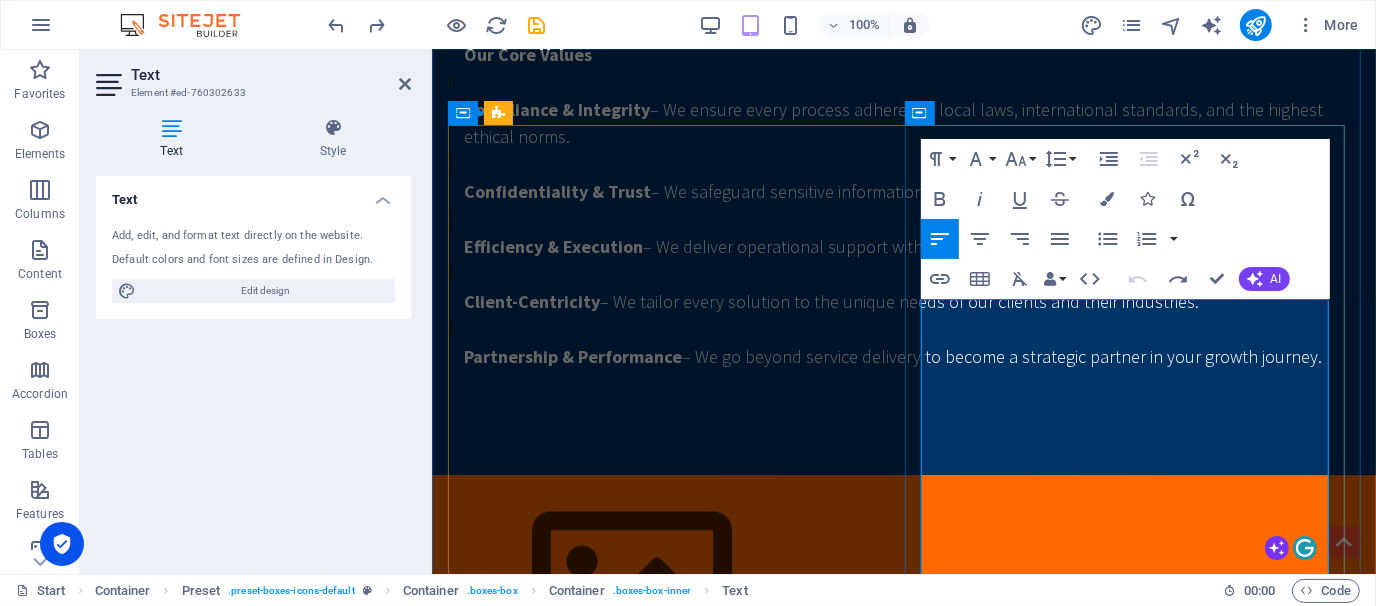 type 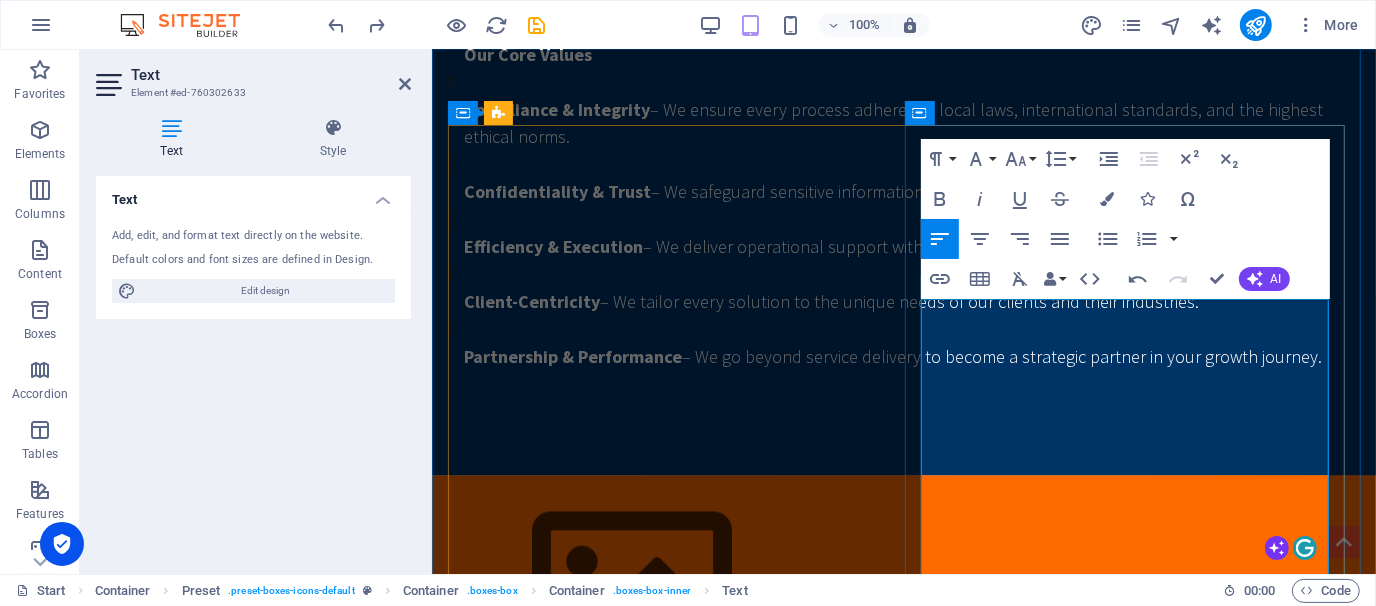 click on "✅ Fast Turnaround Time" at bounding box center (903, 1667) 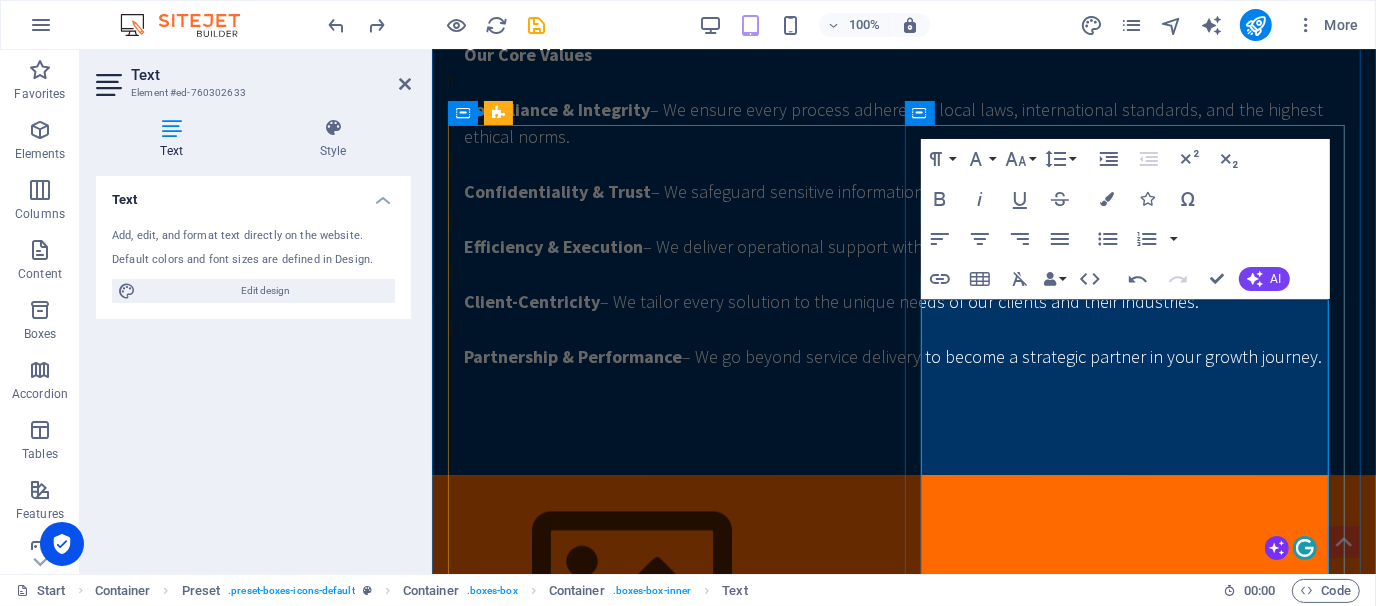 click on "✅" at bounding box center (903, 1559) 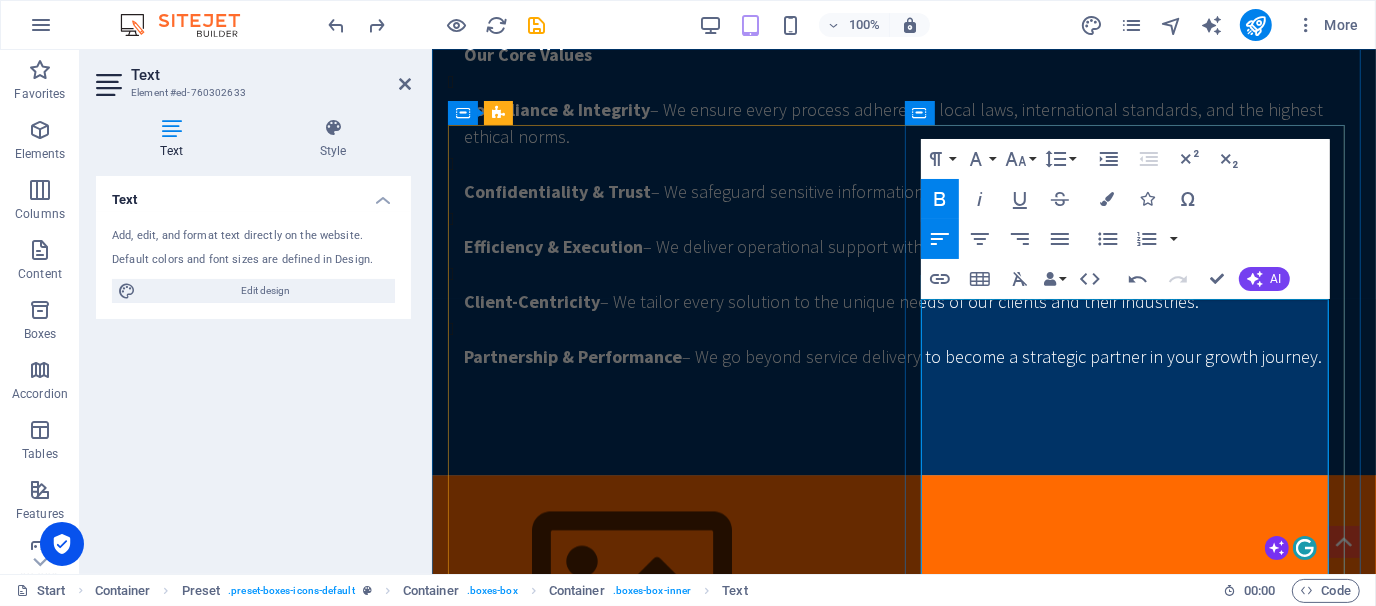 click on "✅ Fast Turnaround Time" at bounding box center (903, 1667) 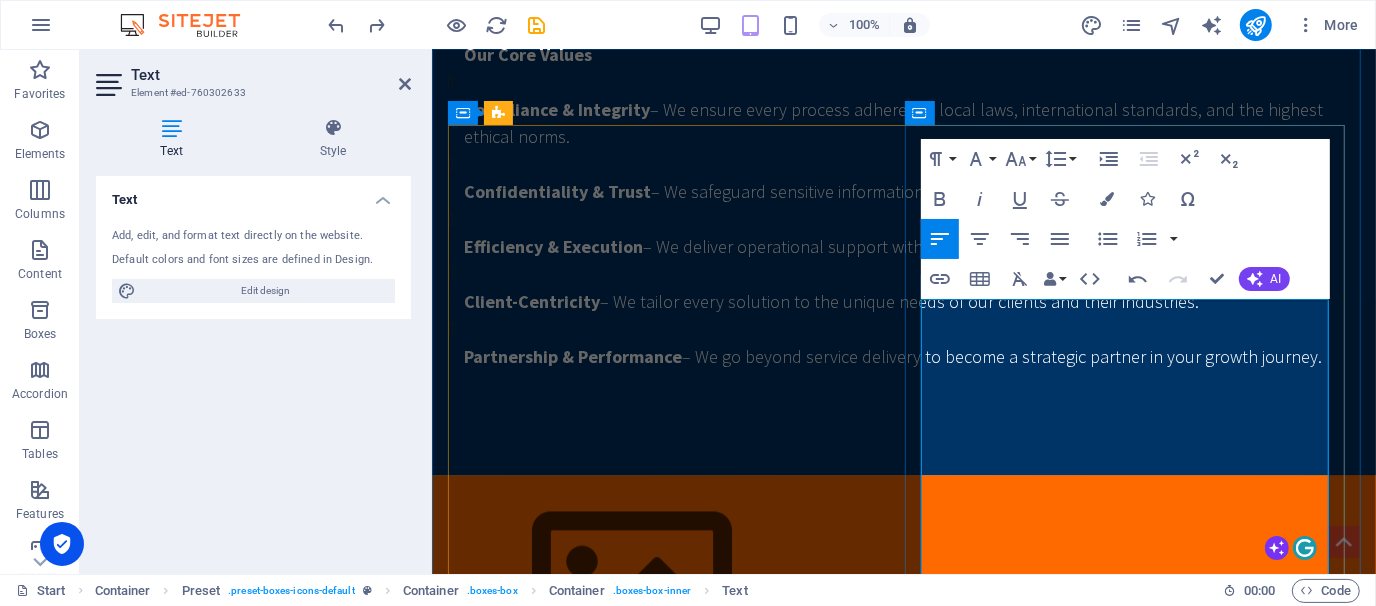 click on "Comprehensive Talent Pool Leveraging our extensive network, we access a diverse range of candidates from various industries, ensuring you find the best fit for your organization." at bounding box center (882, 1600) 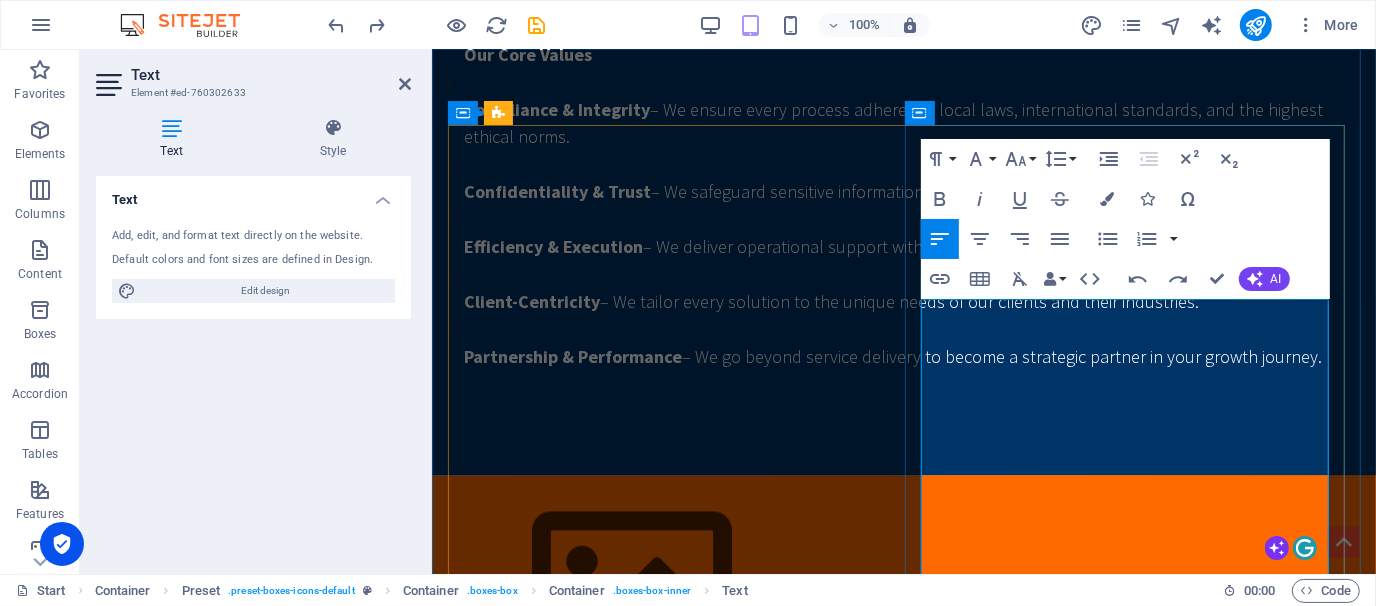 click on "✅ Comprehensive Talent Pool Leveraging our extensive network, we access a diverse range of candidates from various industries, ensuring you find the best fit for your organization." at bounding box center (903, 1600) 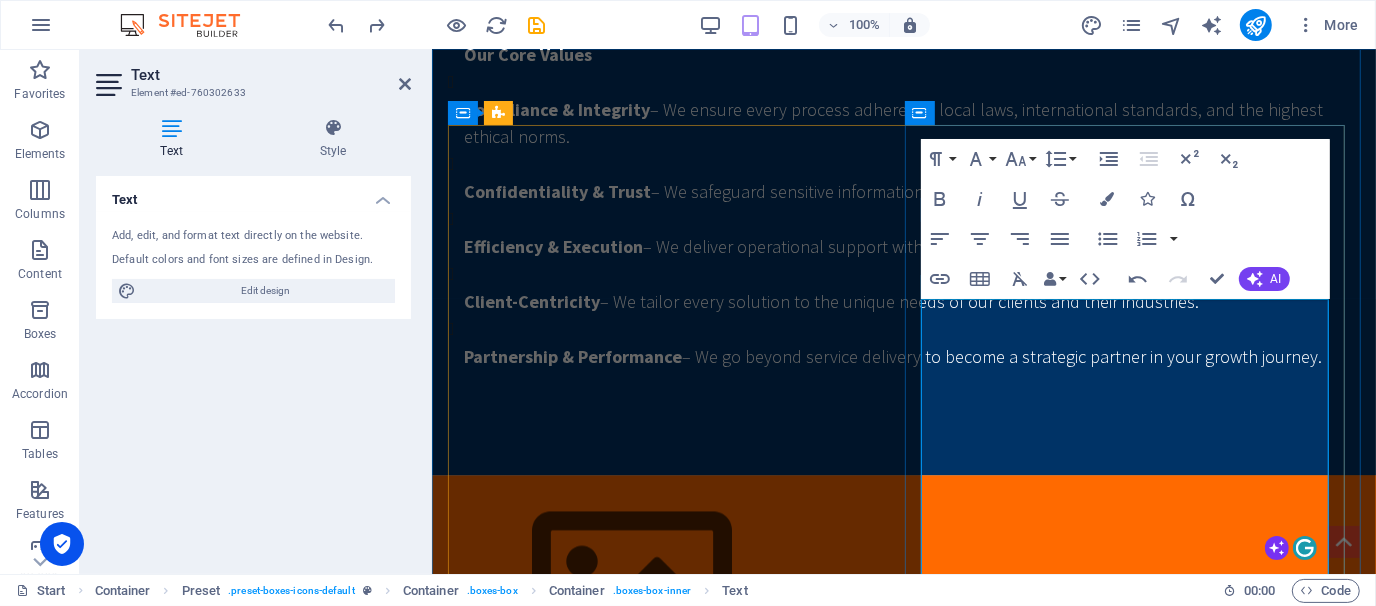 click on "✅" at bounding box center (474, 1586) 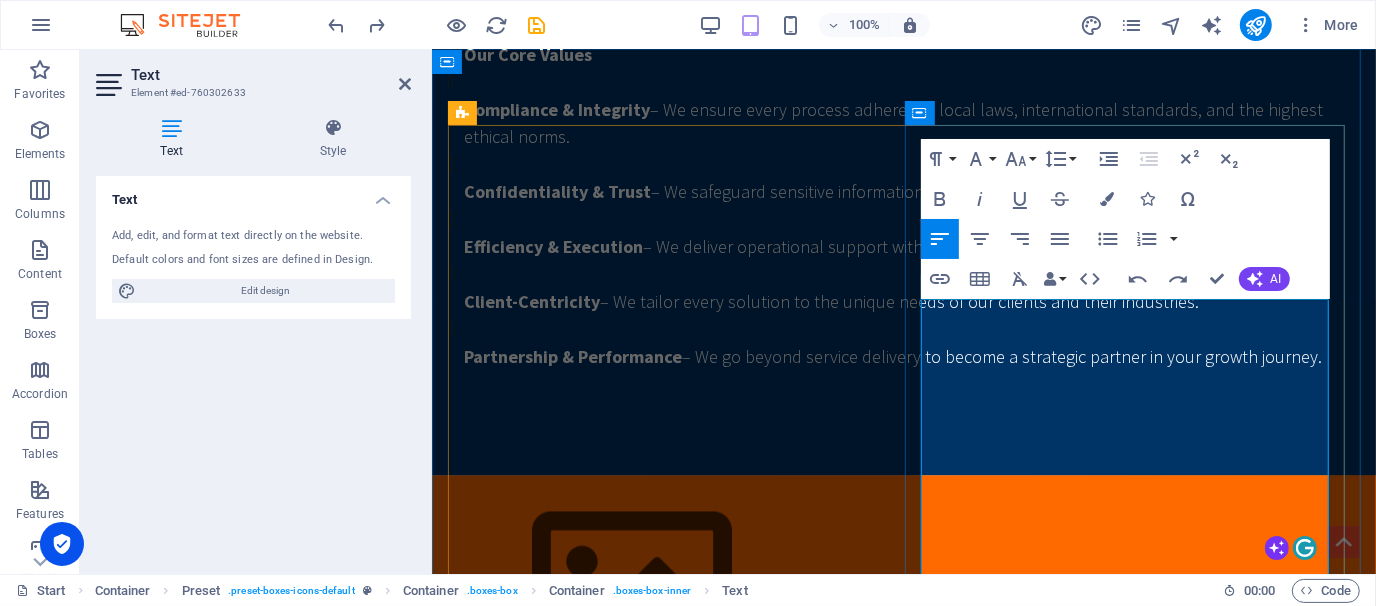 scroll, scrollTop: 2924, scrollLeft: 0, axis: vertical 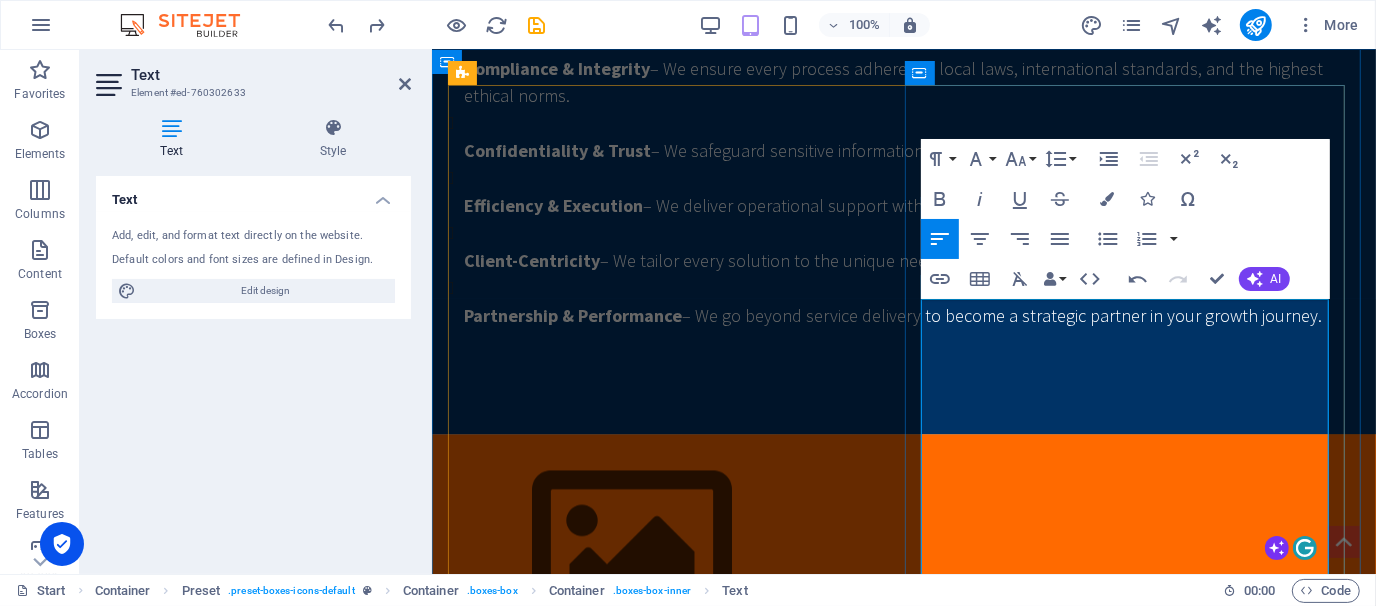 click on "✅" at bounding box center (903, 1545) 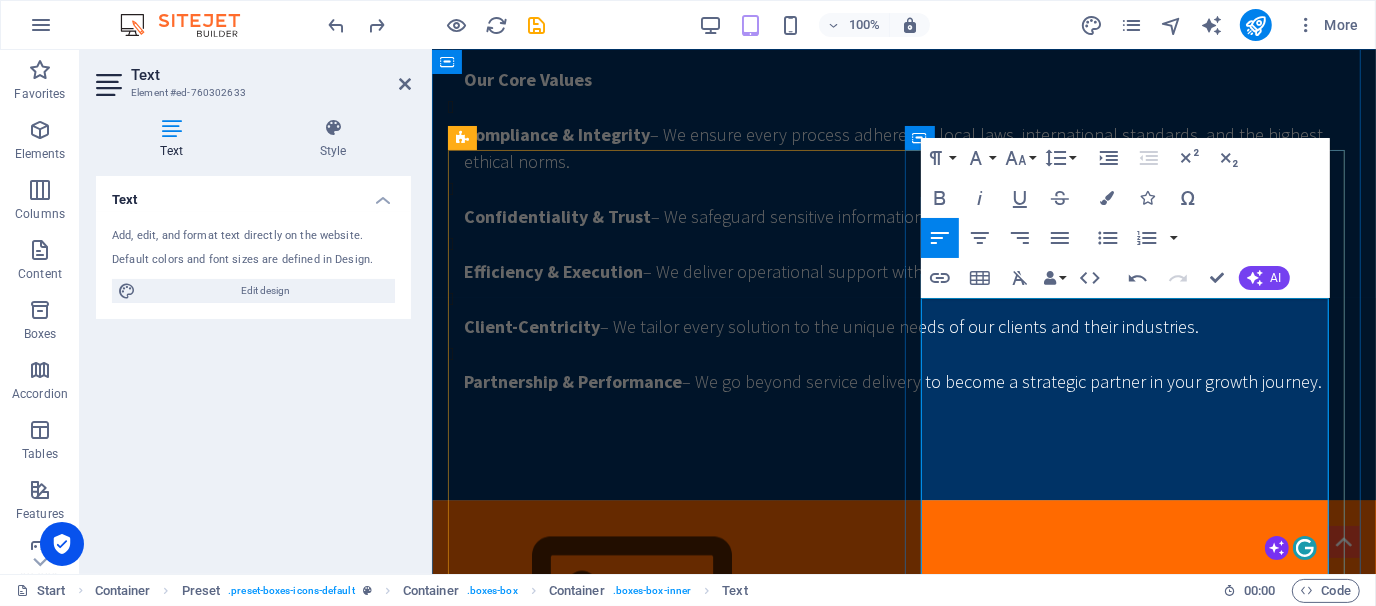scroll, scrollTop: 2924, scrollLeft: 0, axis: vertical 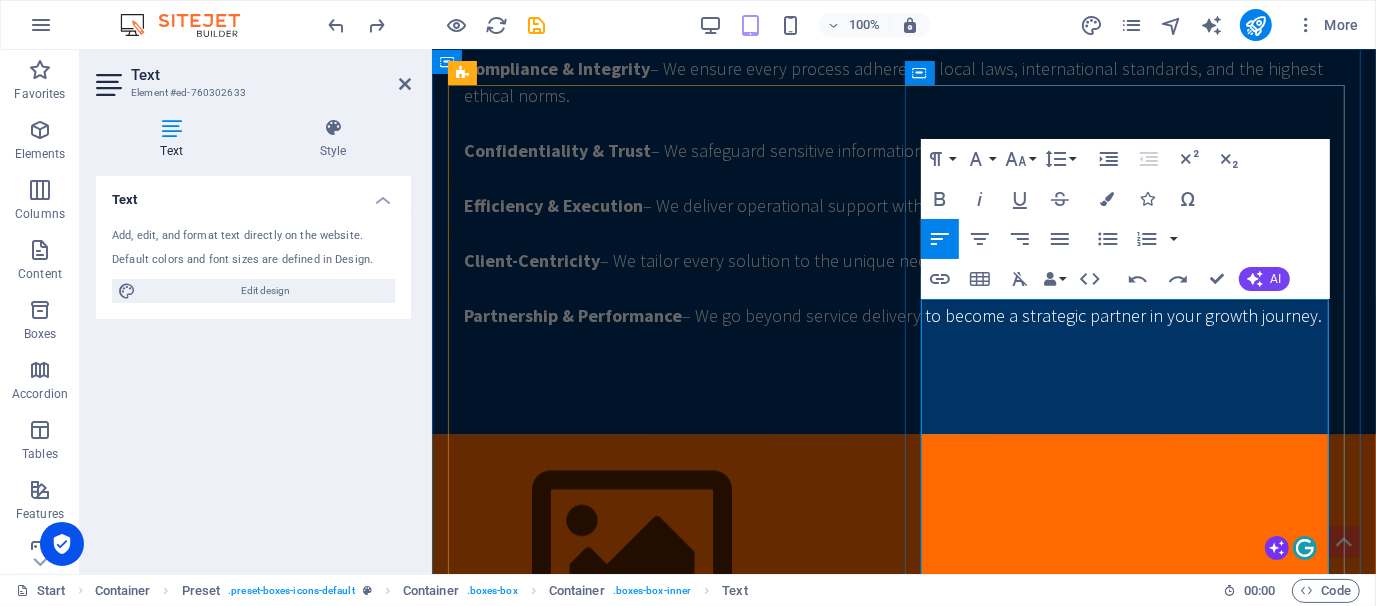 click on "✅" at bounding box center (903, 1545) 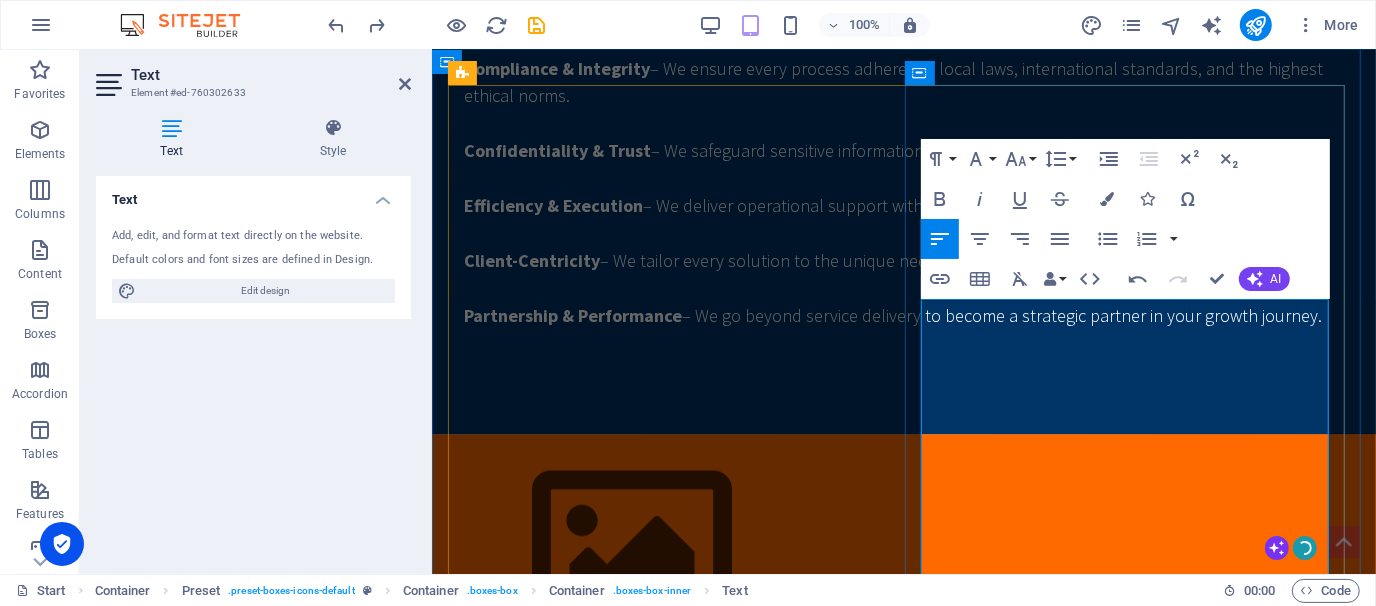 click on "✅" at bounding box center [474, 1545] 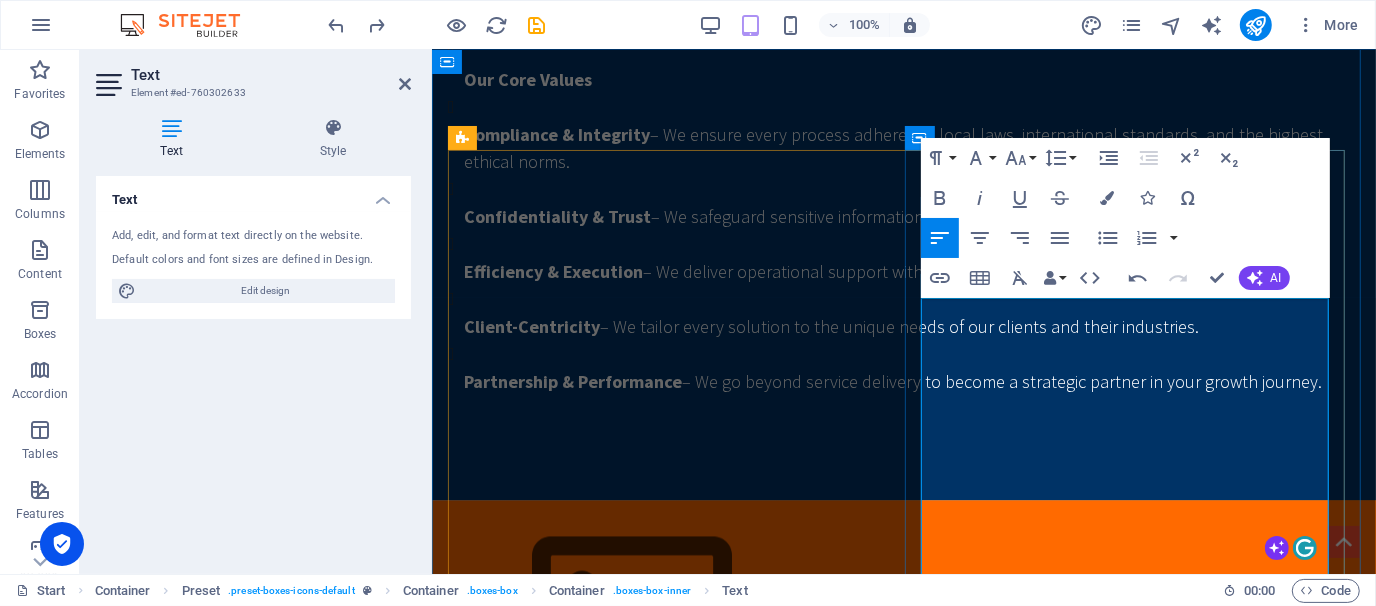 scroll, scrollTop: 2924, scrollLeft: 0, axis: vertical 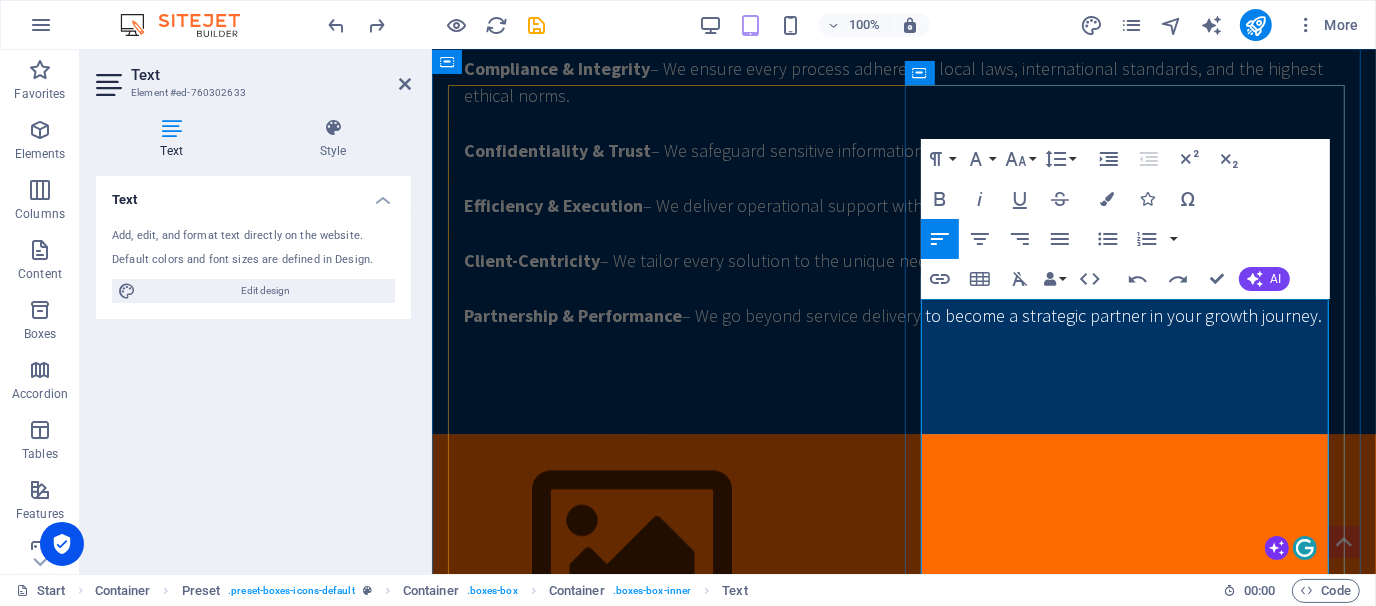 click on "✅" at bounding box center (474, 1545) 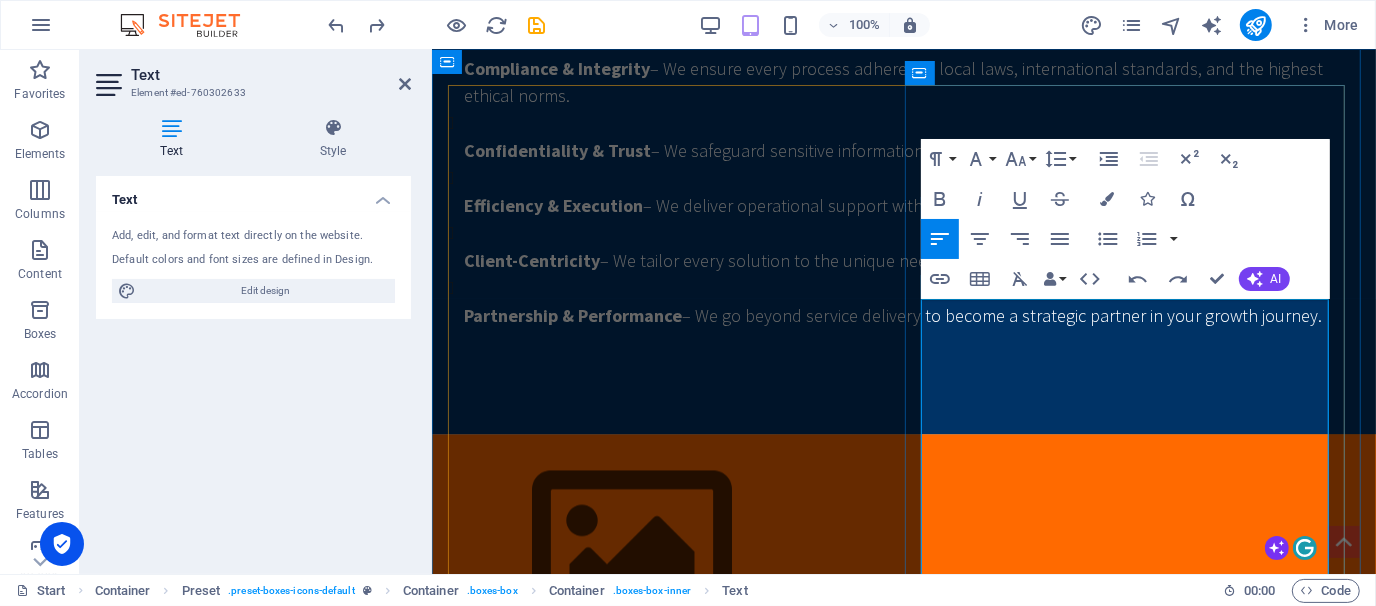 click on "✅" at bounding box center (474, 1545) 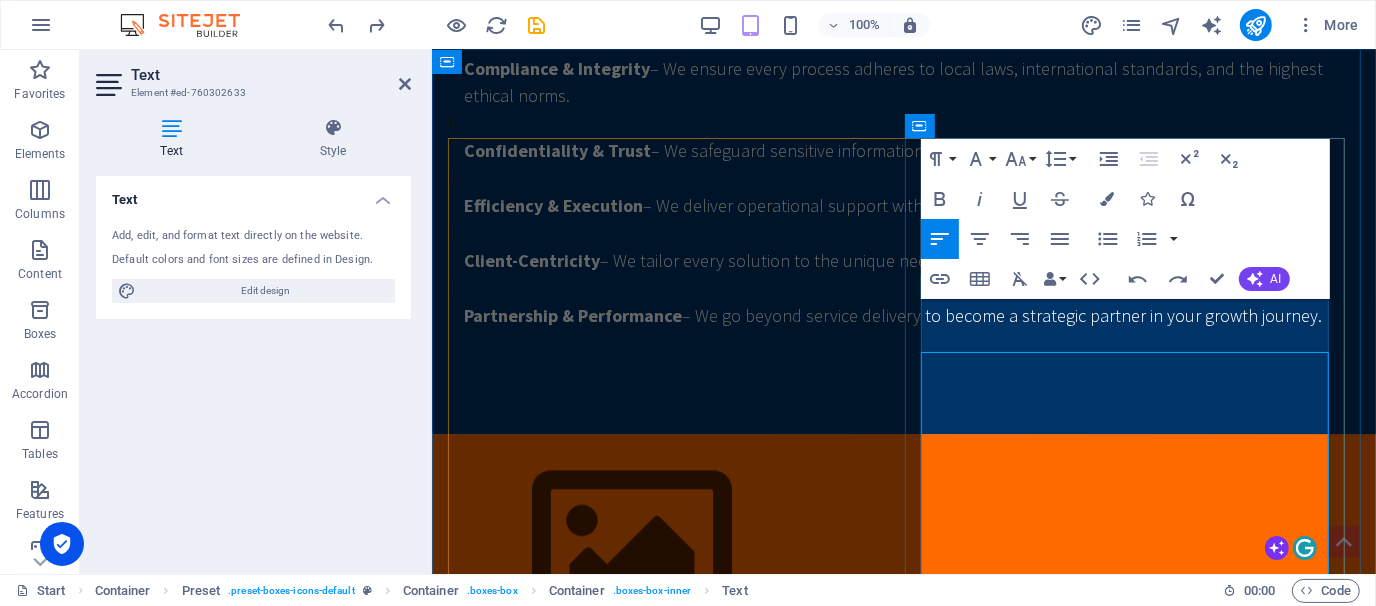 scroll, scrollTop: 2870, scrollLeft: 0, axis: vertical 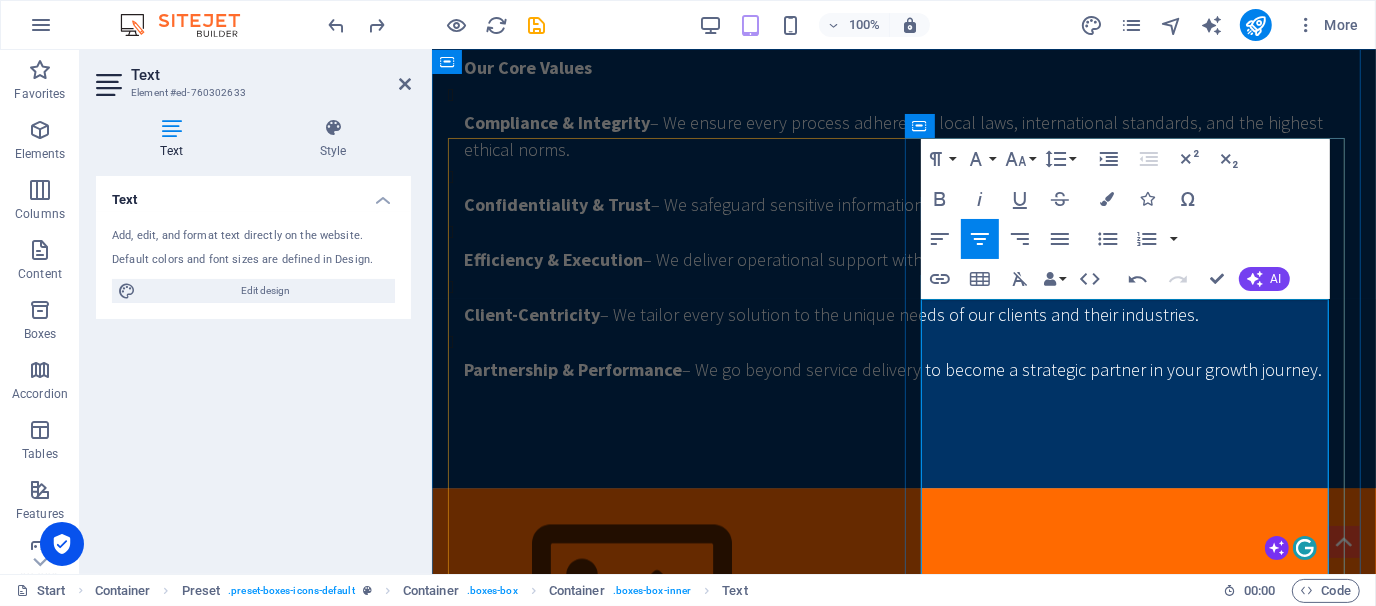 click on "✅" at bounding box center [903, 1599] 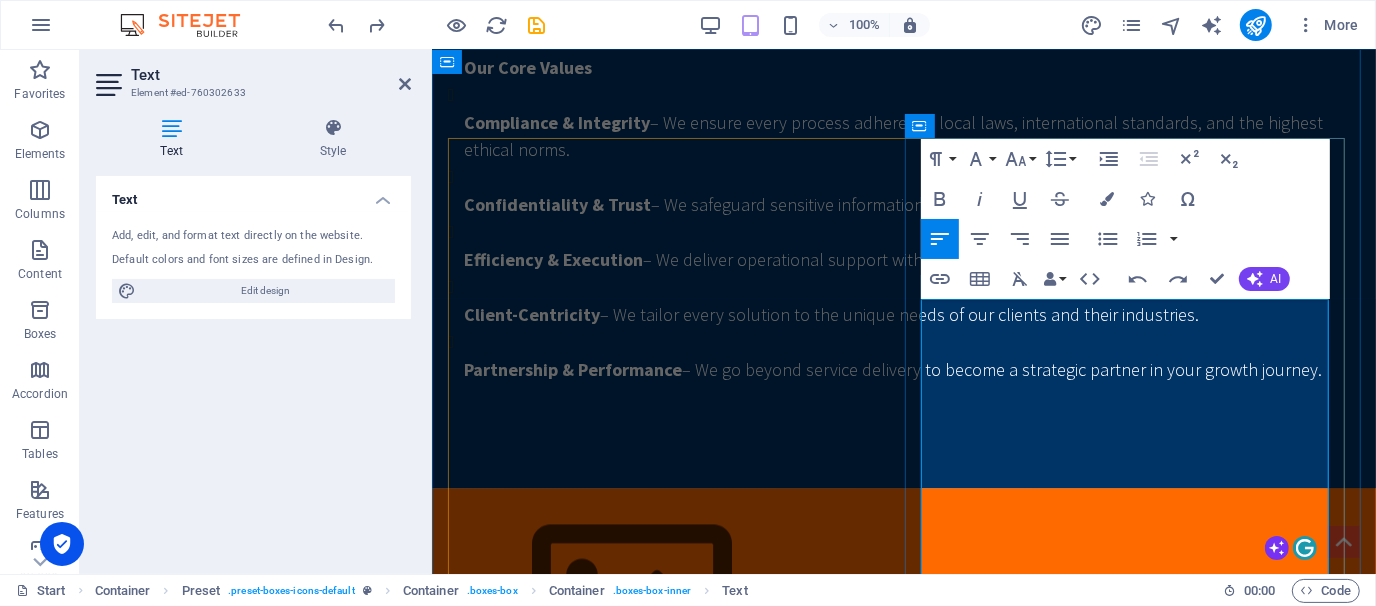 scroll, scrollTop: 2924, scrollLeft: 0, axis: vertical 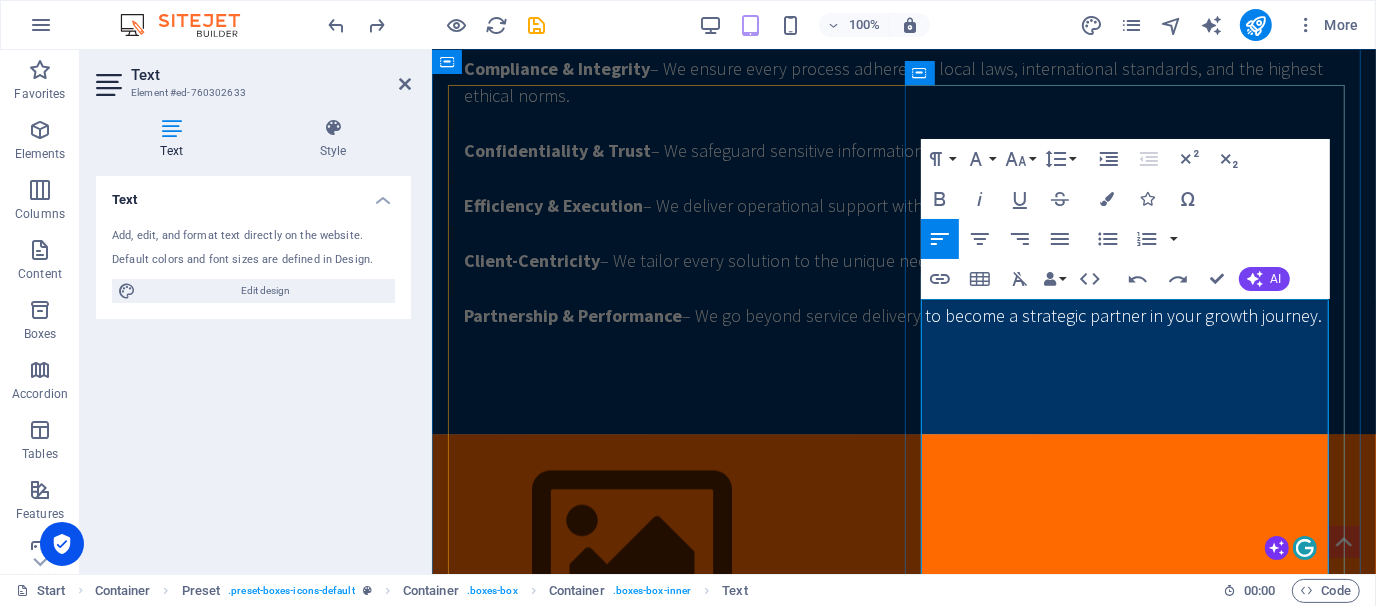 click on "✅" at bounding box center (474, 1545) 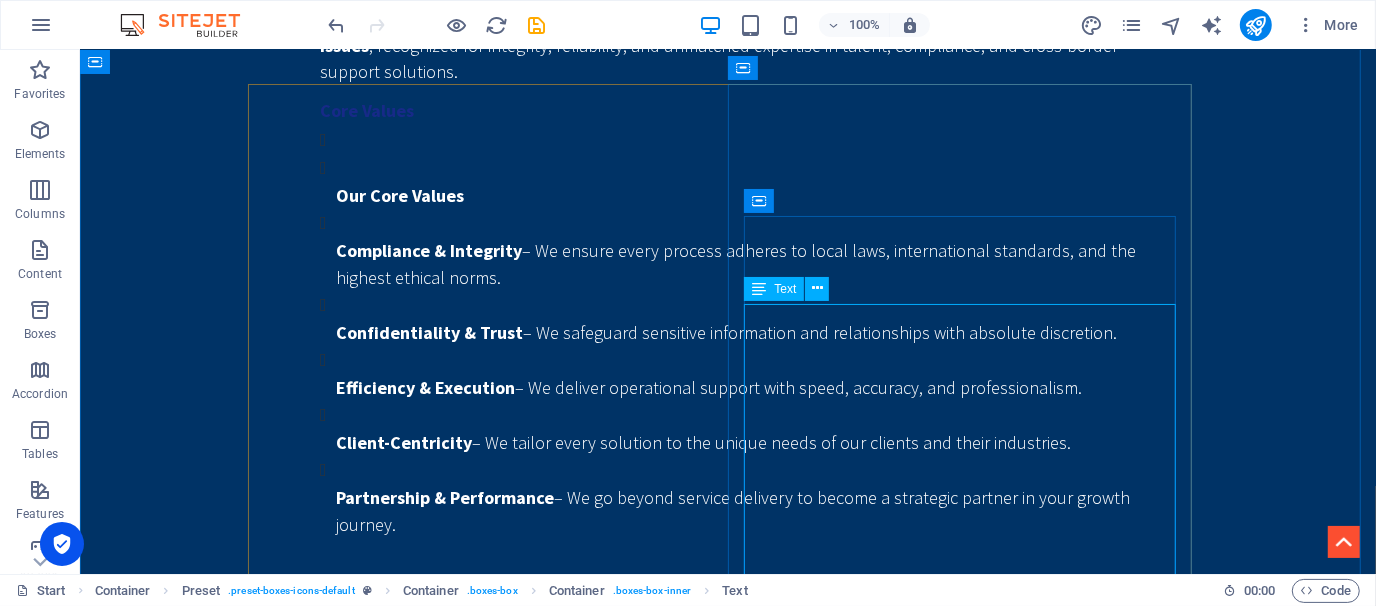 scroll, scrollTop: 2865, scrollLeft: 0, axis: vertical 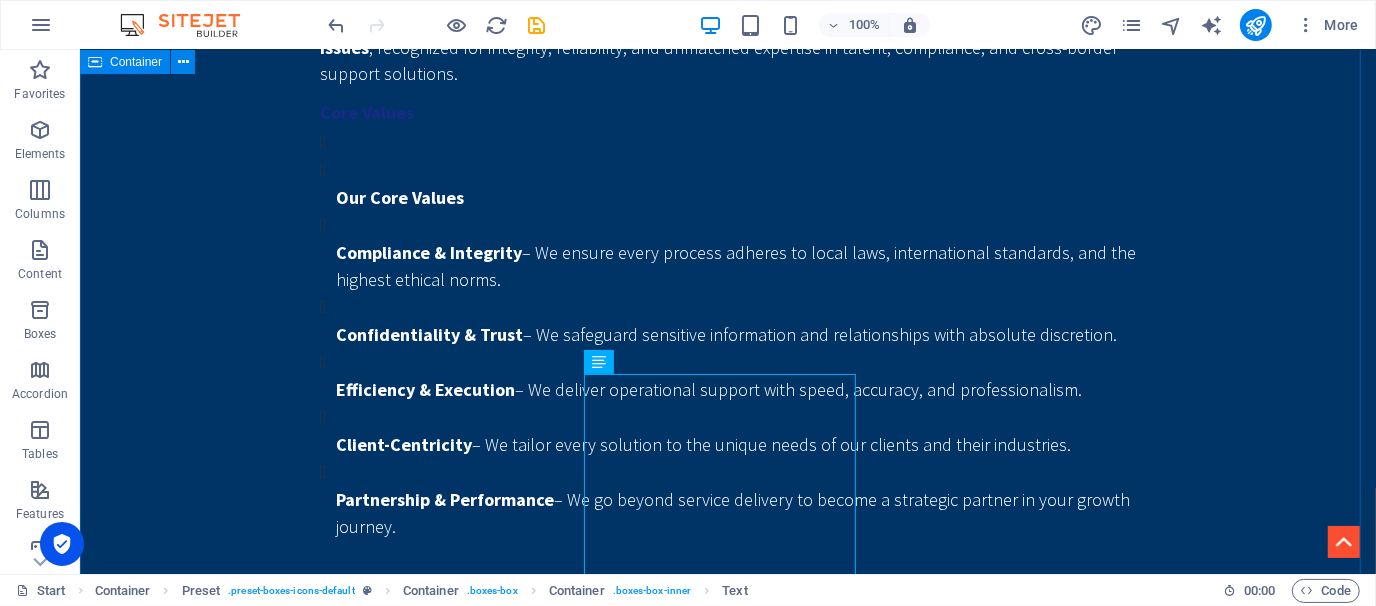 click on "Services
3rd Party Employment Simplify Hiring. Ensure Compliance. Focus on Growth. Hiring in [GEOGRAPHIC_DATA] can be complex, especially when scaling fast. SWS takes the hassle out of workforce management by acting as your trusted Employer of Record (EOR). From recruitment to legal onboarding, we handle it all. ✅ Legally compliant employment ✅ Seamless onboarding and offboarding ✅Payroll Management ✅ Ideal for local business Conglomerates, MNCs, NGOs, and project-based staffing Let us manage your people—so you can manage your business. 📩  Please email us for your queries
Talent Aquisition At SWS, we are committed to bridging the gap between talent and opportunity. ✅ Tailored Recruitment Strategies ✅ Comprehensive Talent Pool Leveraging our extensive network, we access a diverse range of candidates from various industries, ensuring you find the best fit for your organization. ✅ Local Market Expertise ✅ Fast Turnaround Time ✅ ✅" at bounding box center [727, 2435] 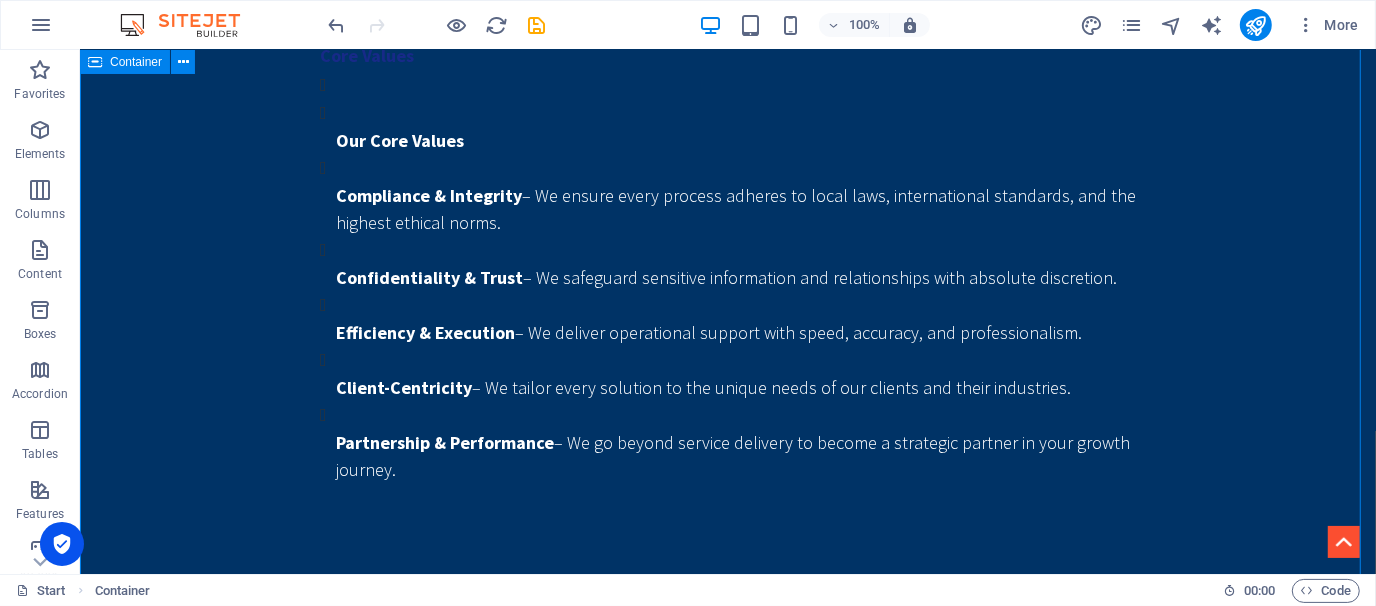 scroll, scrollTop: 3041, scrollLeft: 0, axis: vertical 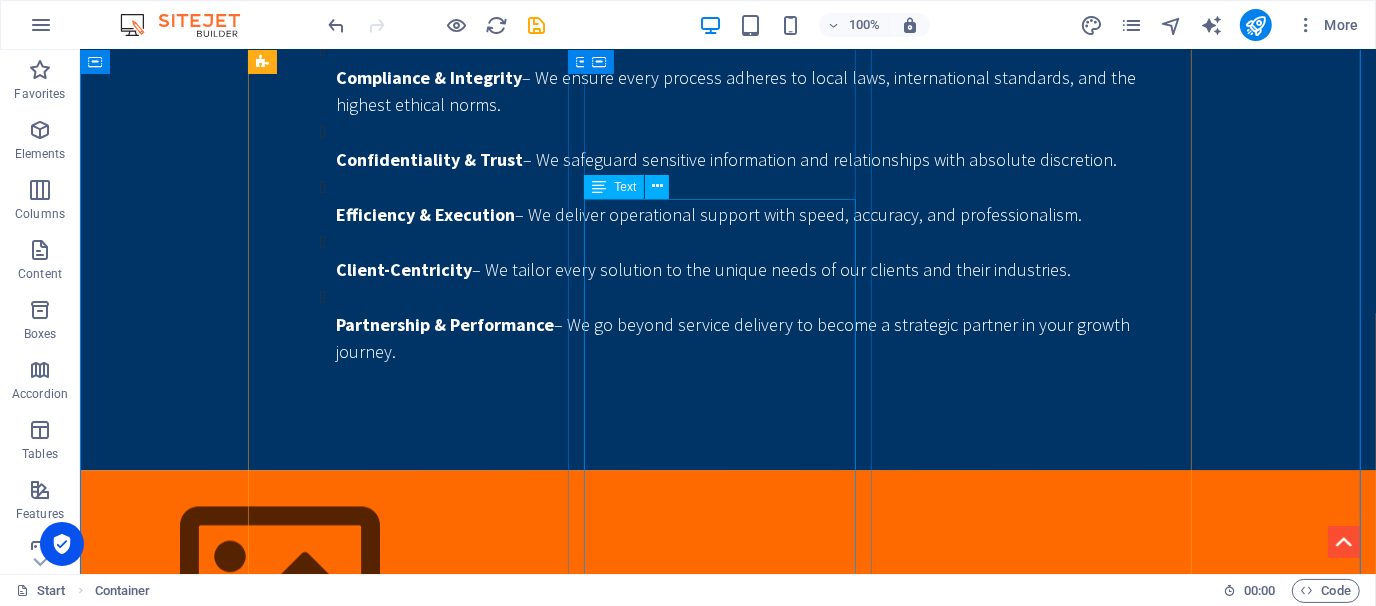 click on "At SWS, we are committed to bridging the gap between talent and opportunity. ✅ Tailored Recruitment Strategies ✅ Comprehensive Talent Pool Leveraging our extensive network, we access a diverse range of candidates from various industries, ensuring you find the best fit for your organization. ✅ Local Market Expertise ✅ Fast Turnaround Time ✅ Employer Branding Support  ✅ Ongoing Talent Management Beyond recruitment, we offer ongoing support in talent management, ensuring your workforce remains engaged and productive." at bounding box center [727, 1651] 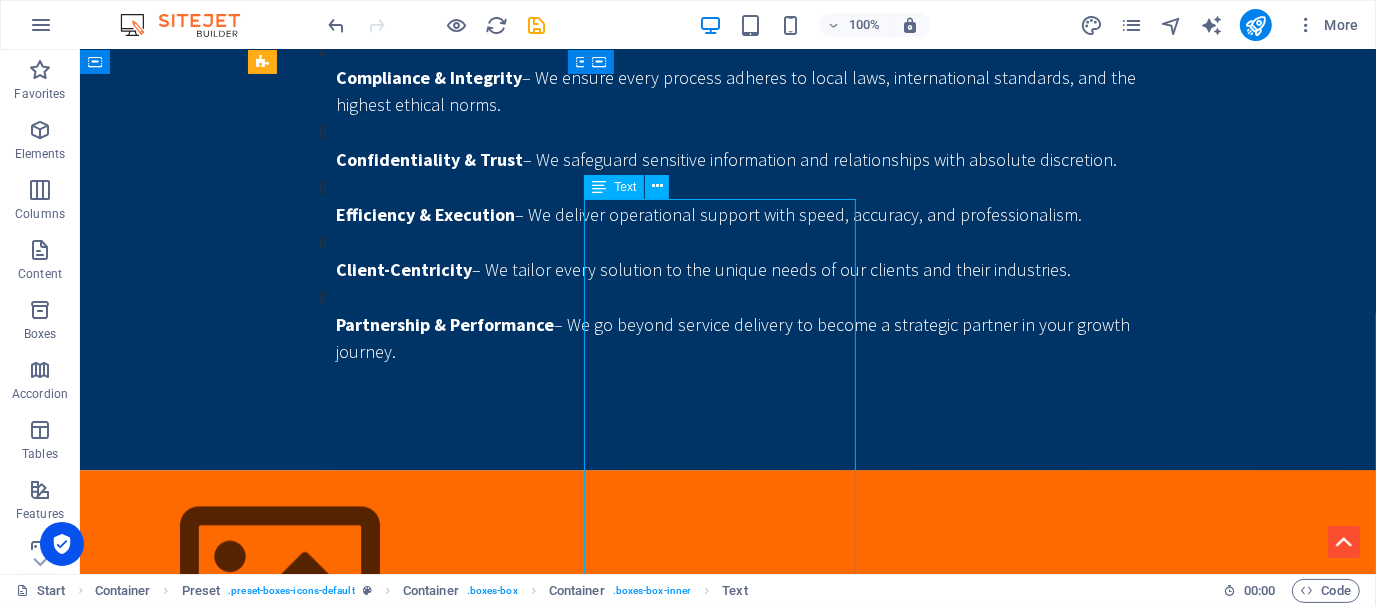click on "At SWS, we are committed to bridging the gap between talent and opportunity. ✅ Tailored Recruitment Strategies ✅ Comprehensive Talent Pool Leveraging our extensive network, we access a diverse range of candidates from various industries, ensuring you find the best fit for your organization. ✅ Local Market Expertise ✅ Fast Turnaround Time ✅ Employer Branding Support  ✅ Ongoing Talent Management Beyond recruitment, we offer ongoing support in talent management, ensuring your workforce remains engaged and productive." at bounding box center (727, 1651) 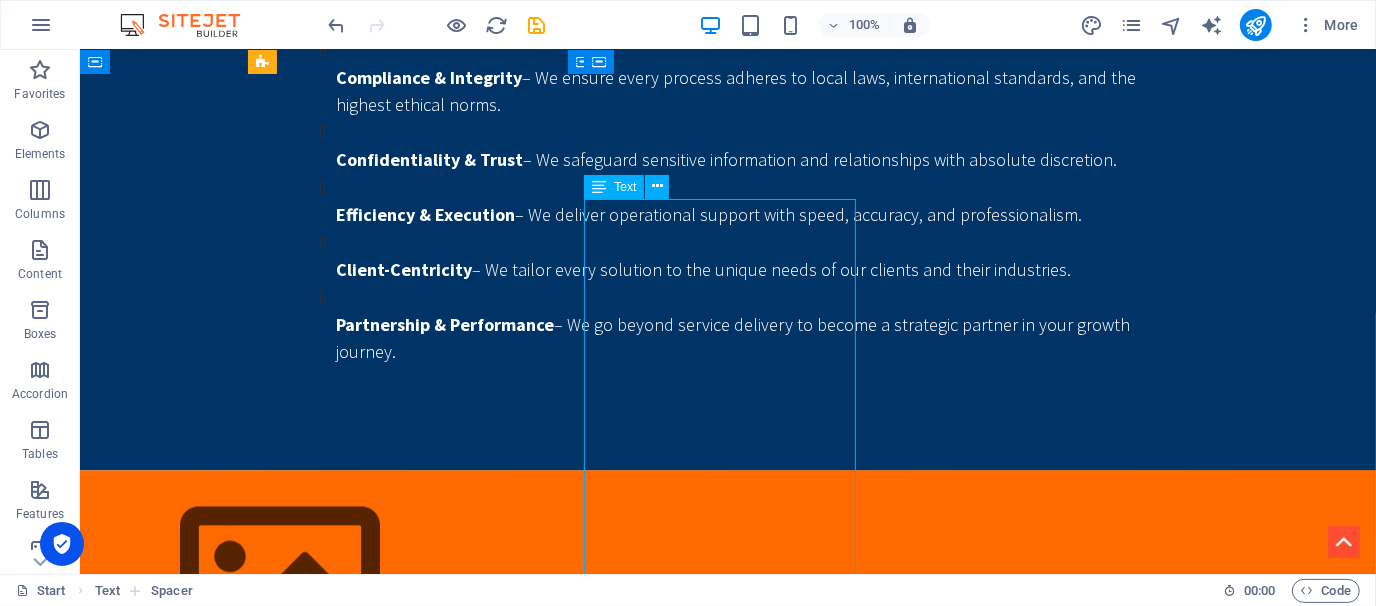 click on "At SWS, we are committed to bridging the gap between talent and opportunity. ✅ Tailored Recruitment Strategies ✅ Comprehensive Talent Pool Leveraging our extensive network, we access a diverse range of candidates from various industries, ensuring you find the best fit for your organization. ✅ Local Market Expertise ✅ Fast Turnaround Time ✅ Employer Branding Support  ✅ Ongoing Talent Management Beyond recruitment, we offer ongoing support in talent management, ensuring your workforce remains engaged and productive." at bounding box center [727, 1651] 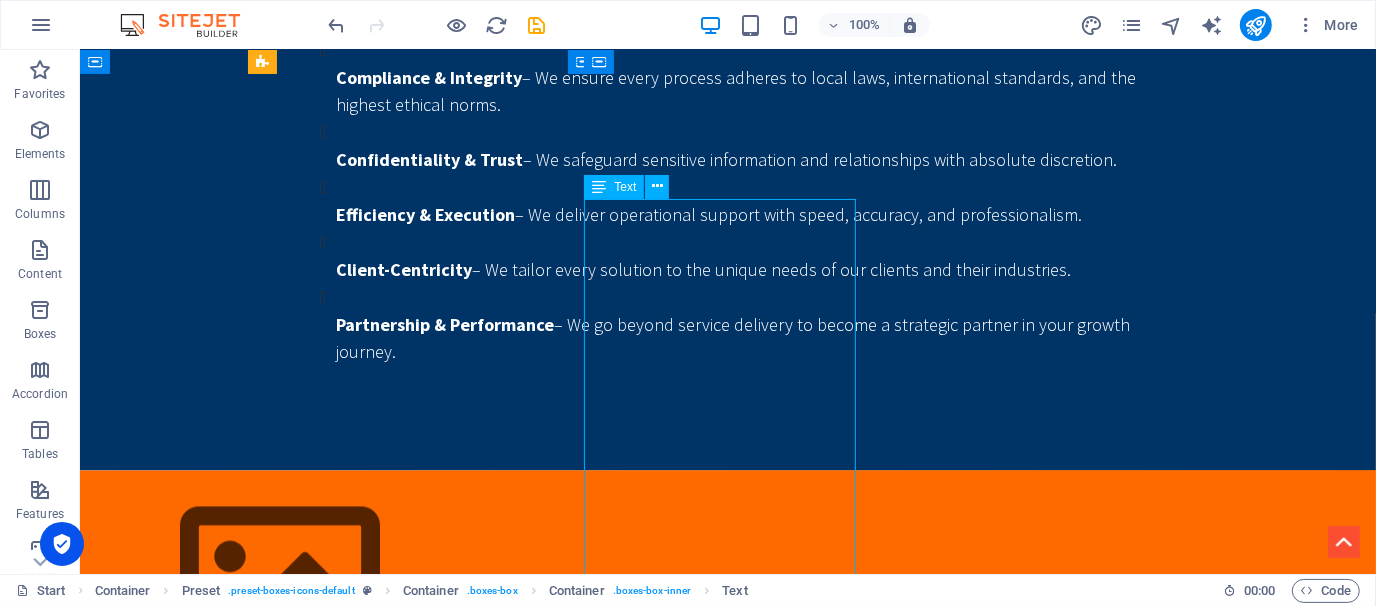 click on "At SWS, we are committed to bridging the gap between talent and opportunity. ✅ Tailored Recruitment Strategies ✅ Comprehensive Talent Pool Leveraging our extensive network, we access a diverse range of candidates from various industries, ensuring you find the best fit for your organization. ✅ Local Market Expertise ✅ Fast Turnaround Time ✅ Employer Branding Support  ✅ Ongoing Talent Management Beyond recruitment, we offer ongoing support in talent management, ensuring your workforce remains engaged and productive." at bounding box center [727, 1651] 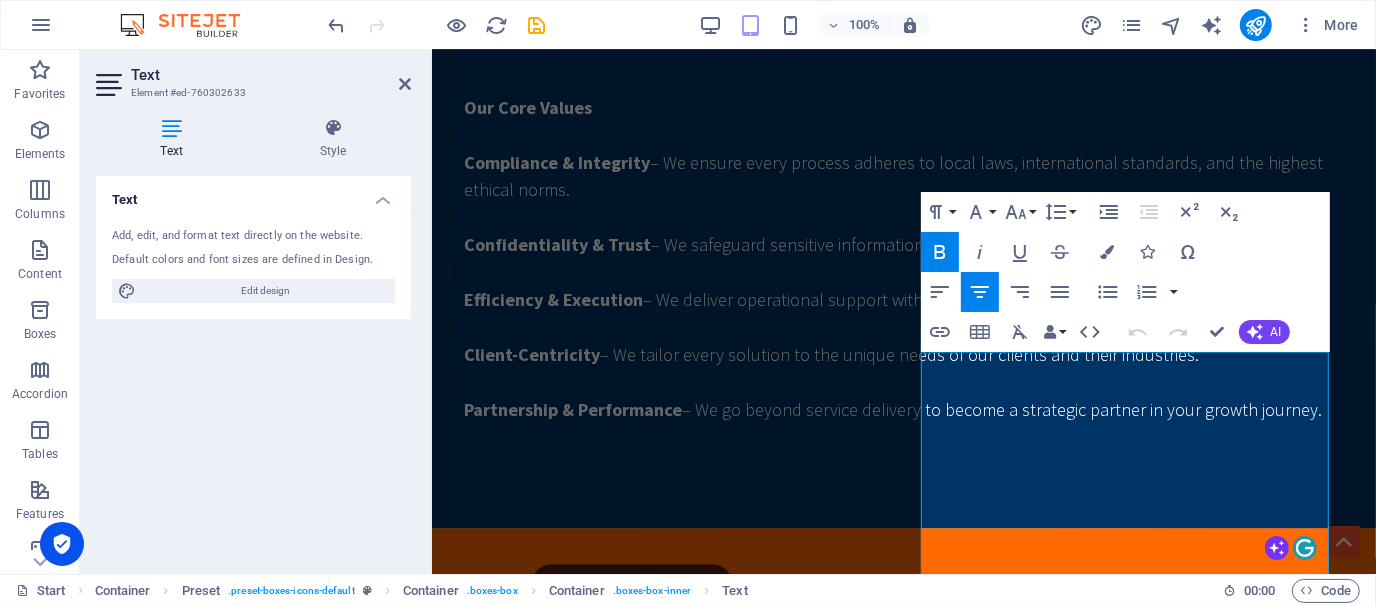 scroll, scrollTop: 2828, scrollLeft: 0, axis: vertical 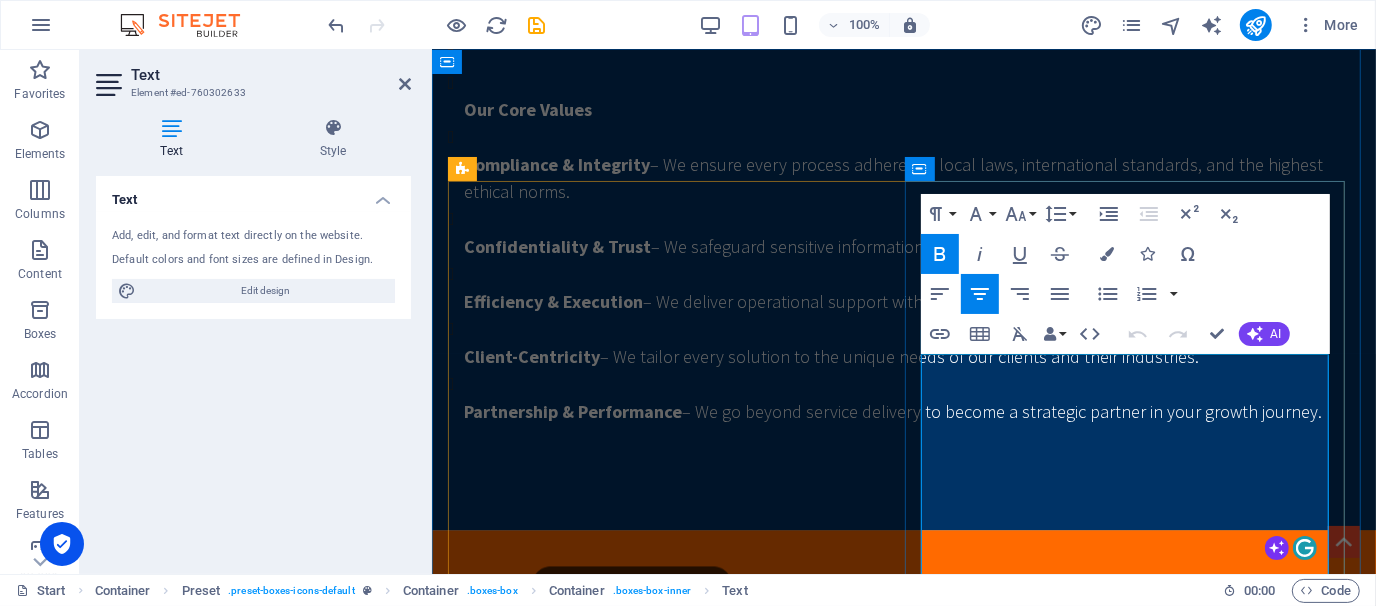 click on "At SWS, we are committed to bridging the gap between talent and opportunity." at bounding box center (903, 1587) 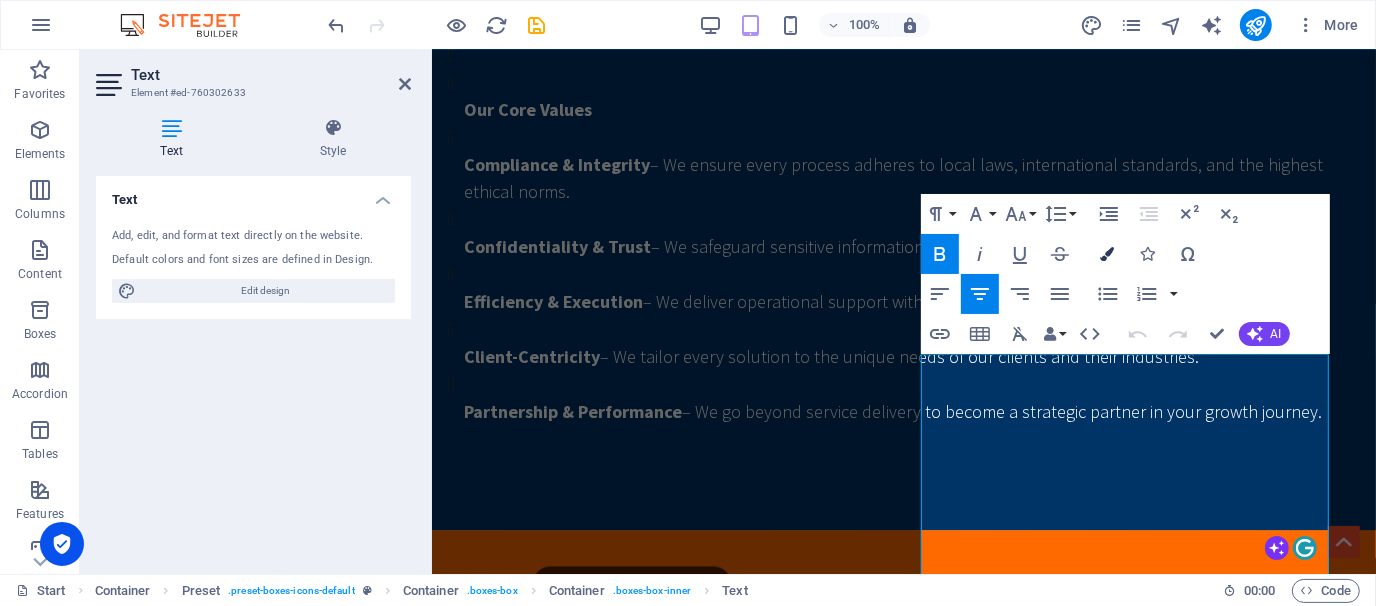click at bounding box center (1108, 254) 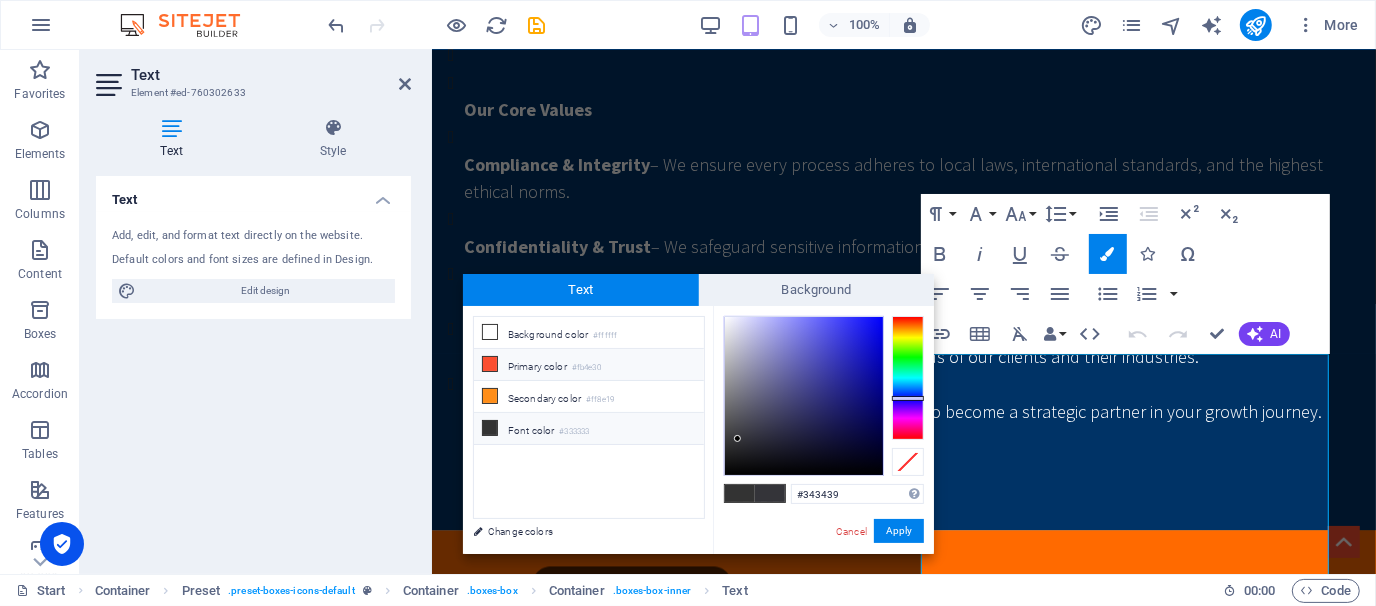 click on "Primary color
#fb4e30" at bounding box center (589, 365) 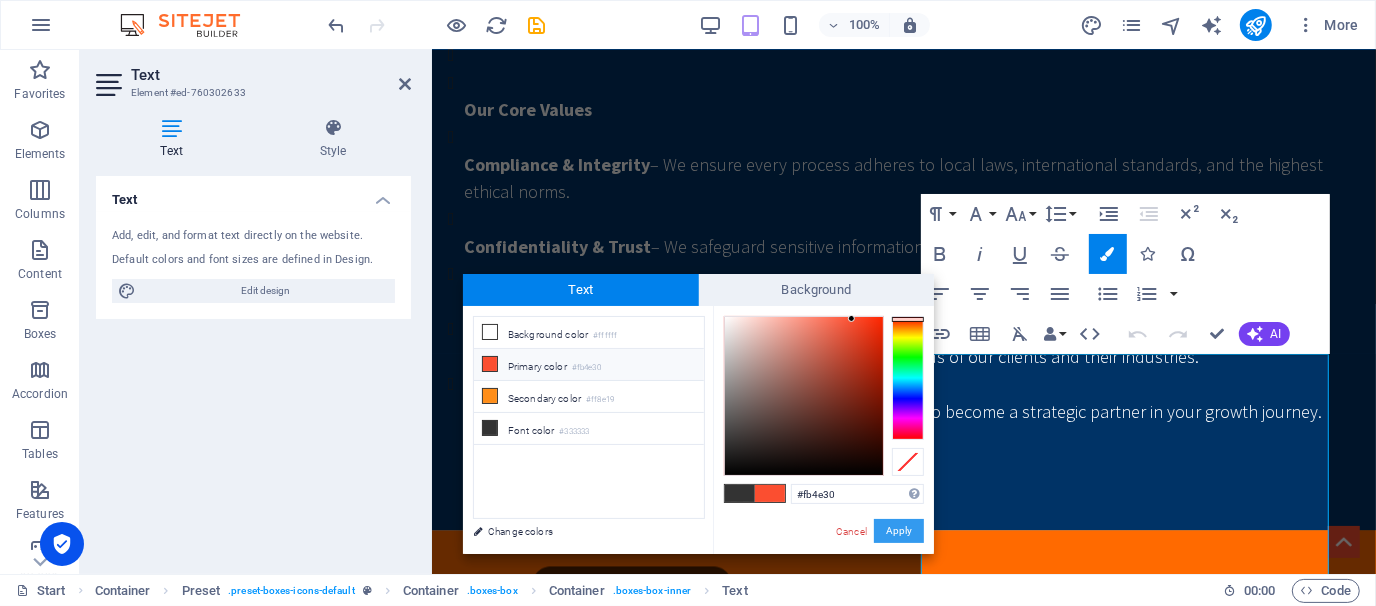 click on "Apply" at bounding box center (899, 531) 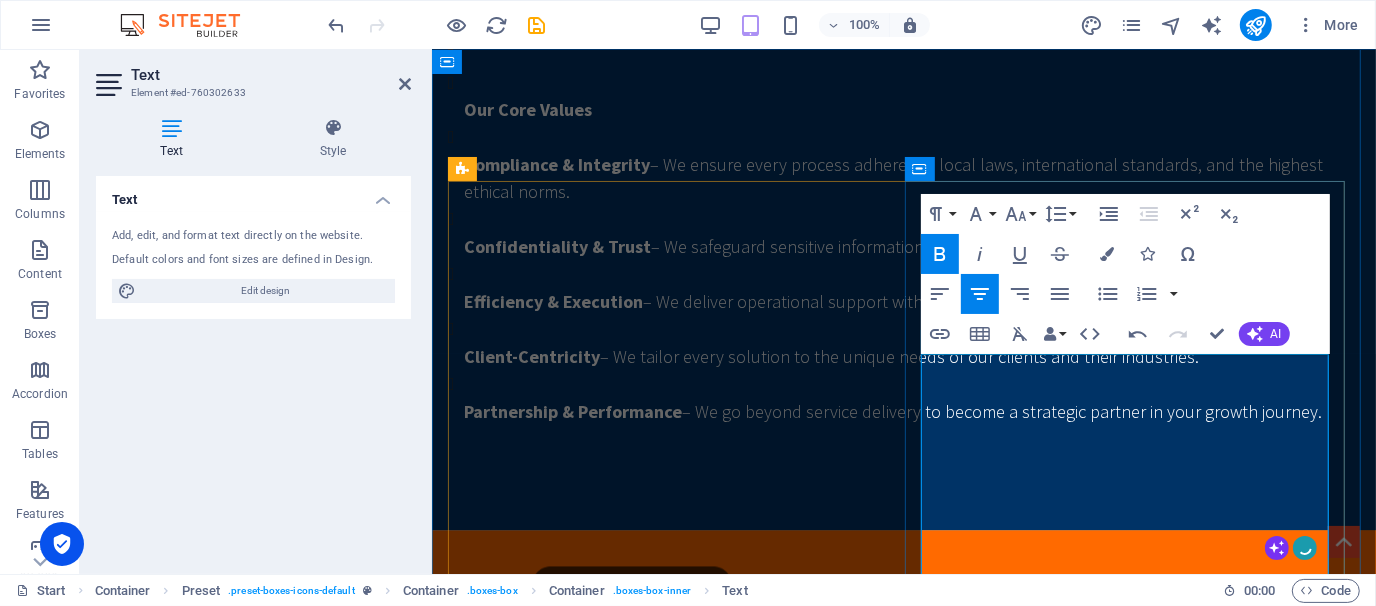 click on "✅ Local Market Expertise" at bounding box center (903, 1695) 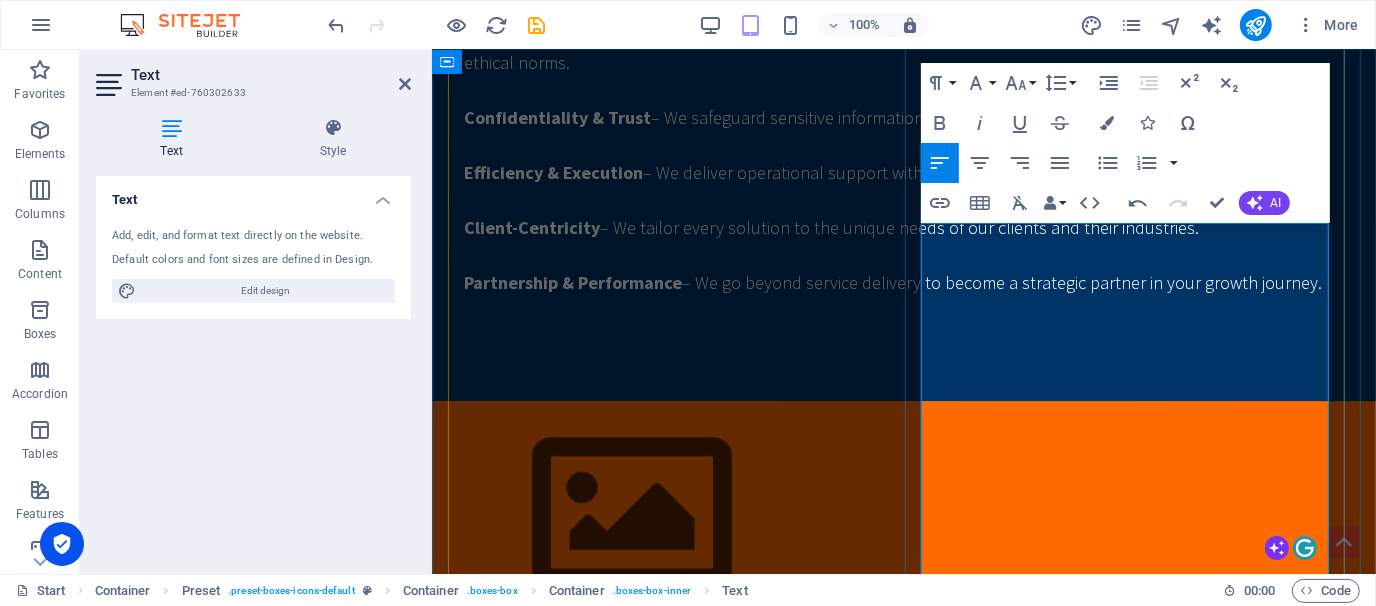scroll, scrollTop: 2960, scrollLeft: 0, axis: vertical 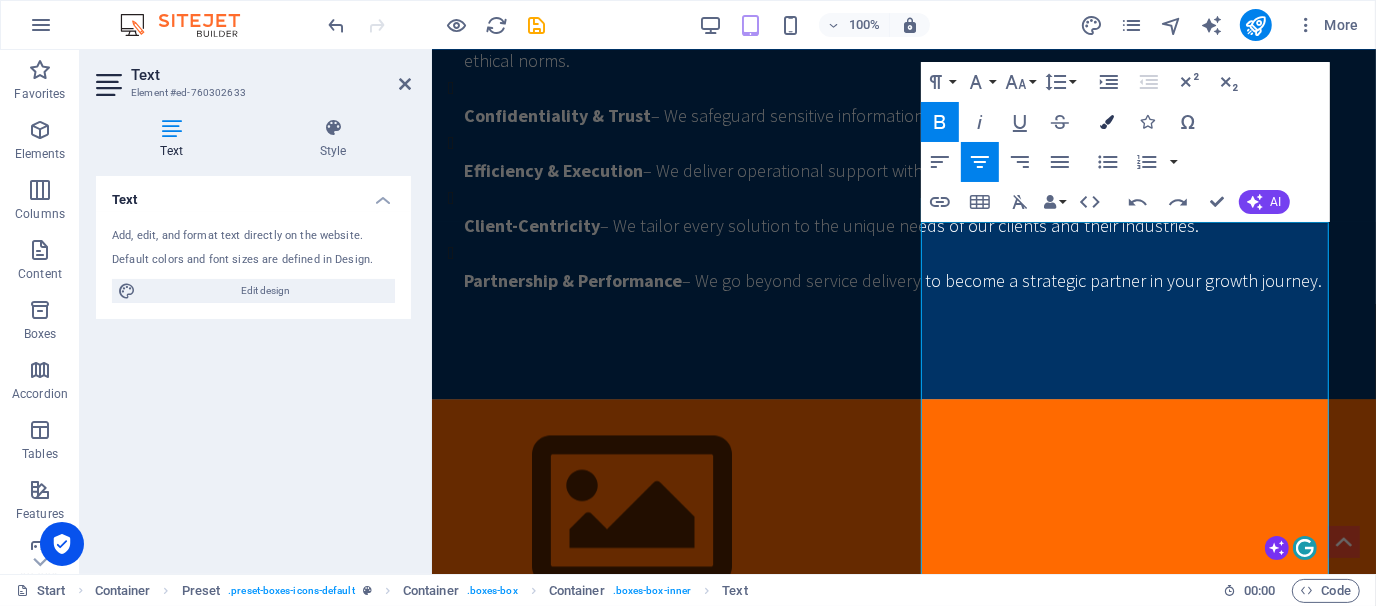 click at bounding box center [1108, 122] 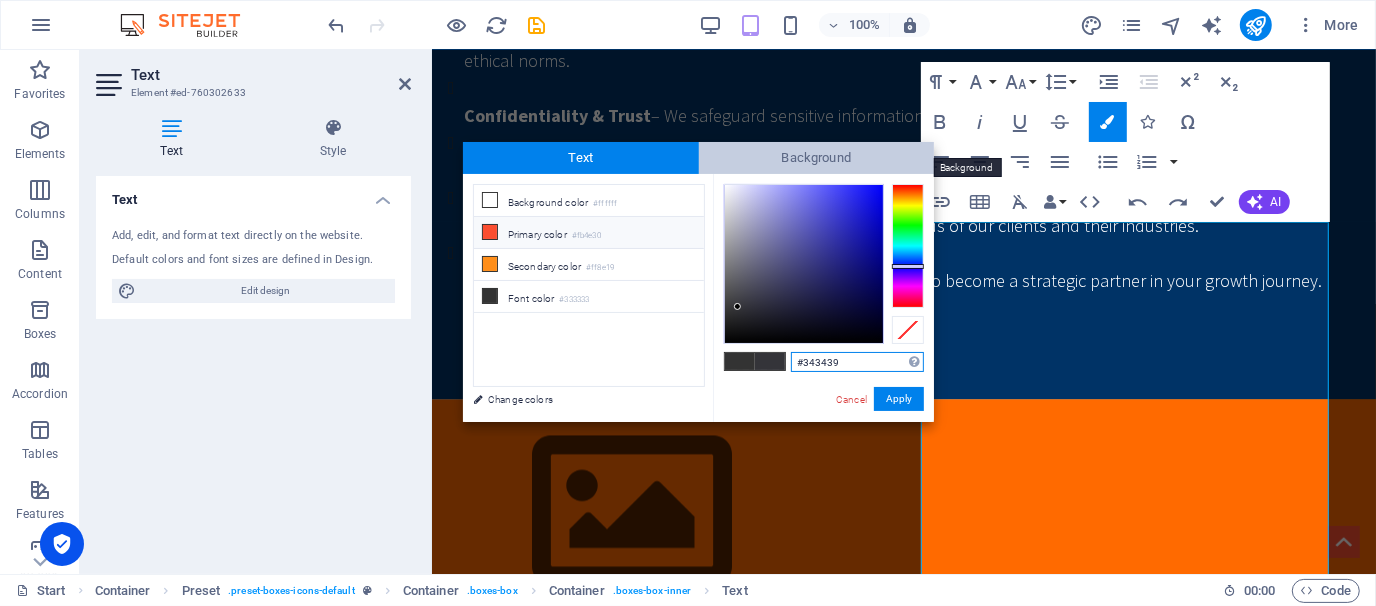 click on "Background" at bounding box center (817, 158) 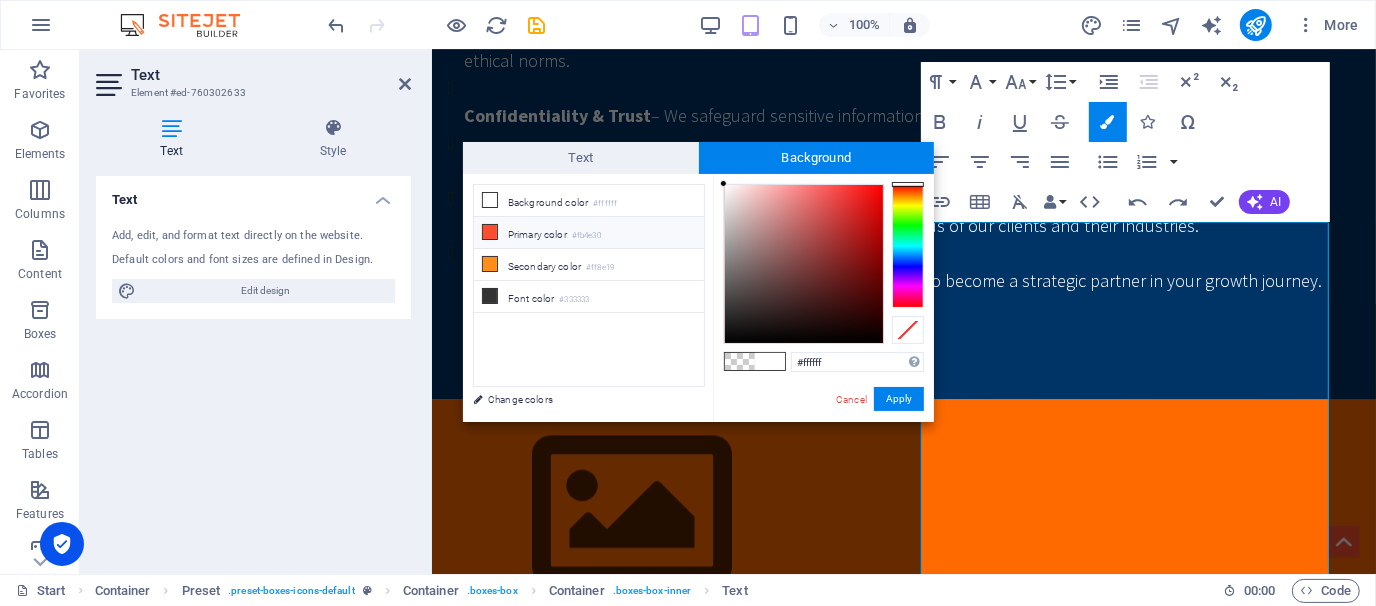 click on "Primary color
#fb4e30" at bounding box center (589, 233) 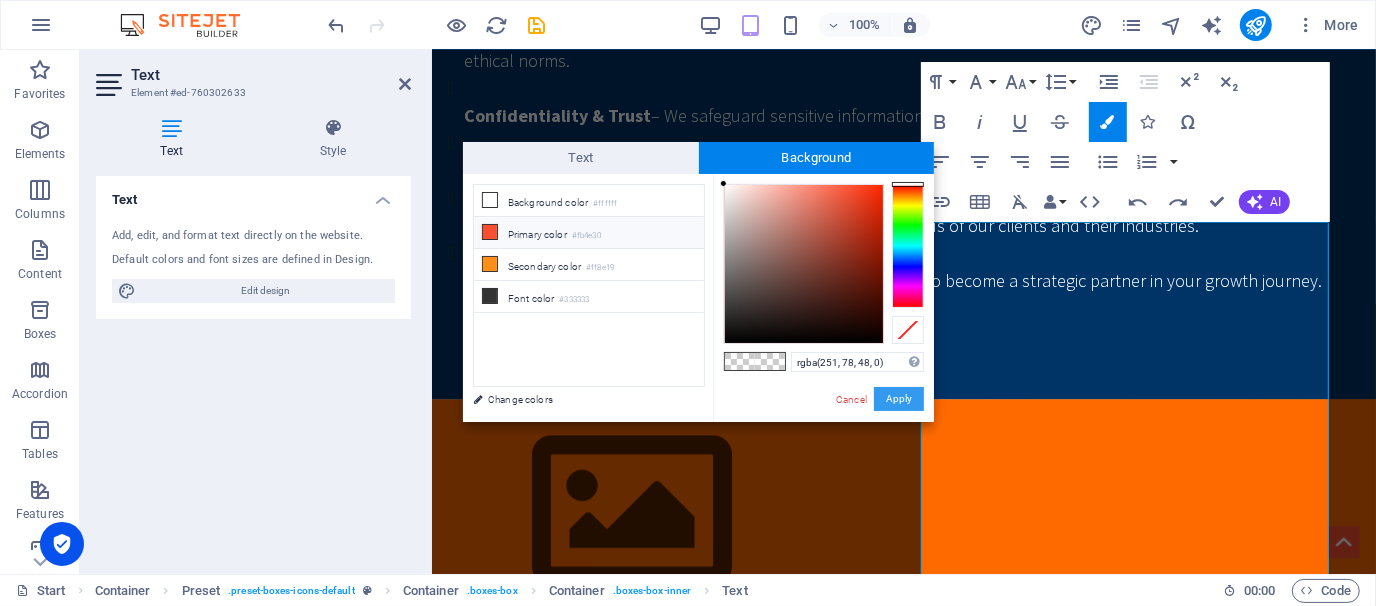 click on "Apply" at bounding box center (899, 399) 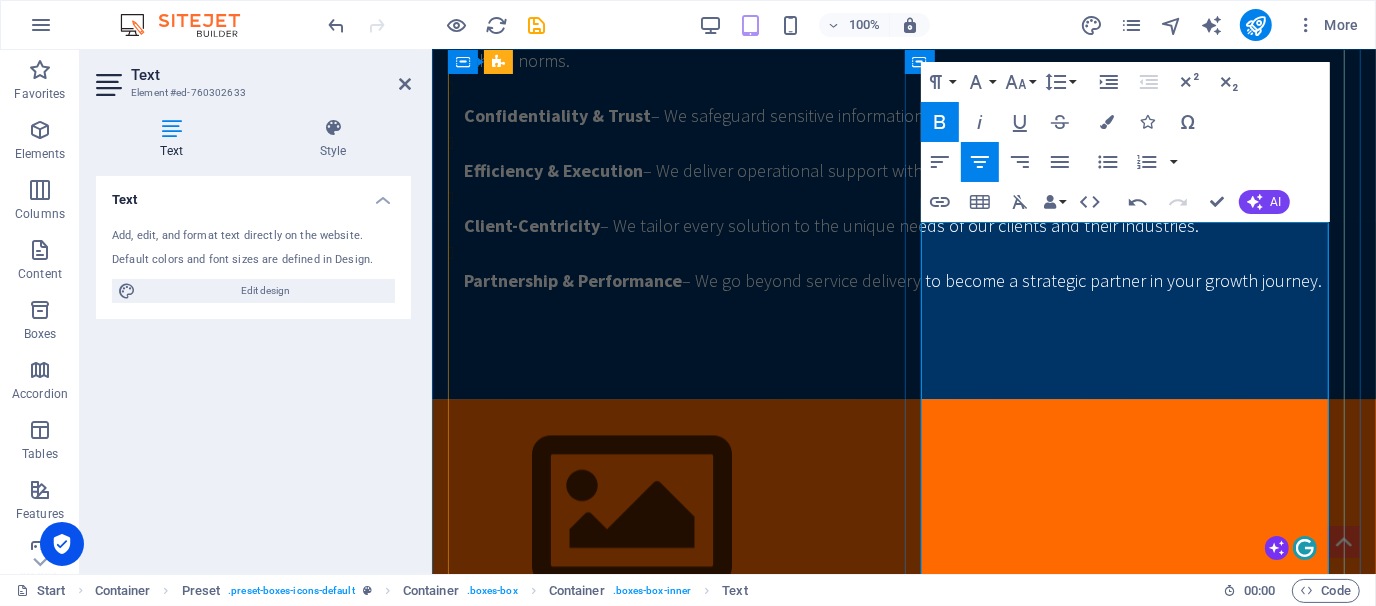 click on "✅ Local Market Expertise" at bounding box center [903, 1563] 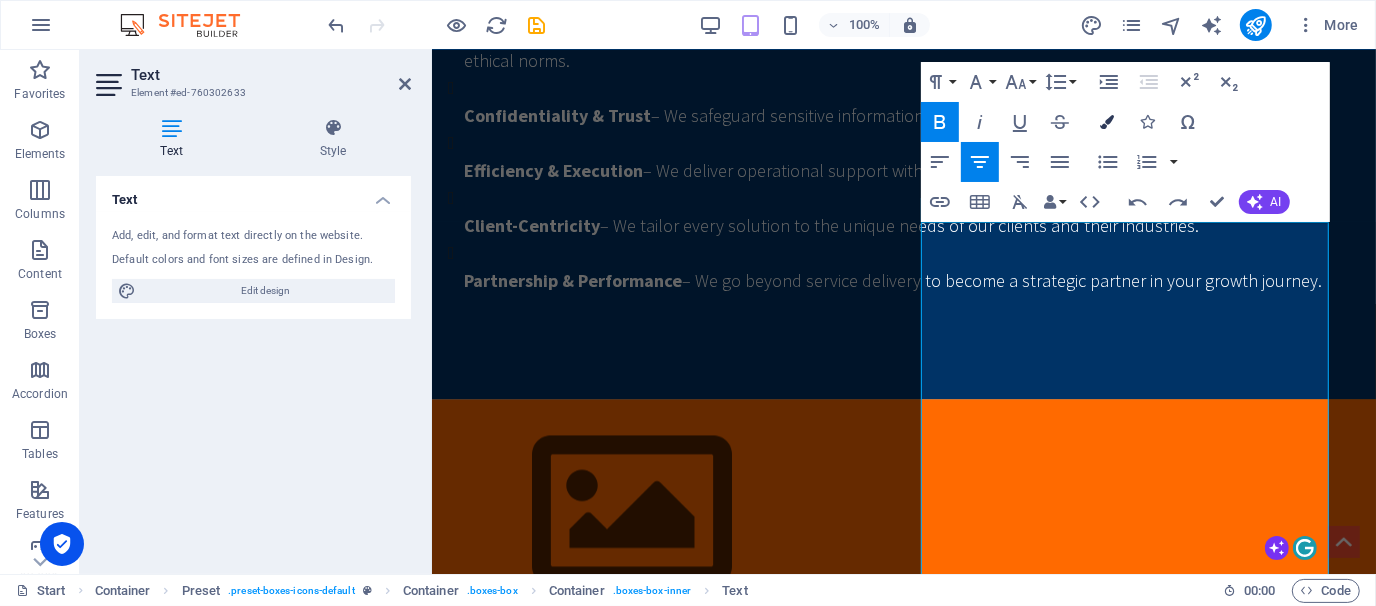 click on "Colors" at bounding box center (1108, 122) 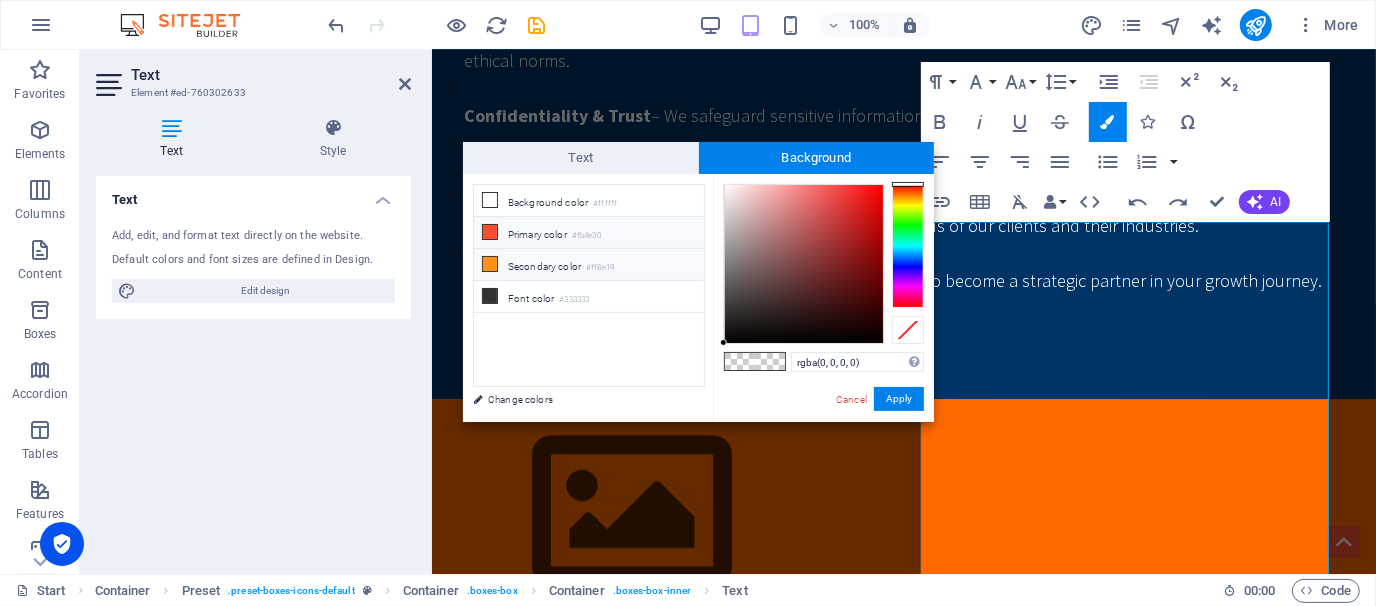 click at bounding box center (490, 264) 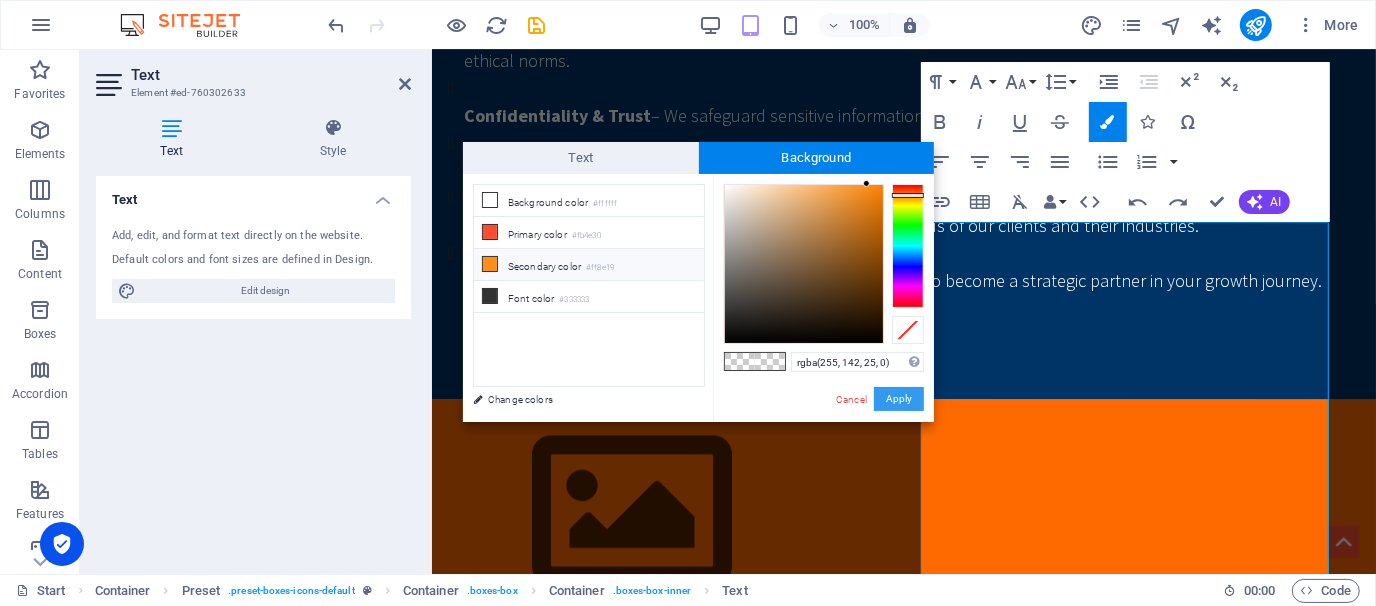 click on "Apply" at bounding box center (899, 399) 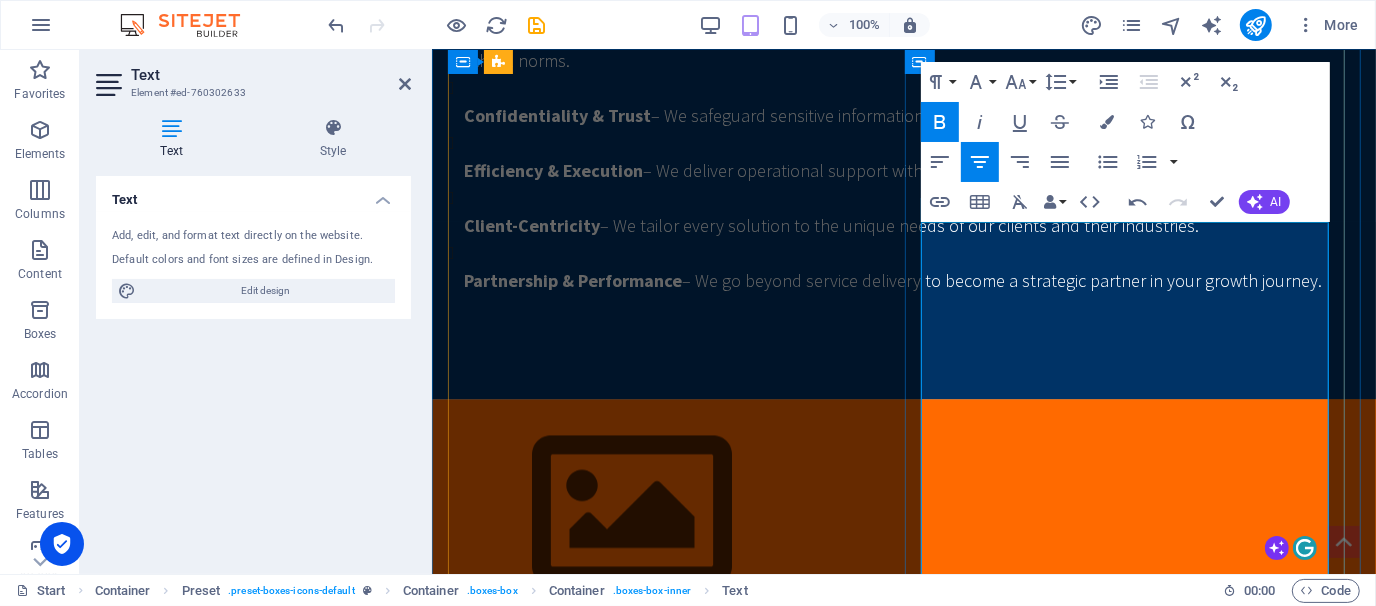 click on "✅ Fast Turnaround Time" at bounding box center (903, 1590) 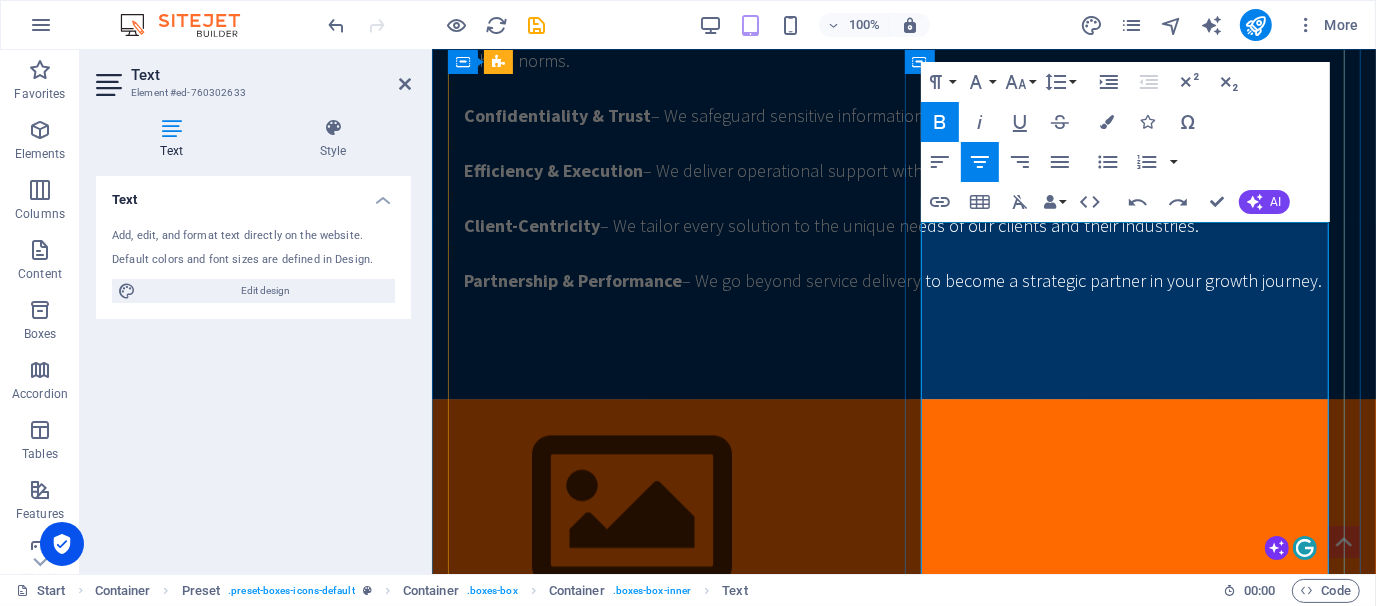 click on "✅ Fast Turnaround Time" at bounding box center [903, 1590] 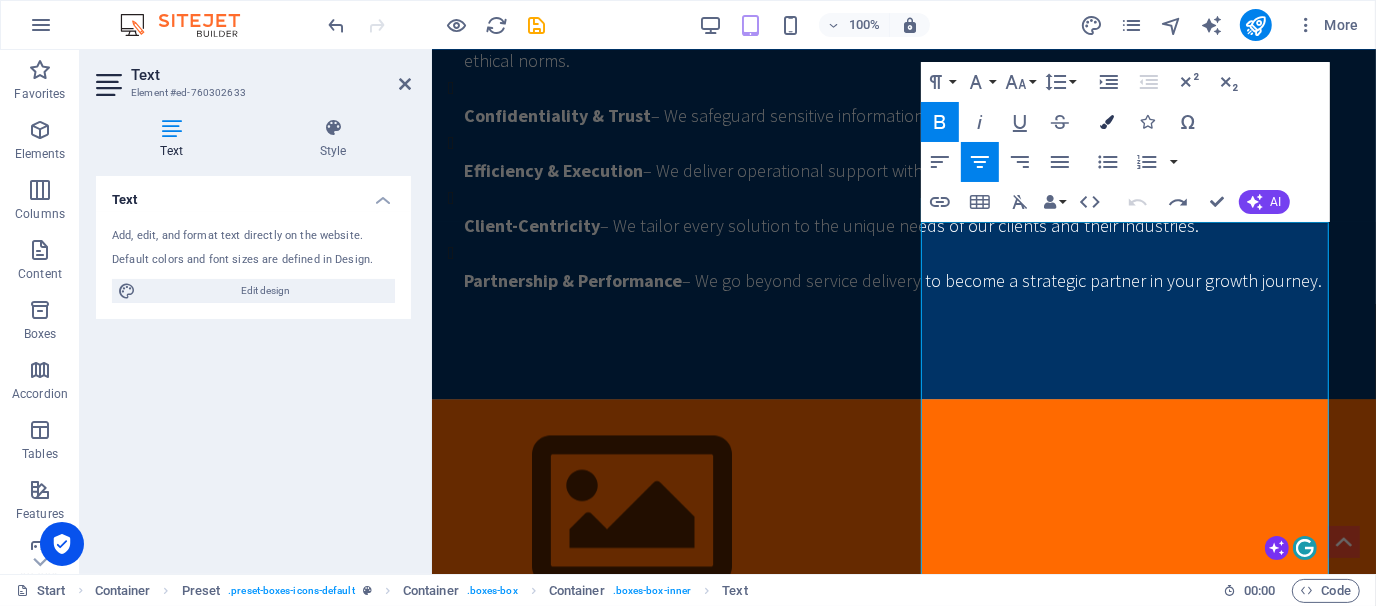 click on "Colors" at bounding box center (1108, 122) 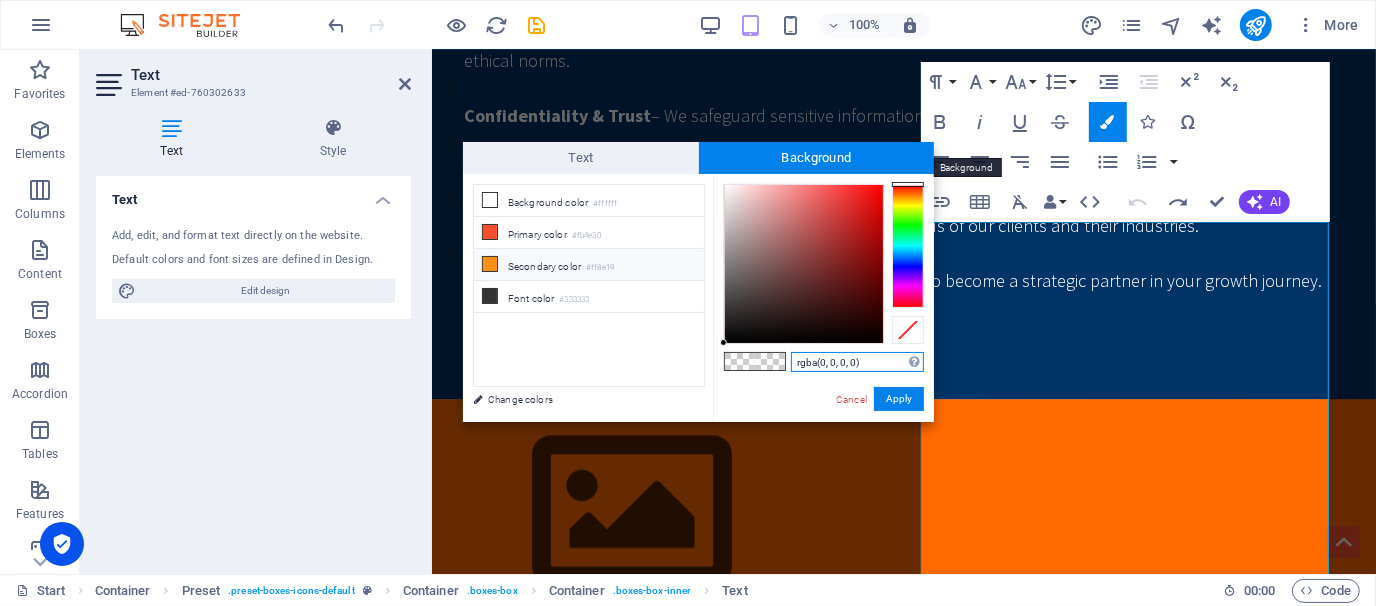 click on "Background" at bounding box center (817, 158) 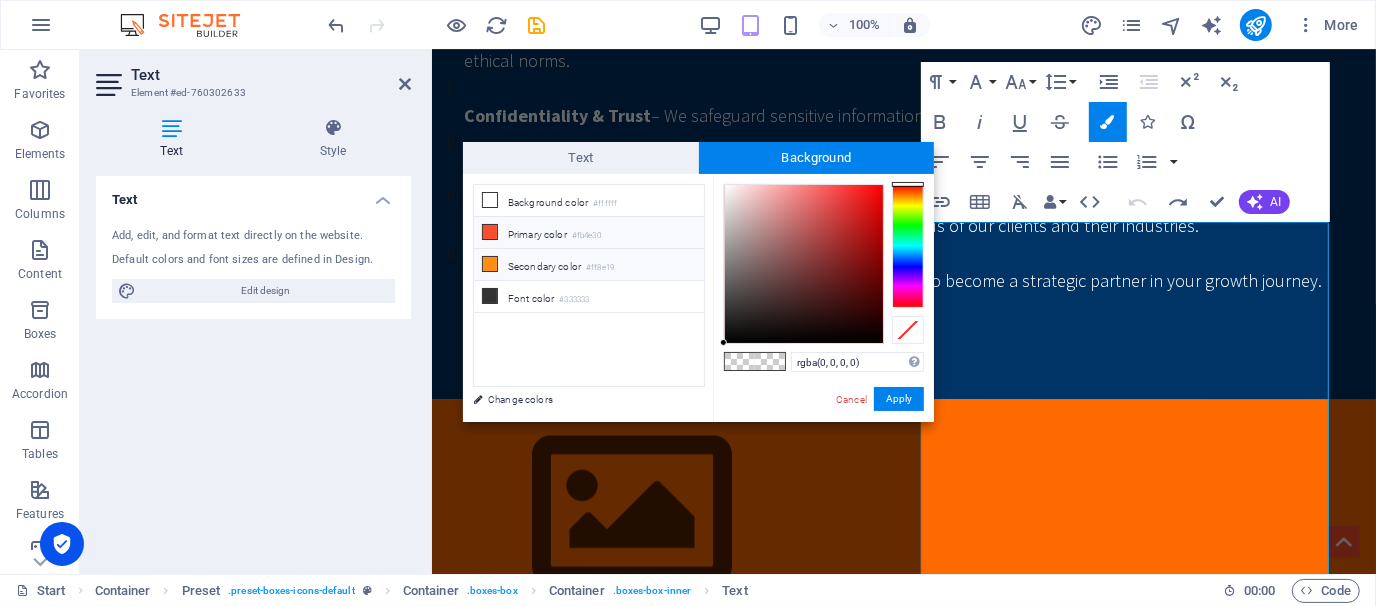 click on "Primary color
#fb4e30" at bounding box center [589, 233] 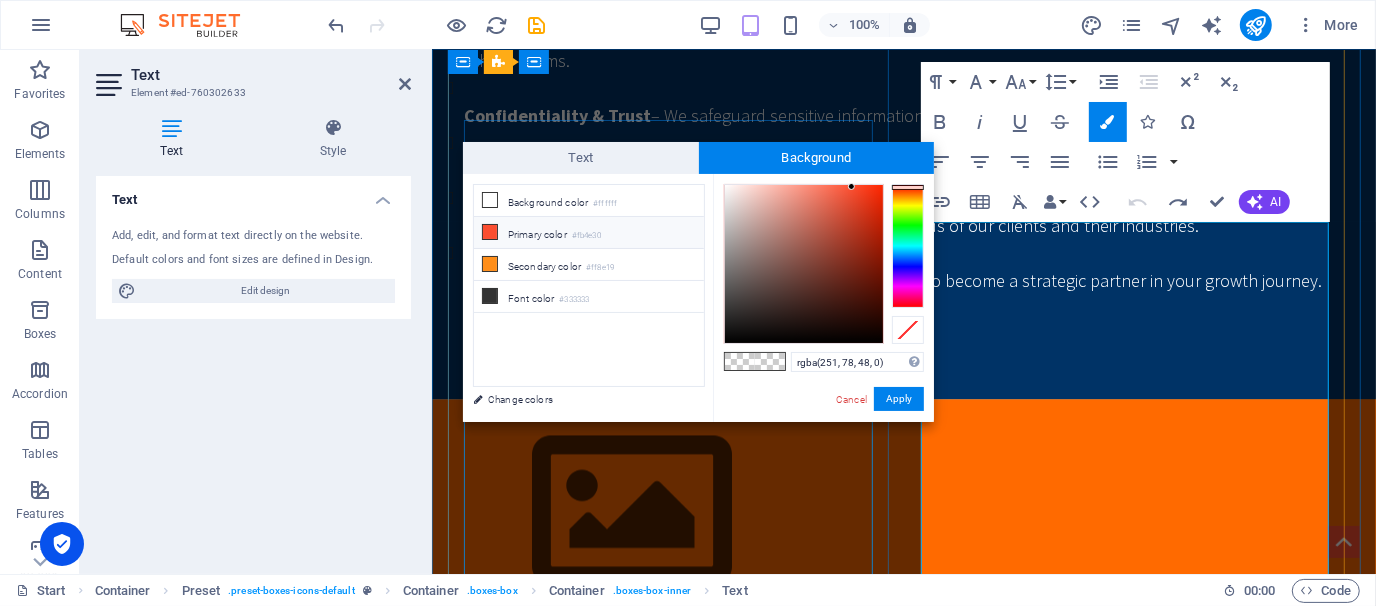 click on "Simplify Hiring. Ensure Compliance. Focus on Growth. Hiring in [GEOGRAPHIC_DATA] can be complex, especially when scaling fast. SWS takes the hassle out of workforce management by acting as your trusted Employer of Record (EOR). From recruitment to legal onboarding, we handle it all. ✅ Legally compliant employment ✅ Seamless onboarding and offboarding ✅Payroll Management ✅ Ideal for local business Conglomerates, MNCs, NGOs, and project-based staffing Let us manage your people—so you can manage your business. 📩  Please email us for your queries" at bounding box center [903, 1095] 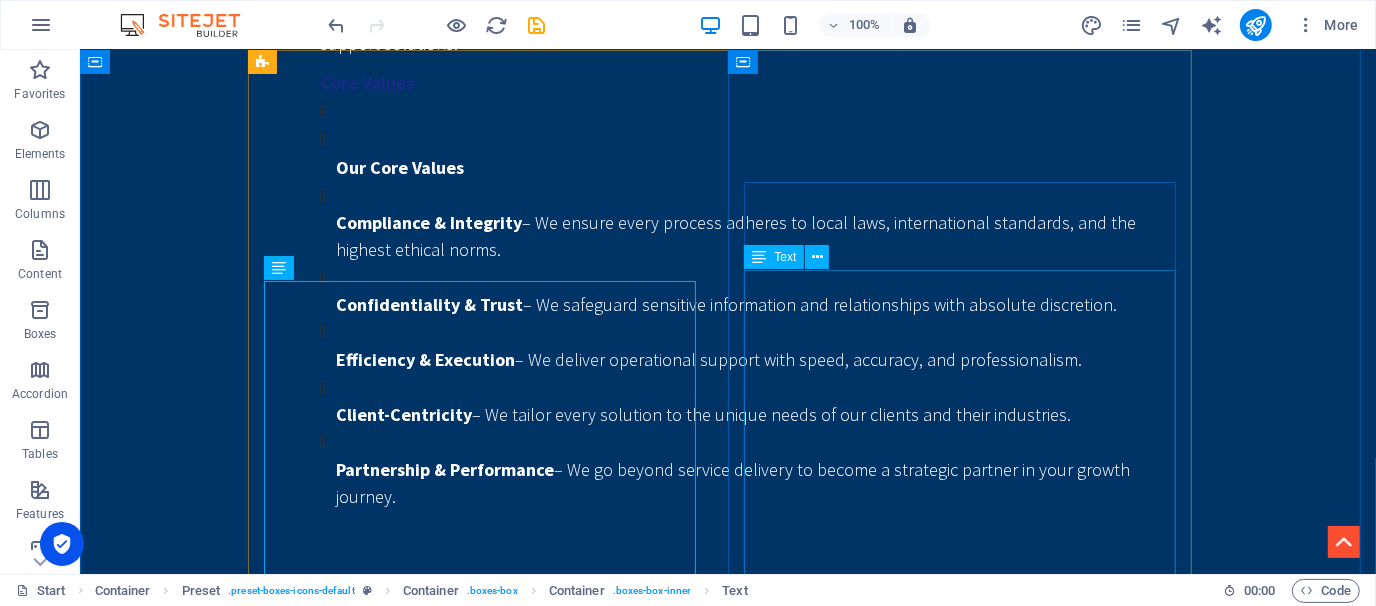 scroll, scrollTop: 2961, scrollLeft: 0, axis: vertical 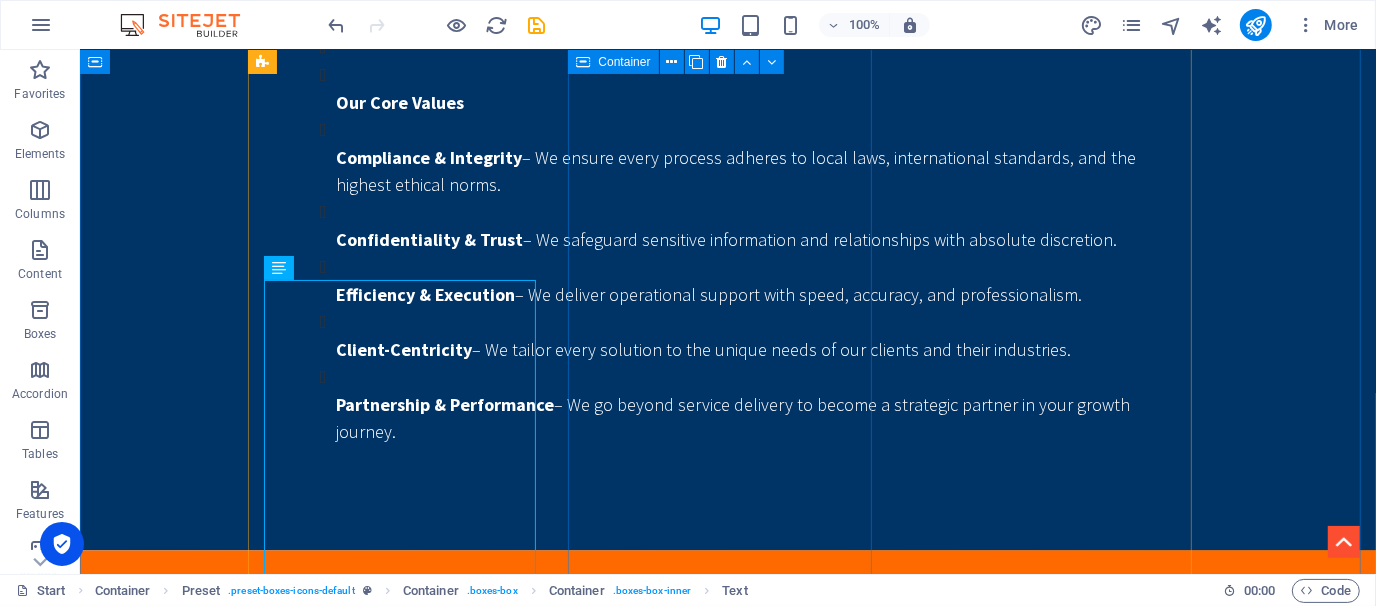 click on "Talent Aquisition At SWS, we are committed to bridging the gap between talent and opportunity. ✅ Tailored Recruitment Strategies ✅ Comprehensive Talent Pool Leveraging our extensive network, we access a diverse range of candidates from various industries, ensuring you find the best fit for your organization. ✅ Local Market Expertise ✅ Fast Turnaround Time ✅ Employer Branding Support  ✅ Ongoing Talent Management Beyond recruitment, we offer ongoing support in talent management, ensuring your workforce remains engaged and productive." at bounding box center [727, 1667] 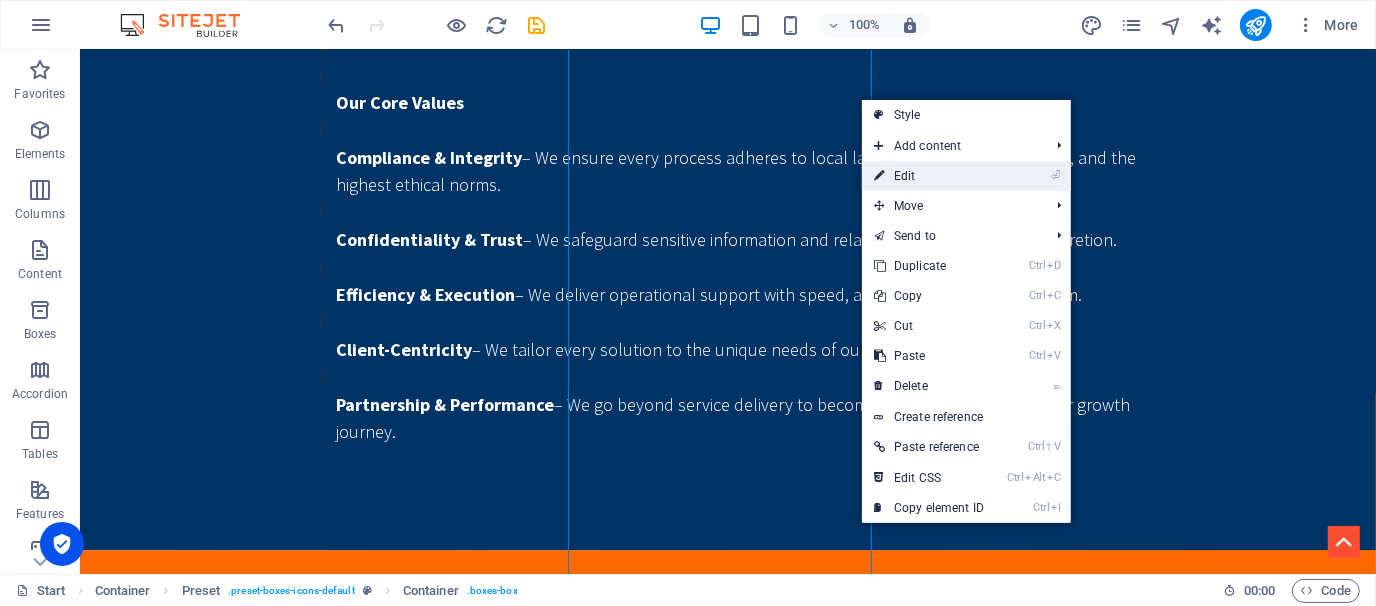 click on "⏎  Edit" at bounding box center [929, 176] 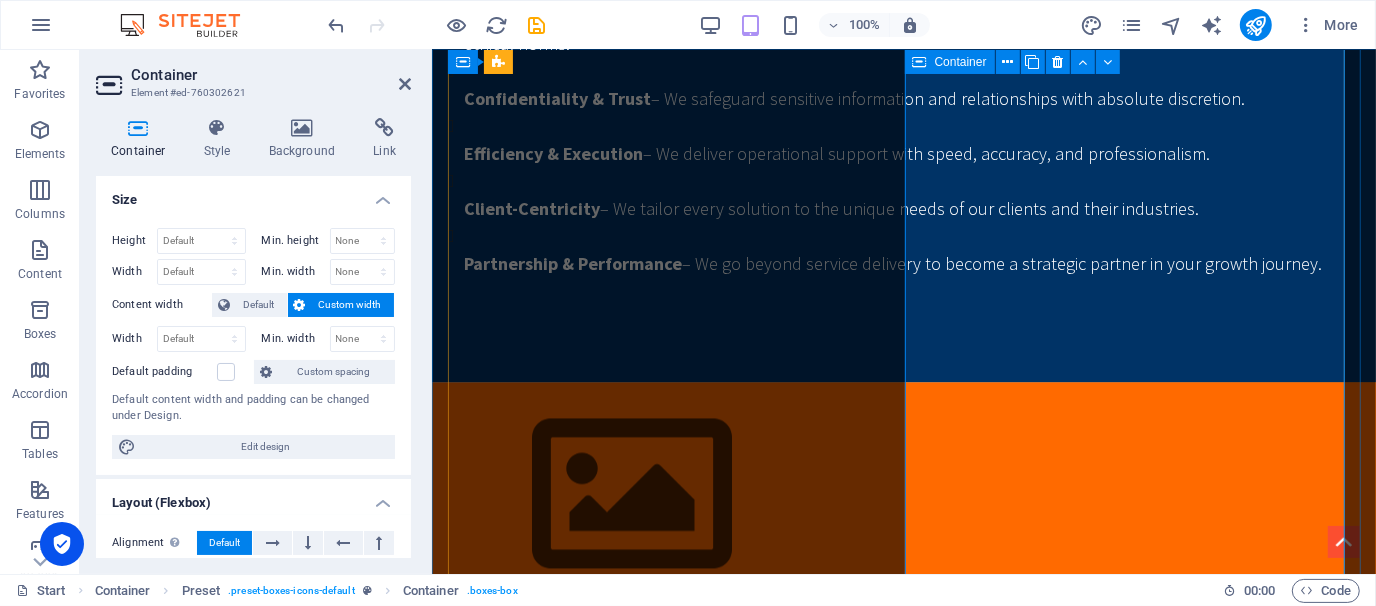 scroll, scrollTop: 2960, scrollLeft: 0, axis: vertical 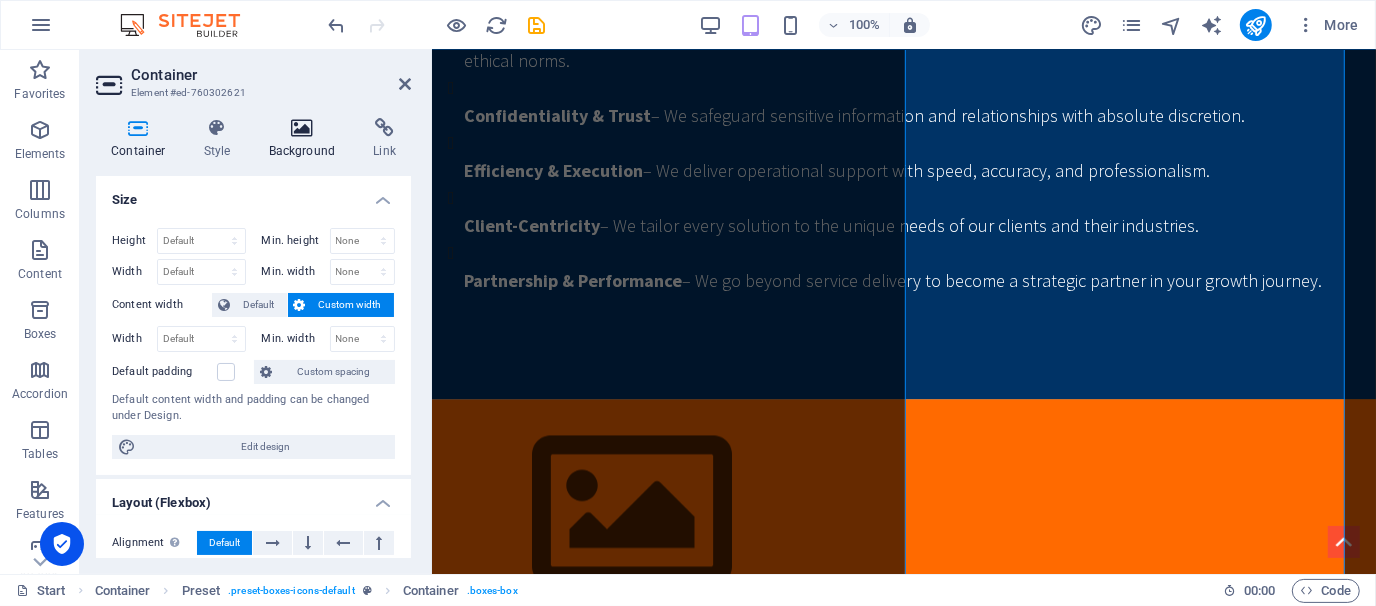 click on "Background" at bounding box center [306, 139] 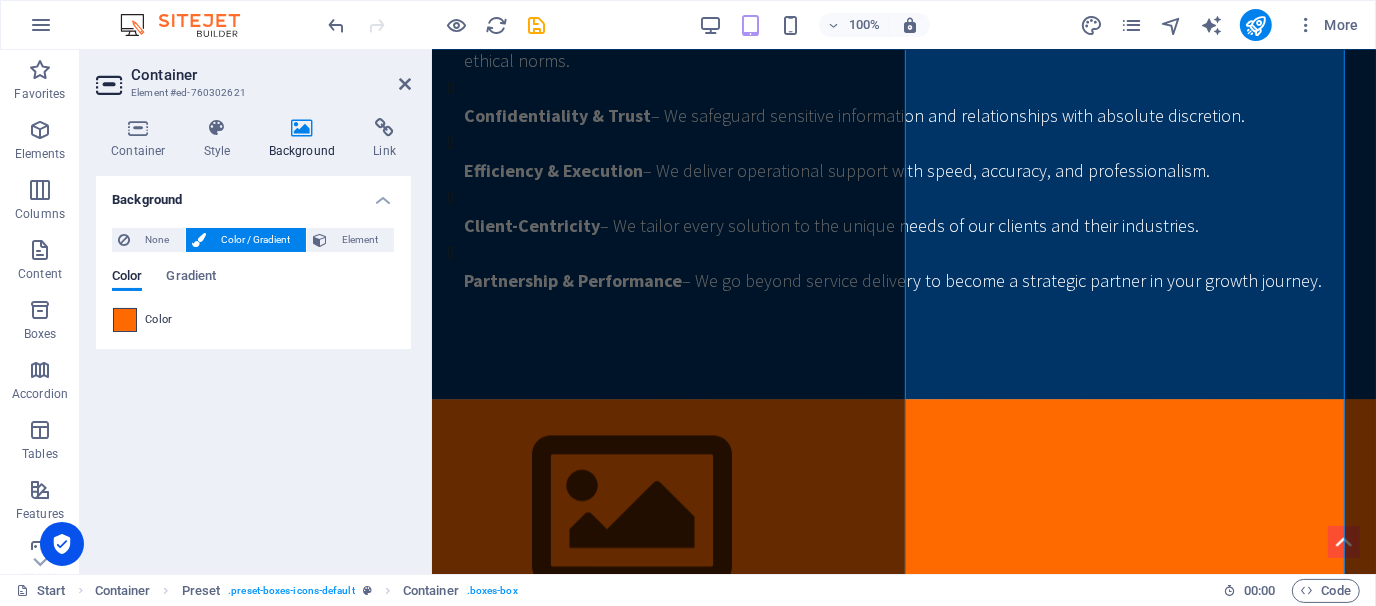 click at bounding box center [125, 320] 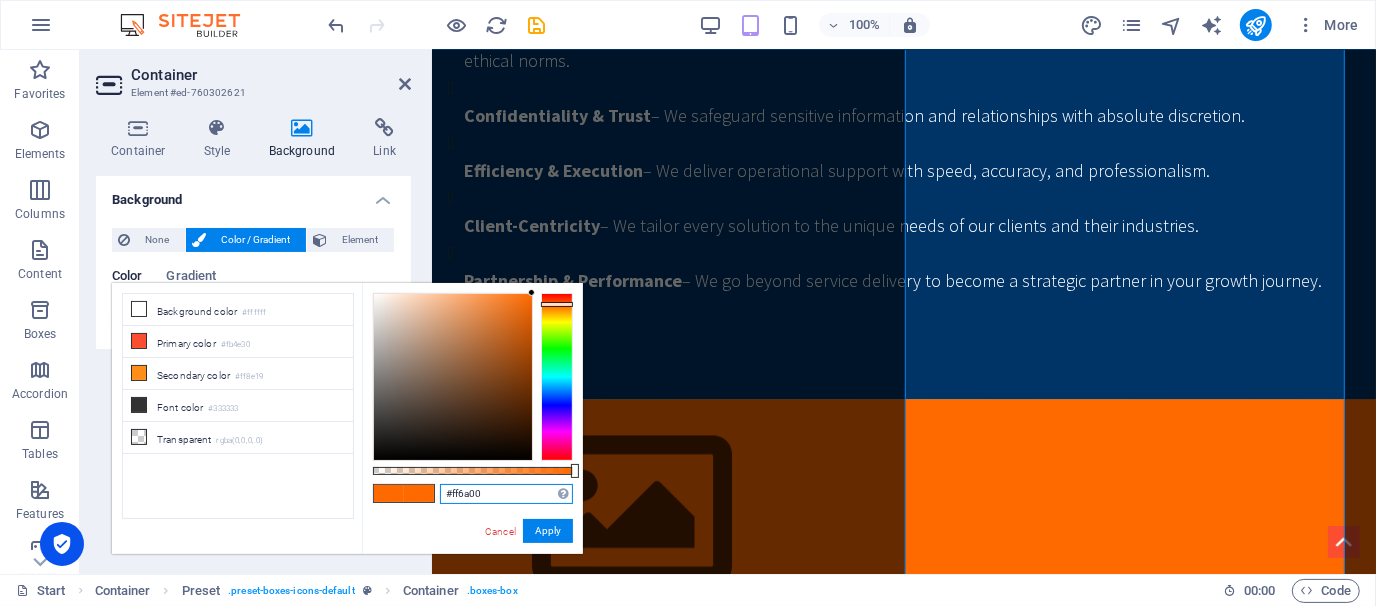 click on "#ff6a00" at bounding box center [506, 494] 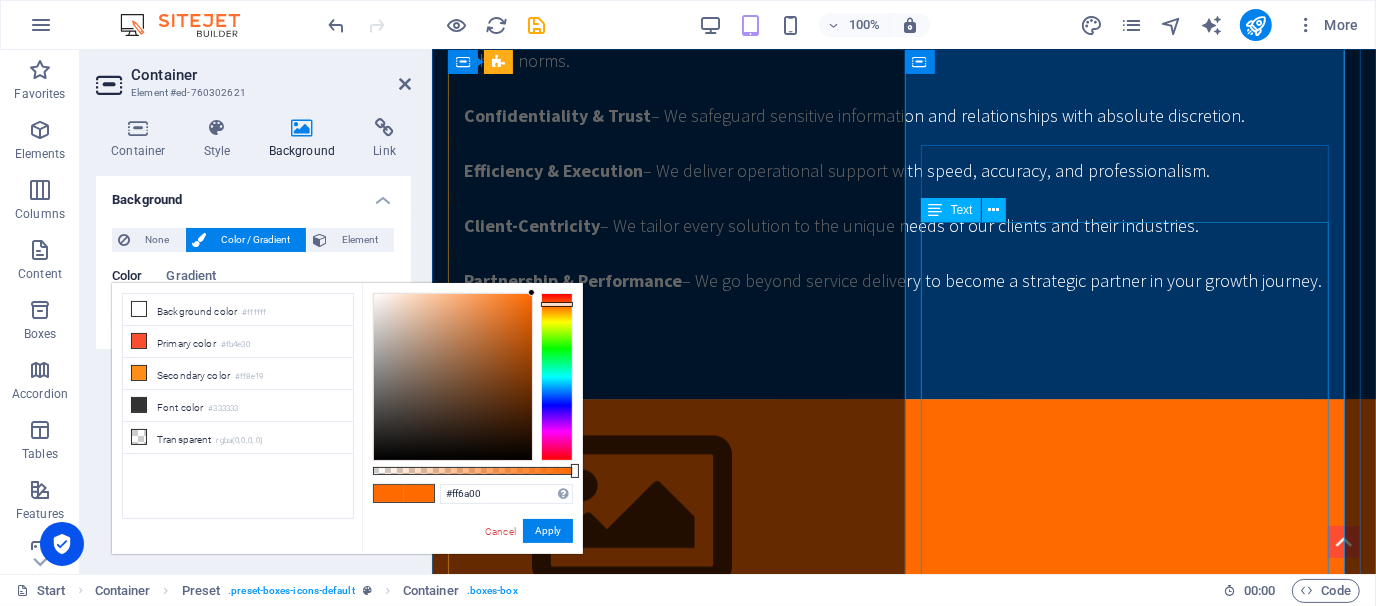 click on "At SWS, we are committed to bridging the gap between talent and opportunity. ✅ Tailored Recruitment Strategies ✅ Comprehensive Talent Pool Leveraging our extensive network, we access a diverse range of candidates from various industries, ensuring you find the best fit for your organization. ✅ Local Market Expertise ✅ Fast Turnaround Time ✅ Employer Branding Support  ✅ Ongoing Talent Management Beyond recruitment, we offer ongoing support in talent management, ensuring your workforce remains engaged and productive." at bounding box center [903, 1575] 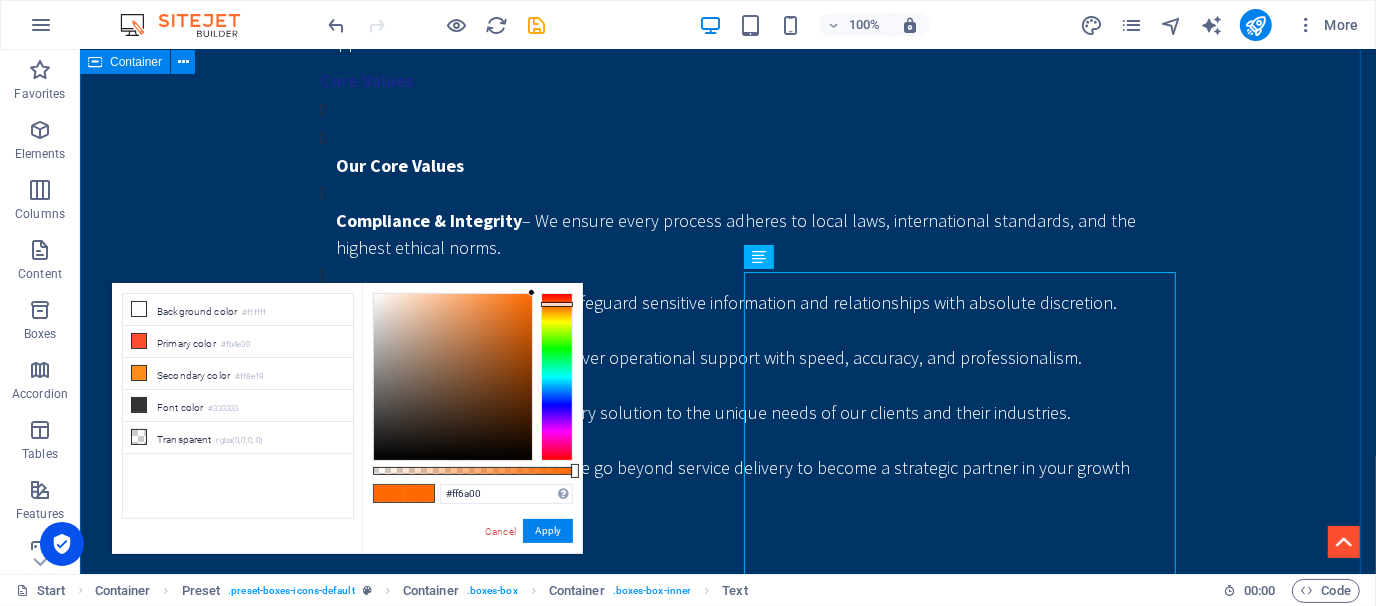 scroll, scrollTop: 2961, scrollLeft: 0, axis: vertical 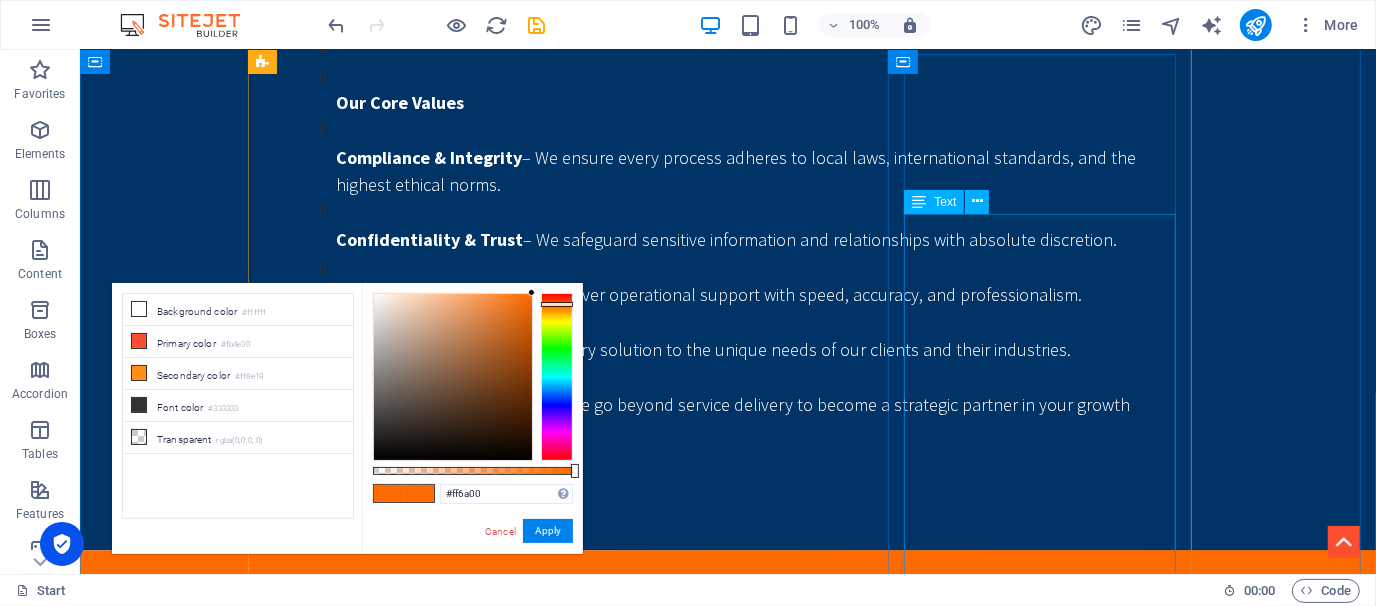 click on "At SWS, we believe growth demands legal strength. Our Legal & Compliance Desk provides full-             spectrum legal services — built to protect businesses in the corporate sectors. Whether it’s agreements,      legal notices, or dispute resolution, we ensure you’re legally ready for every opportunity.                             ✅ Vetting of agreements &  contracts,  Legal Drafting, and answers to legal notices . ✅ Preparing CDA, NDA, Guarantees ✅Labor Law Advisory   ✅ GD, FIR, Legal Notices, ✅Arbitration and Mediation Assistance ✅Corporate Governance and Compliance documentation ✅Due Diligence   Arbitrations and legal consultancy  Outsource to us, minimize your overheads, and feel a sense of protection. 📊  Request a legal solution from SWS now." at bounding box center (727, 2236) 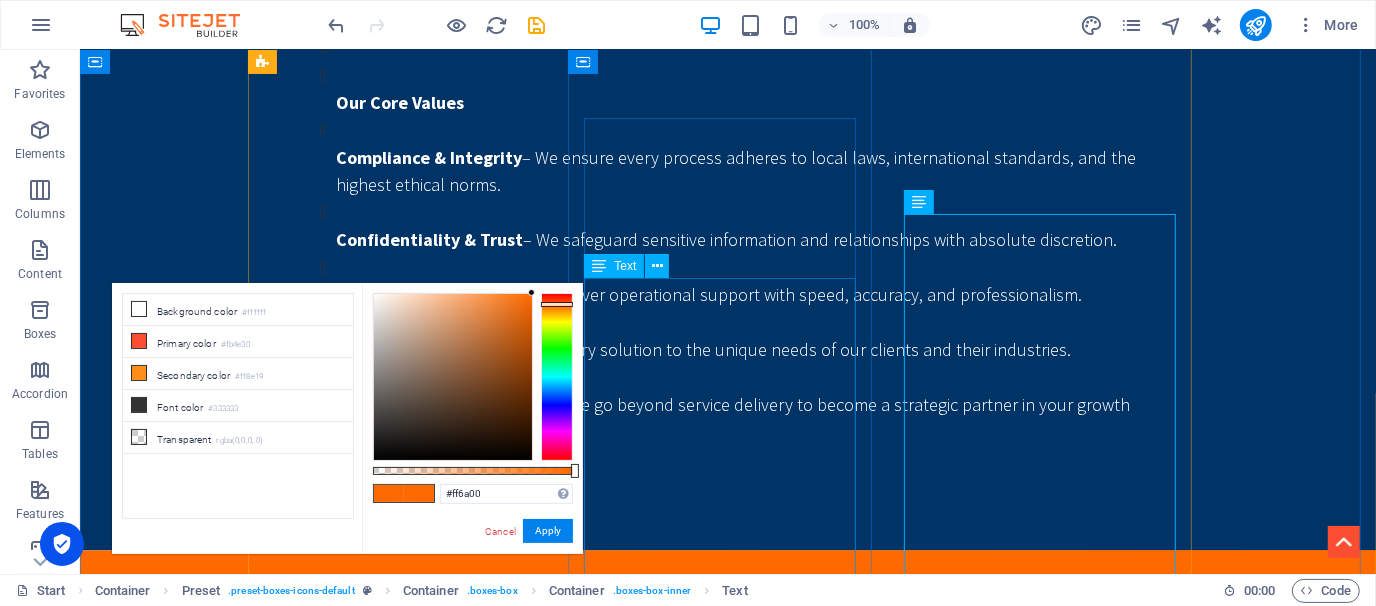 click on "At SWS, we are committed to bridging the gap between talent and opportunity. ✅ Tailored Recruitment Strategies ✅ Comprehensive Talent Pool Leveraging our extensive network, we access a diverse range of candidates from various industries, ensuring you find the best fit for your organization. ✅ Local Market Expertise ✅ Fast Turnaround Time ✅ Employer Branding Support  ✅ Ongoing Talent Management Beyond recruitment, we offer ongoing support in talent management, ensuring your workforce remains engaged and productive." at bounding box center [727, 1731] 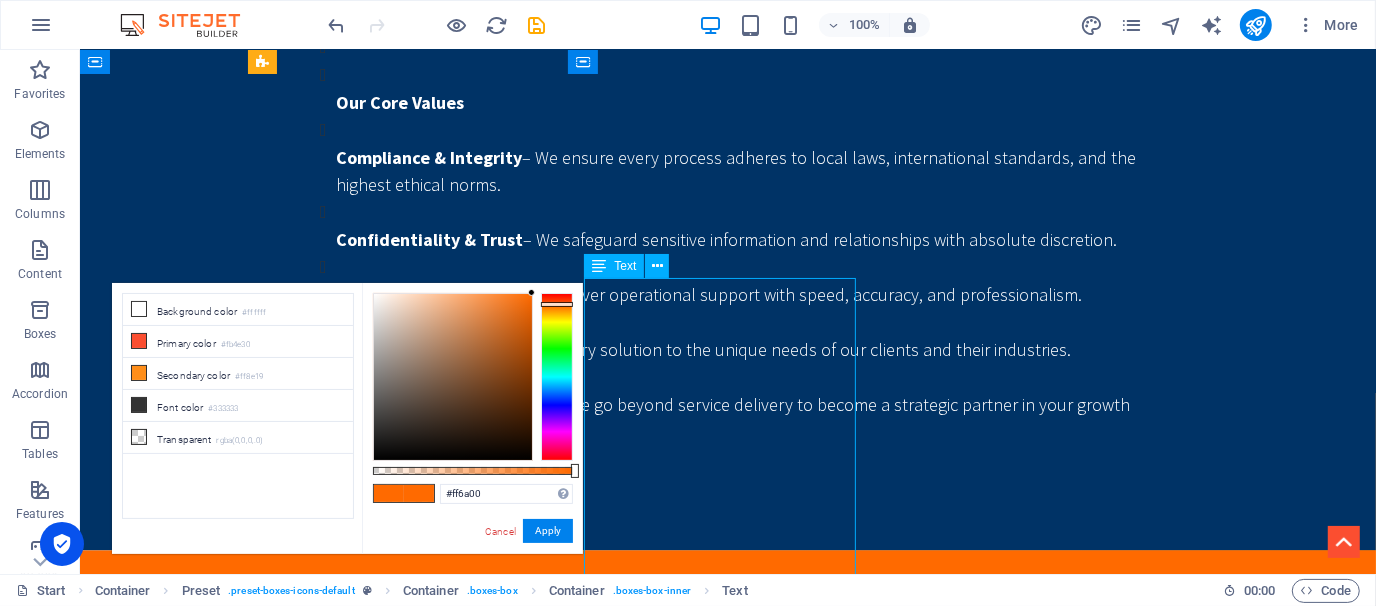 click on "At SWS, we are committed to bridging the gap between talent and opportunity. ✅ Tailored Recruitment Strategies ✅ Comprehensive Talent Pool Leveraging our extensive network, we access a diverse range of candidates from various industries, ensuring you find the best fit for your organization. ✅ Local Market Expertise ✅ Fast Turnaround Time ✅ Employer Branding Support  ✅ Ongoing Talent Management Beyond recruitment, we offer ongoing support in talent management, ensuring your workforce remains engaged and productive." at bounding box center [727, 1731] 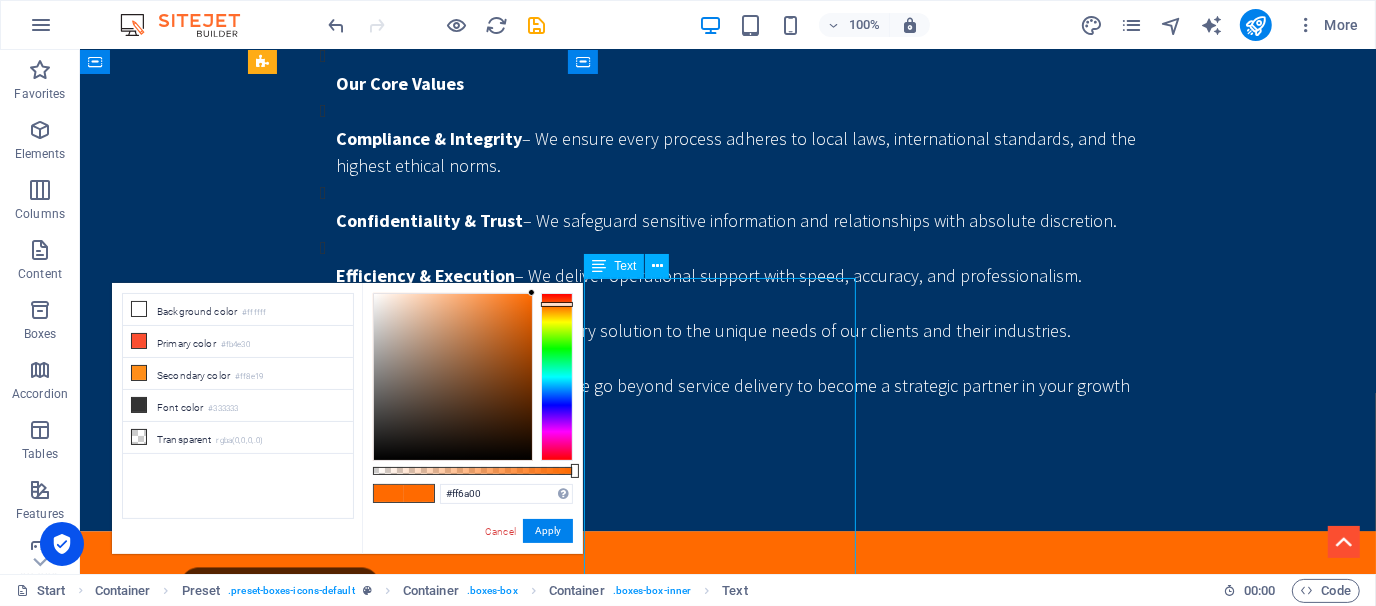 scroll, scrollTop: 2912, scrollLeft: 0, axis: vertical 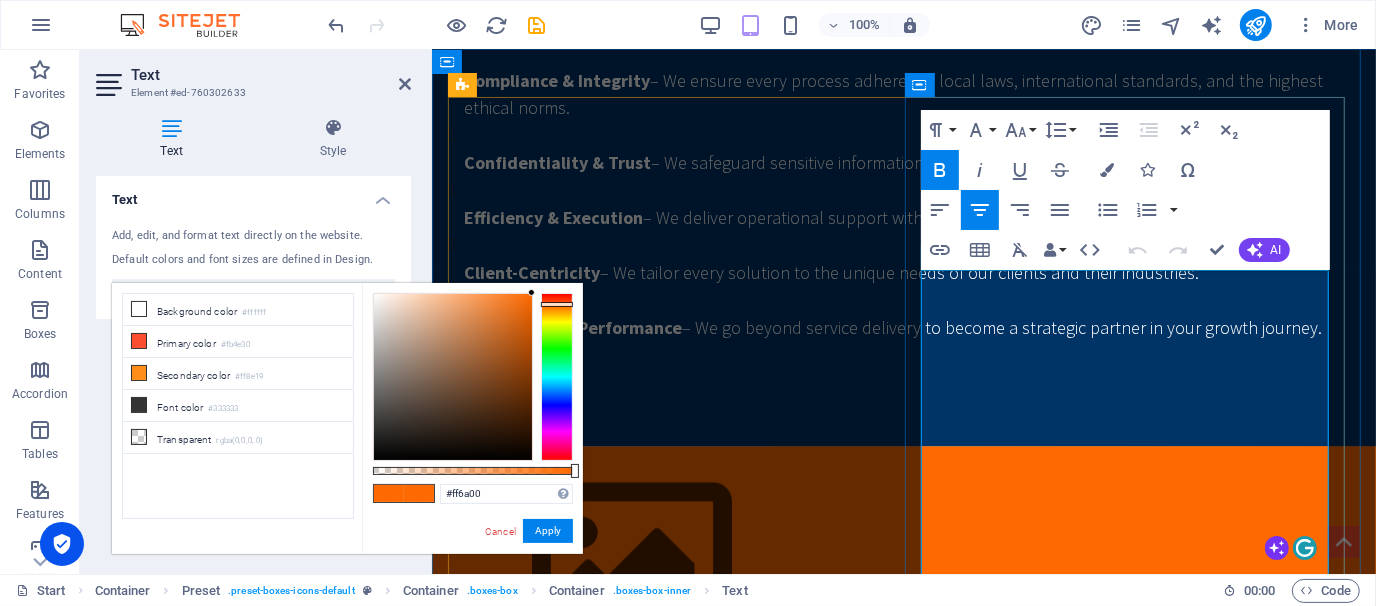 click on "At SWS, we are committed to bridging the gap between talent and opportunity." at bounding box center (903, 1502) 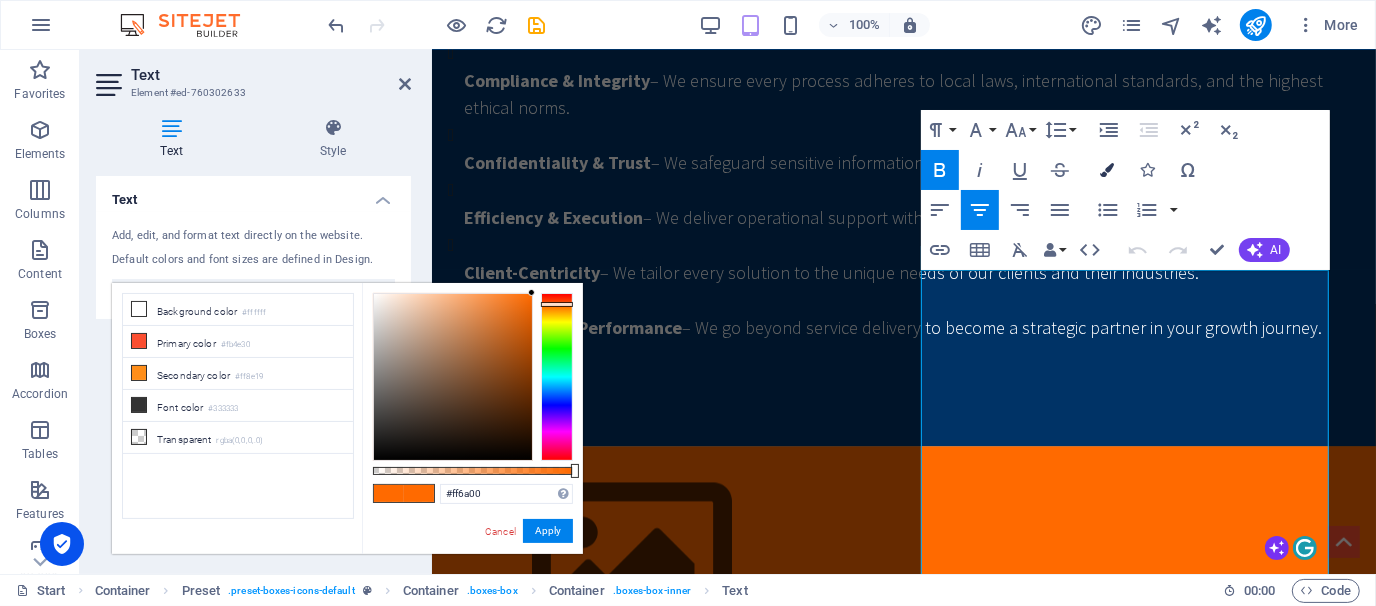 click on "Colors" at bounding box center (1108, 170) 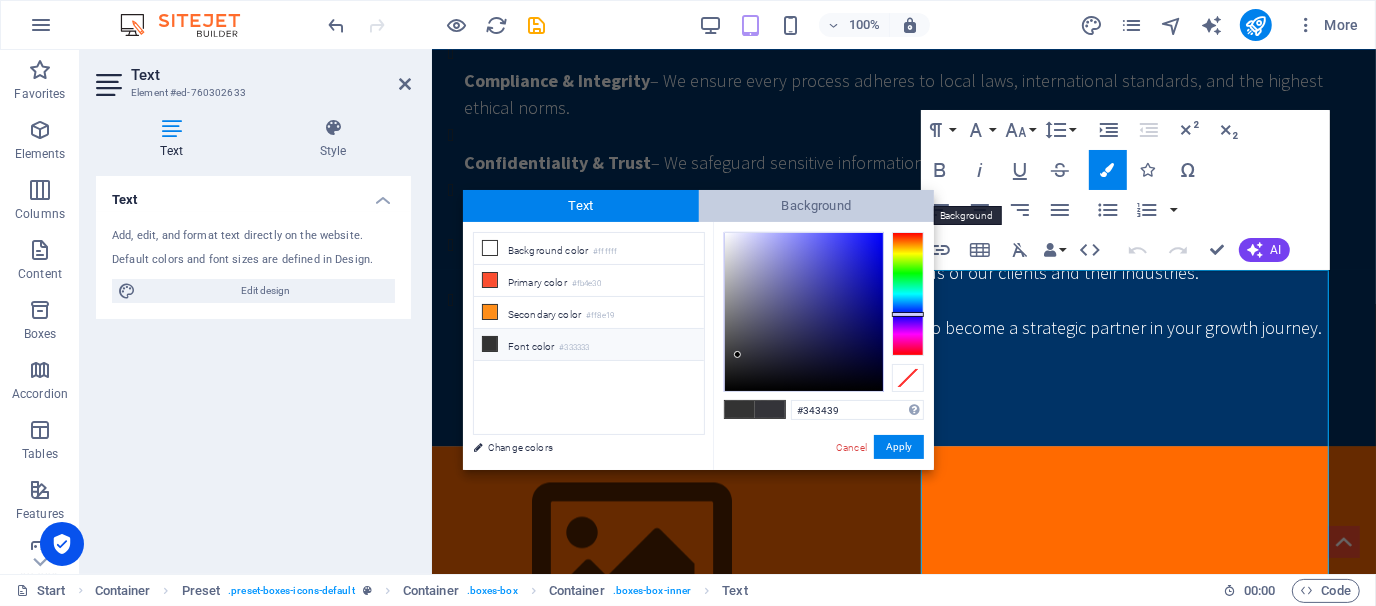click on "Background" at bounding box center (817, 206) 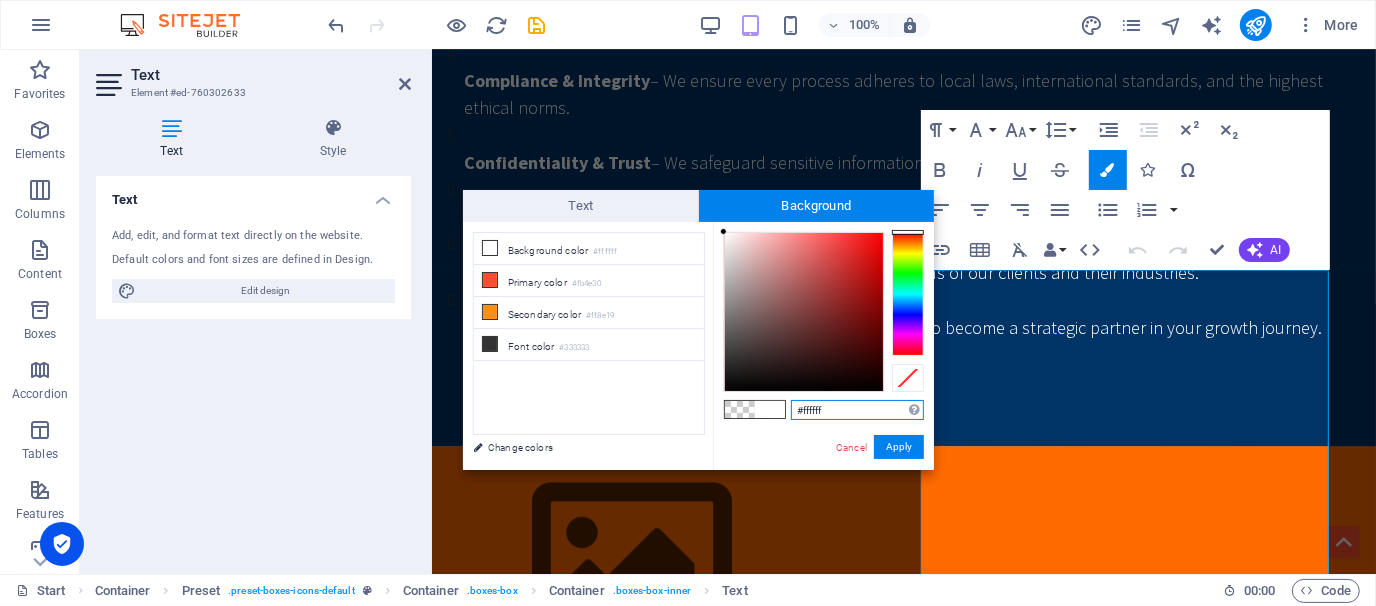 click on "#ffffff" at bounding box center (857, 410) 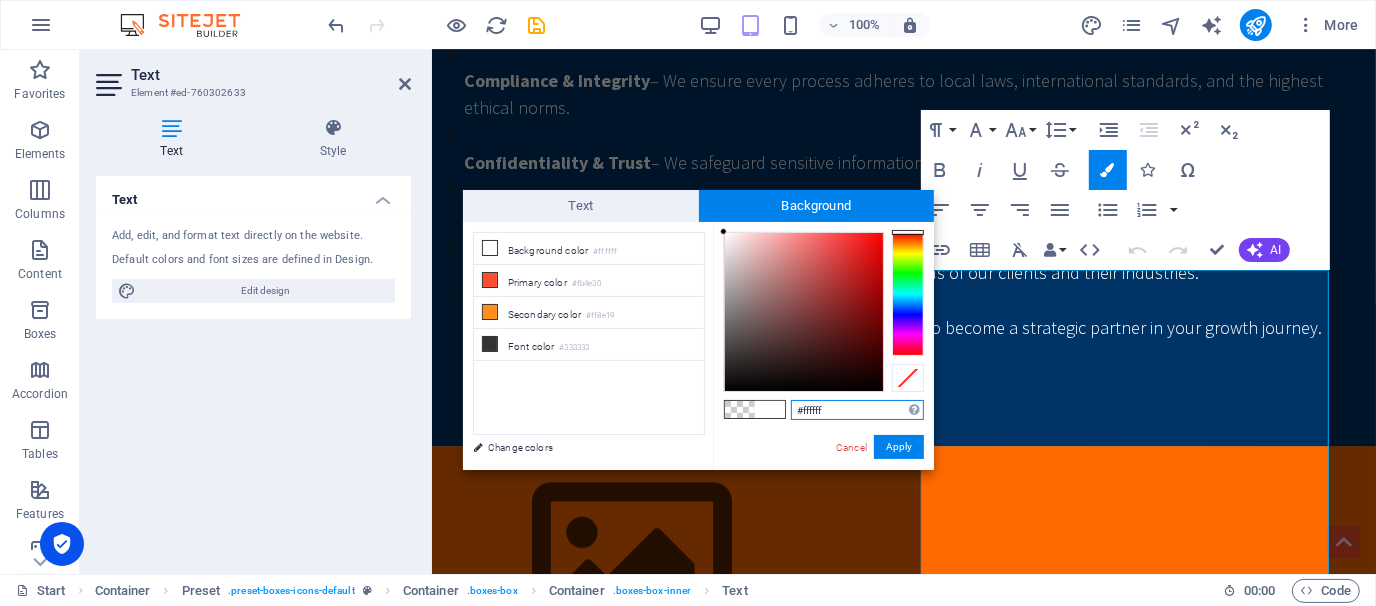 paste on "6a00" 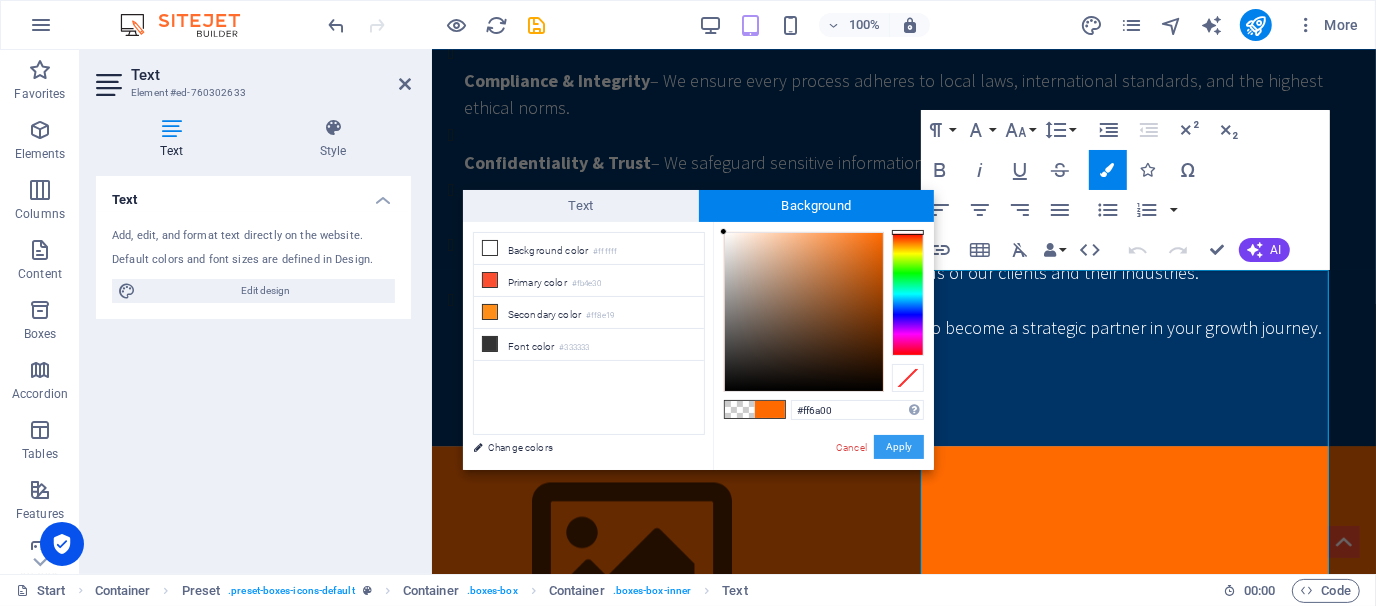click on "Apply" at bounding box center [899, 447] 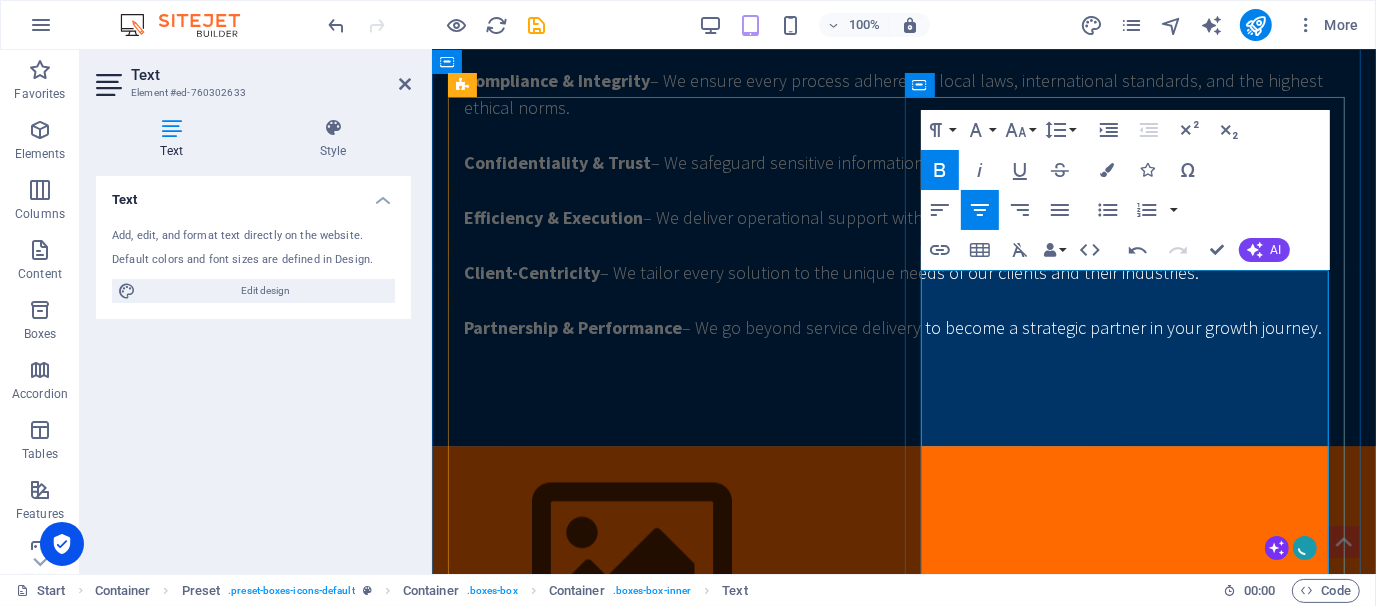 click on "✅ Local Market Expertise" at bounding box center (903, 1611) 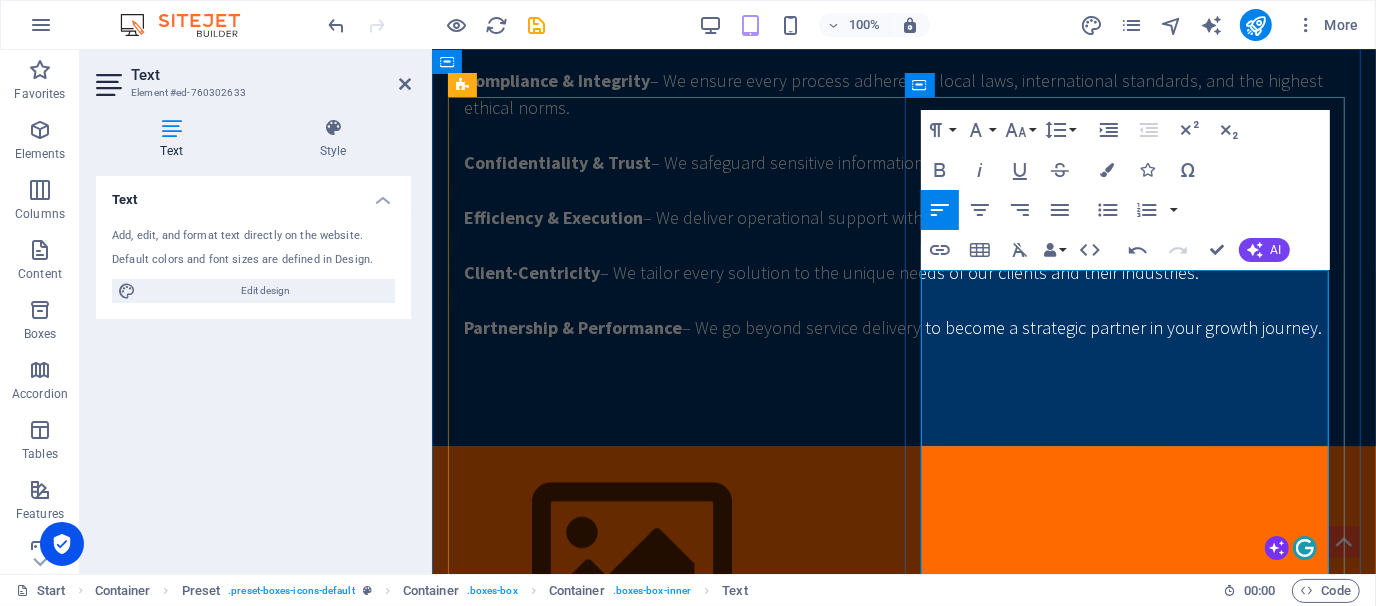 click on "Comprehensive Talent Pool Leveraging our extensive network, we access a diverse range of candidates from various industries, ensuring you find the best fit for your organization." at bounding box center [882, 1571] 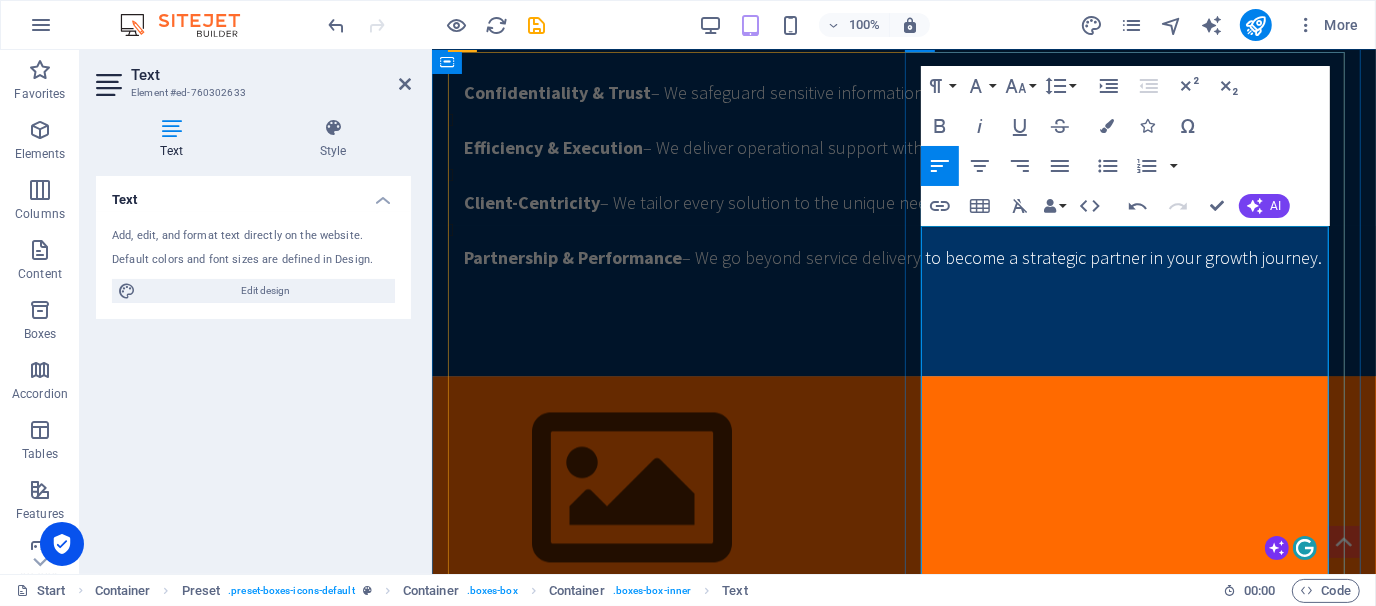 scroll, scrollTop: 3007, scrollLeft: 0, axis: vertical 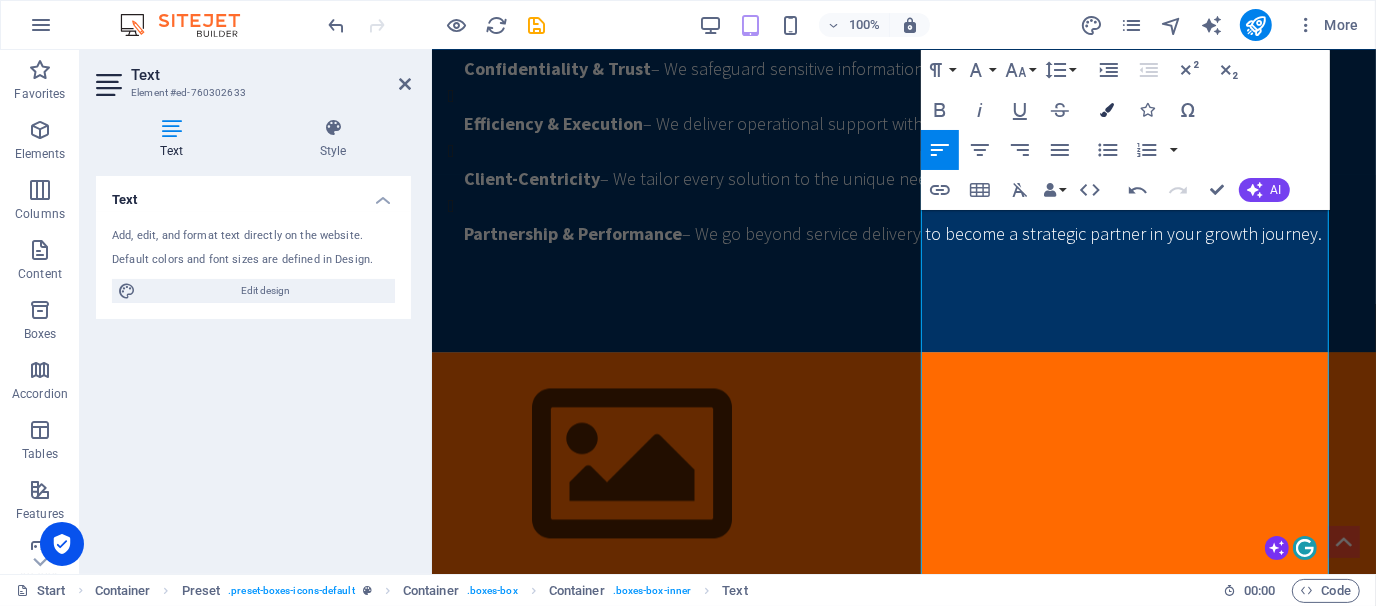 click at bounding box center [1108, 110] 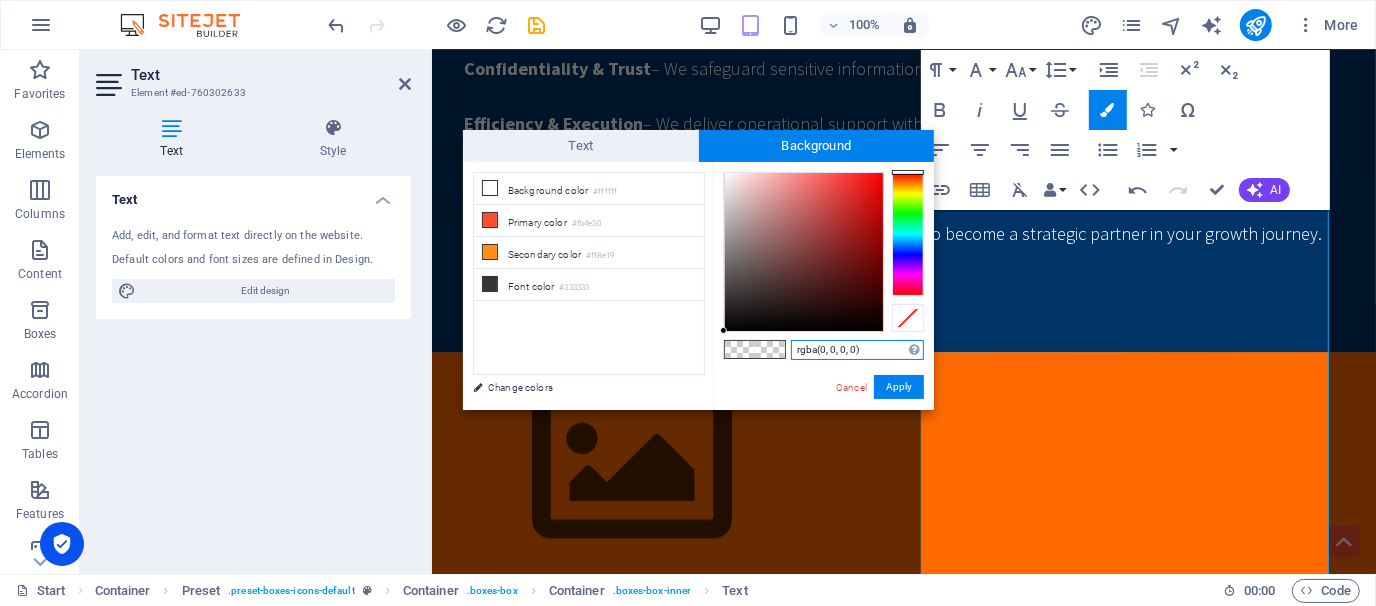 click on "rgba(0, 0, 0, 0)" at bounding box center [857, 350] 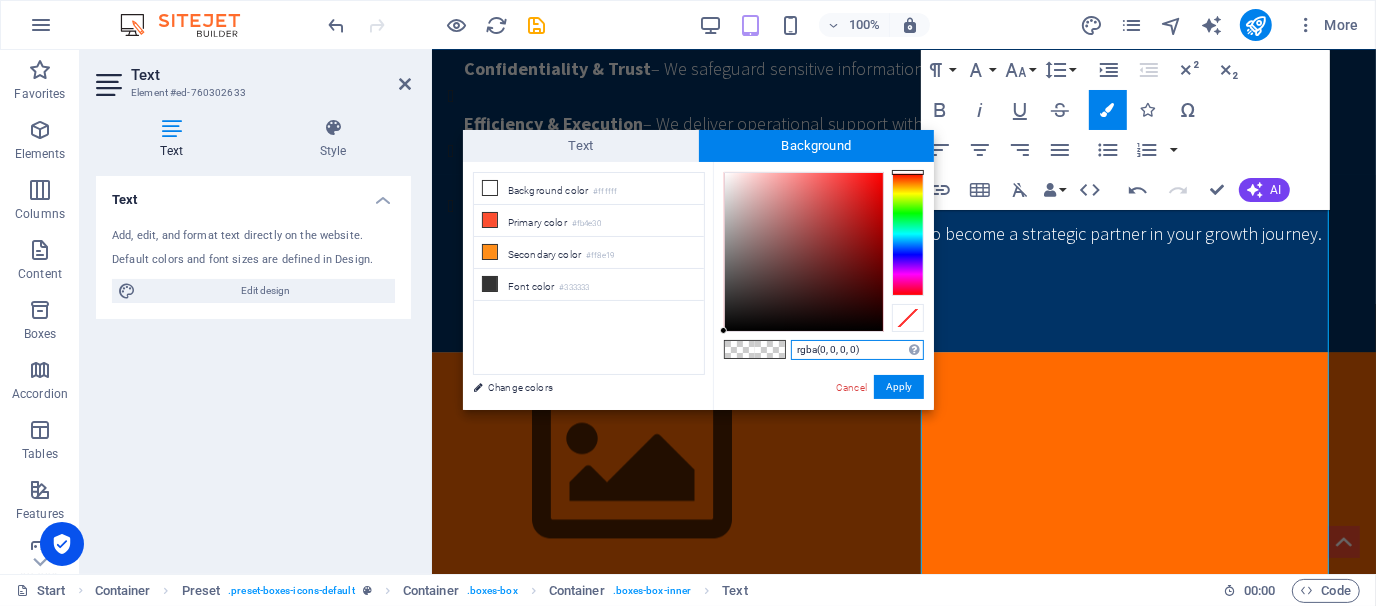 paste on "#ff6a00" 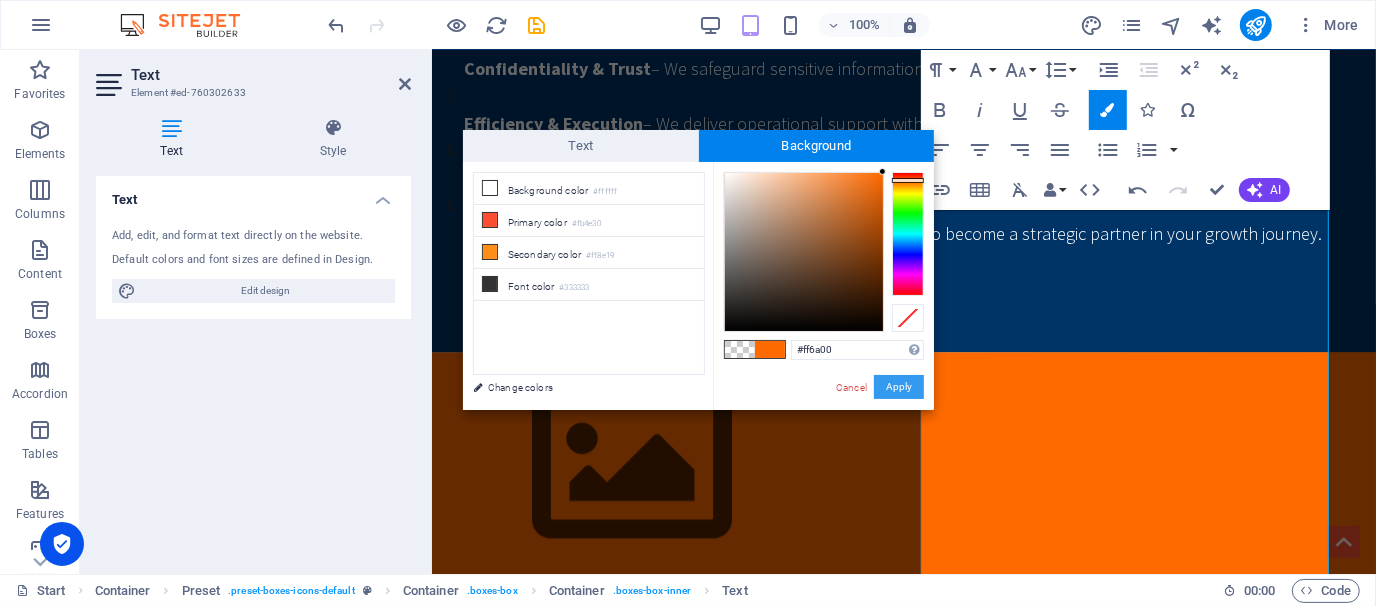 click on "Apply" at bounding box center (899, 387) 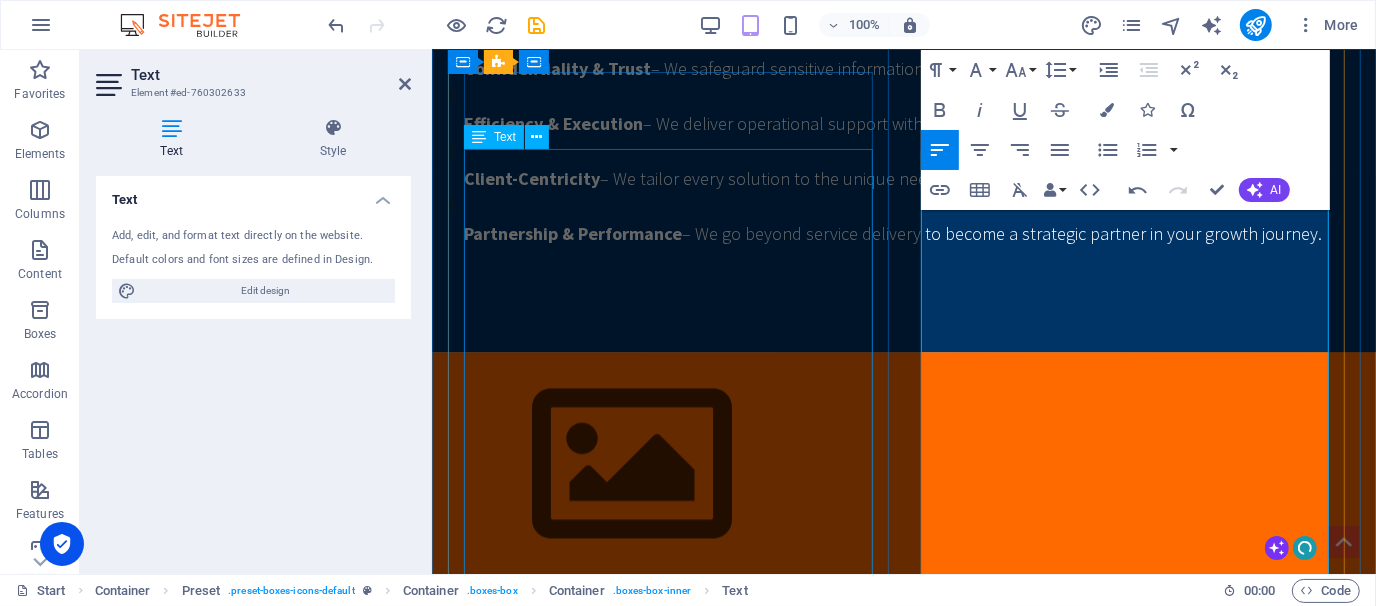 click on "Simplify Hiring. Ensure Compliance. Focus on Growth. Hiring in [GEOGRAPHIC_DATA] can be complex, especially when scaling fast. SWS takes the hassle out of workforce management by acting as your trusted Employer of Record (EOR). From recruitment to legal onboarding, we handle it all. ✅ Legally compliant employment ✅ Seamless onboarding and offboarding ✅Payroll Management ✅ Ideal for local business Conglomerates, MNCs, NGOs, and project-based staffing Let us manage your people—so you can manage your business. 📩  Please email us for your queries" at bounding box center (903, 1048) 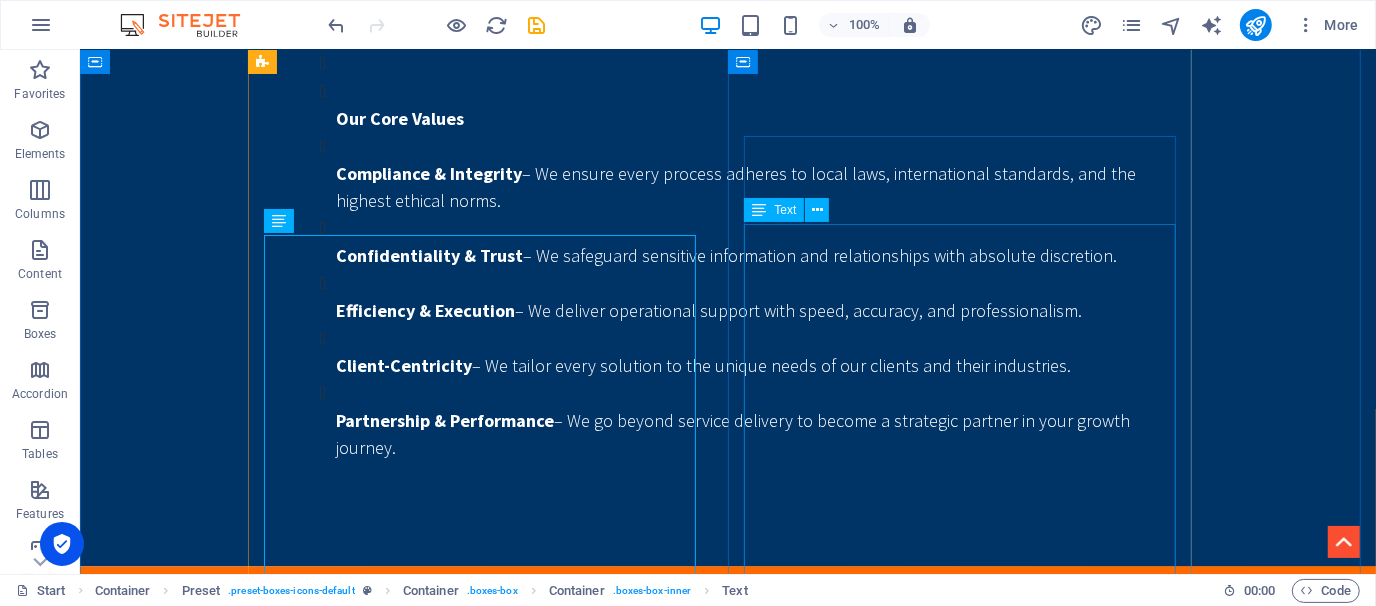 scroll, scrollTop: 3008, scrollLeft: 0, axis: vertical 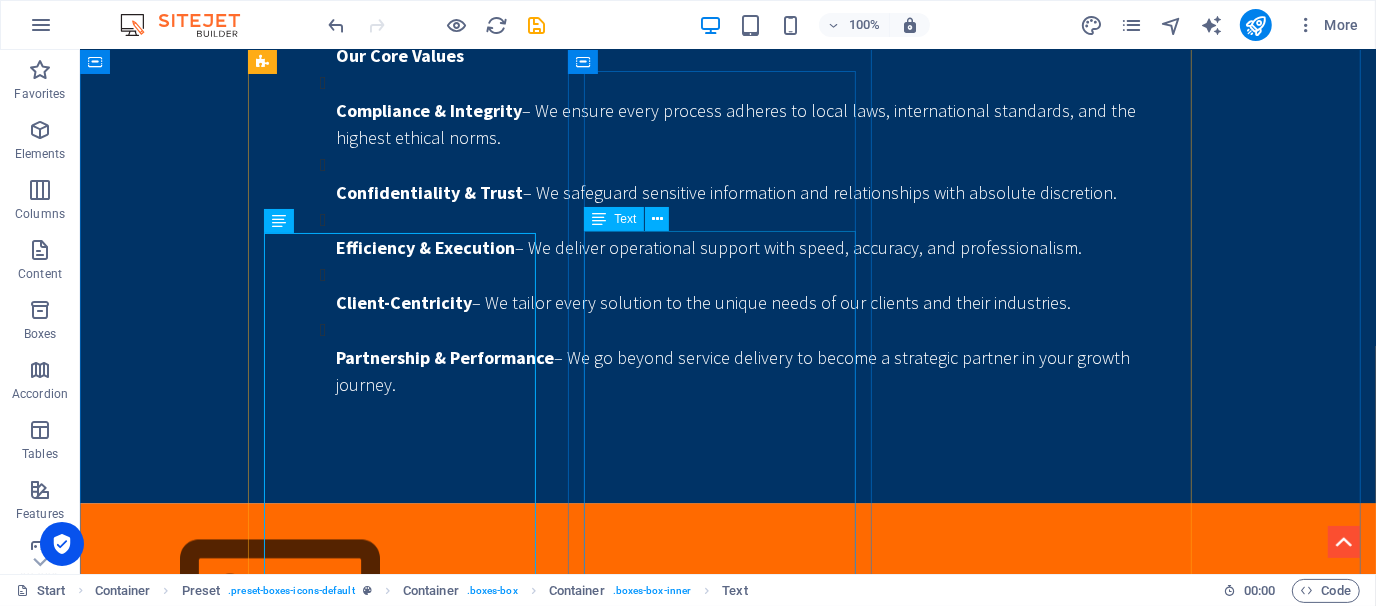 click on "At SWS, we are committed to bridging the gap between talent and opportunity. ✅ Tailored Recruitment Strategies ✅ Comprehensive Talent Pool Leveraging our extensive network, we access a diverse range of candidates from various industries, ensuring you find the best fit for your organization. ✅ Local Market Expertise ✅ Fast Turnaround Time ✅ Employer Branding Support  ✅ Ongoing Talent Management Beyond recruitment, we offer ongoing support in talent management, ensuring your workforce remains engaged and productive." at bounding box center [727, 1684] 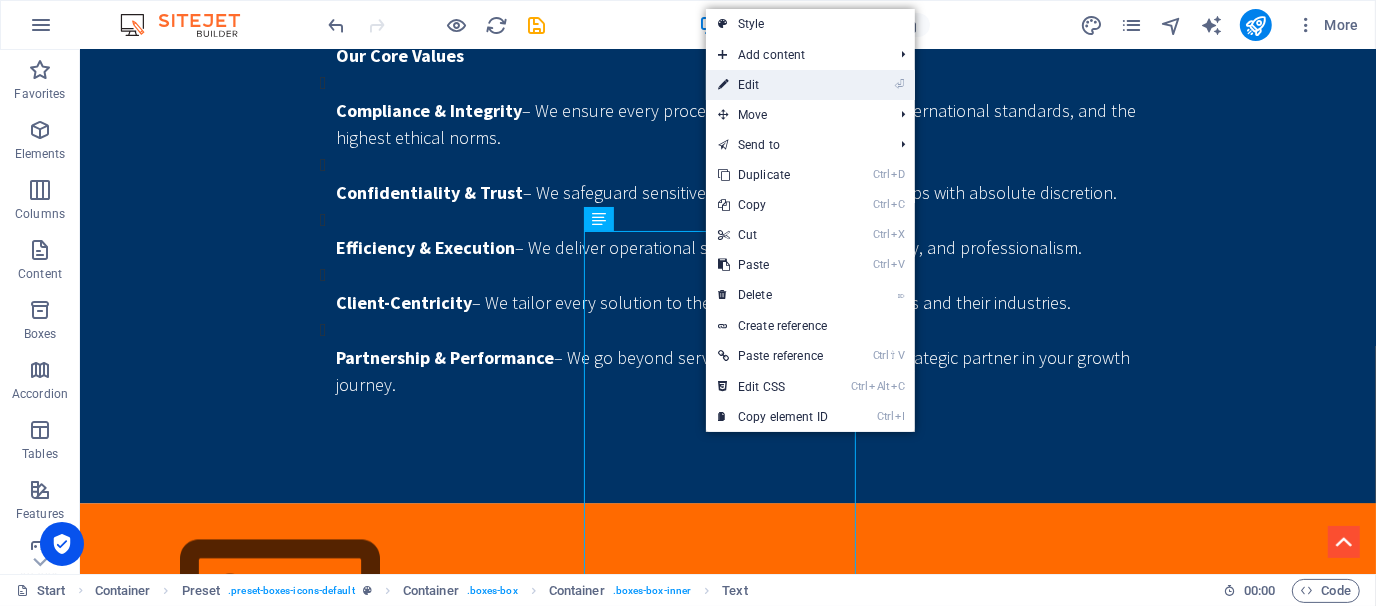 click on "⏎  Edit" at bounding box center [773, 85] 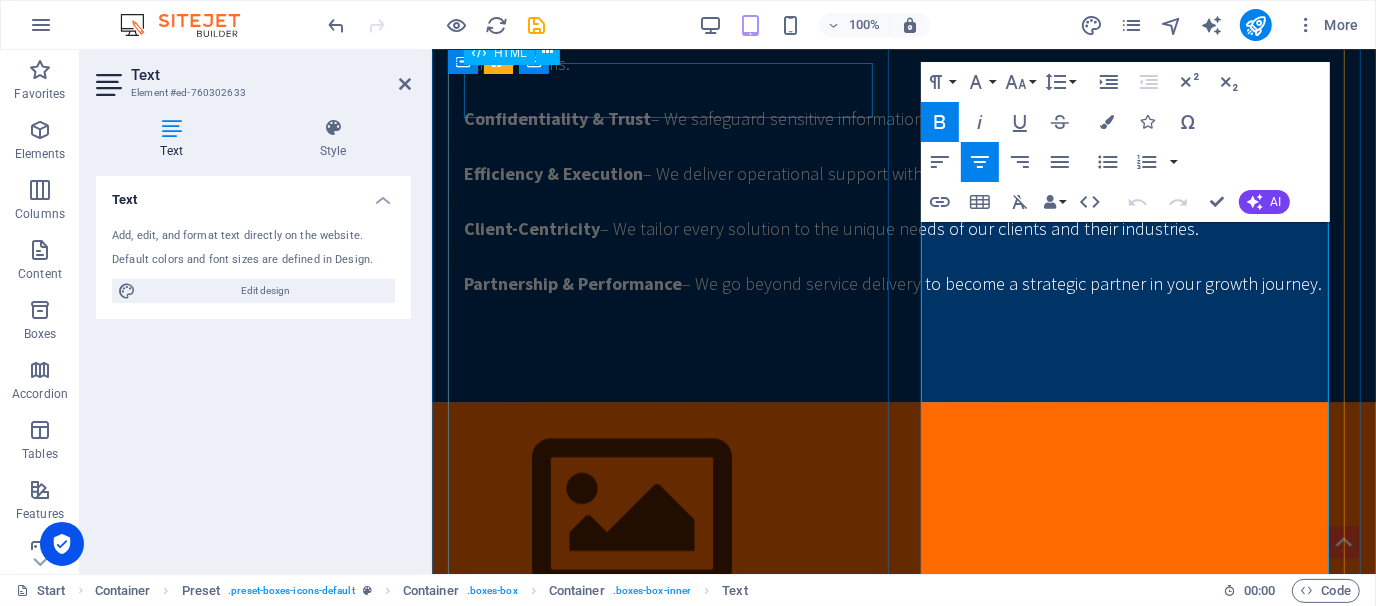 scroll, scrollTop: 2959, scrollLeft: 0, axis: vertical 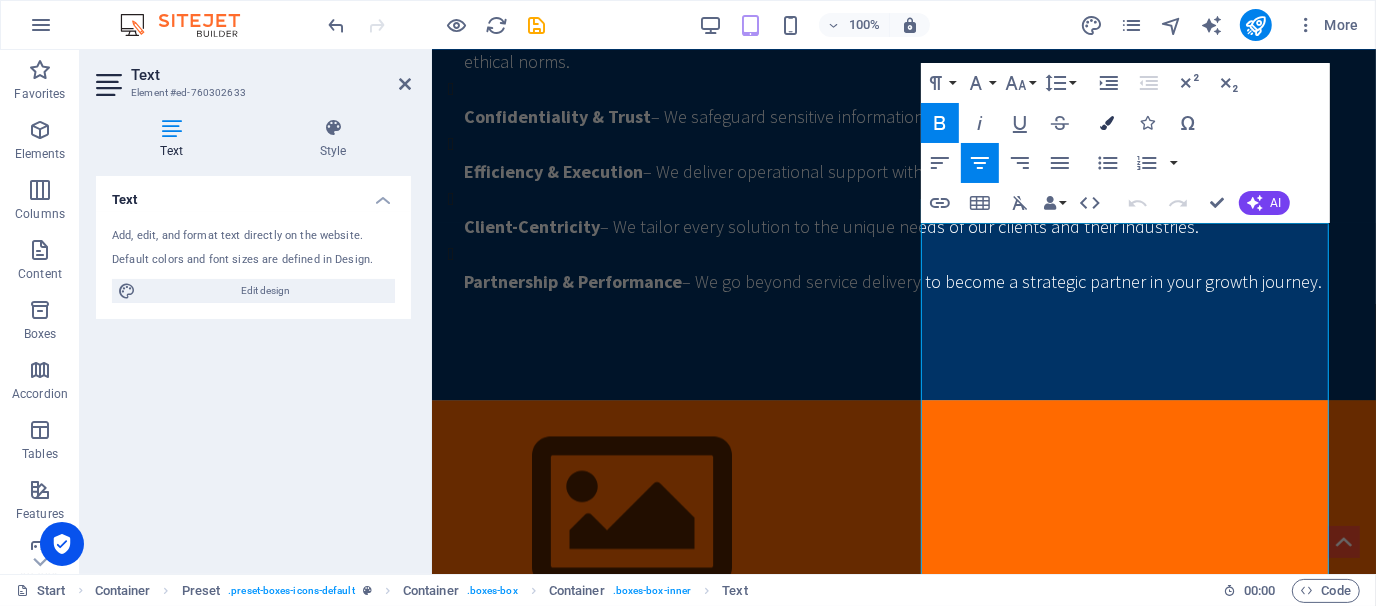click at bounding box center [1108, 123] 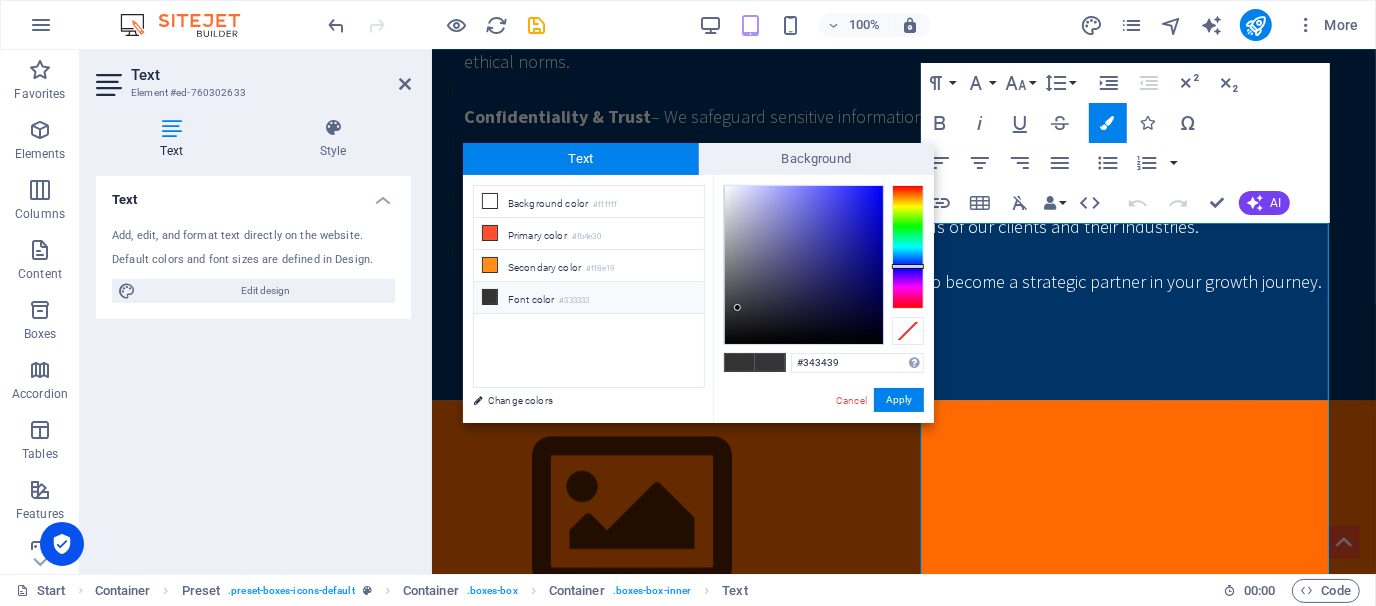 click on "#333333" at bounding box center [574, 301] 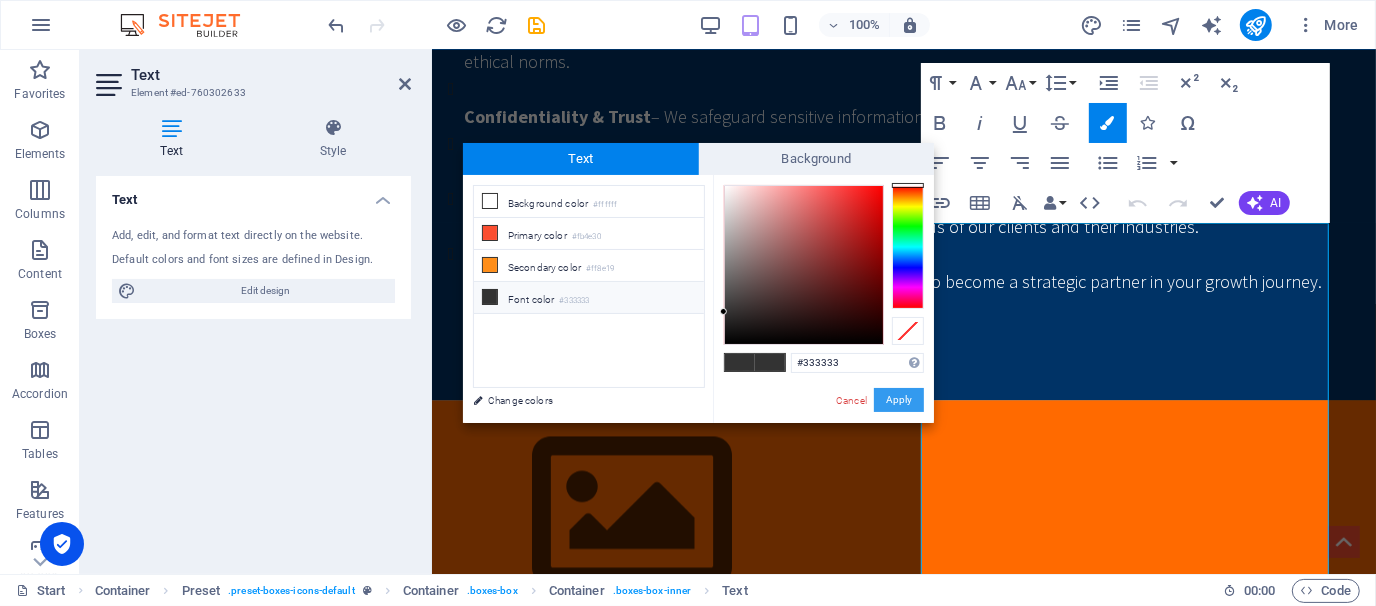 click on "Apply" at bounding box center (899, 400) 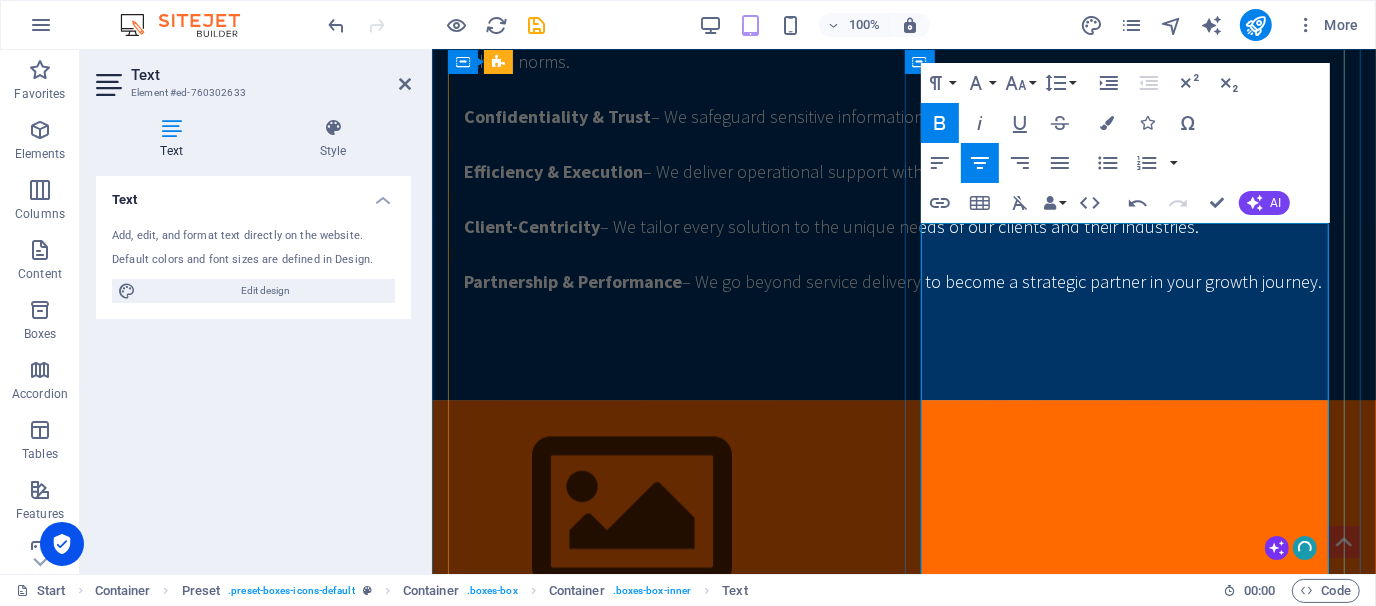 click on "Tailored Recruitment Strategies" at bounding box center (616, 1483) 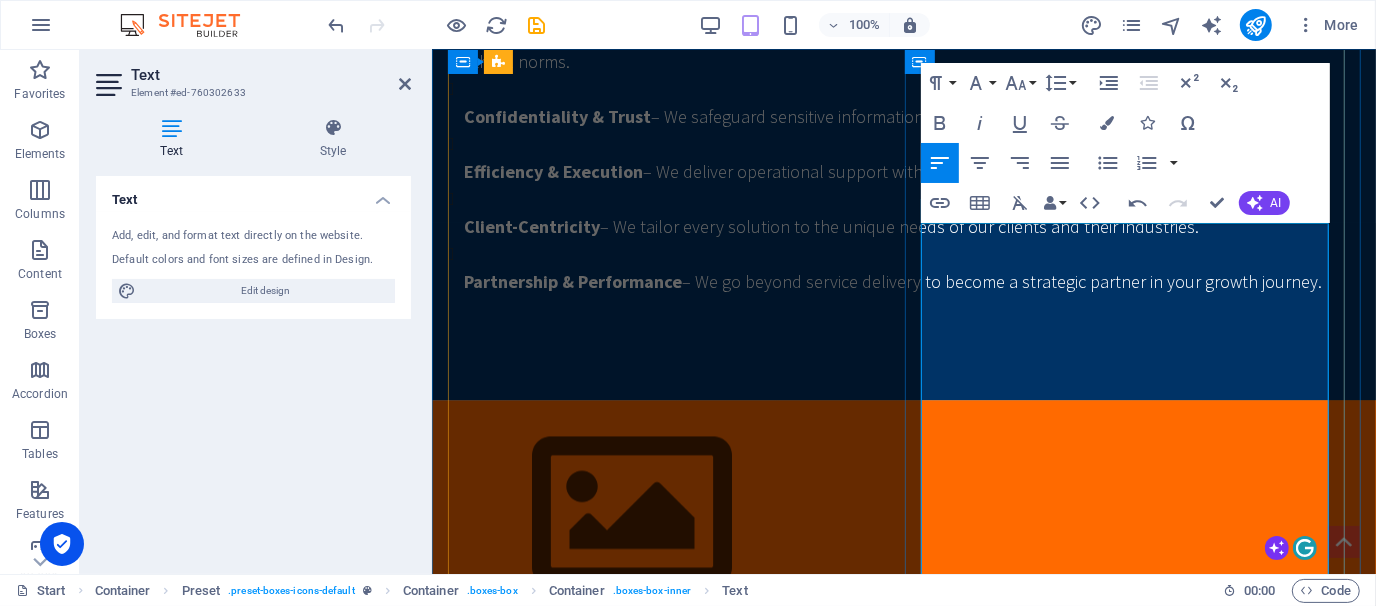 scroll, scrollTop: 3007, scrollLeft: 0, axis: vertical 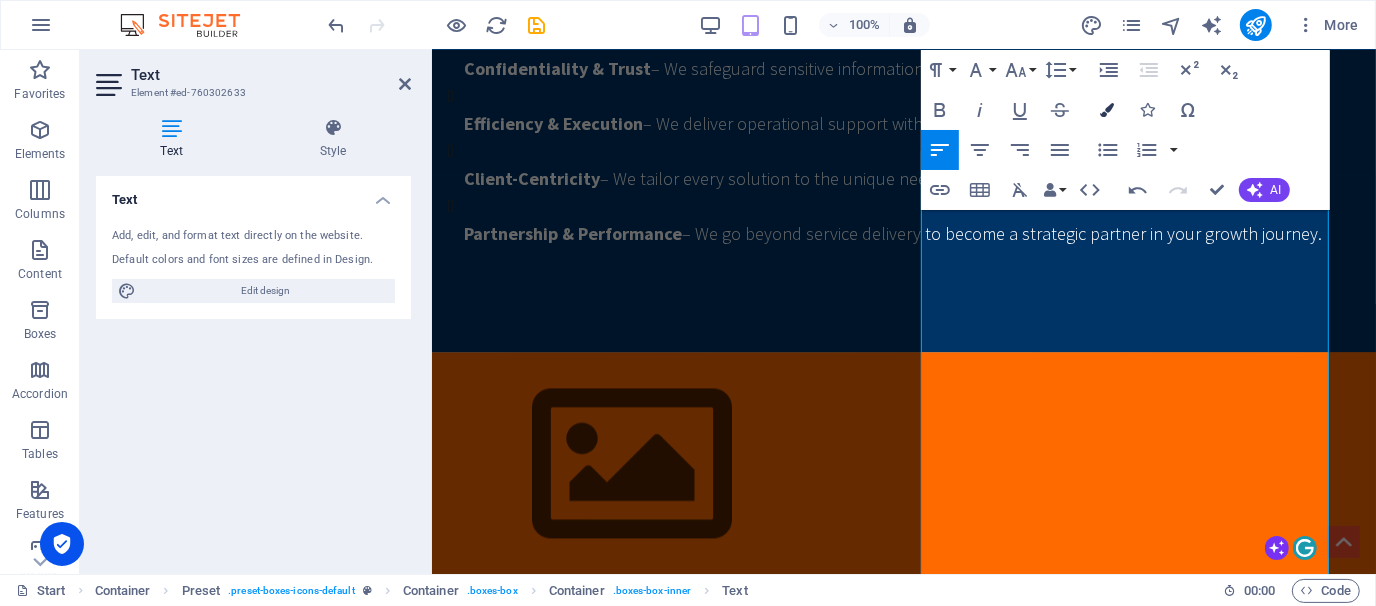 click at bounding box center [1108, 110] 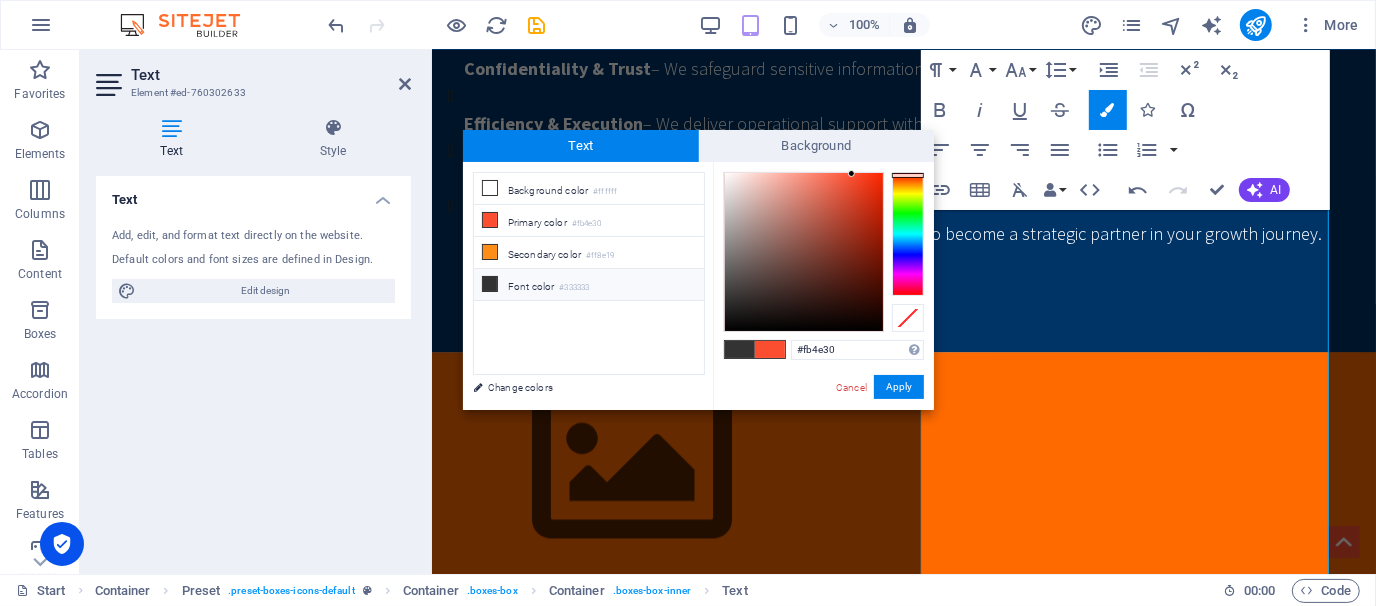 click on "Font color
#333333" at bounding box center (589, 285) 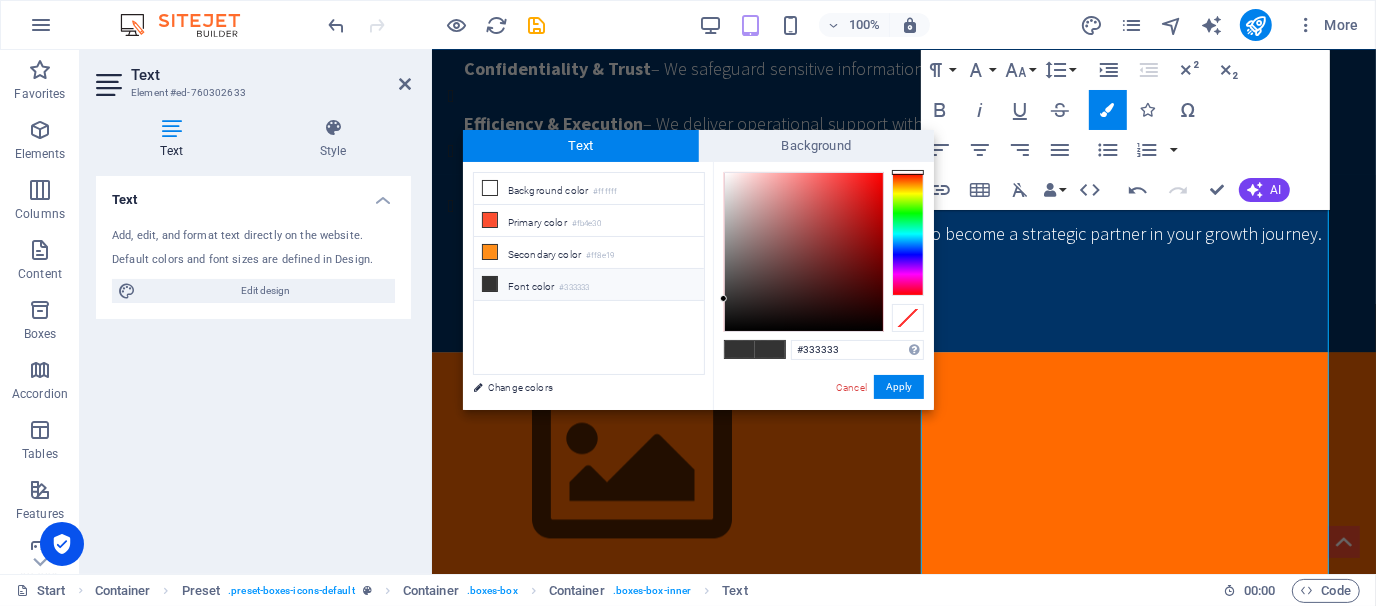 click at bounding box center (490, 284) 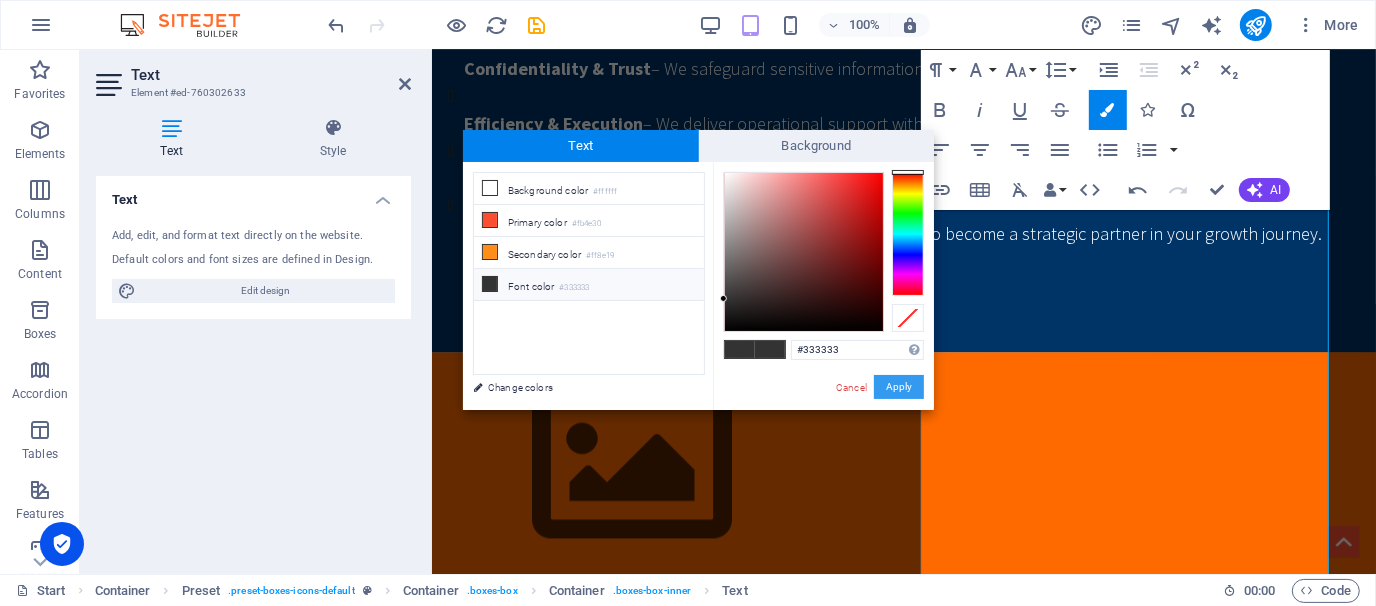 click on "Apply" at bounding box center (899, 387) 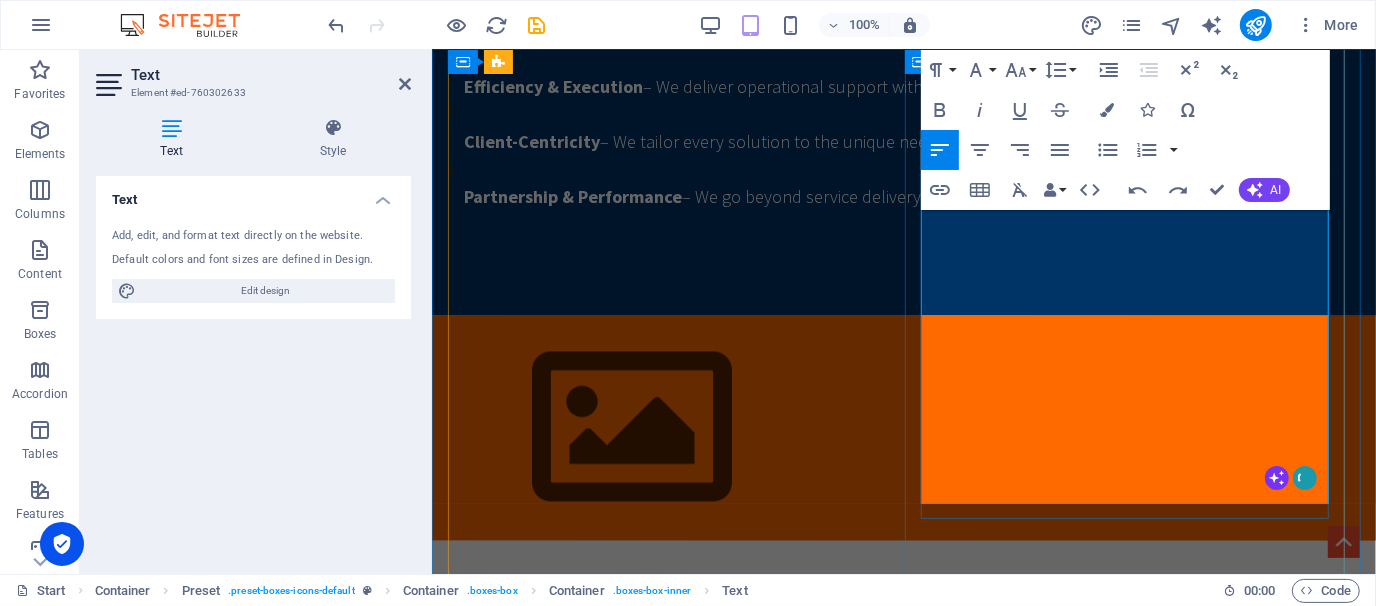 scroll, scrollTop: 3007, scrollLeft: 0, axis: vertical 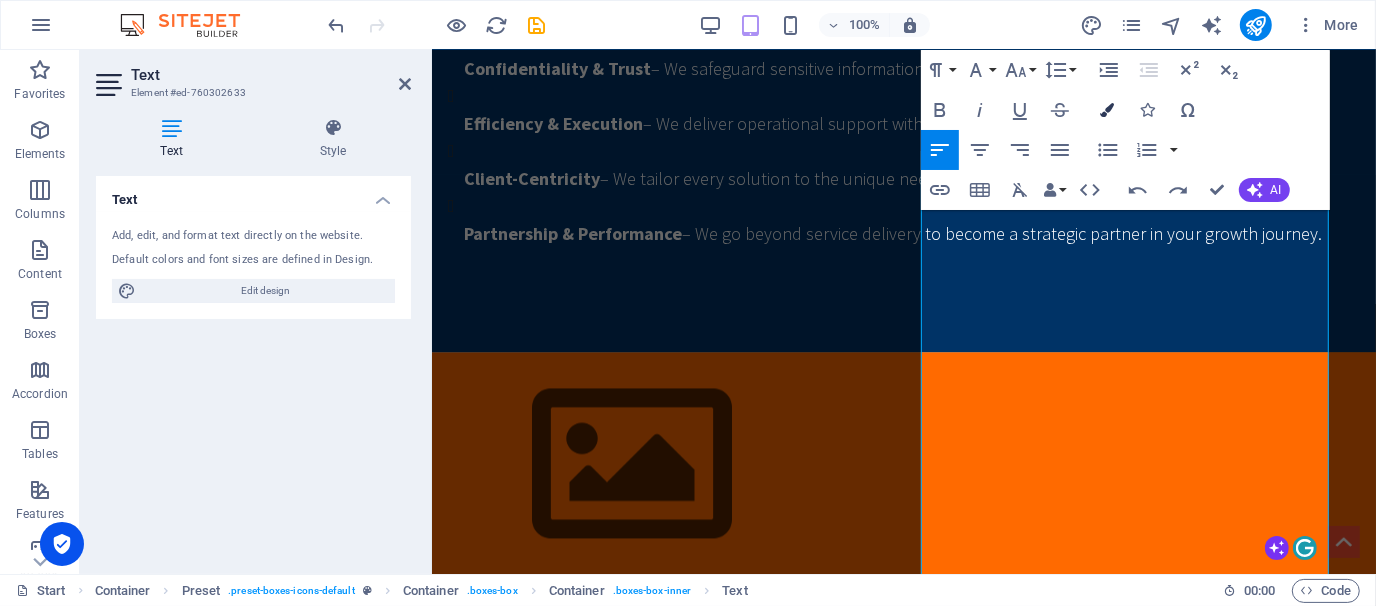 click at bounding box center [1108, 110] 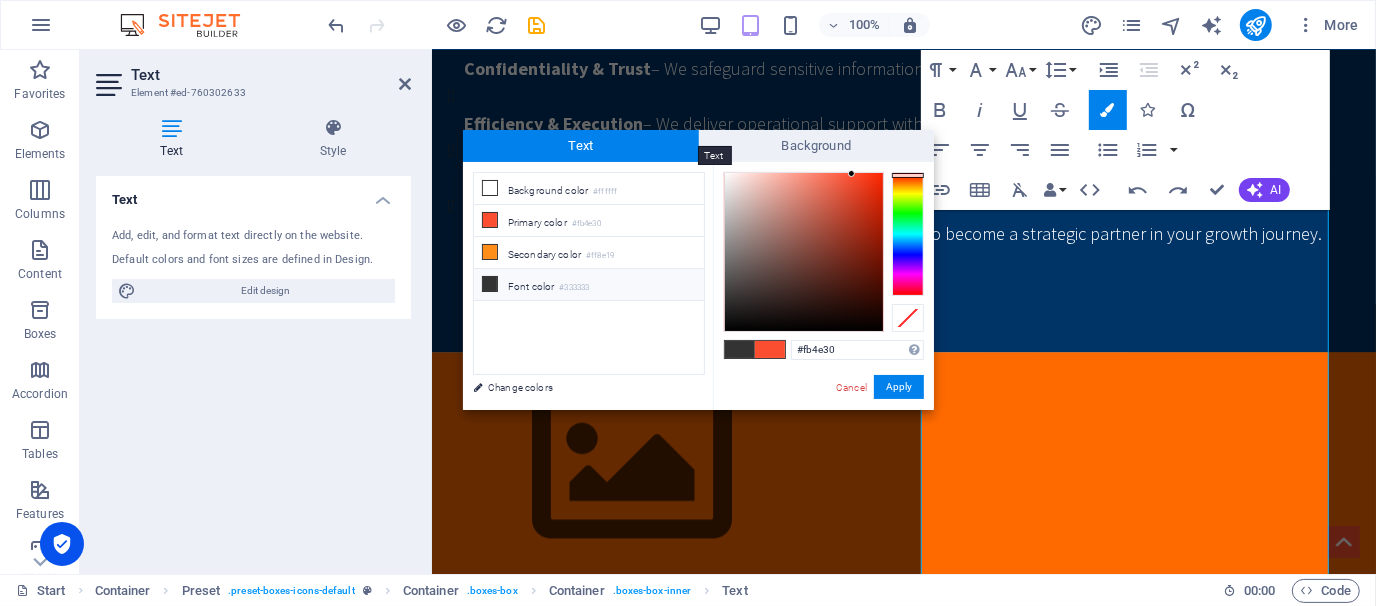 click on "Text" at bounding box center (581, 146) 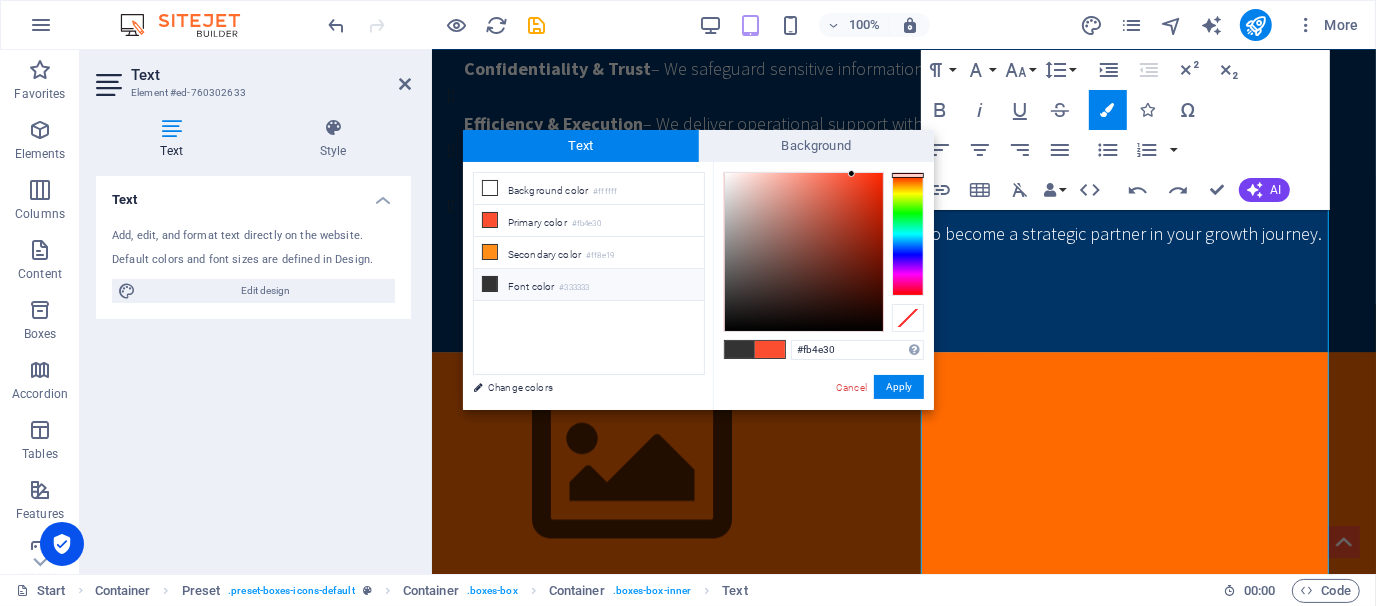 click at bounding box center (740, 349) 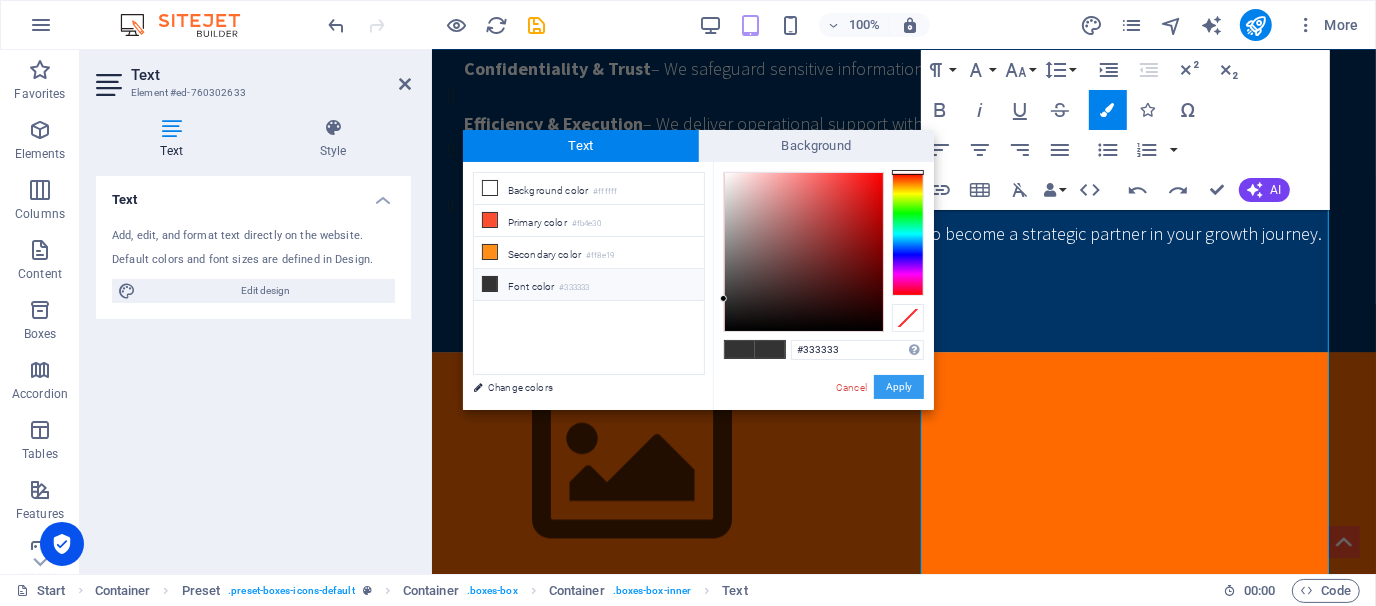 click on "Apply" at bounding box center [899, 387] 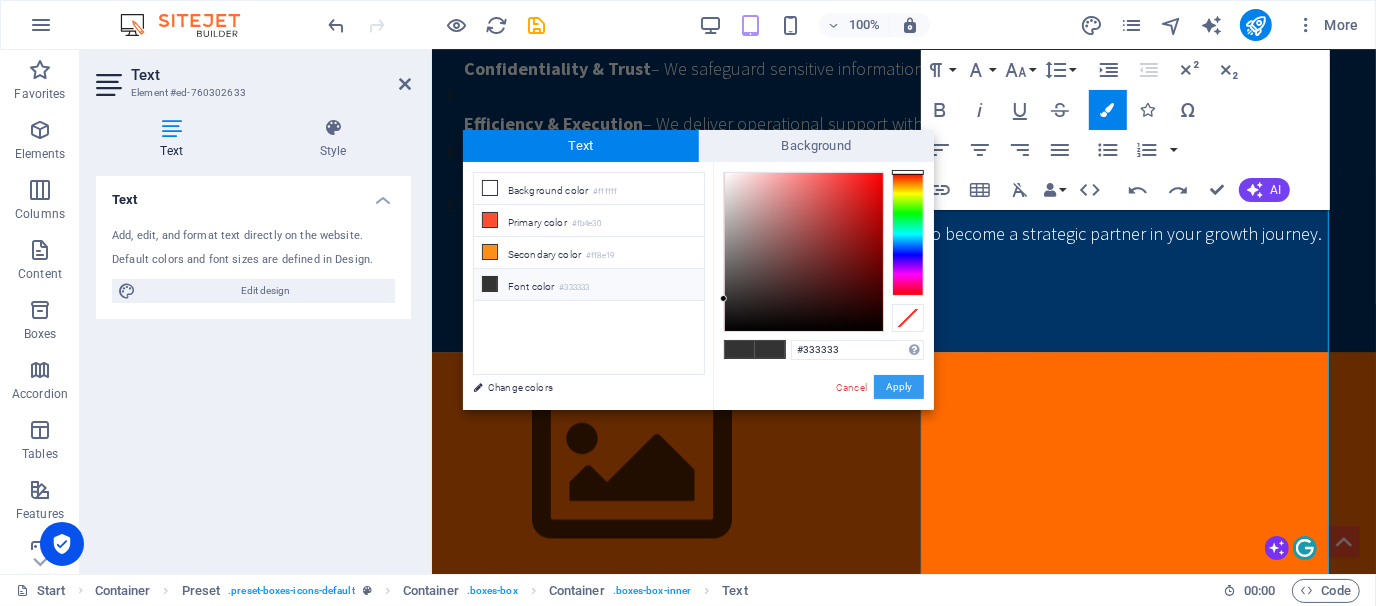 scroll, scrollTop: 3044, scrollLeft: 0, axis: vertical 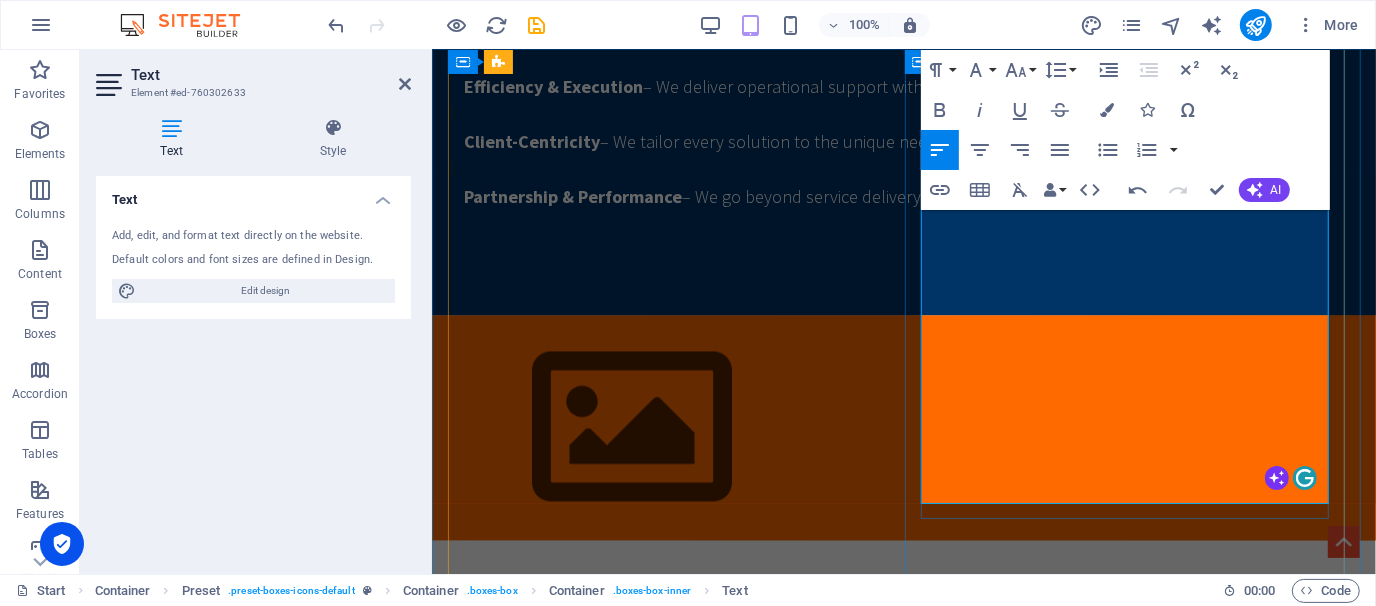 click on "Local Market Expertise" at bounding box center (914, 1473) 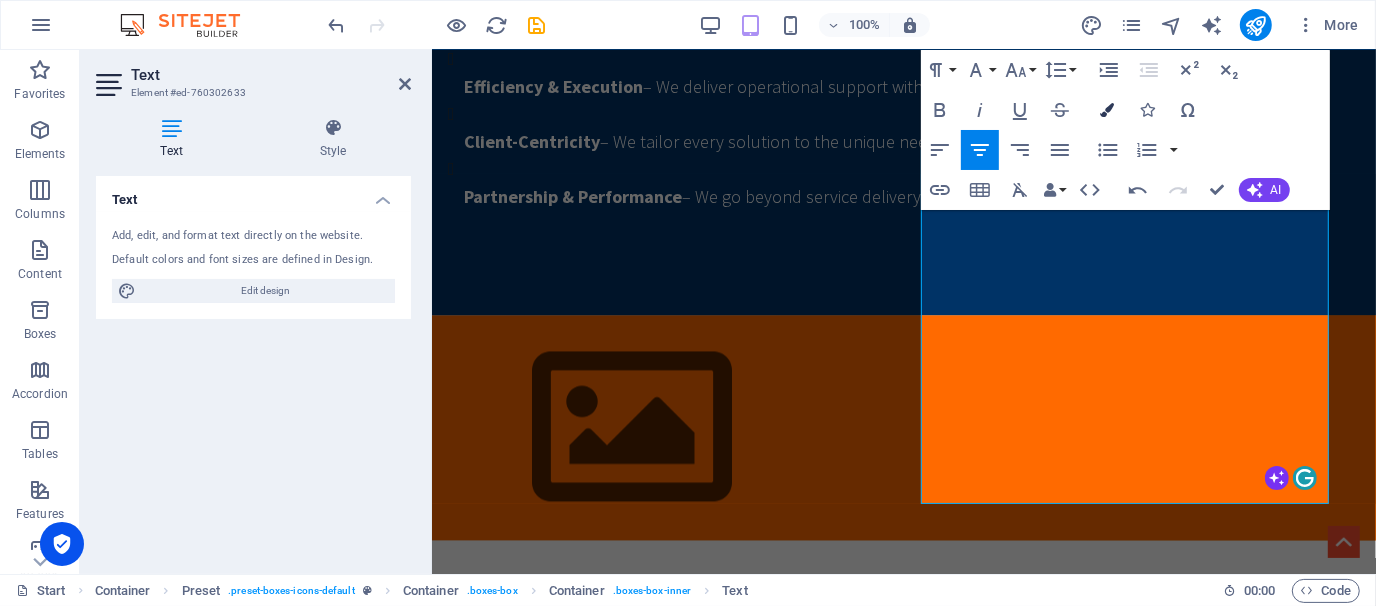 click at bounding box center [1108, 110] 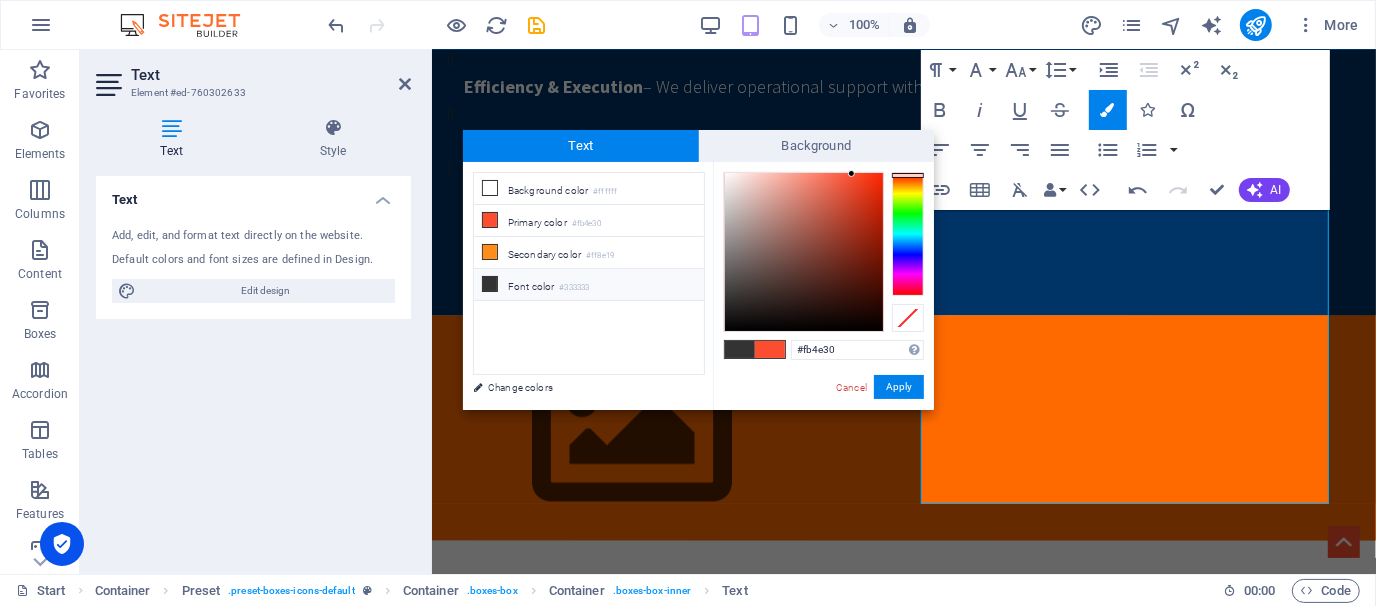 click on "Font color
#333333" at bounding box center [589, 285] 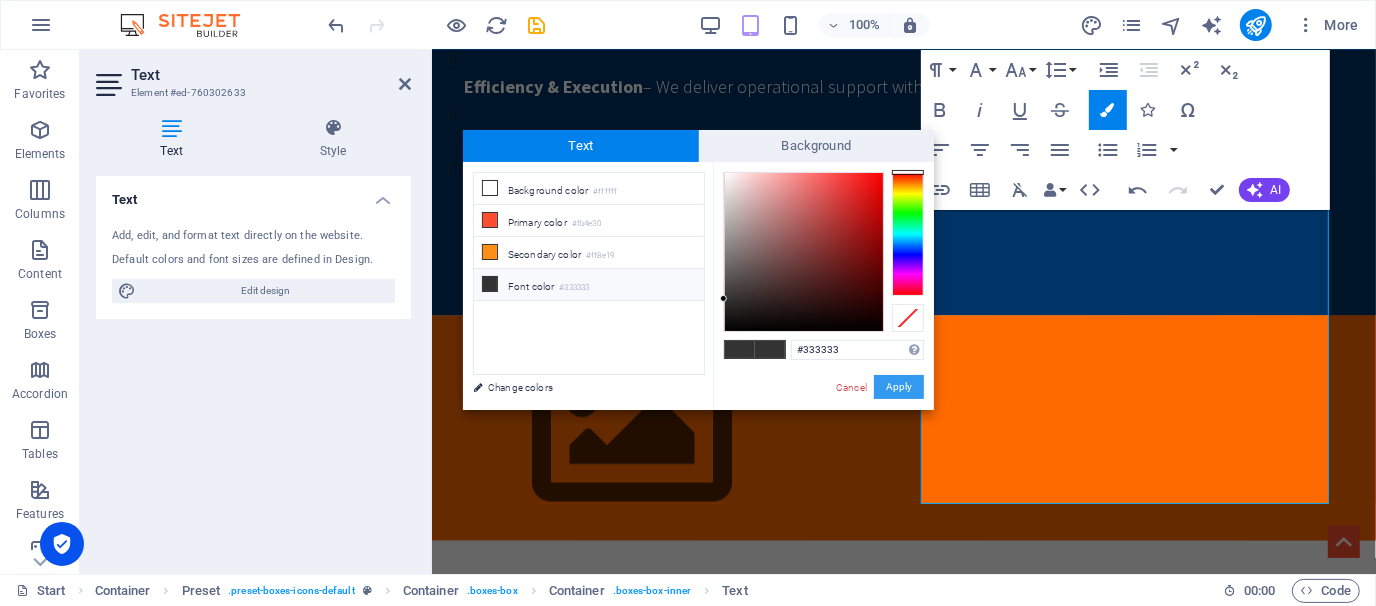 click on "Apply" at bounding box center (899, 387) 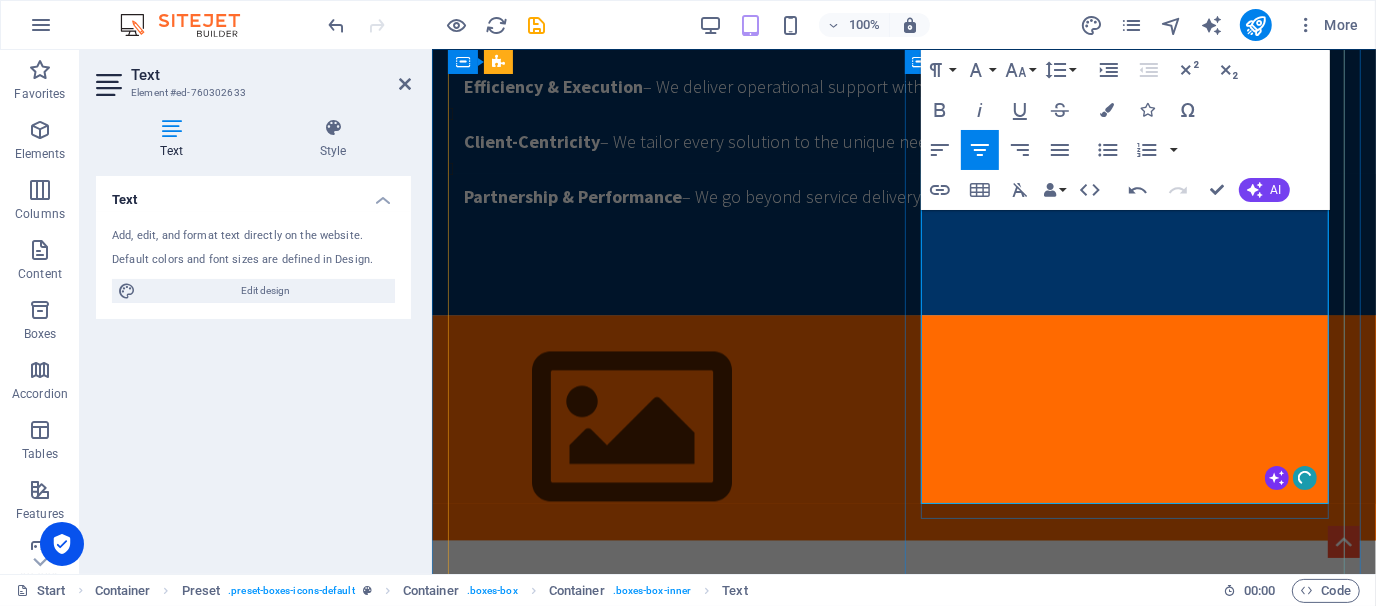 click on "✅ Employer Branding Support" at bounding box center (903, 1527) 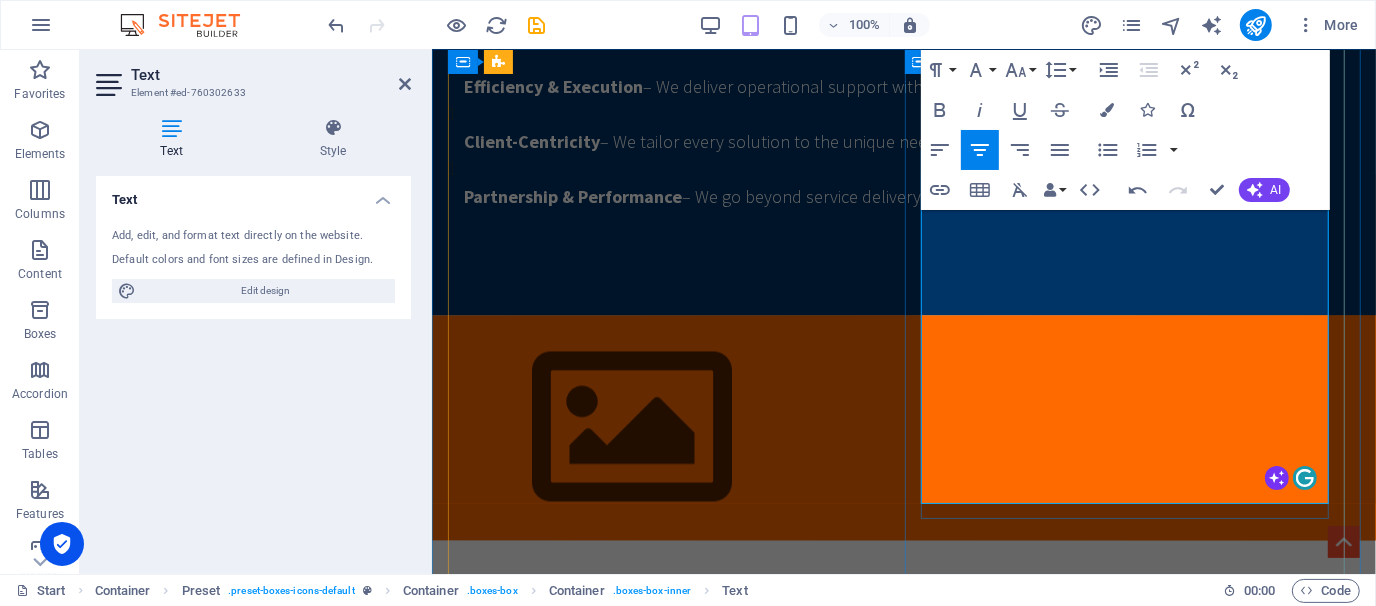 click on "​ ​ ✅ Comprehensive Talent Pool Leveraging our extensive network, we access a diverse range of candidates from various industries, ensuring you find the best fit for your organization." at bounding box center (903, 1436) 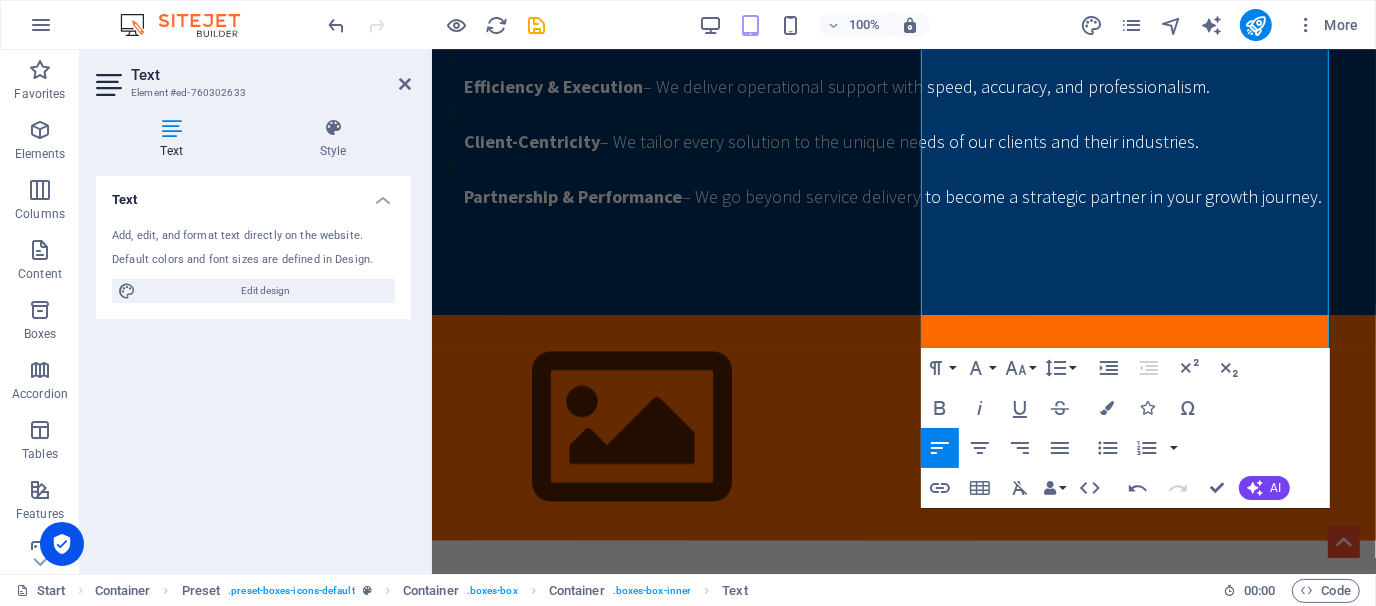 scroll, scrollTop: 3233, scrollLeft: 0, axis: vertical 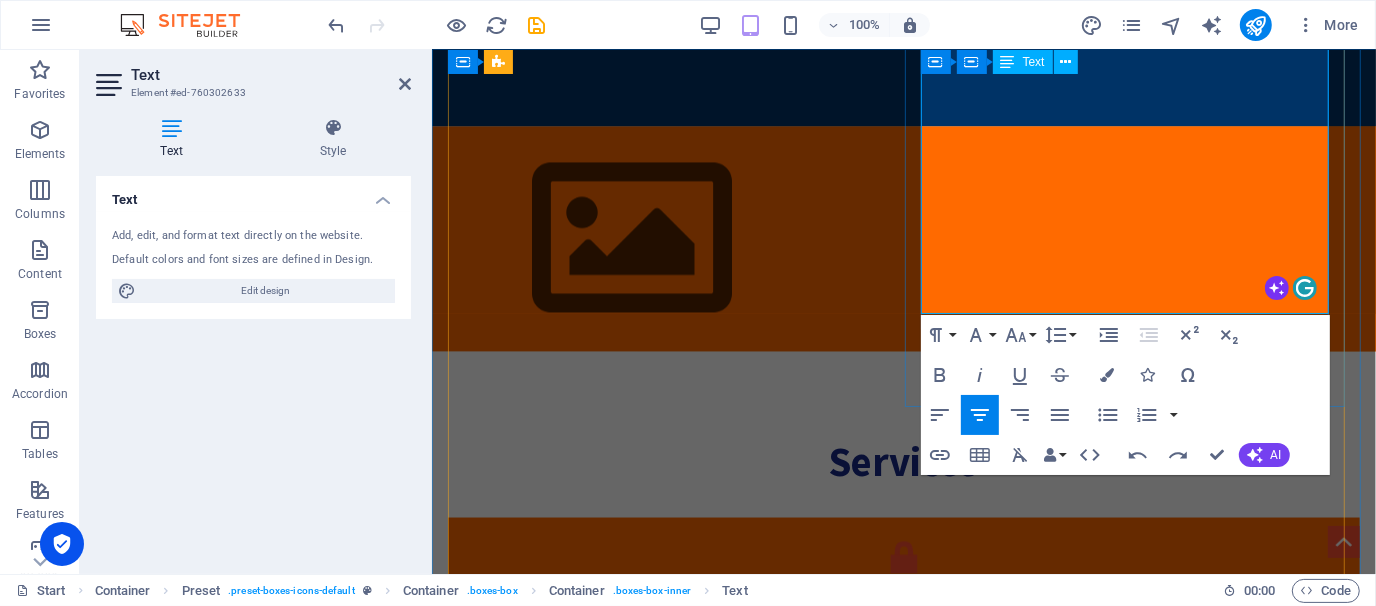 click on "​ ​ ✅ Comprehensive Talent Pool Leveraging our extensive network, we access a diverse range of candidates from various industries, ensuring you find the best fit for your organization." at bounding box center (903, 1247) 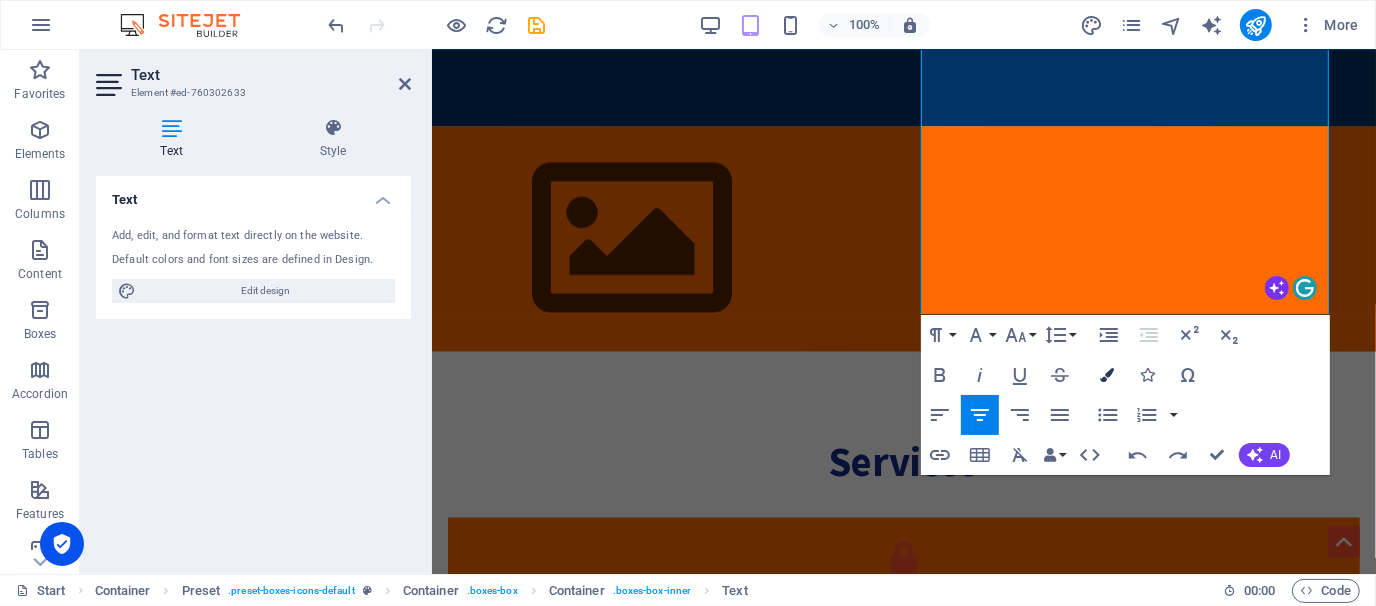 click at bounding box center [1108, 375] 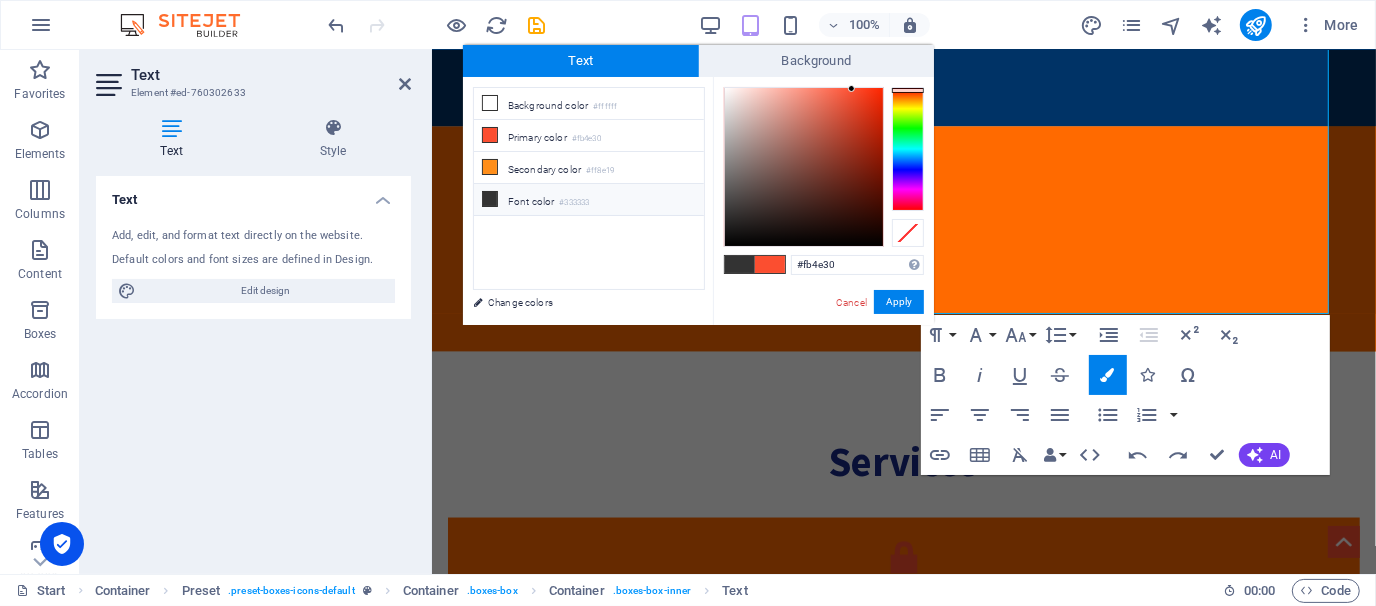 click on "Font color
#333333" at bounding box center (589, 200) 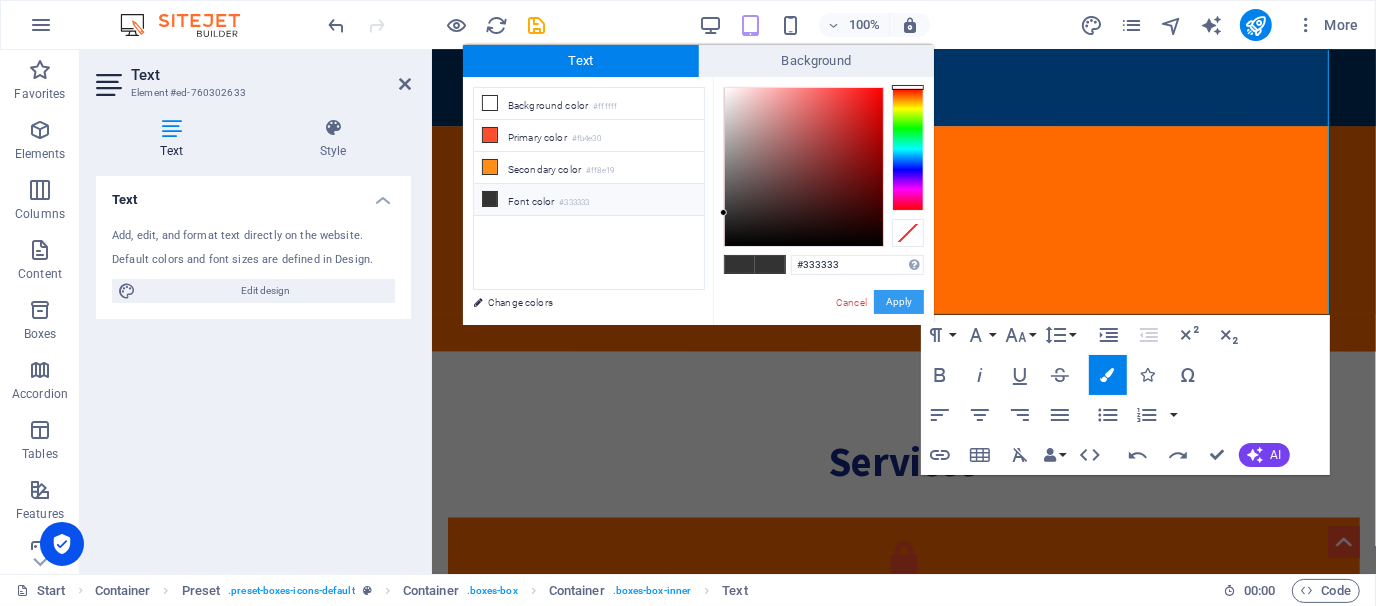 click on "Apply" at bounding box center (899, 302) 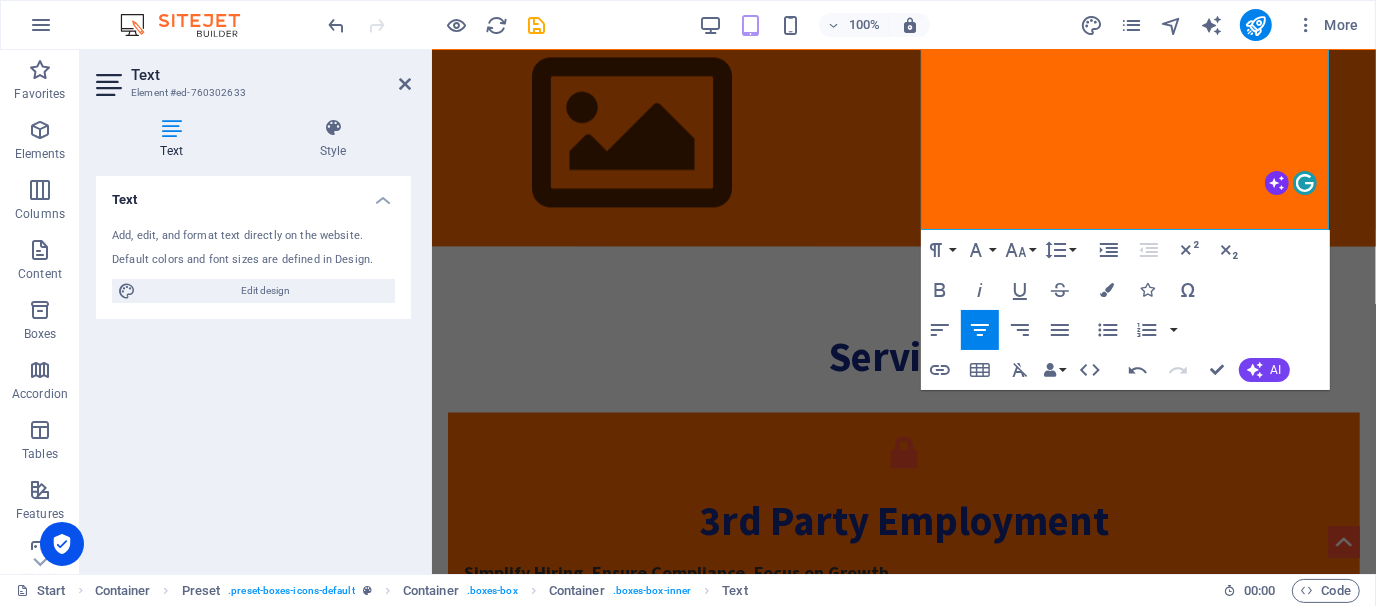 scroll, scrollTop: 3339, scrollLeft: 0, axis: vertical 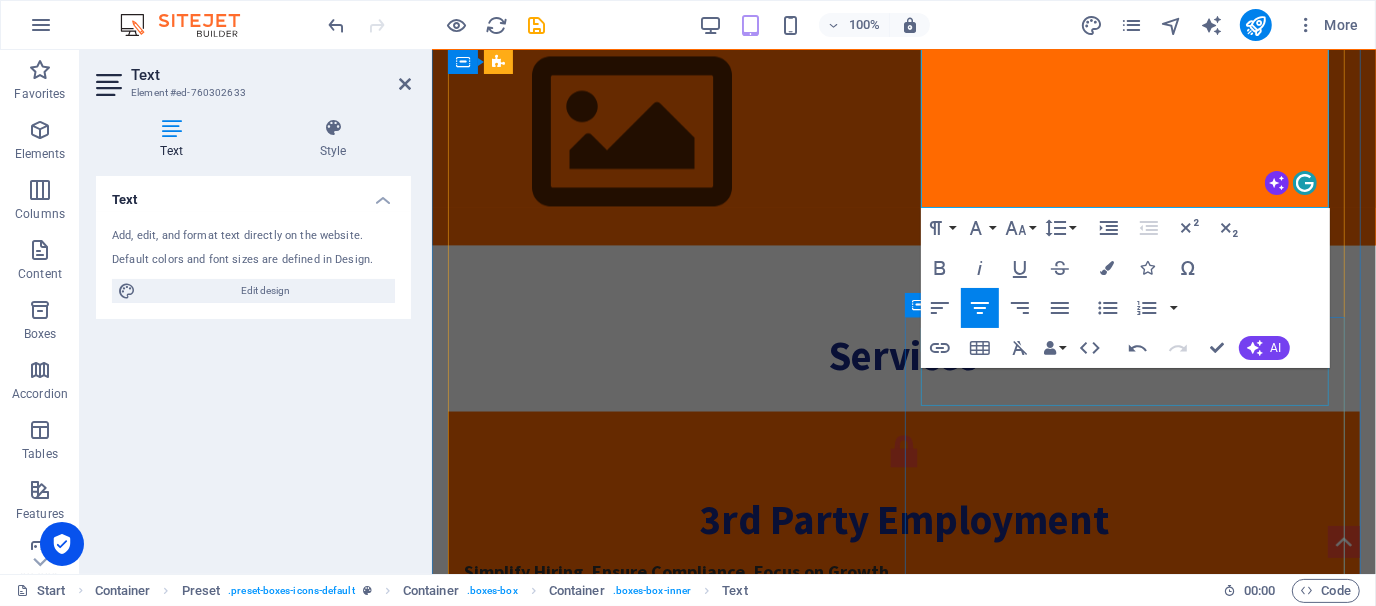 click at bounding box center [903, 1934] 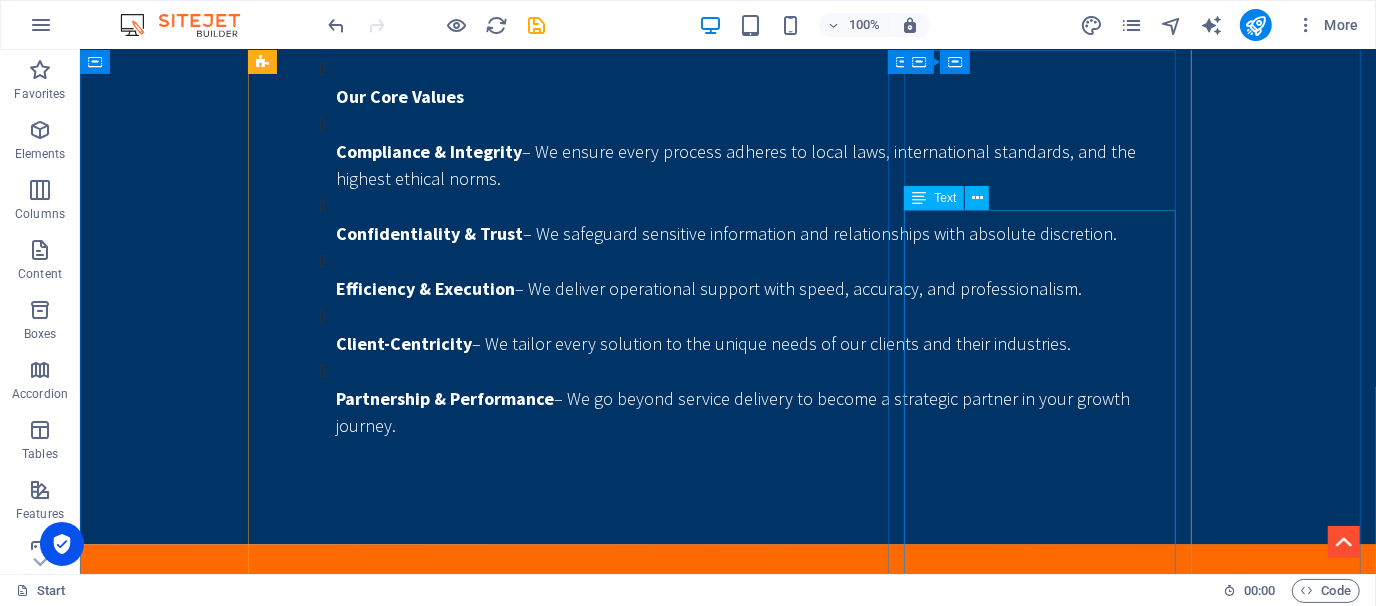 scroll, scrollTop: 2965, scrollLeft: 0, axis: vertical 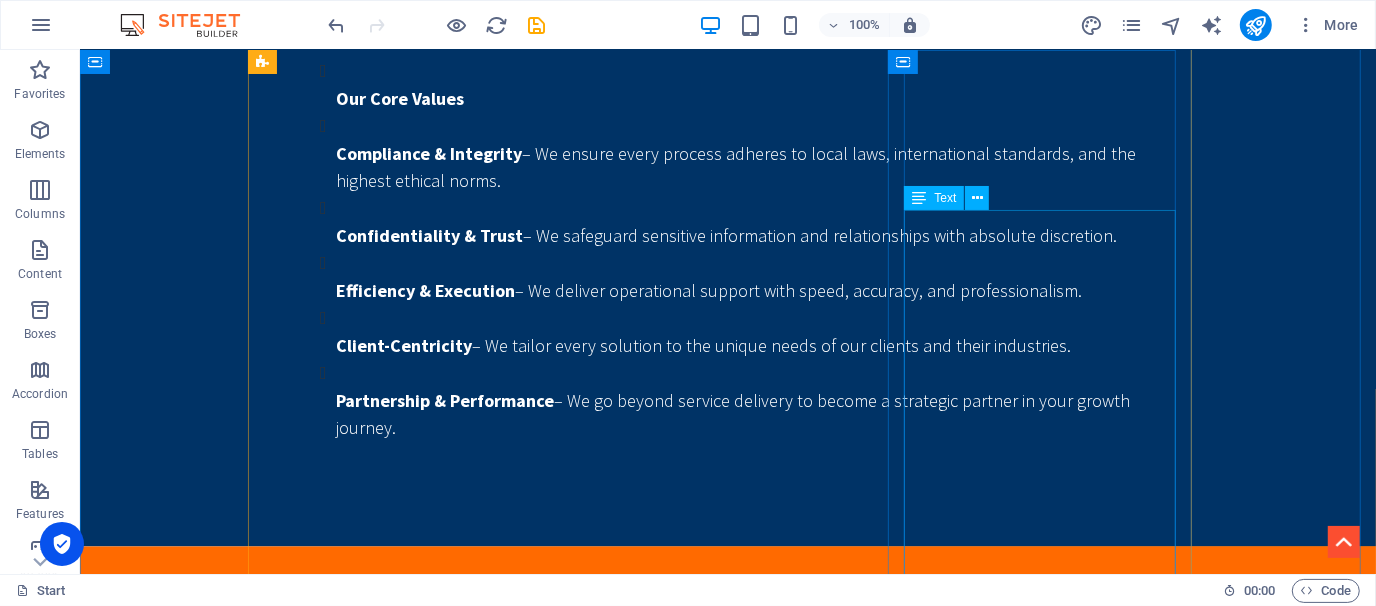 click on "At SWS, we believe growth demands legal strength. Our Legal & Compliance Desk provides full-             spectrum legal services — built to protect businesses in the corporate sectors. Whether it’s agreements,      legal notices, or dispute resolution, we ensure you’re legally ready for every opportunity.                             ✅ Vetting of agreements &  contracts,  Legal Drafting, and answers to legal notices . ✅ Preparing CDA, NDA, Guarantees ✅Labor Law Advisory   ✅ GD, FIR, Legal Notices, ✅Arbitration and Mediation Assistance ✅Corporate Governance and Compliance documentation ✅Due Diligence   Arbitrations and legal consultancy  Outsource to us, minimize your overheads, and feel a sense of protection. 📊  Request a legal solution from SWS now." at bounding box center [727, 2220] 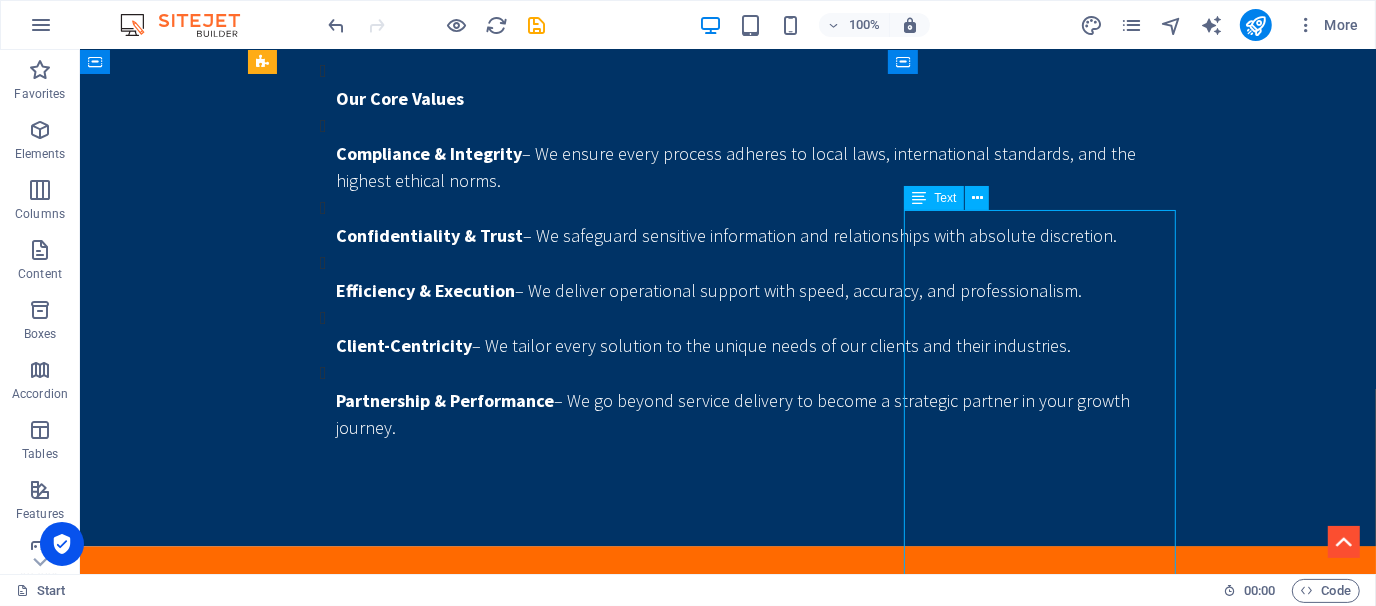 click on "At SWS, we believe growth demands legal strength. Our Legal & Compliance Desk provides full-             spectrum legal services — built to protect businesses in the corporate sectors. Whether it’s agreements,      legal notices, or dispute resolution, we ensure you’re legally ready for every opportunity.                             ✅ Vetting of agreements &  contracts,  Legal Drafting, and answers to legal notices . ✅ Preparing CDA, NDA, Guarantees ✅Labor Law Advisory   ✅ GD, FIR, Legal Notices, ✅Arbitration and Mediation Assistance ✅Corporate Governance and Compliance documentation ✅Due Diligence   Arbitrations and legal consultancy  Outsource to us, minimize your overheads, and feel a sense of protection. 📊  Request a legal solution from SWS now." at bounding box center [727, 2220] 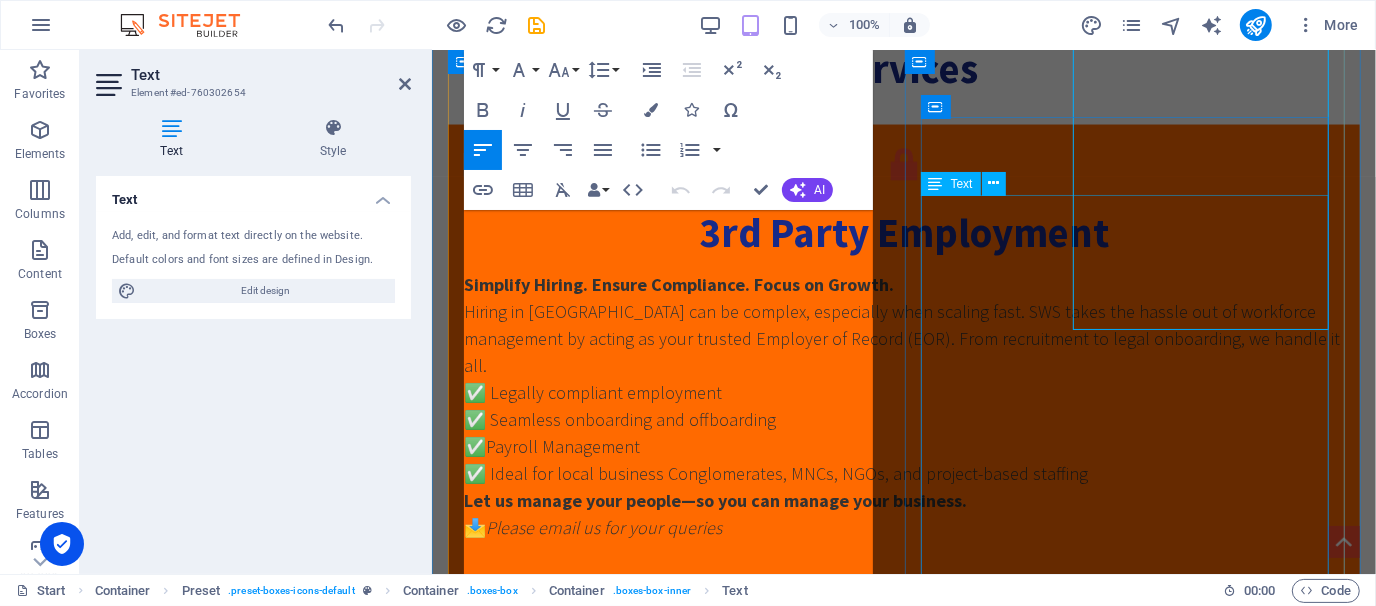 scroll, scrollTop: 3627, scrollLeft: 0, axis: vertical 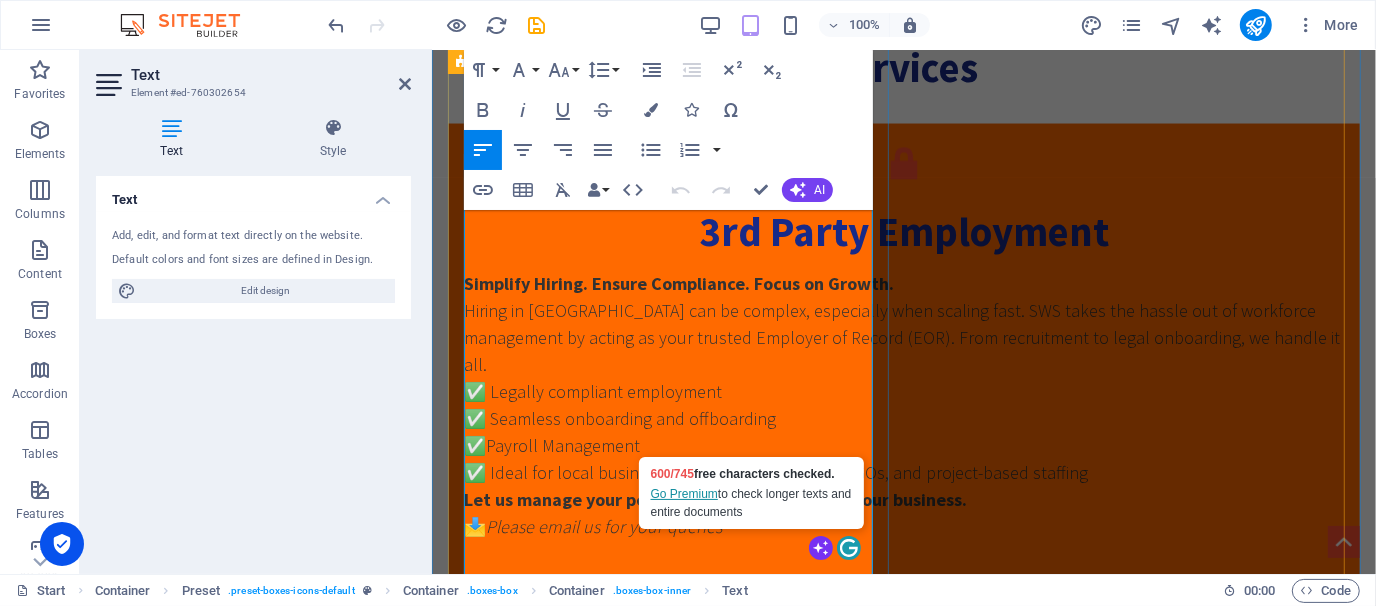 click on "At SWS, we believe growth demands legal strength. Our Legal & Compliance Desk provides full-             spectrum legal services — built to protect businesses in the corporate sectors. Whether it’s agreements,      legal notices, or dispute resolution, we ensure you’re legally ready for every opportunity." at bounding box center [902, 1248] 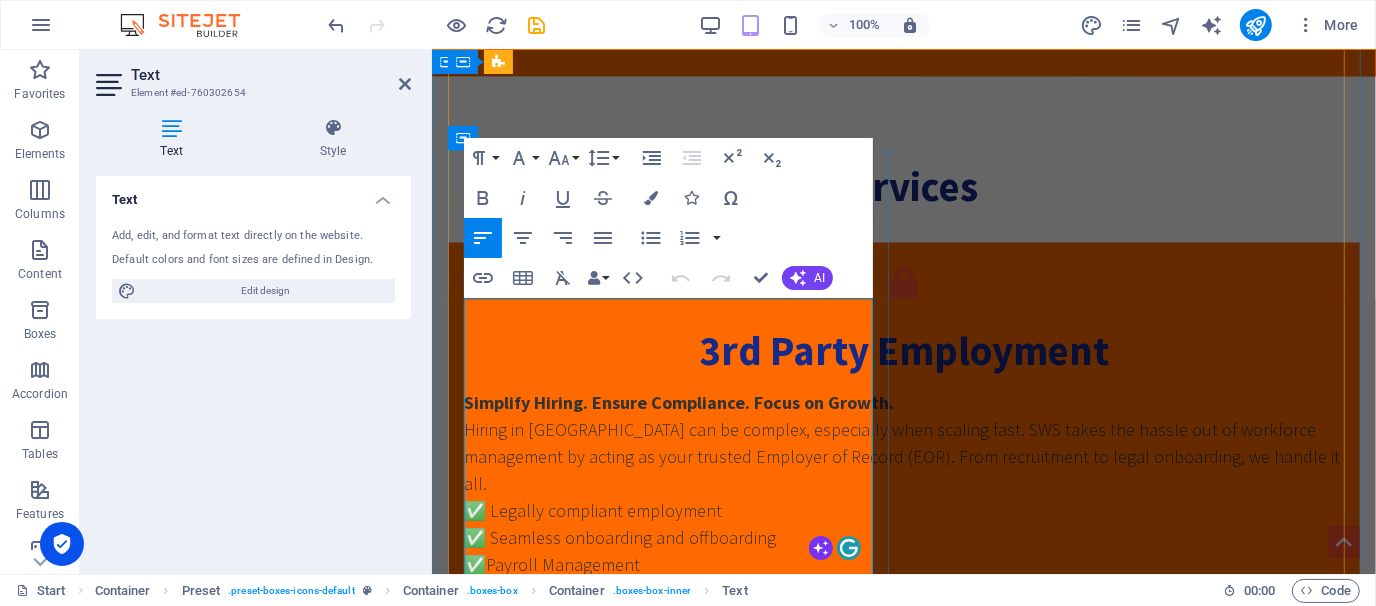 scroll, scrollTop: 3506, scrollLeft: 0, axis: vertical 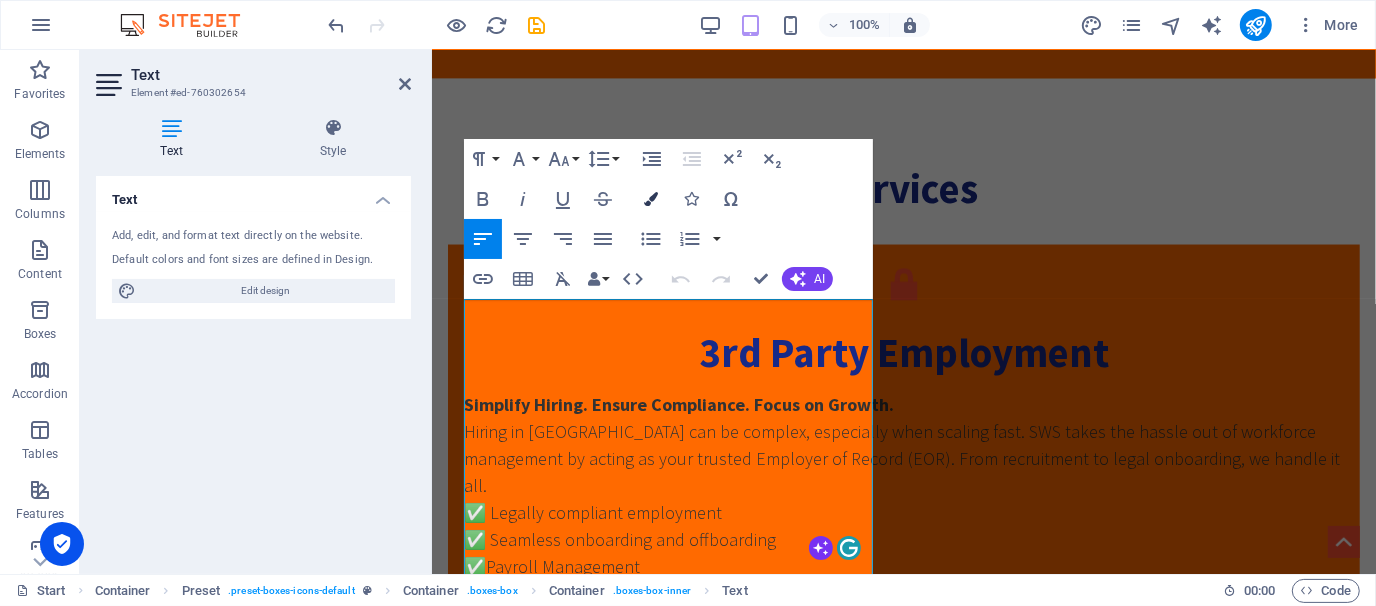 click at bounding box center (651, 199) 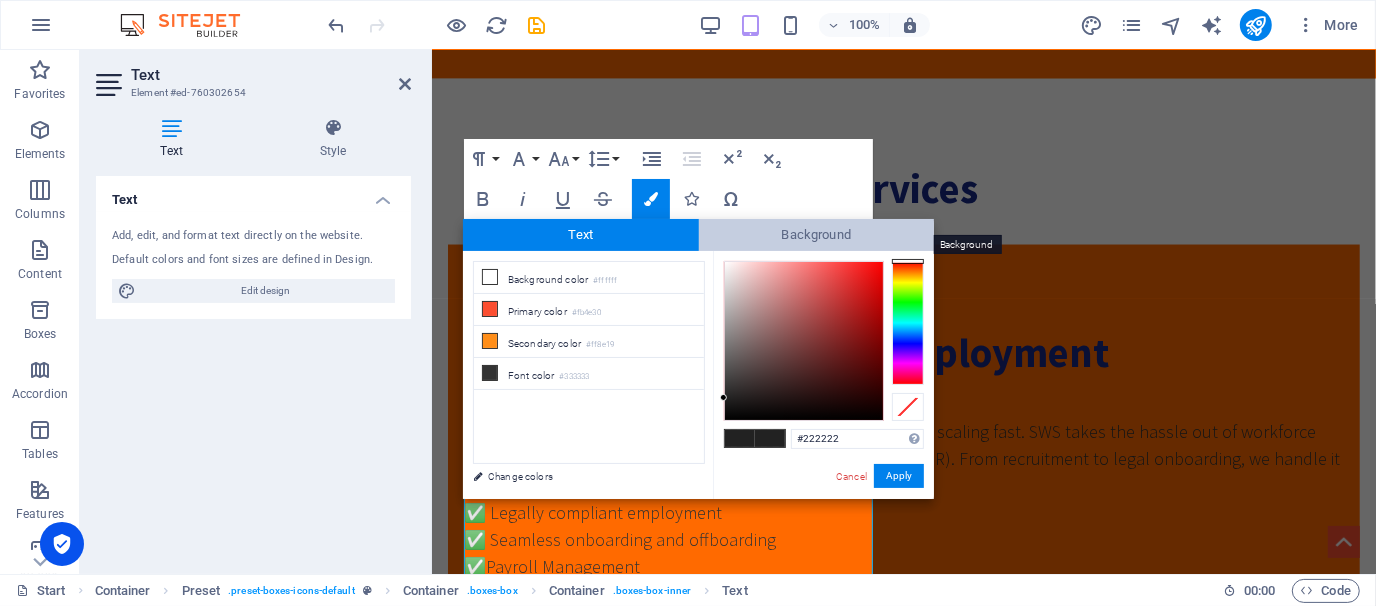 click on "Background" at bounding box center [817, 235] 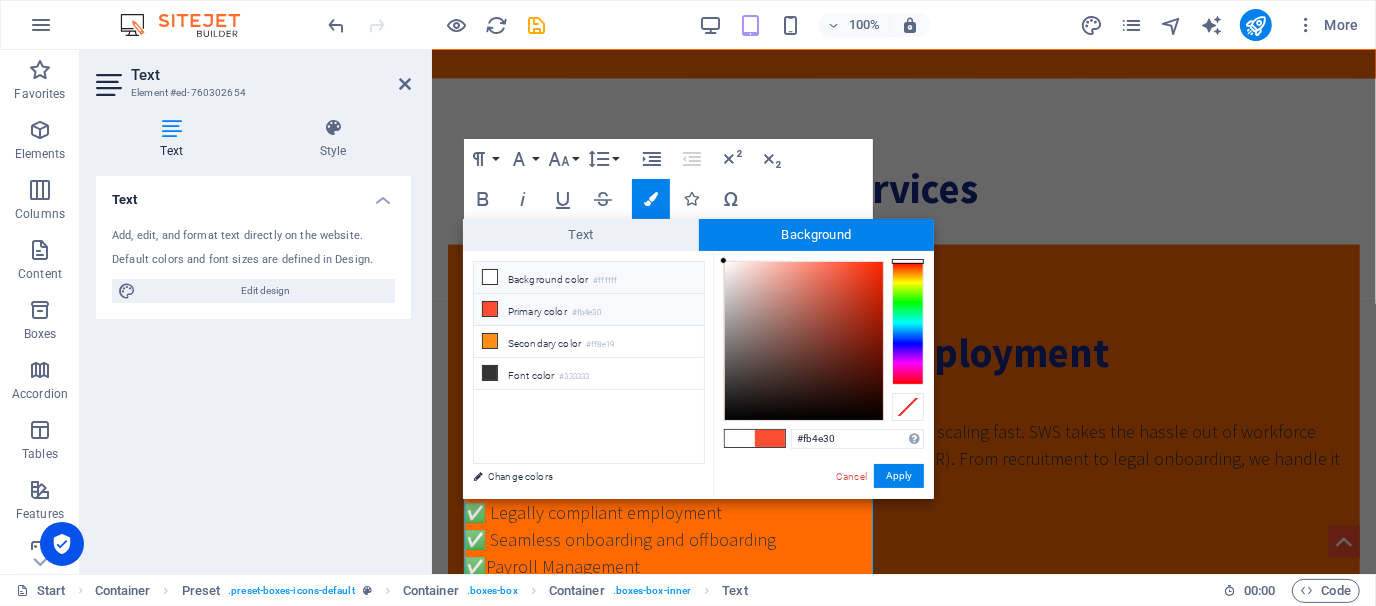 click at bounding box center (490, 309) 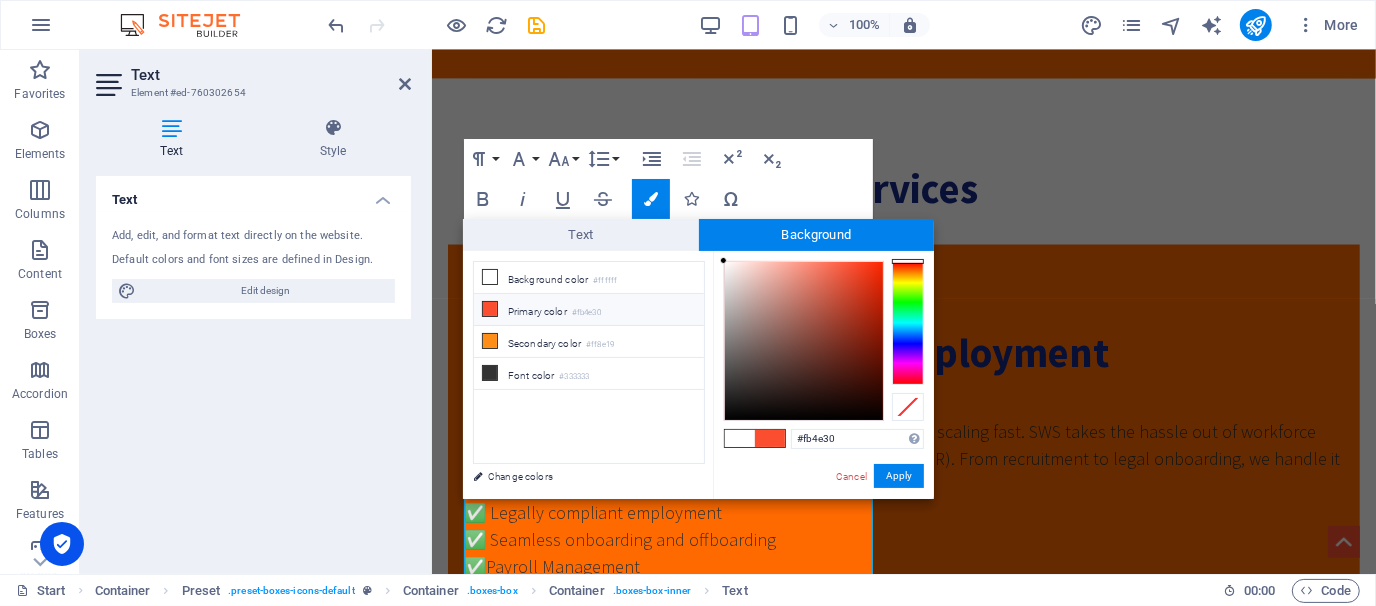 click on "Primary color
#fb4e30" at bounding box center (589, 310) 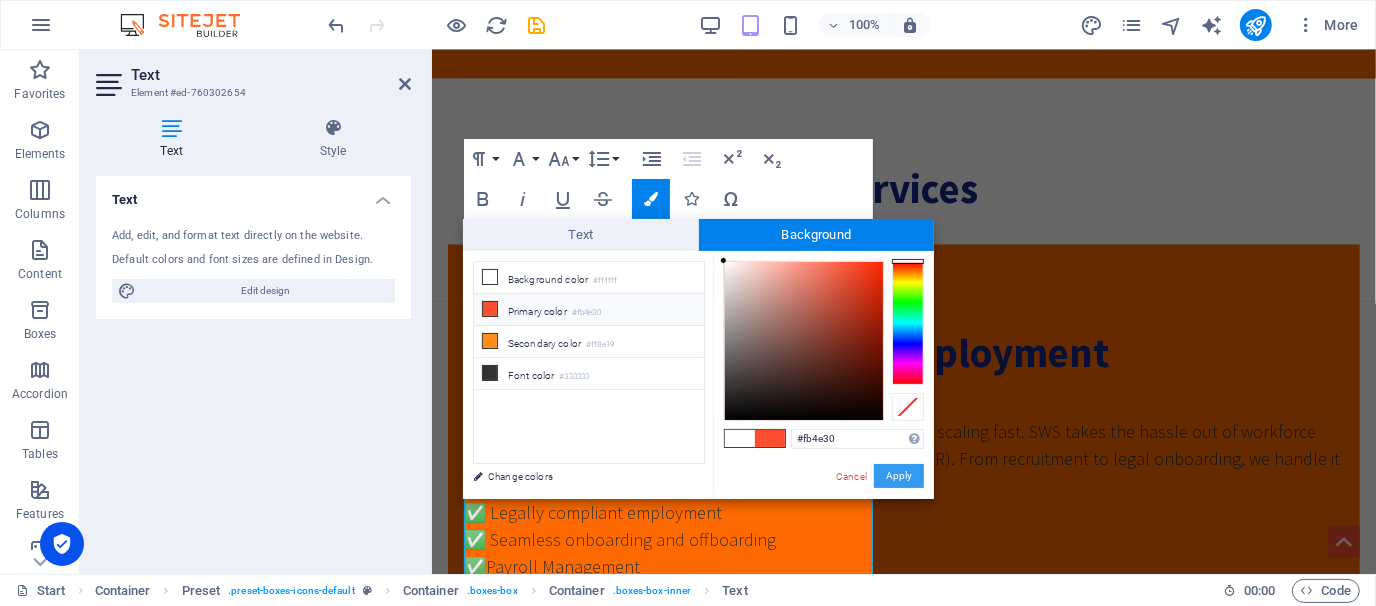 click on "Apply" at bounding box center (899, 476) 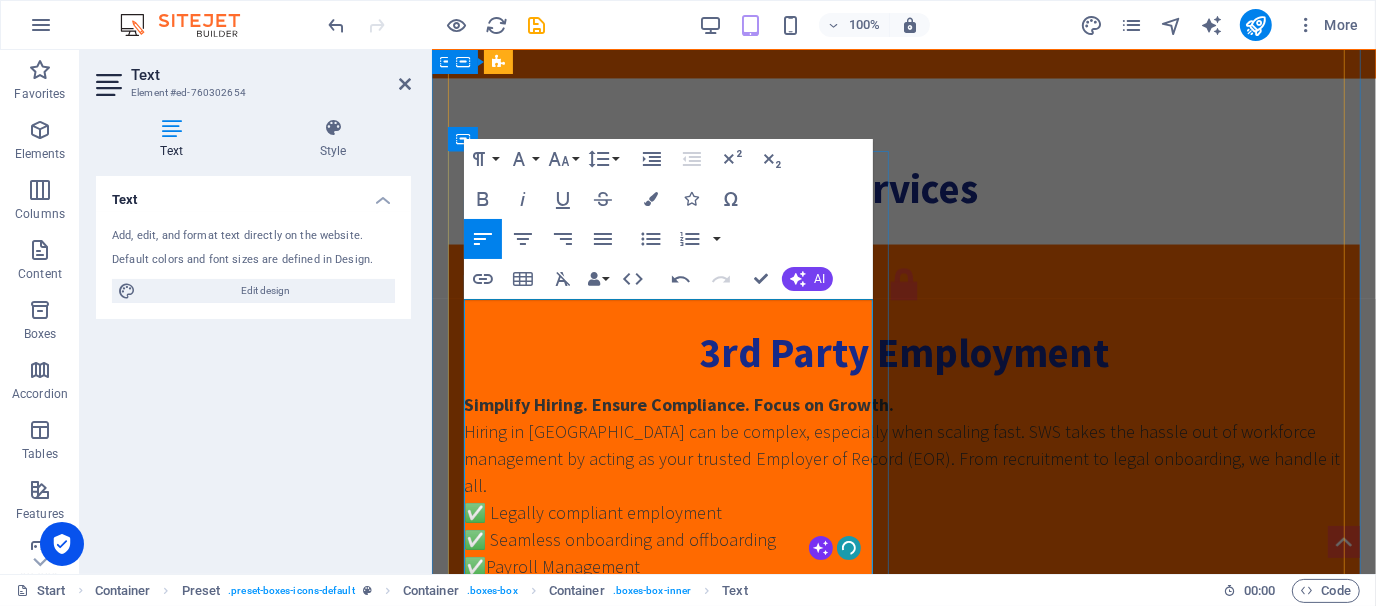 click on "✅ Vetting of agreements &  contracts,  Legal Drafting, and answers to legal notices . ✅ Preparing CDA, NDA, Guarantees" at bounding box center (903, 1442) 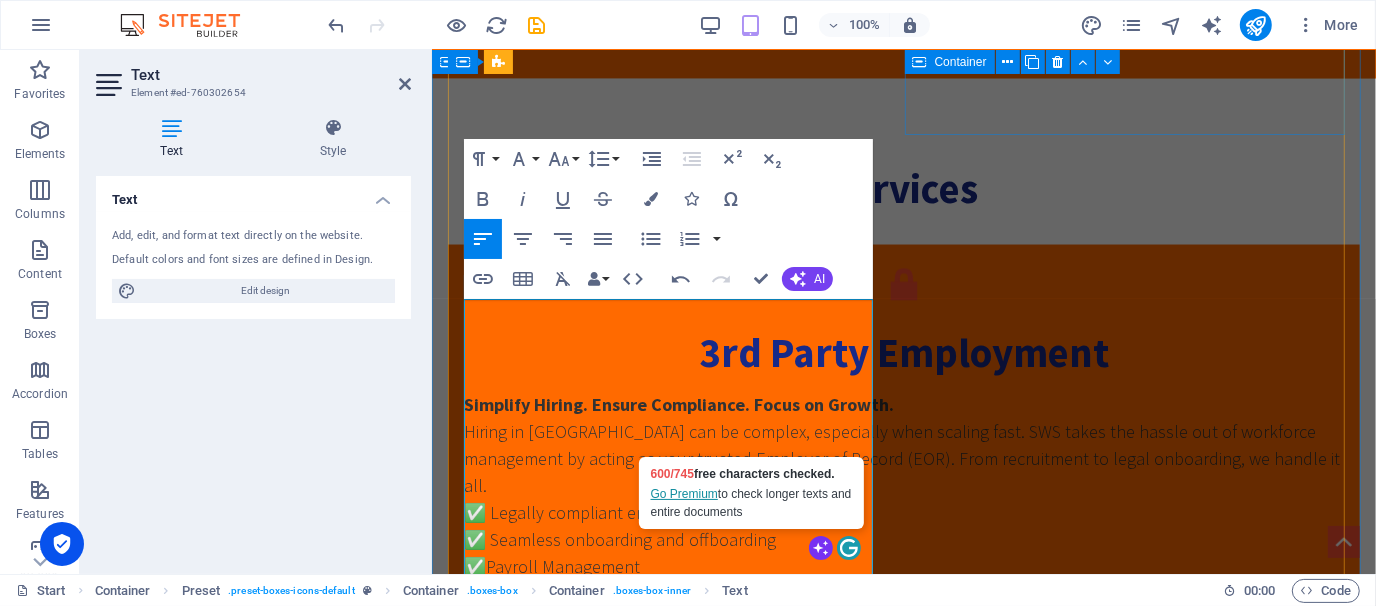 click on "Talent Aquisition At SWS, we are committed to bridging the gap between talent and opportunity. ✅ Tailored Recruitment Strategies ✅ Comprehensive Talent Pool Leveraging our extensive network, we access a diverse range of candidates from various industries, ensuring you find the best fit for your organization. ✅ L ocal Market Expertise ✅ Fast Turnaround Time ✅ Employer Branding Support  ✅ Ongoing Talent Management Beyond recruitment, we offer ongoing support in talent management, ensuring your workforce remains engaged and productive." at bounding box center (903, 964) 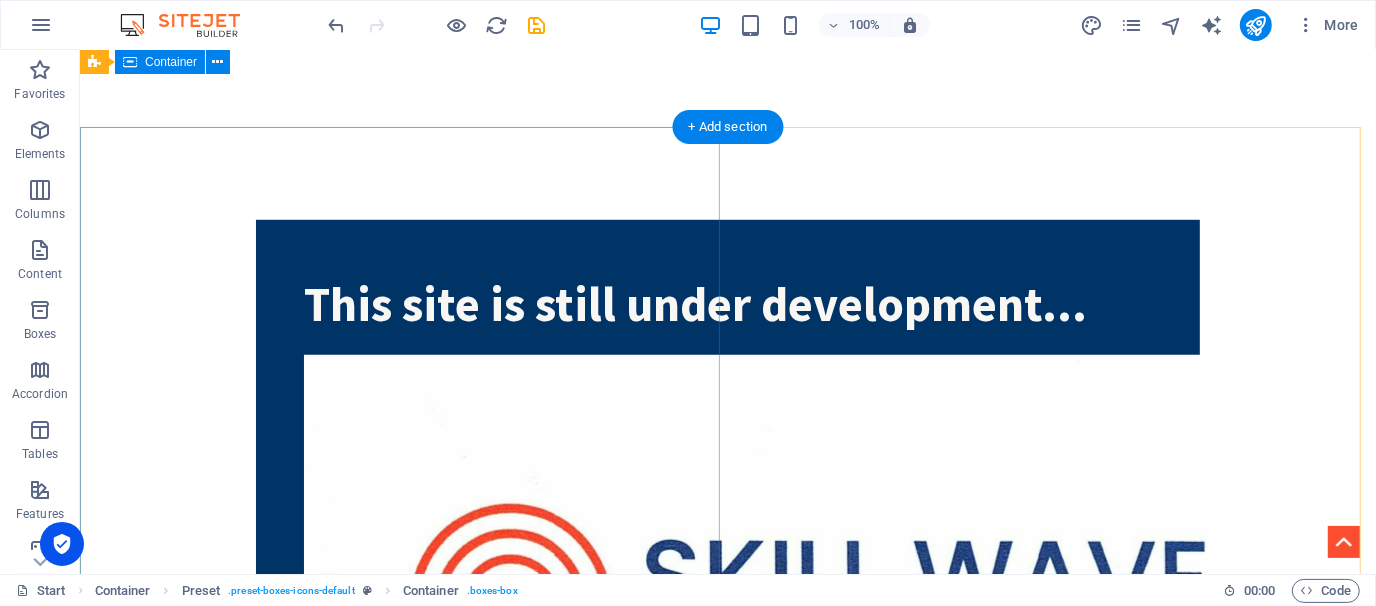 scroll, scrollTop: 1010, scrollLeft: 0, axis: vertical 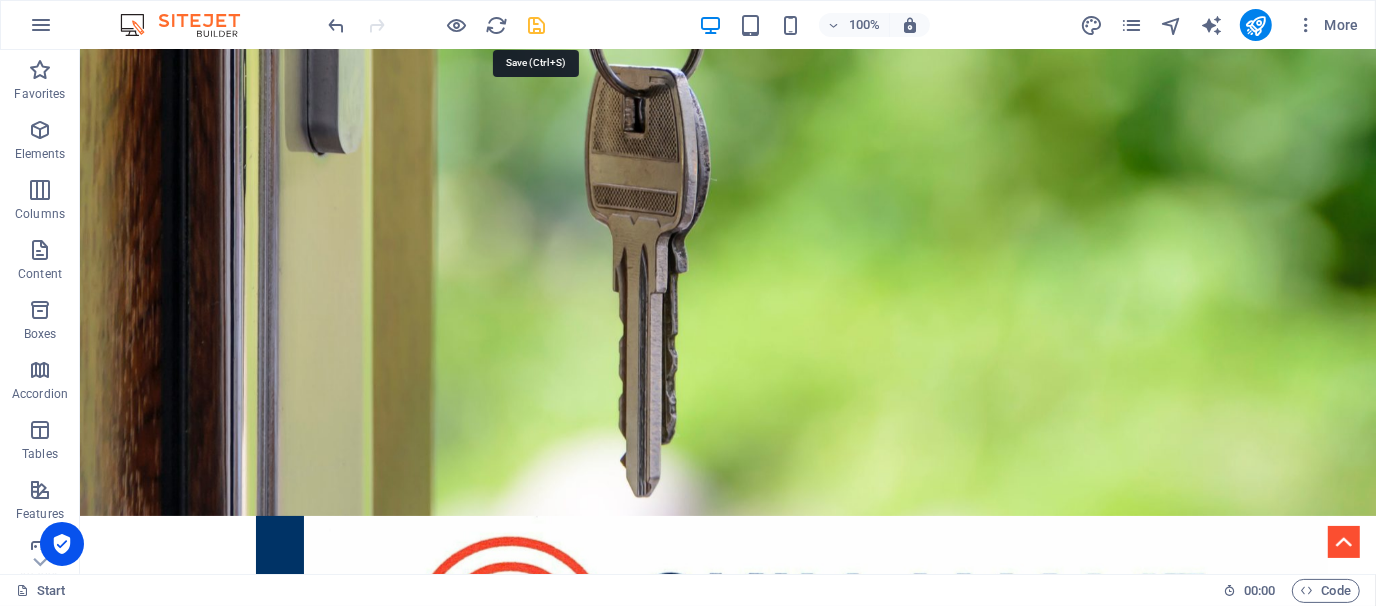 click at bounding box center (537, 25) 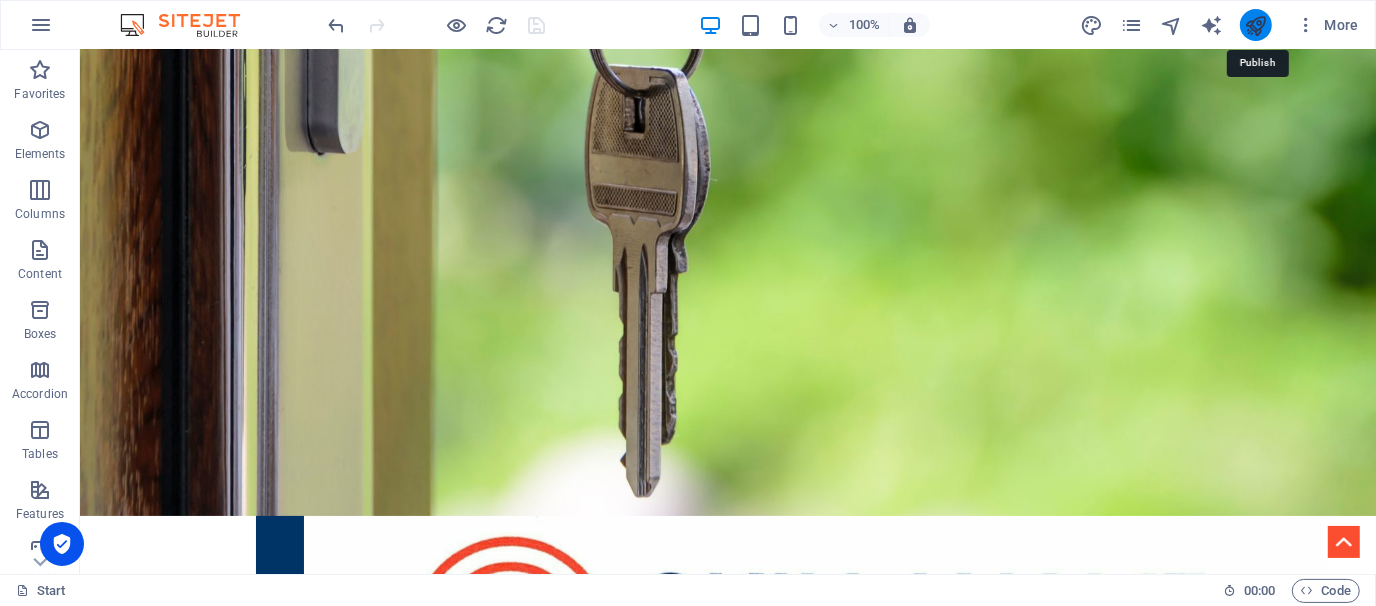 click at bounding box center (1255, 25) 